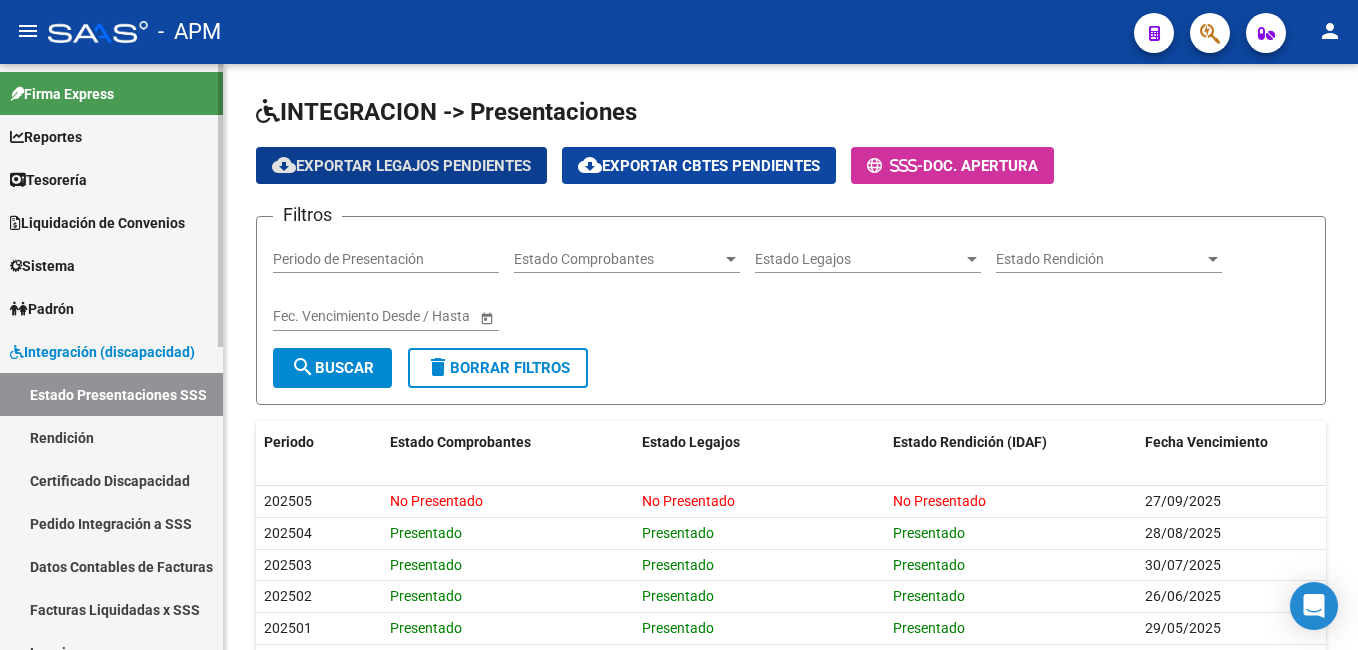 scroll, scrollTop: 0, scrollLeft: 0, axis: both 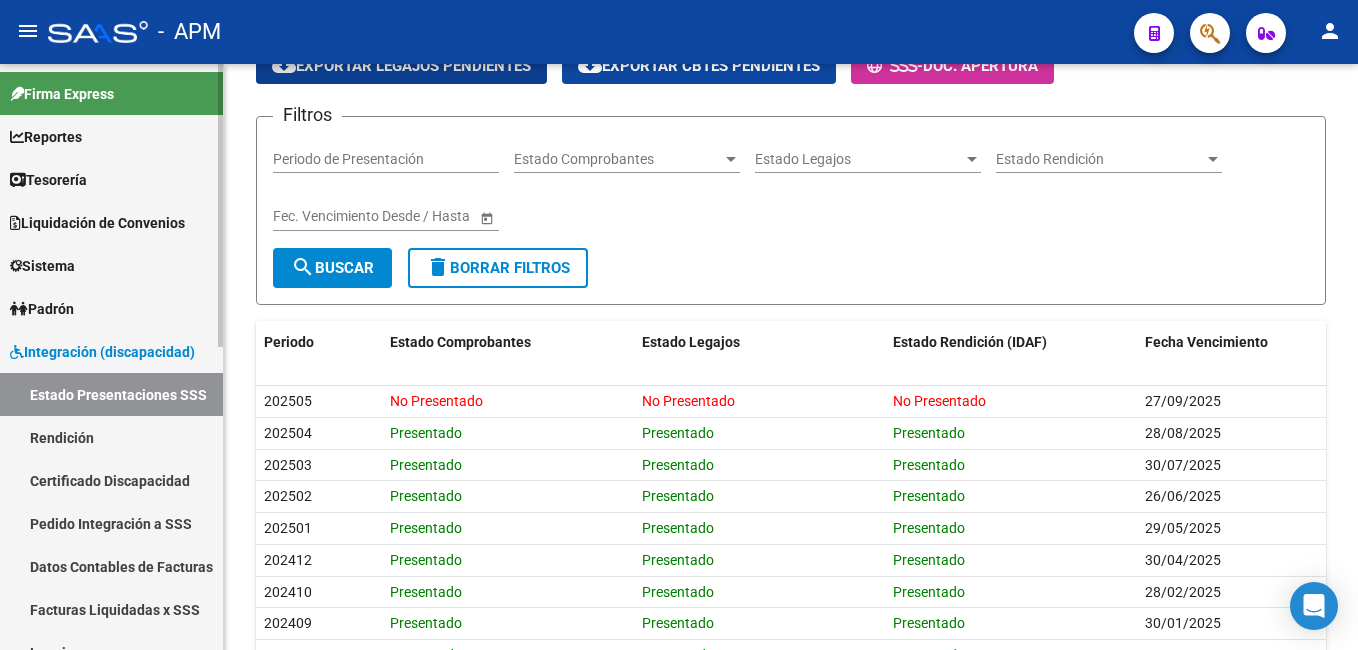 click on "Estado Presentaciones SSS" at bounding box center [111, 394] 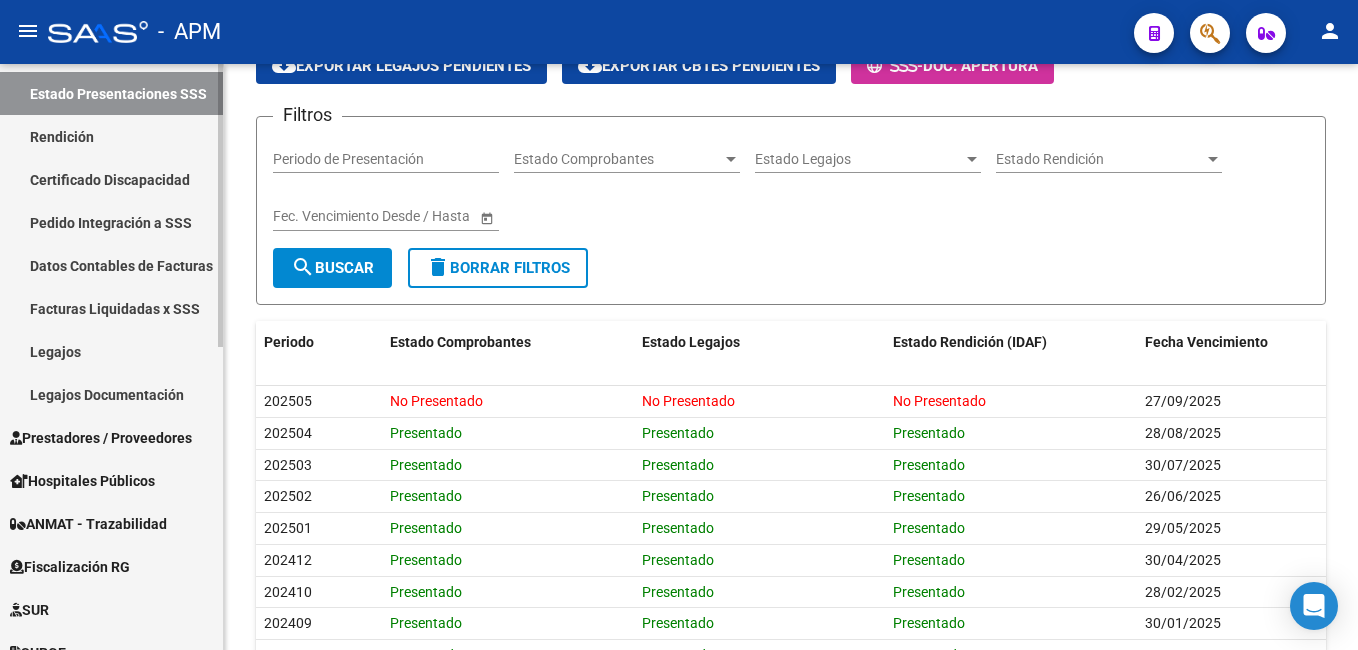 scroll, scrollTop: 500, scrollLeft: 0, axis: vertical 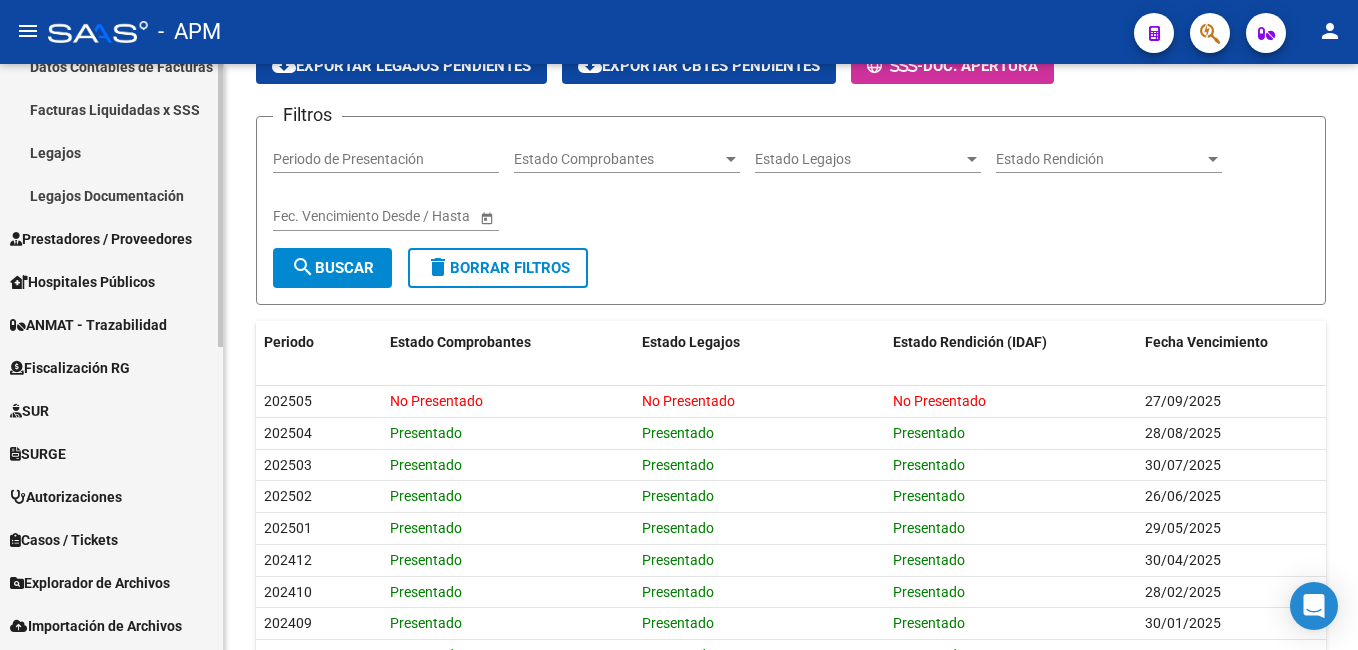 click on "Prestadores / Proveedores" at bounding box center [101, 239] 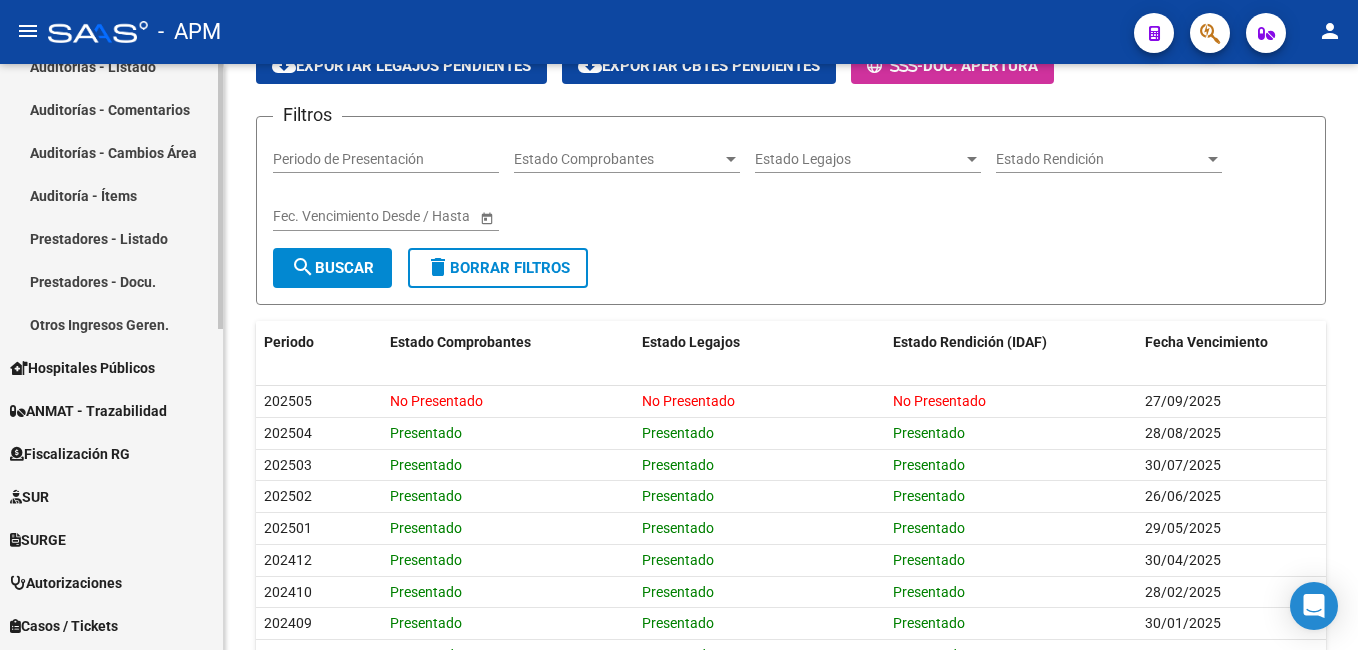 scroll, scrollTop: 0, scrollLeft: 0, axis: both 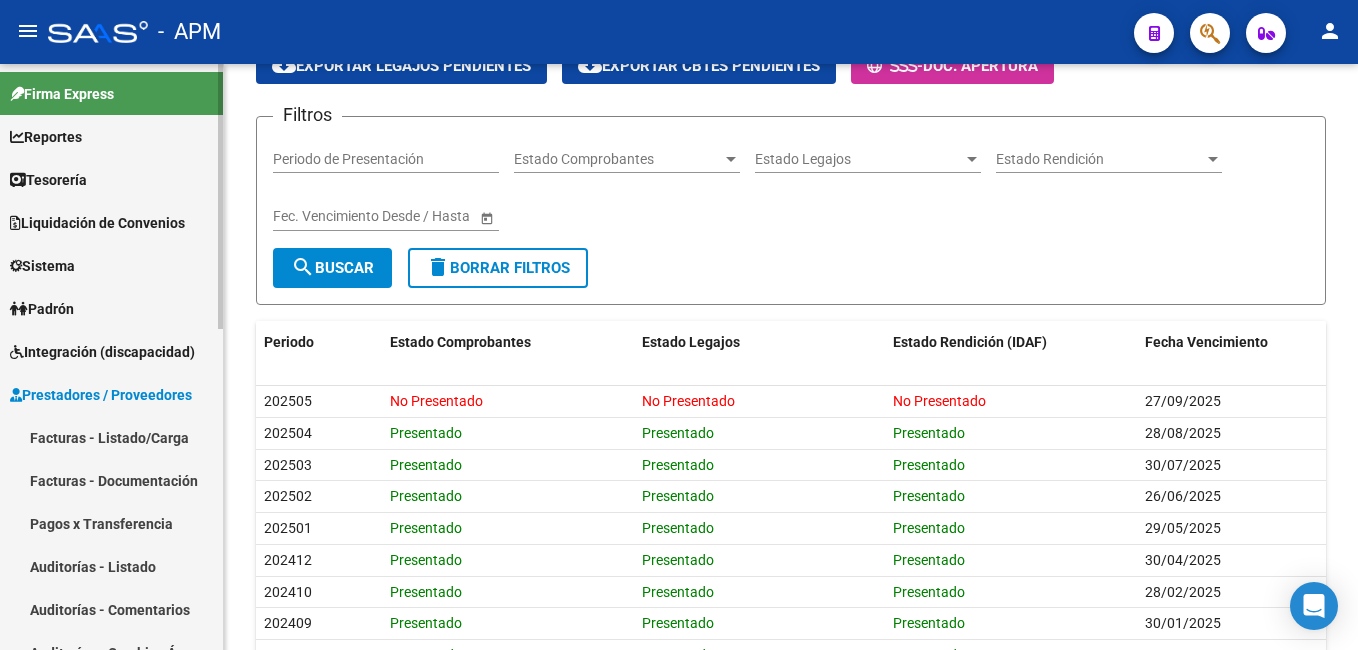 click on "Facturas - Listado/Carga" at bounding box center (111, 437) 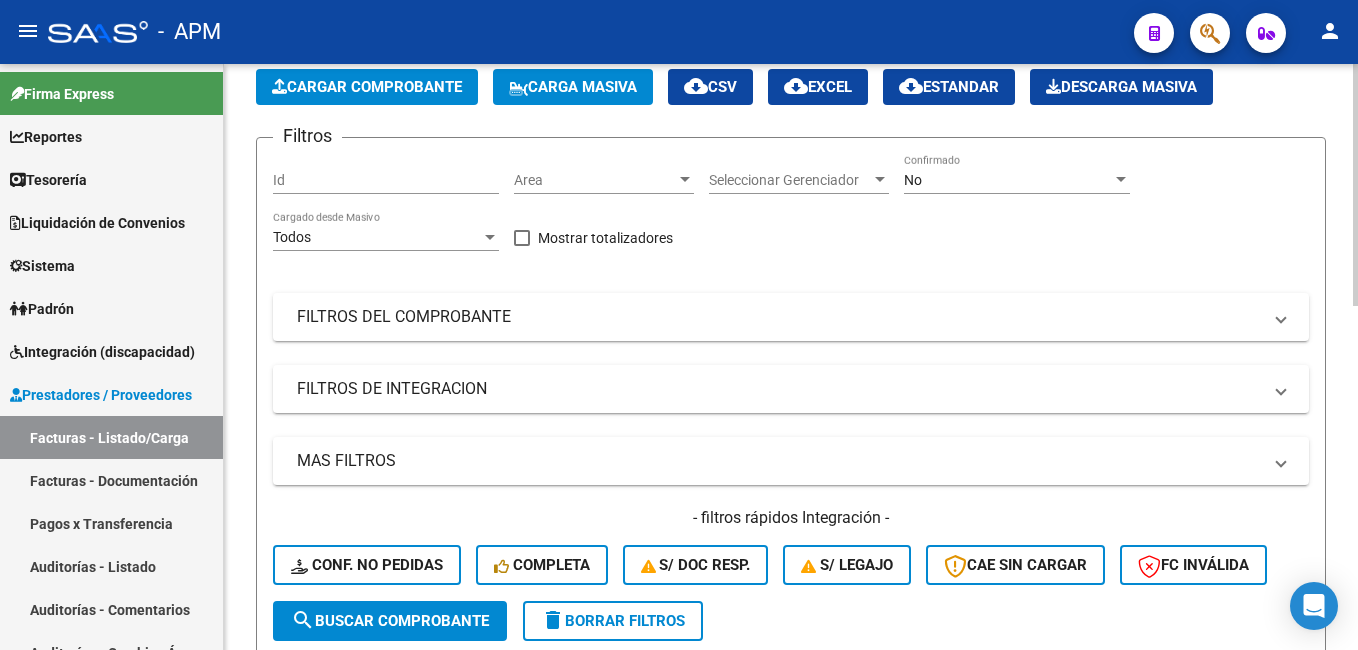 click on "No Confirmado" 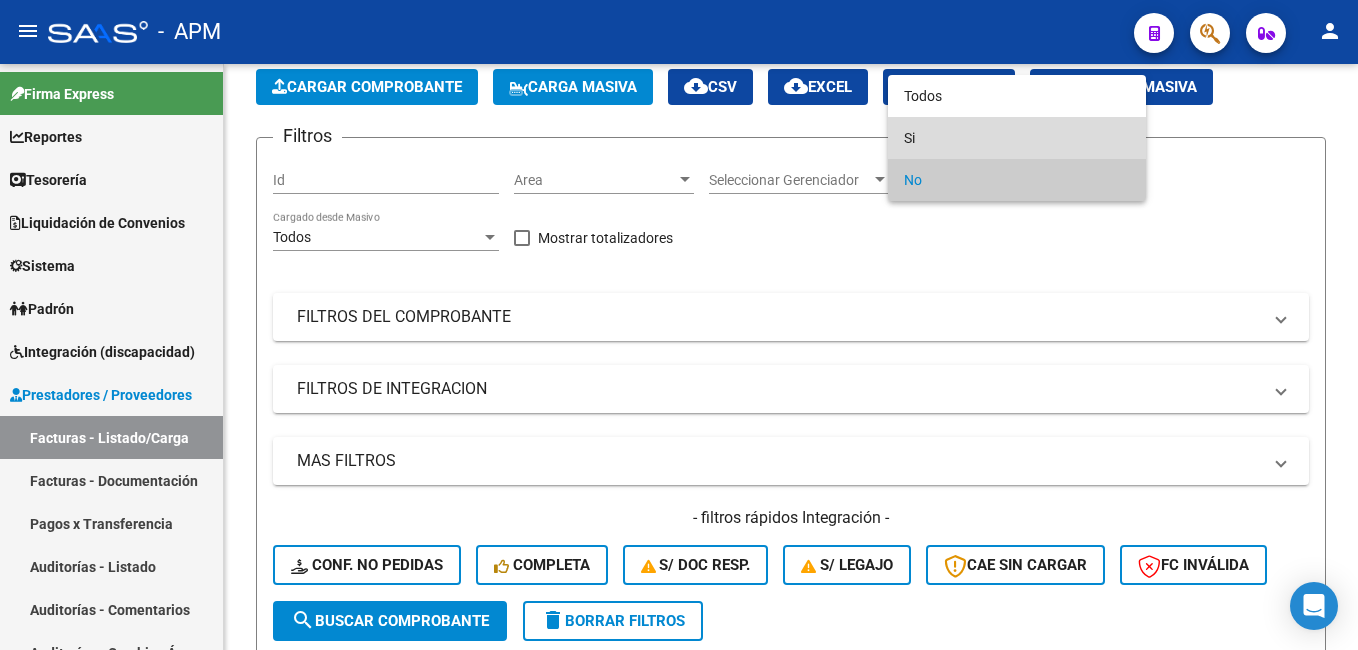 click on "Si" at bounding box center [1017, 138] 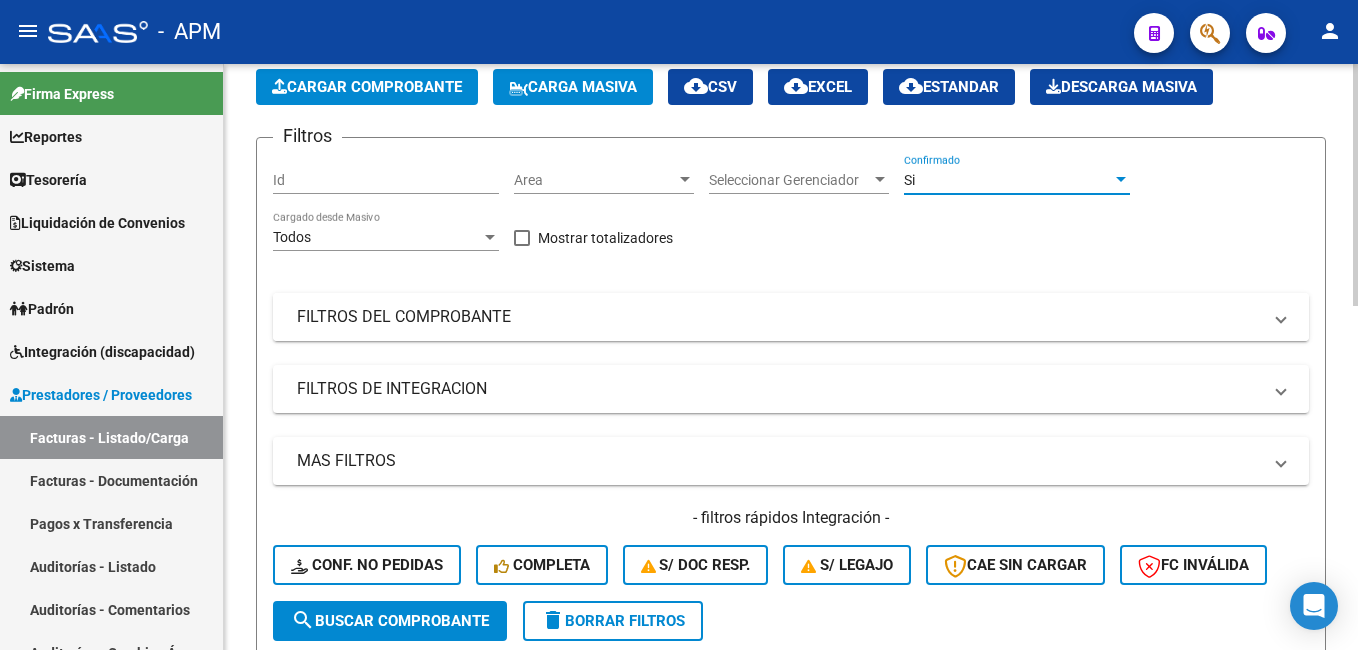 click on "FILTROS DEL COMPROBANTE" at bounding box center (779, 317) 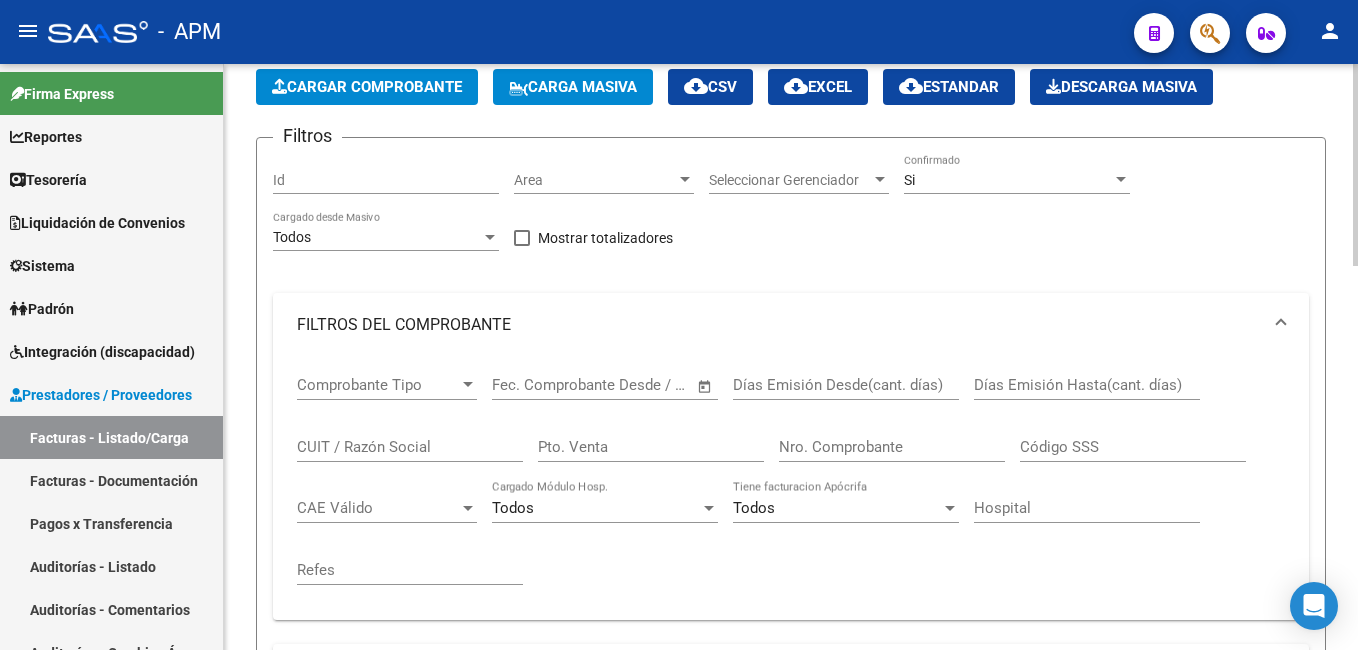 click on "CUIT / Razón Social" at bounding box center (410, 447) 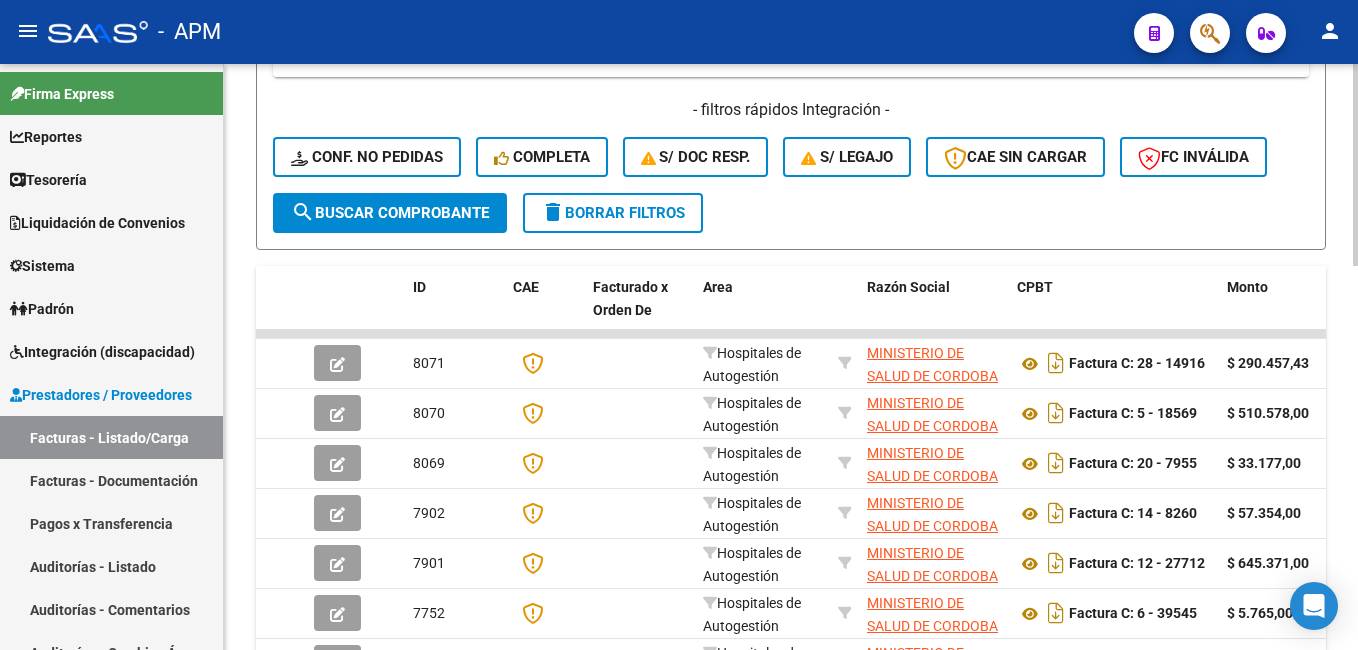 scroll, scrollTop: 900, scrollLeft: 0, axis: vertical 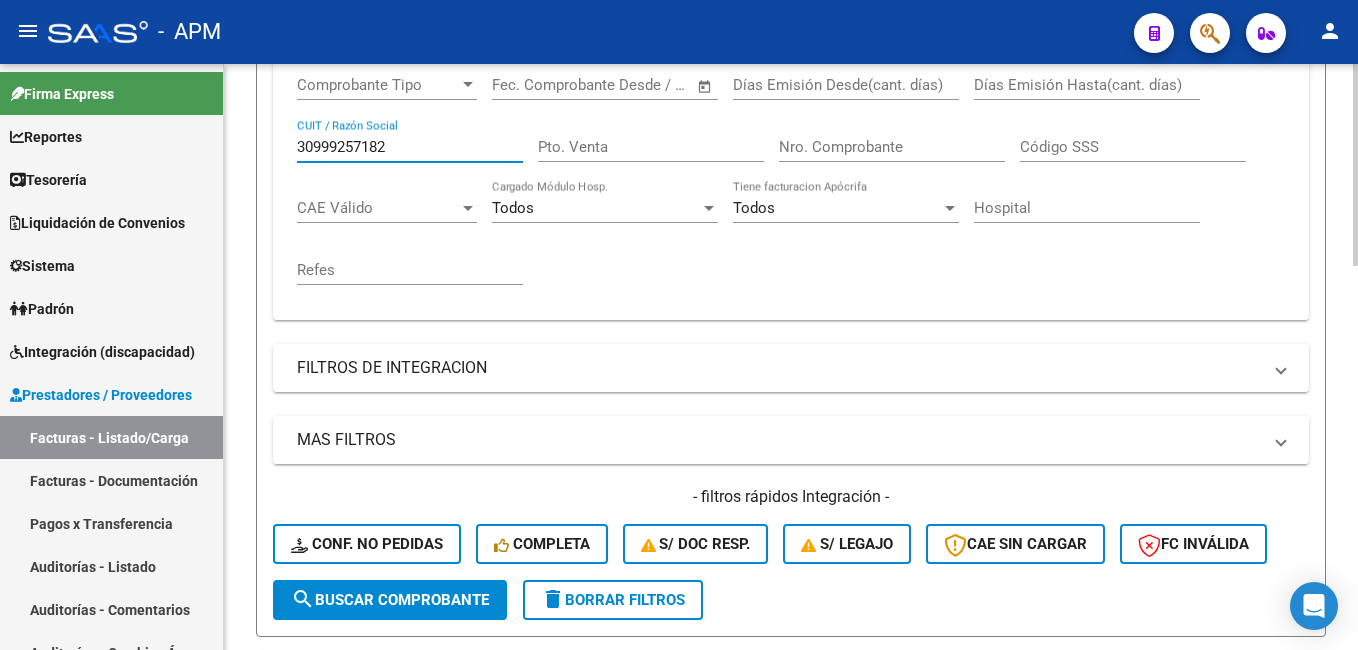 type on "30999257182" 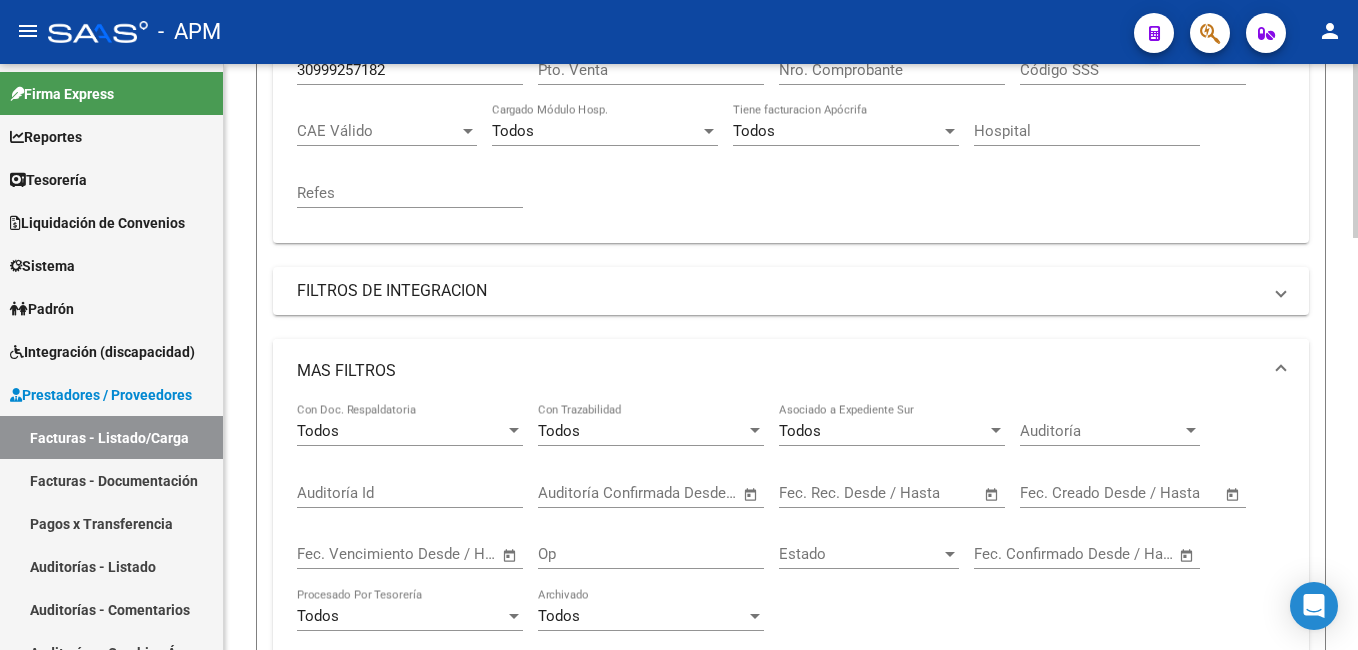 scroll, scrollTop: 600, scrollLeft: 0, axis: vertical 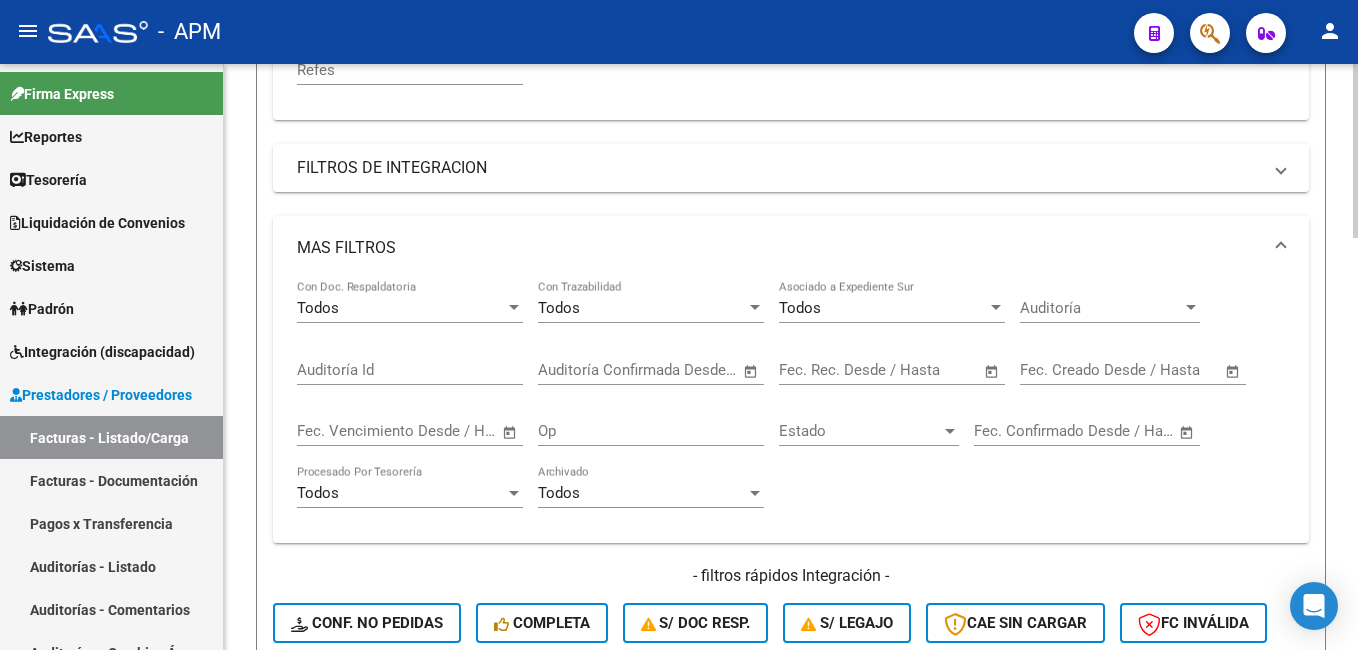 click on "–" at bounding box center [612, 370] 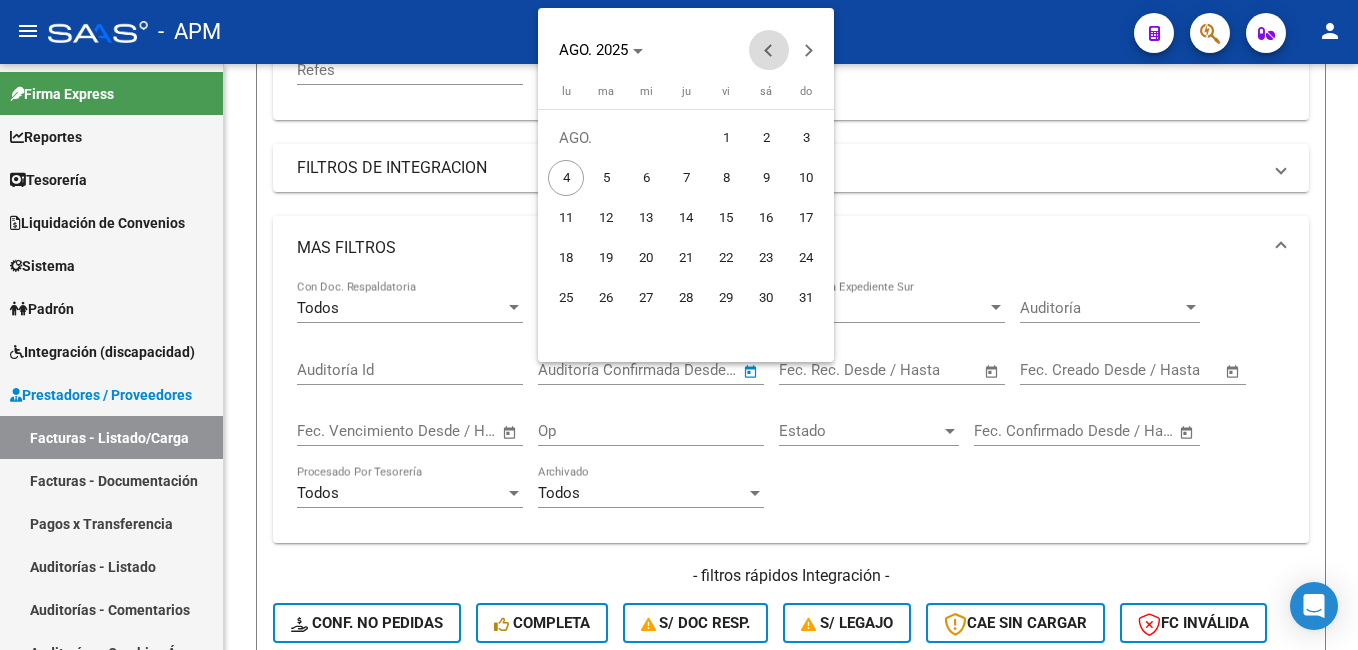 click at bounding box center [769, 50] 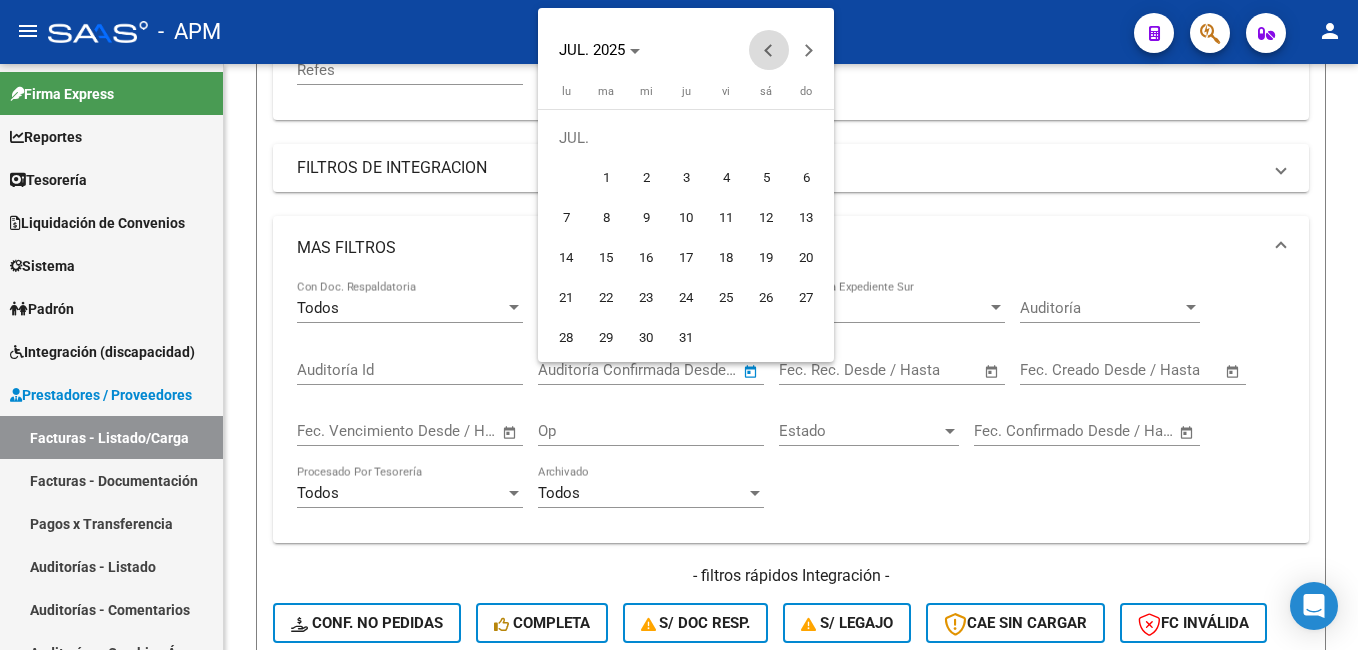 click at bounding box center (769, 50) 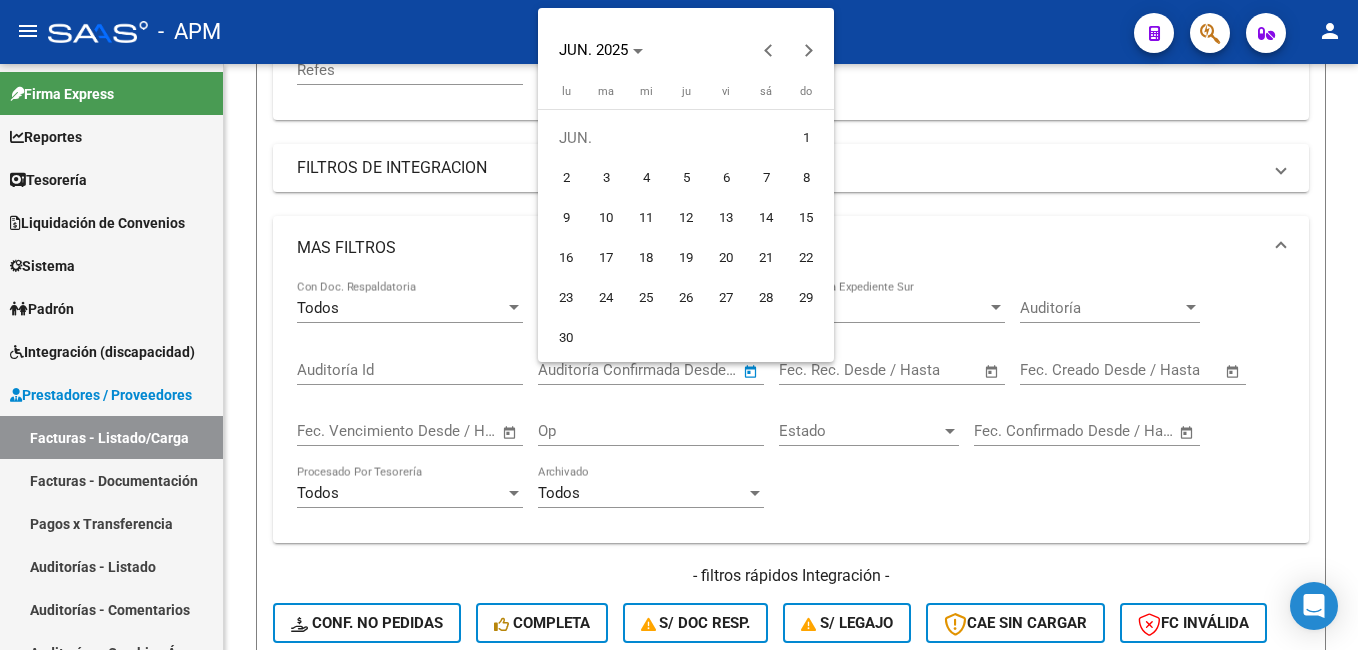 click on "1" at bounding box center (806, 138) 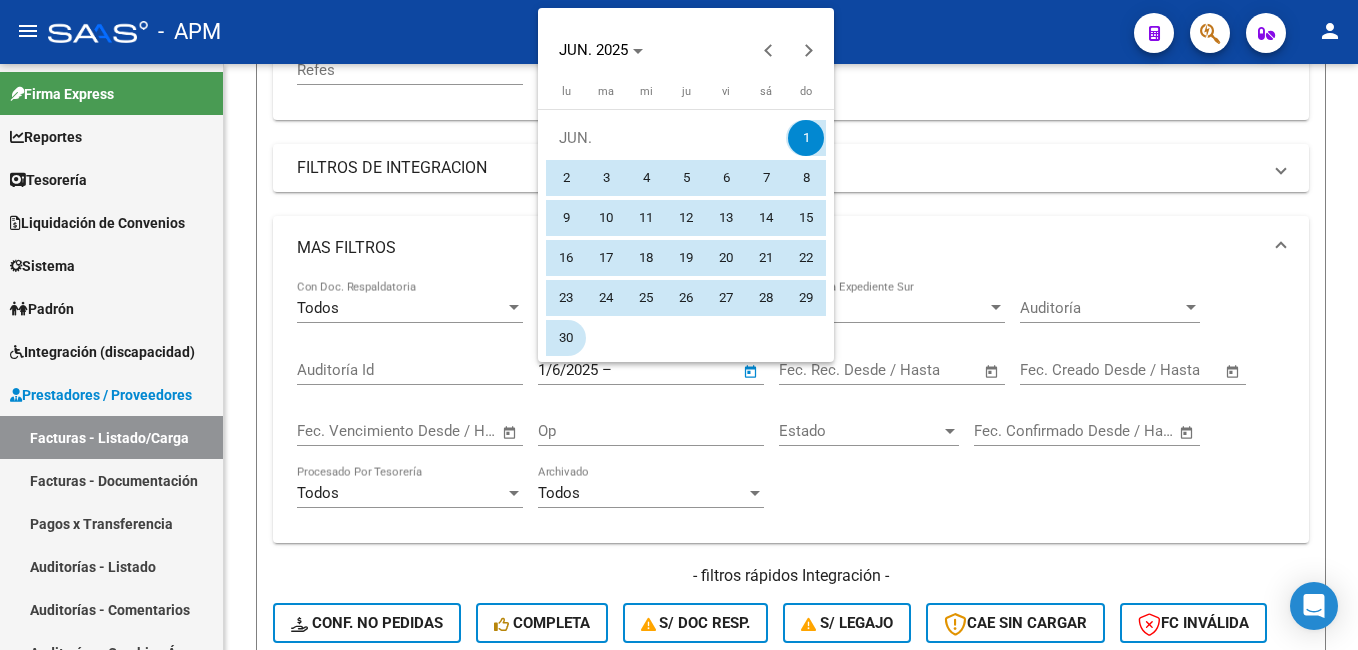 click on "30" at bounding box center (566, 338) 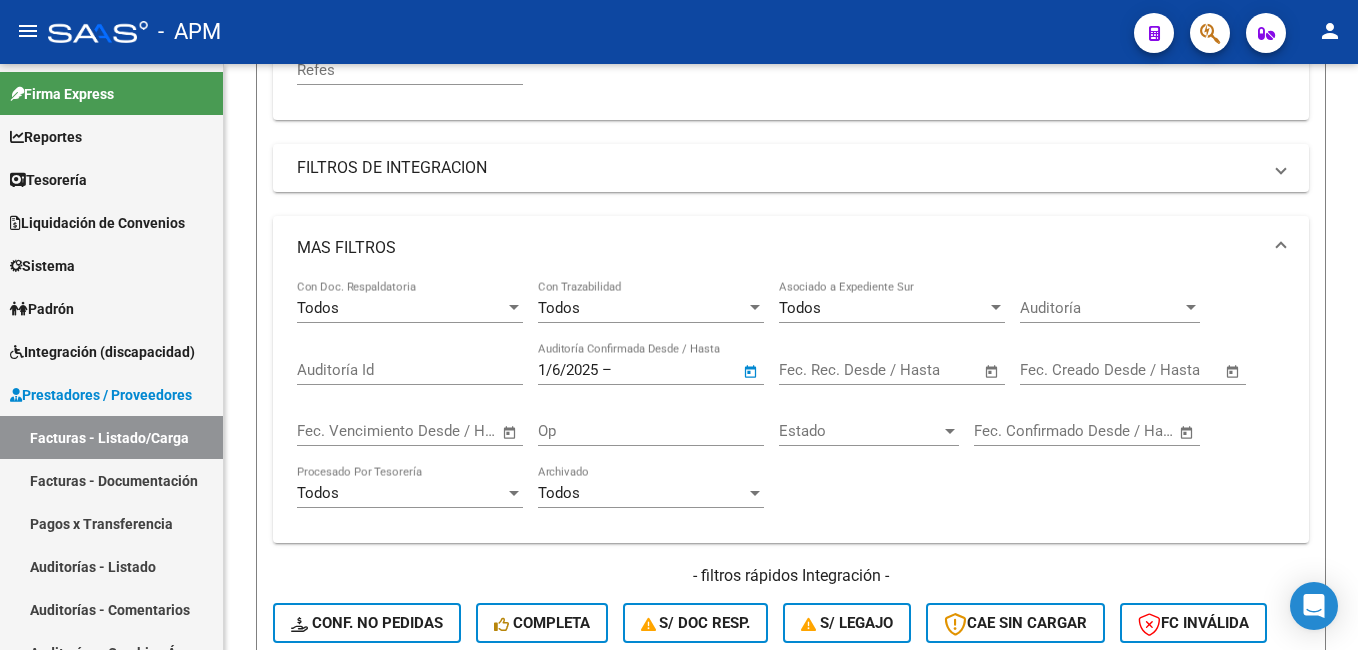 type on "30/6/2025" 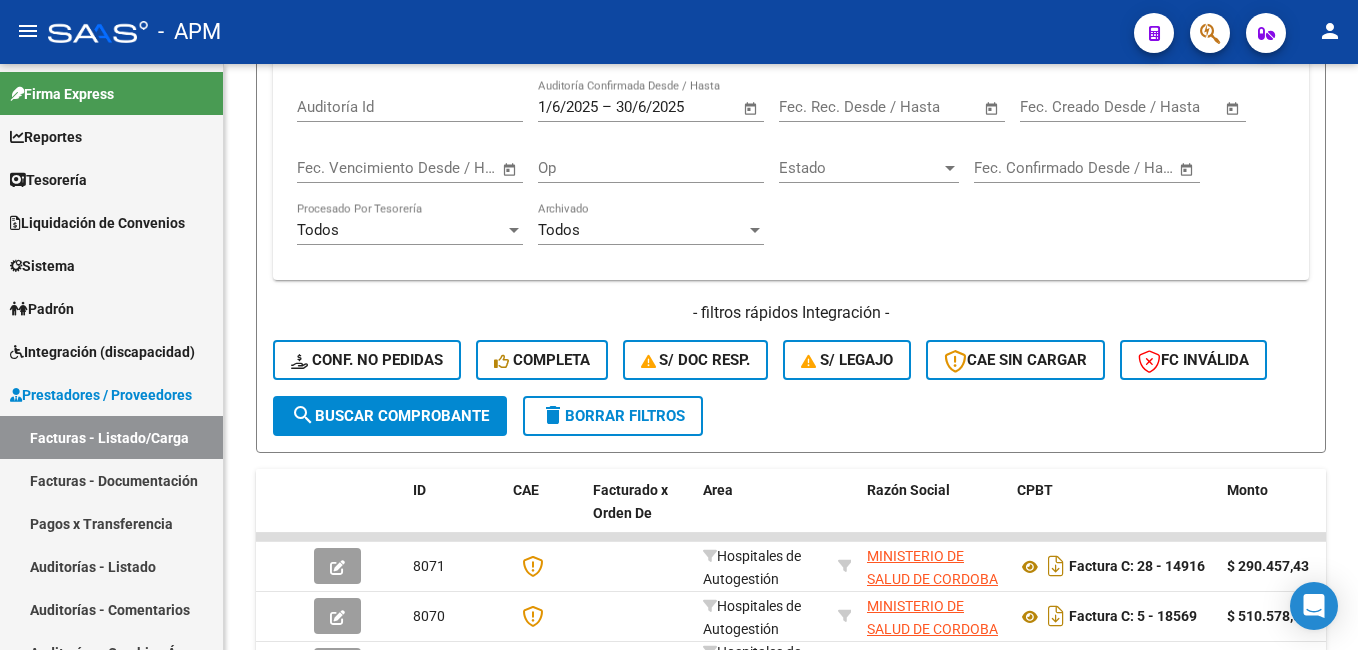 scroll, scrollTop: 1000, scrollLeft: 0, axis: vertical 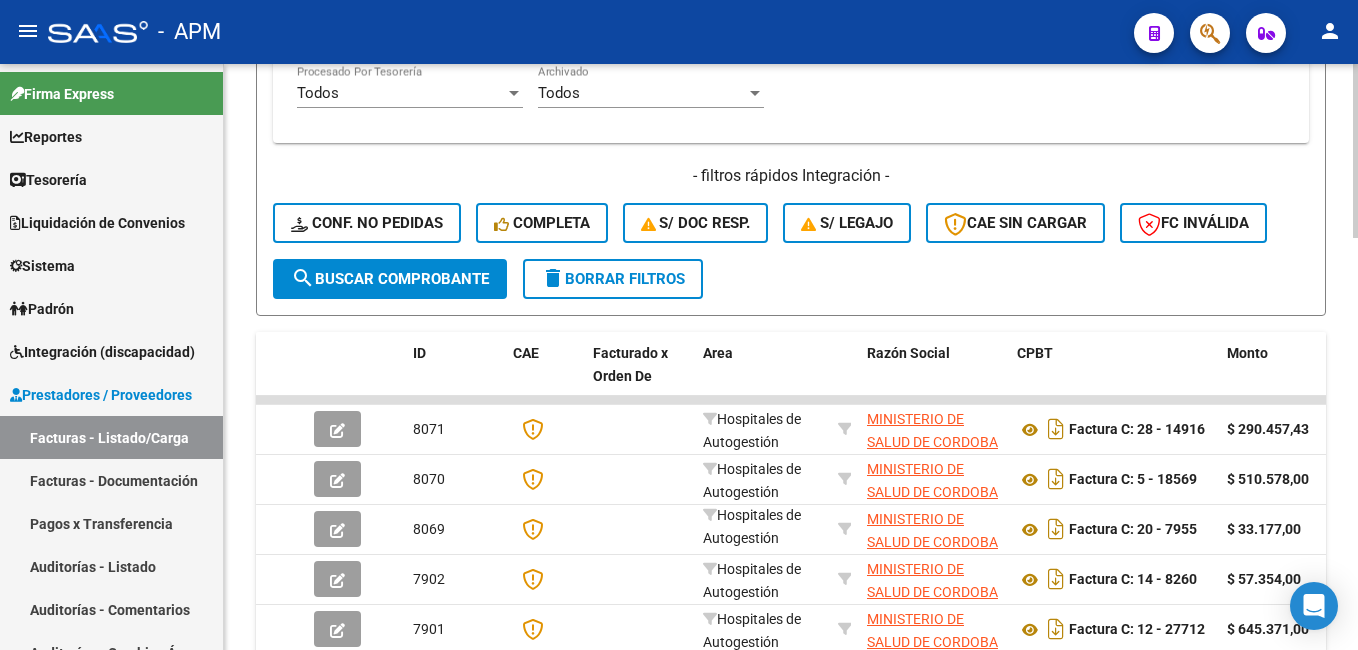 click on "search  Buscar Comprobante" 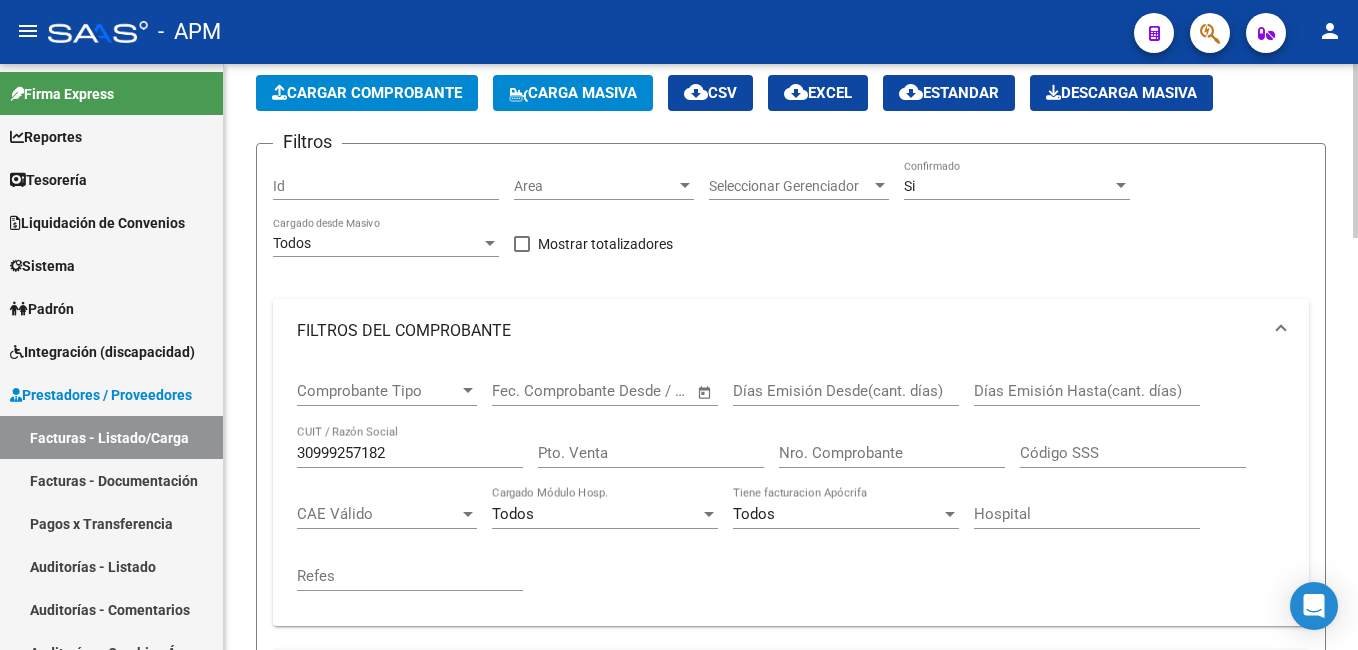 scroll, scrollTop: 92, scrollLeft: 0, axis: vertical 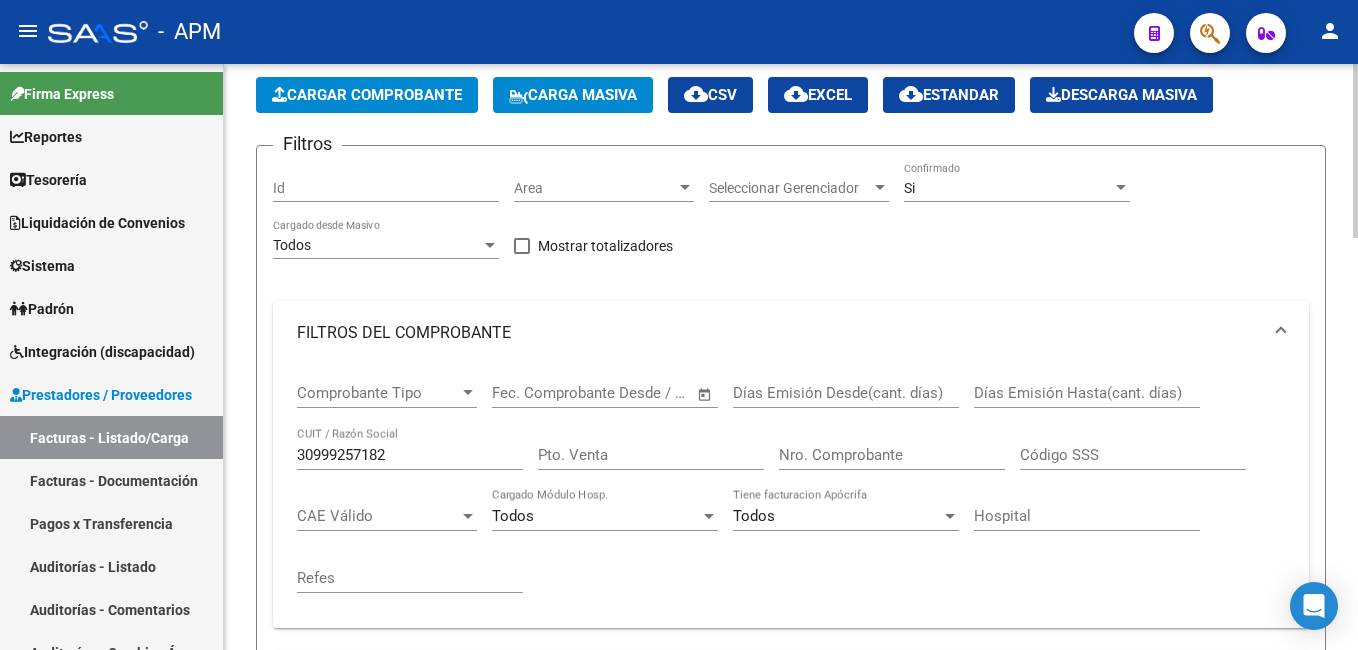 click on "Seleccionar Gerenciador" at bounding box center [790, 188] 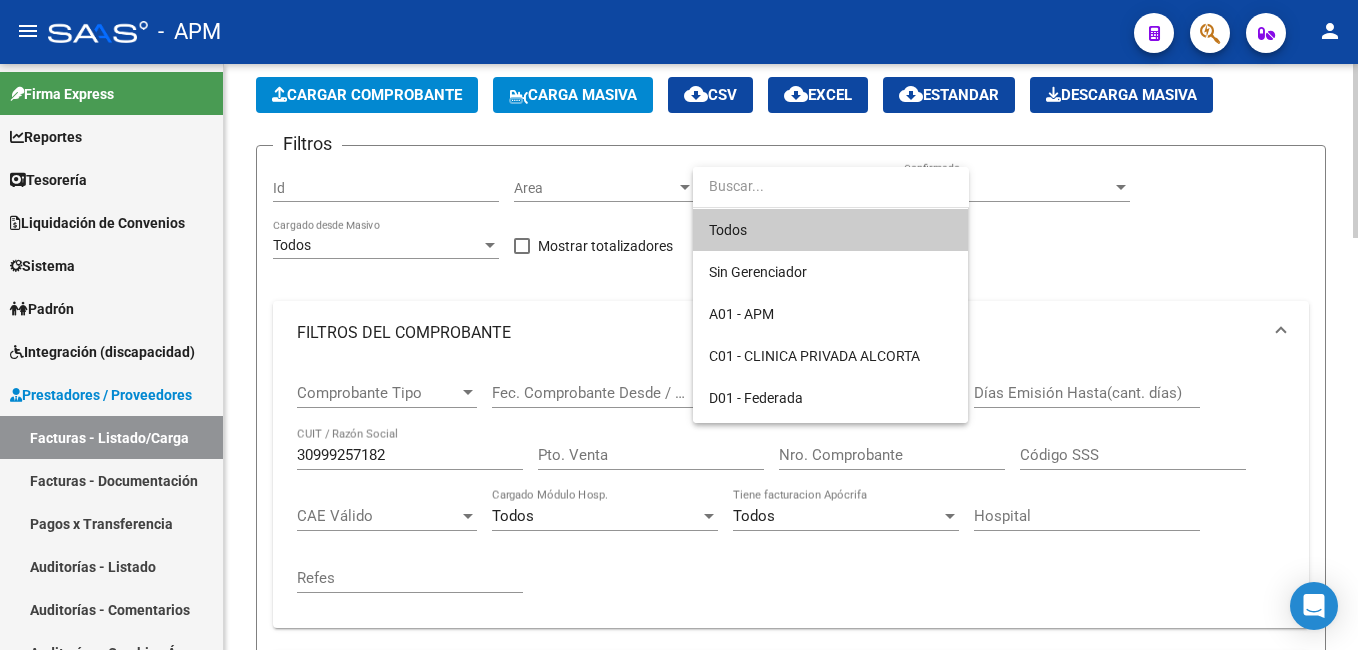 click at bounding box center [831, 186] 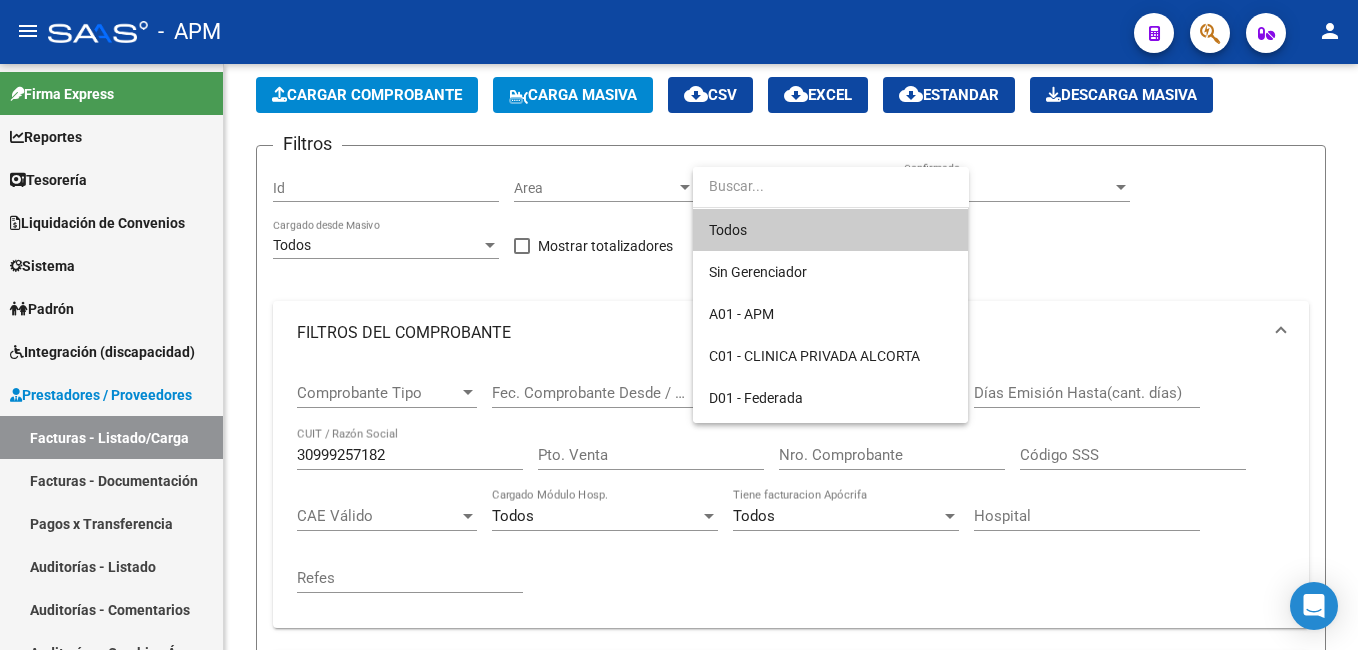 click at bounding box center [679, 325] 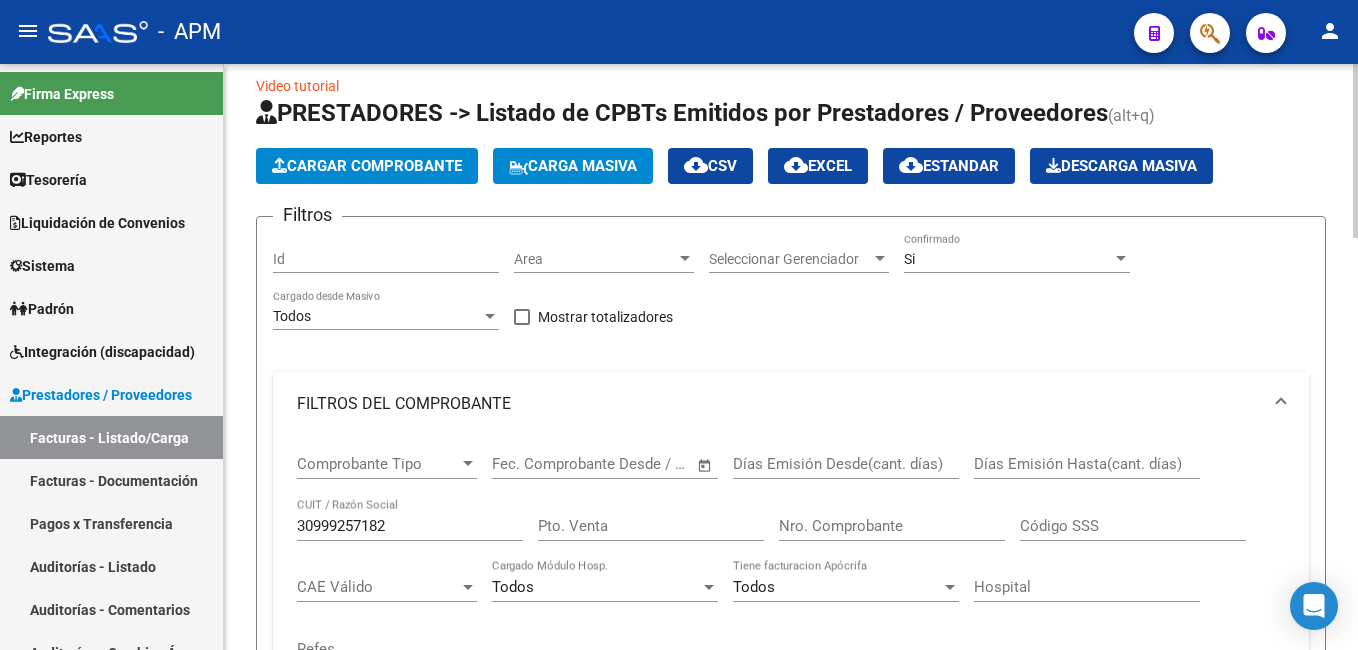 scroll, scrollTop: 0, scrollLeft: 0, axis: both 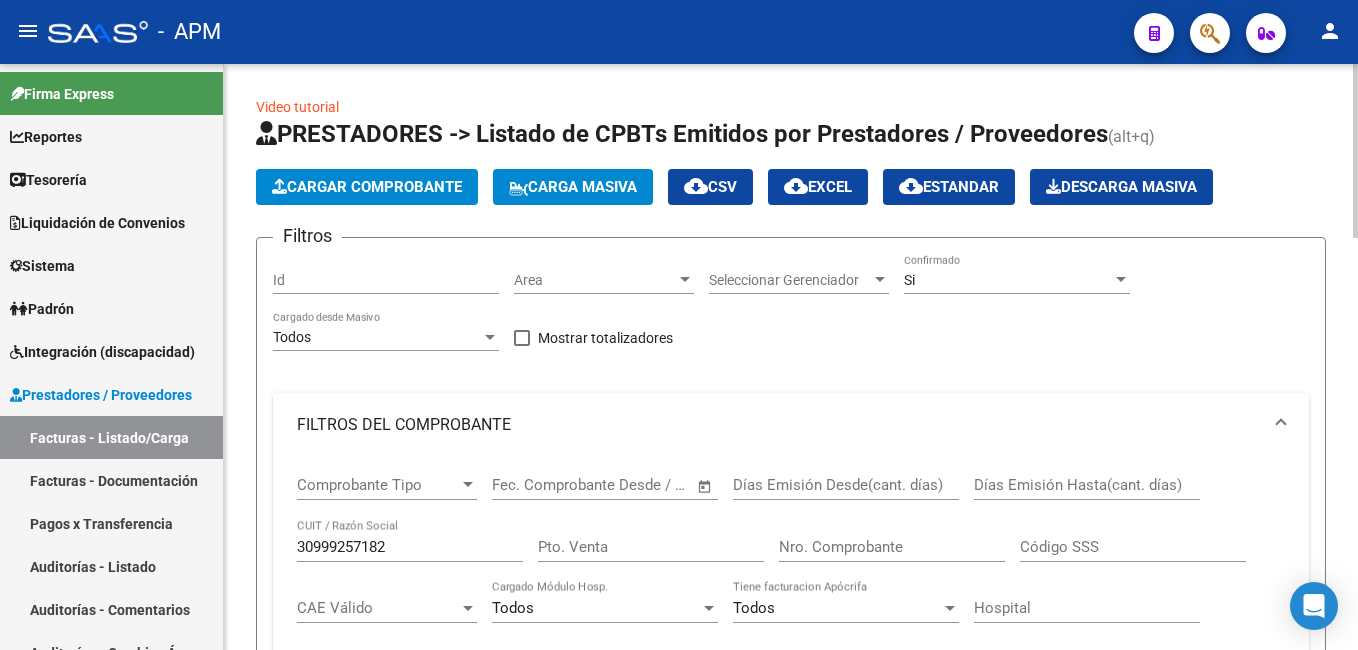 click on "cloud_download  Estandar" 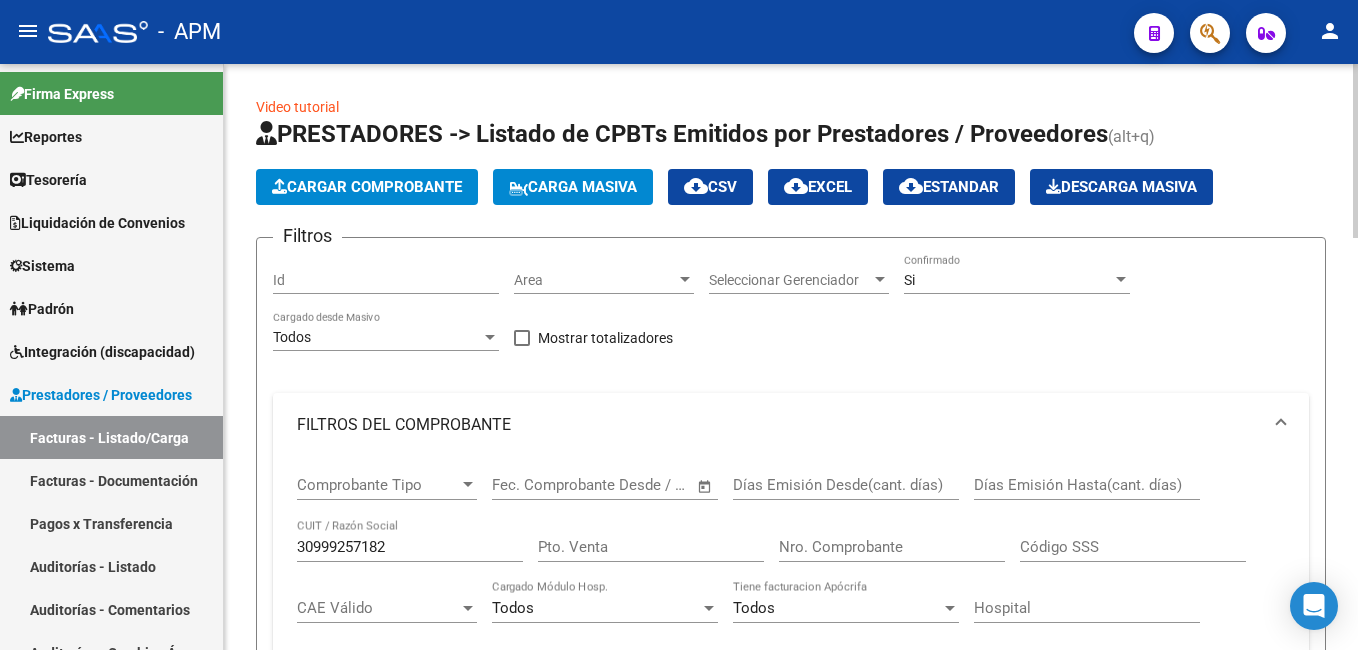 click on "cloud_download" 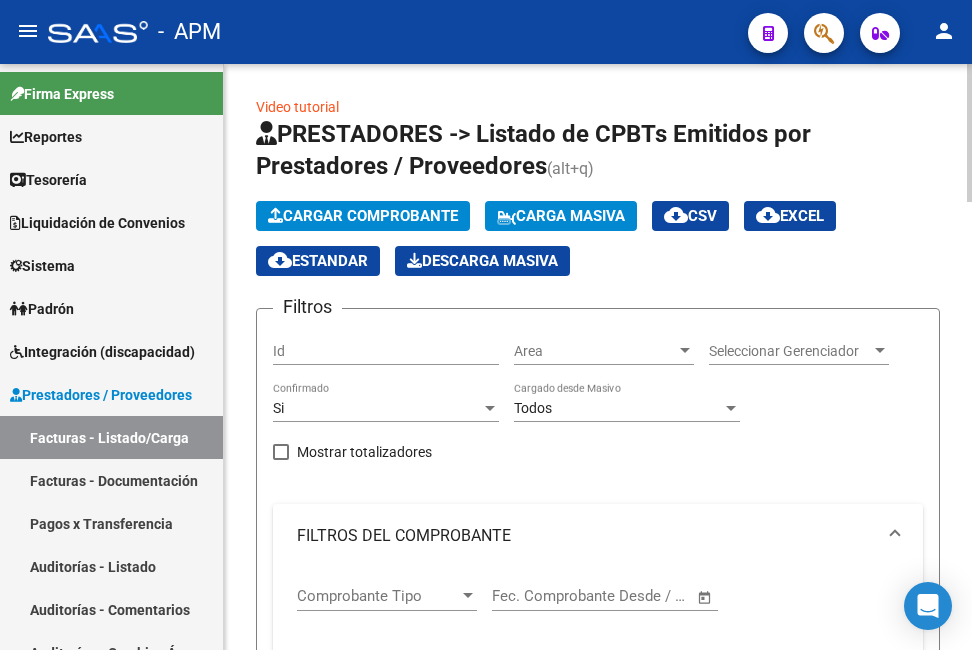 click on "PRESTADORES -> Listado de CPBTs Emitidos por Prestadores / Proveedores (alt+q)" 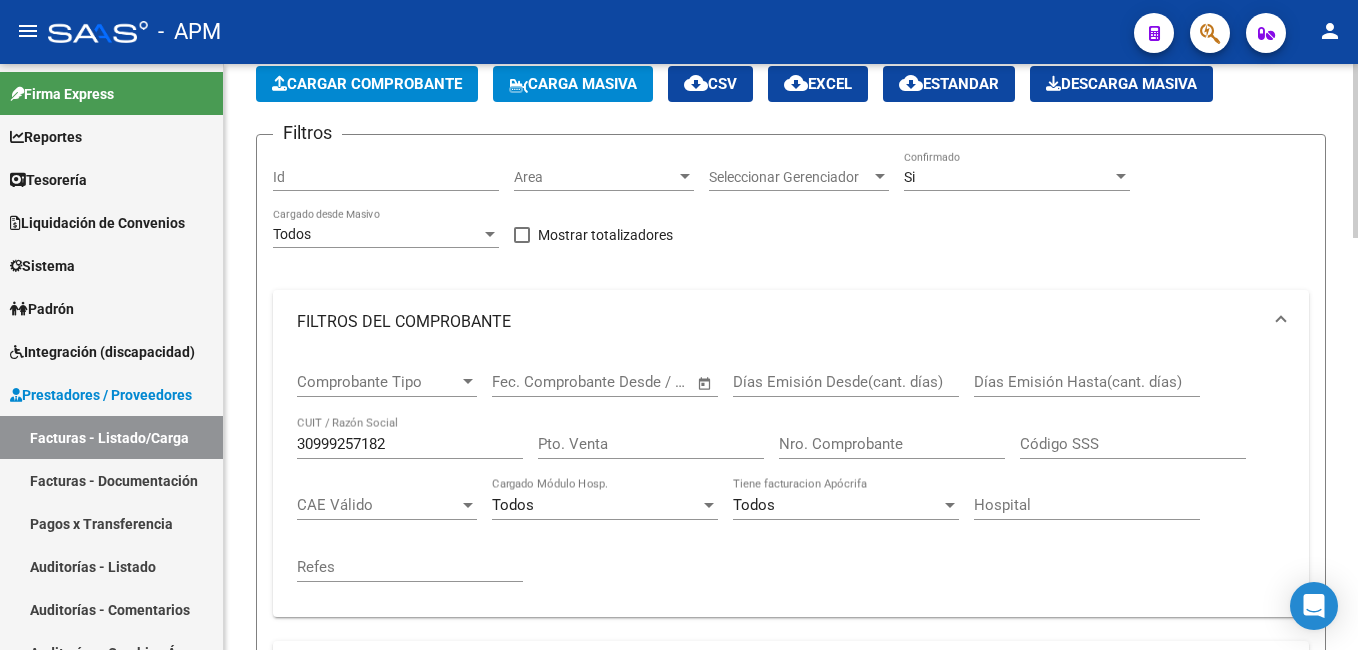 scroll, scrollTop: 100, scrollLeft: 0, axis: vertical 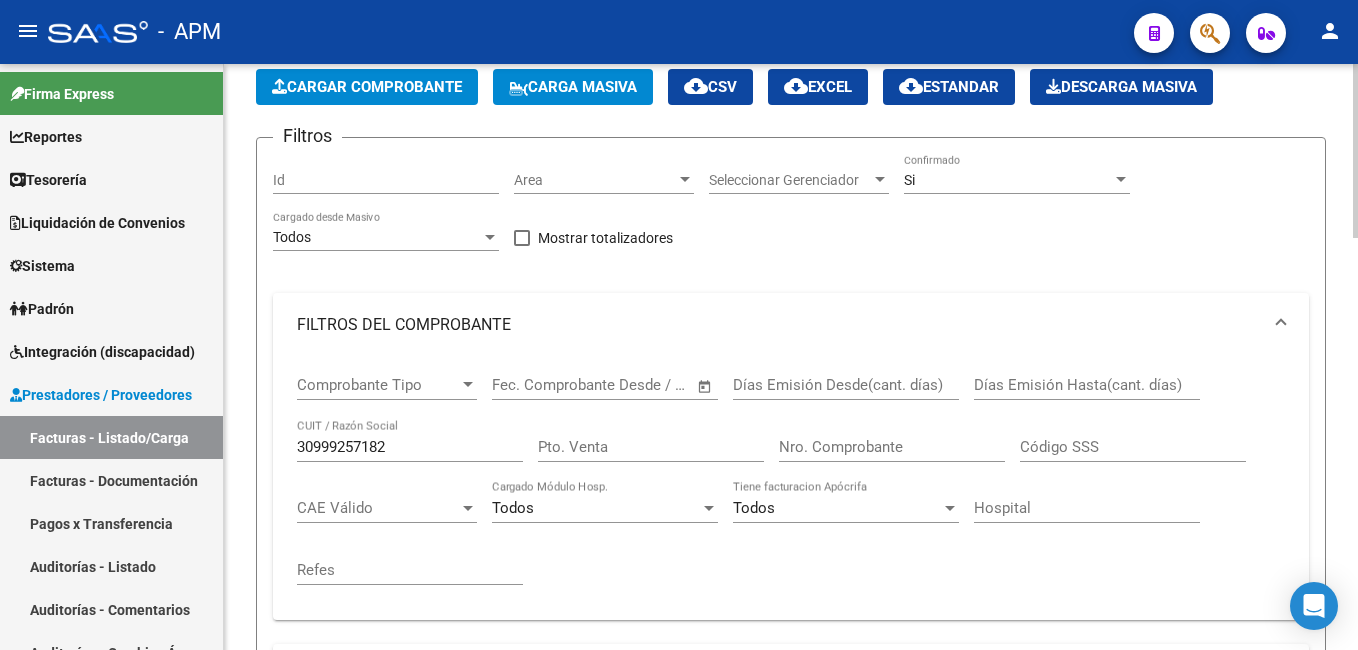 click on "Seleccionar Gerenciador" at bounding box center (790, 180) 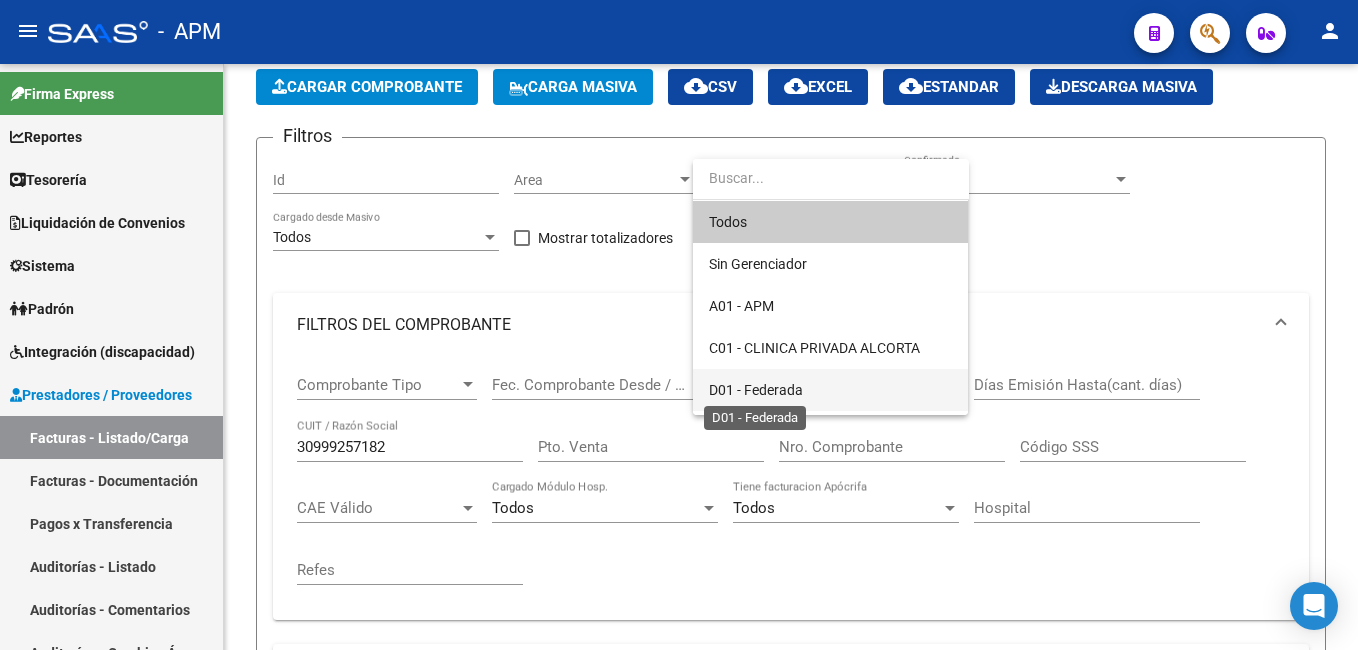 click on "D01 - Federada" at bounding box center (756, 390) 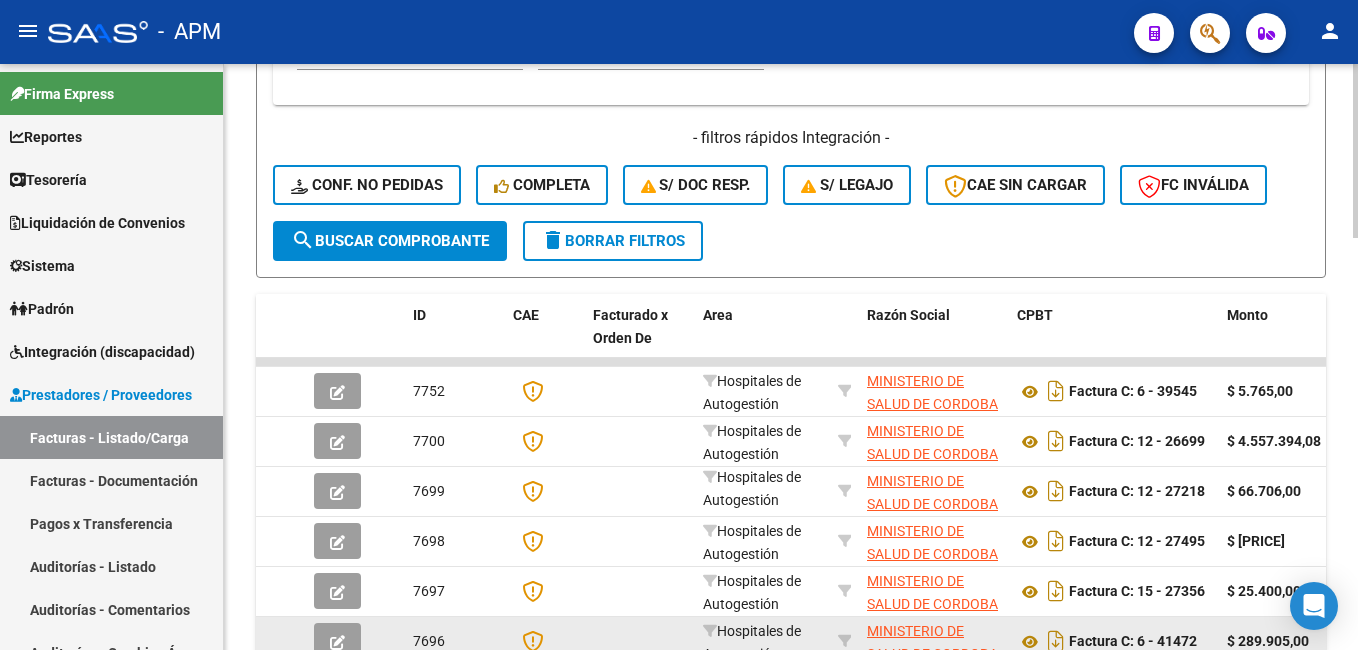 scroll, scrollTop: 992, scrollLeft: 0, axis: vertical 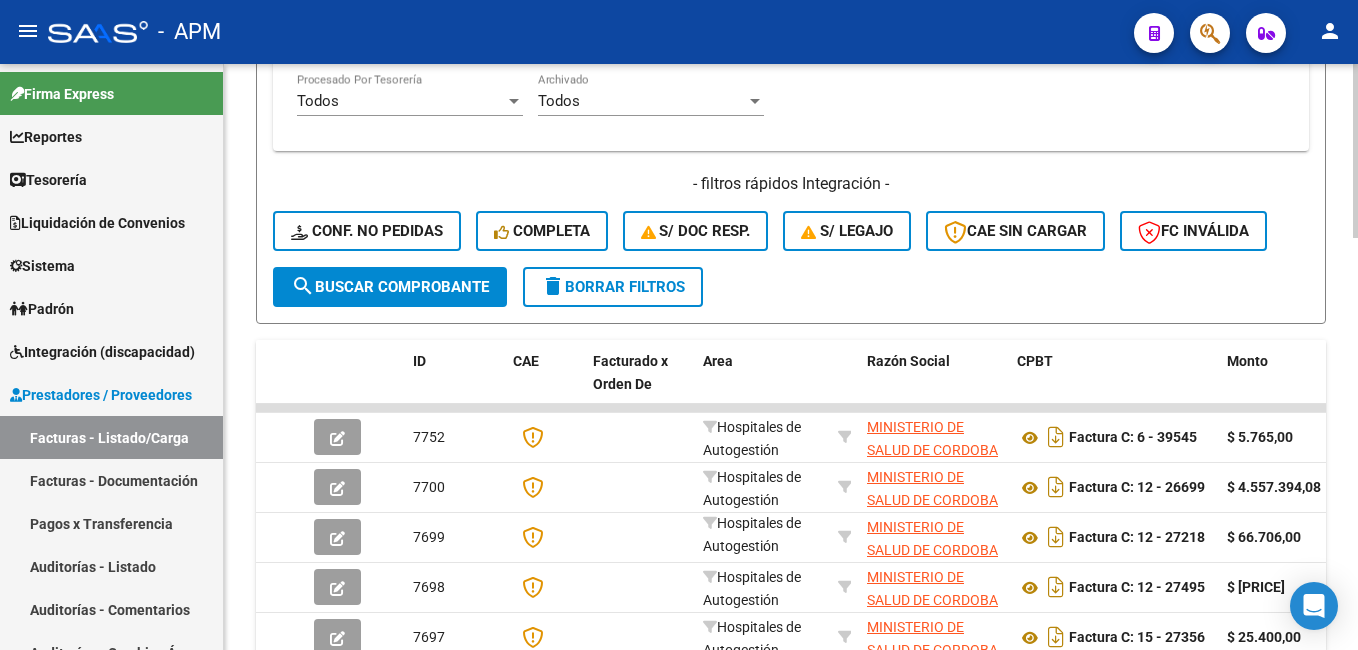 click on "search  Buscar Comprobante" 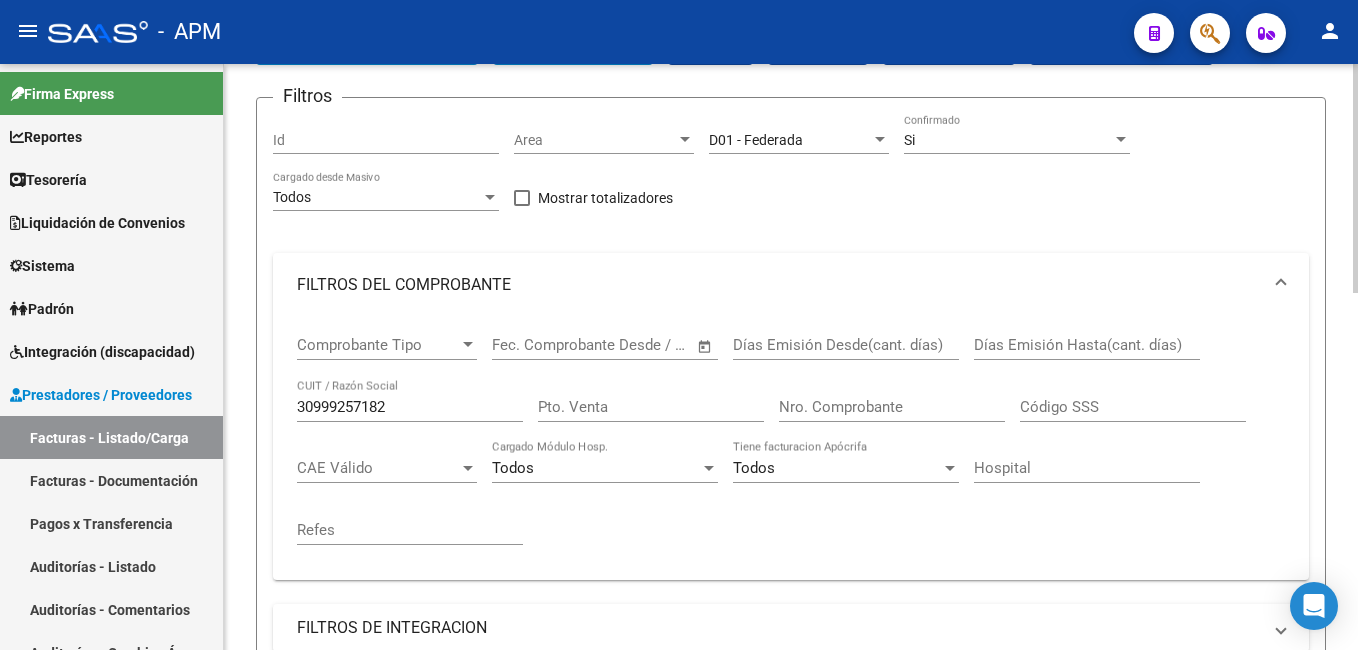 scroll, scrollTop: 11, scrollLeft: 0, axis: vertical 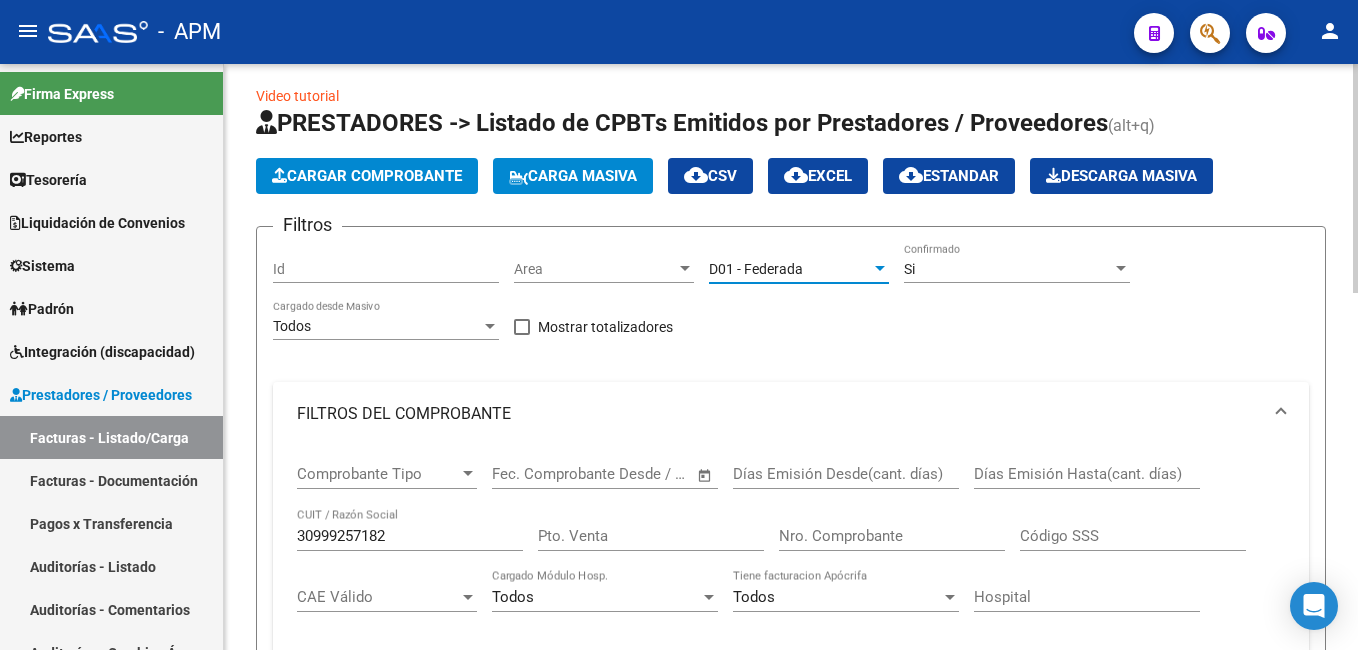 click on "D01 - Federada" at bounding box center [790, 269] 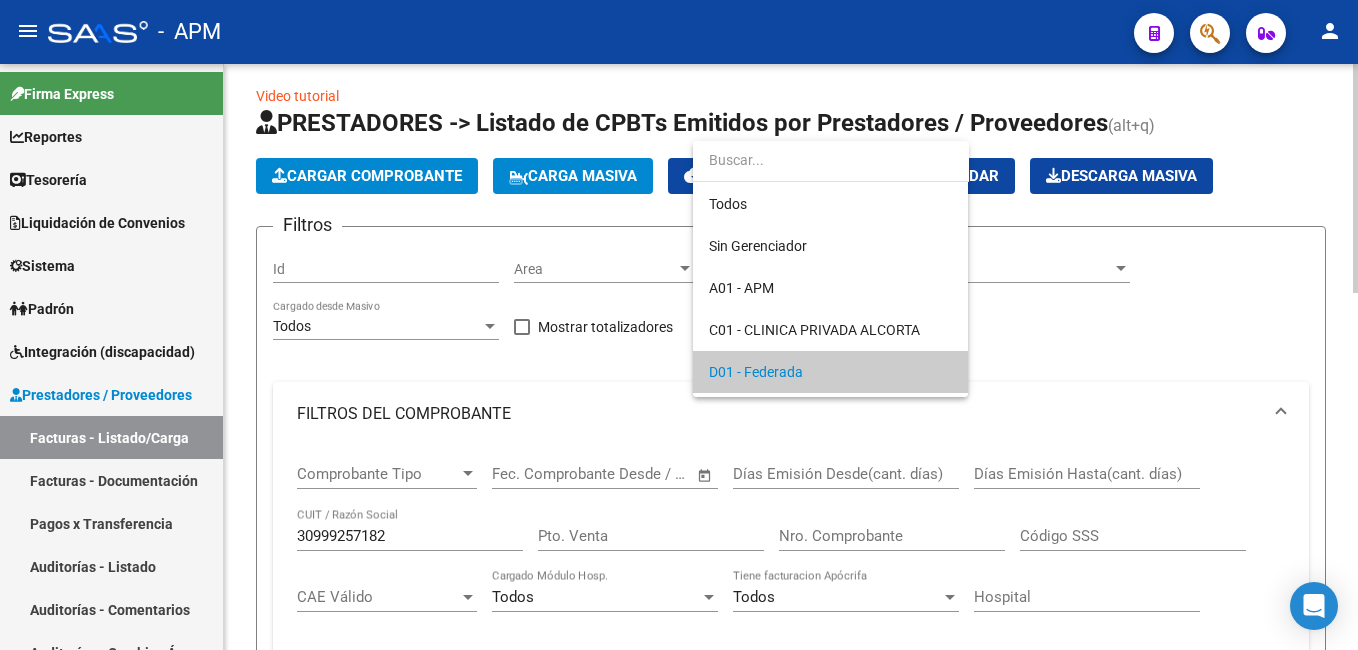 scroll, scrollTop: 103, scrollLeft: 0, axis: vertical 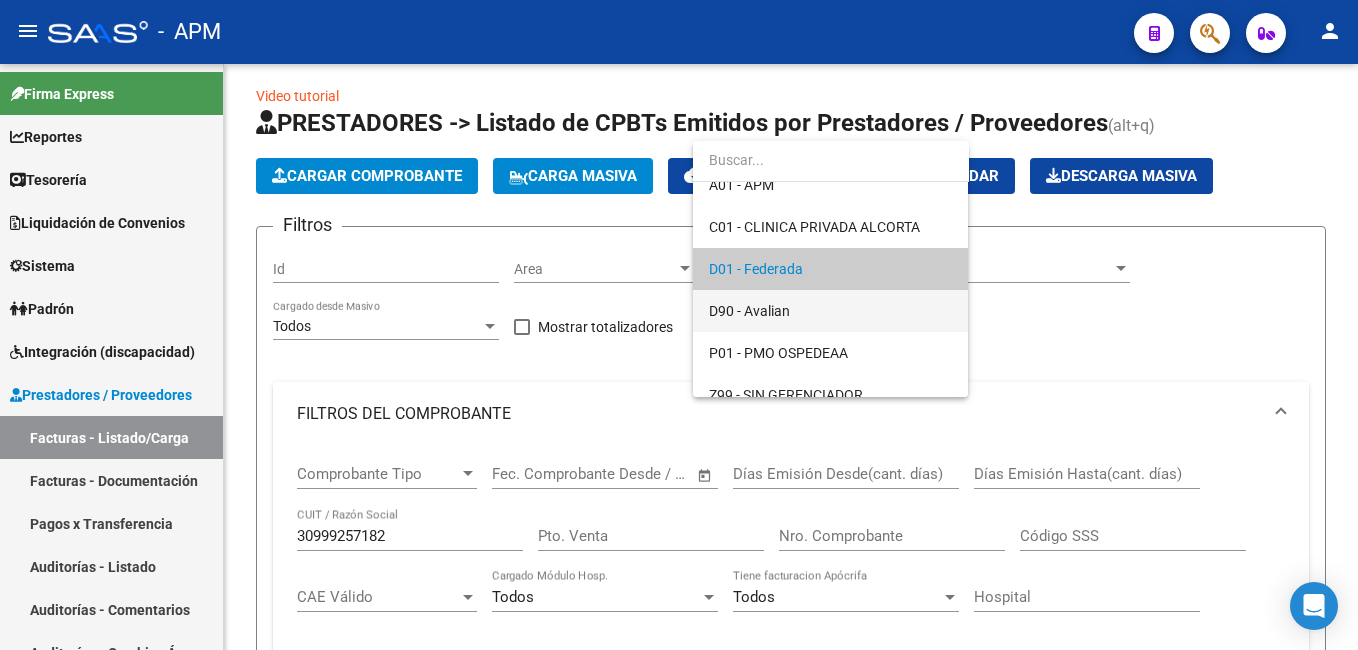 click on "D90 - Avalian" at bounding box center [830, 311] 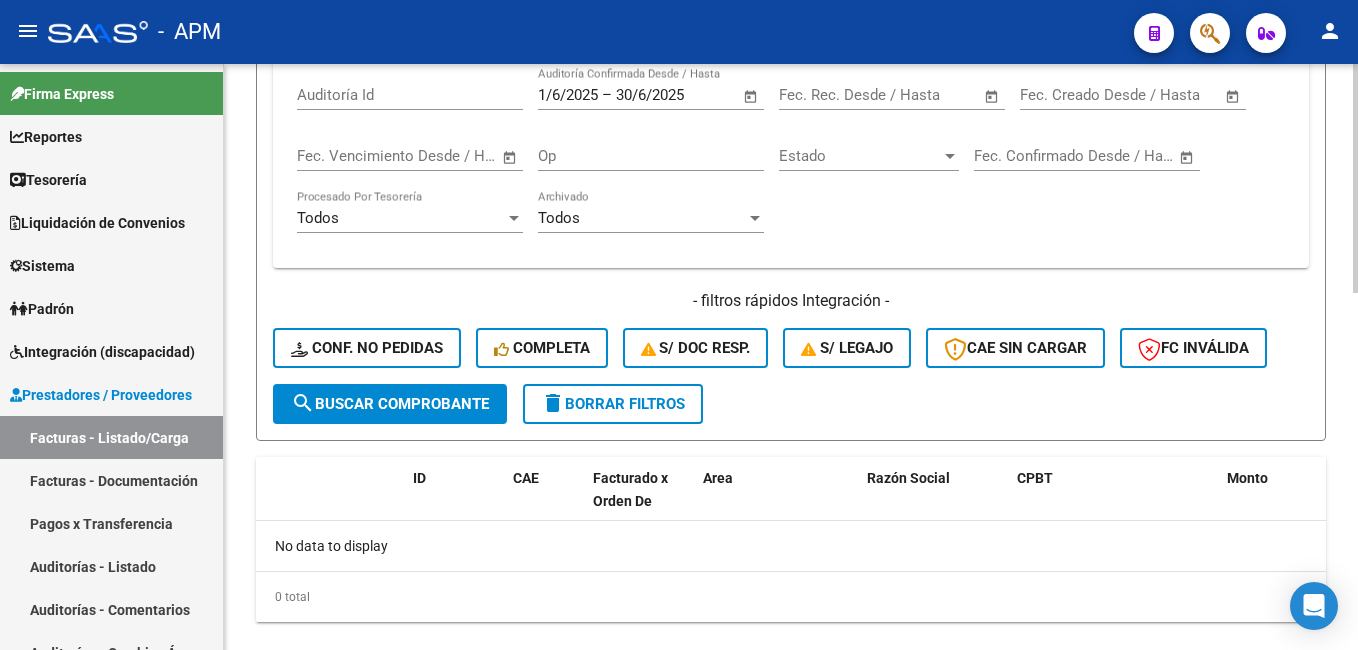 scroll, scrollTop: 911, scrollLeft: 0, axis: vertical 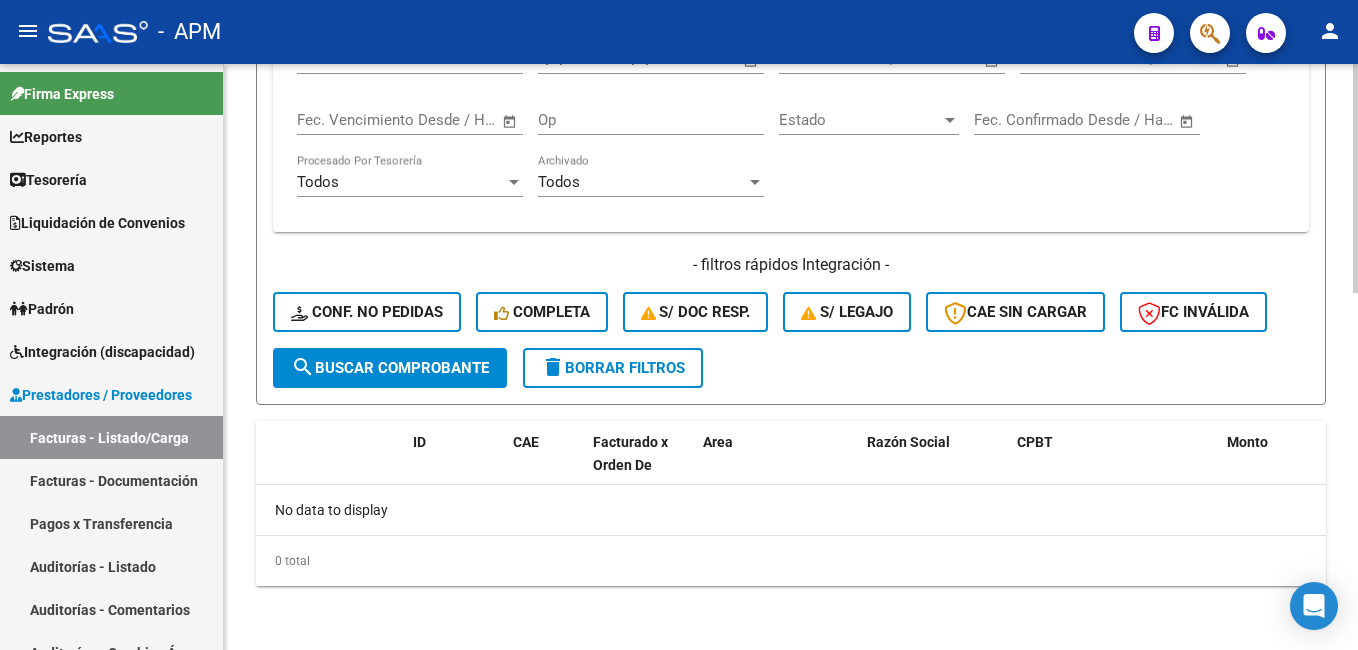 click on "search  Buscar Comprobante" 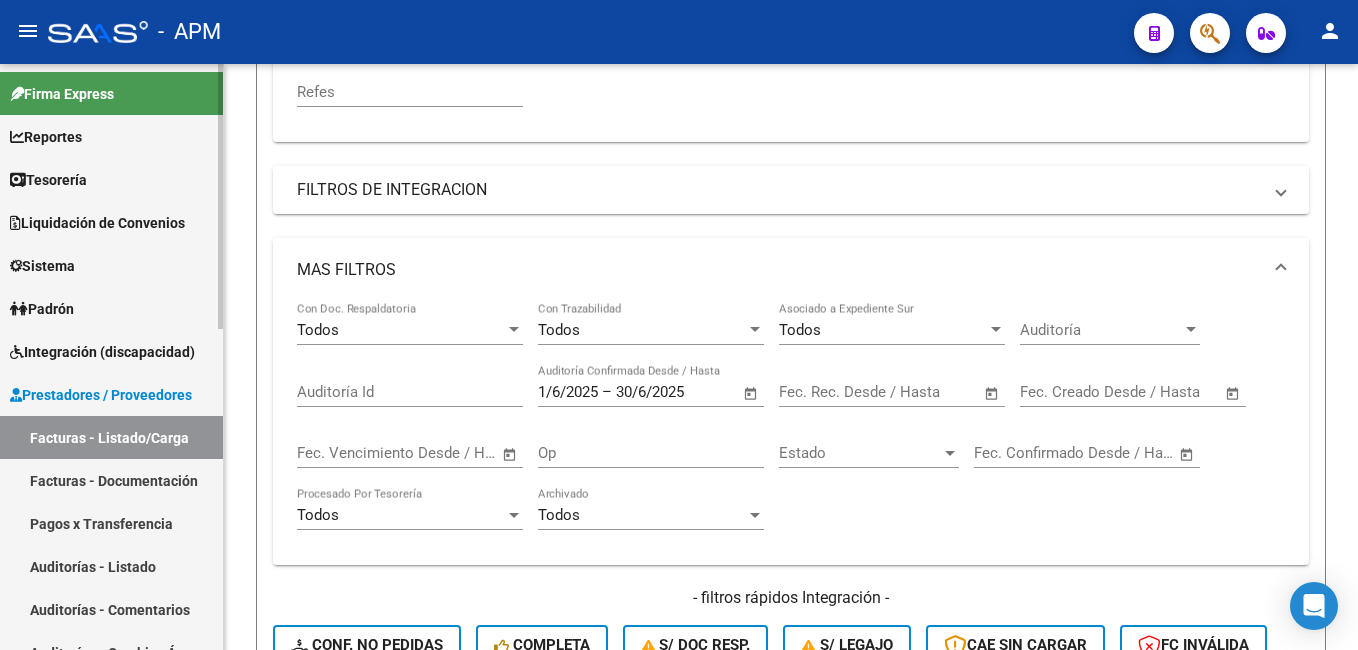 scroll, scrollTop: 611, scrollLeft: 0, axis: vertical 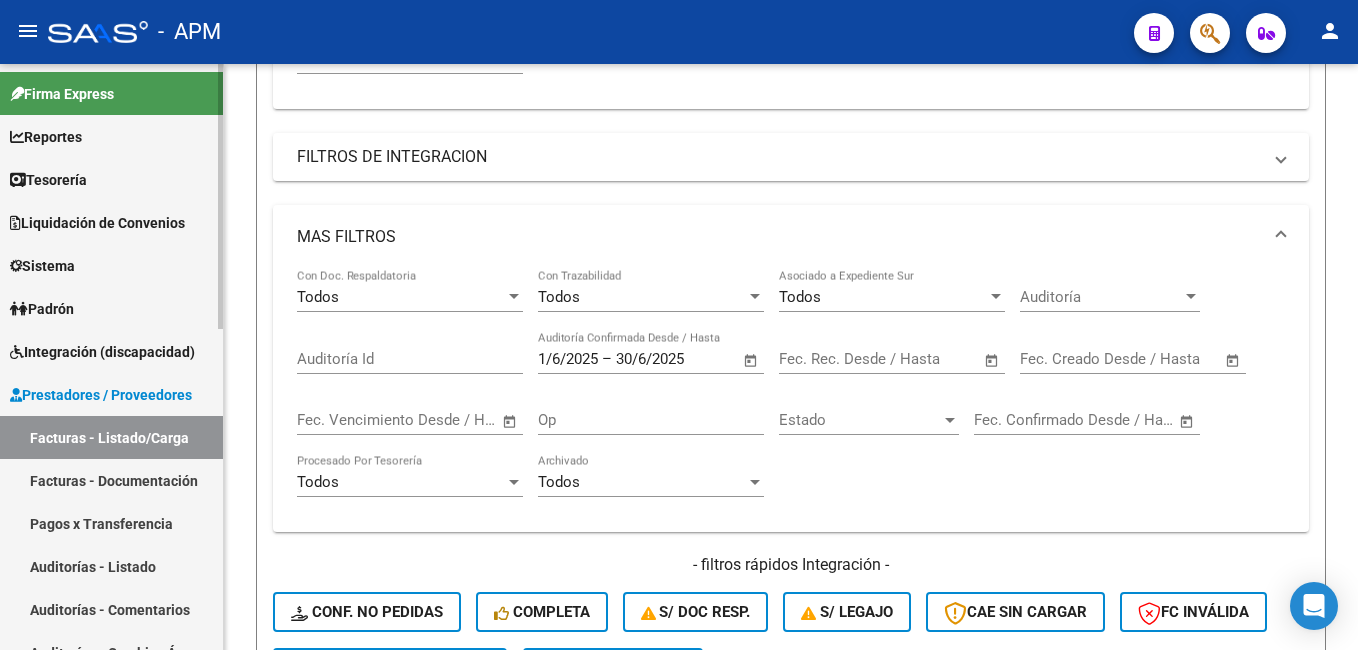 drag, startPoint x: 82, startPoint y: 560, endPoint x: 89, endPoint y: 635, distance: 75.32596 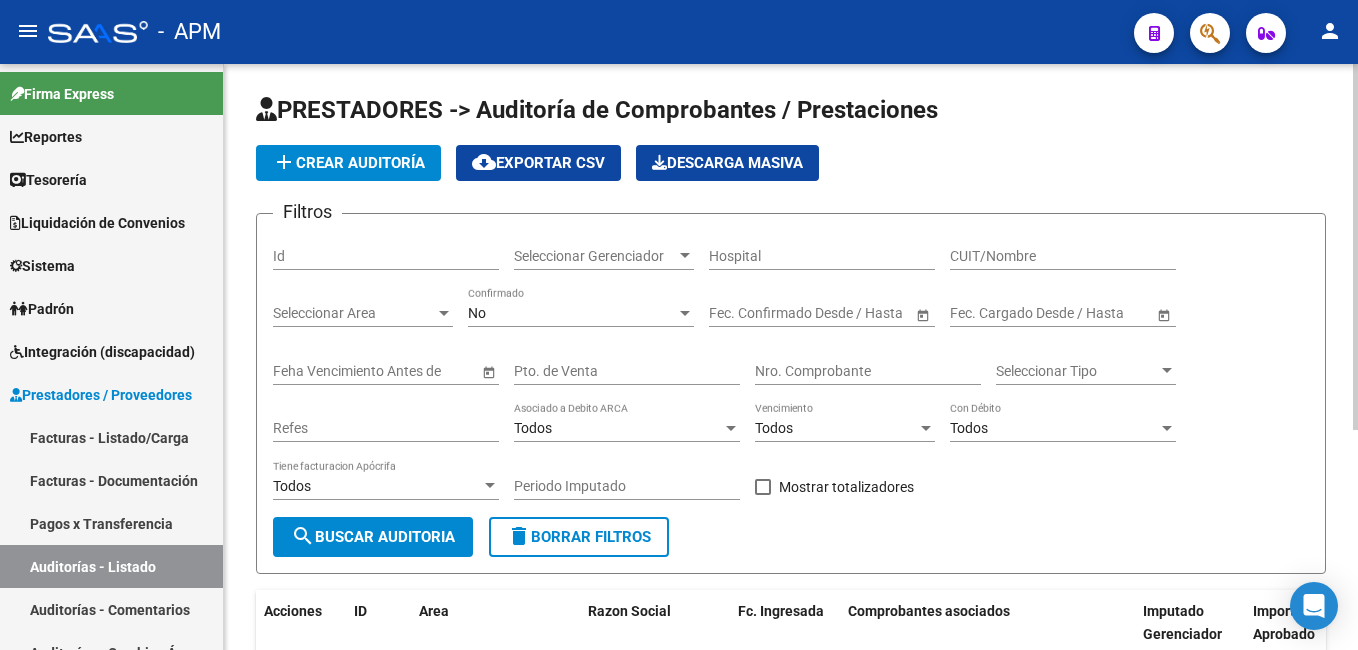 scroll, scrollTop: 0, scrollLeft: 0, axis: both 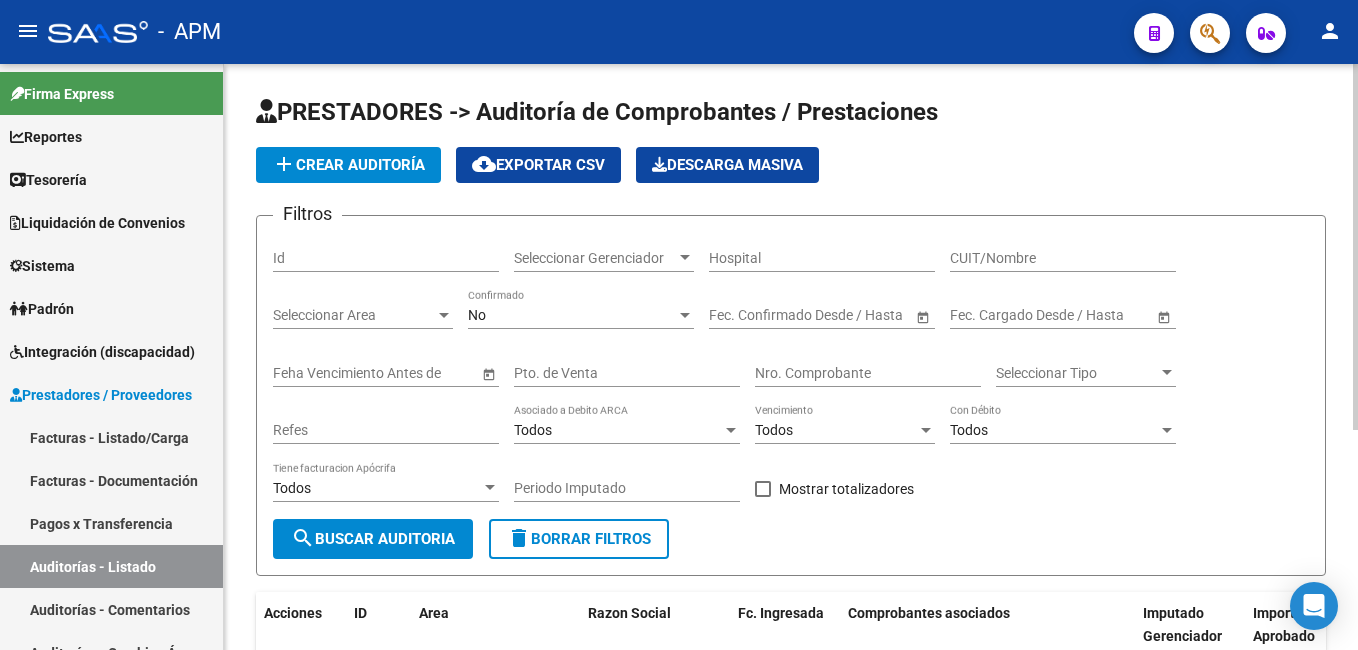 click on "No" at bounding box center (572, 315) 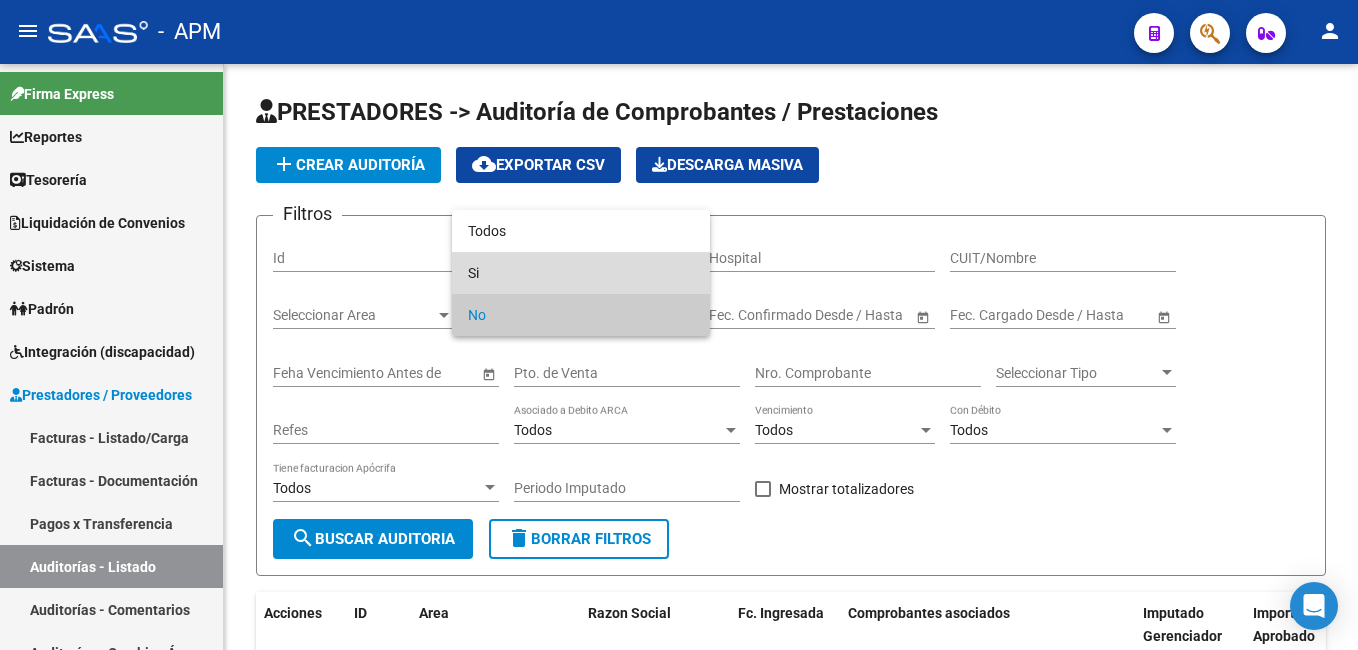 click on "Si" at bounding box center [581, 273] 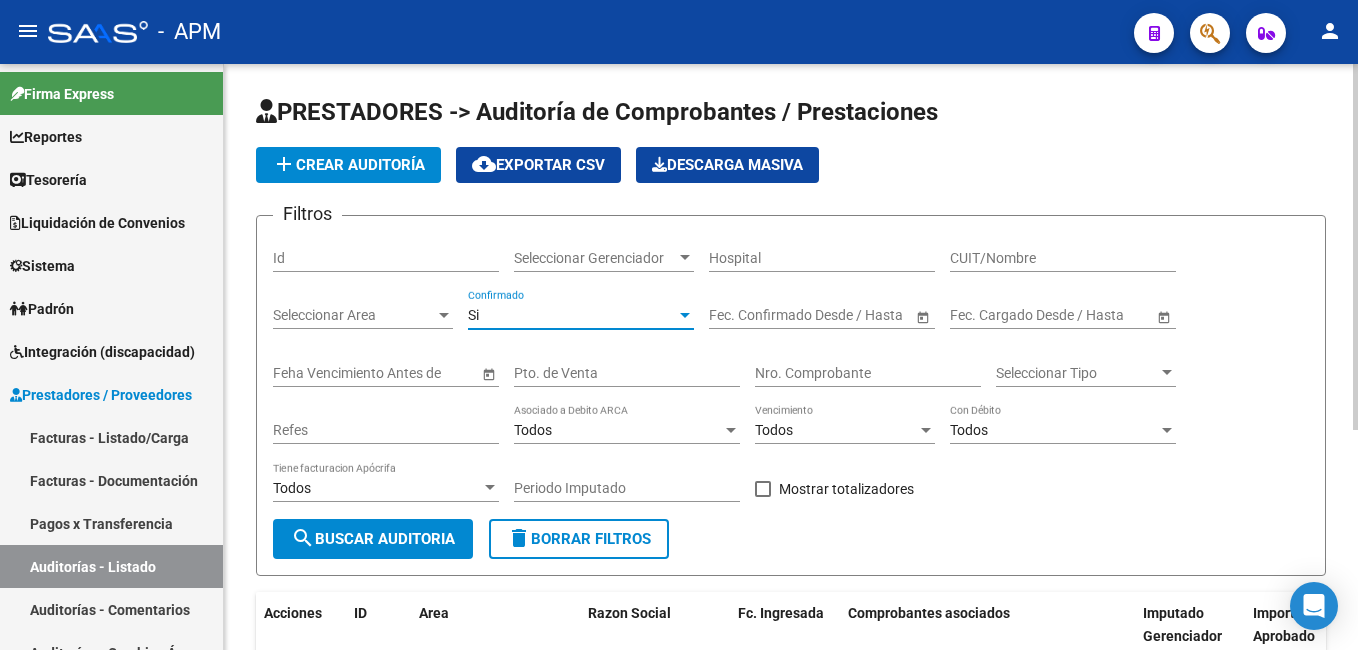 click on "Hospital" at bounding box center [822, 258] 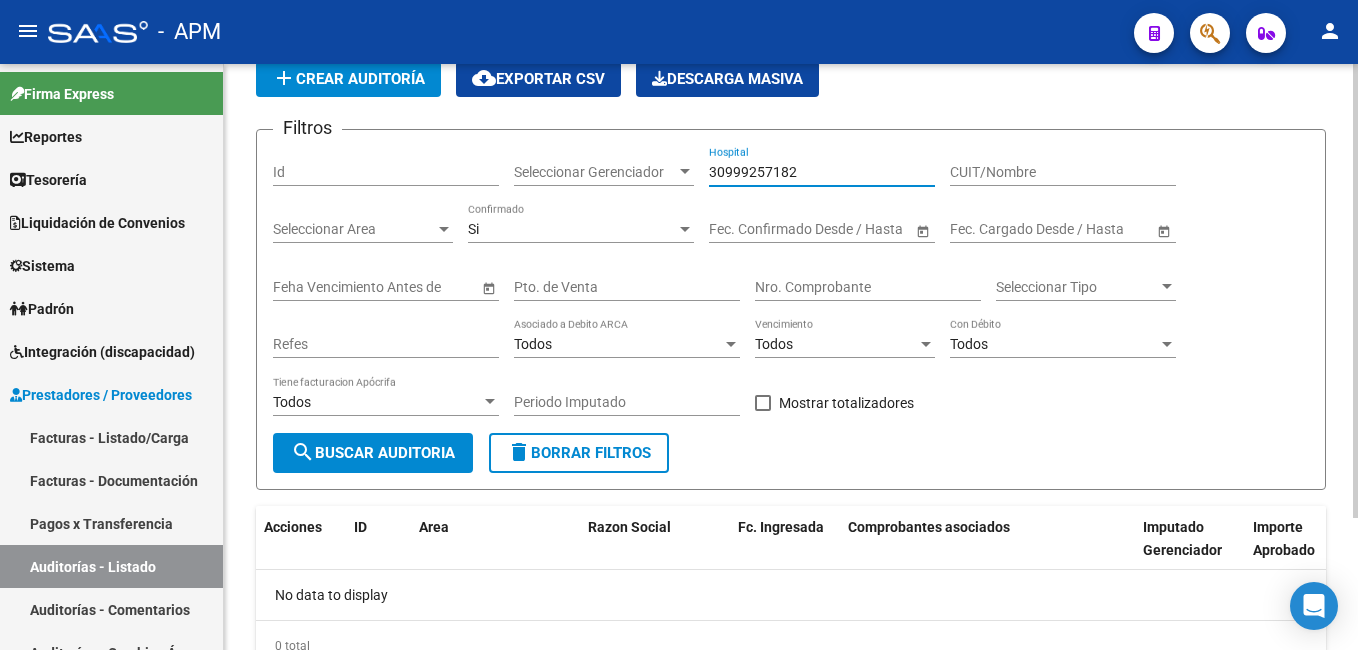 scroll, scrollTop: 0, scrollLeft: 0, axis: both 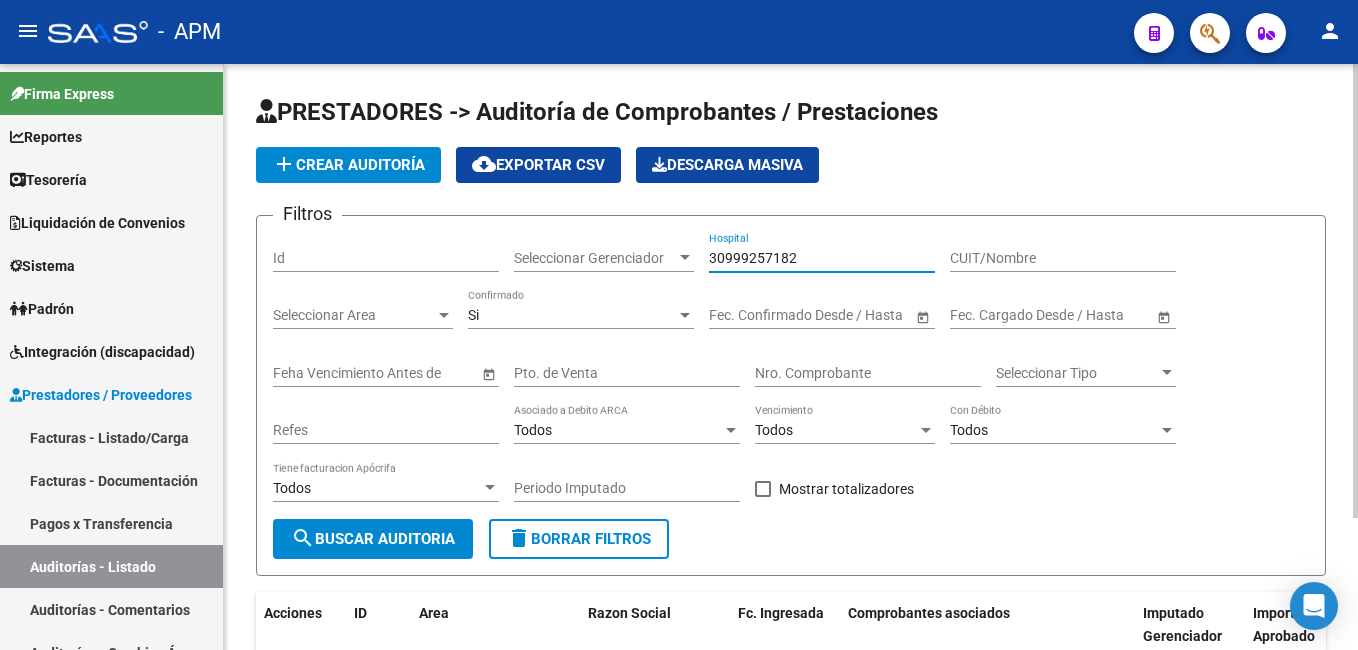 type on "30999257182" 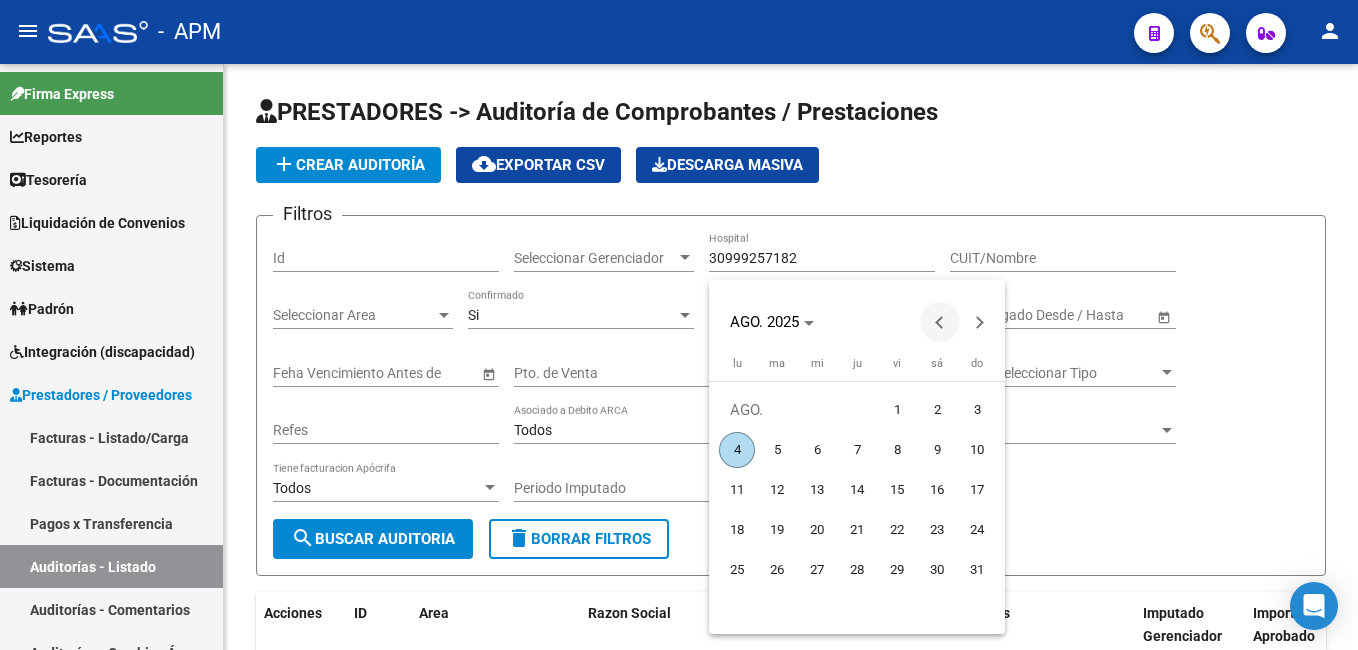 click at bounding box center (940, 322) 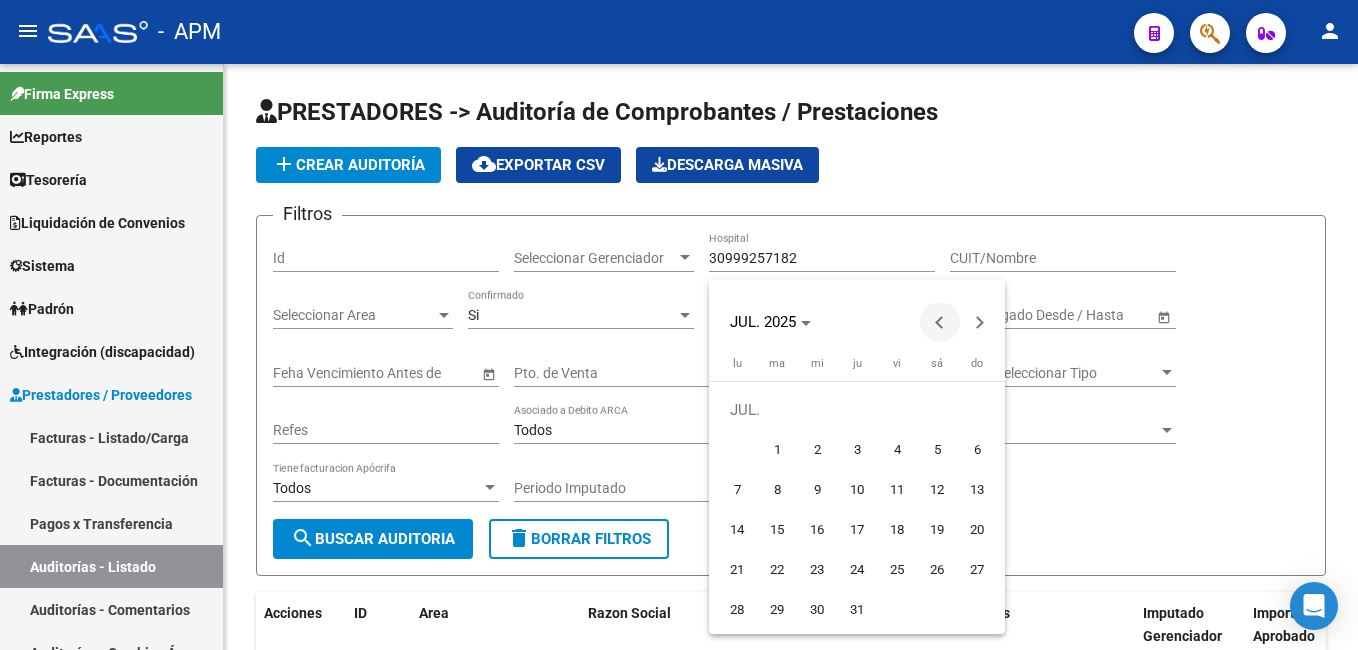 click at bounding box center (940, 322) 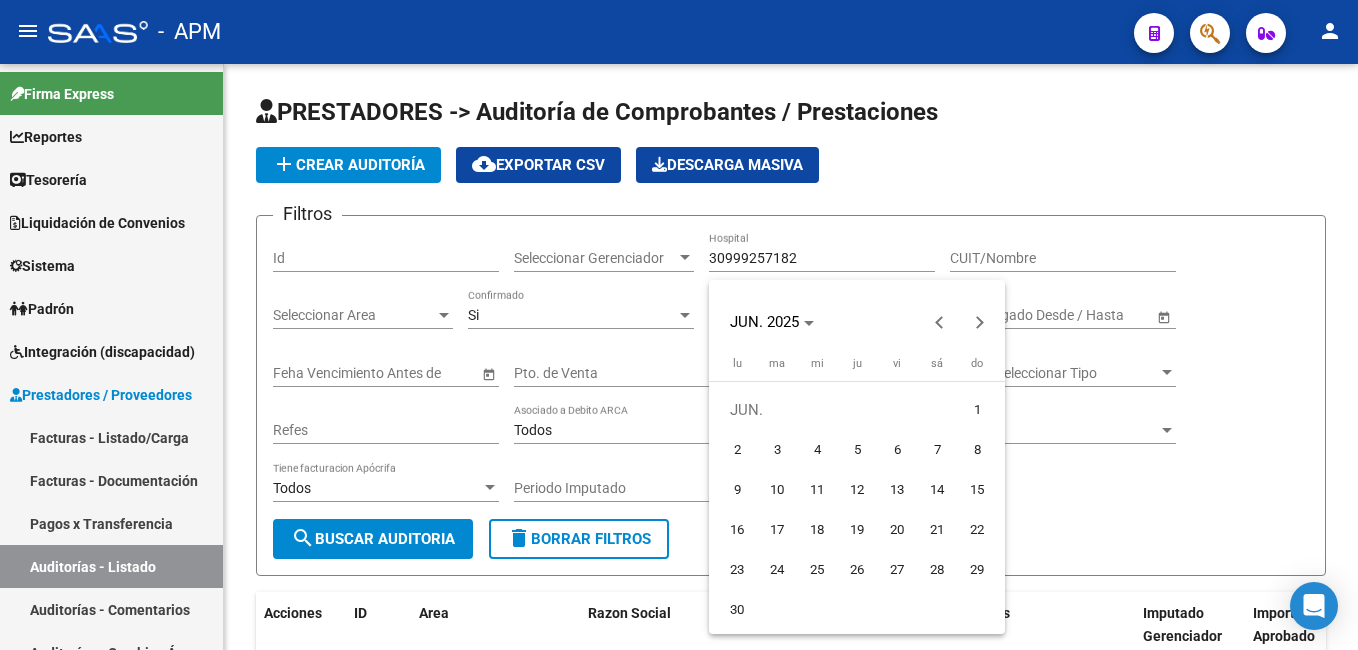 click on "1" at bounding box center (977, 410) 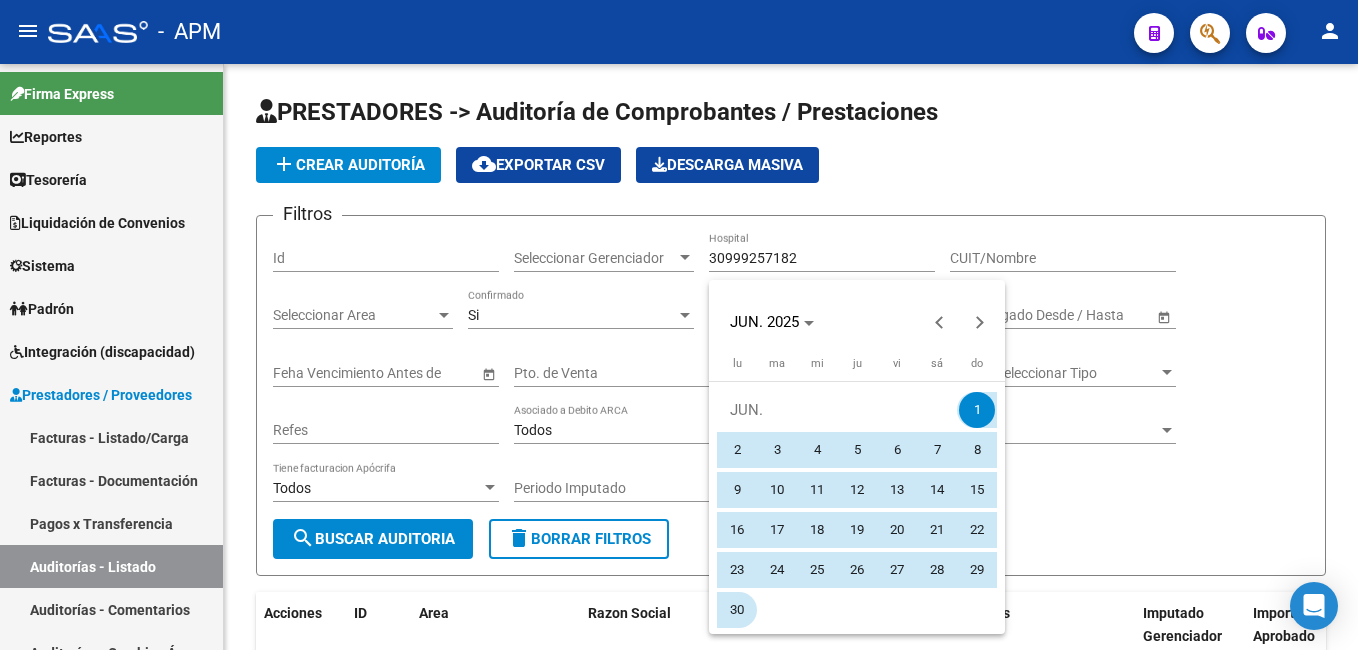click on "30" at bounding box center [737, 610] 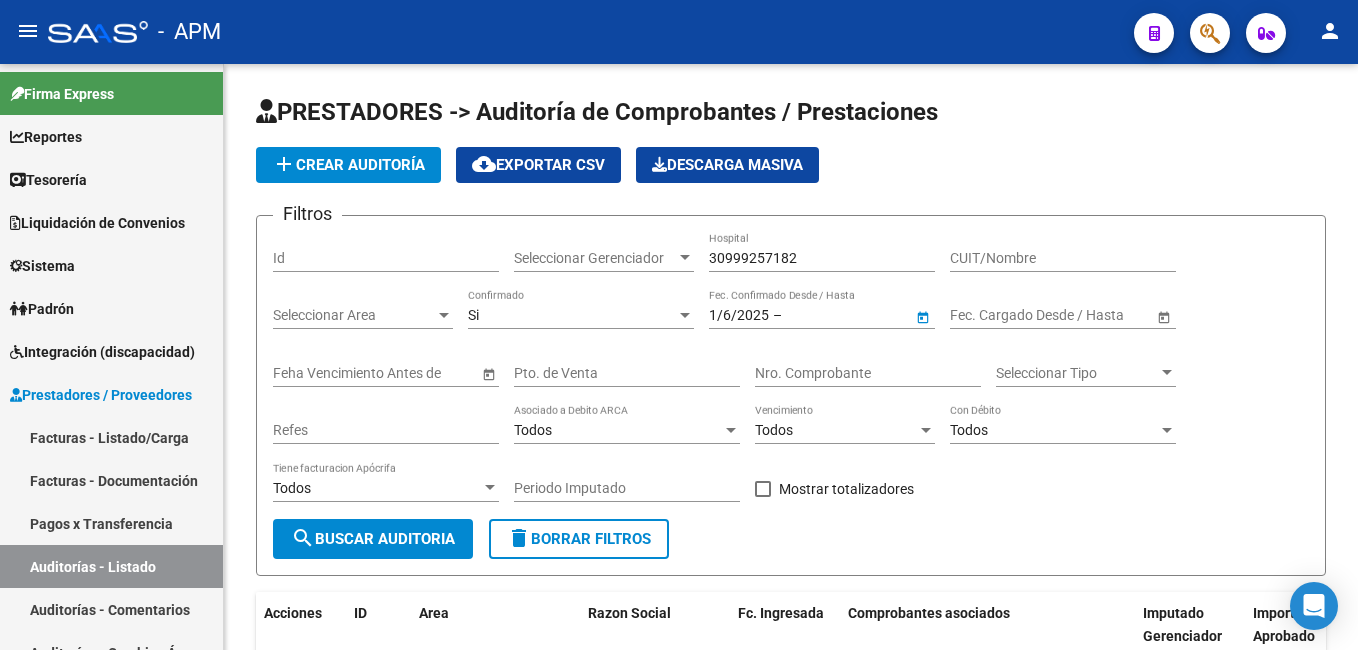 type on "30/6/2025" 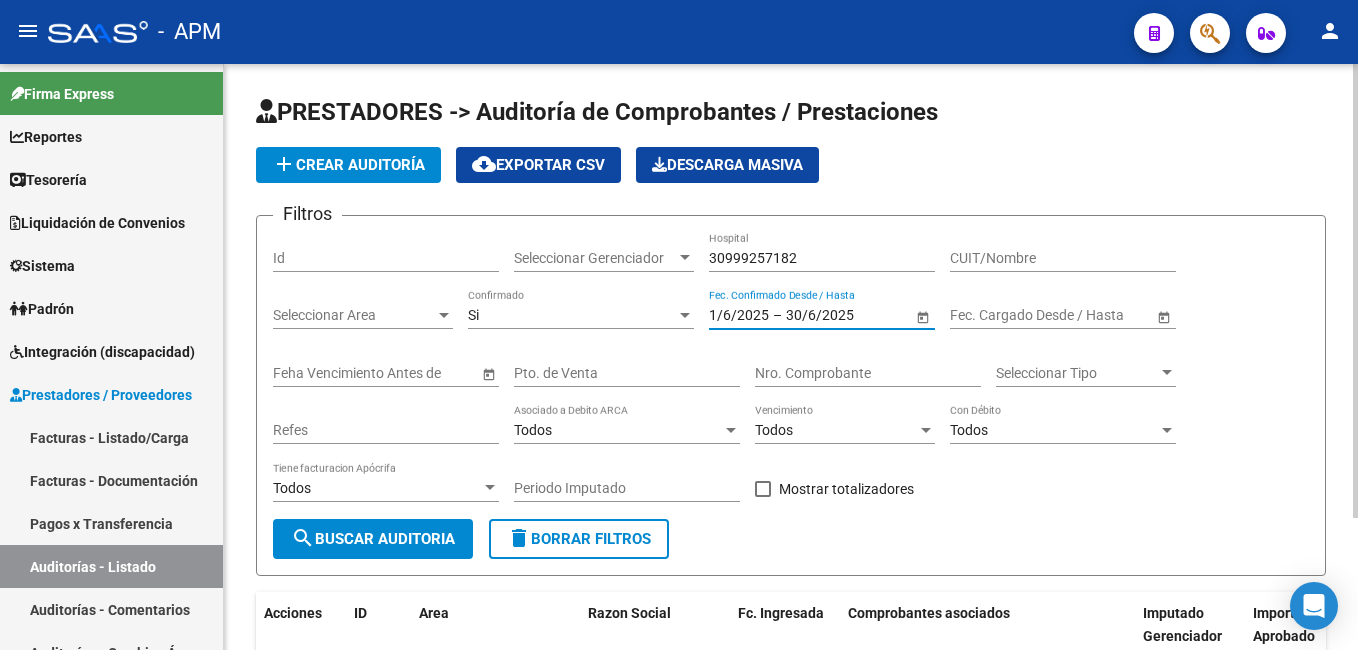 click on "search  Buscar Auditoria" 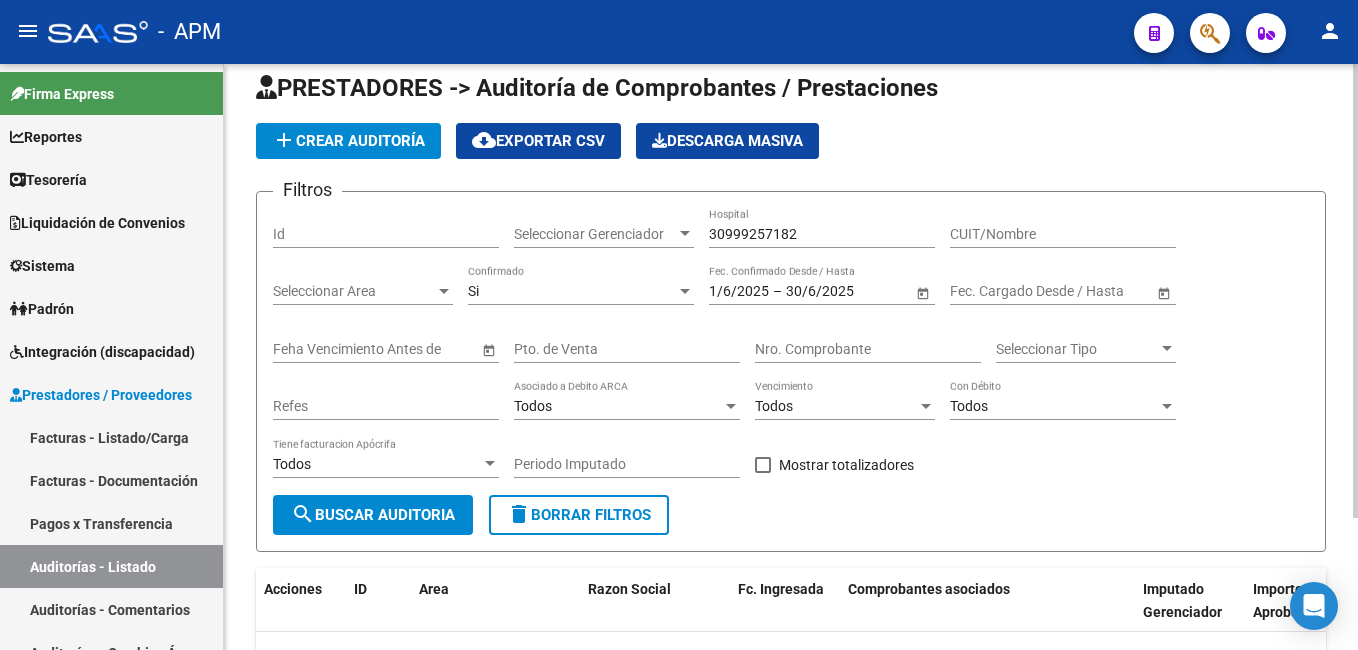 scroll, scrollTop: 0, scrollLeft: 0, axis: both 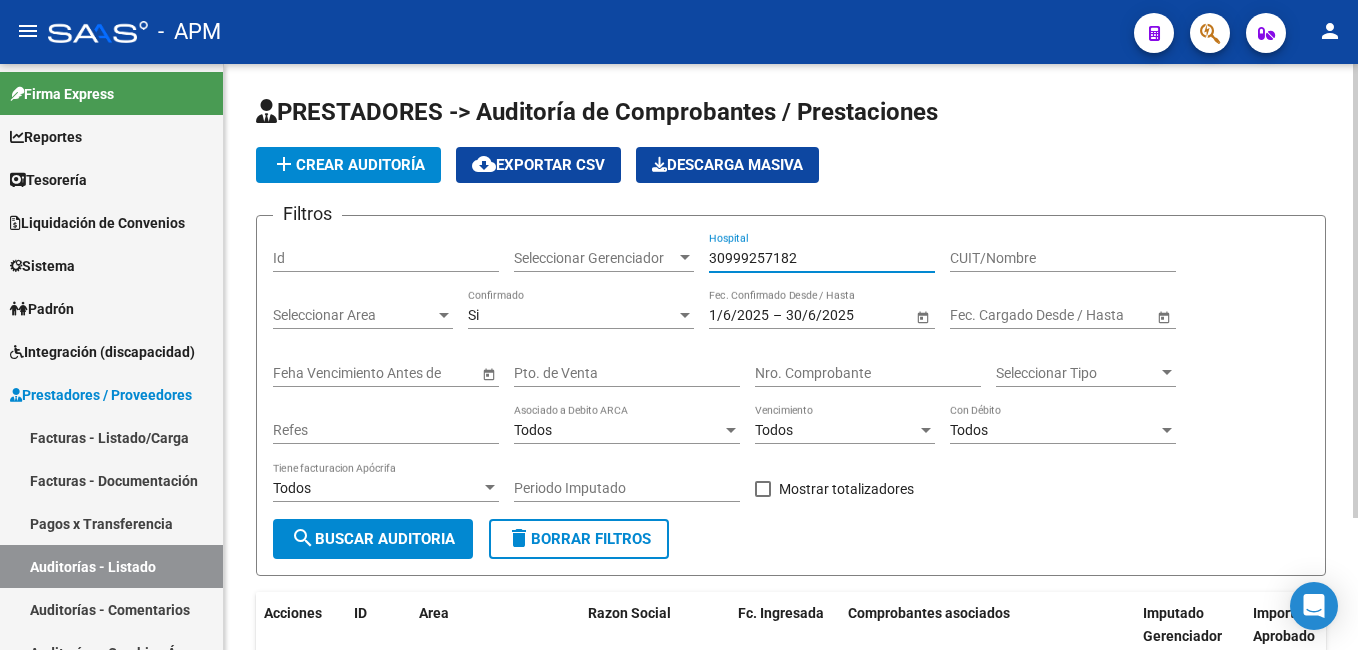 drag, startPoint x: 810, startPoint y: 260, endPoint x: 628, endPoint y: 257, distance: 182.02472 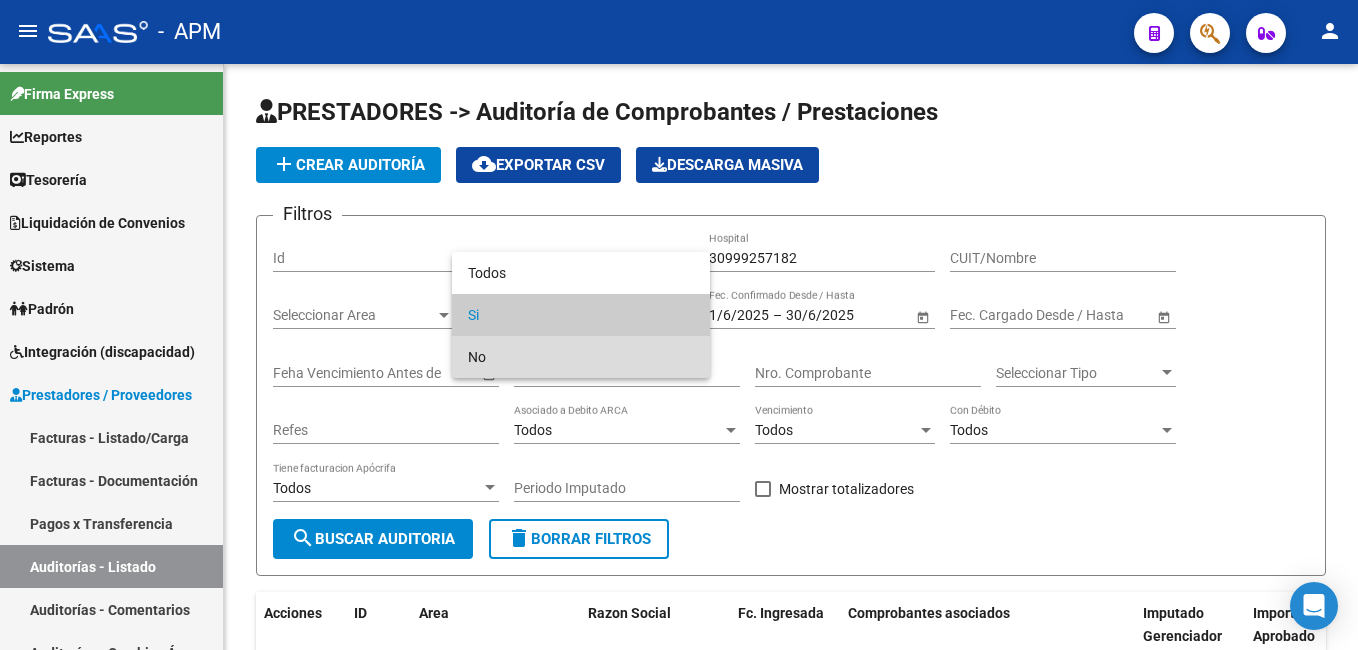 click on "No" at bounding box center (581, 357) 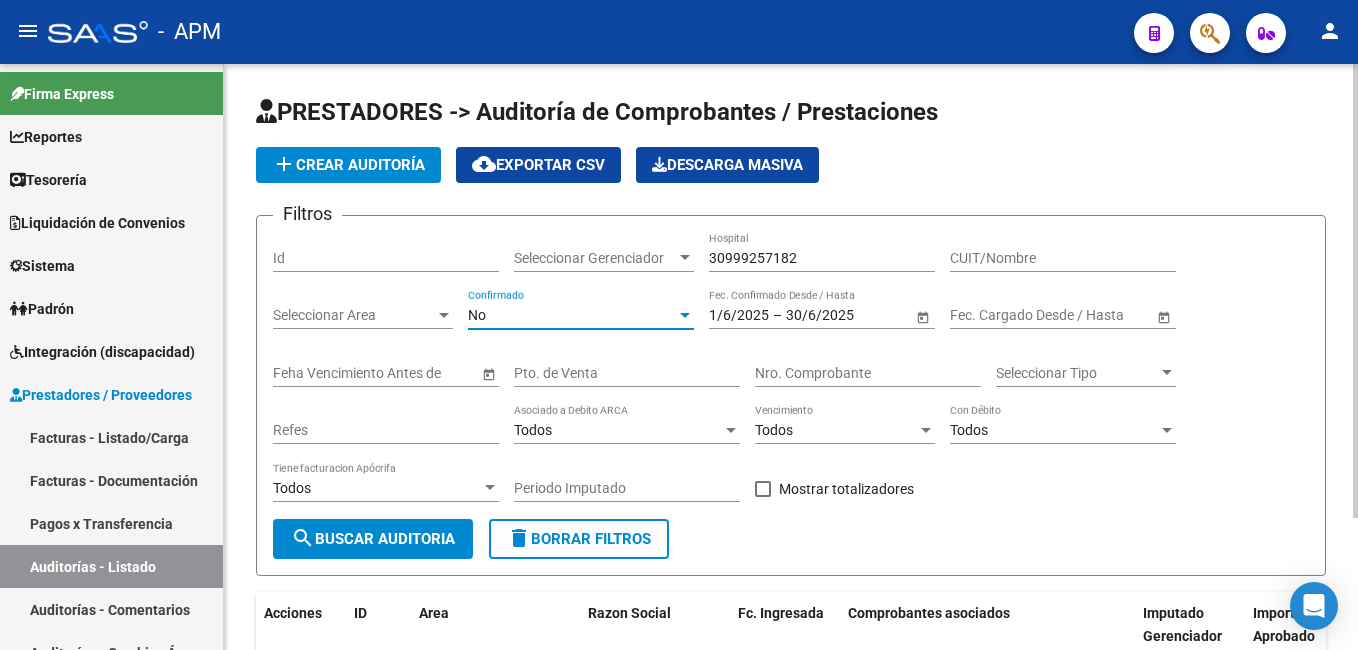 click on "search  Buscar Auditoria" 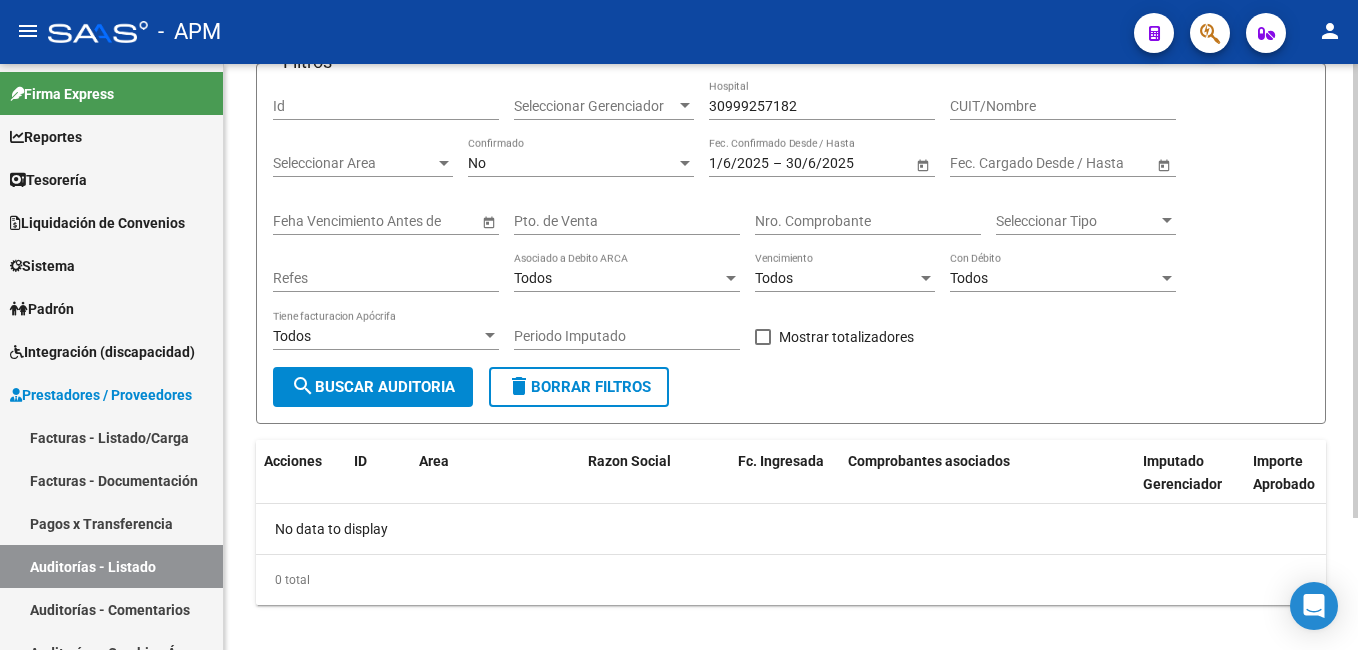 scroll, scrollTop: 171, scrollLeft: 0, axis: vertical 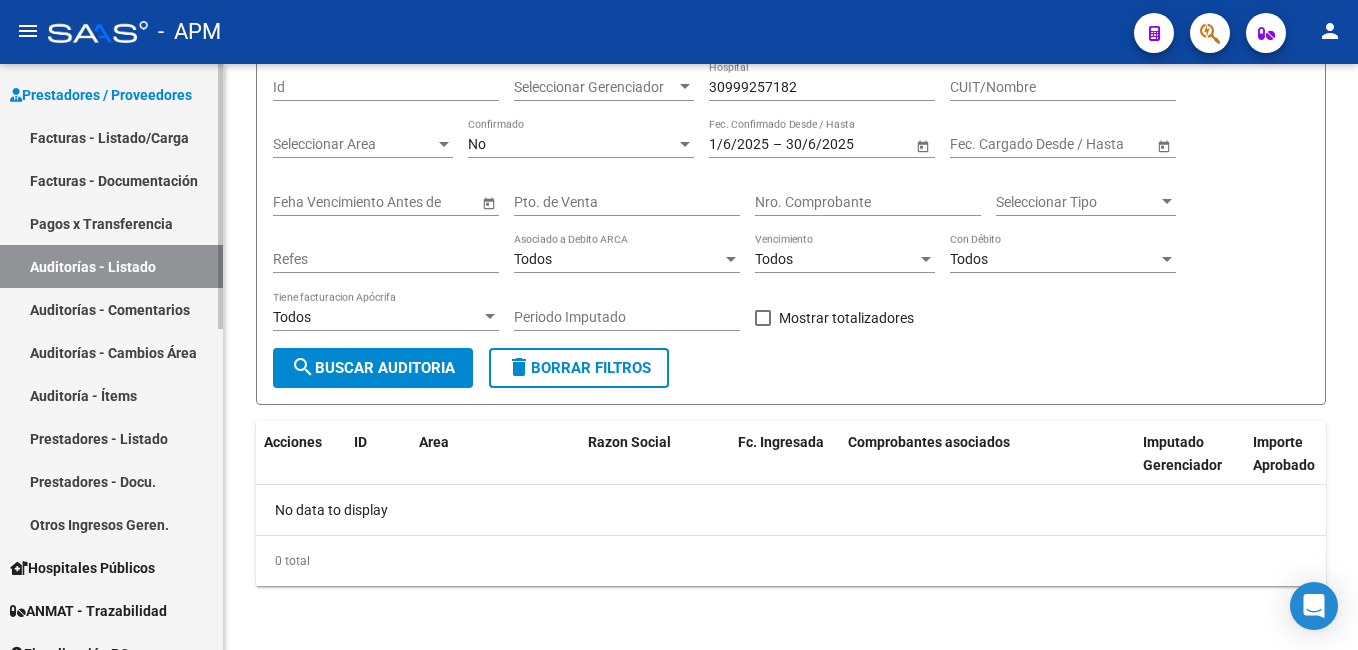 click on "Auditorías - Listado" at bounding box center (111, 266) 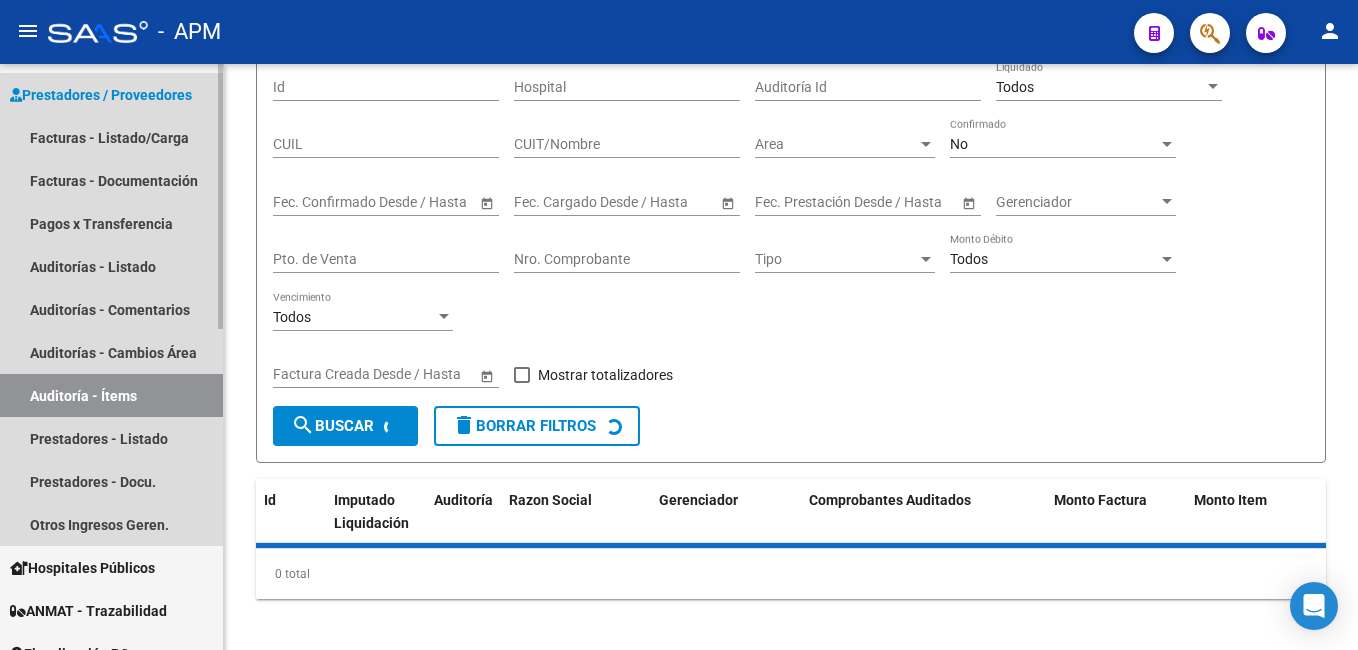 scroll, scrollTop: 0, scrollLeft: 0, axis: both 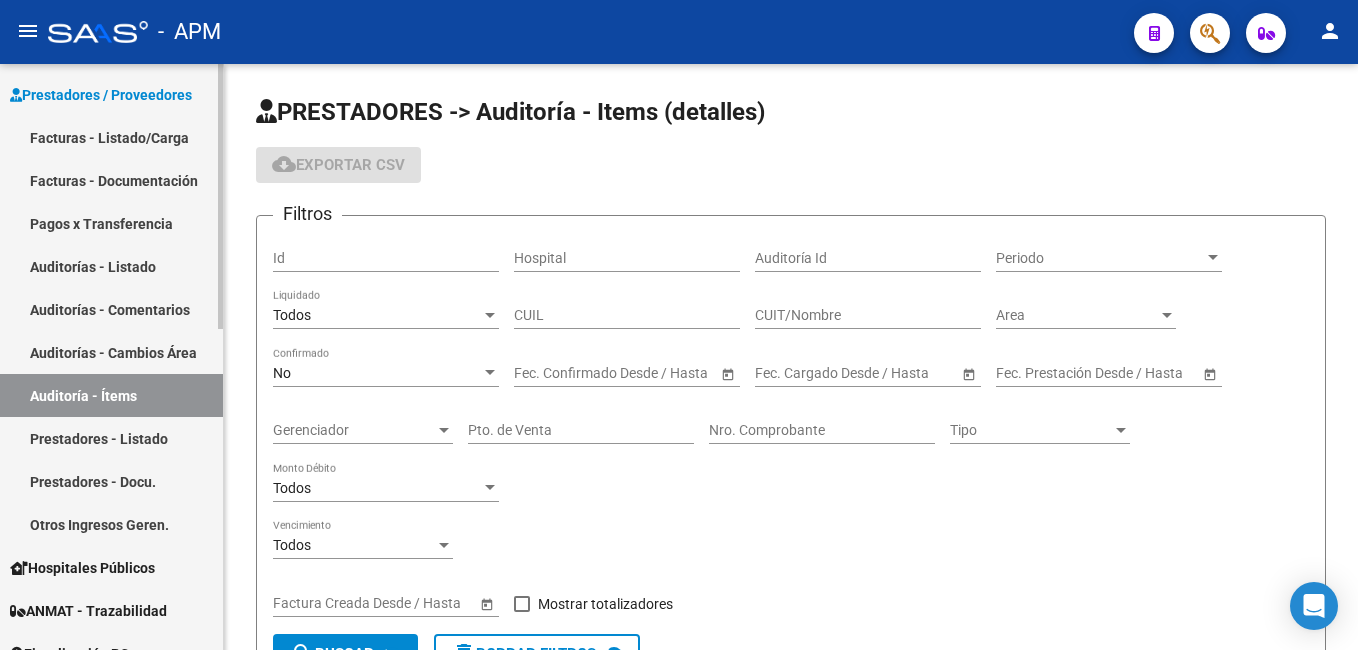click on "Auditorías - Listado" at bounding box center [111, 266] 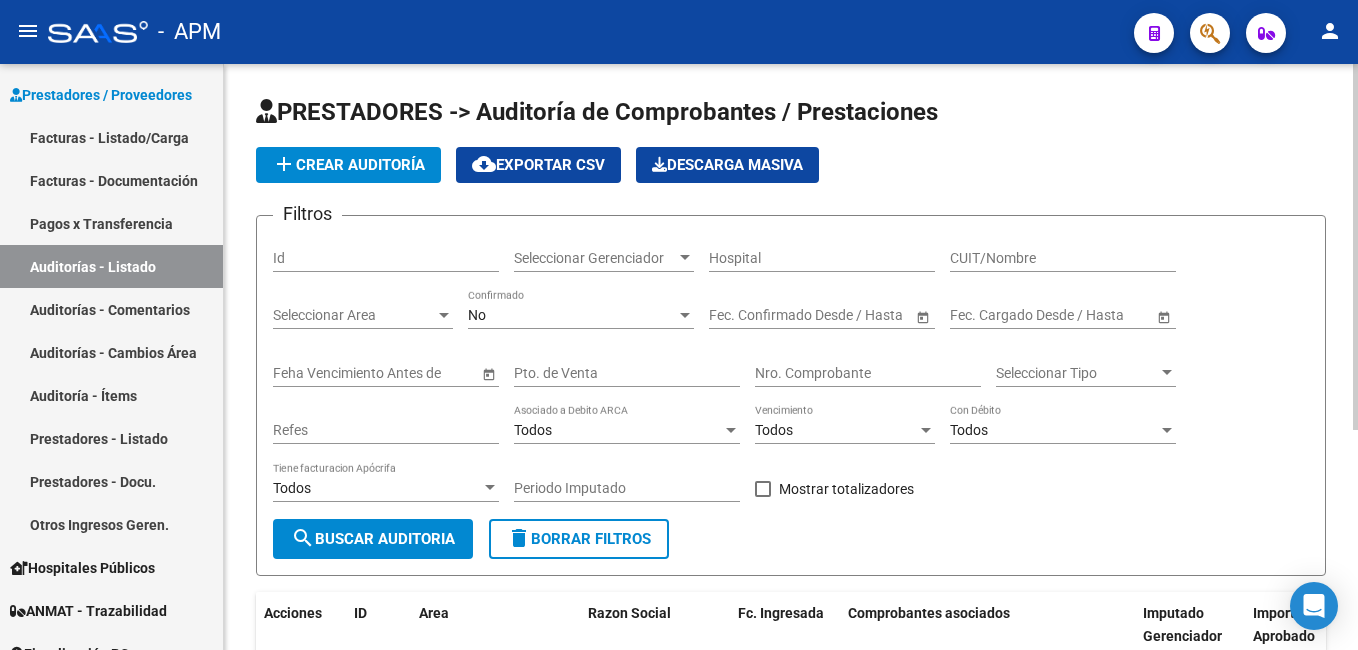 click on "Hospital" 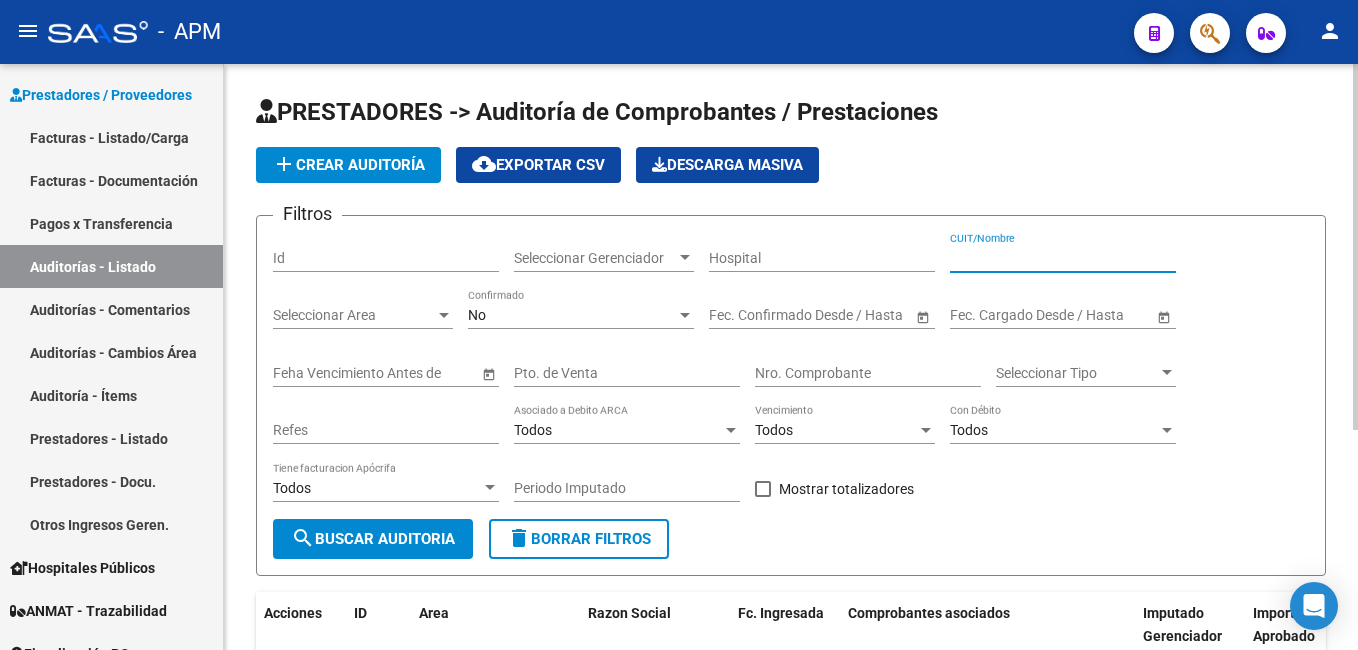 click on "CUIT/Nombre" at bounding box center (1063, 258) 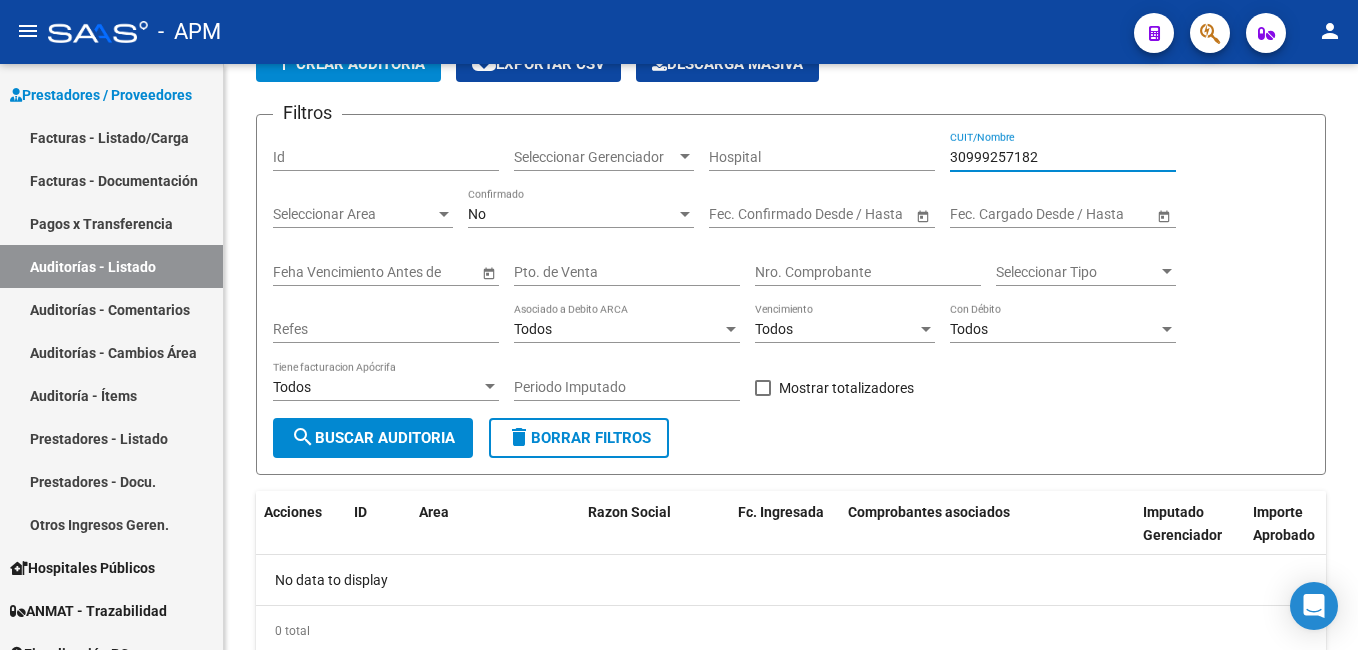 scroll, scrollTop: 171, scrollLeft: 0, axis: vertical 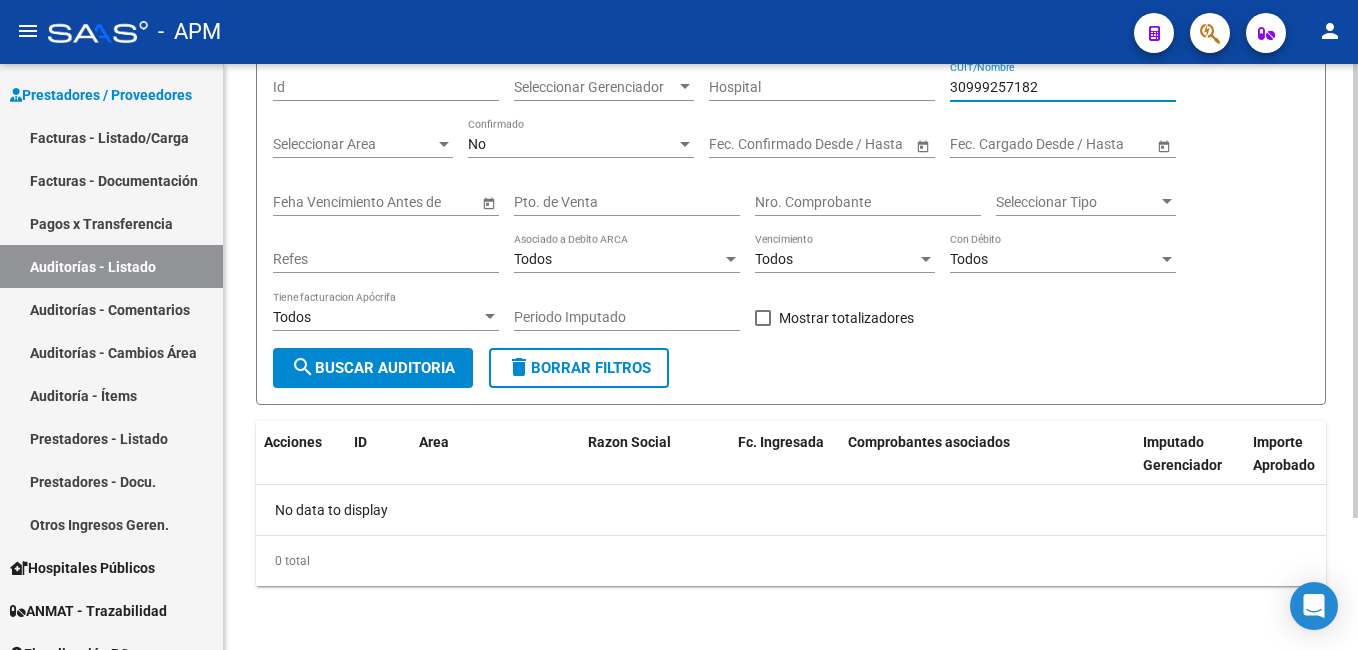 type on "30999257182" 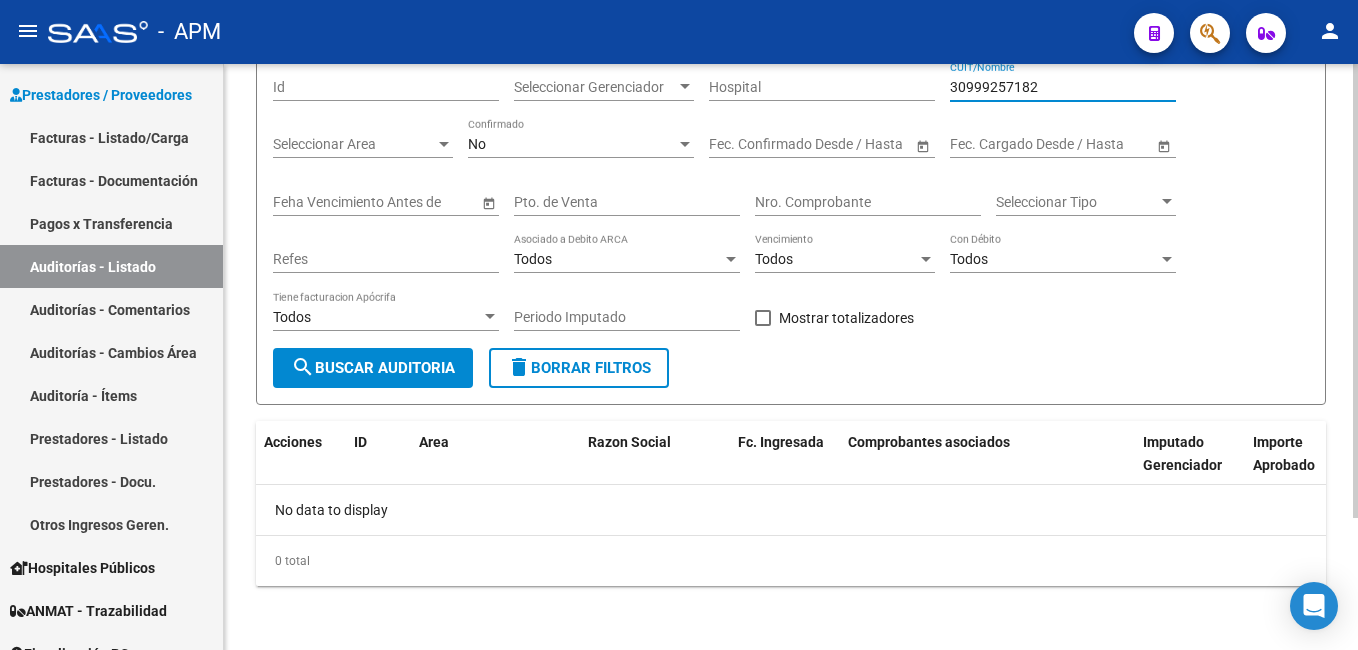 click on "No" at bounding box center [572, 144] 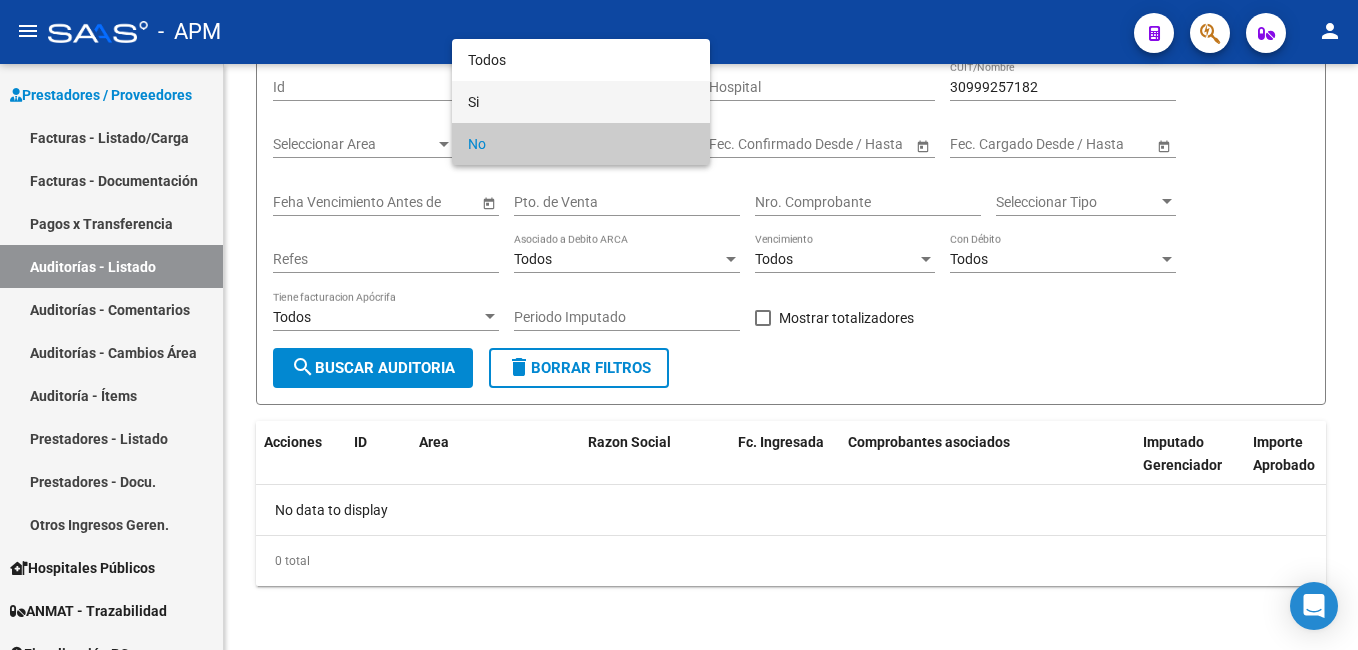 click on "Si" at bounding box center [581, 102] 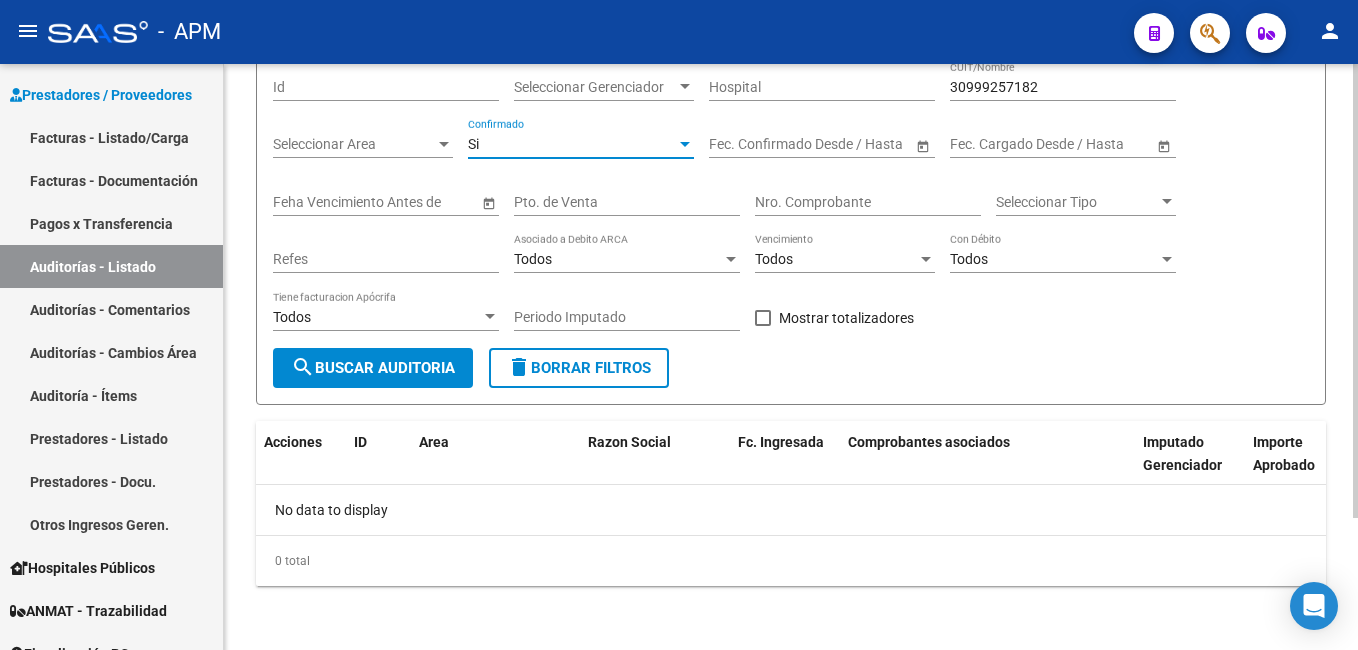 click on "search  Buscar Auditoria" 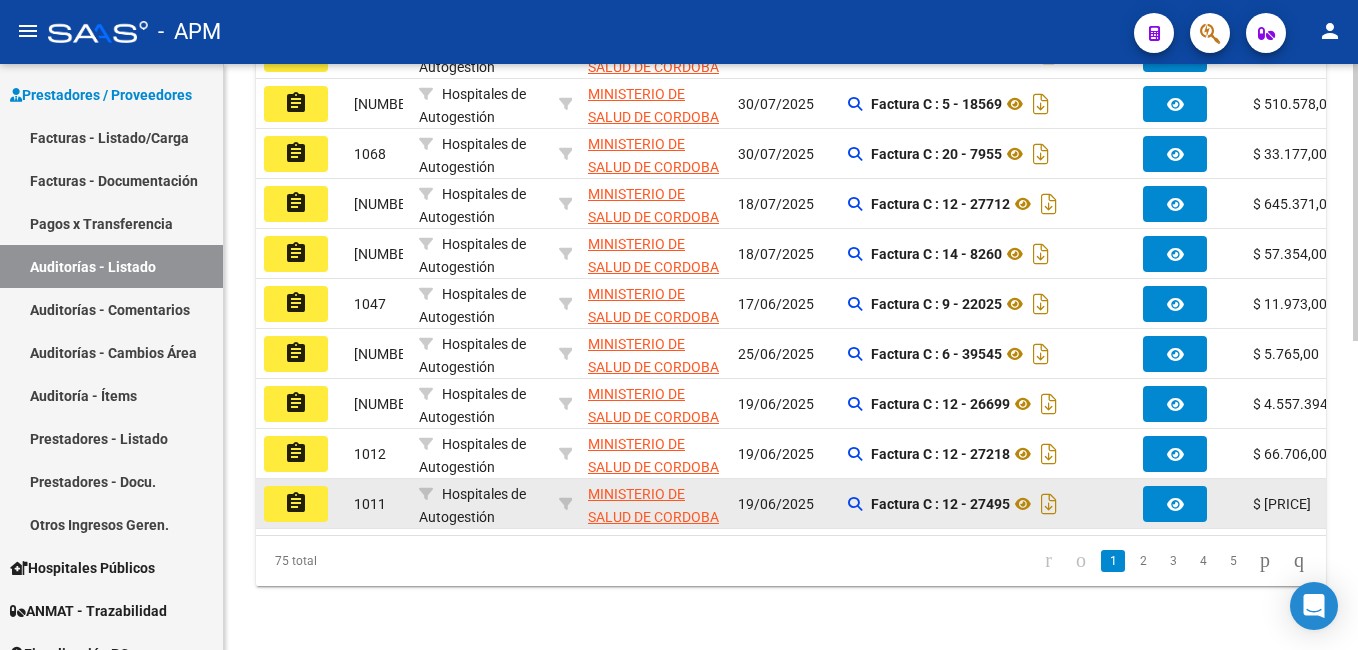 scroll, scrollTop: 52, scrollLeft: 0, axis: vertical 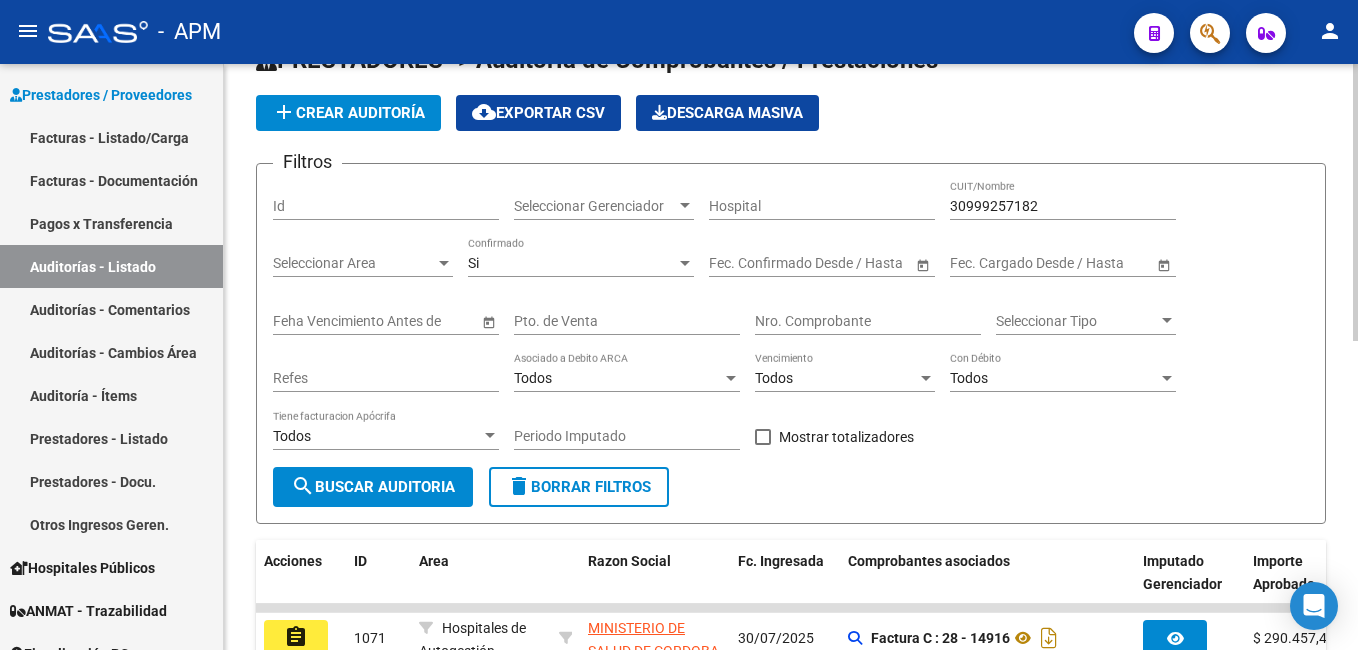 click on "Start date – End date Fec. Confirmado Desde / Hasta" 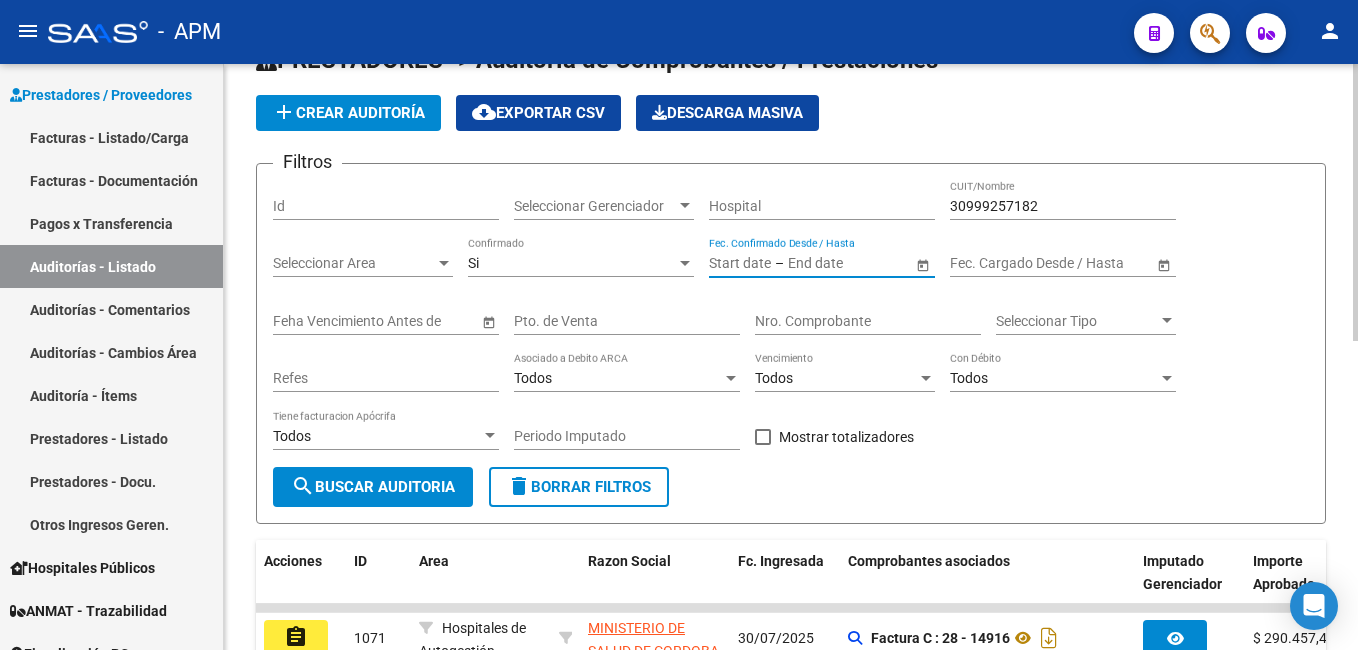click at bounding box center (837, 263) 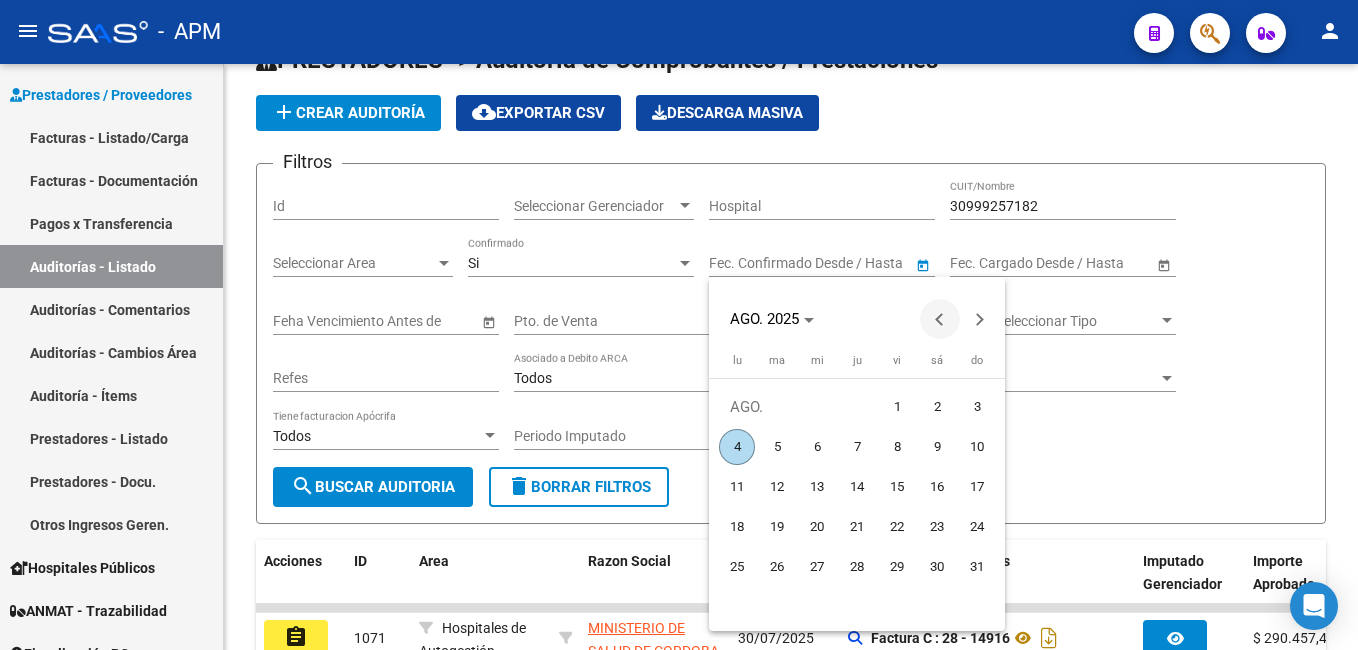 click at bounding box center [940, 319] 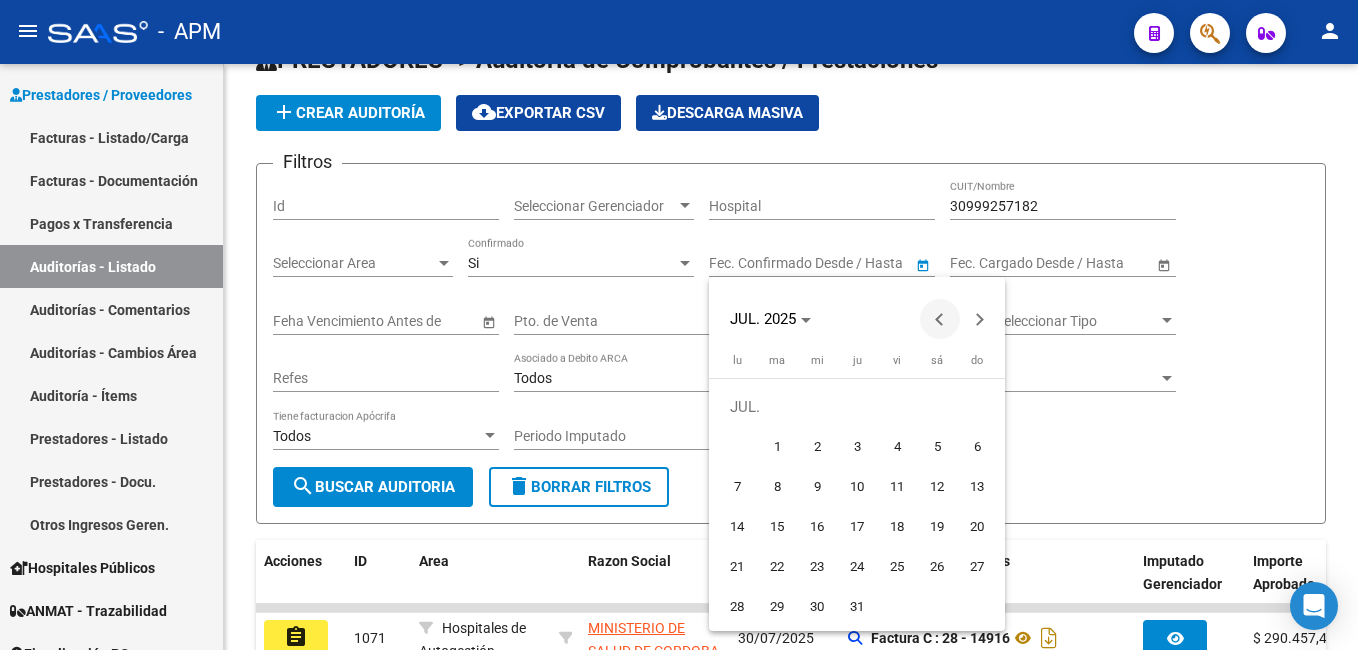 click at bounding box center (940, 319) 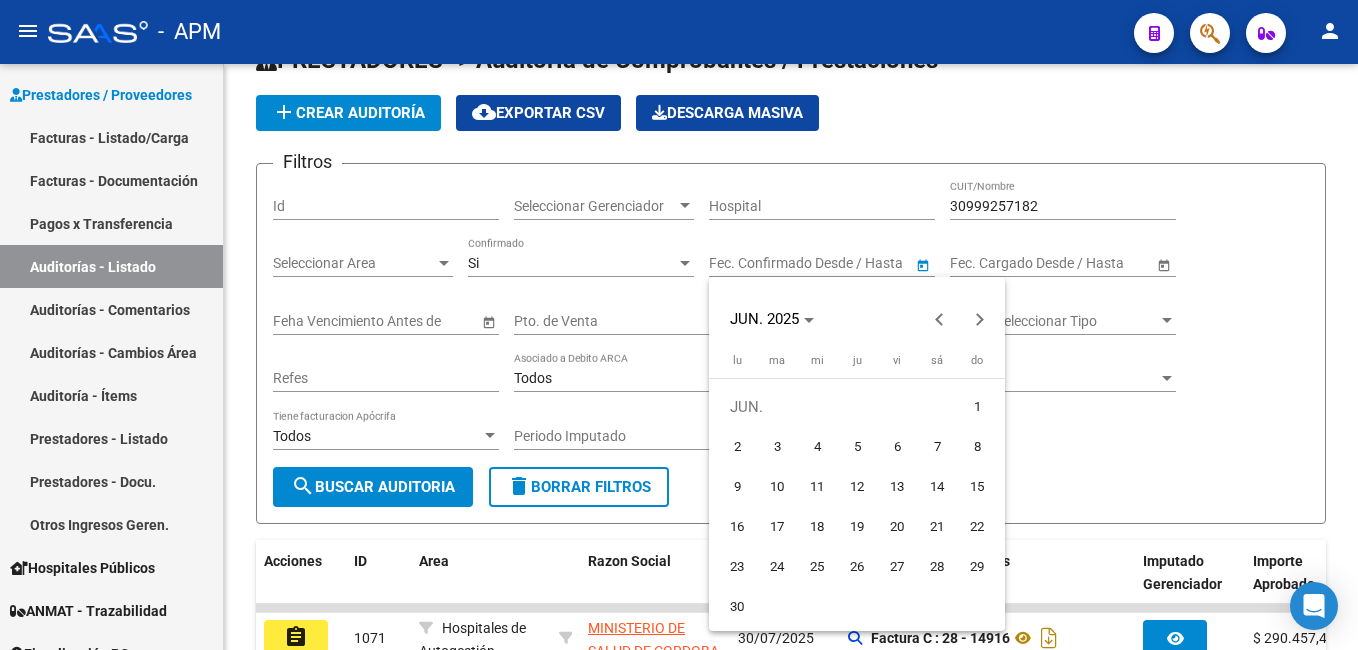 click on "1" at bounding box center (977, 407) 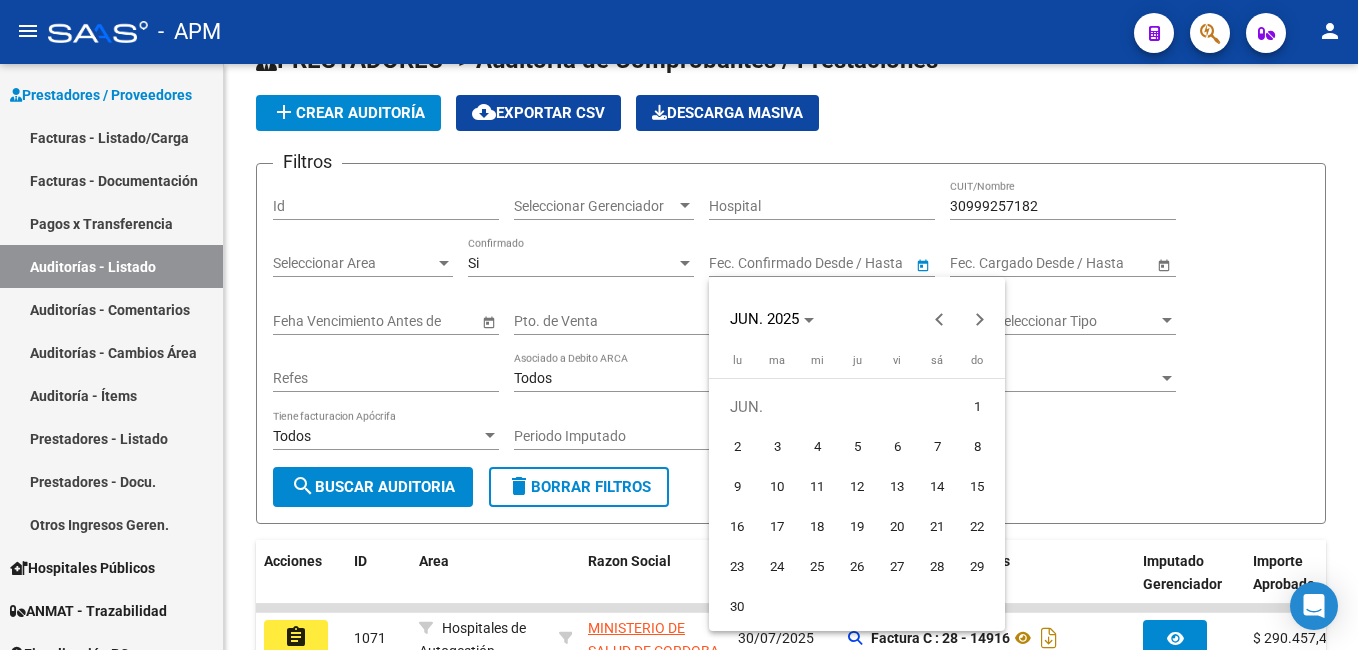 type on "1/6/2025" 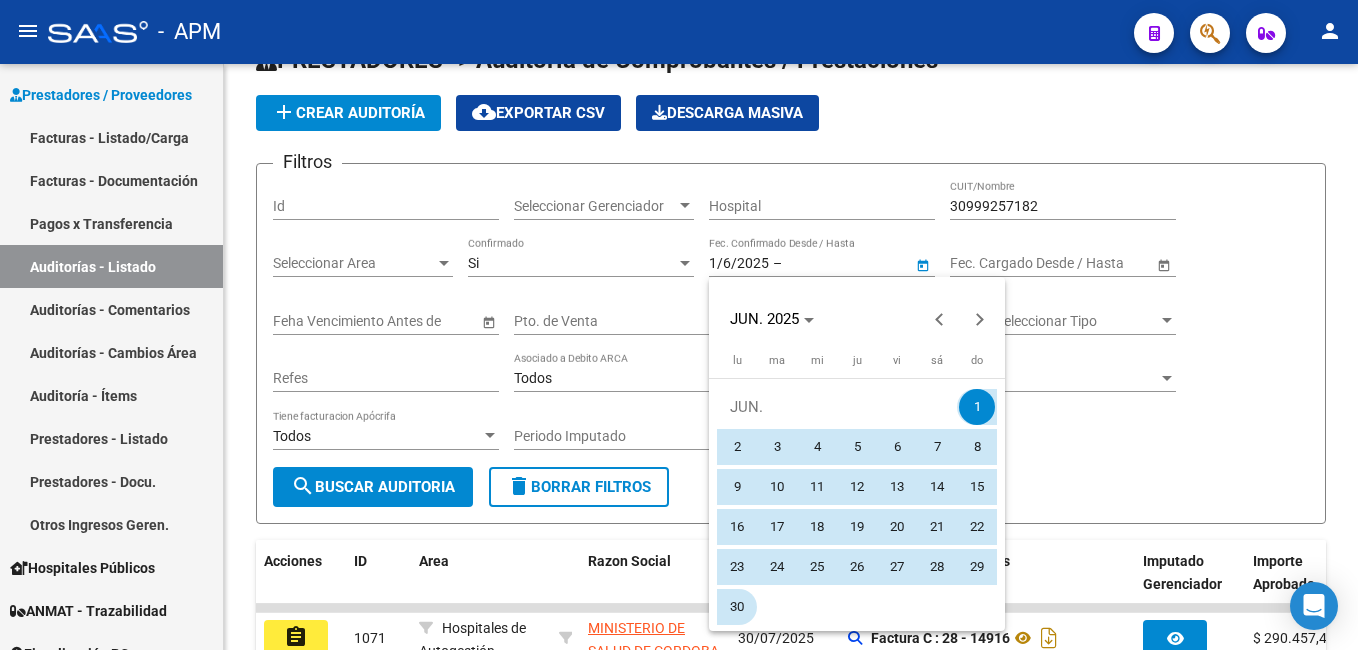 click on "30" at bounding box center (737, 607) 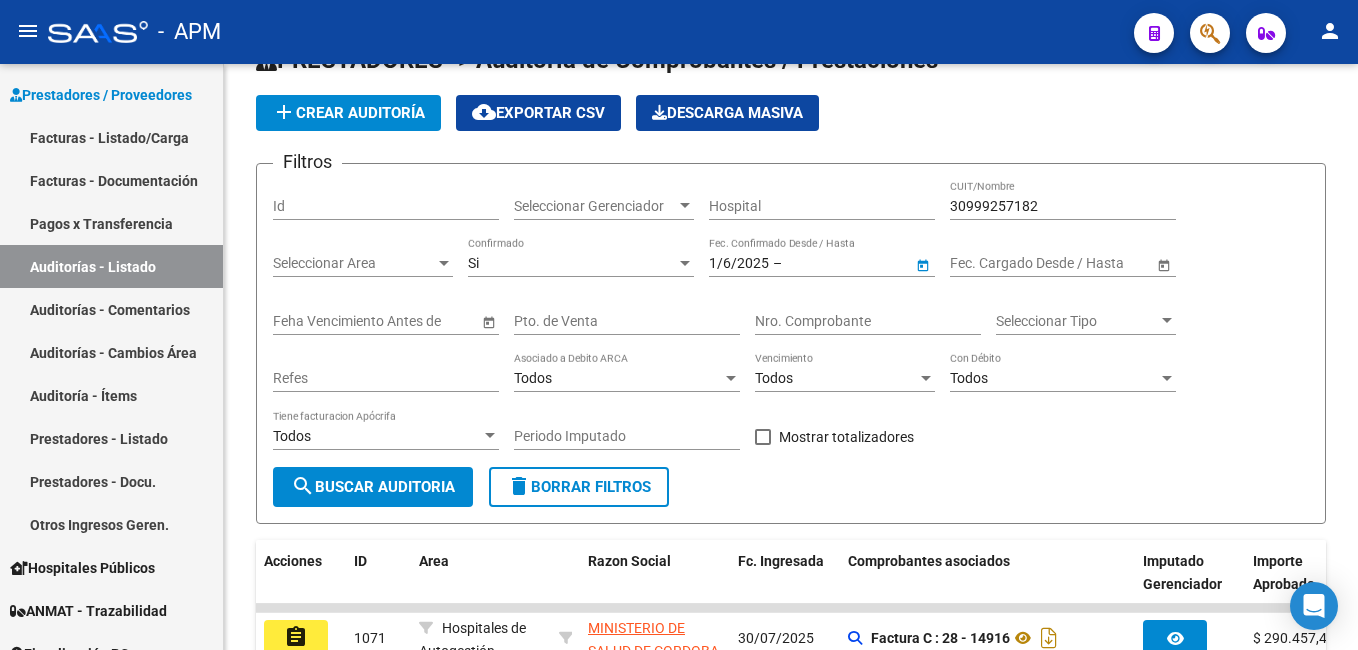 type on "30/6/2025" 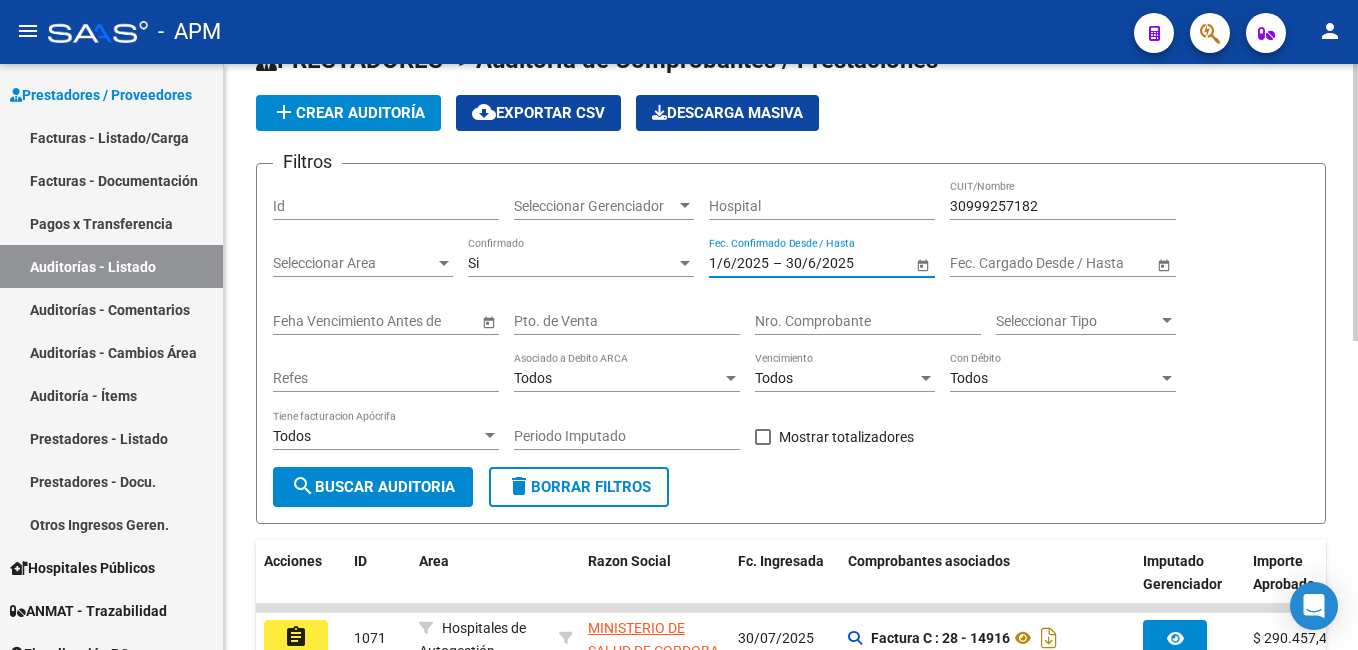 click on "search  Buscar Auditoria" 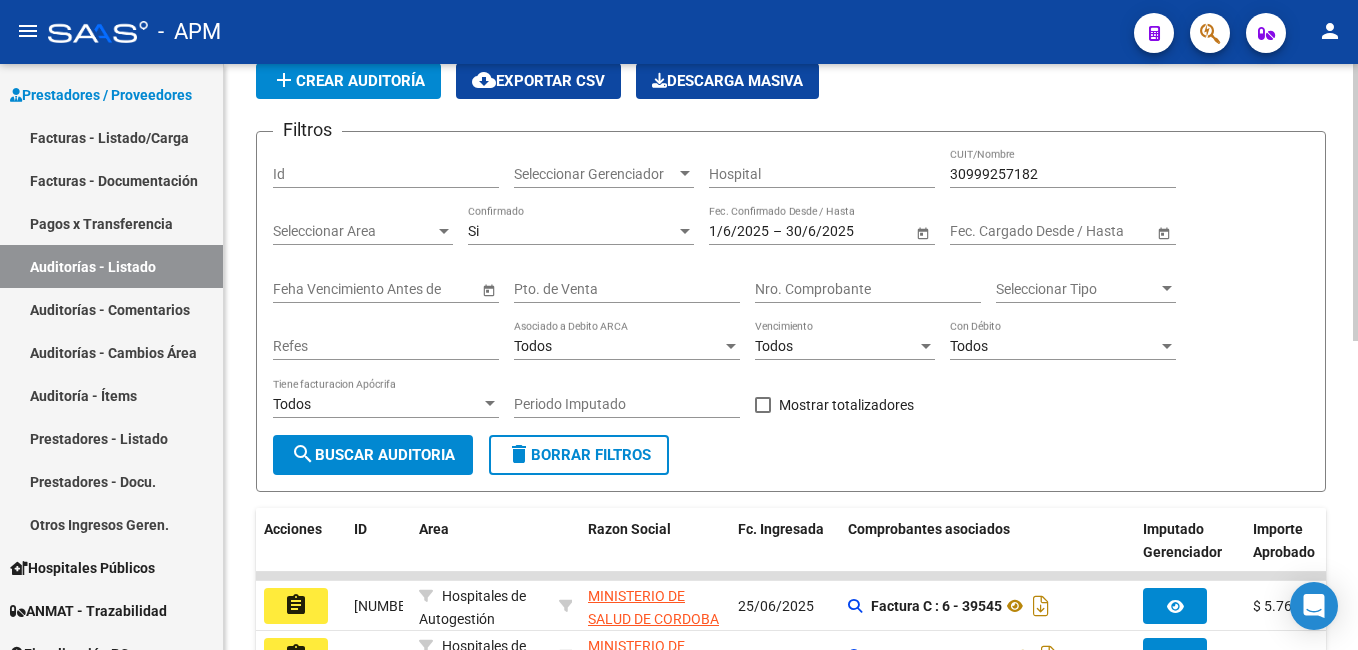 scroll, scrollTop: 52, scrollLeft: 0, axis: vertical 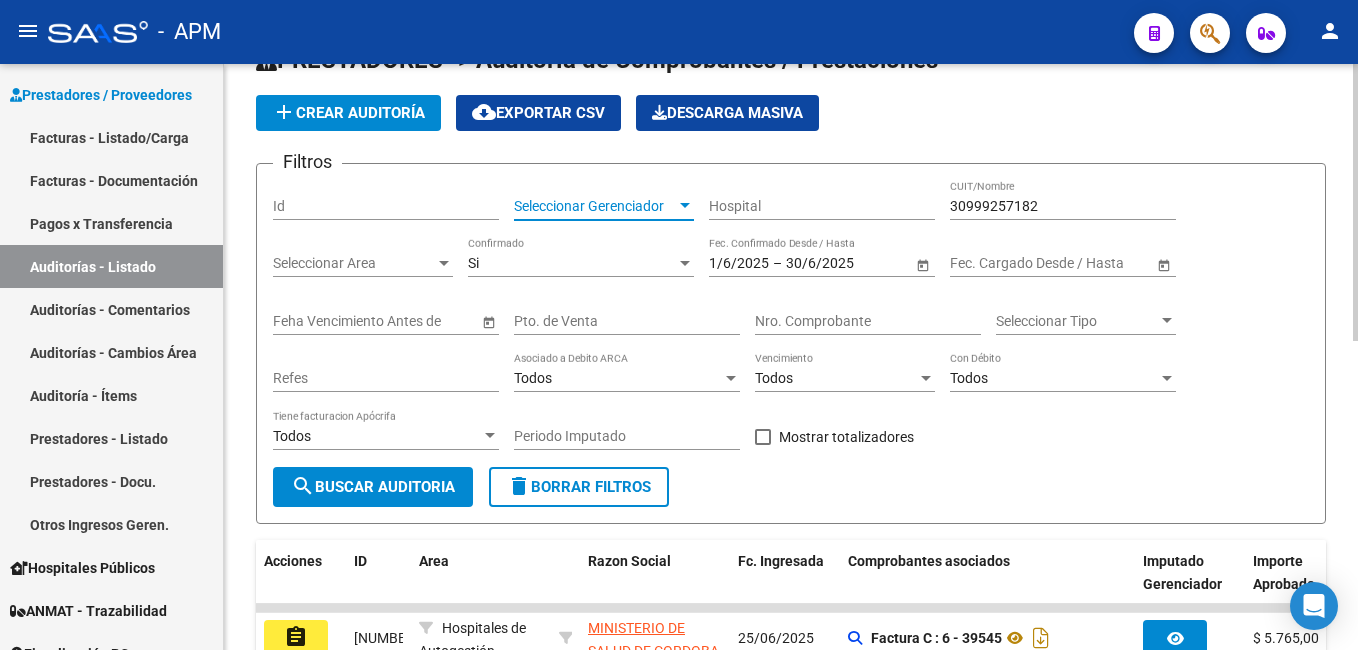 click on "Seleccionar Gerenciador" at bounding box center [595, 206] 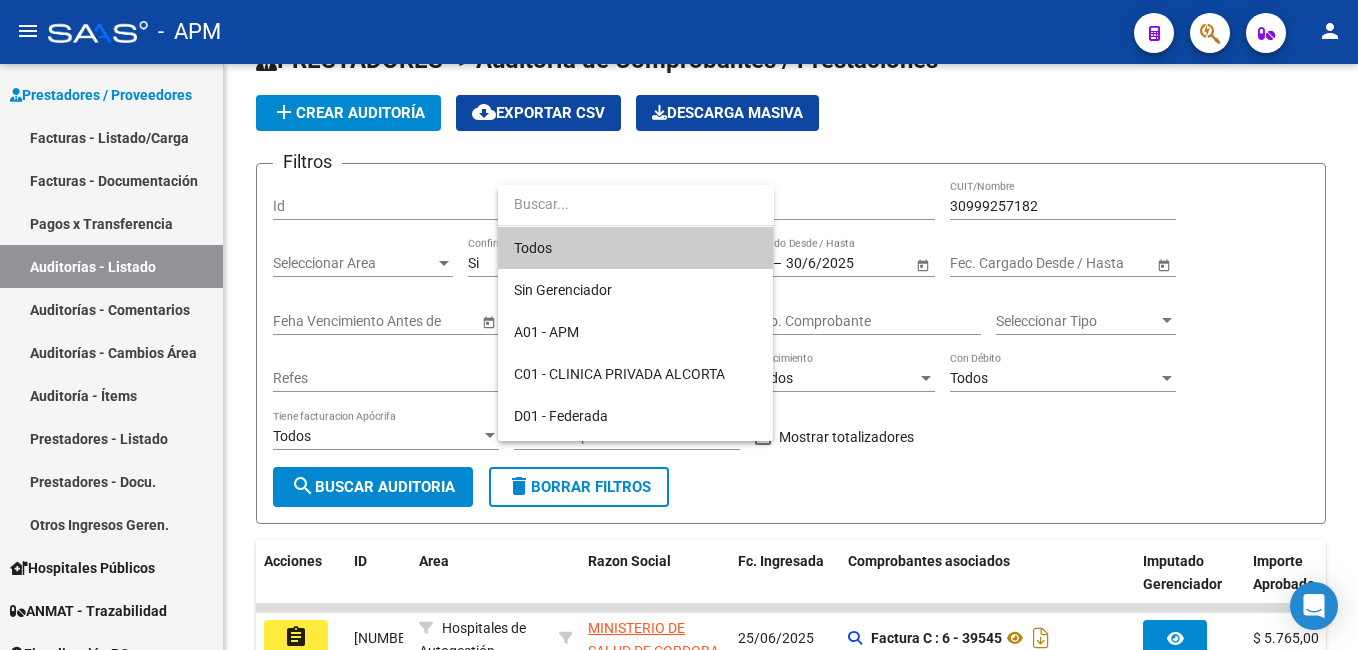 click at bounding box center [679, 325] 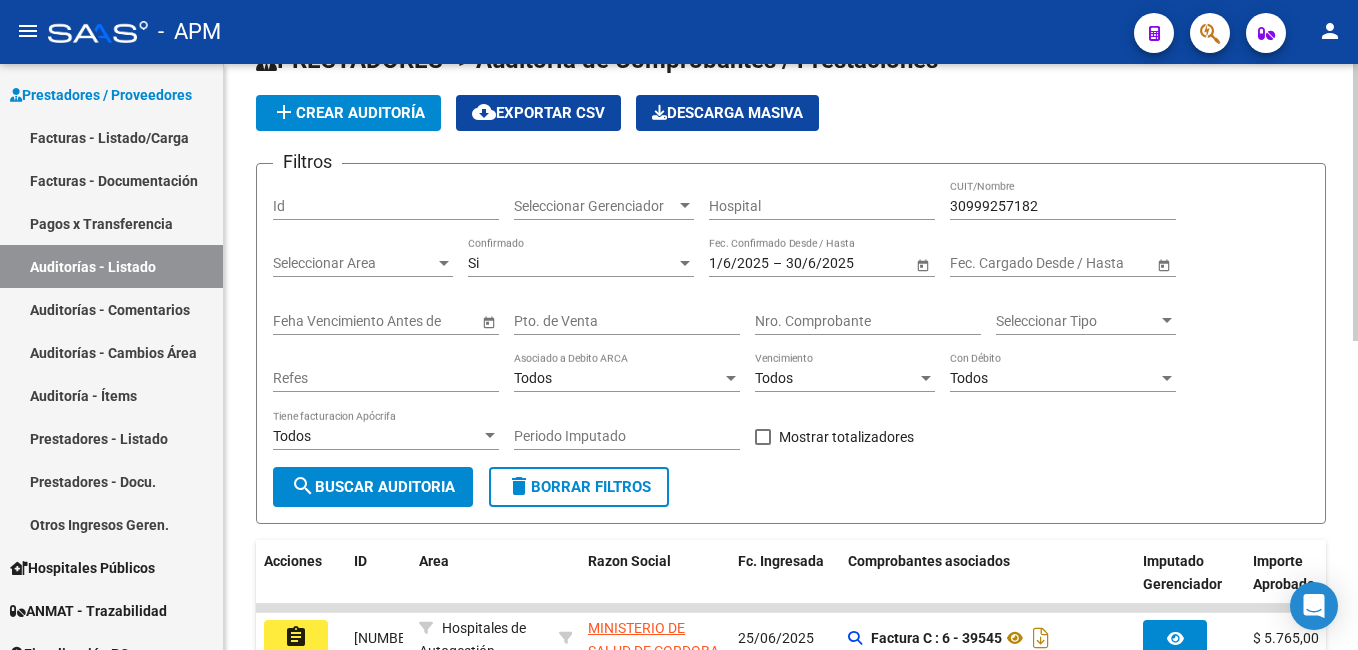 click on "cloud_download  Exportar CSV" 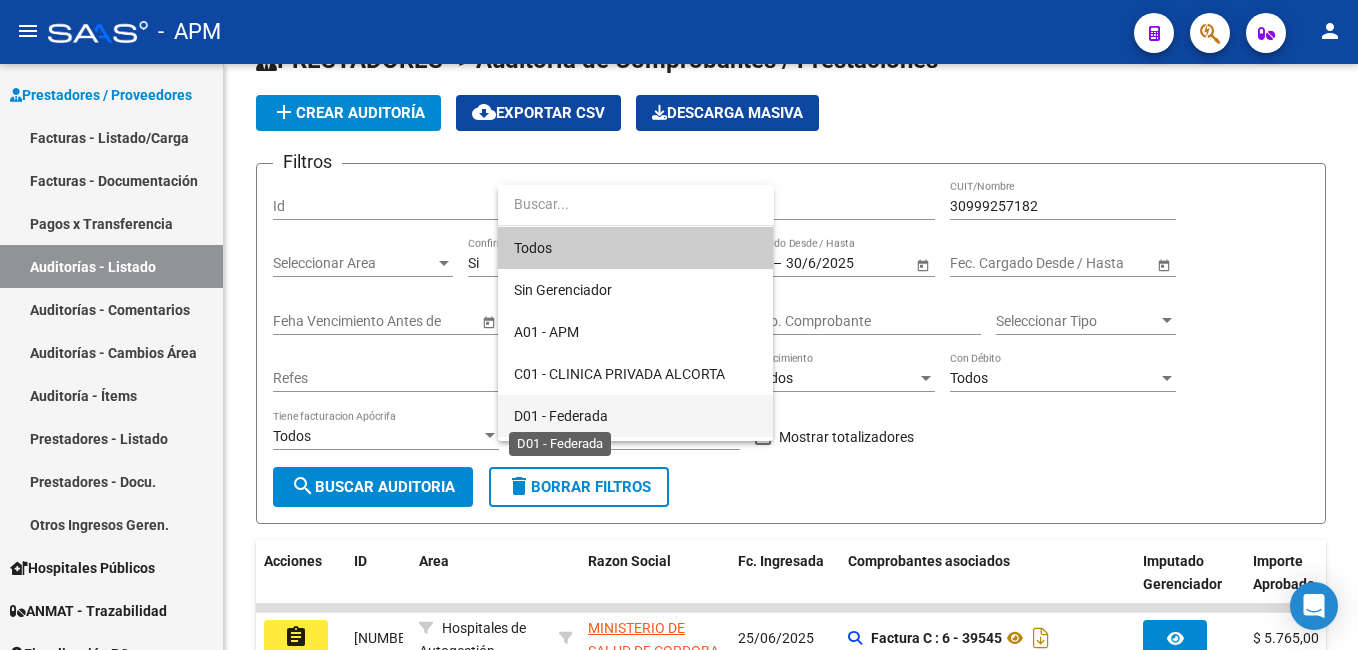 click on "D01 - Federada" at bounding box center (561, 416) 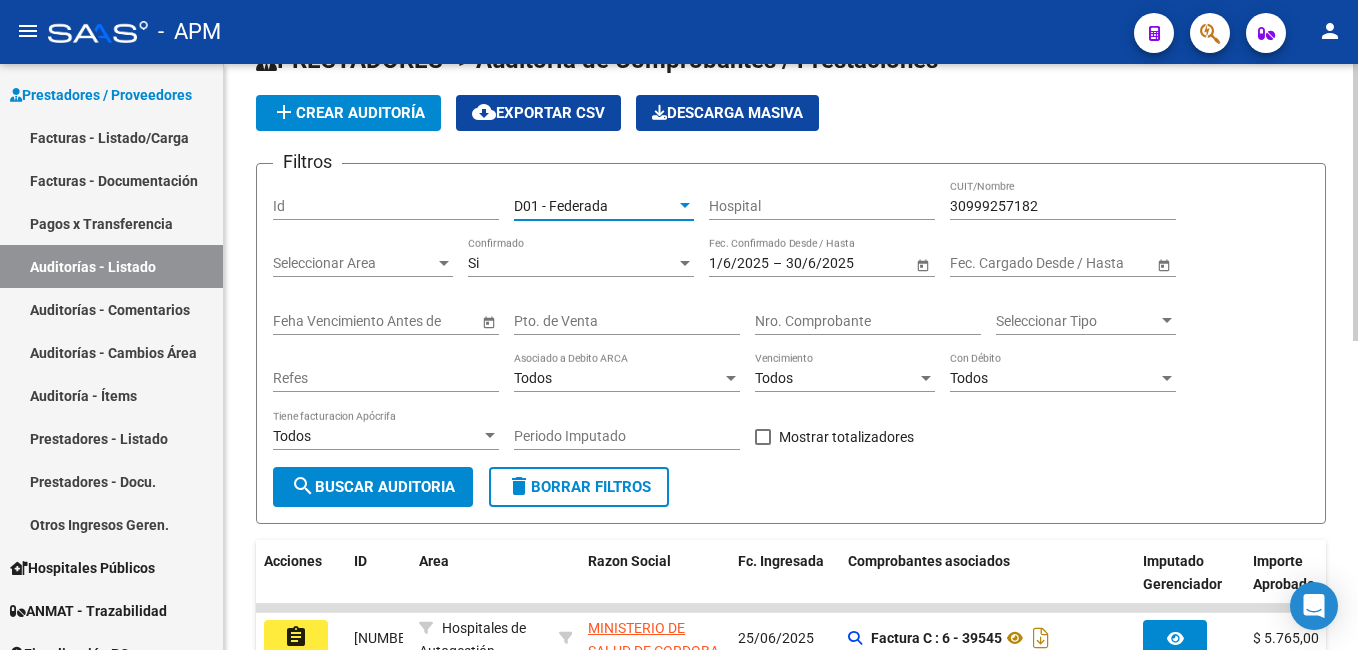 click on "search  Buscar Auditoria" 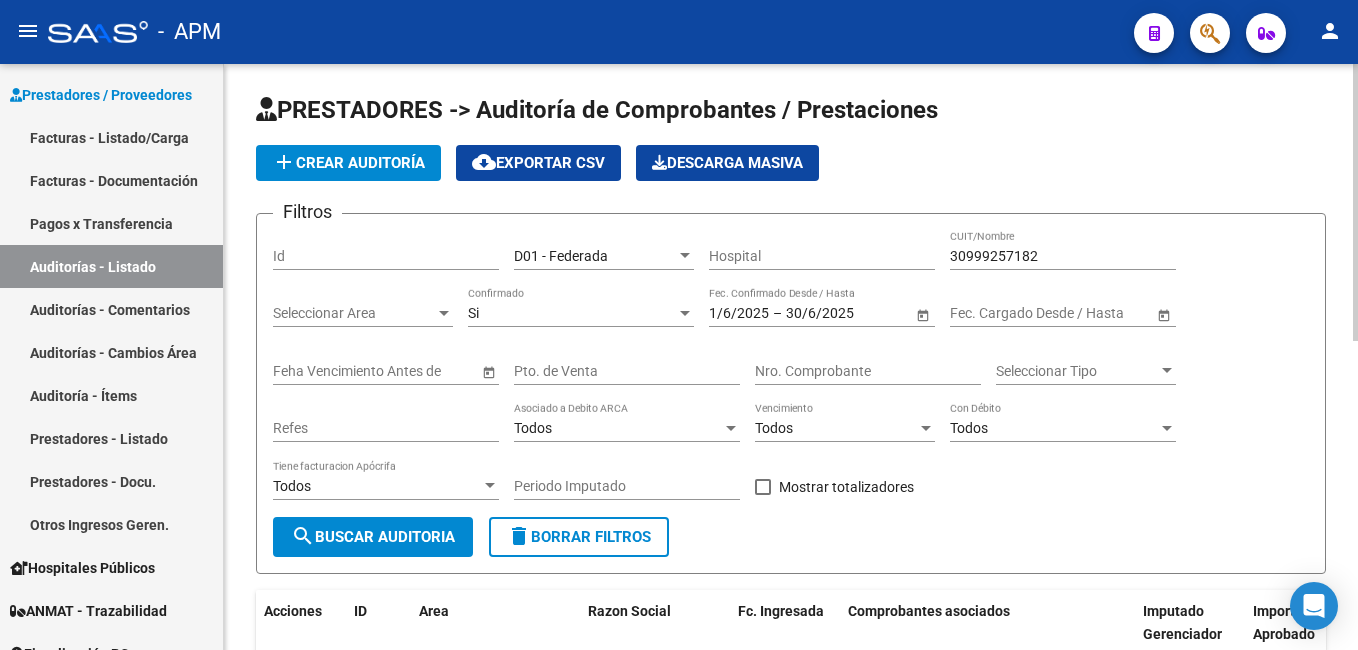 scroll, scrollTop: 0, scrollLeft: 0, axis: both 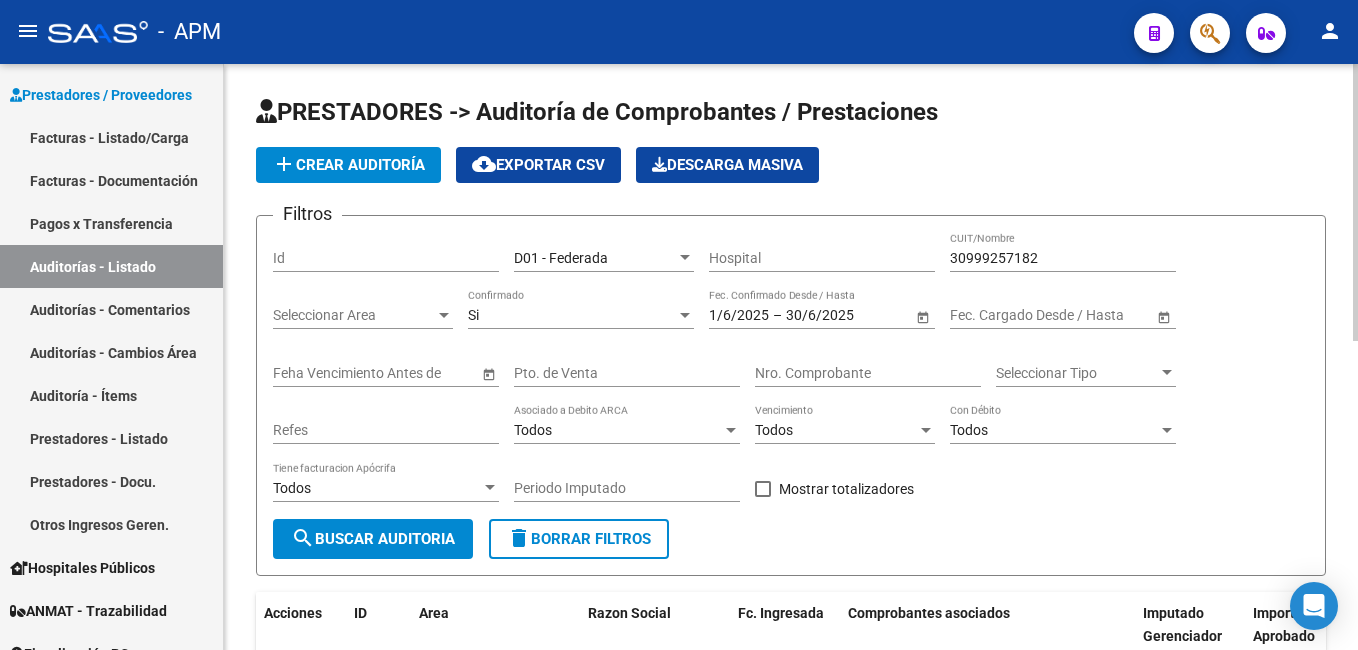 click on "cloud_download  Exportar CSV" 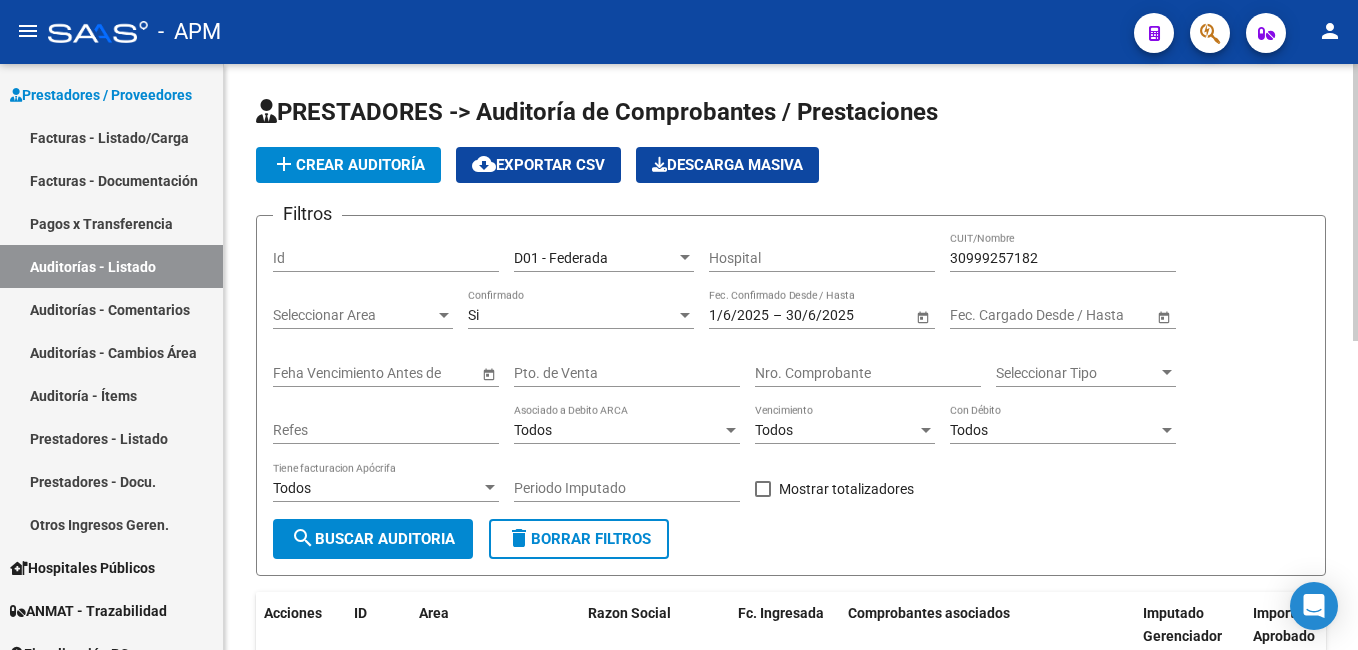 click on "D01 - Federada" at bounding box center (561, 258) 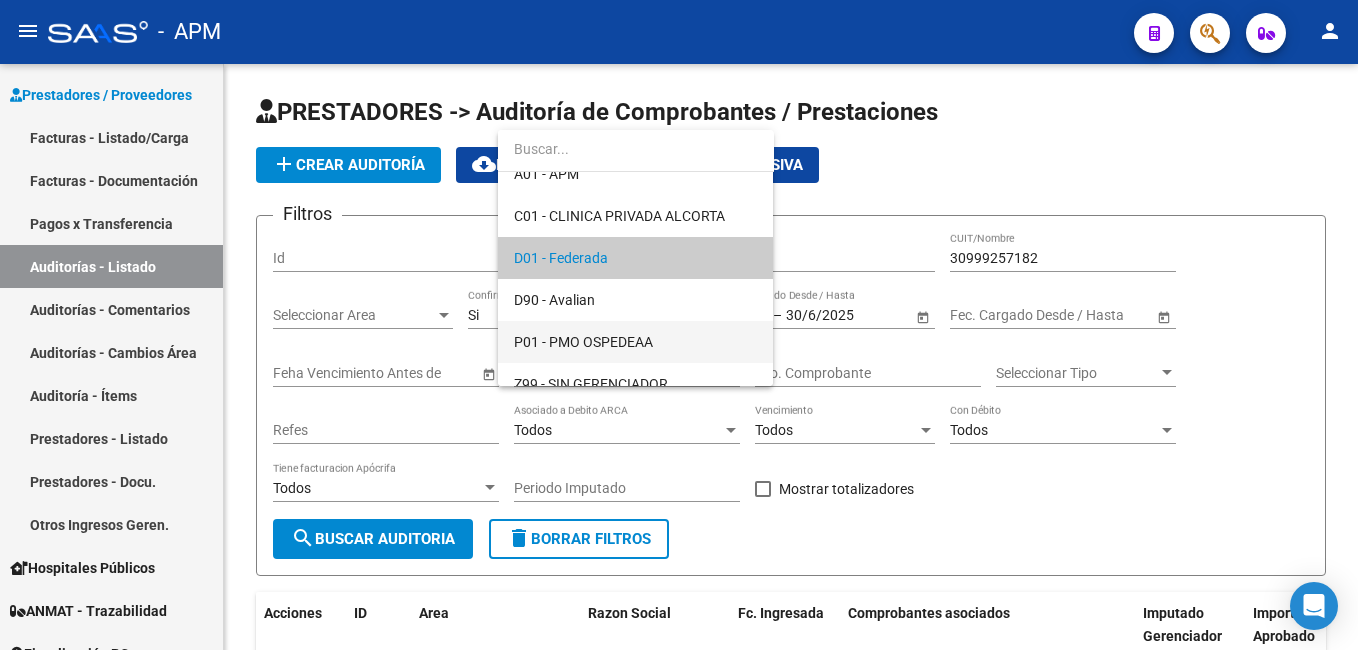 scroll, scrollTop: 122, scrollLeft: 0, axis: vertical 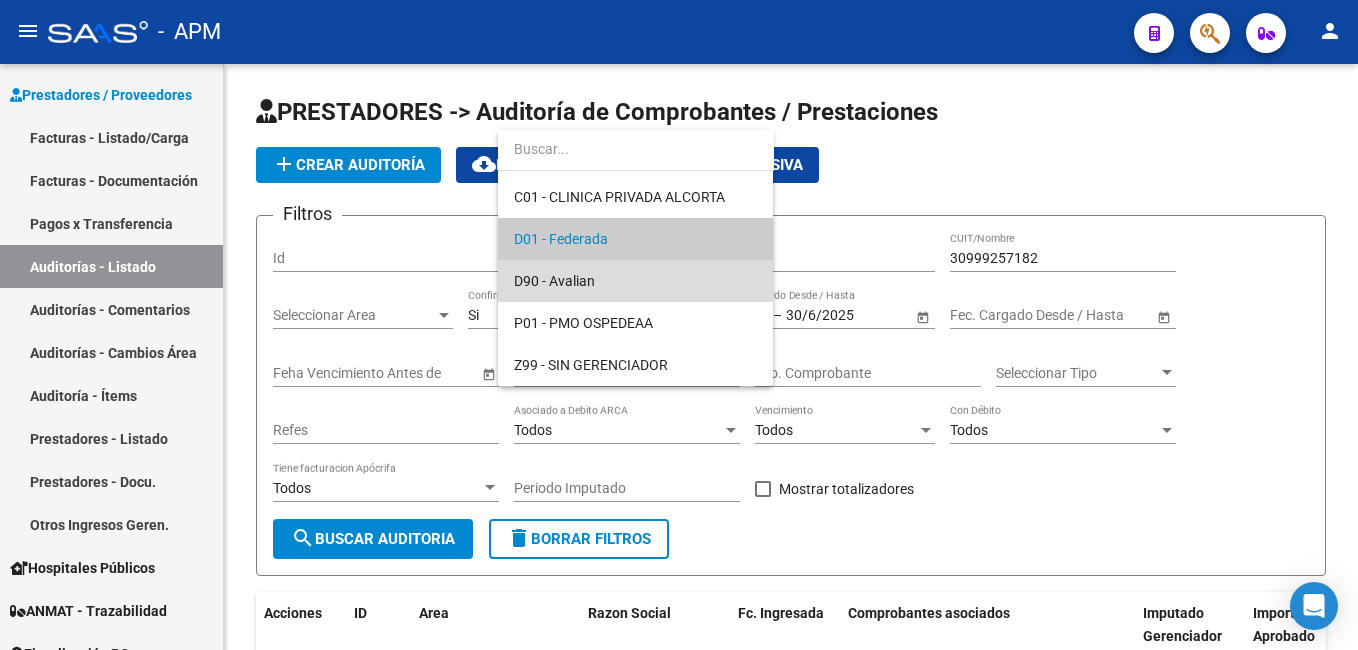 click on "D90 - Avalian" at bounding box center (635, 281) 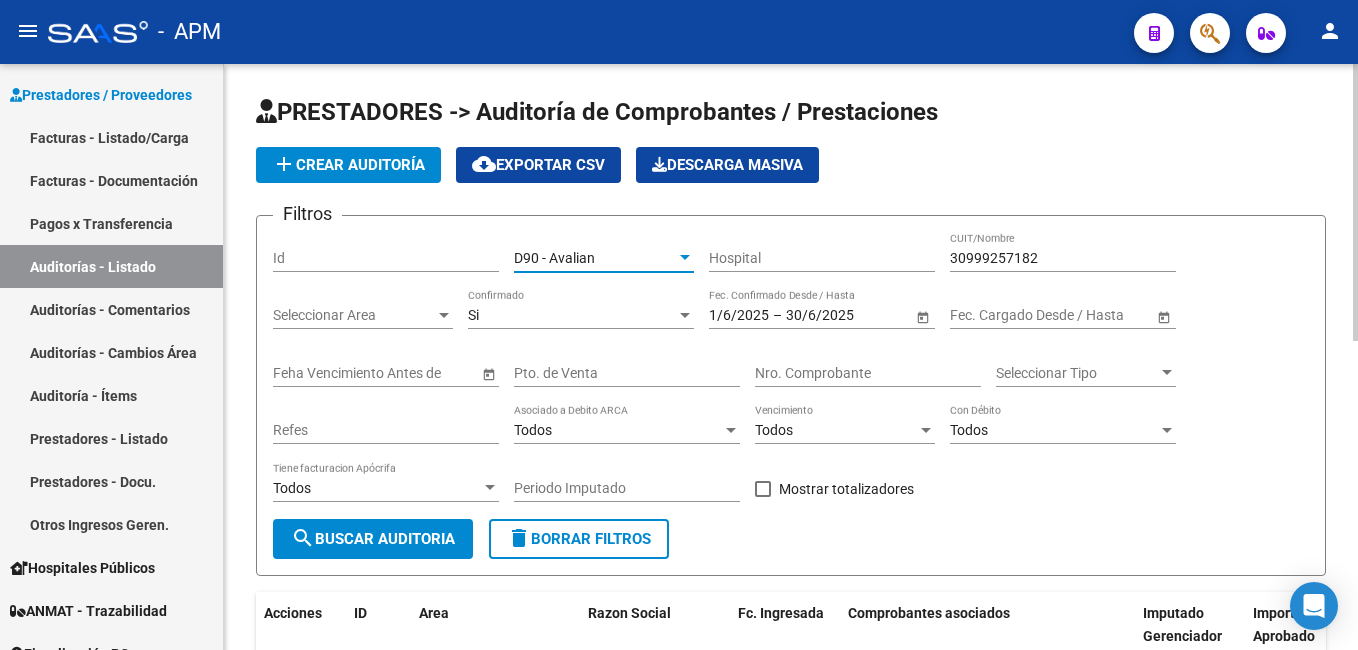 click on "search  Buscar Auditoria" 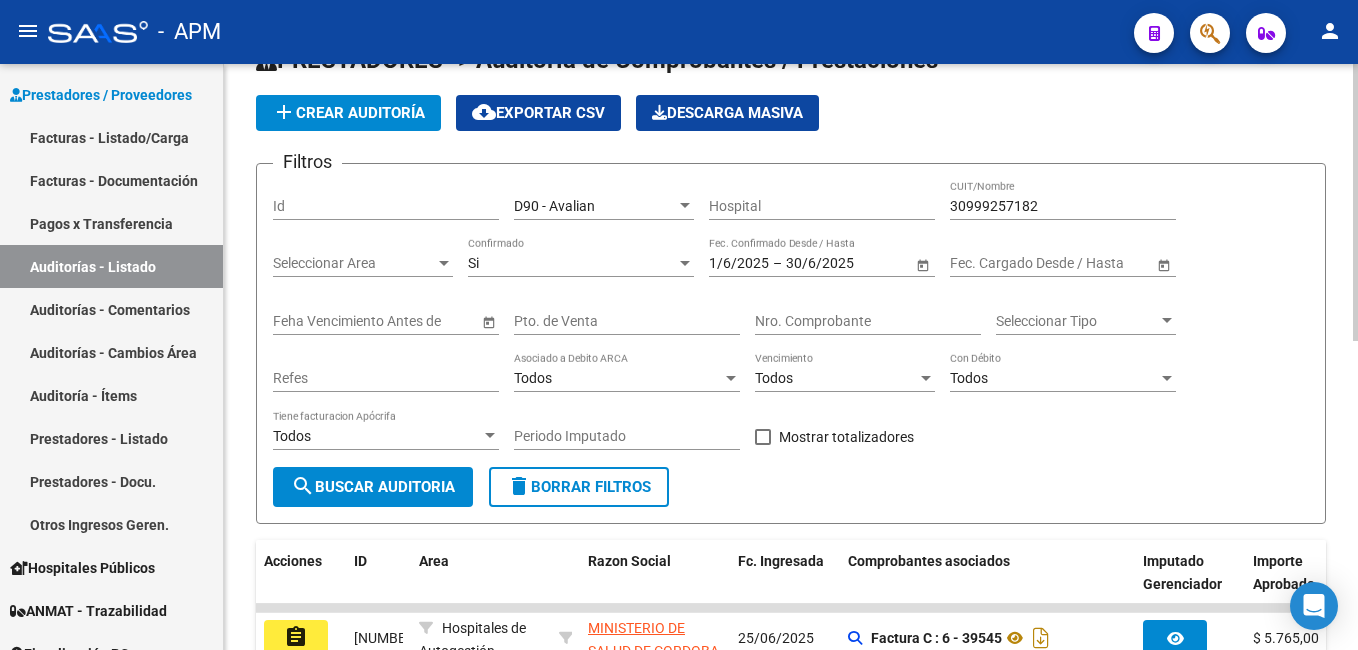scroll, scrollTop: 0, scrollLeft: 0, axis: both 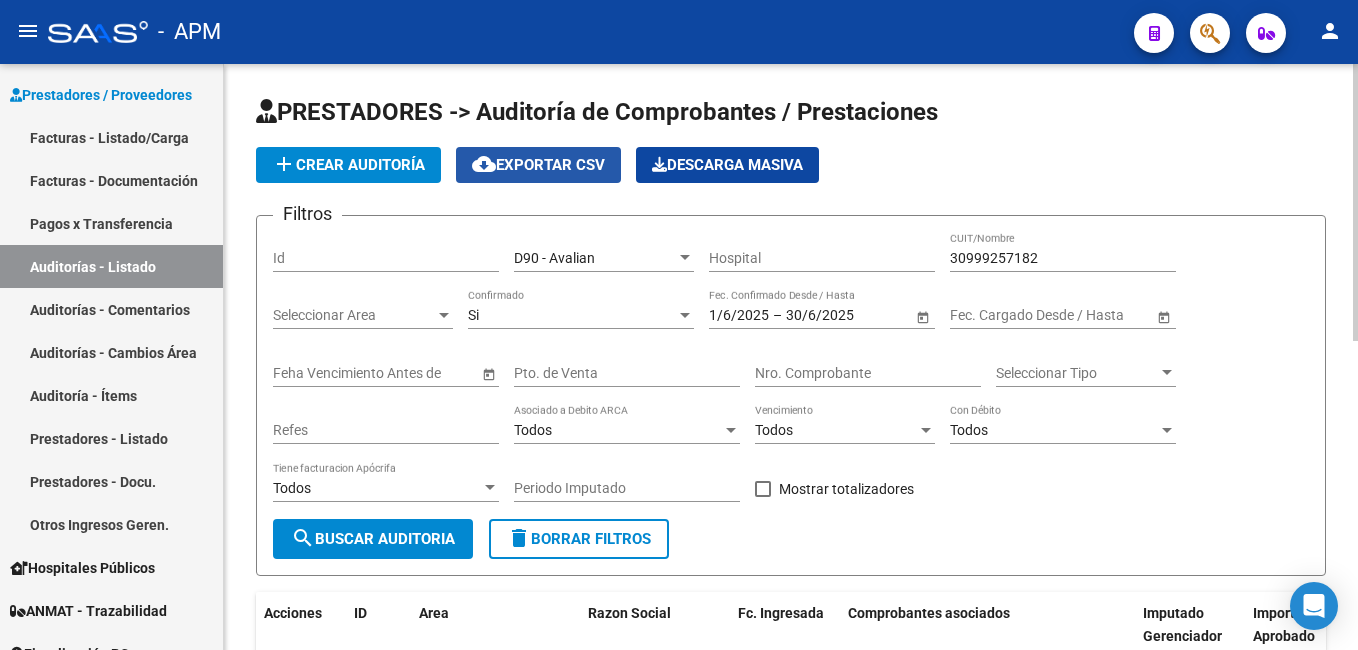 click on "cloud_download  Exportar CSV" 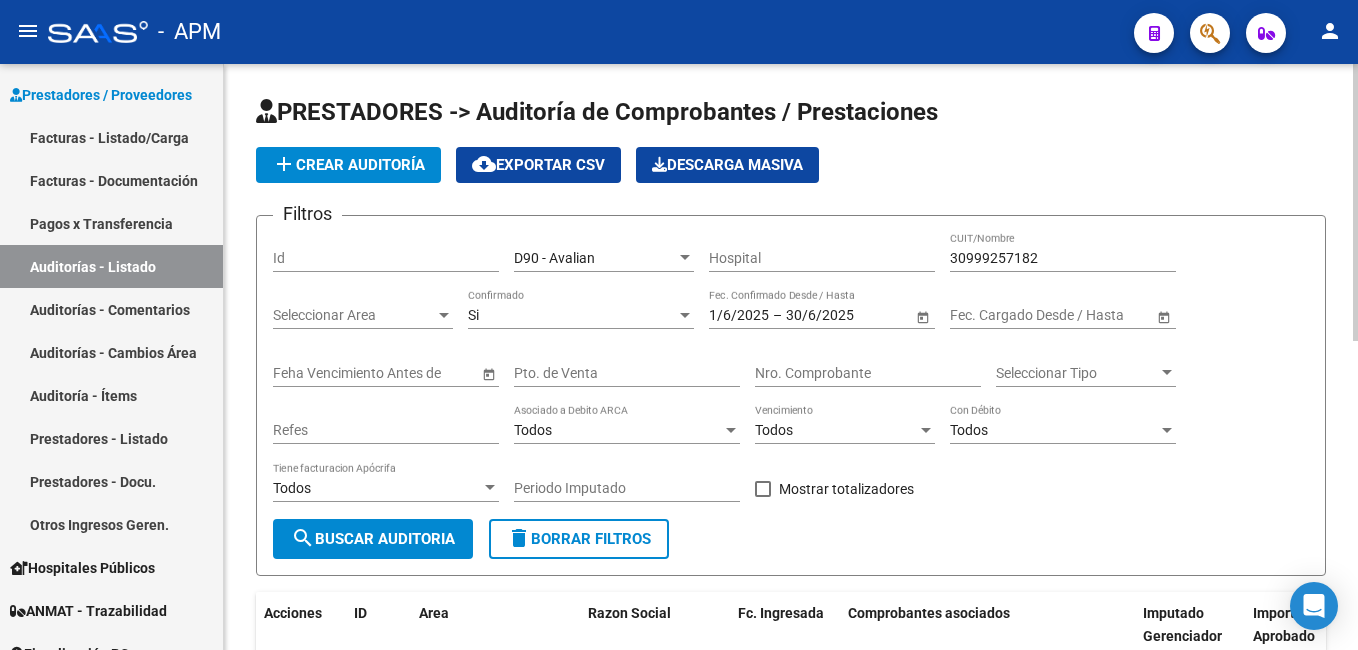 click on "D90 - Avalian" at bounding box center [554, 258] 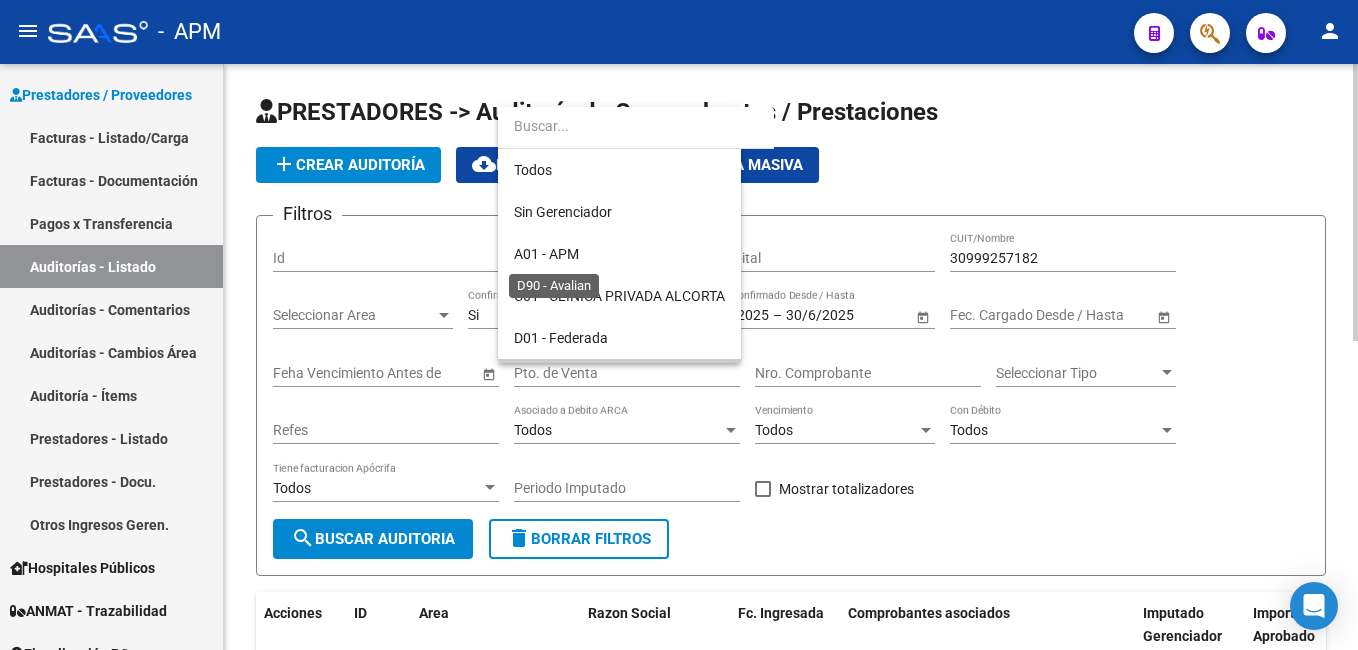 scroll, scrollTop: 122, scrollLeft: 0, axis: vertical 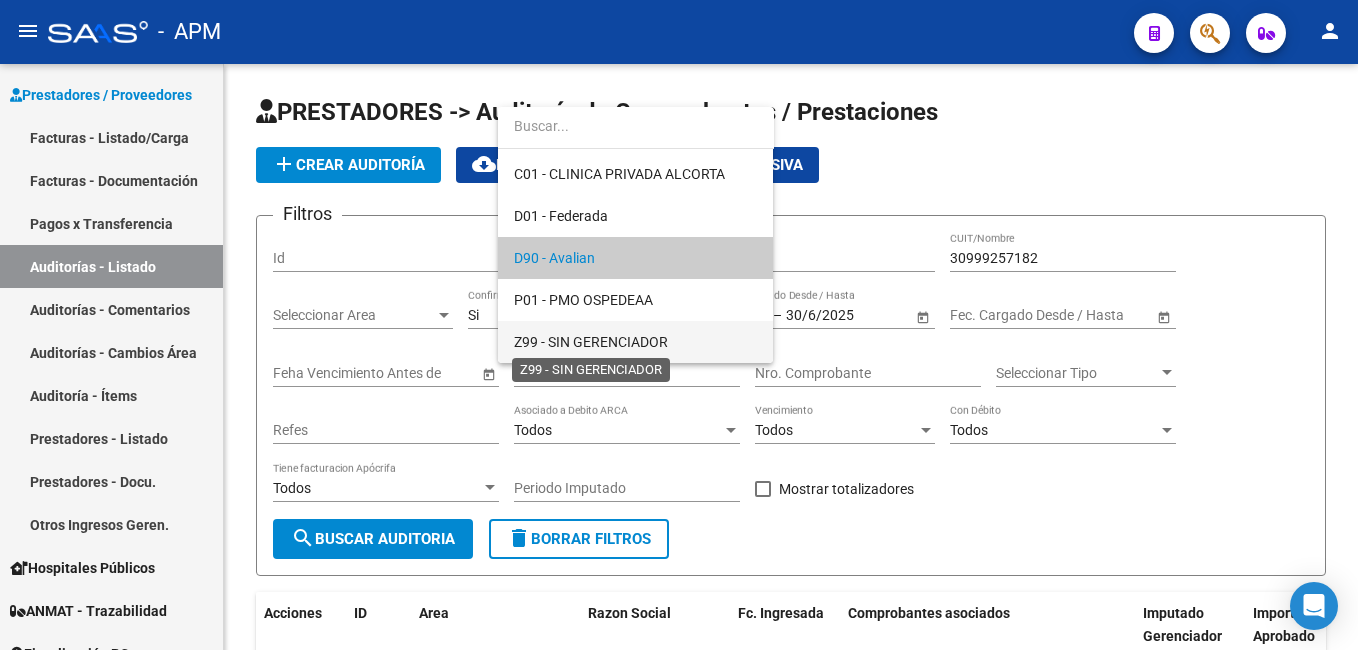 click on "Z99 - SIN GERENCIADOR" at bounding box center [591, 342] 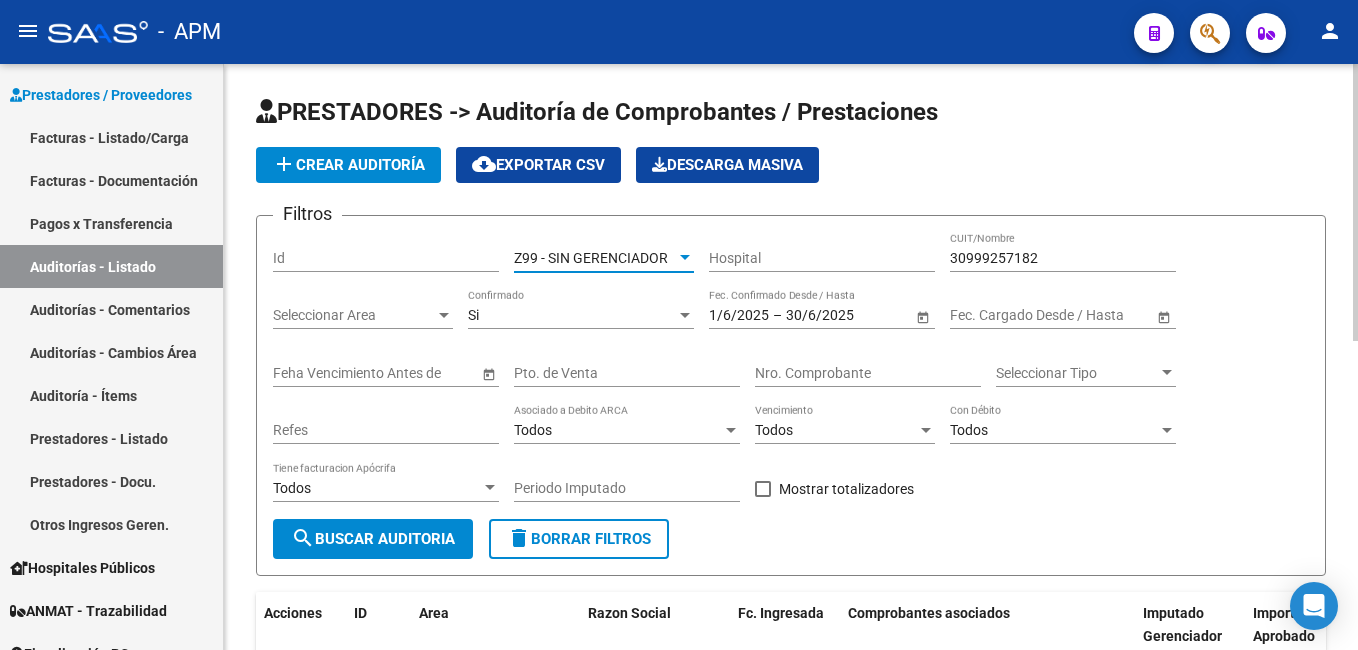 click on "search  Buscar Auditoria" 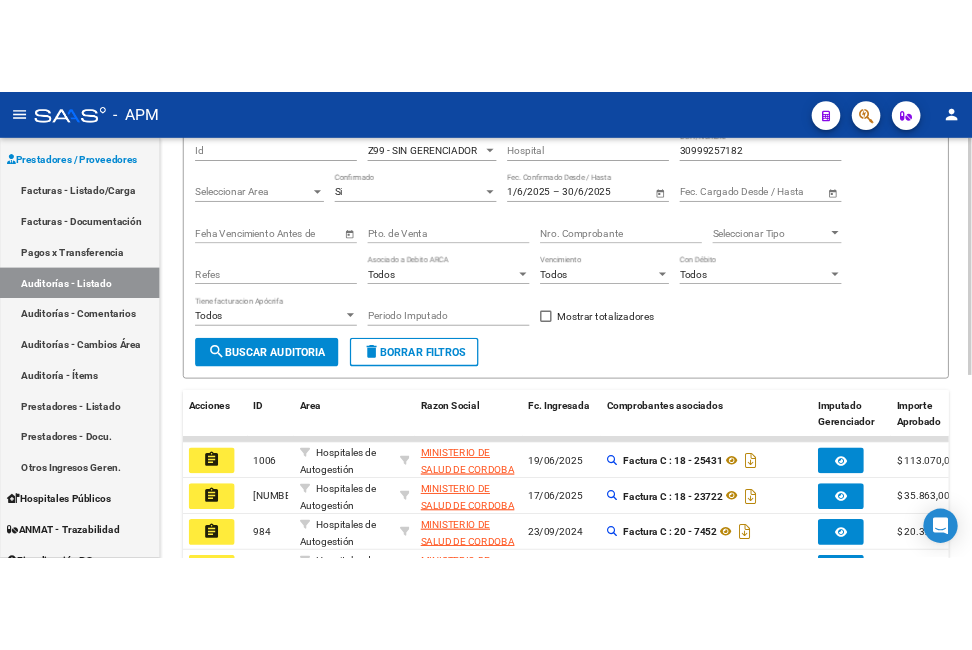 scroll, scrollTop: 0, scrollLeft: 0, axis: both 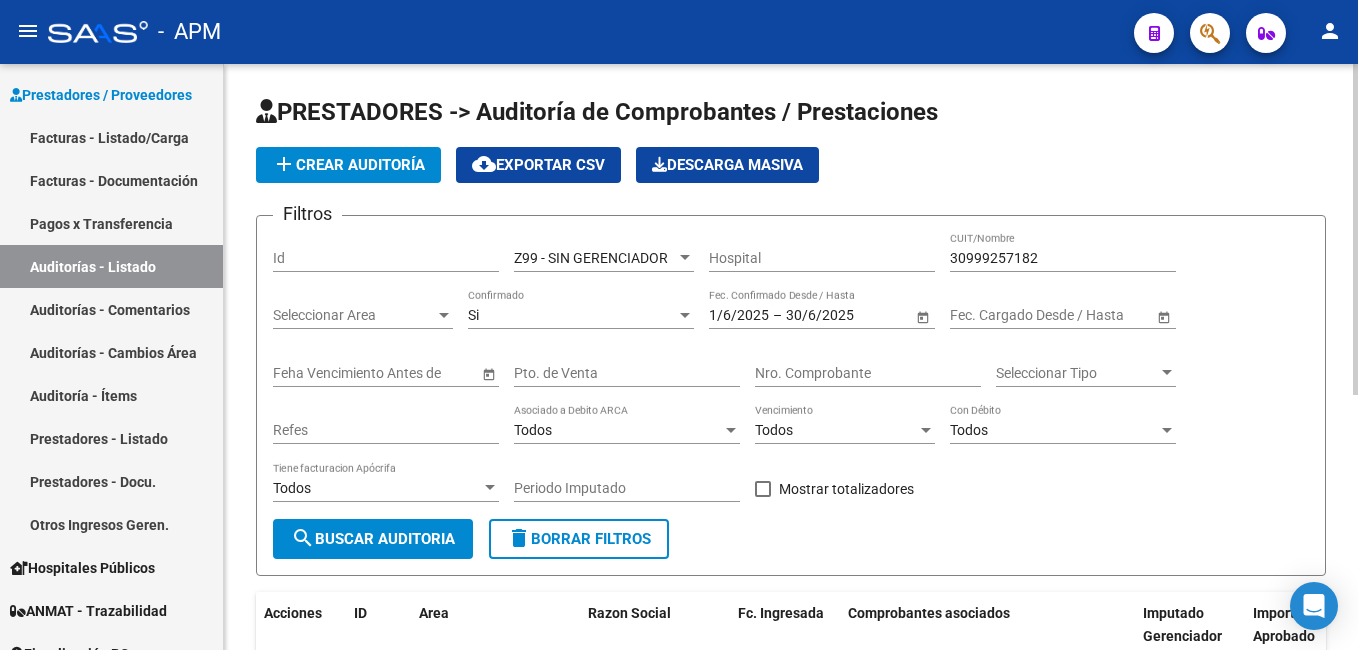 click on "cloud_download  Exportar CSV" 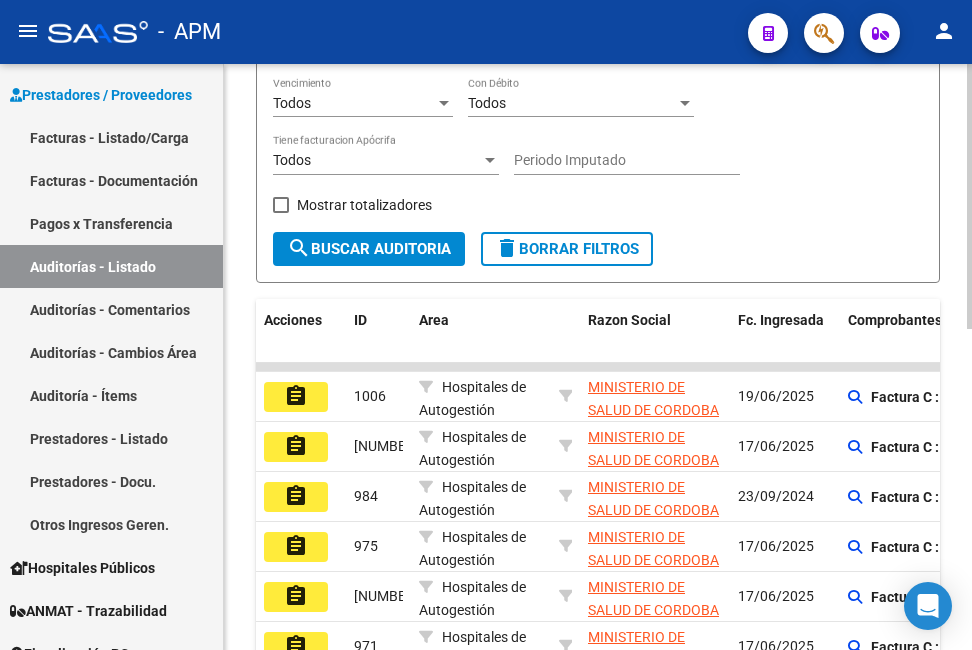 scroll, scrollTop: 700, scrollLeft: 0, axis: vertical 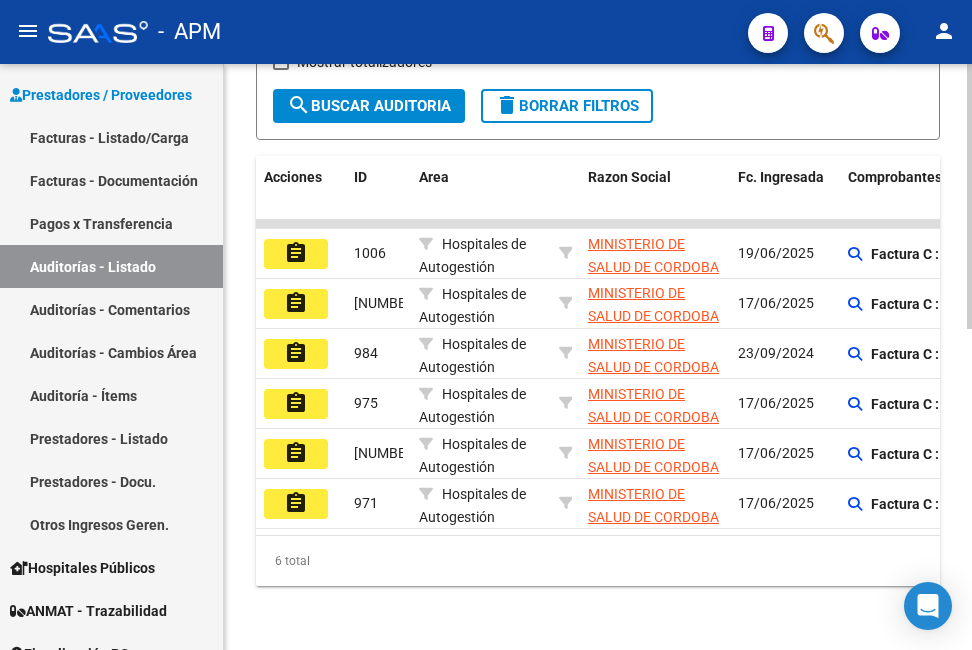 click on "PRESTADORES -> Auditoría de Comprobantes / Prestaciones add  Crear Auditoría
cloud_download  Exportar CSV   Descarga Masiva
Filtros Id Z99 - SIN GERENCIADOR Seleccionar Gerenciador Hospital 30999257182 CUIT/Nombre Seleccionar Area Seleccionar Area Si Confirmado 1/6/2025 1/6/2025 – 30/6/2025 30/6/2025 Fec. Confirmado Desde / Hasta Start date – End date Fec. Cargado Desde / Hasta Feha Vencimiento Antes de Pto. de Venta Nro. Comprobante Seleccionar Tipo Seleccionar Tipo Refes Todos Asociado a Debito ARCA Todos Vencimiento Todos Con Débito Todos Tiene facturacion Apócrifa Periodo Imputado    Mostrar totalizadores search  Buscar Auditoria  delete  Borrar Filtros  Acciones ID Area Razon Social Fc. Ingresada Comprobantes asociados Imputado Gerenciador Importe Aprobado Importe Debitado Importe Comprobantes Vencimiento FC Creado Usuario Confirmado Por Comentario Vencimiento Auditoría Auditoría externa creada Período Imputado Fecha Debitado x ARCA Monto Debitado x ARCA assignment 1006     19/06/2025 991" 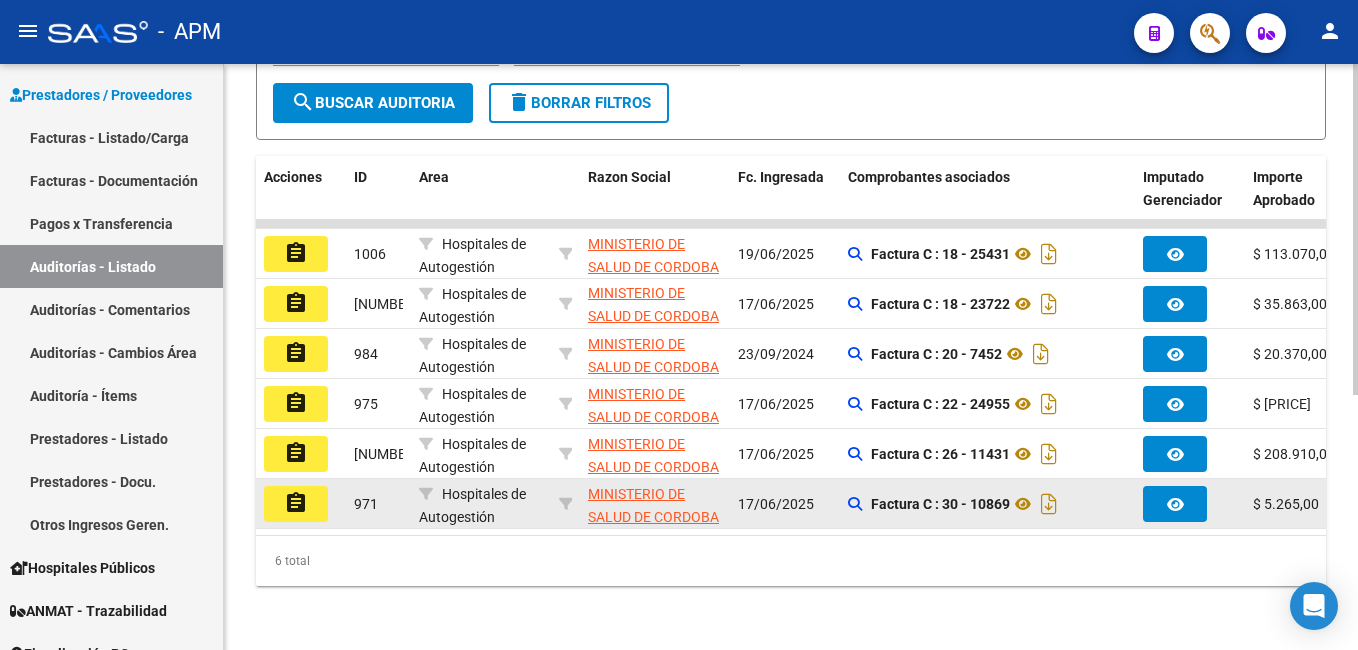 scroll, scrollTop: 0, scrollLeft: 0, axis: both 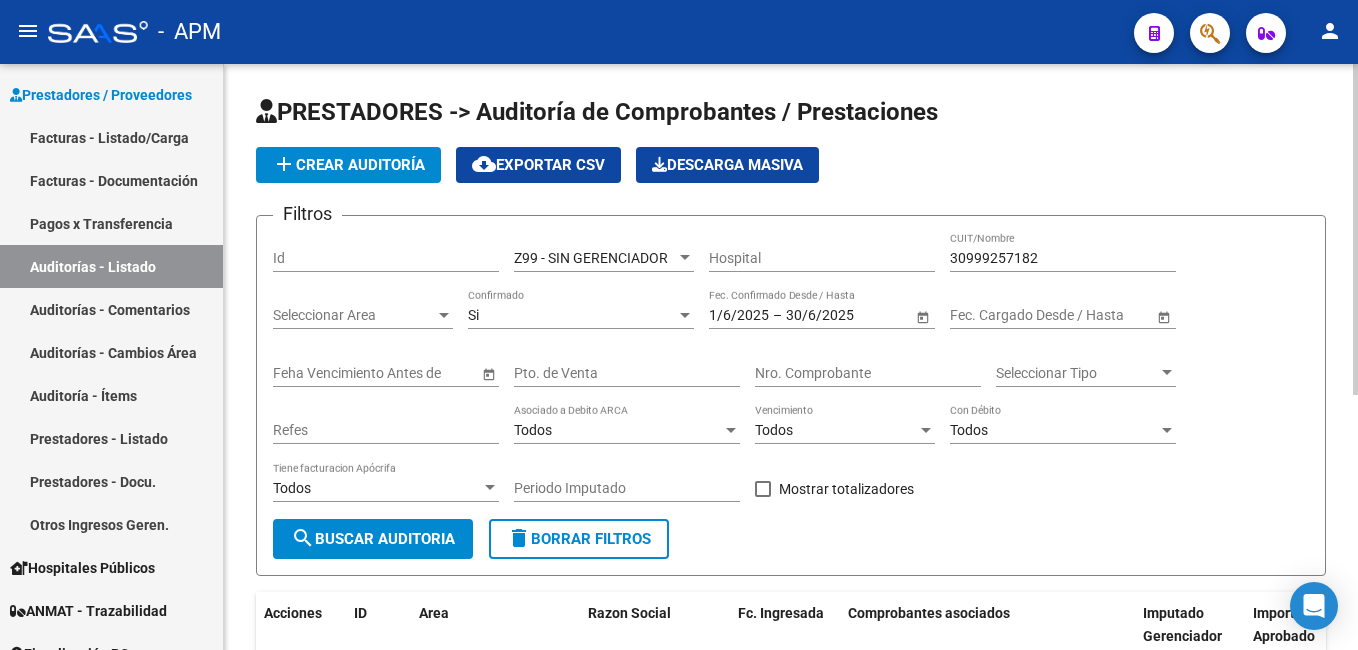 click on "Hospital" 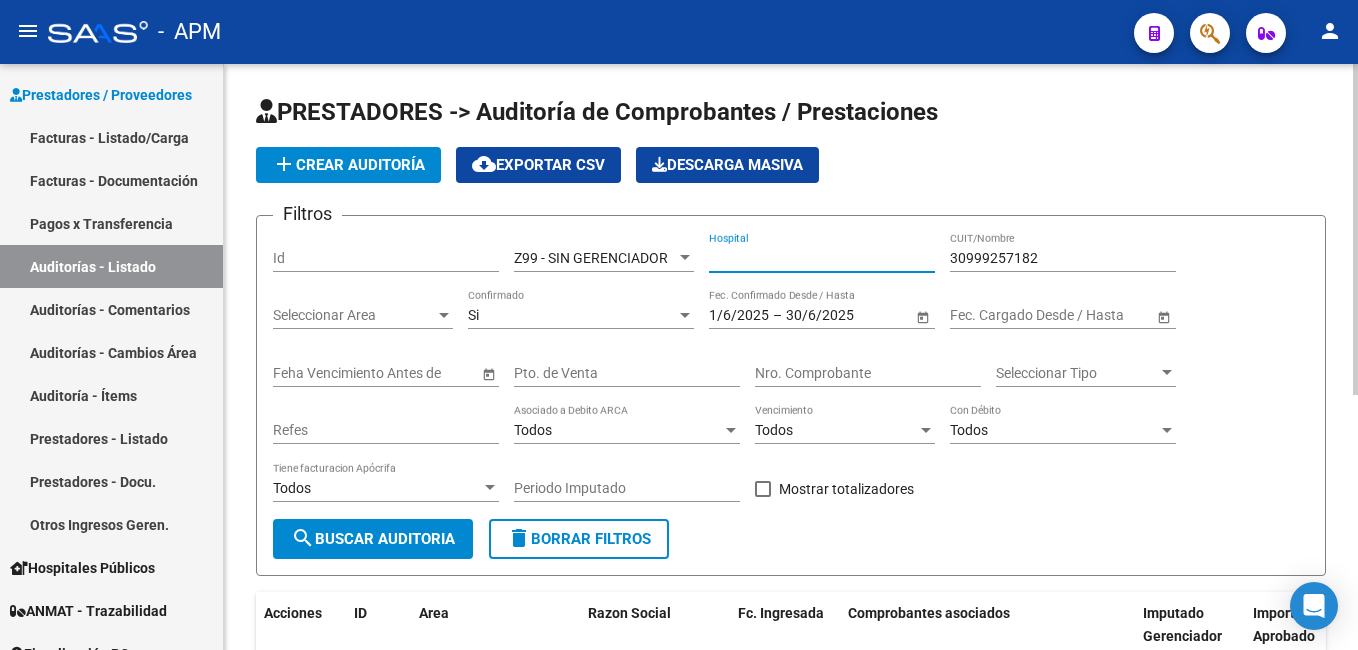 click on "add  Crear Auditoría
cloud_download  Exportar CSV   Descarga Masiva" 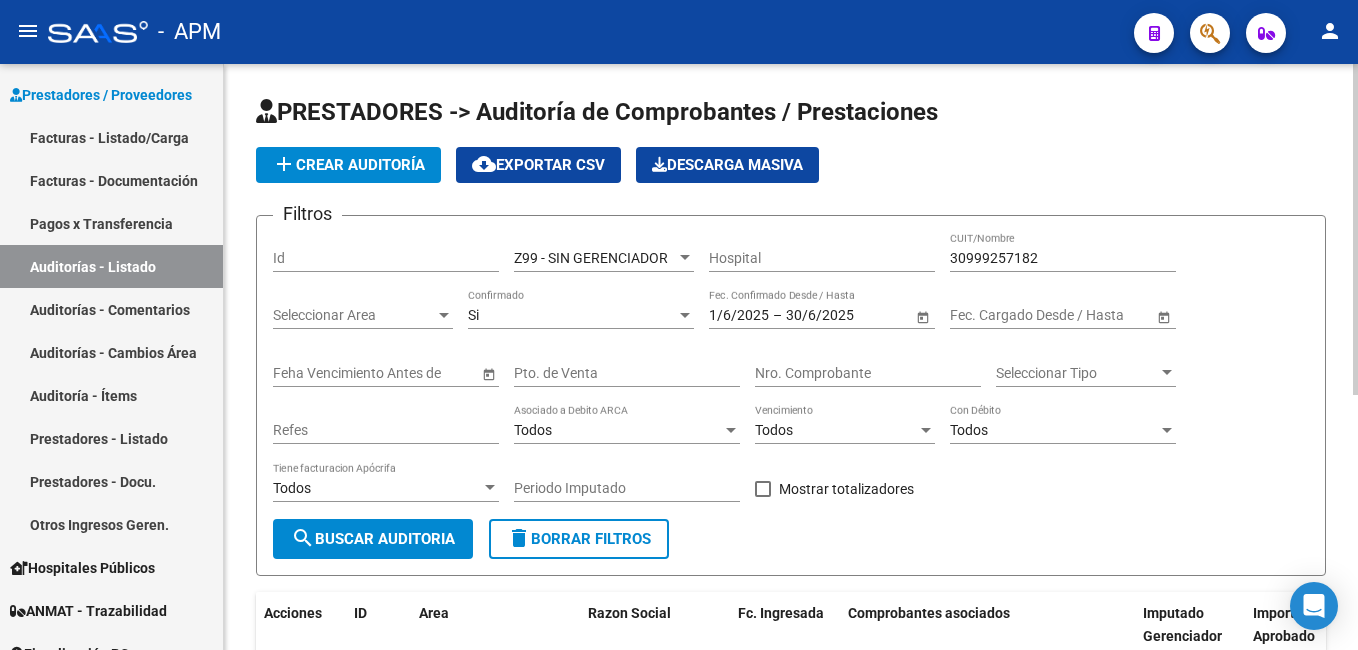 click on "Seleccionar Area" at bounding box center (354, 315) 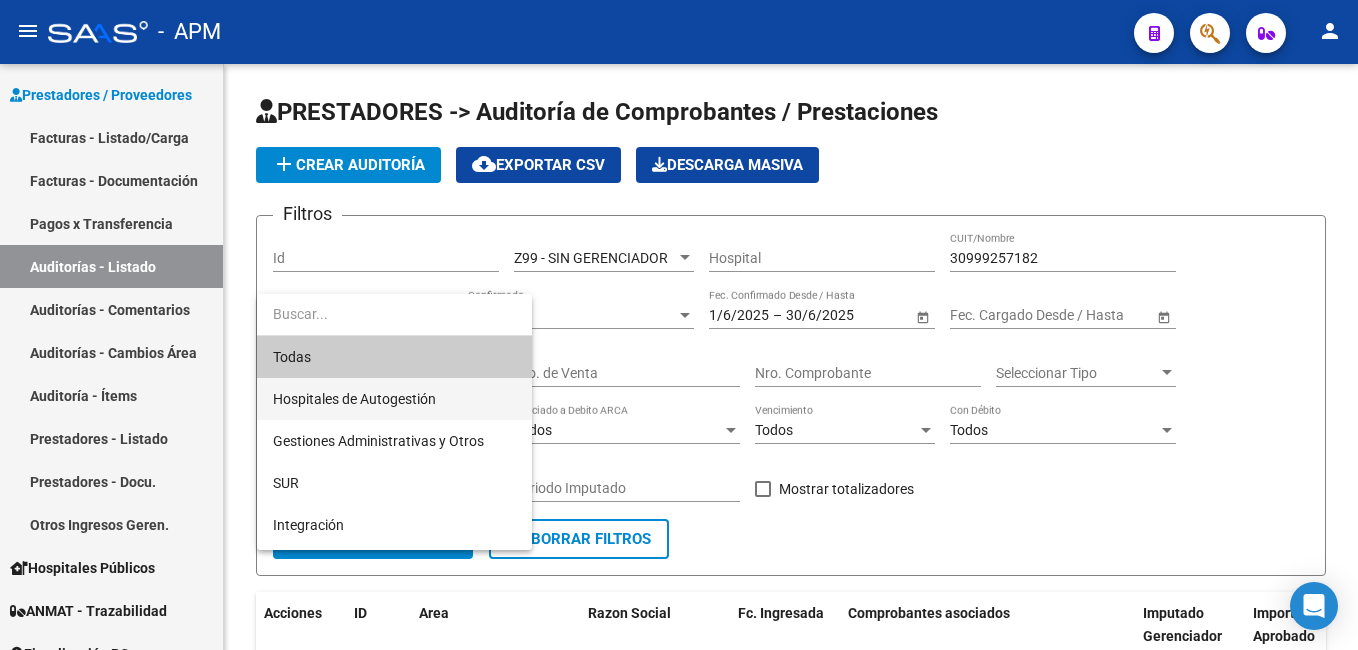 click on "Hospitales de Autogestión" at bounding box center [394, 399] 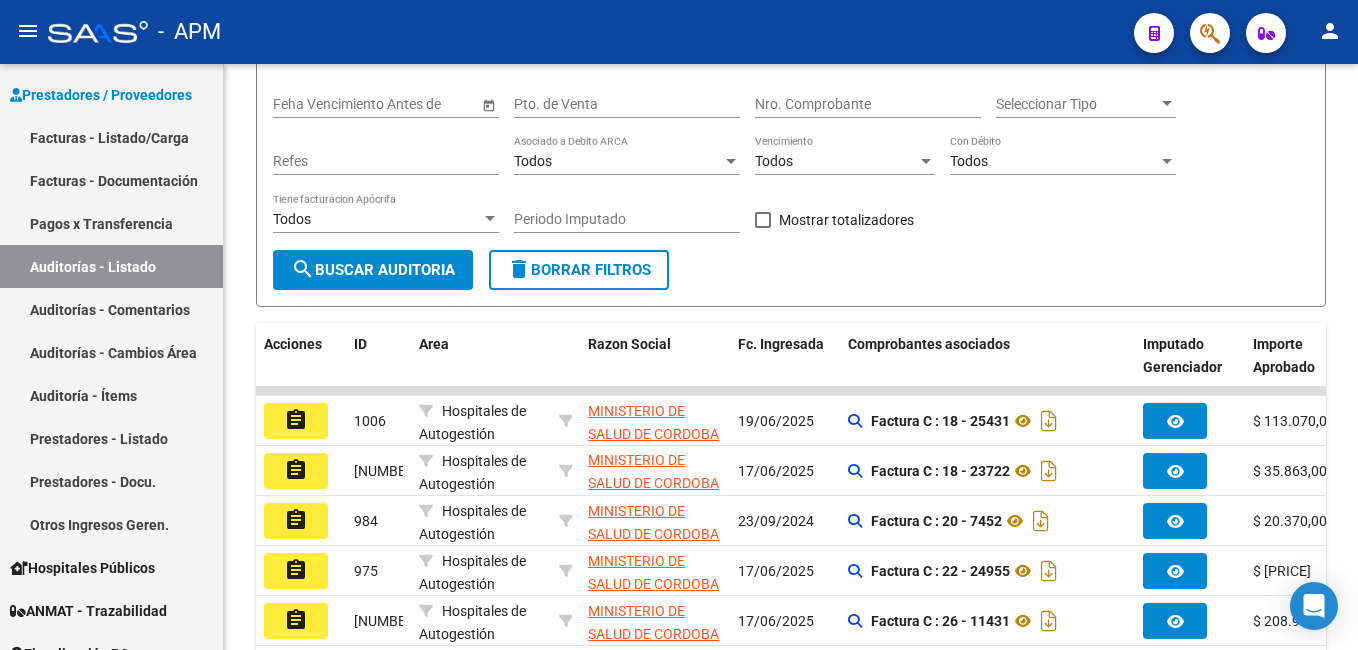 scroll, scrollTop: 300, scrollLeft: 0, axis: vertical 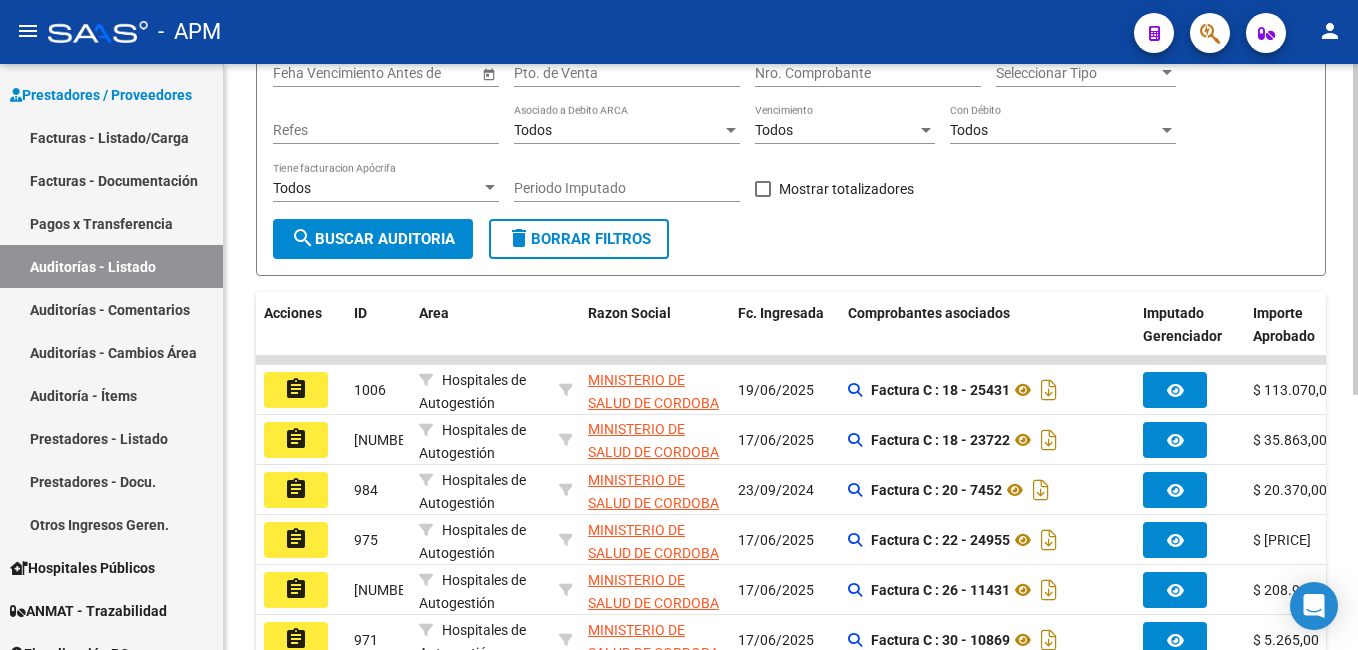 click on "search  Buscar Auditoria" 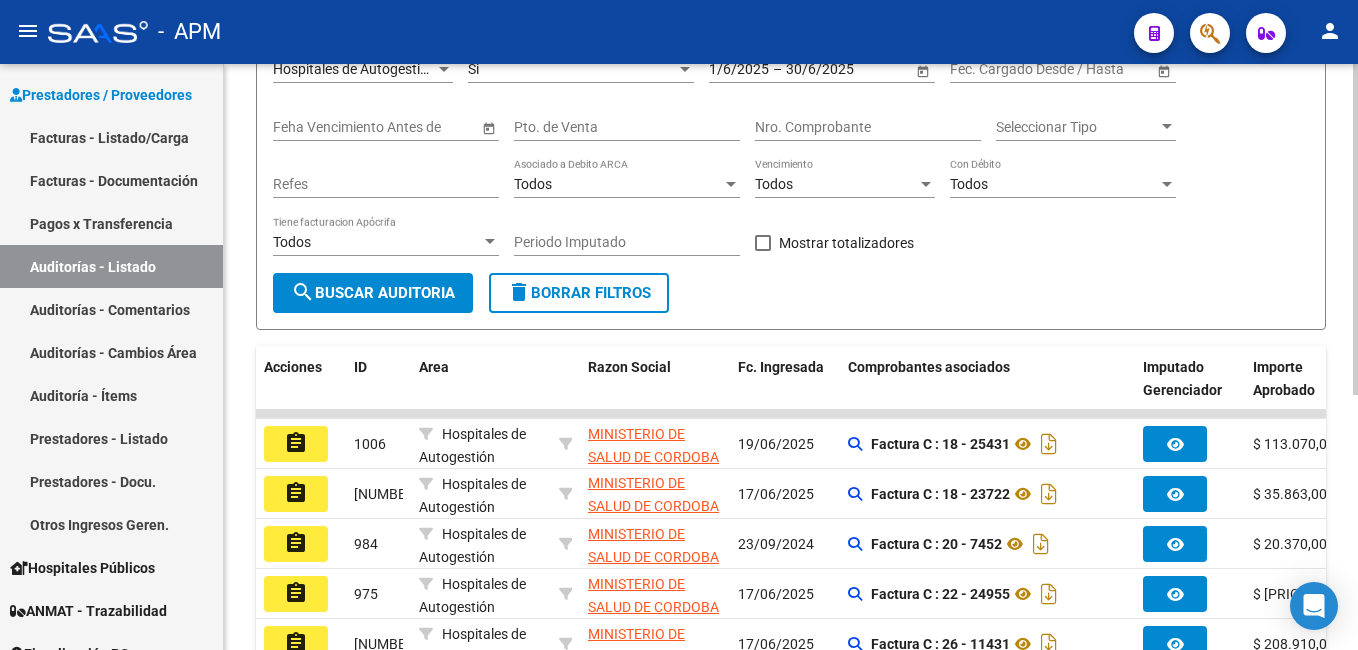 scroll, scrollTop: 0, scrollLeft: 0, axis: both 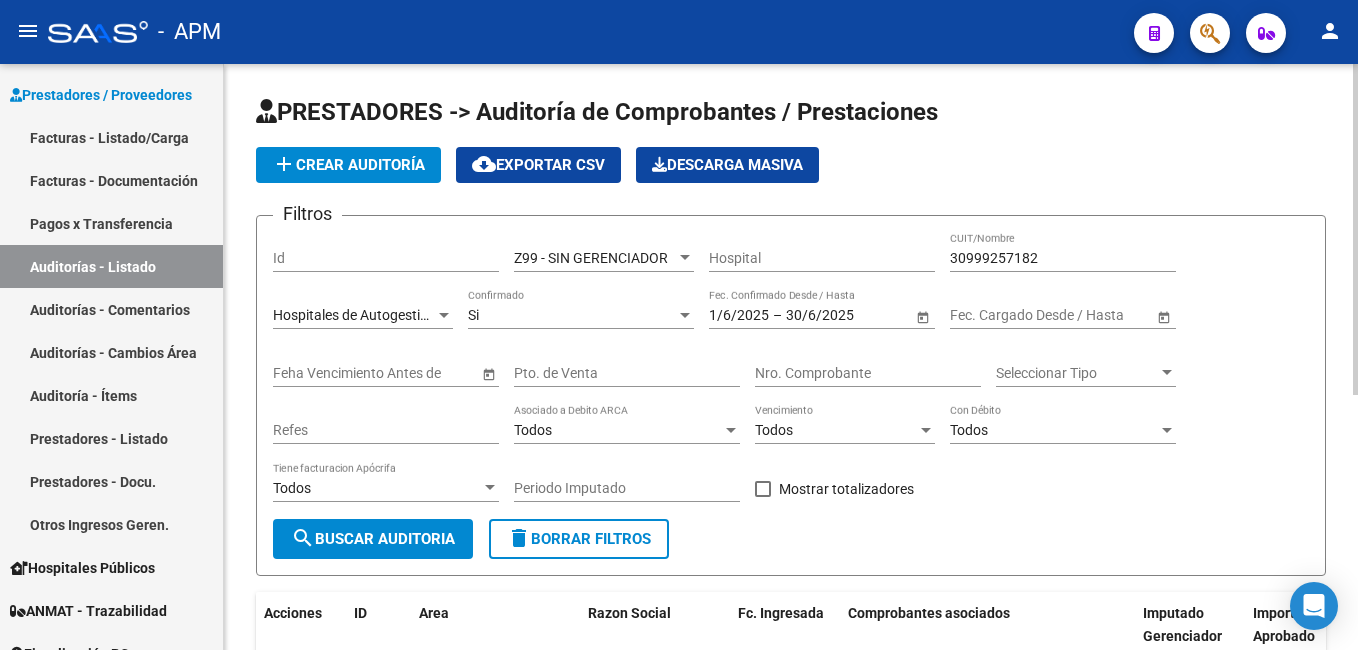 click on "Z99 - SIN GERENCIADOR Seleccionar Gerenciador" 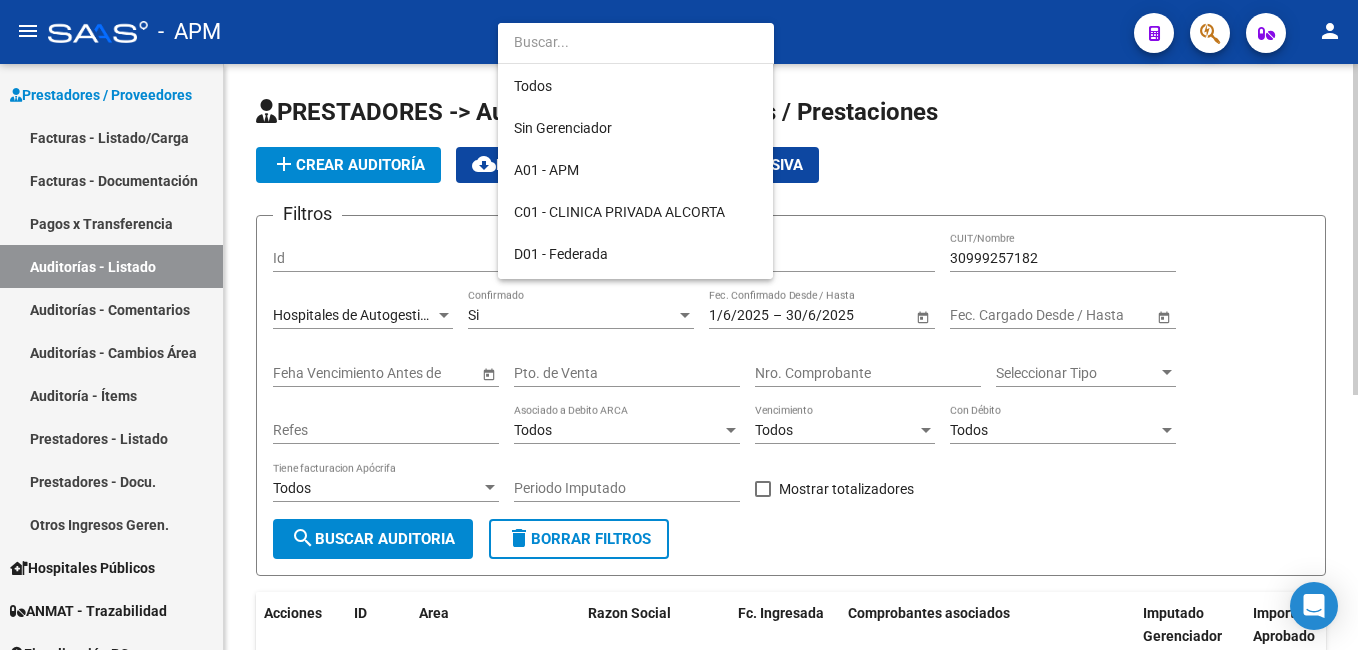scroll, scrollTop: 122, scrollLeft: 0, axis: vertical 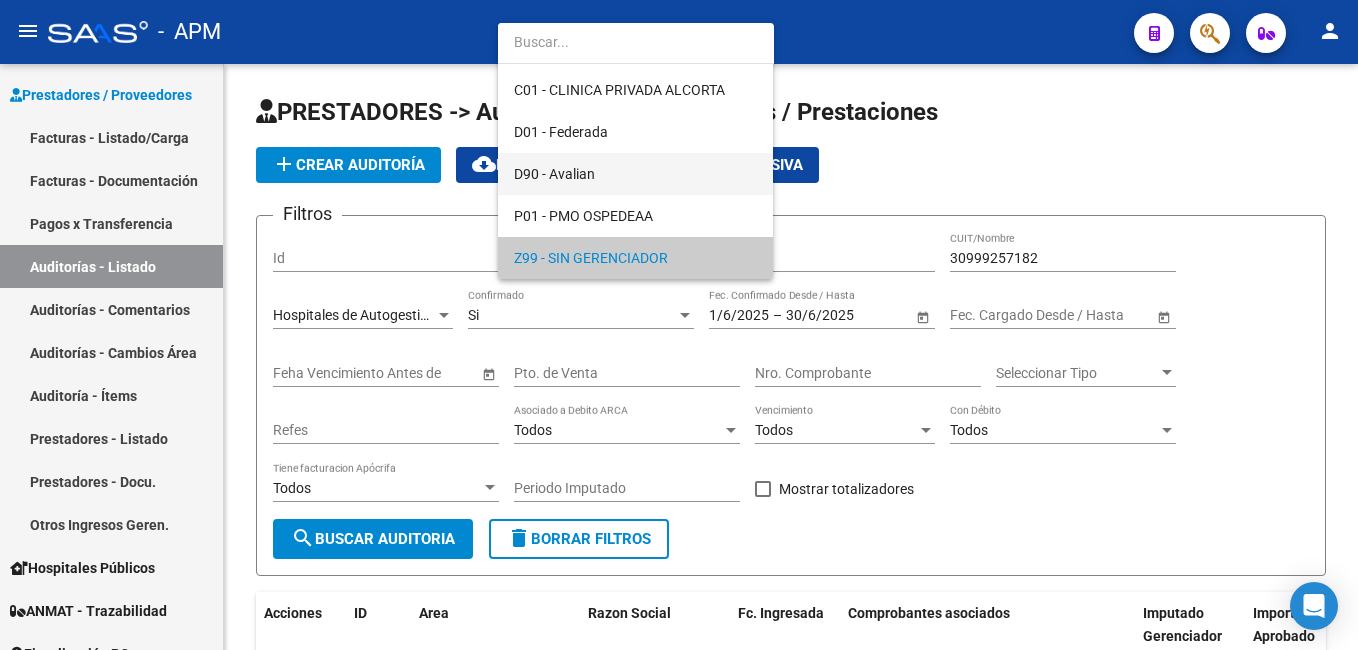 click on "D90 - Avalian" at bounding box center (635, 174) 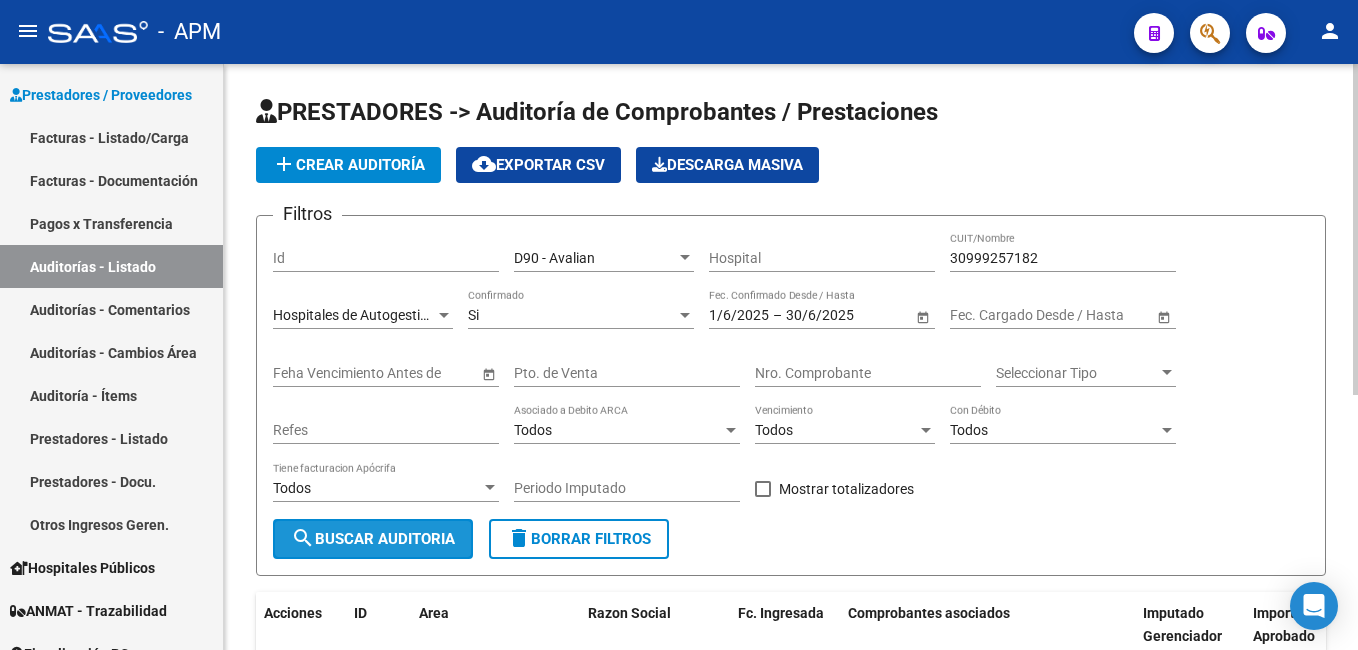 click on "search  Buscar Auditoria" 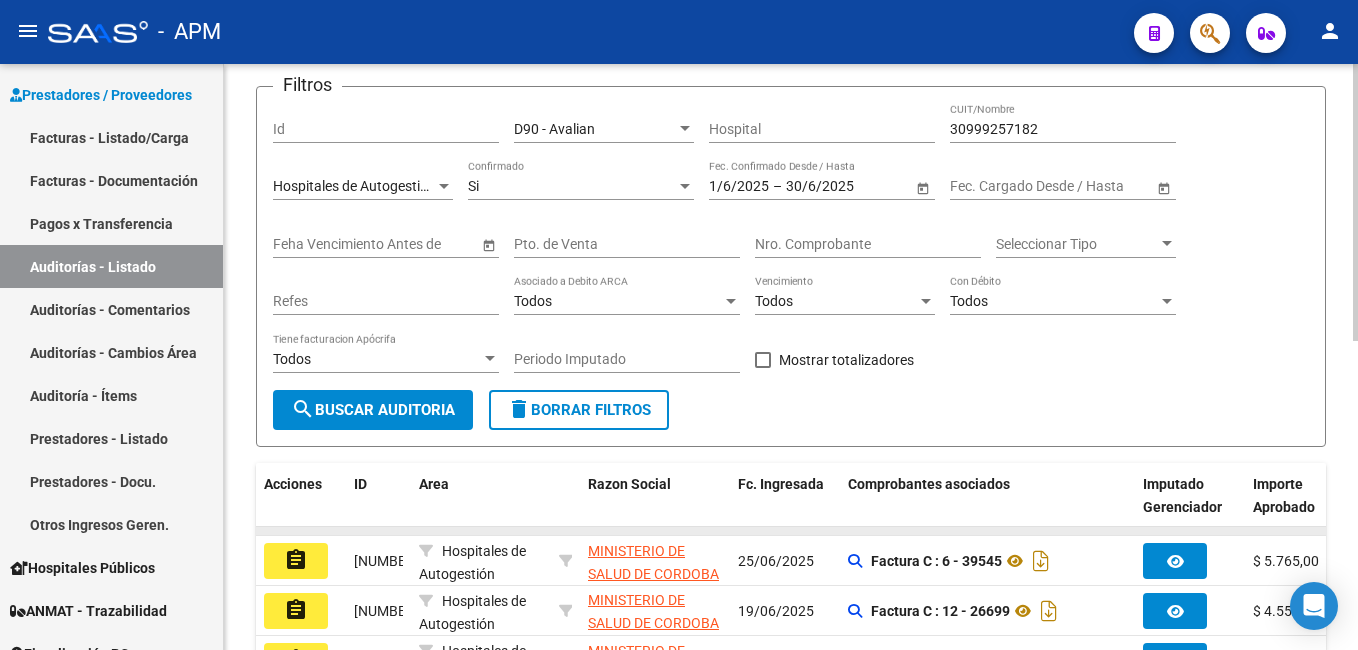 scroll, scrollTop: 0, scrollLeft: 0, axis: both 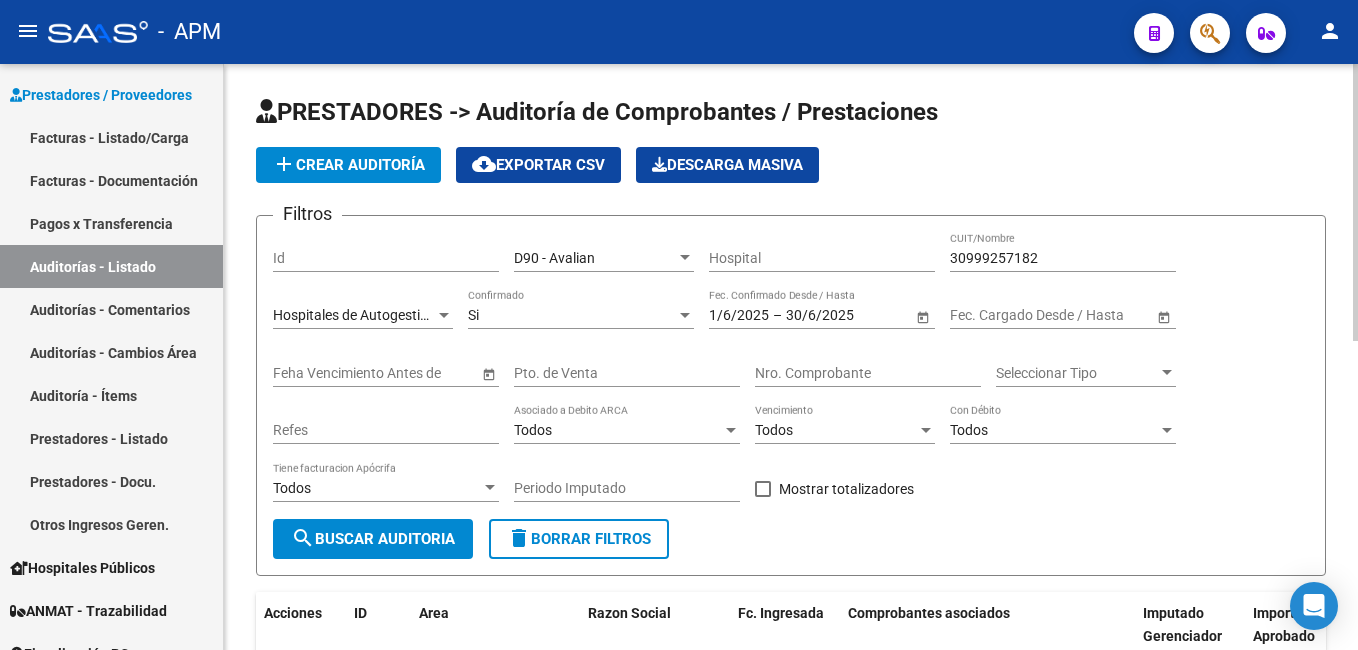 click on "30/6/2025" at bounding box center [835, 315] 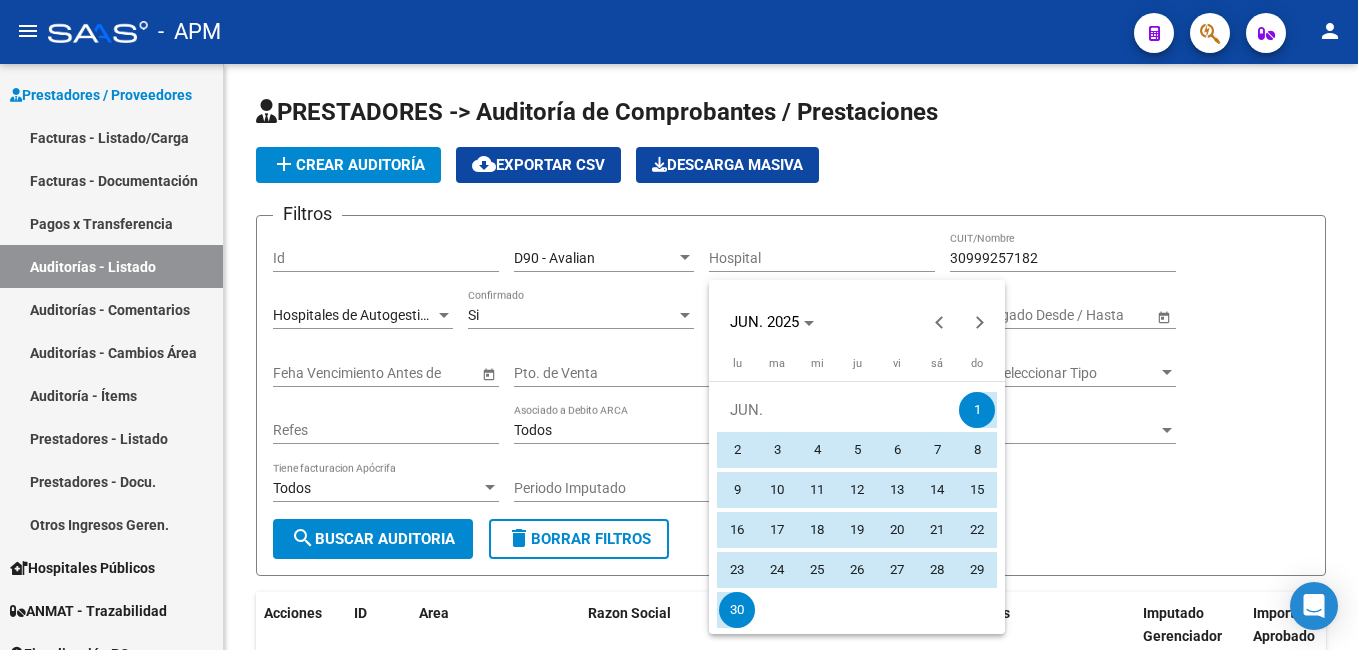 click at bounding box center [679, 325] 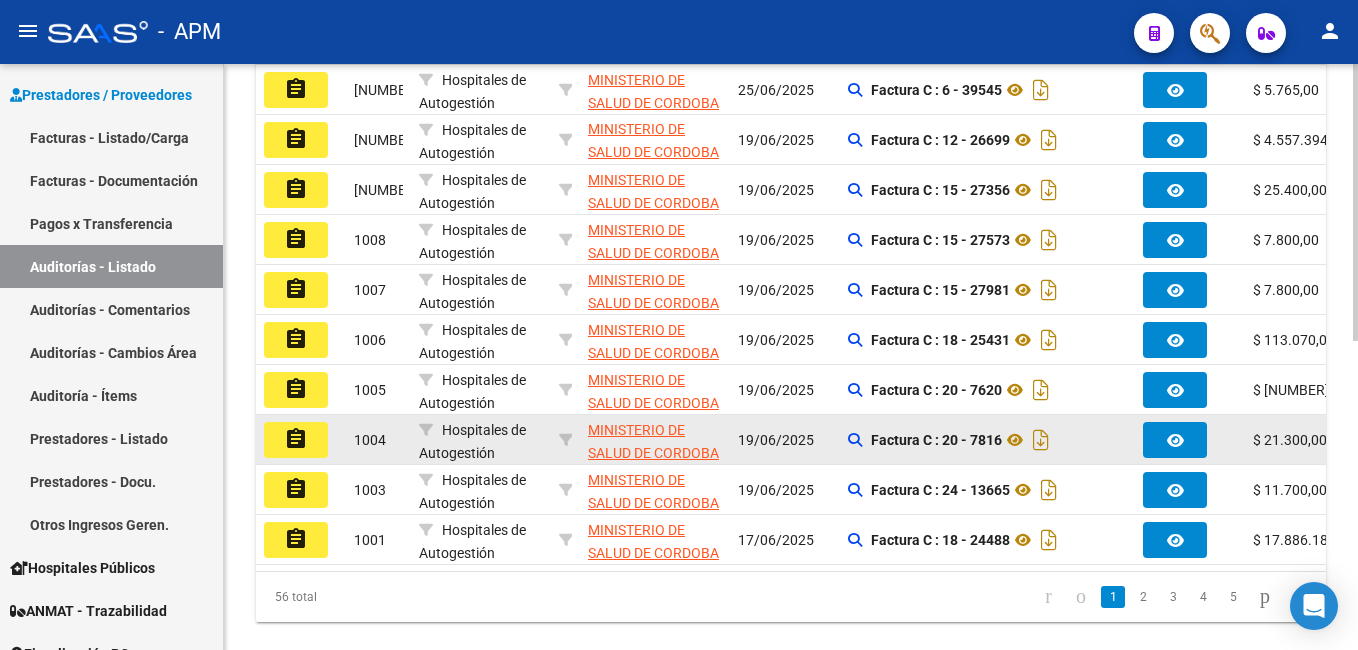 scroll, scrollTop: 100, scrollLeft: 0, axis: vertical 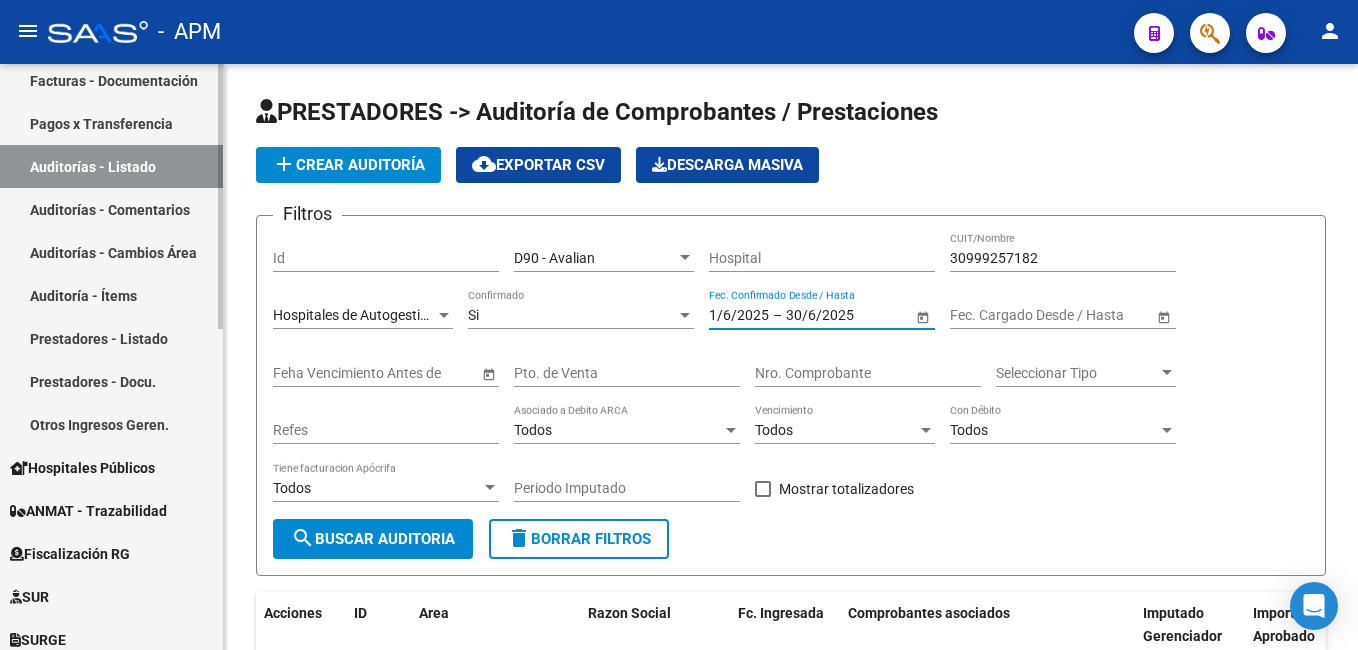 click on "Auditoría - Ítems" at bounding box center [111, 295] 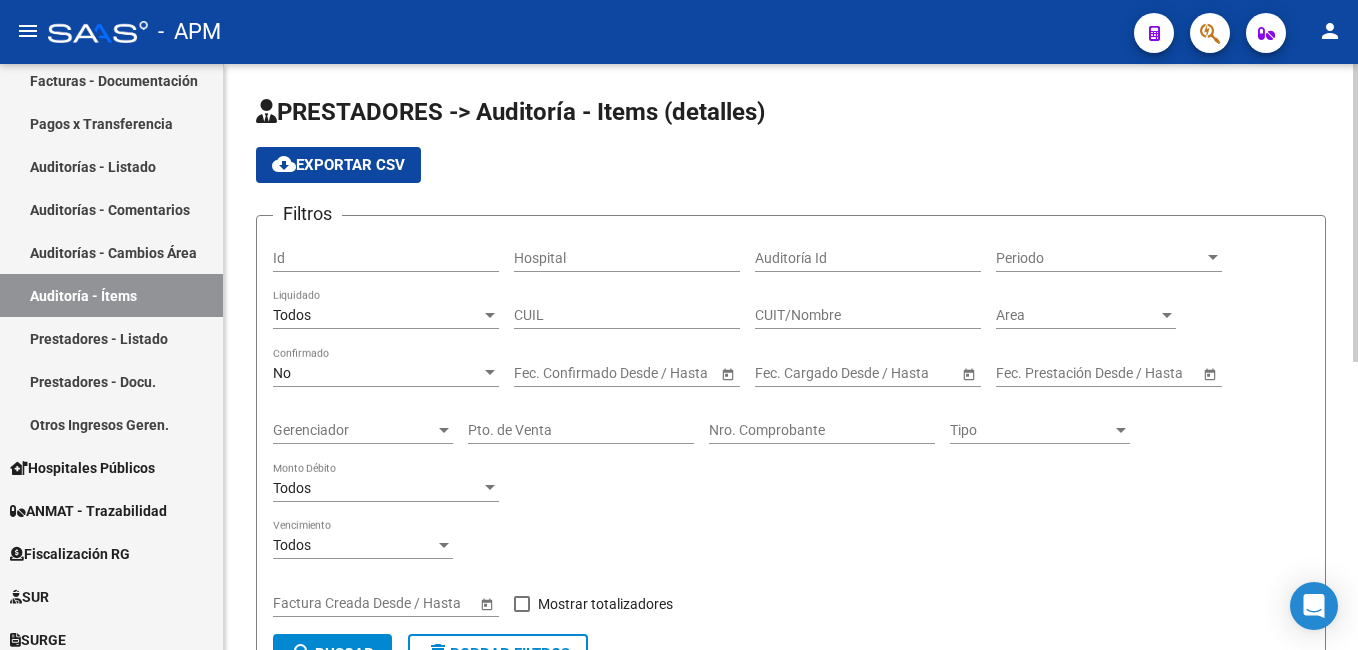 click on "Auditoría Id" at bounding box center [868, 258] 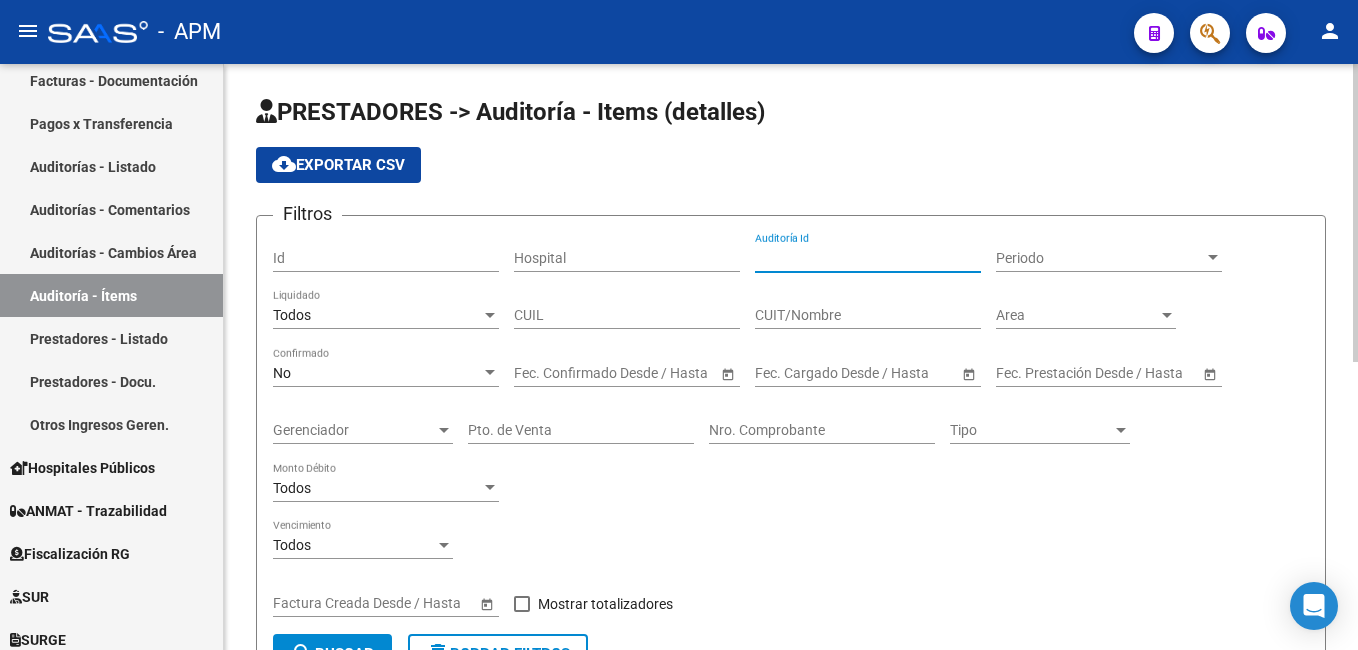 click on "cloud_download  Exportar CSV" 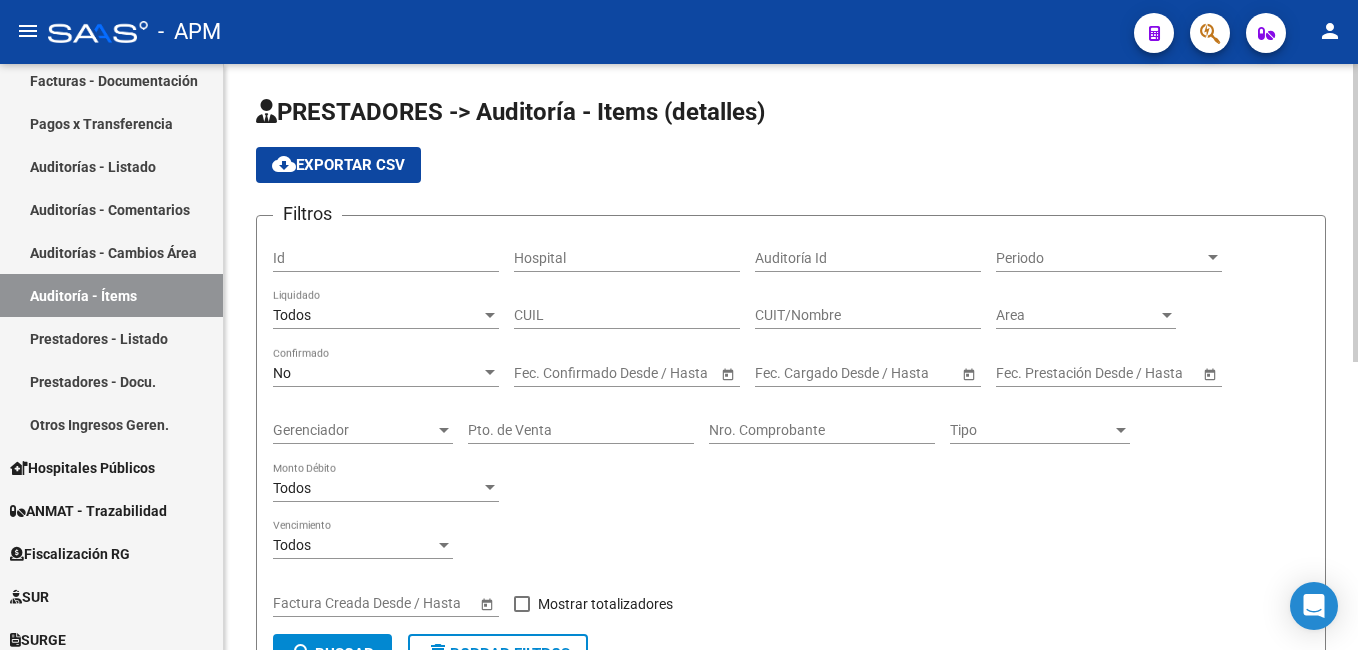 click on "No" at bounding box center (377, 373) 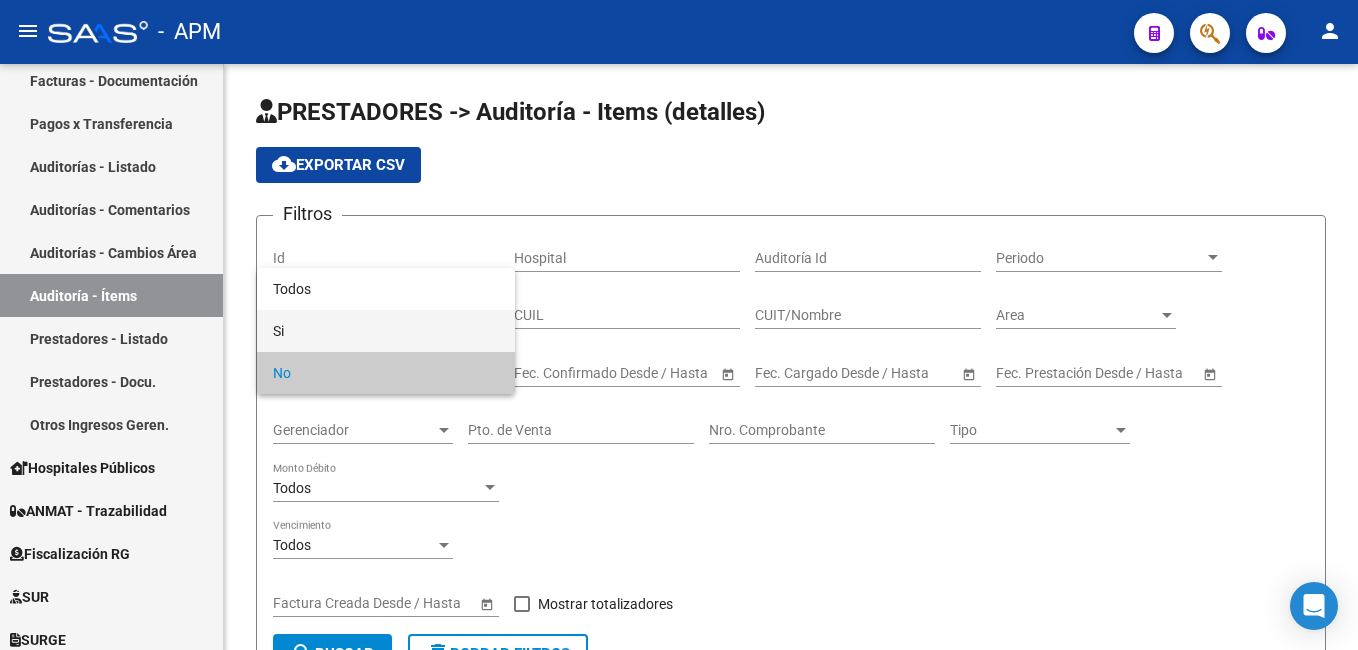 click on "Si" at bounding box center [386, 331] 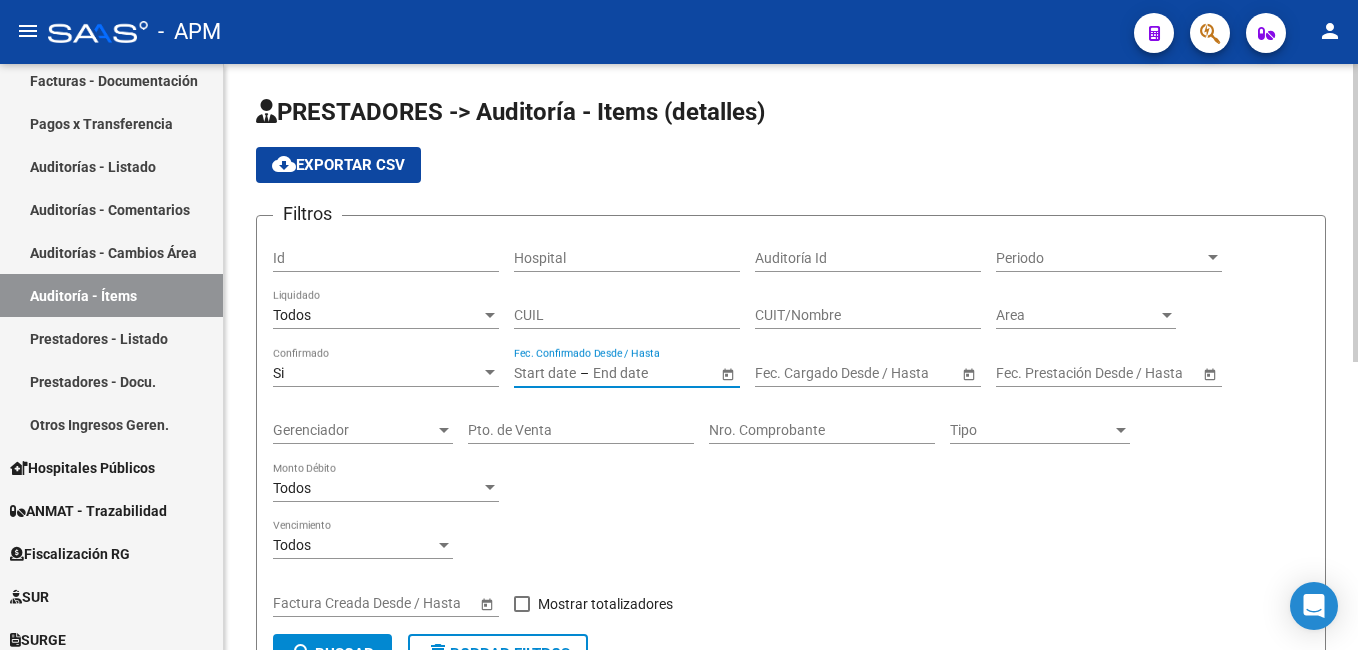 click at bounding box center (545, 373) 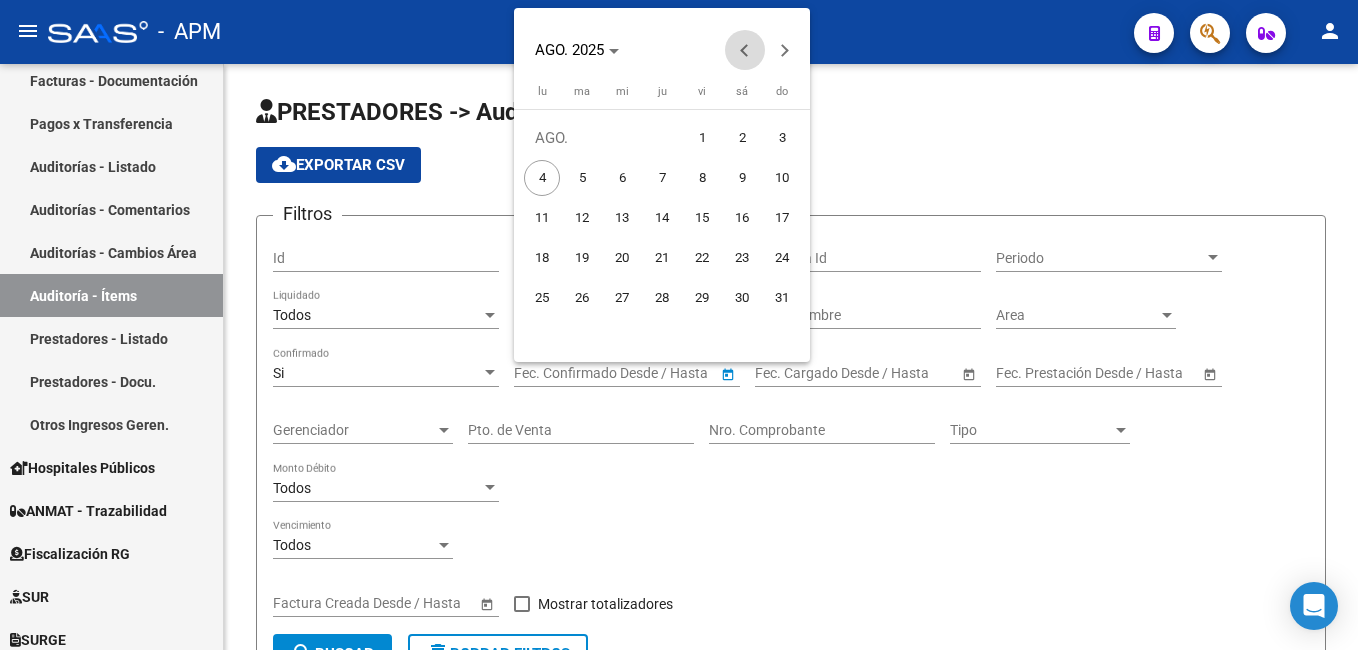 click at bounding box center [745, 50] 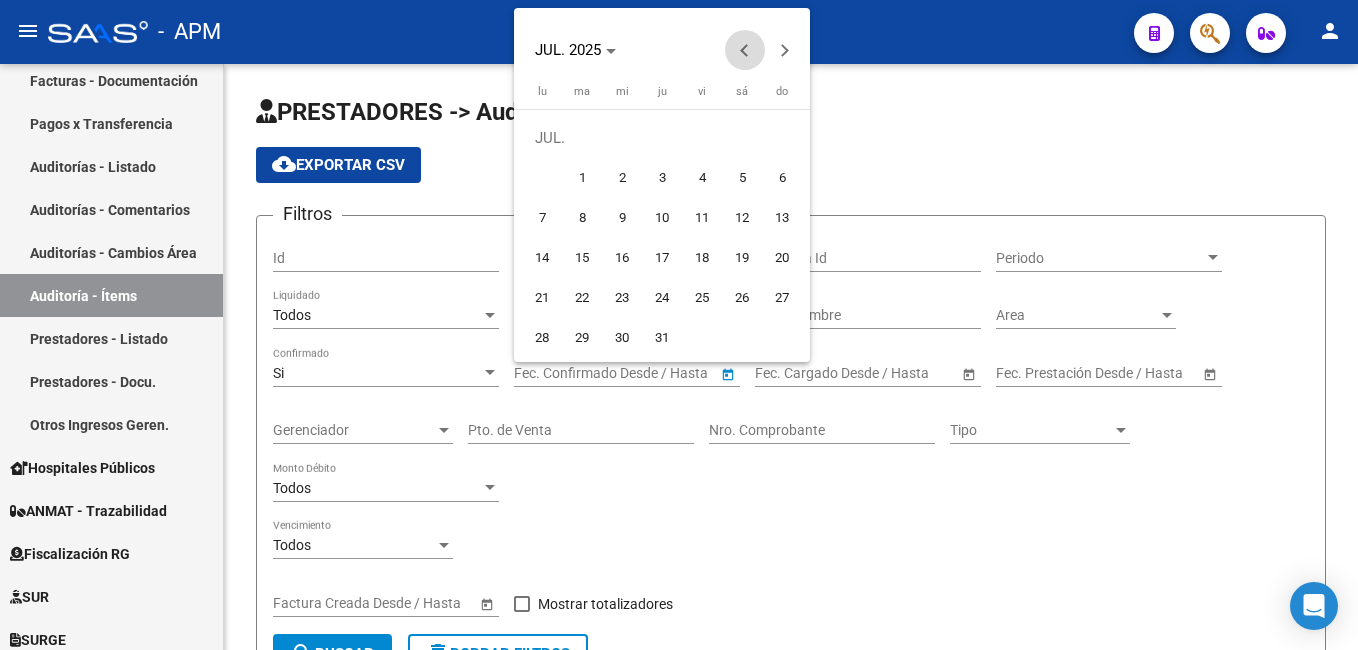 click at bounding box center (745, 50) 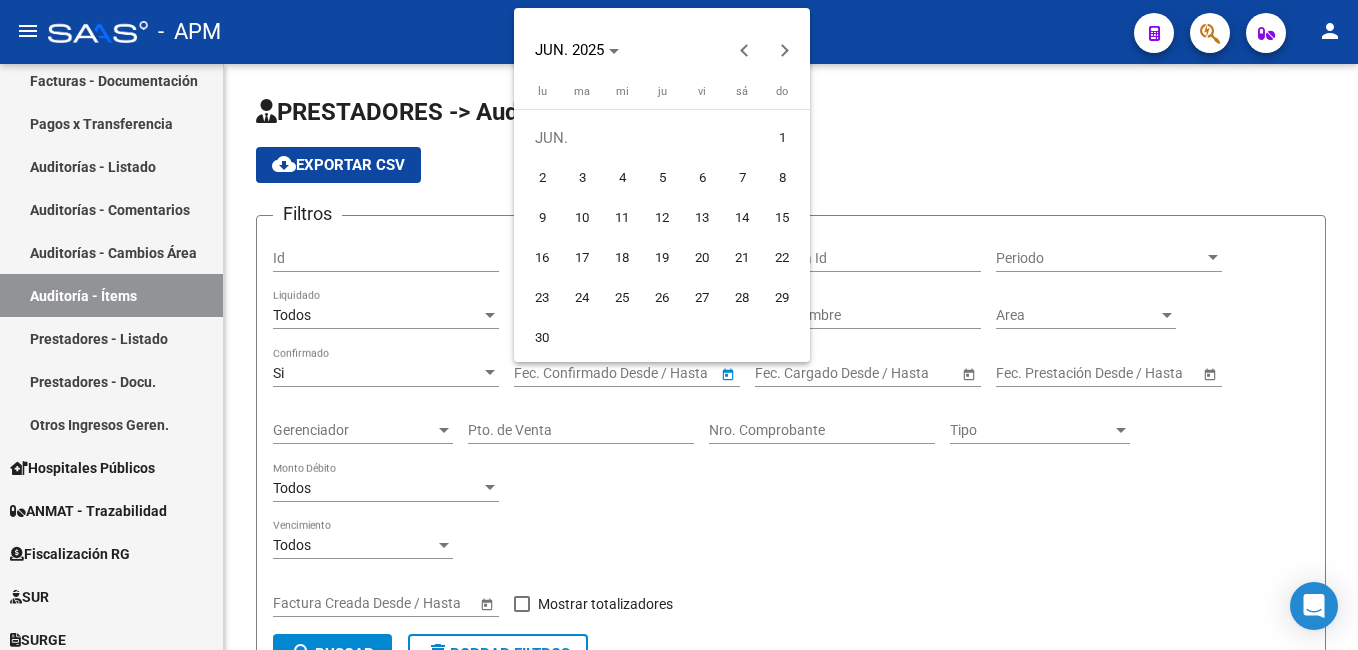 click on "1" at bounding box center (782, 138) 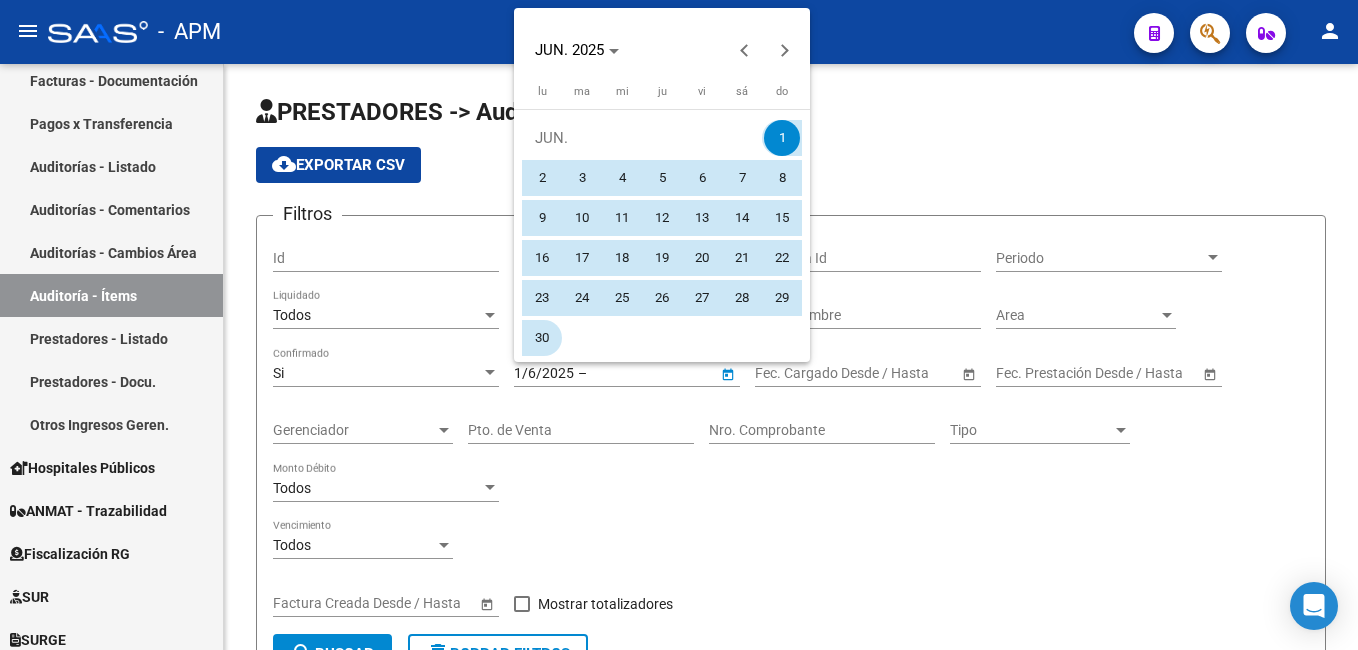 click on "30" at bounding box center [542, 338] 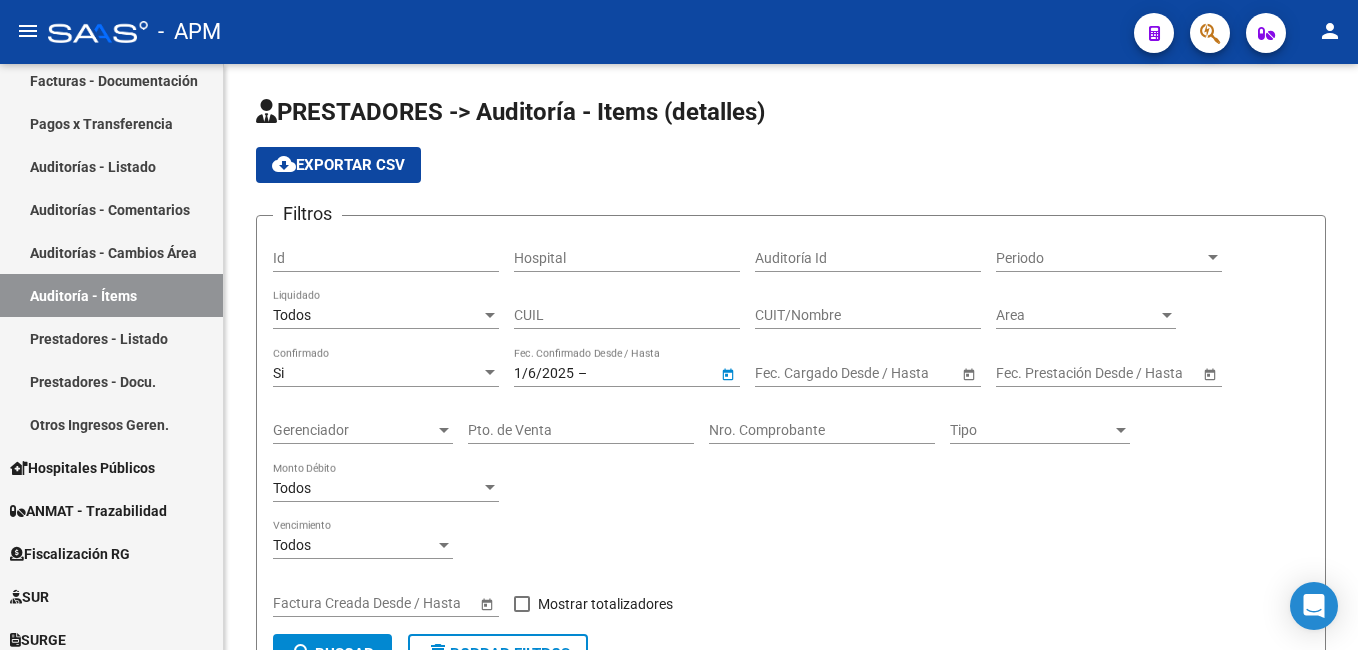 type on "30/6/2025" 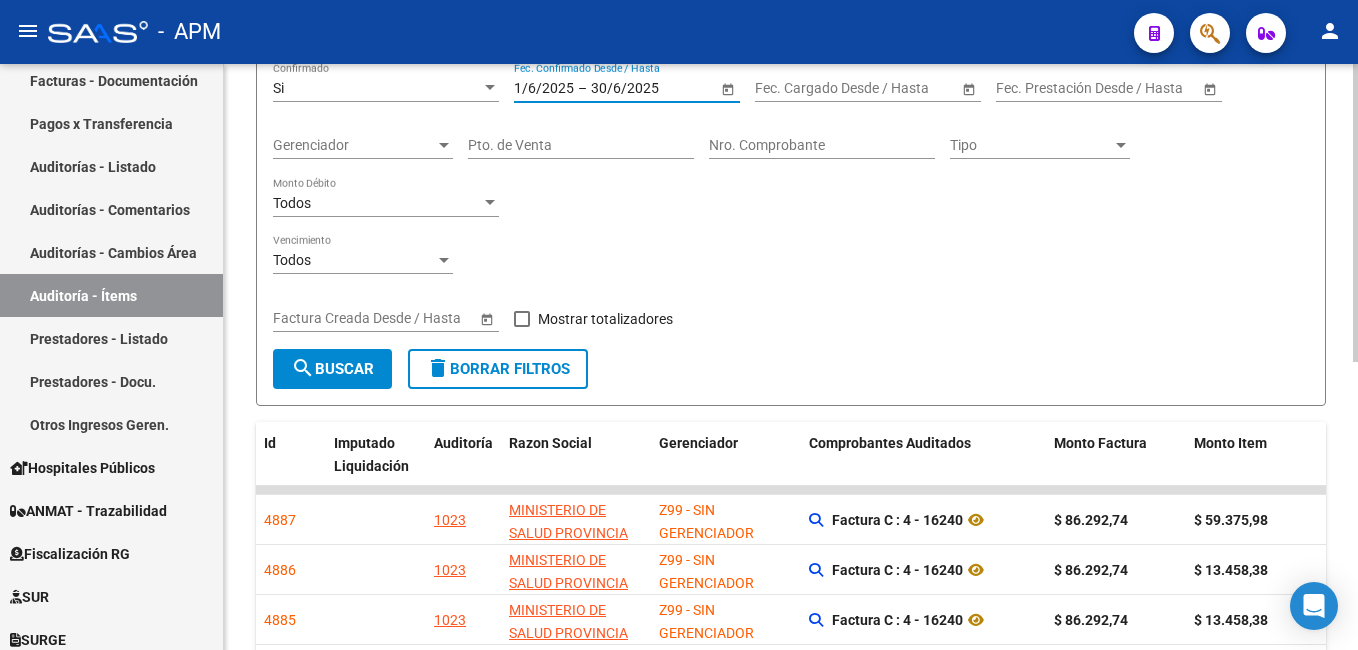 scroll, scrollTop: 300, scrollLeft: 0, axis: vertical 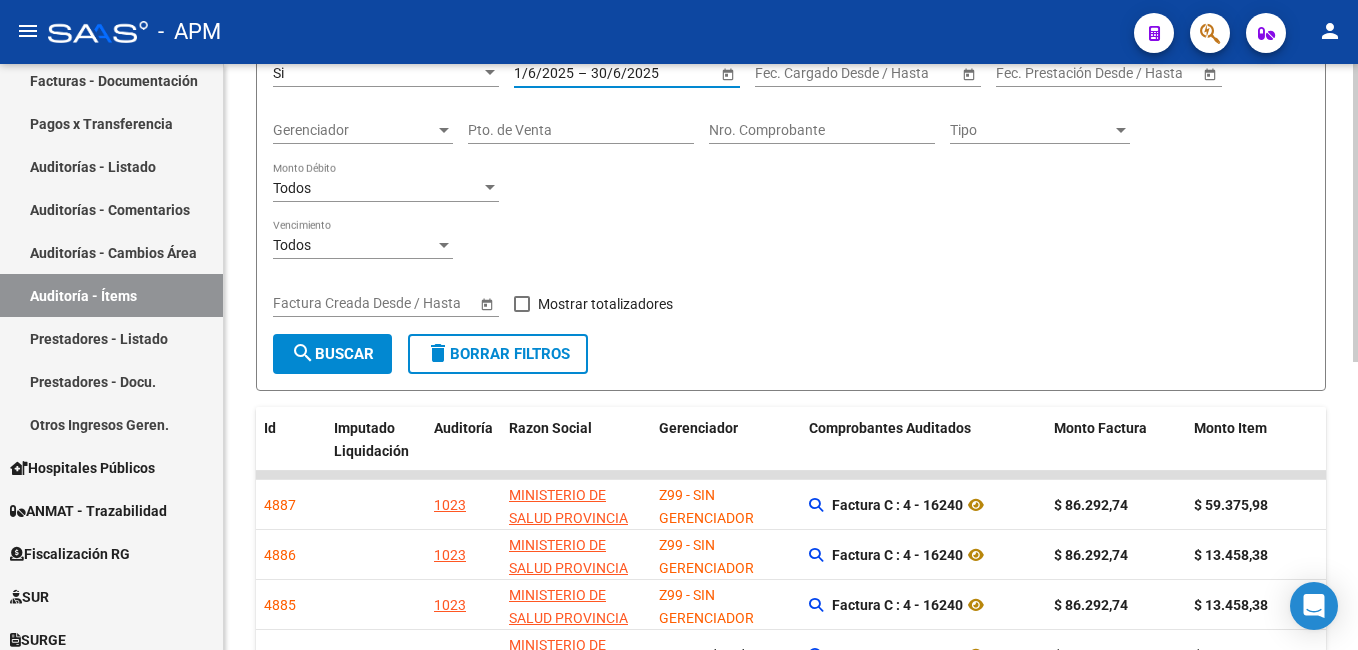 click on "search  Buscar" 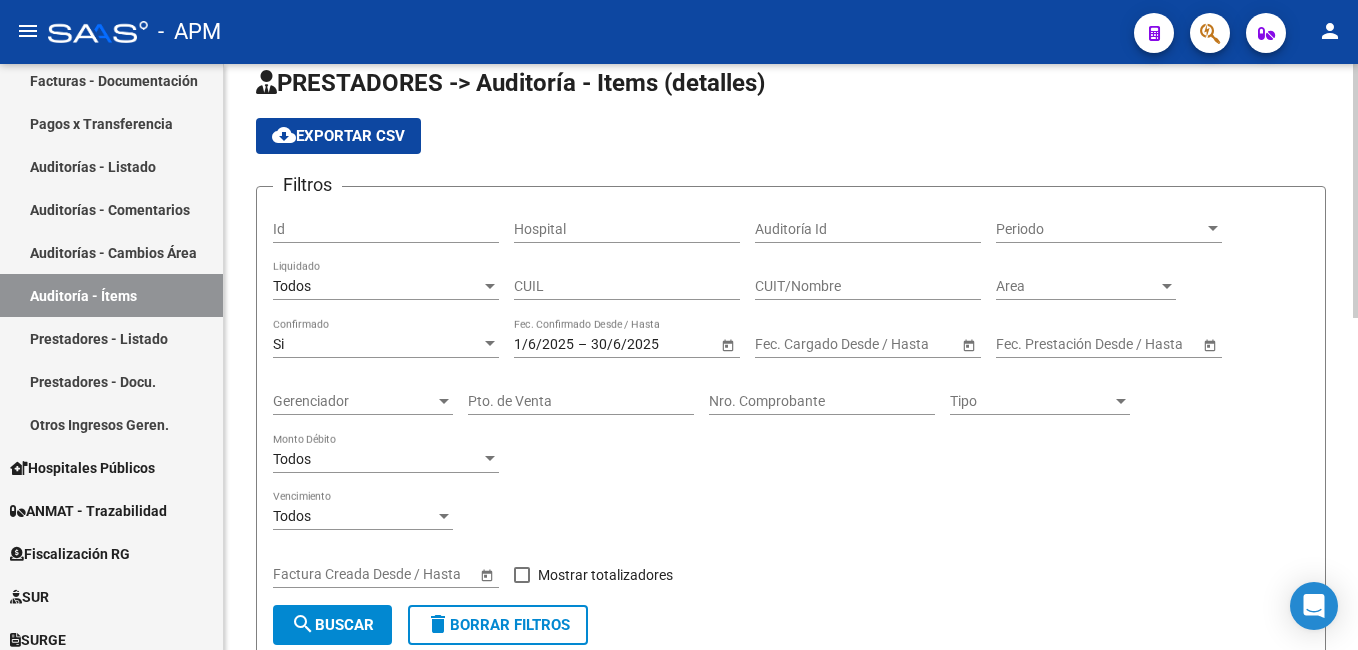 scroll, scrollTop: 0, scrollLeft: 0, axis: both 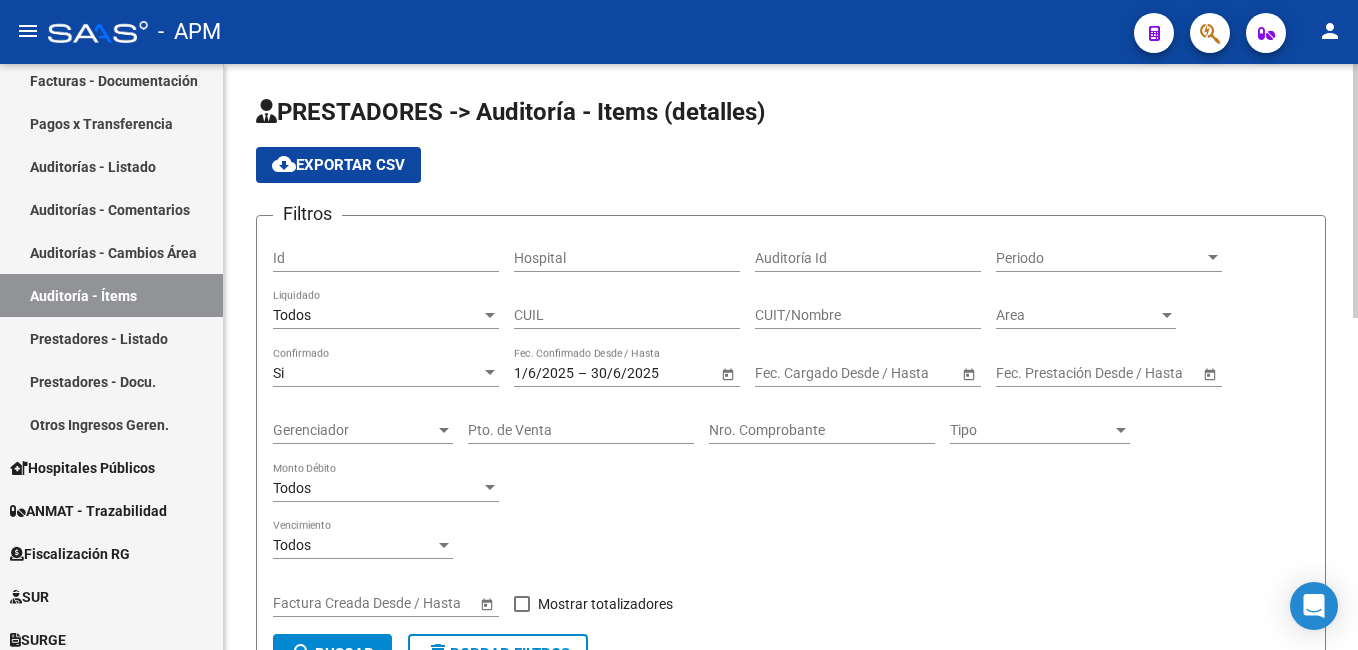 click on "CUIL" at bounding box center [627, 315] 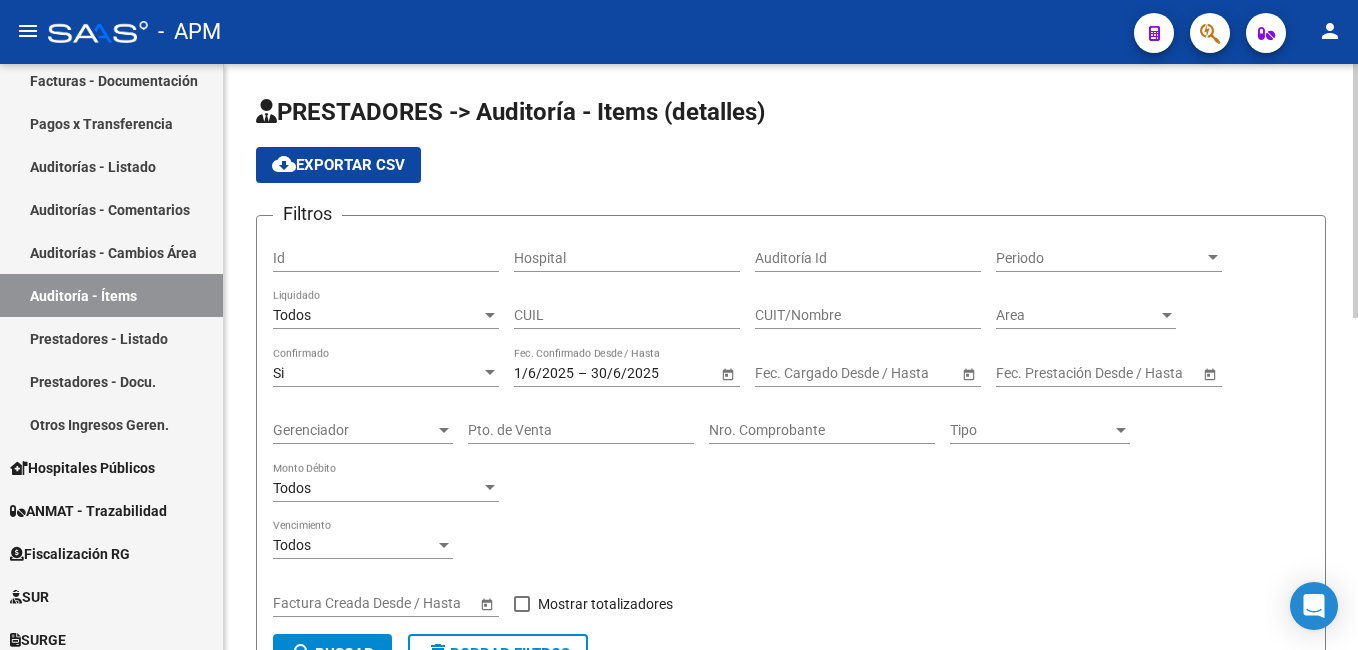 click on "PRESTADORES -> Auditoría - Items (detalles)" 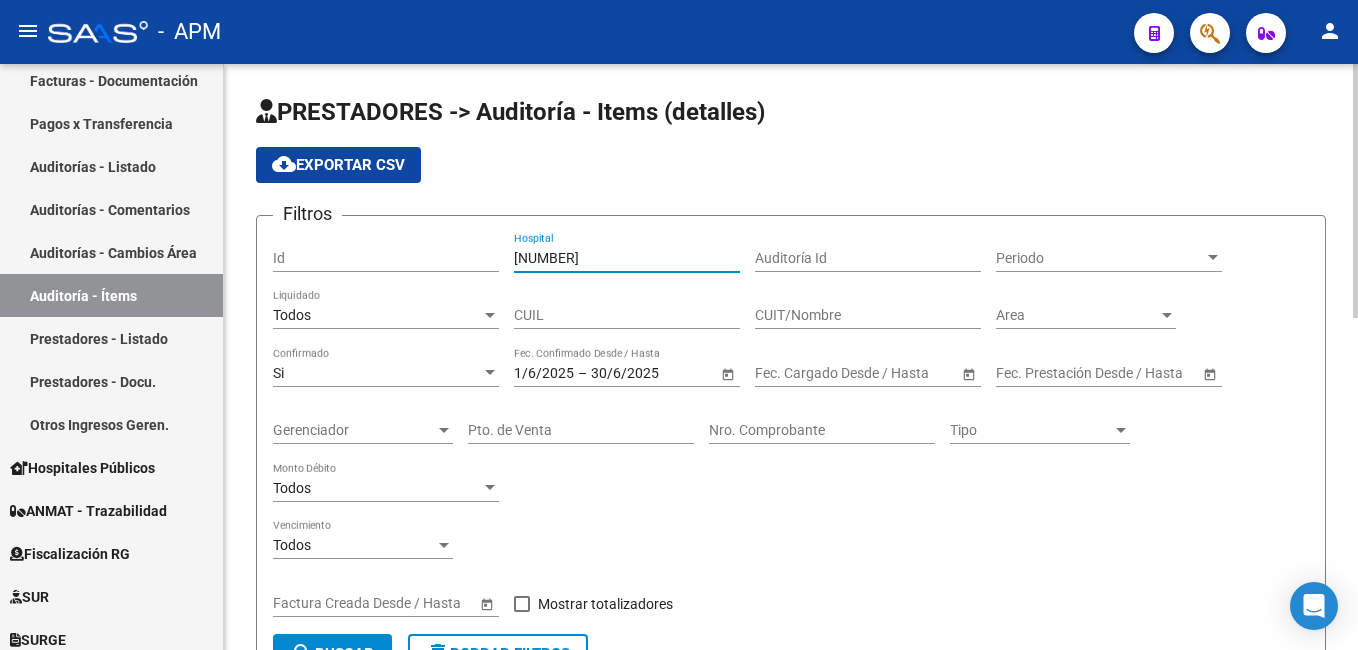 type on "30999257182" 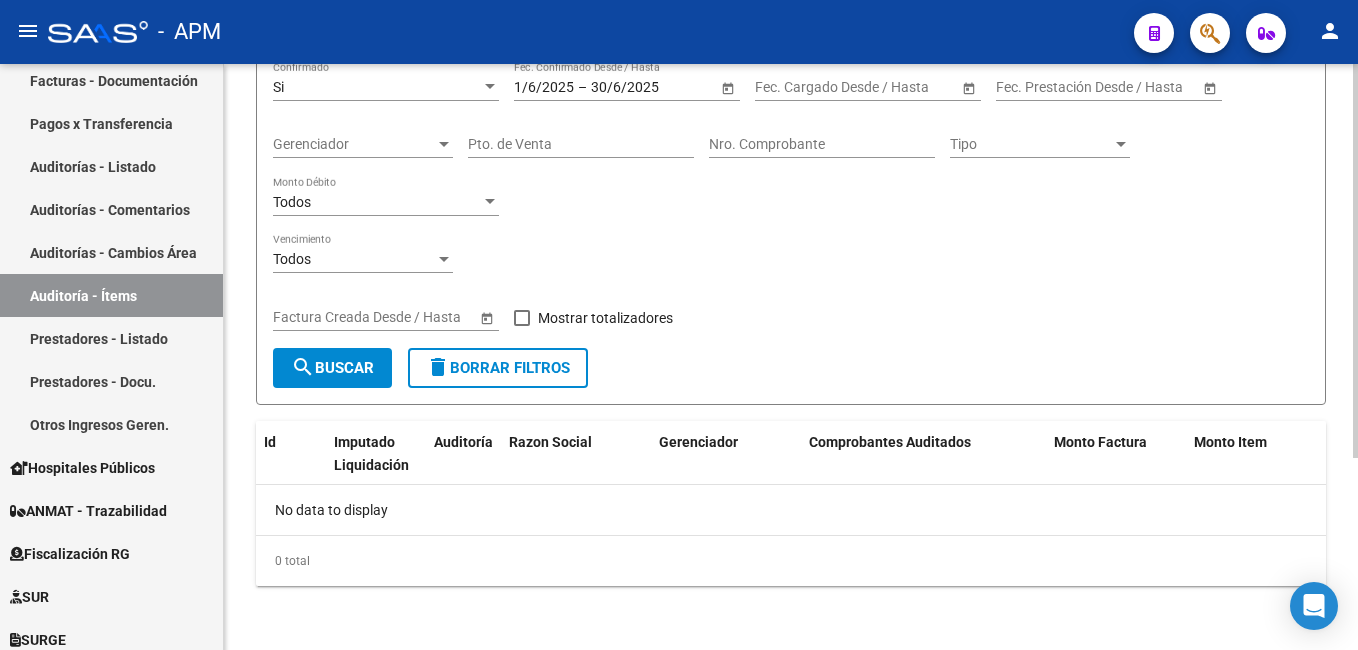 scroll, scrollTop: 0, scrollLeft: 0, axis: both 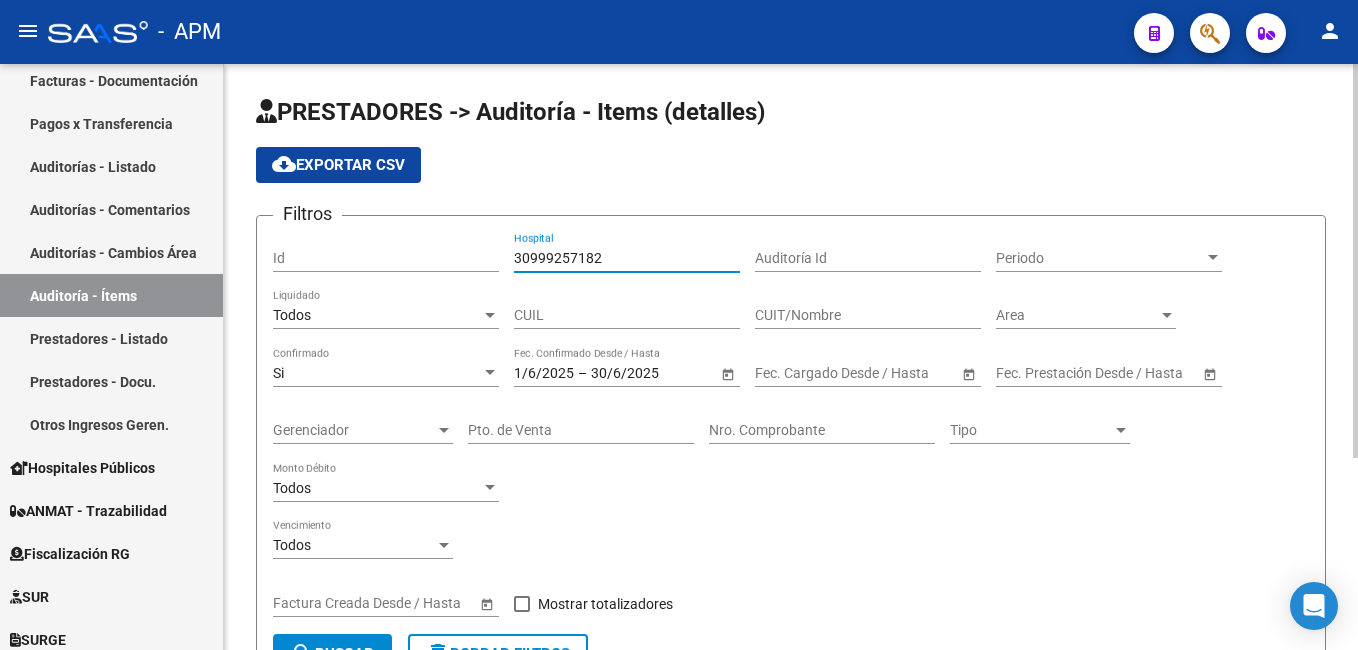 drag, startPoint x: 618, startPoint y: 250, endPoint x: 490, endPoint y: 258, distance: 128.24976 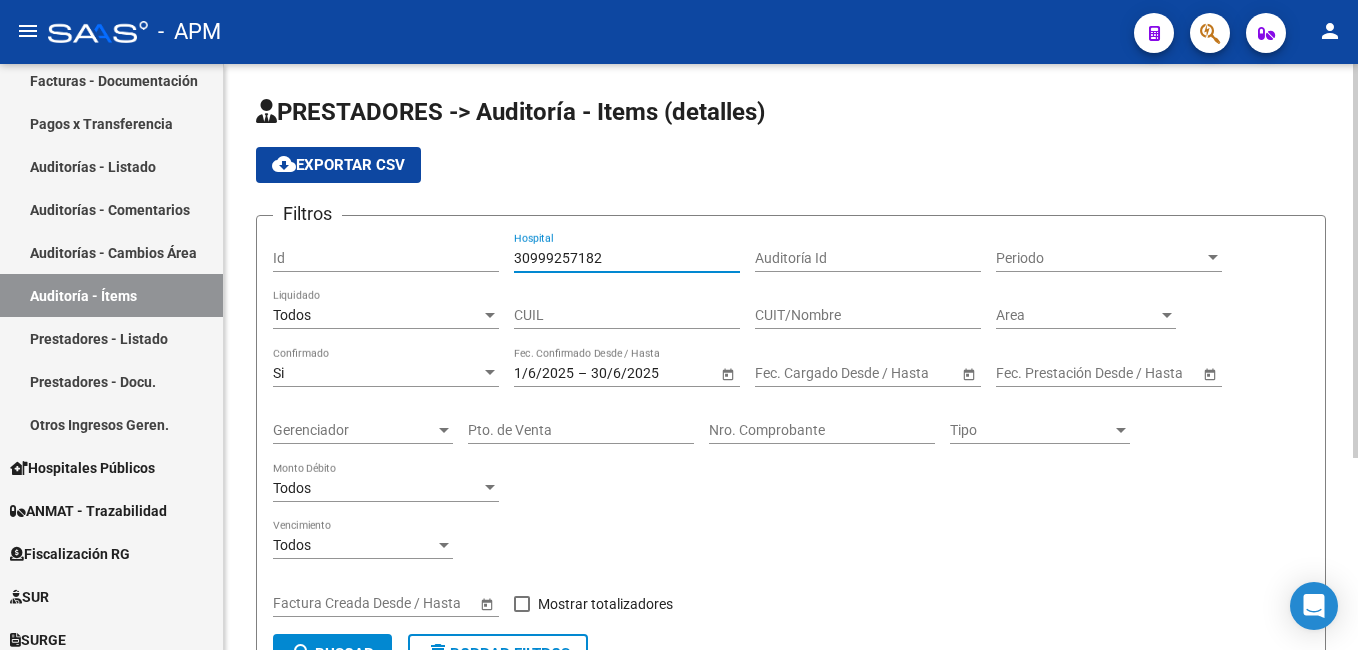 type 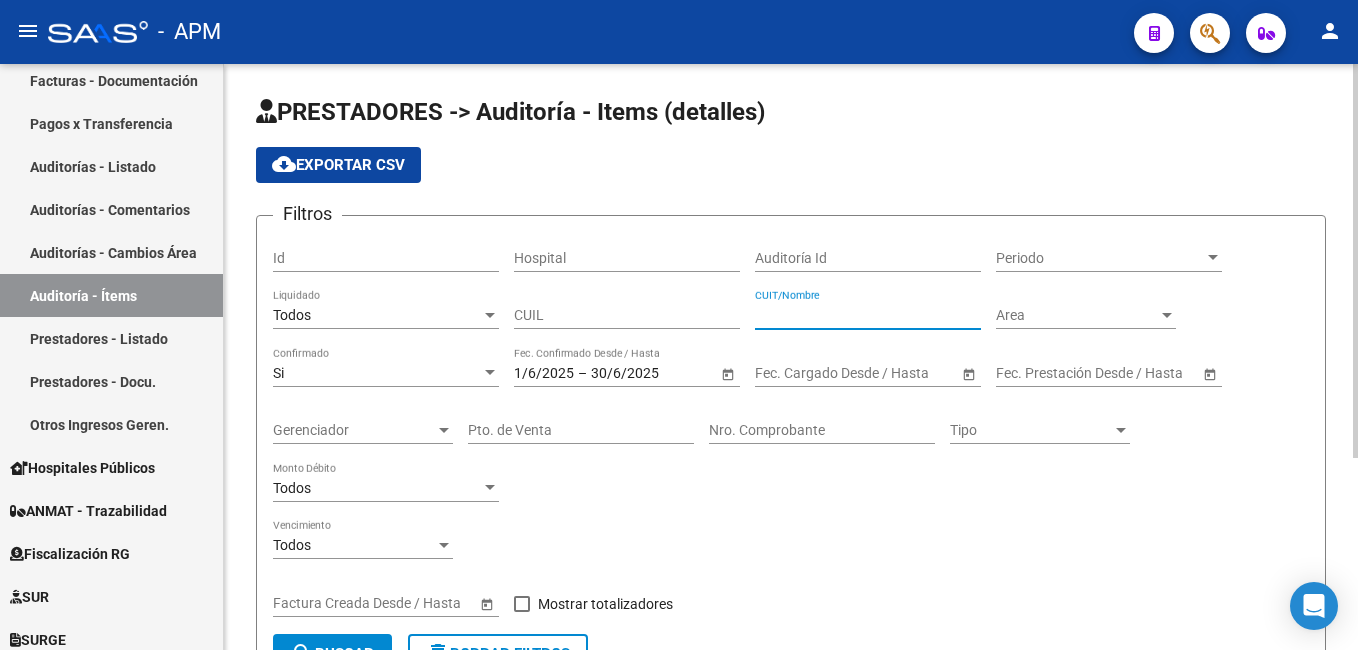 click on "CUIT/Nombre" at bounding box center [868, 315] 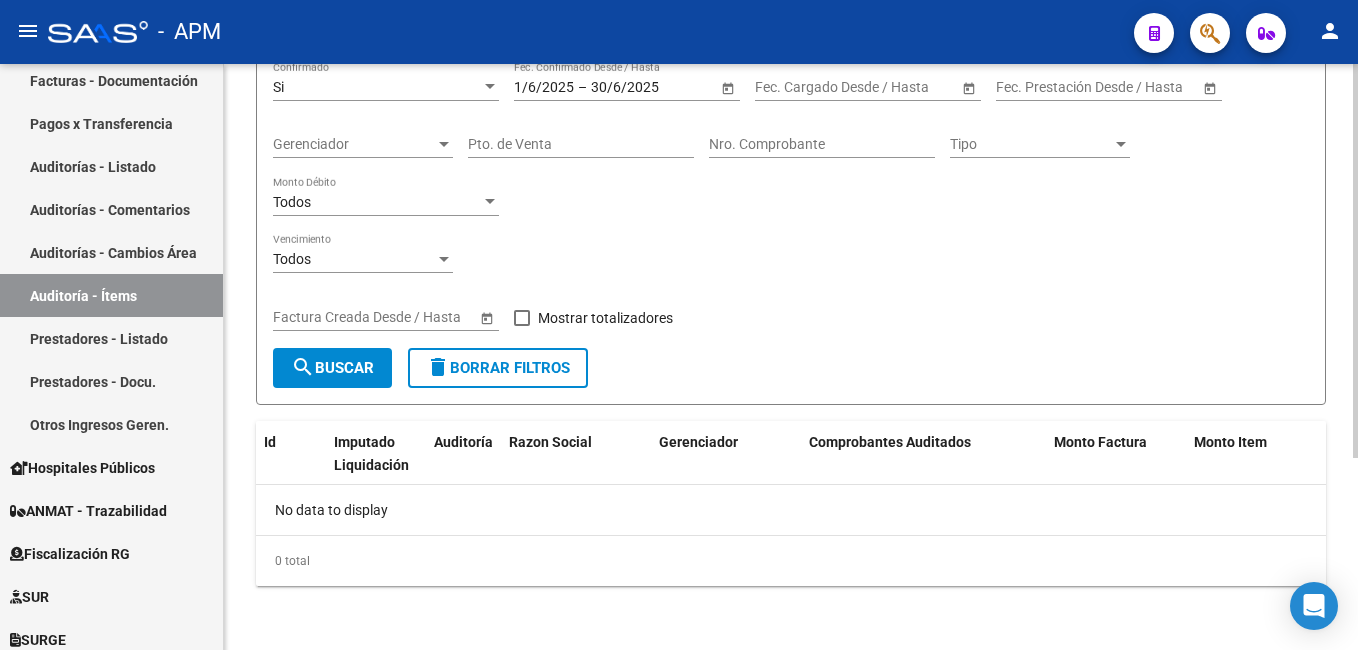 type on "30999257182" 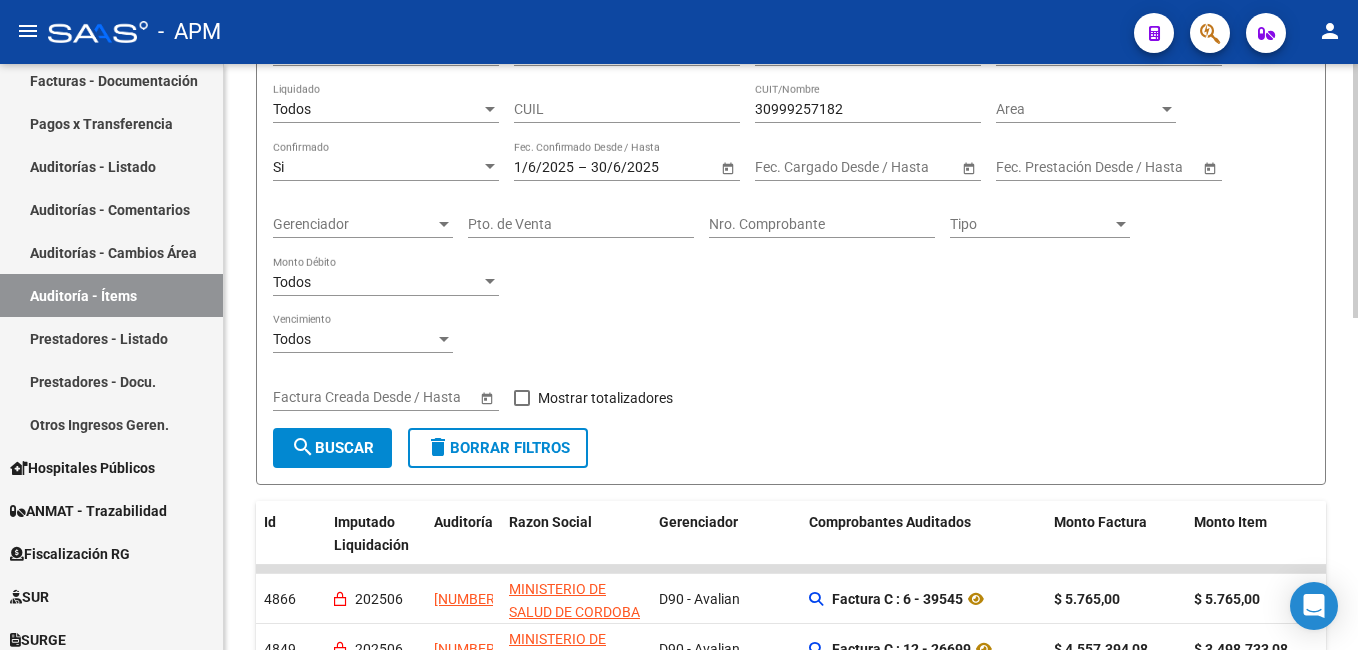 scroll, scrollTop: 0, scrollLeft: 0, axis: both 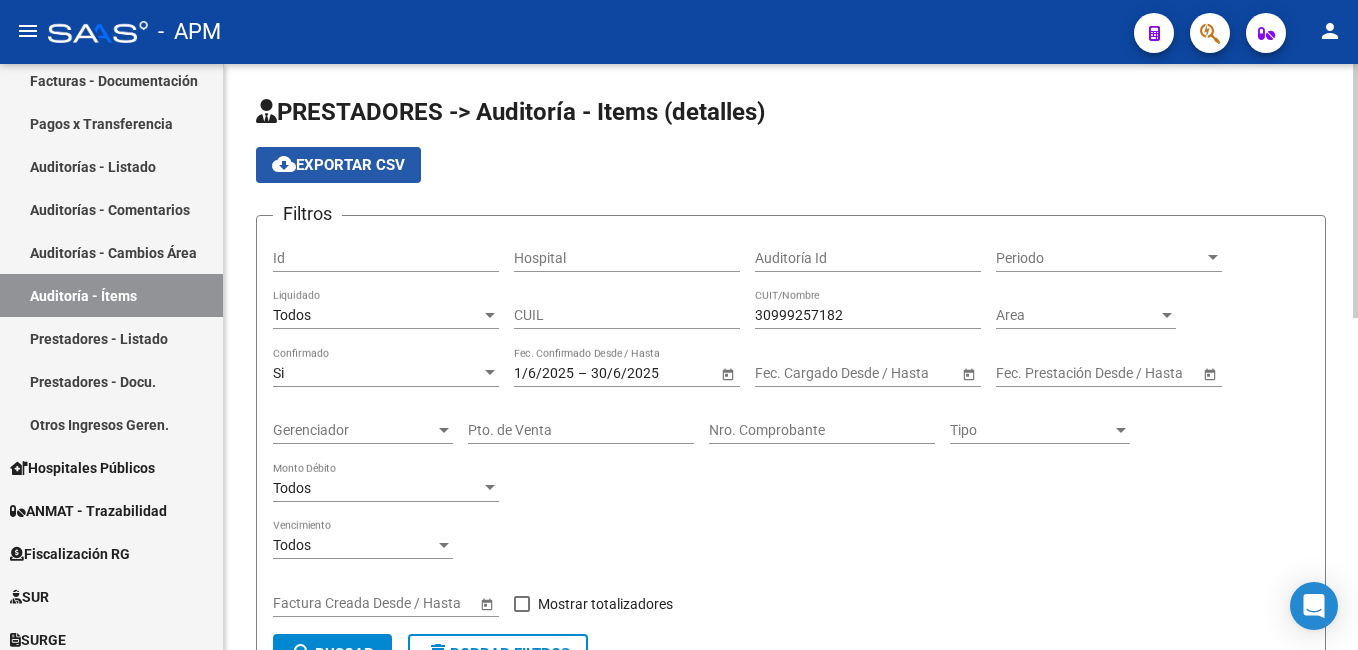 click on "cloud_download  Exportar CSV" 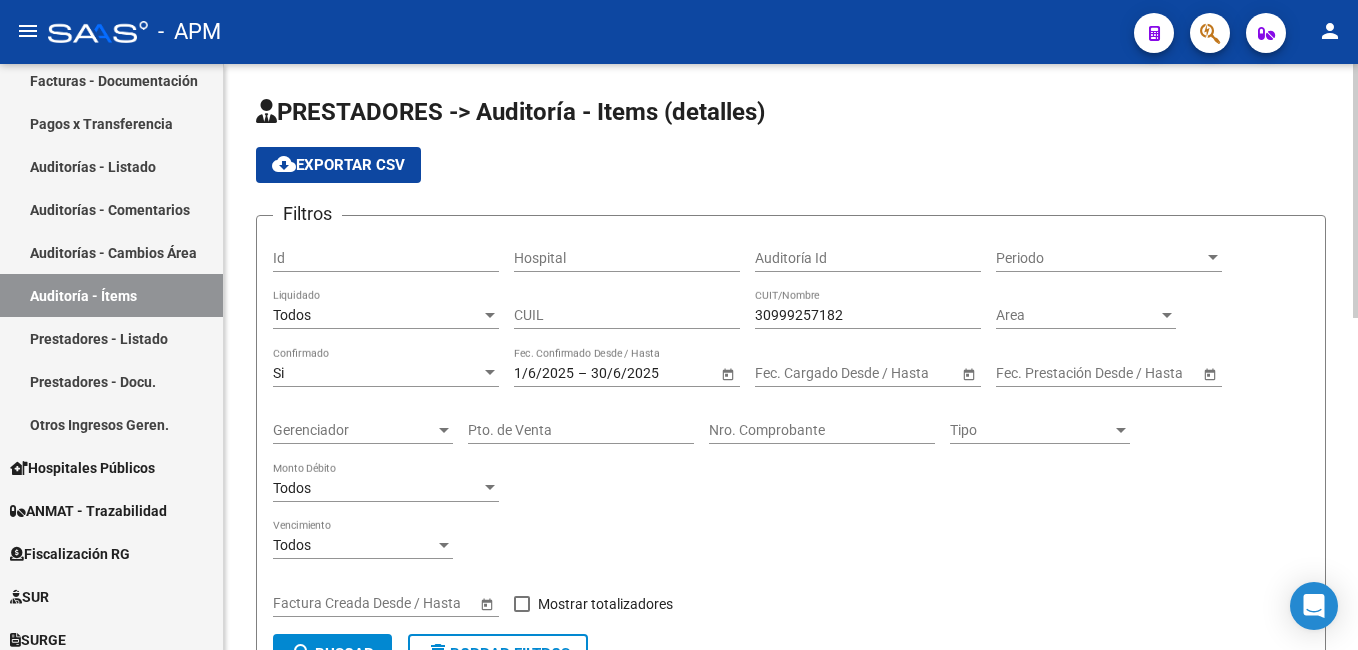 click on "Gerenciador" at bounding box center (354, 430) 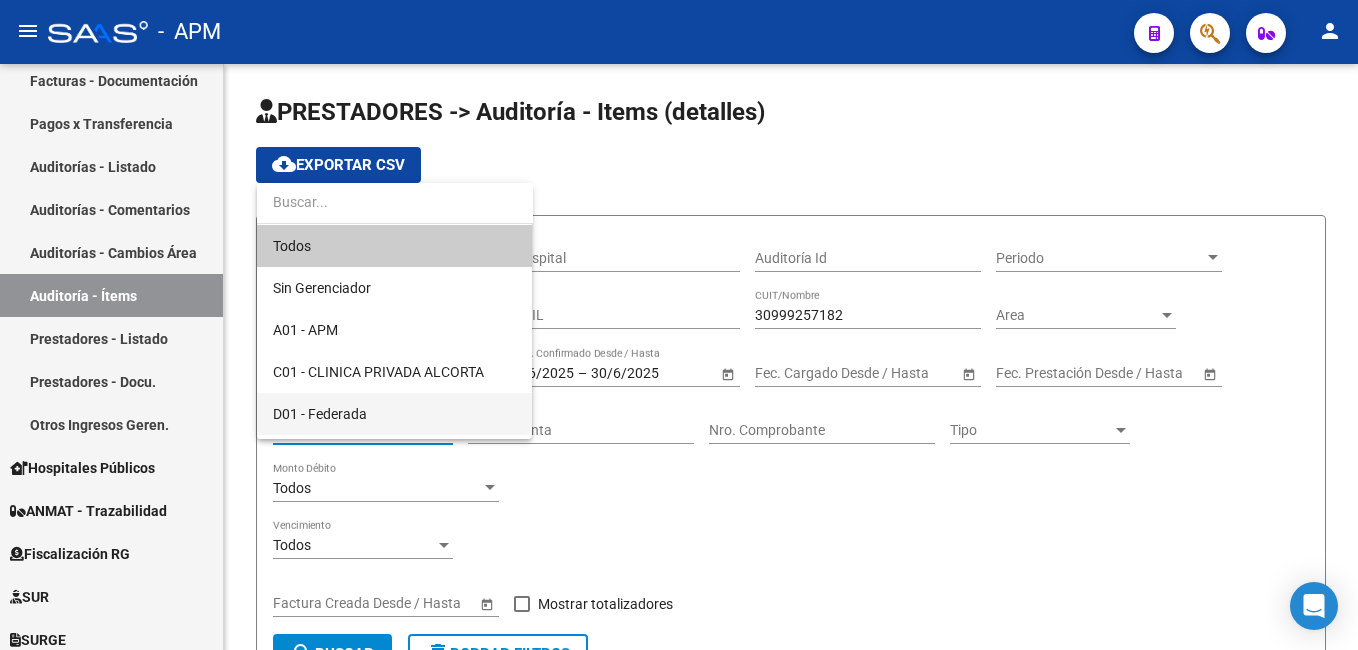click on "D01 - Federada" at bounding box center (394, 414) 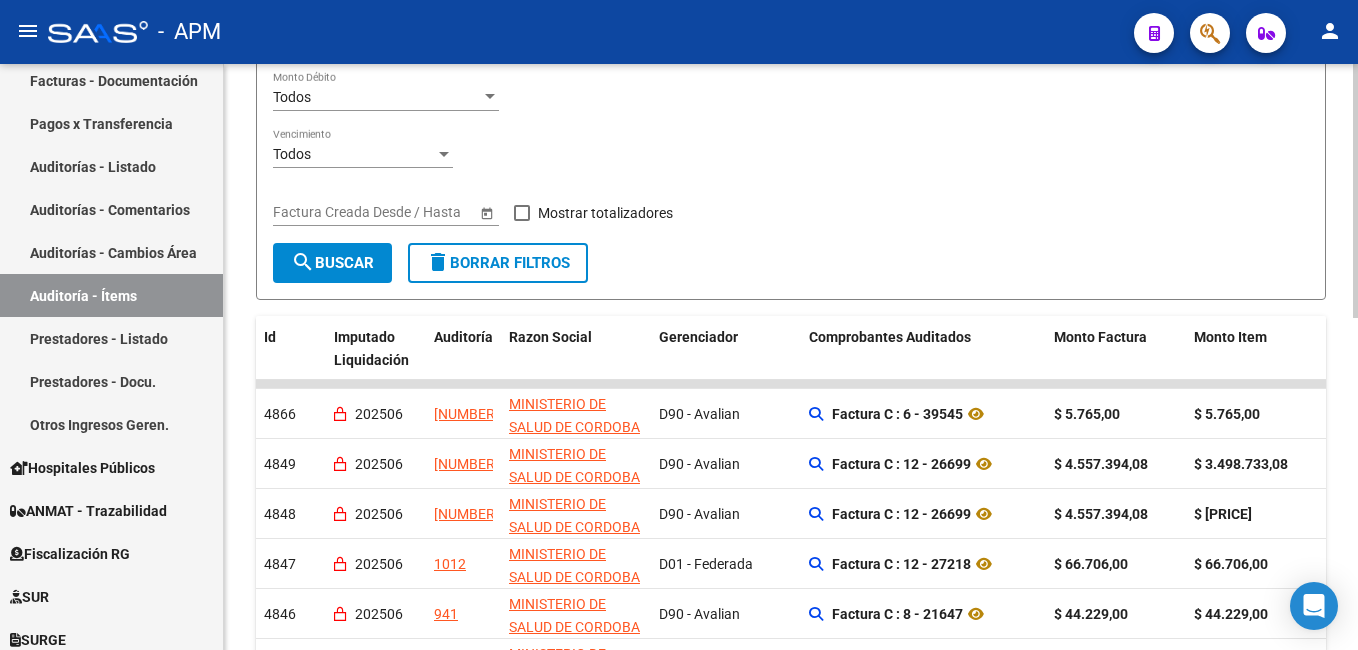 scroll, scrollTop: 400, scrollLeft: 0, axis: vertical 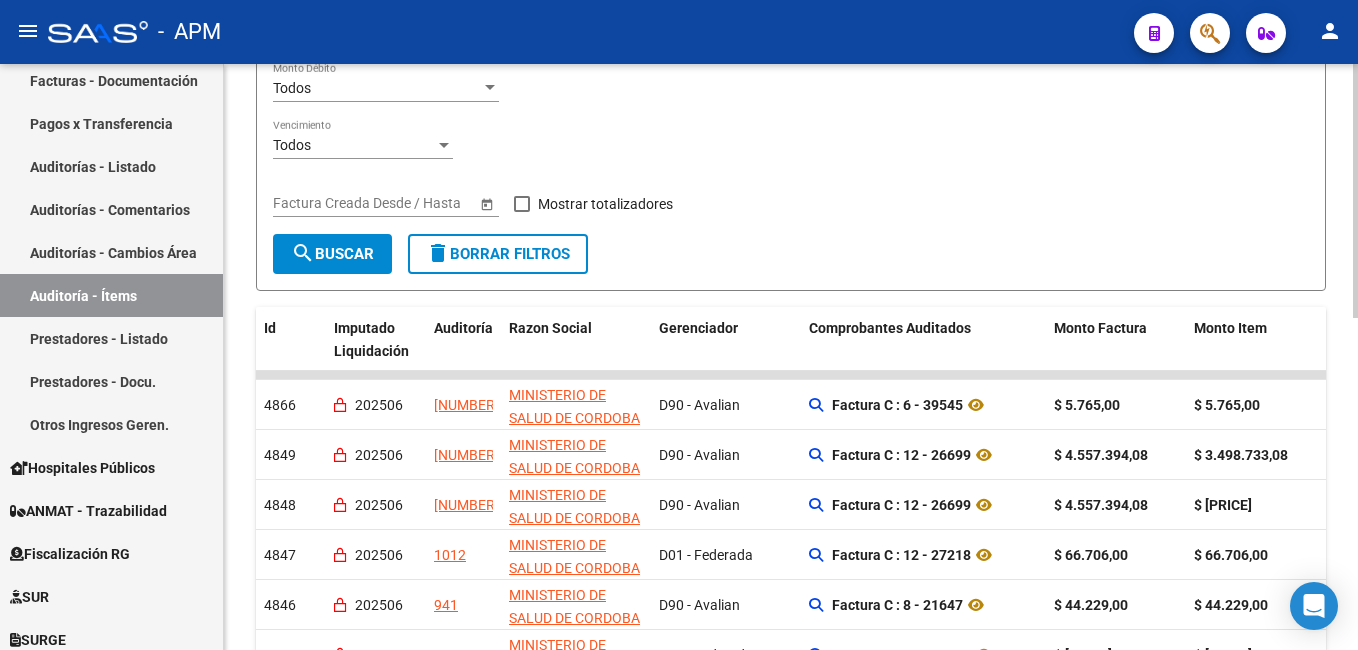click on "search  Buscar" 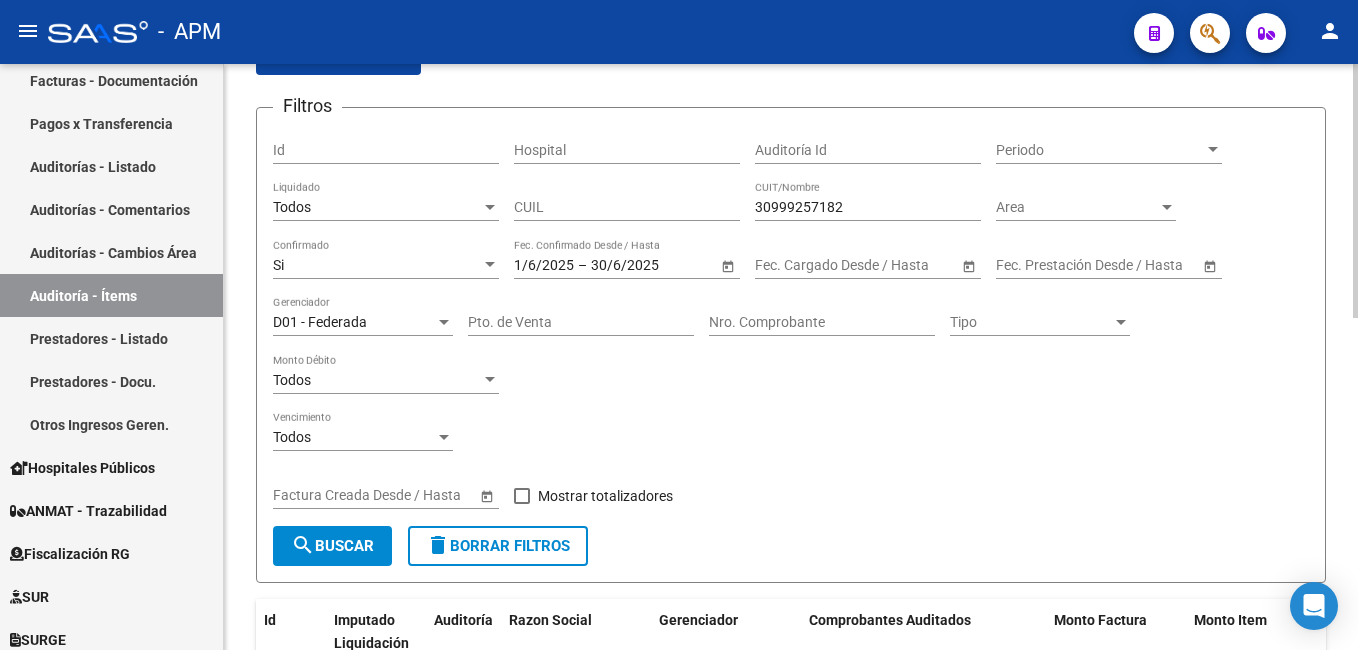 scroll, scrollTop: 0, scrollLeft: 0, axis: both 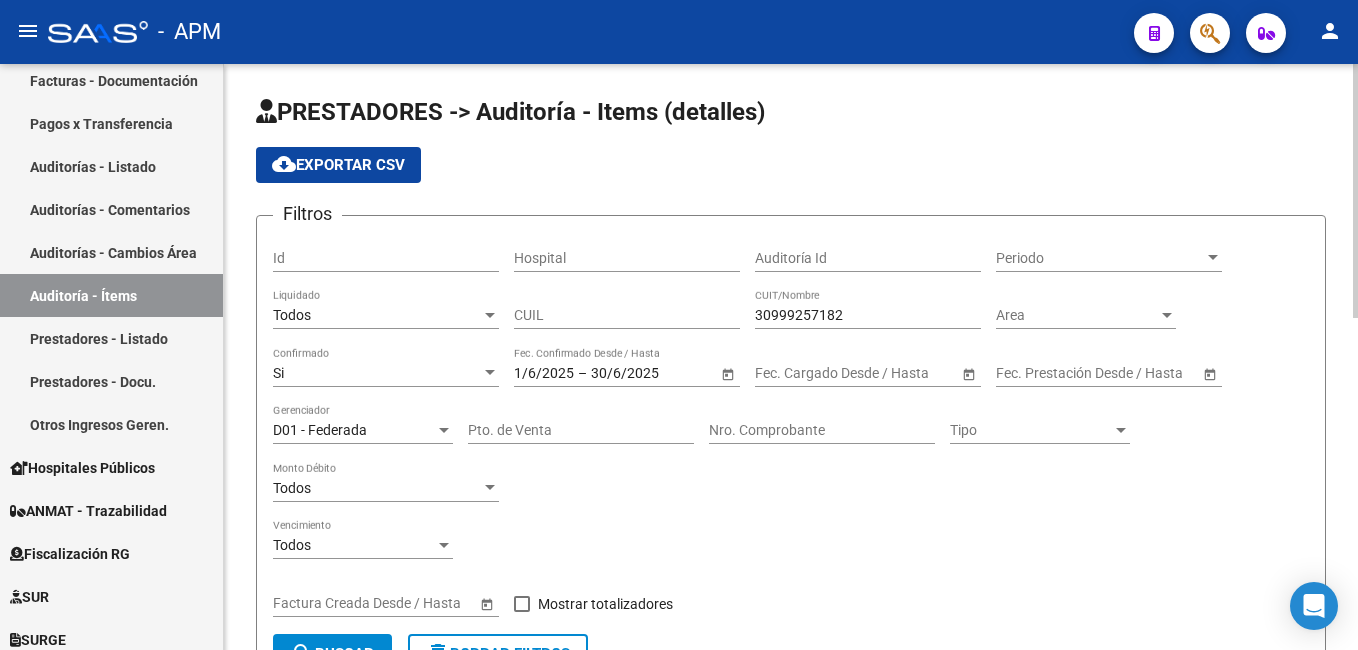 click on "cloud_download  Exportar CSV" 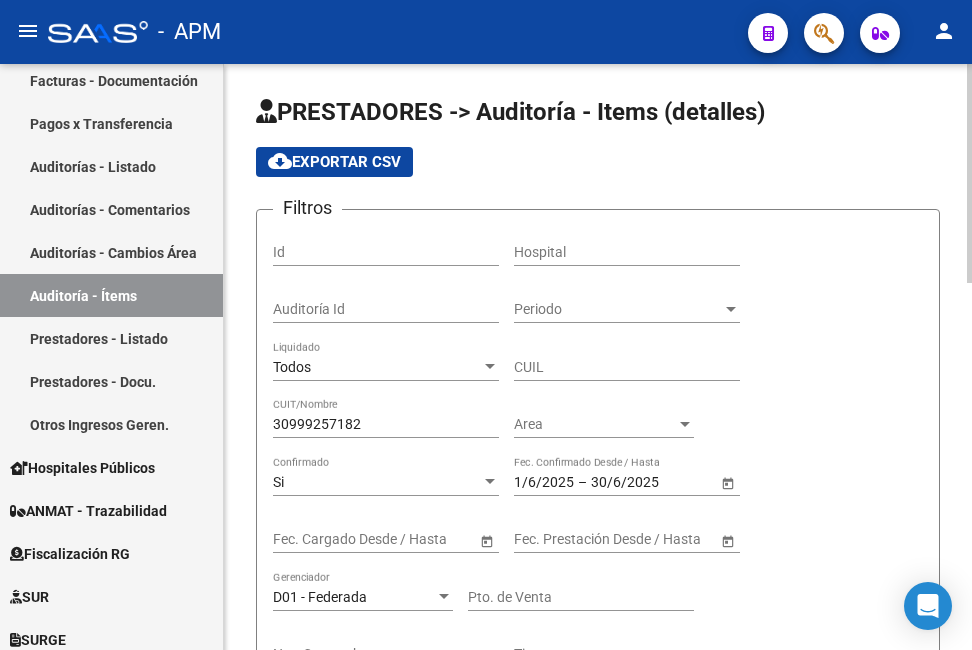 click on "cloud_download  Exportar CSV" 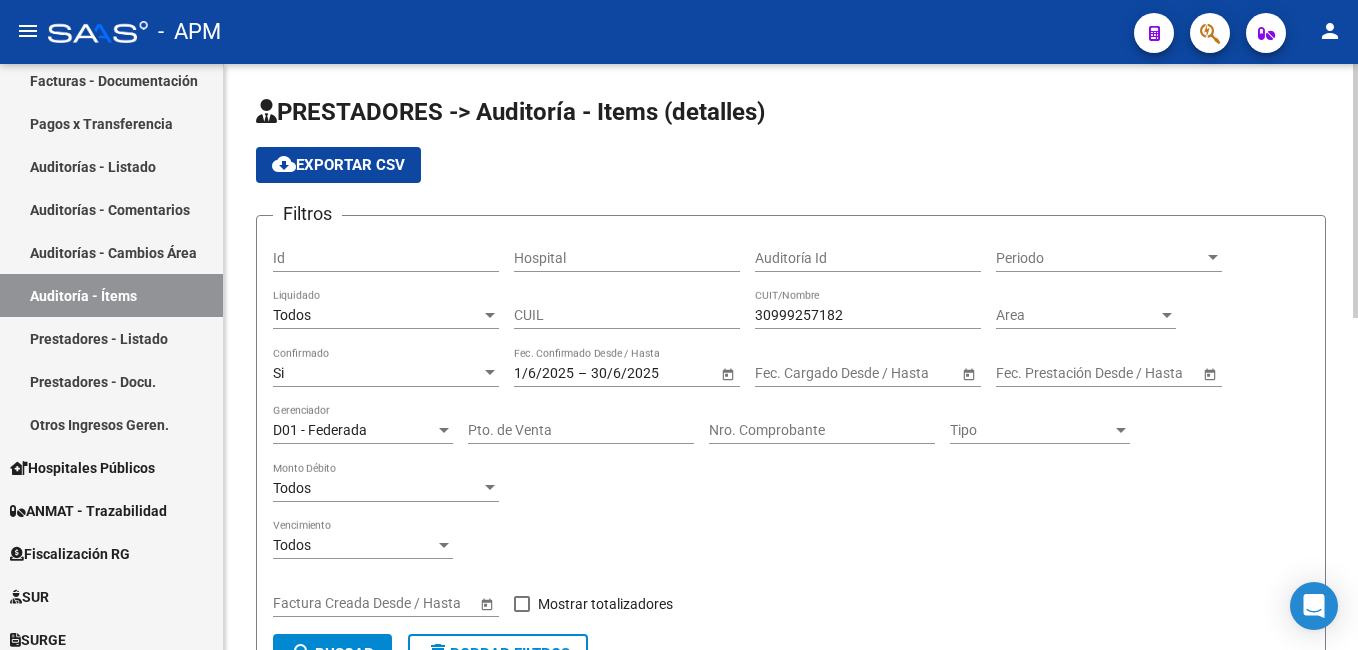 click on "D01 - Federada Gerenciador" 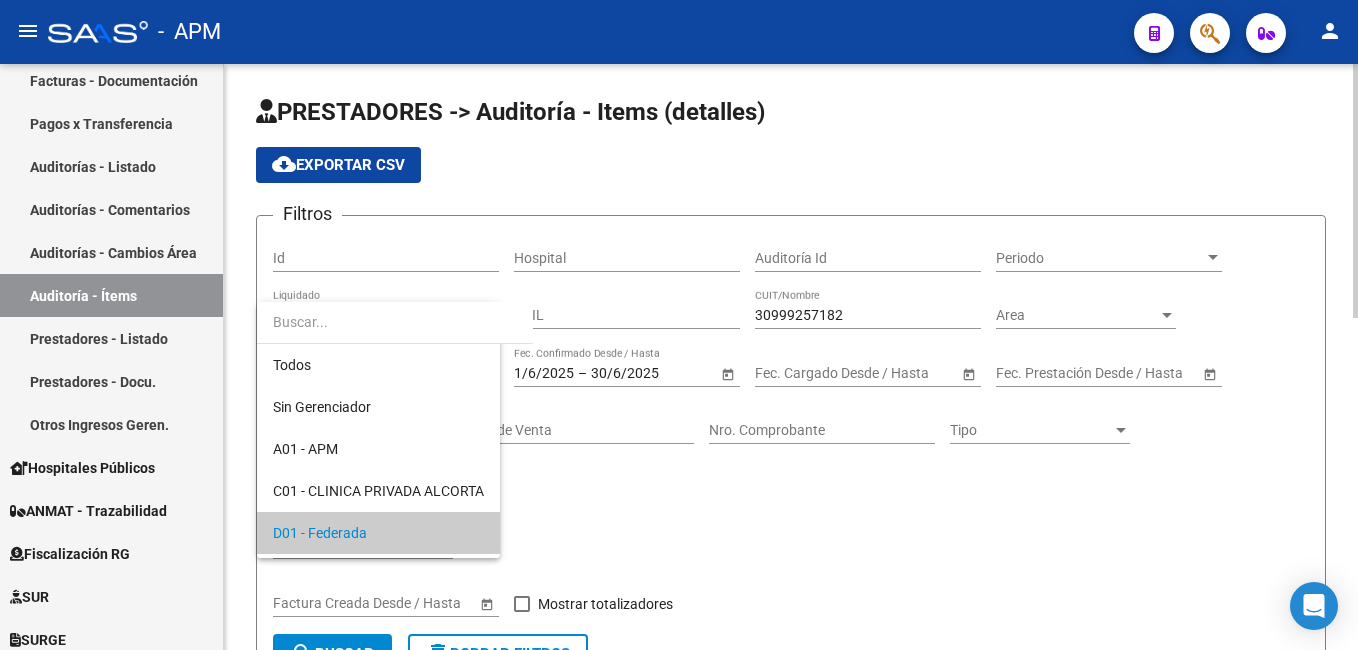 scroll, scrollTop: 103, scrollLeft: 0, axis: vertical 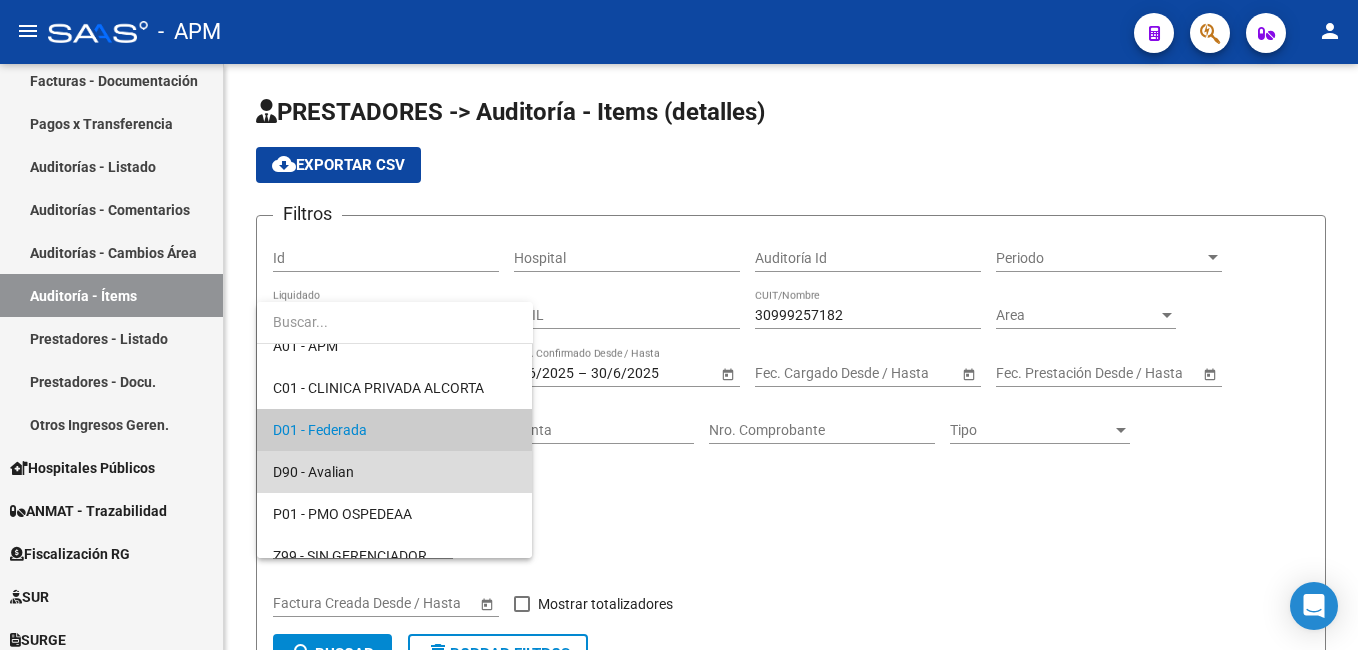 click on "D90 - Avalian" at bounding box center [394, 472] 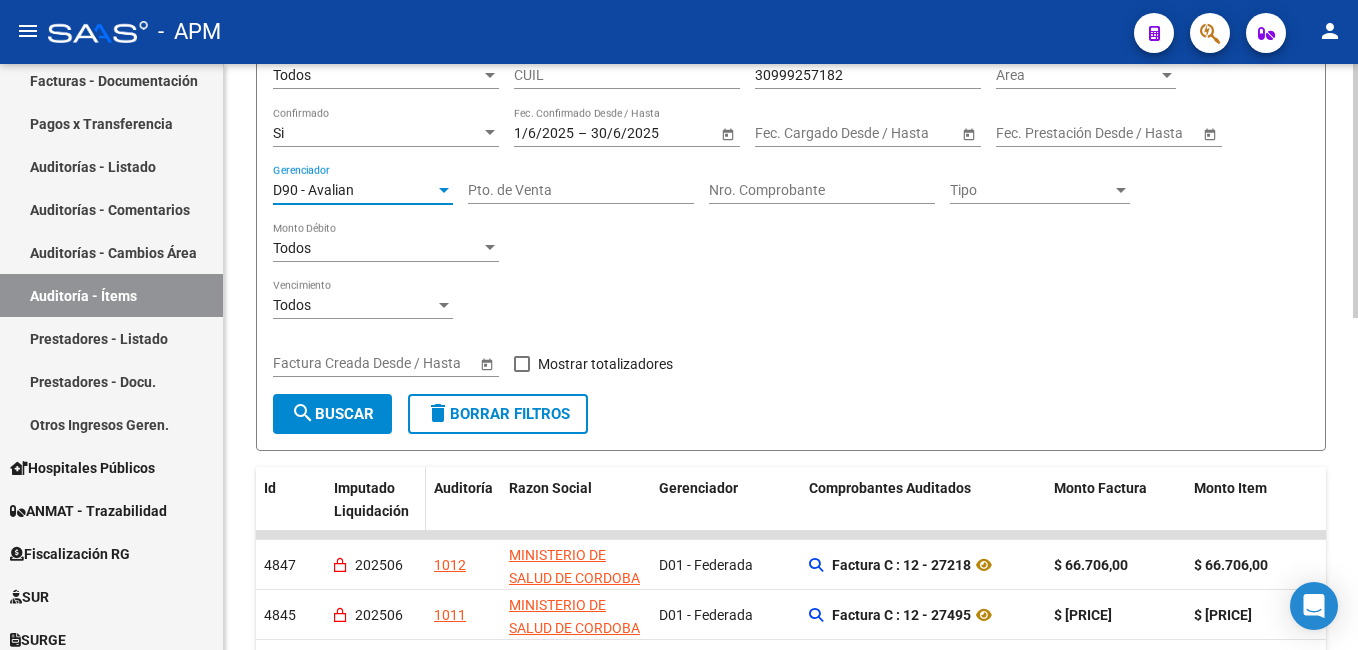 scroll, scrollTop: 300, scrollLeft: 0, axis: vertical 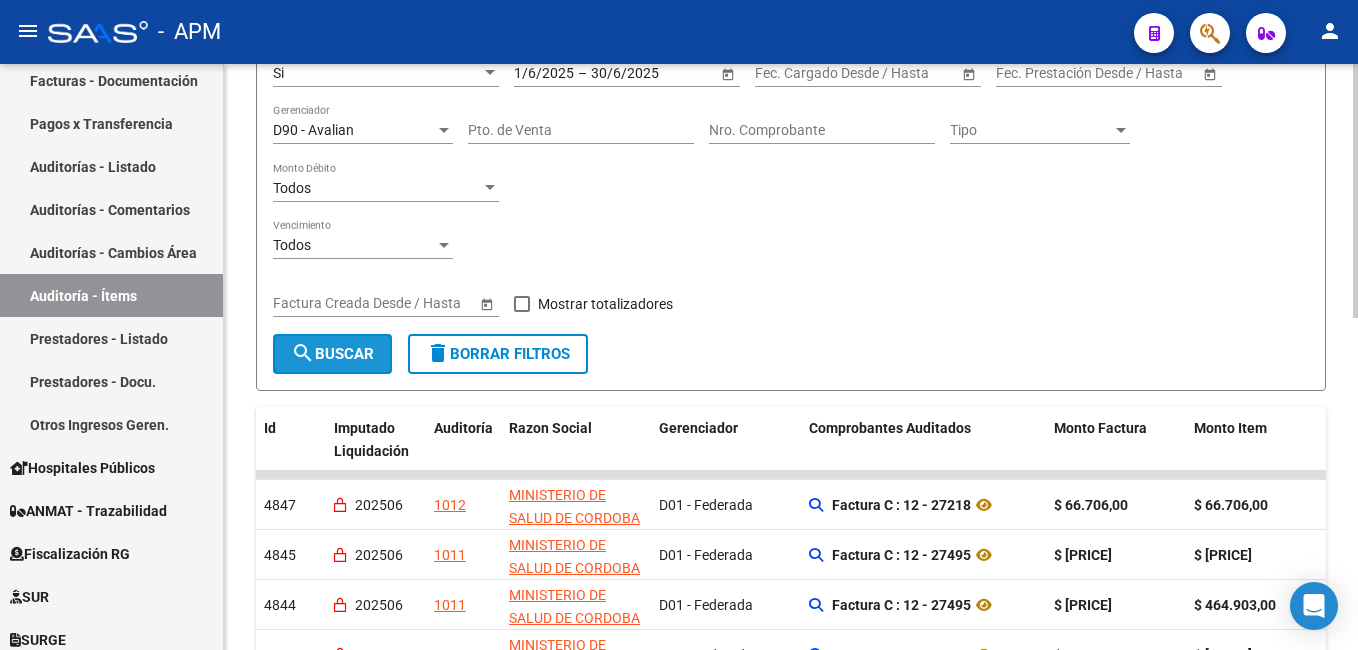 click on "search  Buscar" 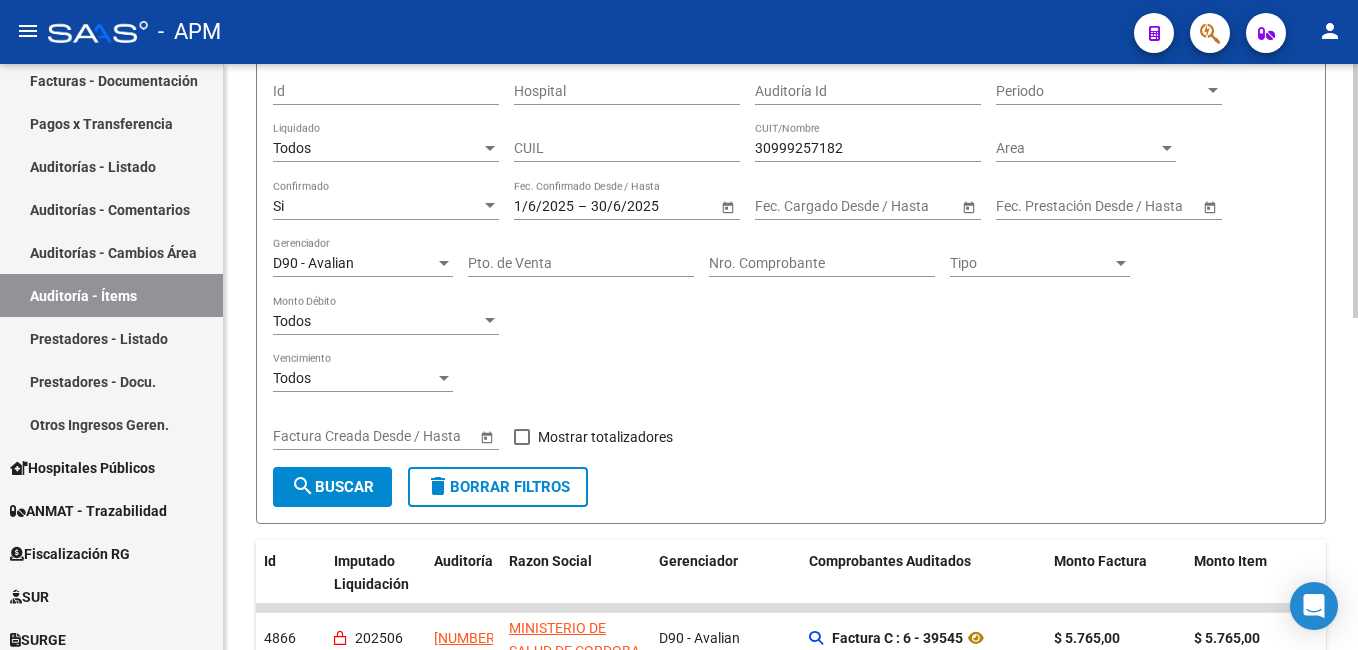 scroll, scrollTop: 0, scrollLeft: 0, axis: both 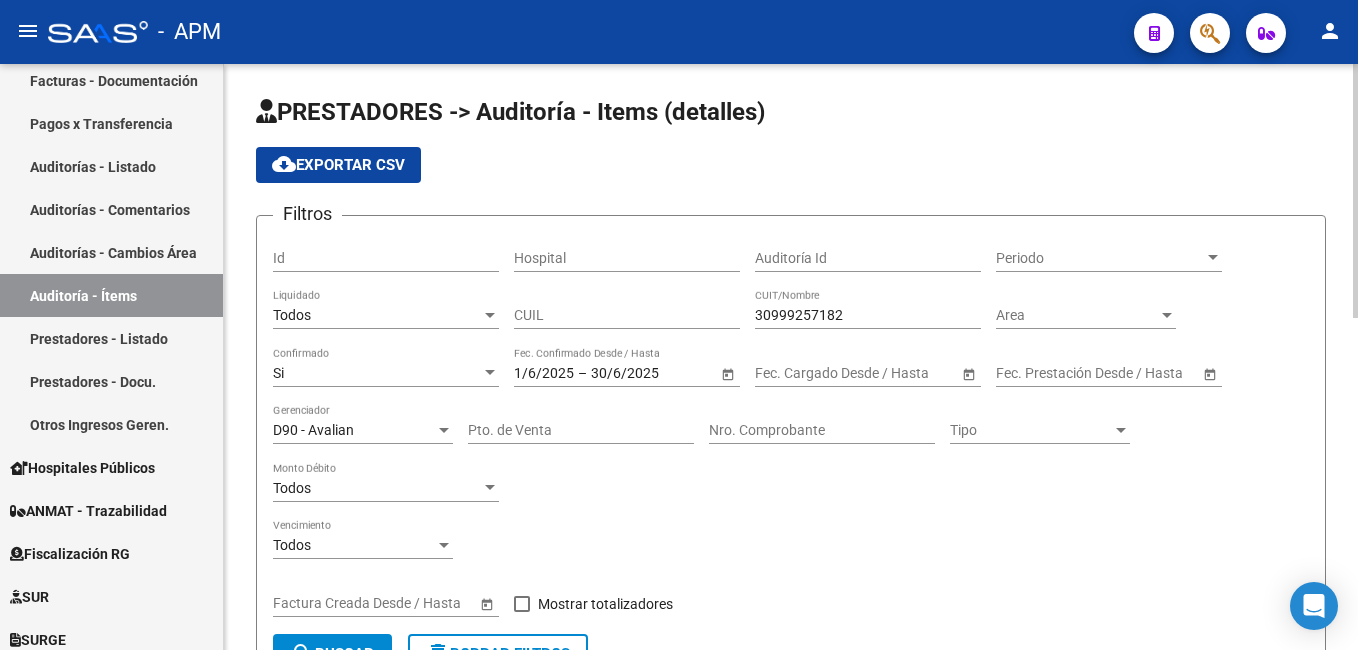 click on "cloud_download  Exportar CSV" 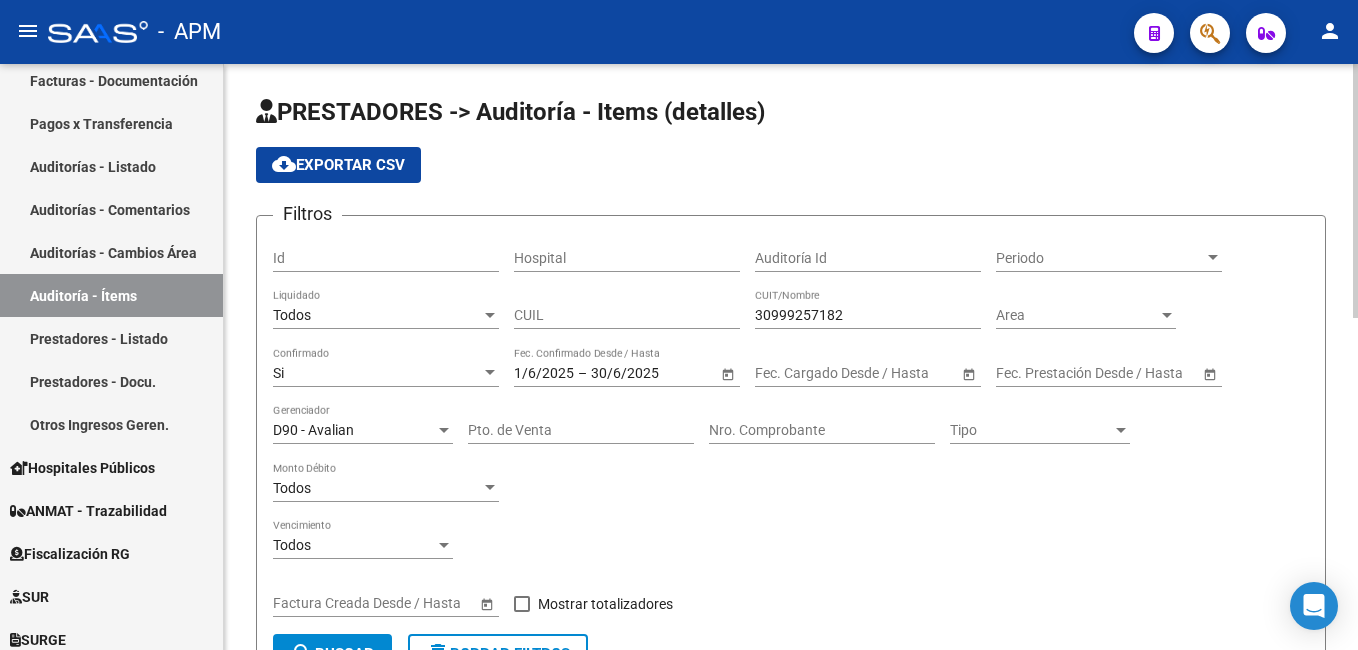 click on "D90 - Avalian" at bounding box center (354, 430) 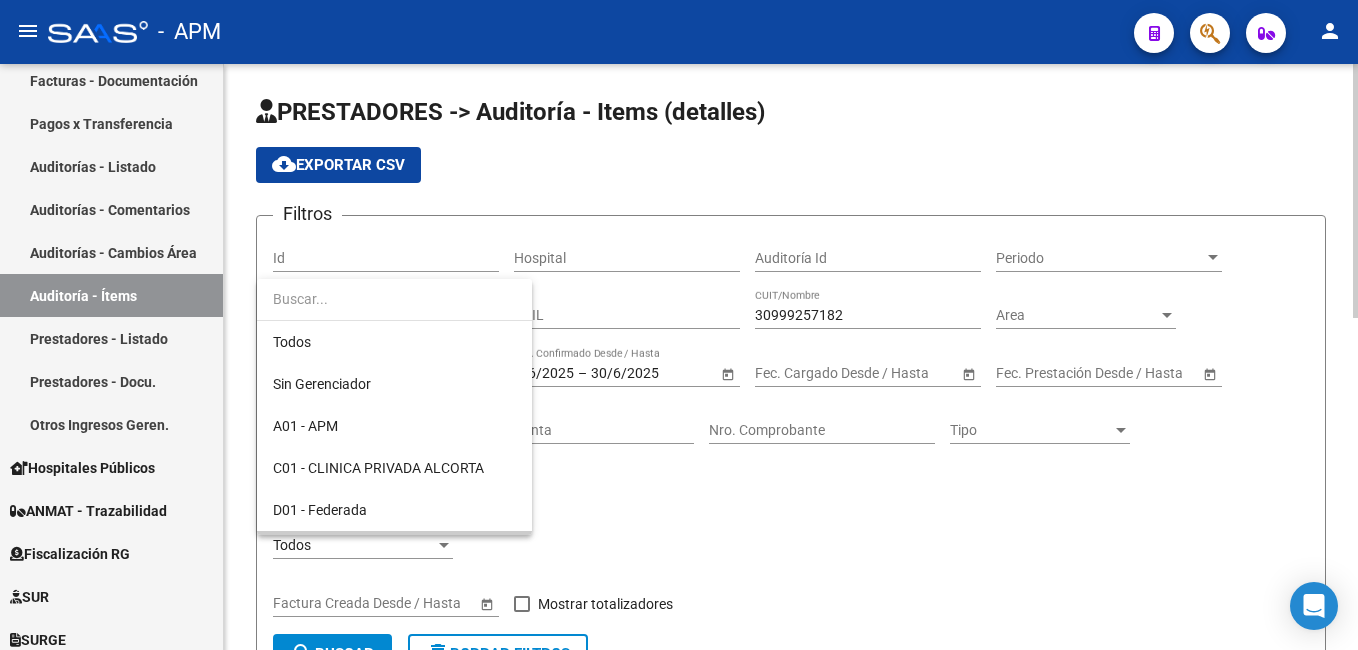 scroll, scrollTop: 122, scrollLeft: 0, axis: vertical 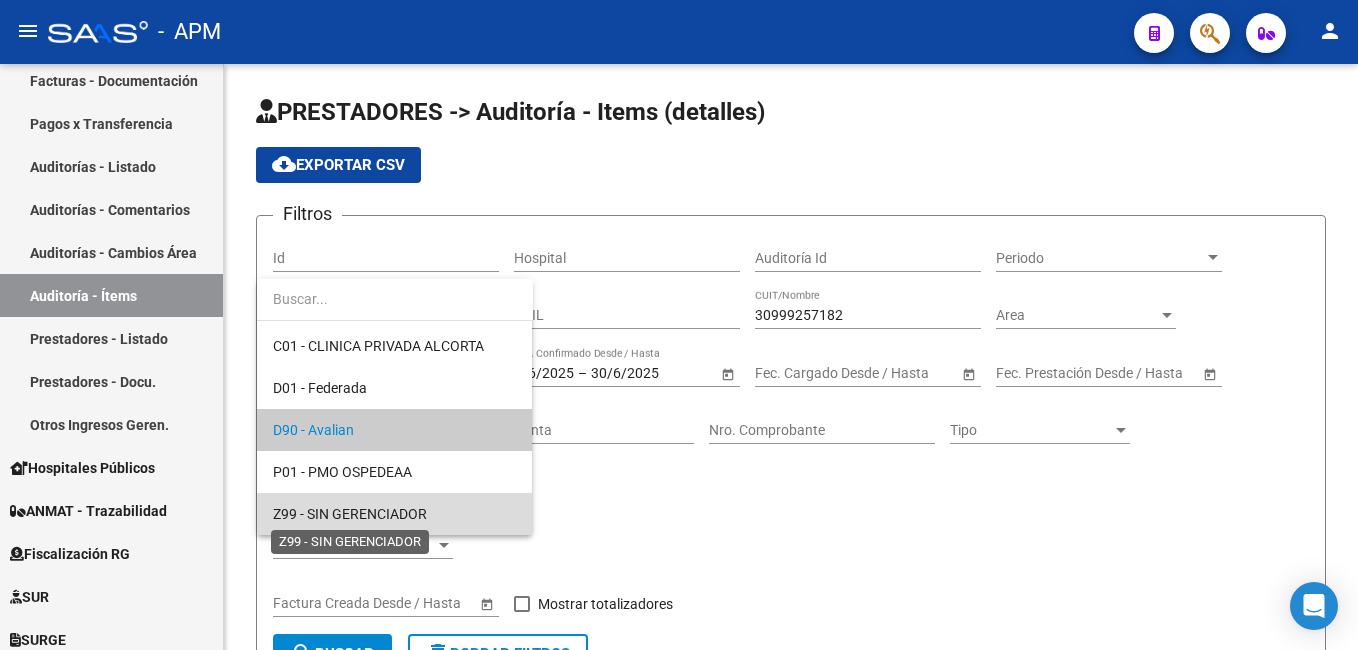 click on "Z99 - SIN GERENCIADOR" at bounding box center (350, 514) 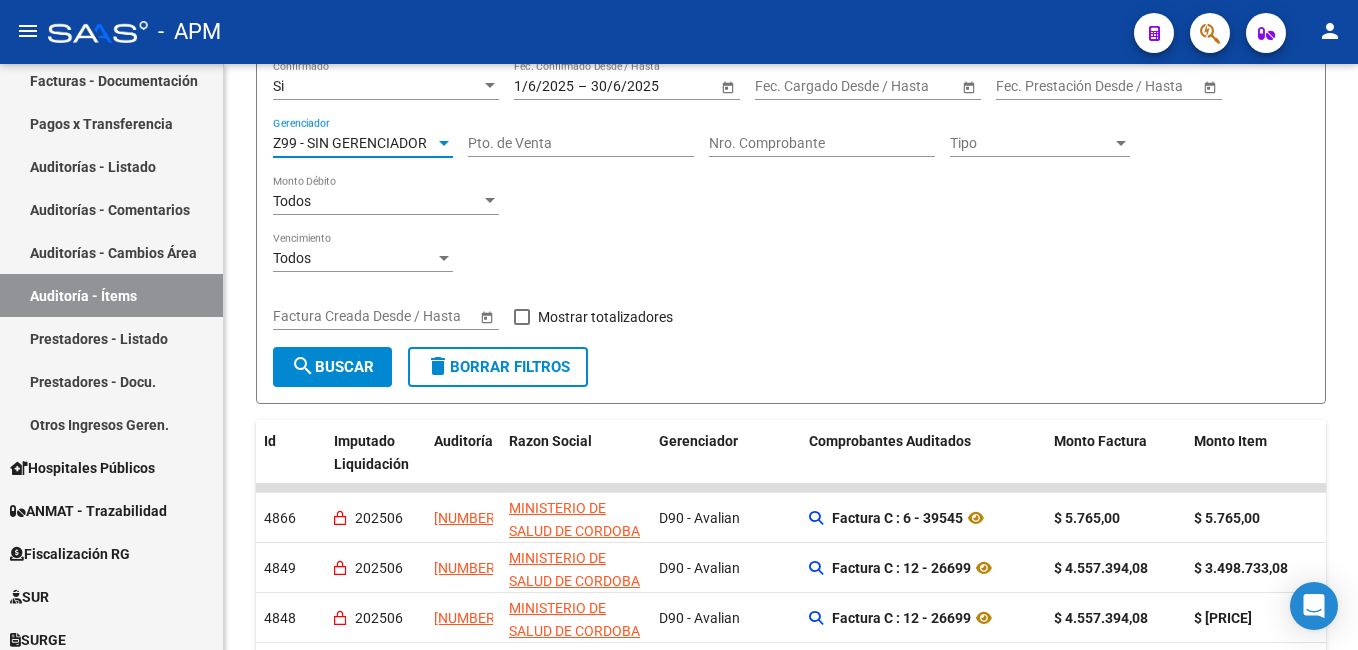 scroll, scrollTop: 400, scrollLeft: 0, axis: vertical 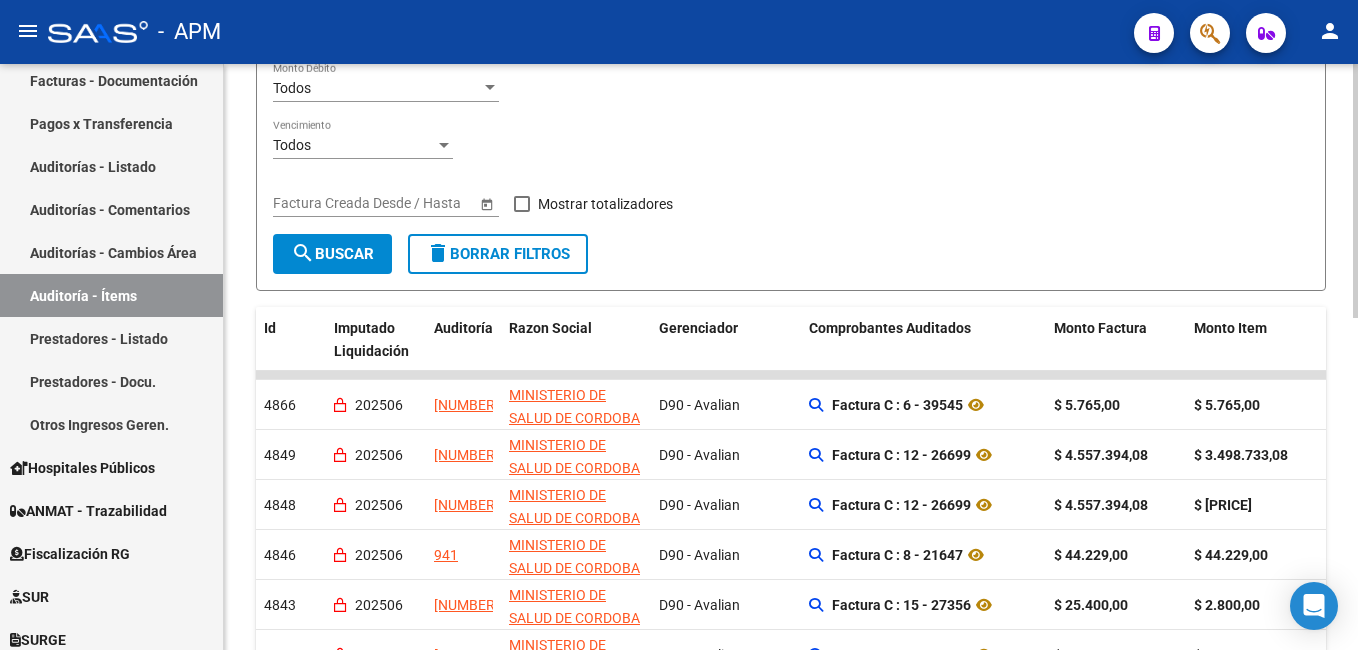 click on "search  Buscar" 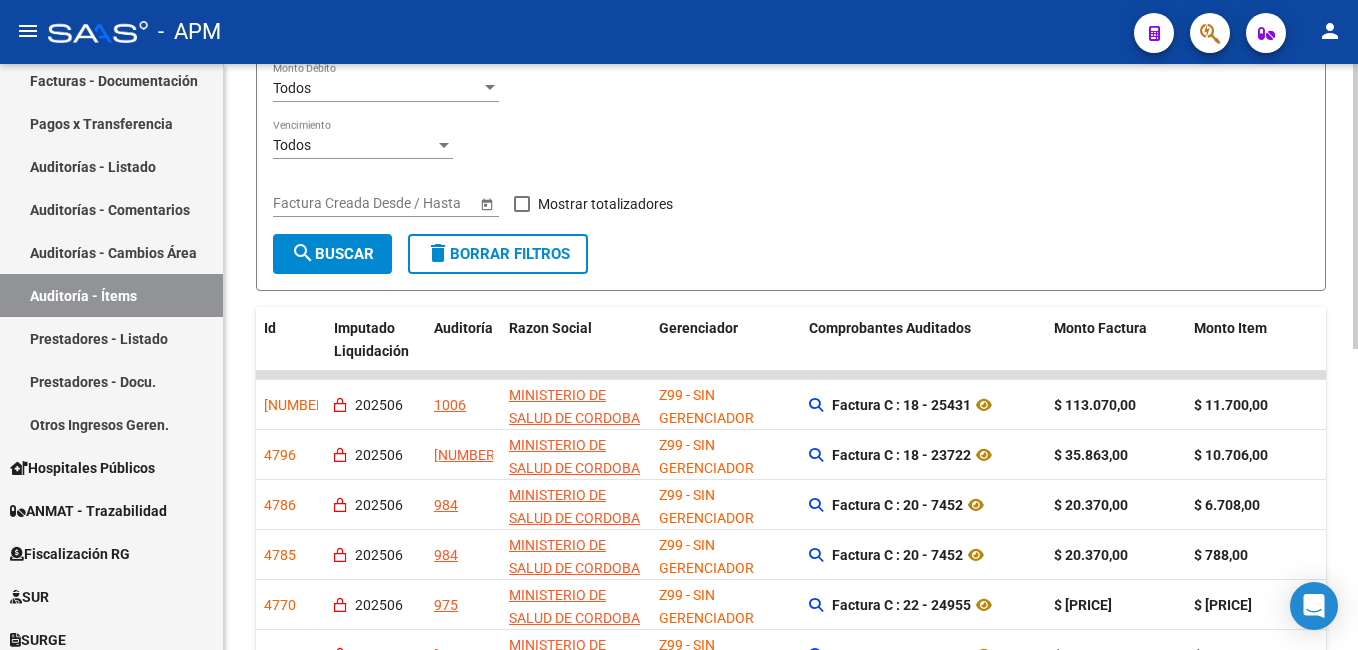 scroll, scrollTop: 0, scrollLeft: 0, axis: both 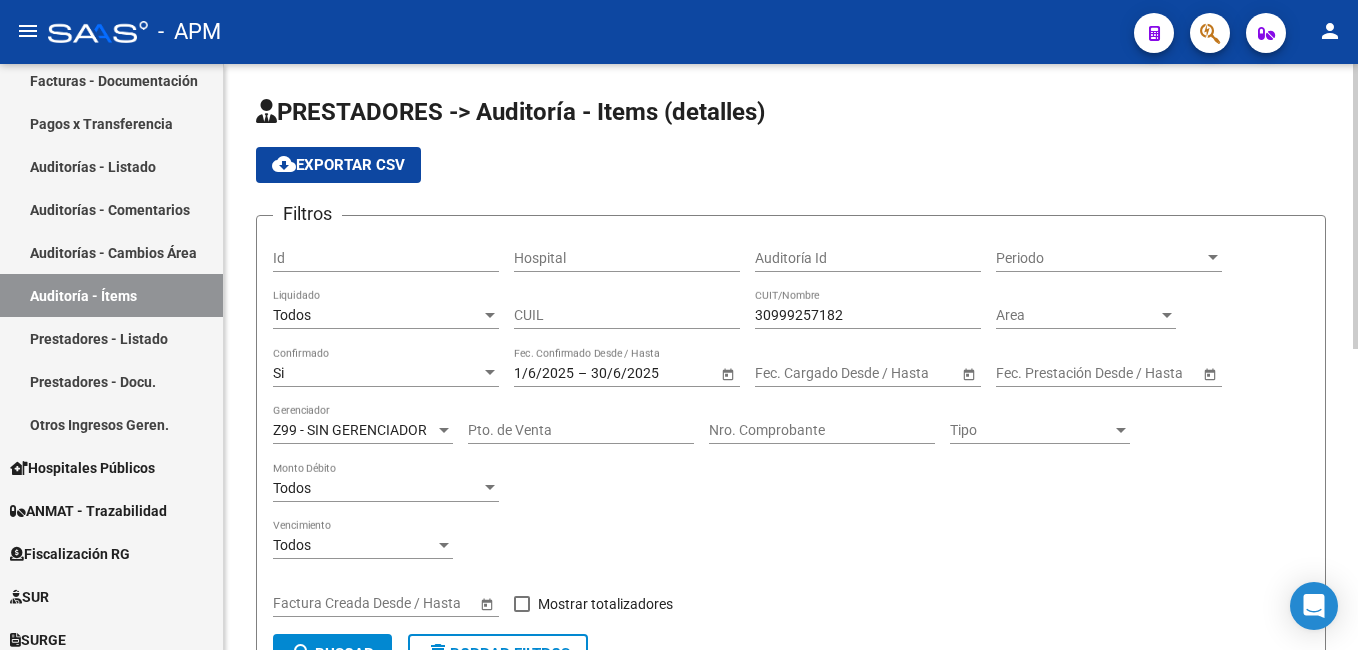 click on "cloud_download  Exportar CSV" 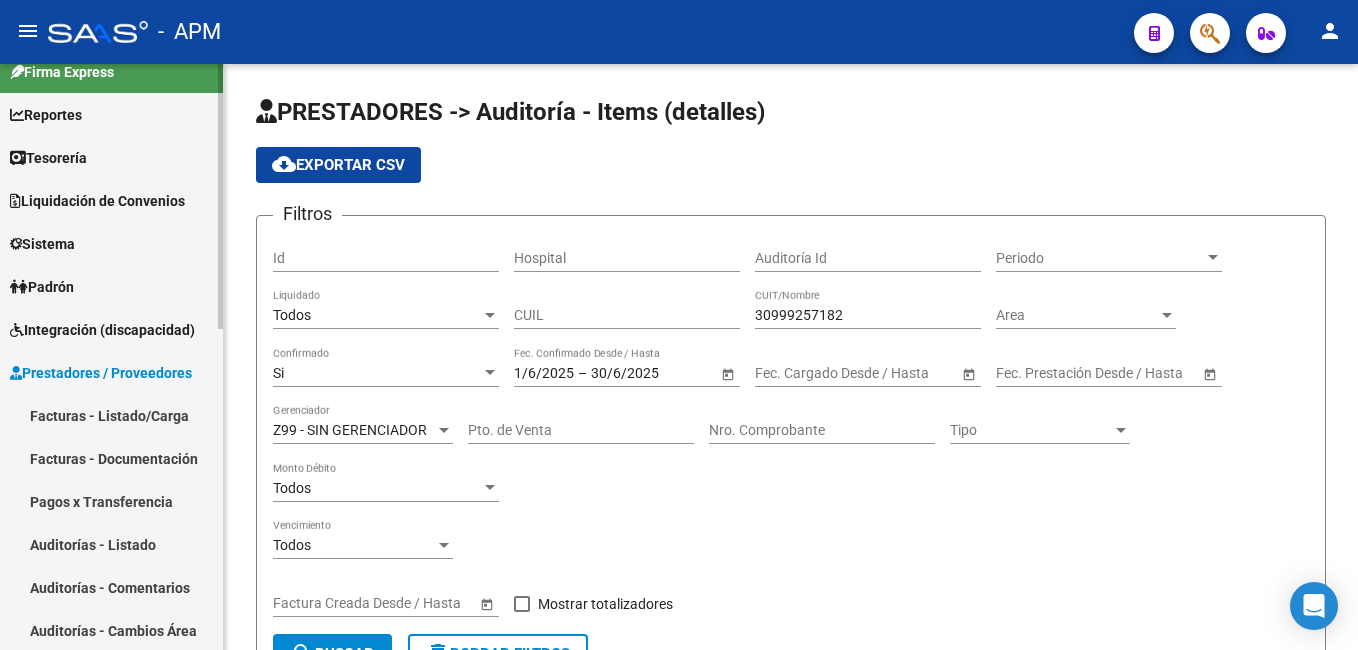 scroll, scrollTop: 0, scrollLeft: 0, axis: both 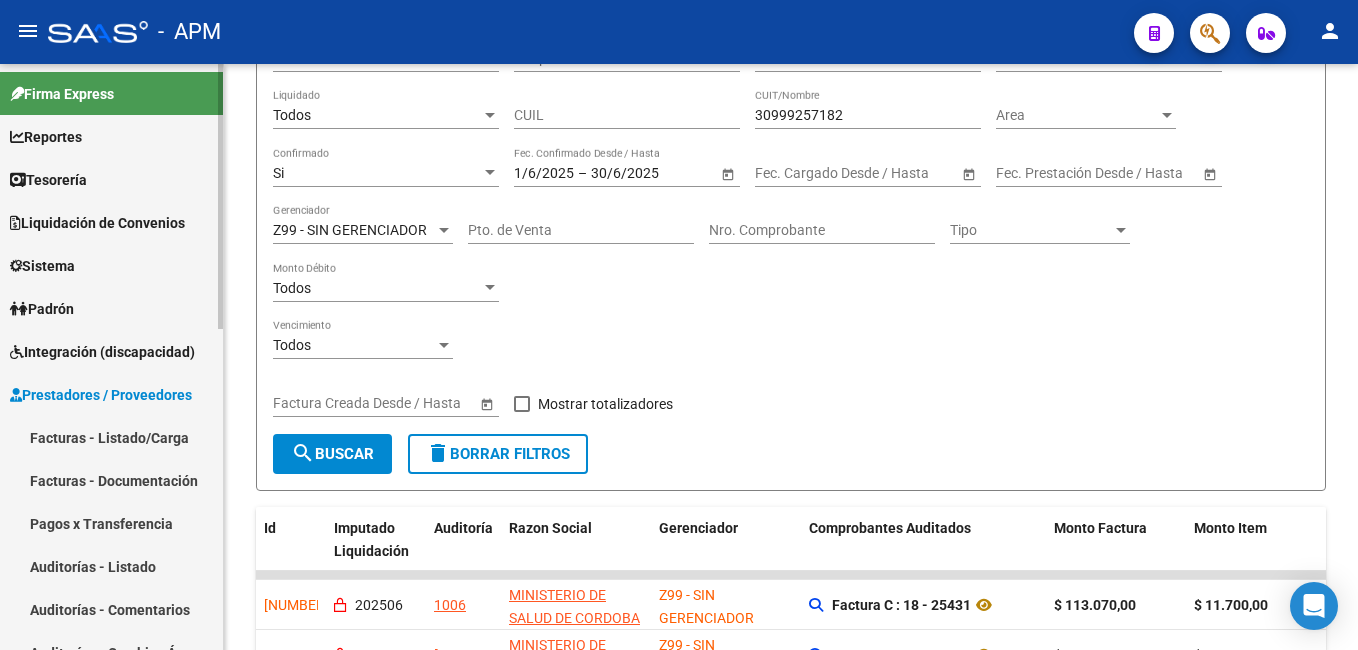 click on "Liquidación de Convenios" at bounding box center (97, 223) 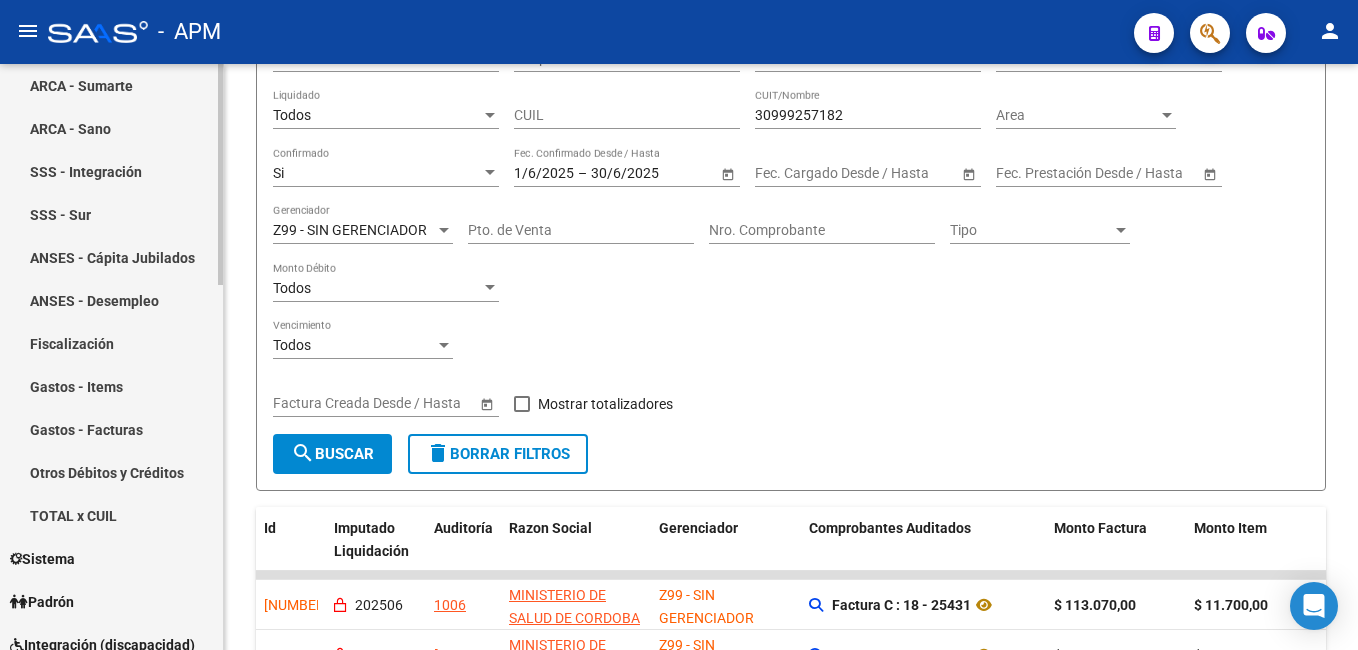 scroll, scrollTop: 400, scrollLeft: 0, axis: vertical 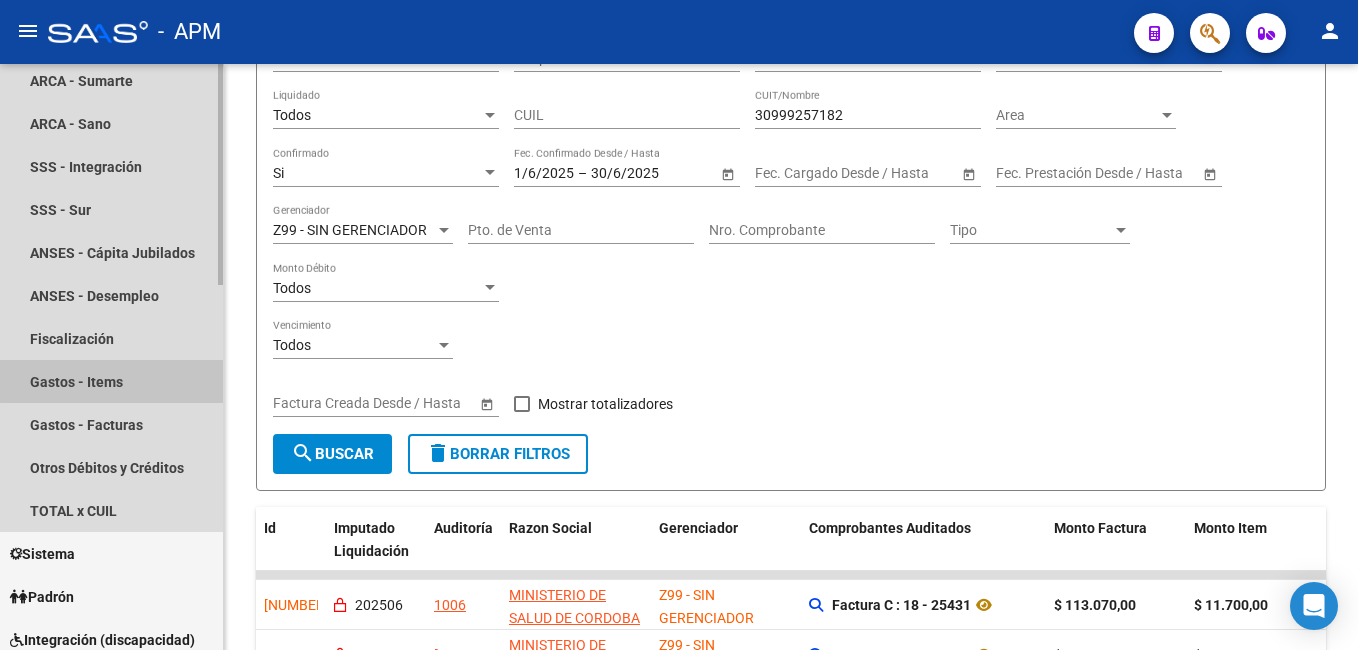 click on "Gastos - Items" at bounding box center [111, 381] 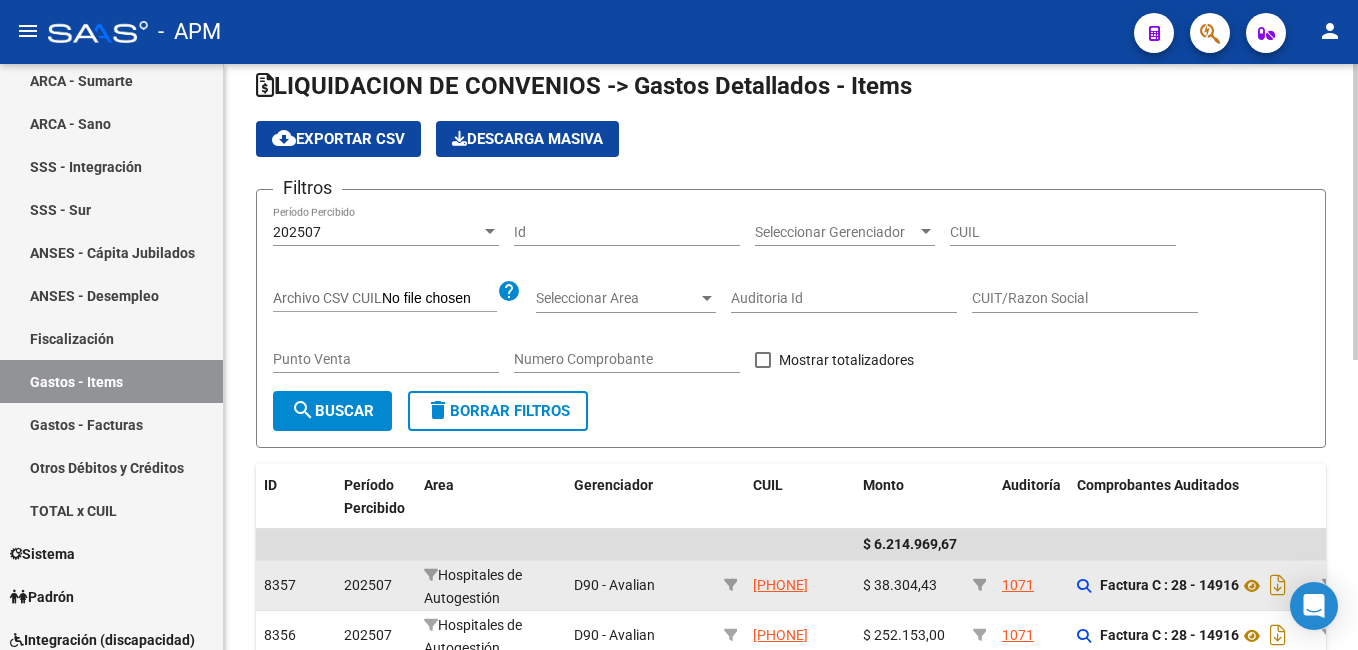 scroll, scrollTop: 200, scrollLeft: 0, axis: vertical 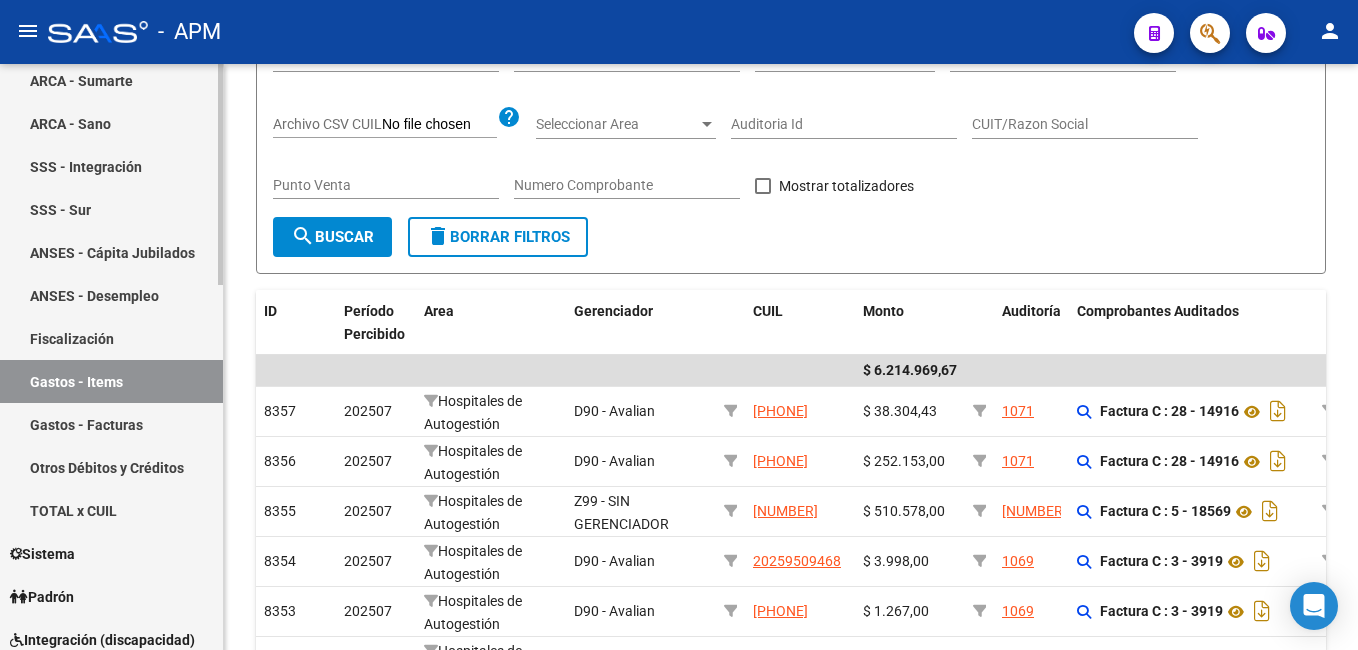 click on "Gastos - Facturas" at bounding box center (111, 424) 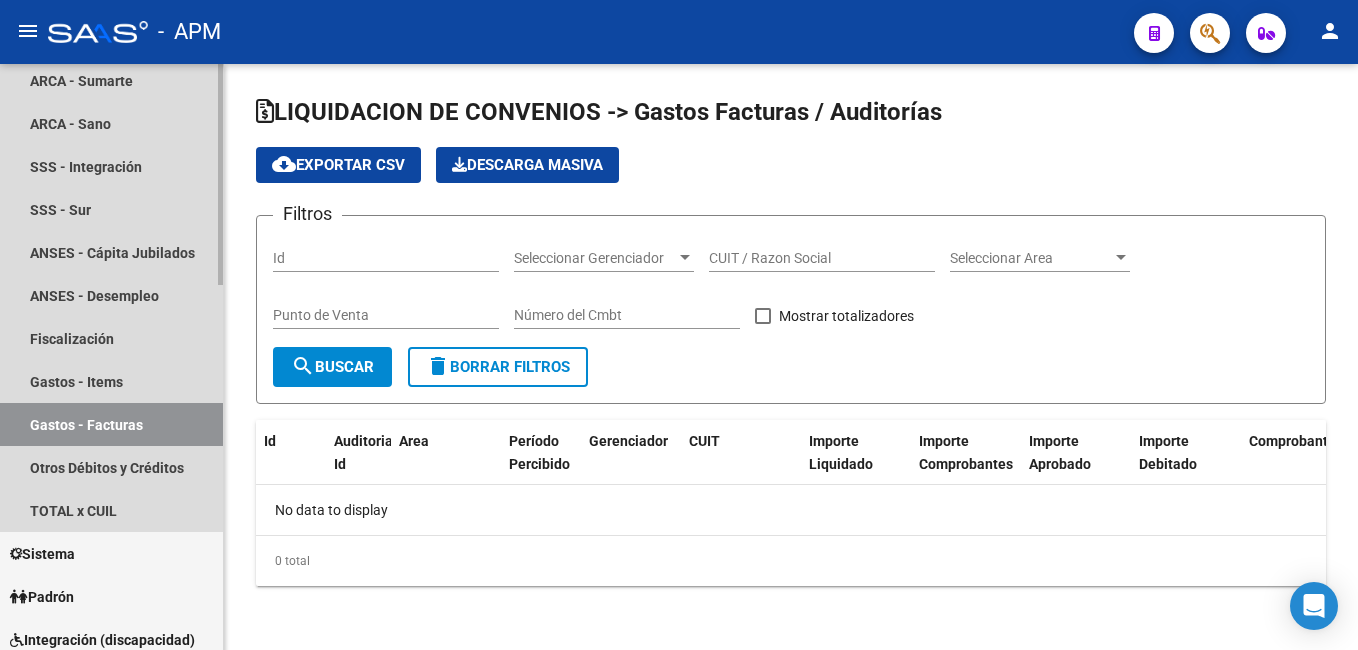 scroll, scrollTop: 0, scrollLeft: 0, axis: both 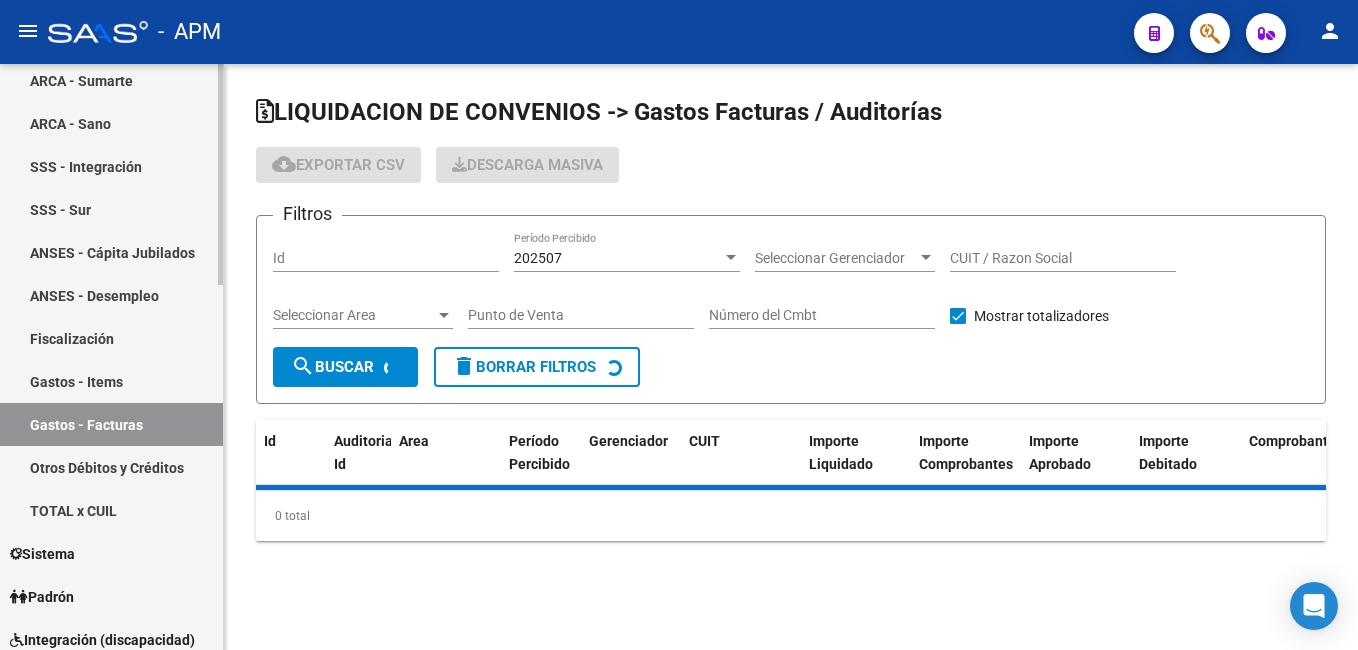 click on "Gastos - Items" at bounding box center [111, 381] 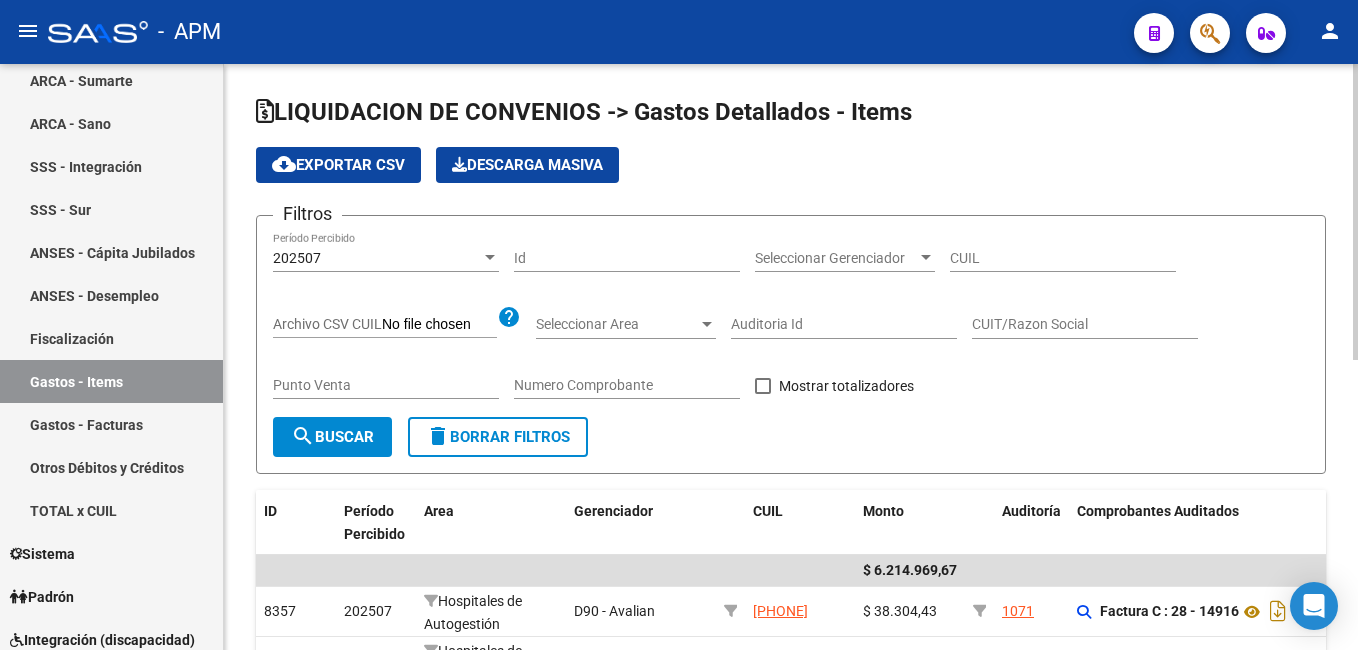 click on "202507" at bounding box center [377, 258] 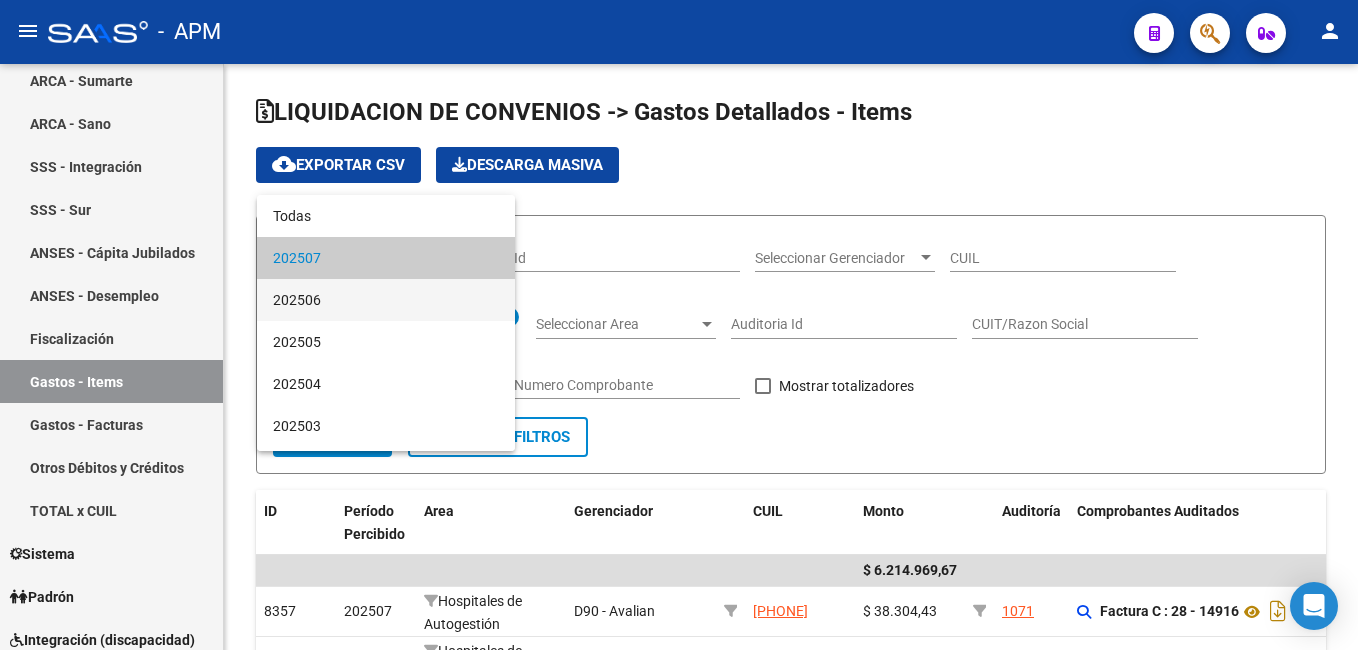 click on "202506" at bounding box center [386, 300] 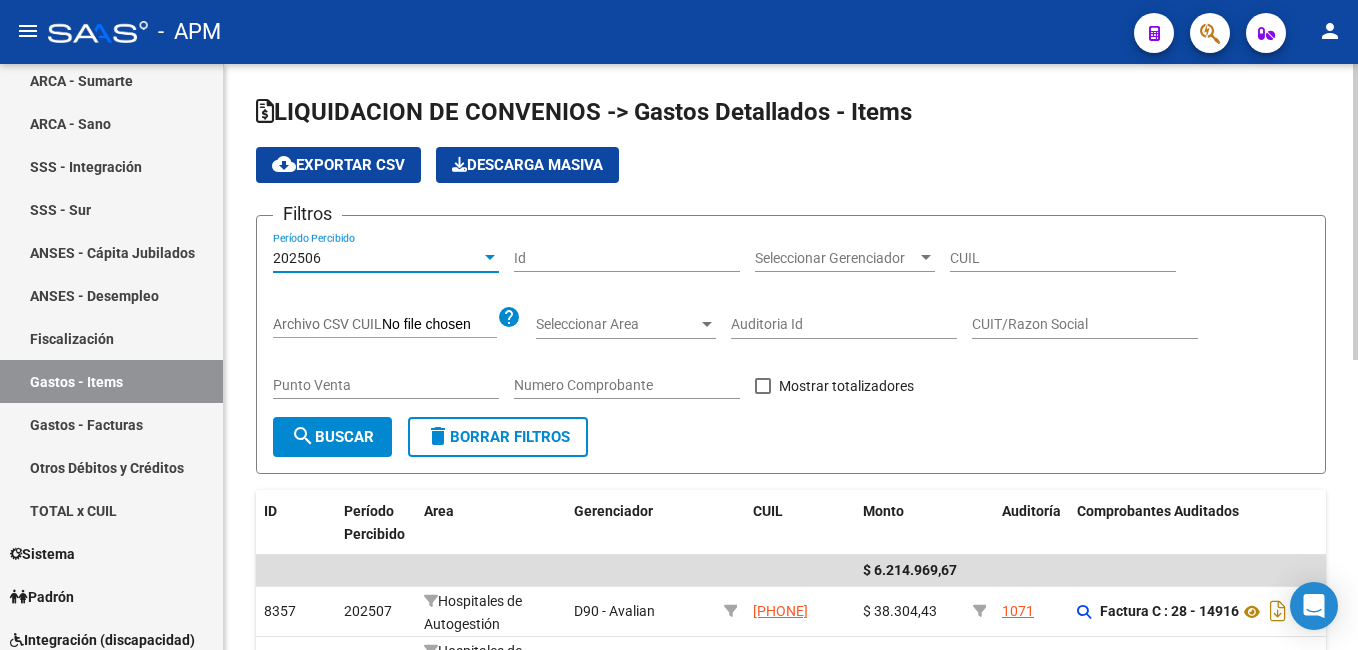 click on "search" 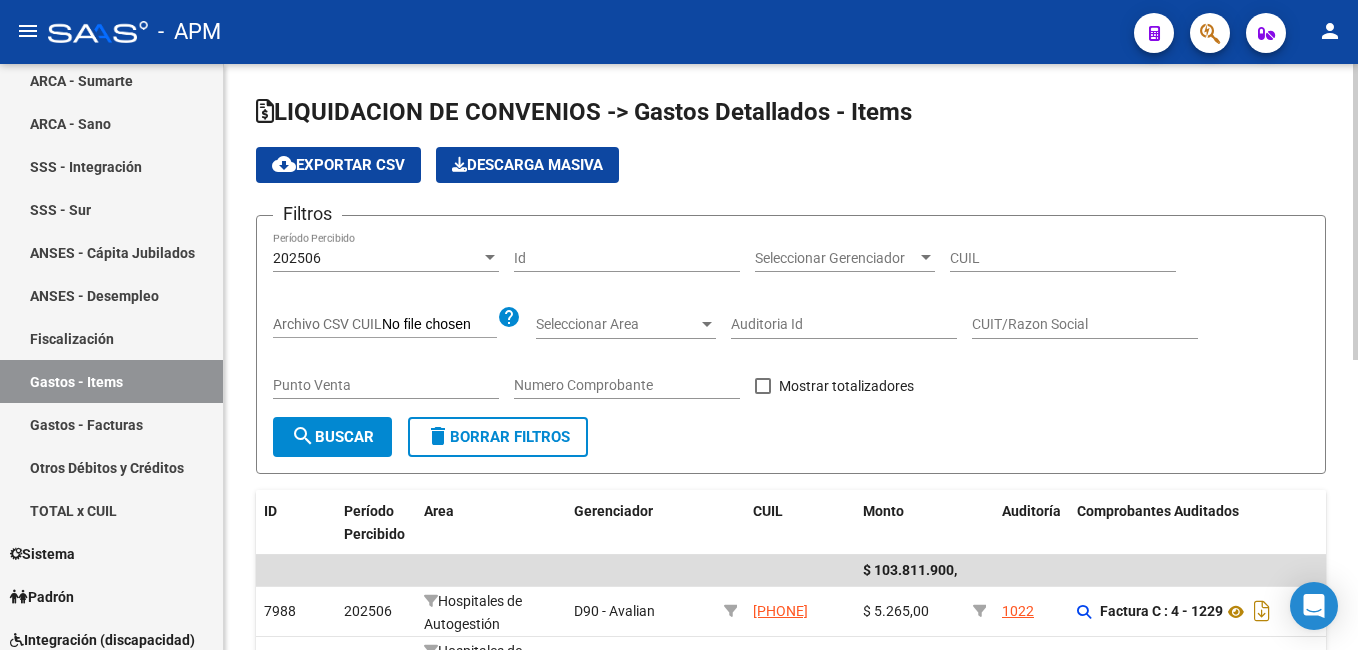 click on "Seleccionar Gerenciador" at bounding box center [836, 258] 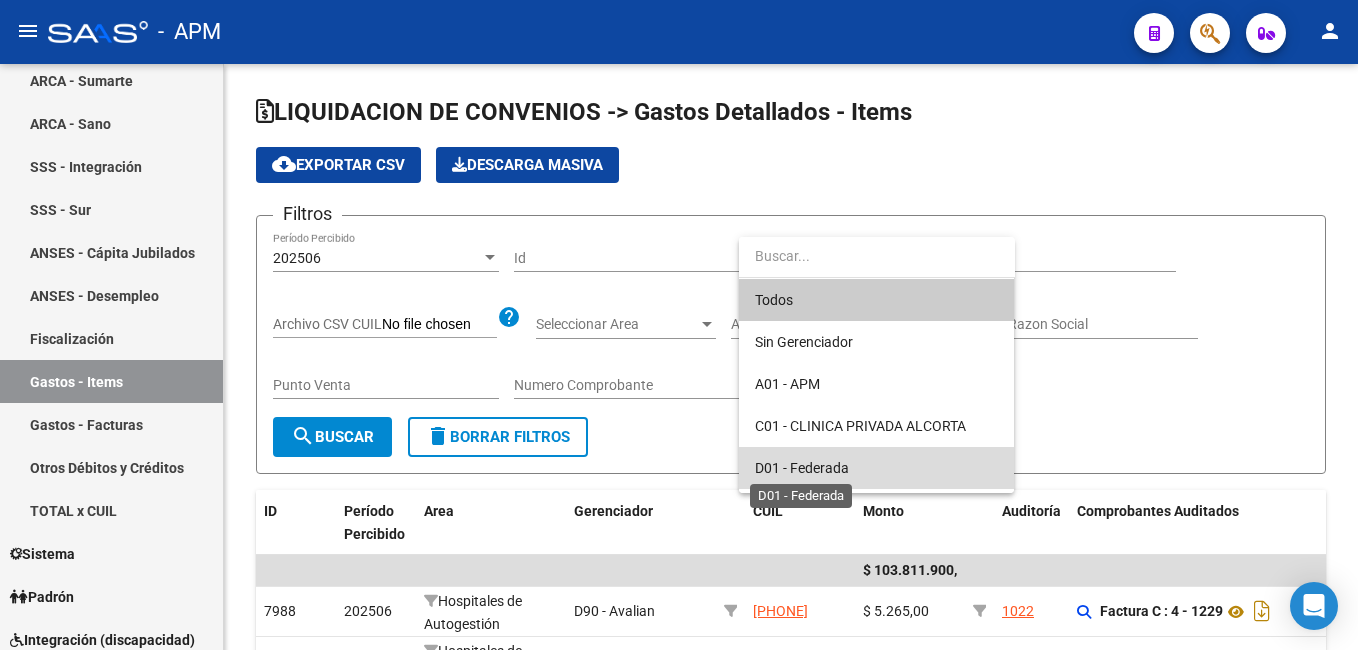 click on "D01 - Federada" at bounding box center (802, 468) 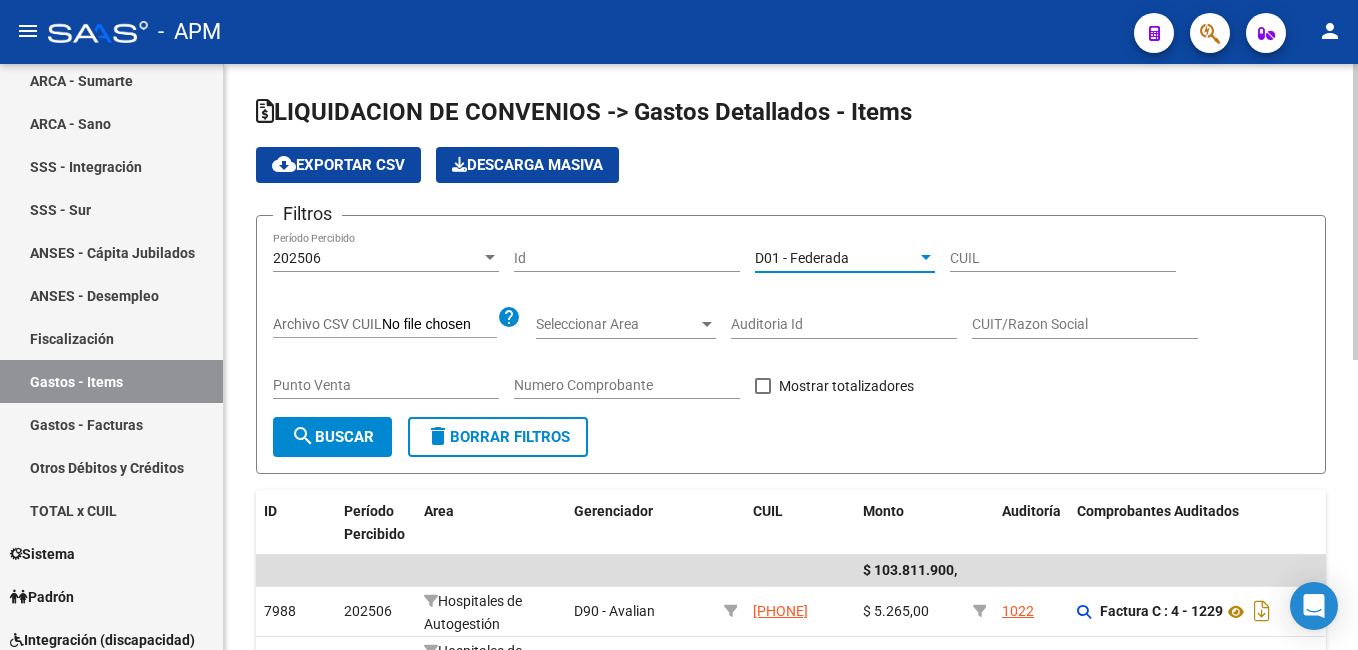 click on "search  Buscar" 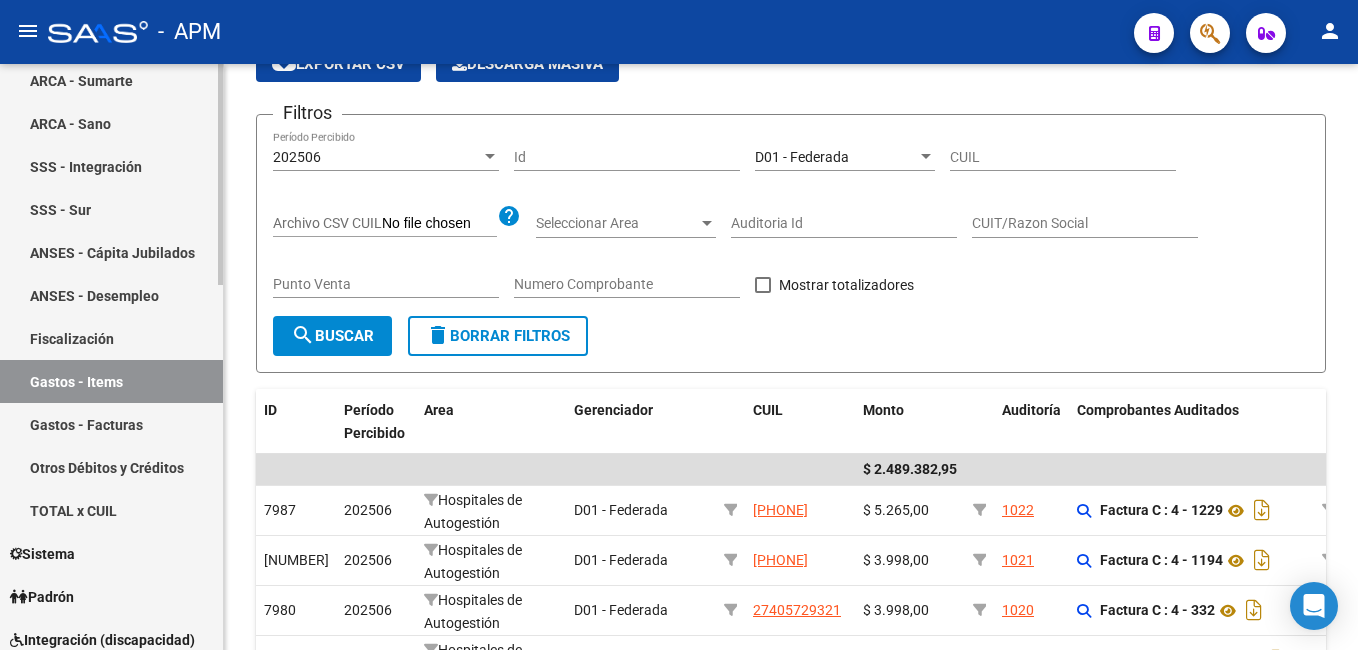 scroll, scrollTop: 100, scrollLeft: 0, axis: vertical 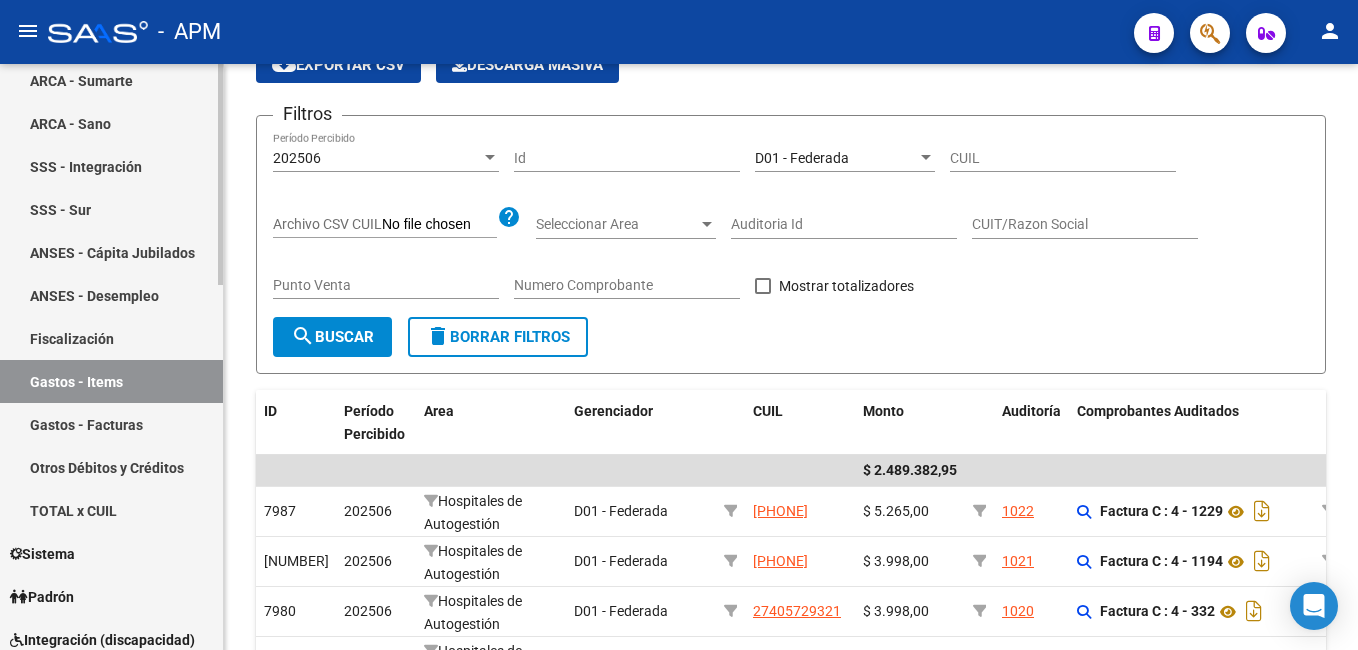 click on "Gastos - Facturas" at bounding box center [111, 424] 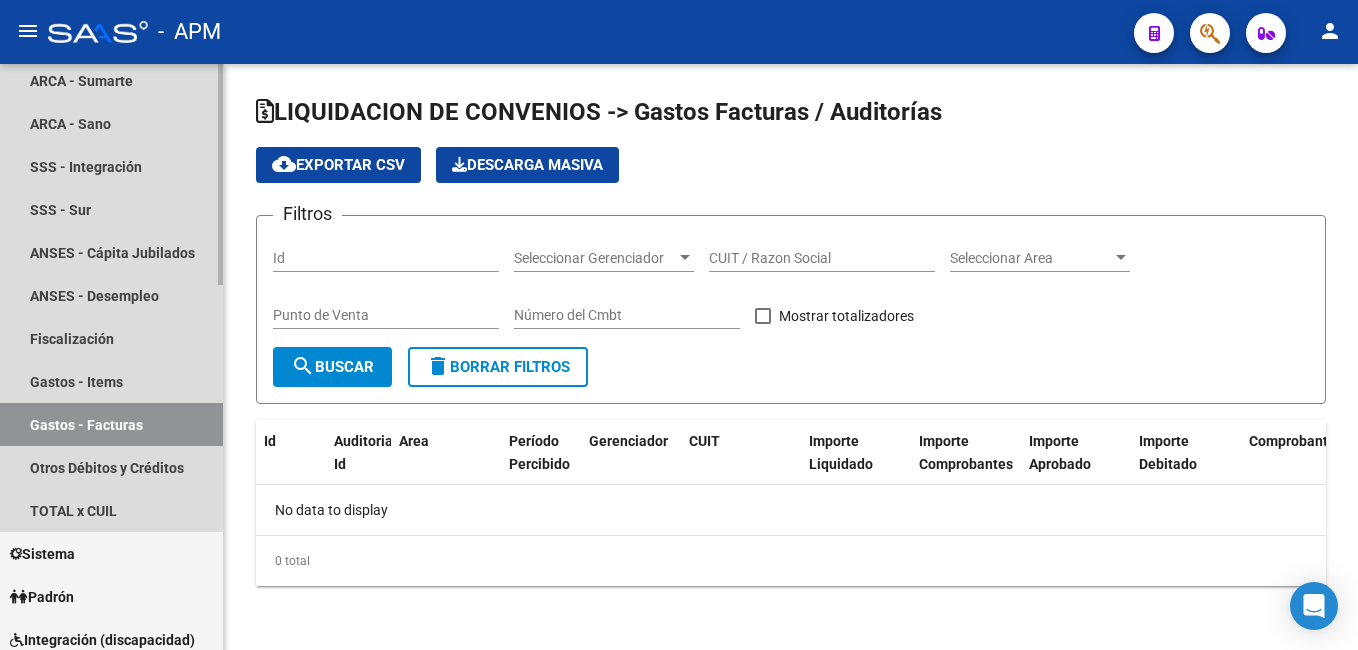 scroll, scrollTop: 0, scrollLeft: 0, axis: both 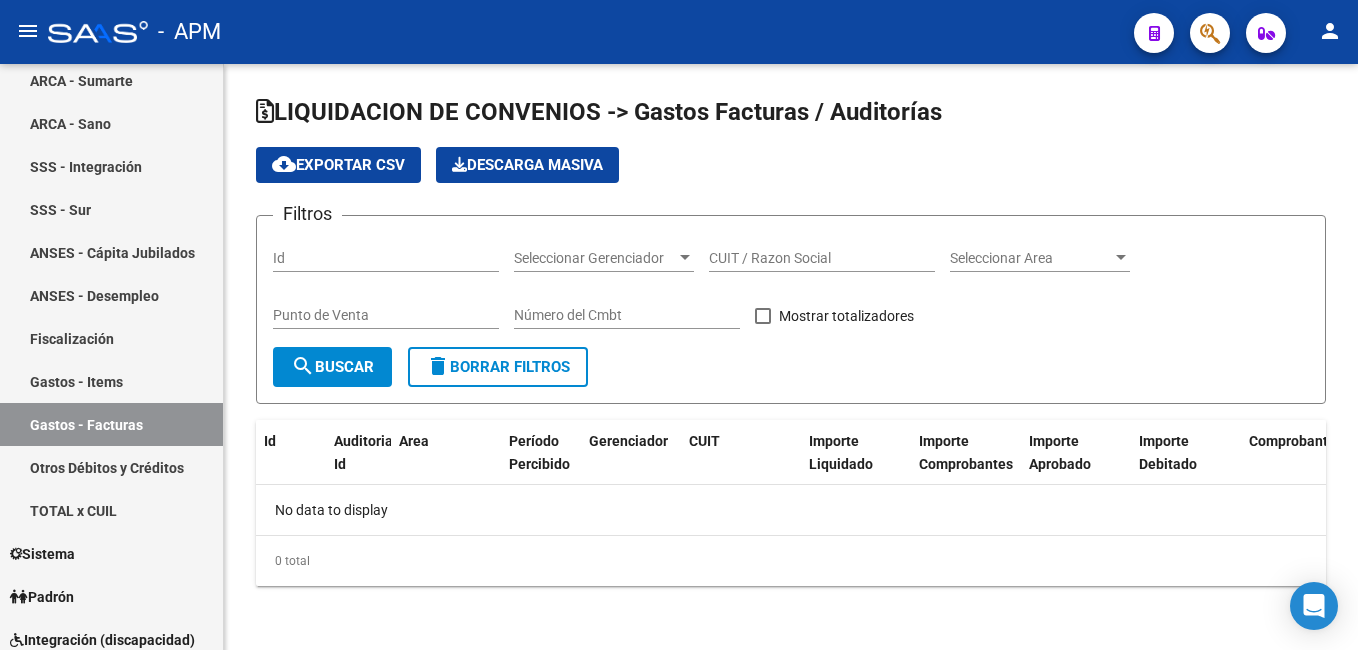 checkbox on "true" 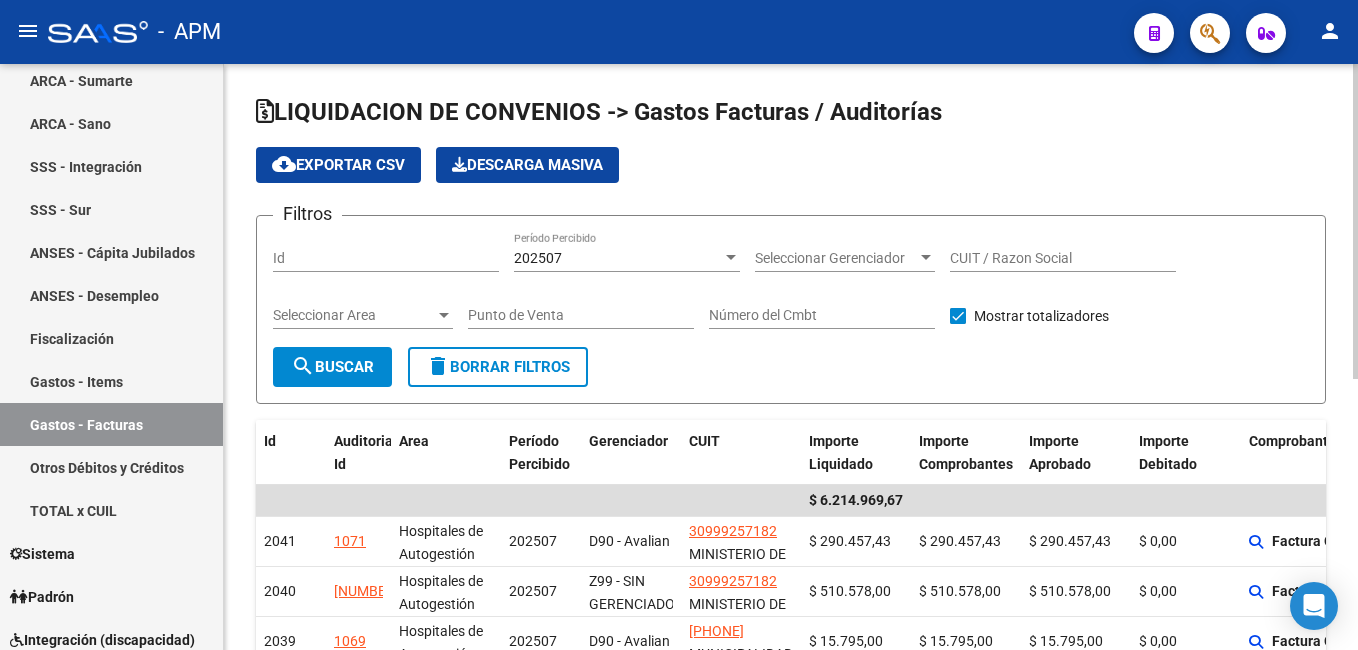 click on "202507" at bounding box center (618, 258) 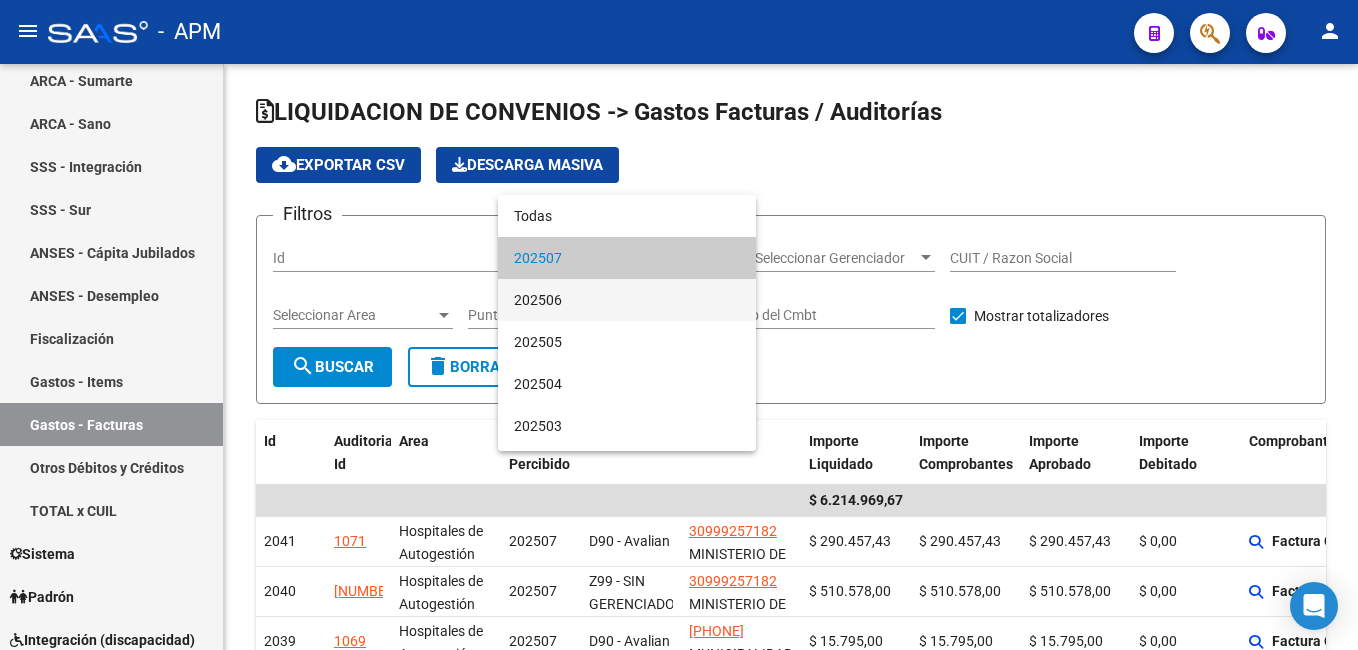 click on "202506" at bounding box center (627, 300) 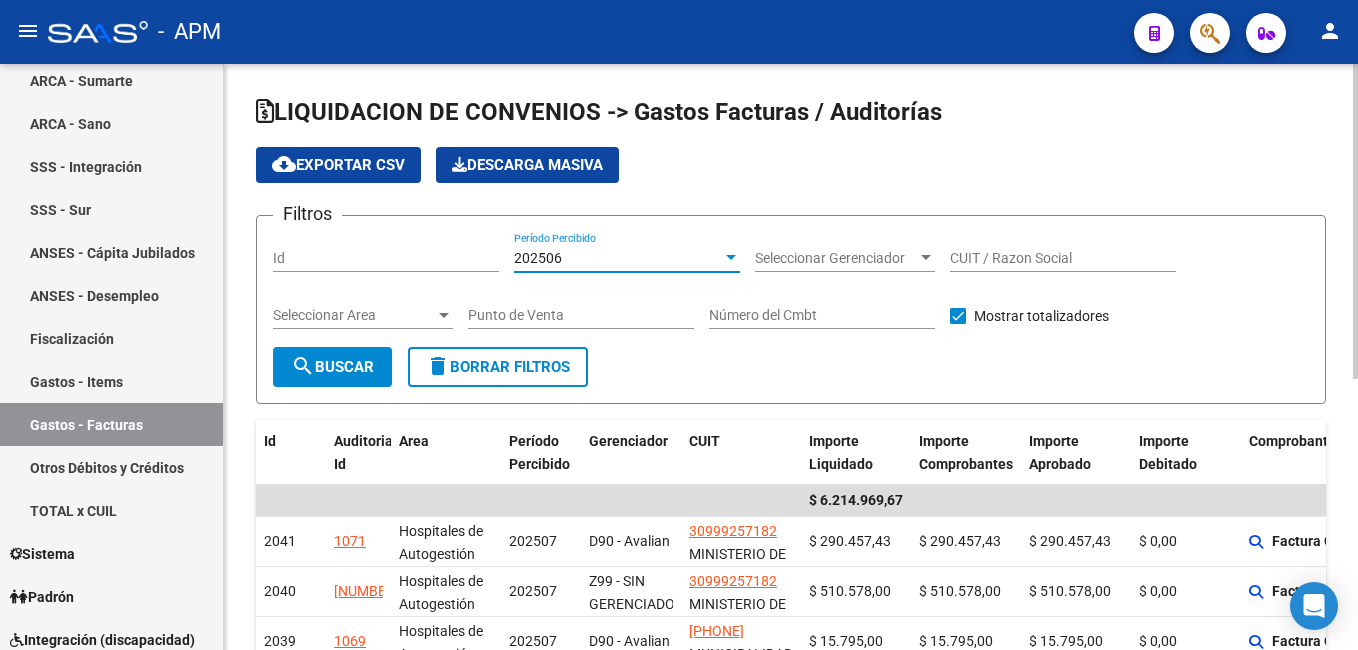 click on "Seleccionar Gerenciador" at bounding box center (836, 258) 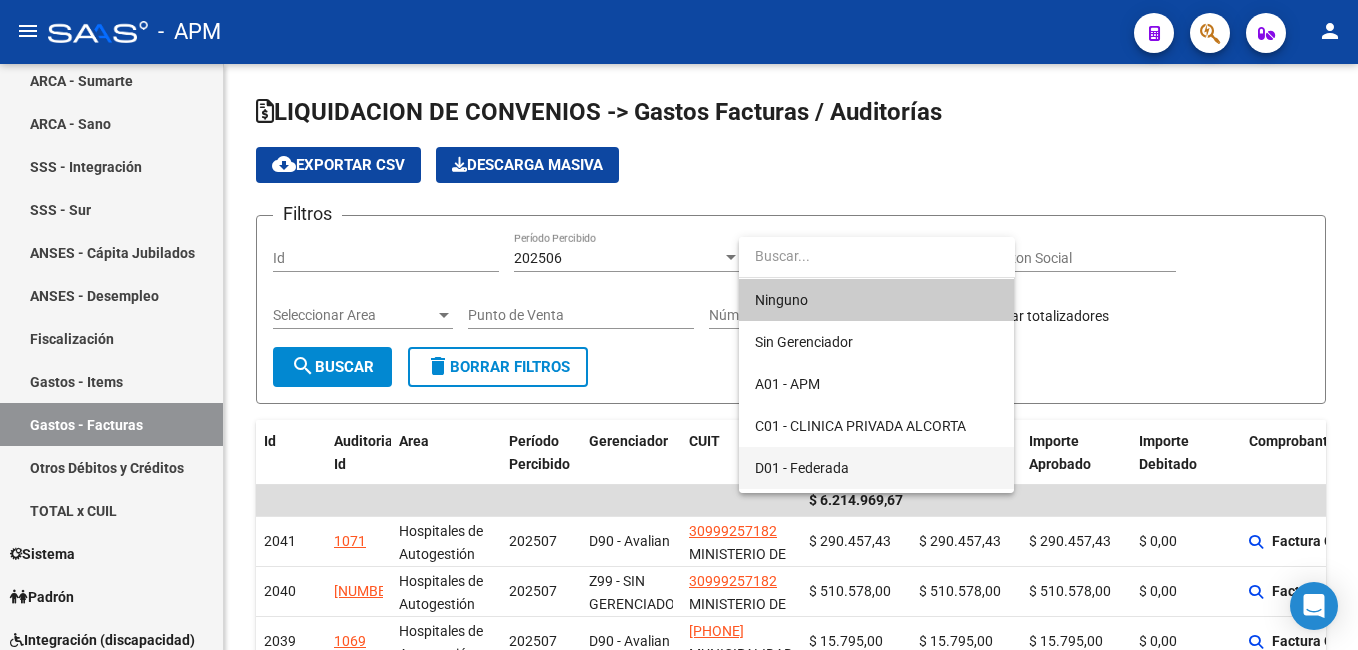 click on "D01 - Federada" at bounding box center [876, 468] 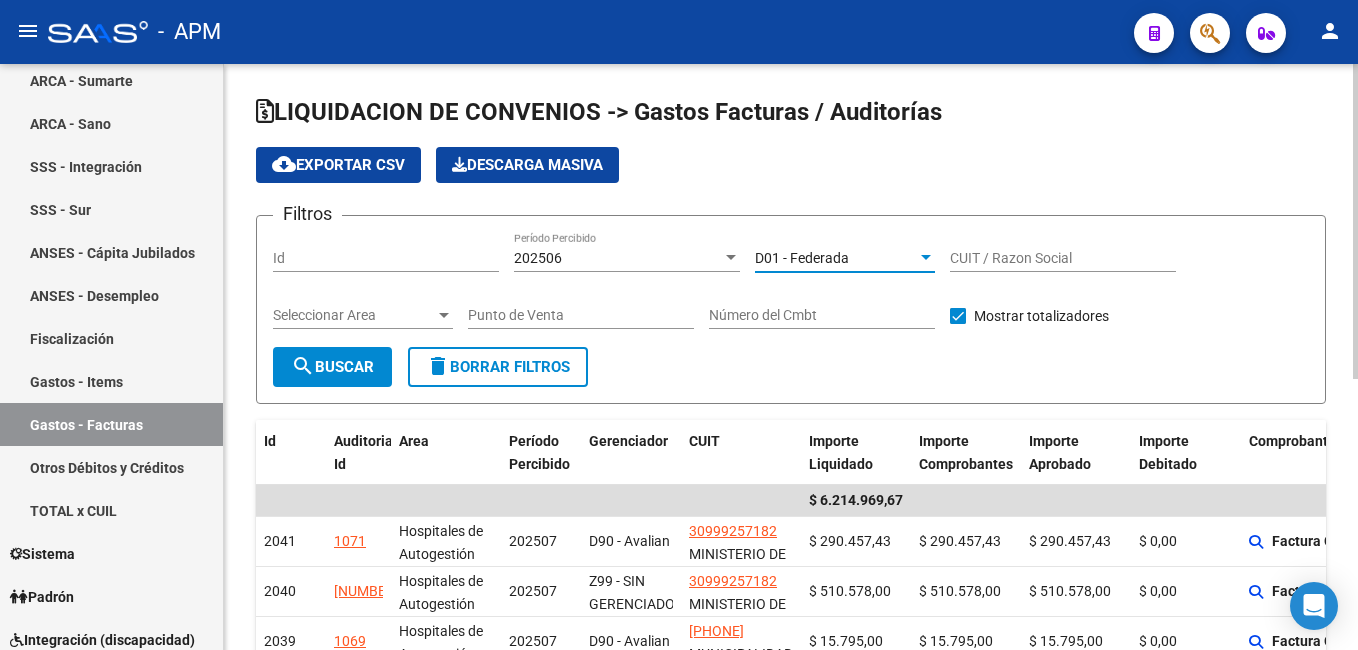 click on "search  Buscar" 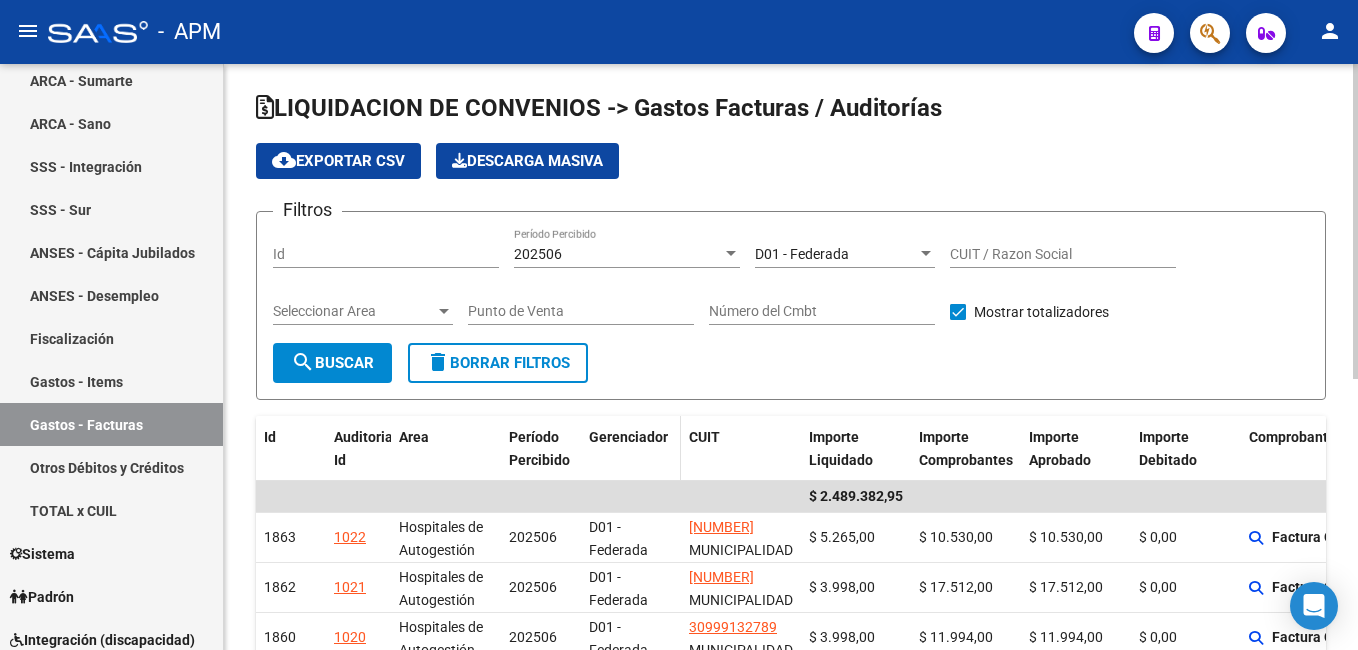 scroll, scrollTop: 0, scrollLeft: 0, axis: both 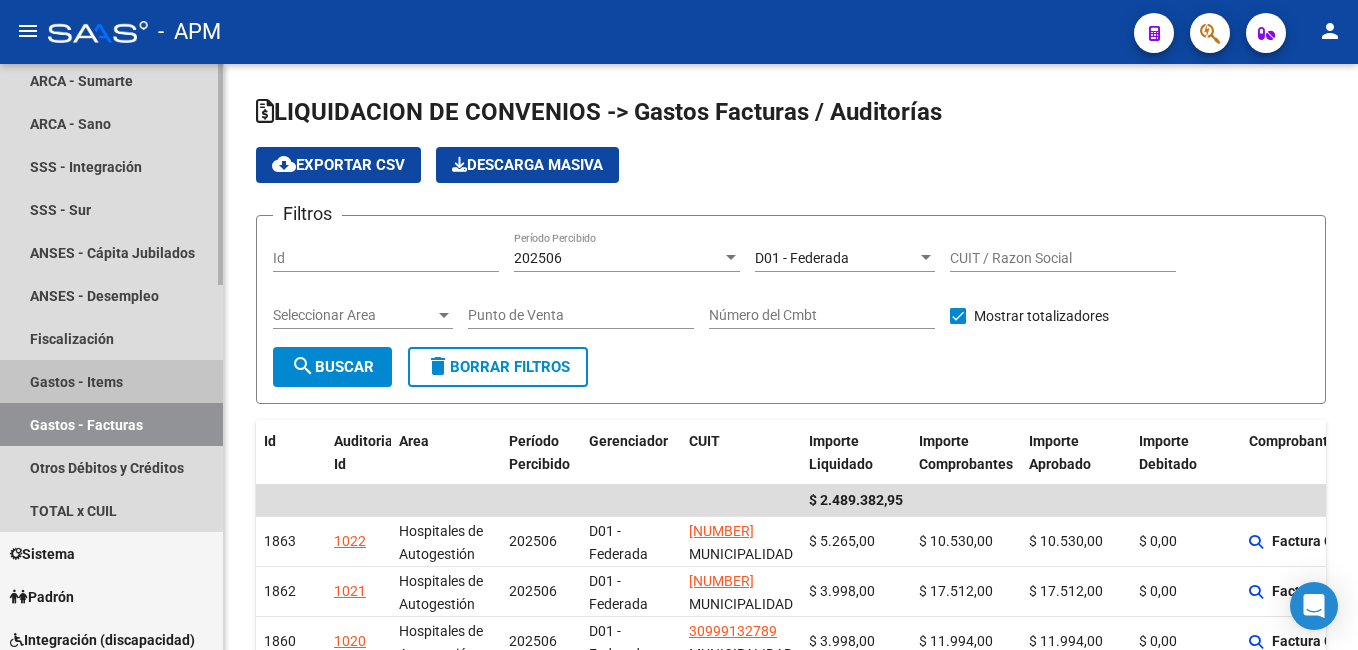 click on "Gastos - Items" at bounding box center (111, 381) 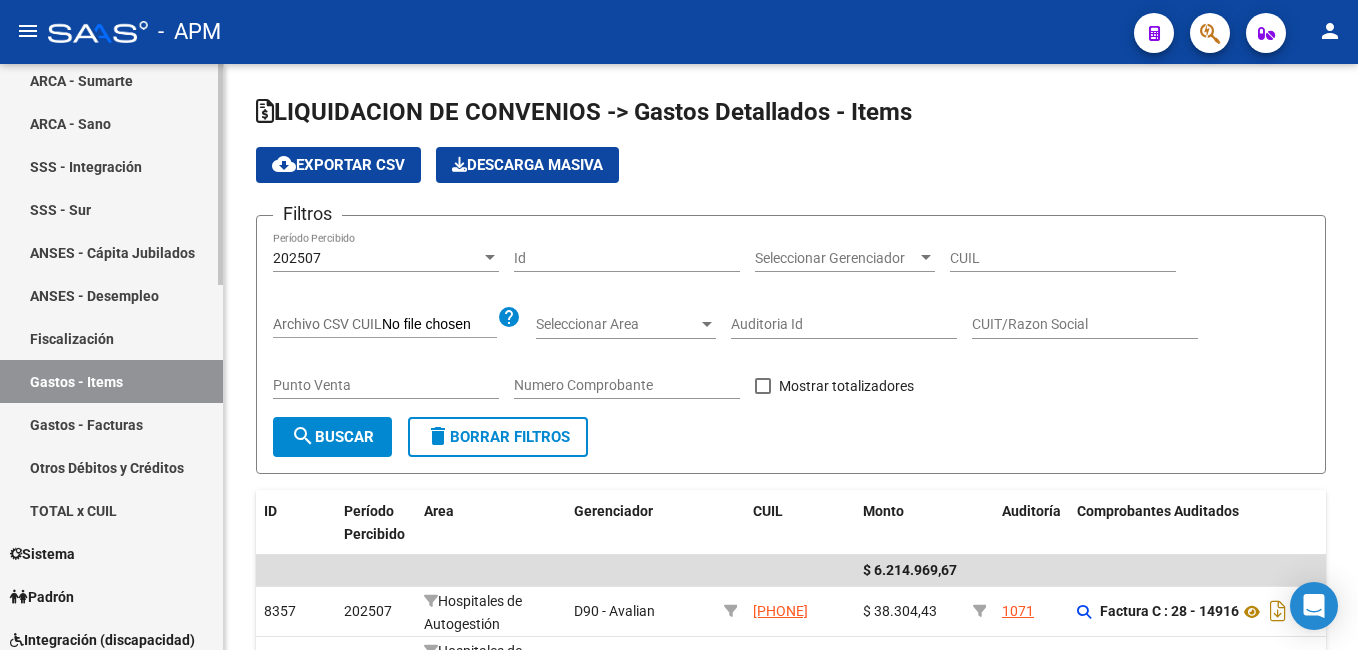 click on "Gastos - Items" at bounding box center [111, 381] 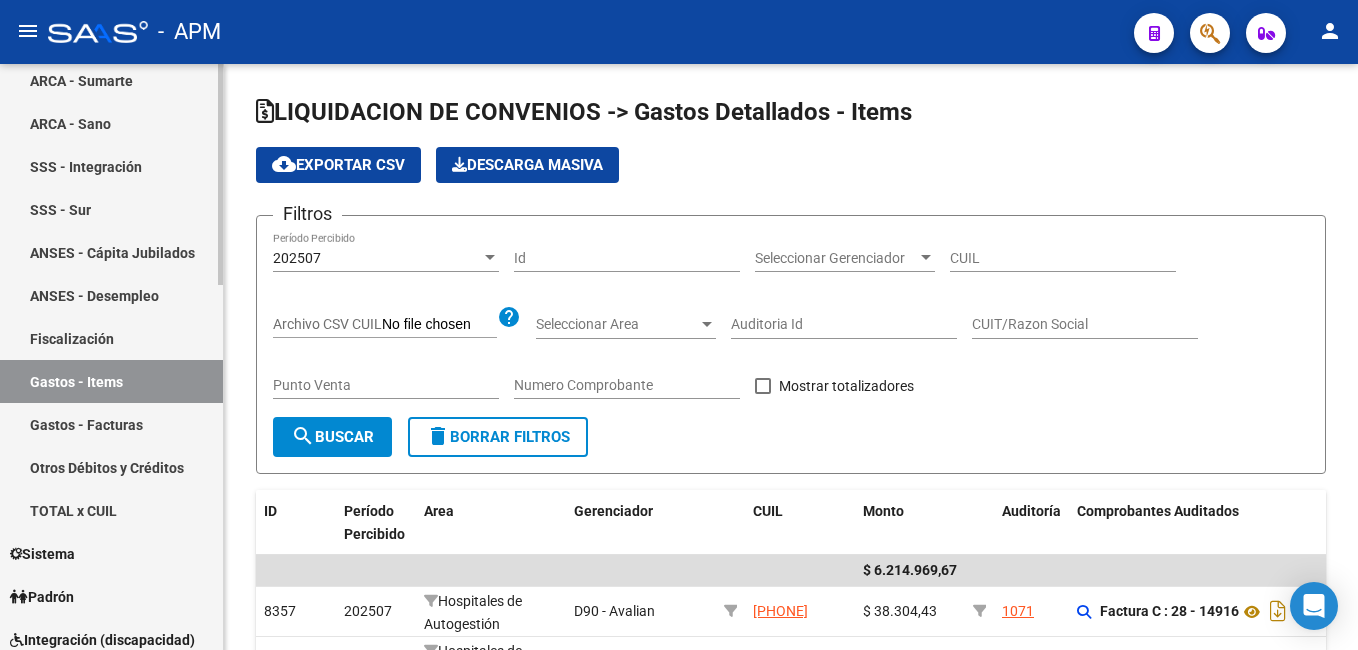 click on "Gastos - Facturas" at bounding box center [111, 424] 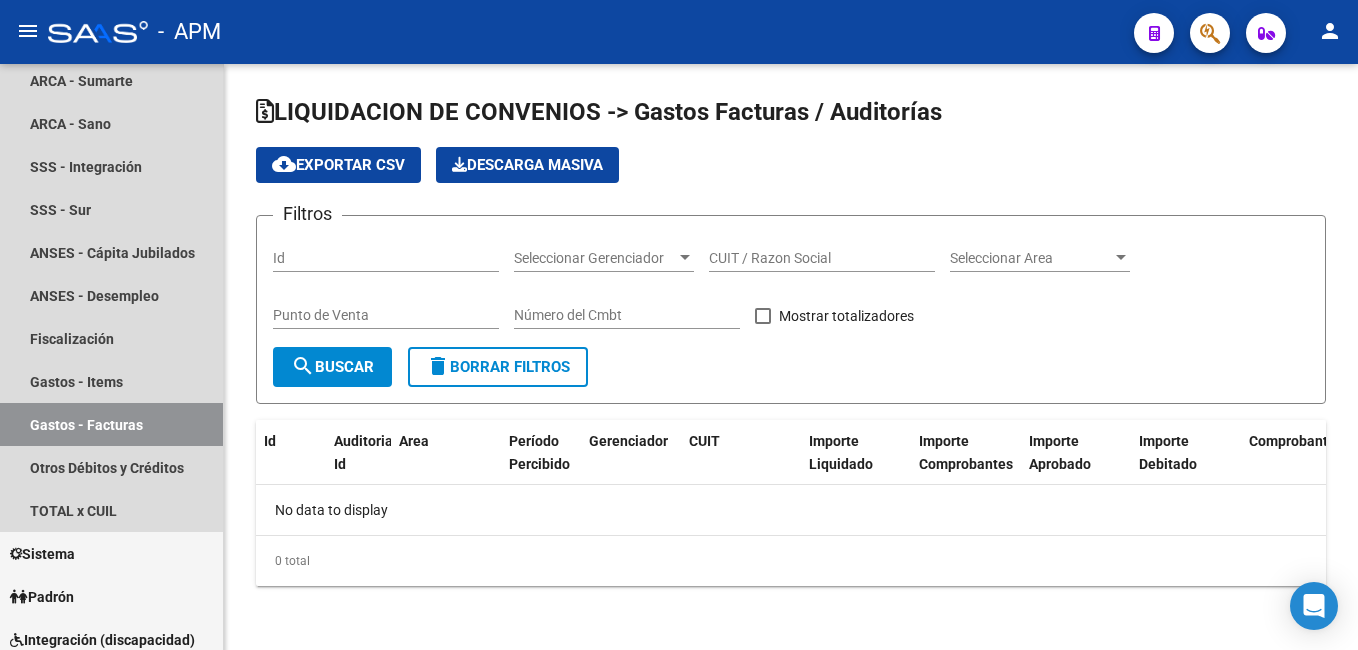 checkbox on "true" 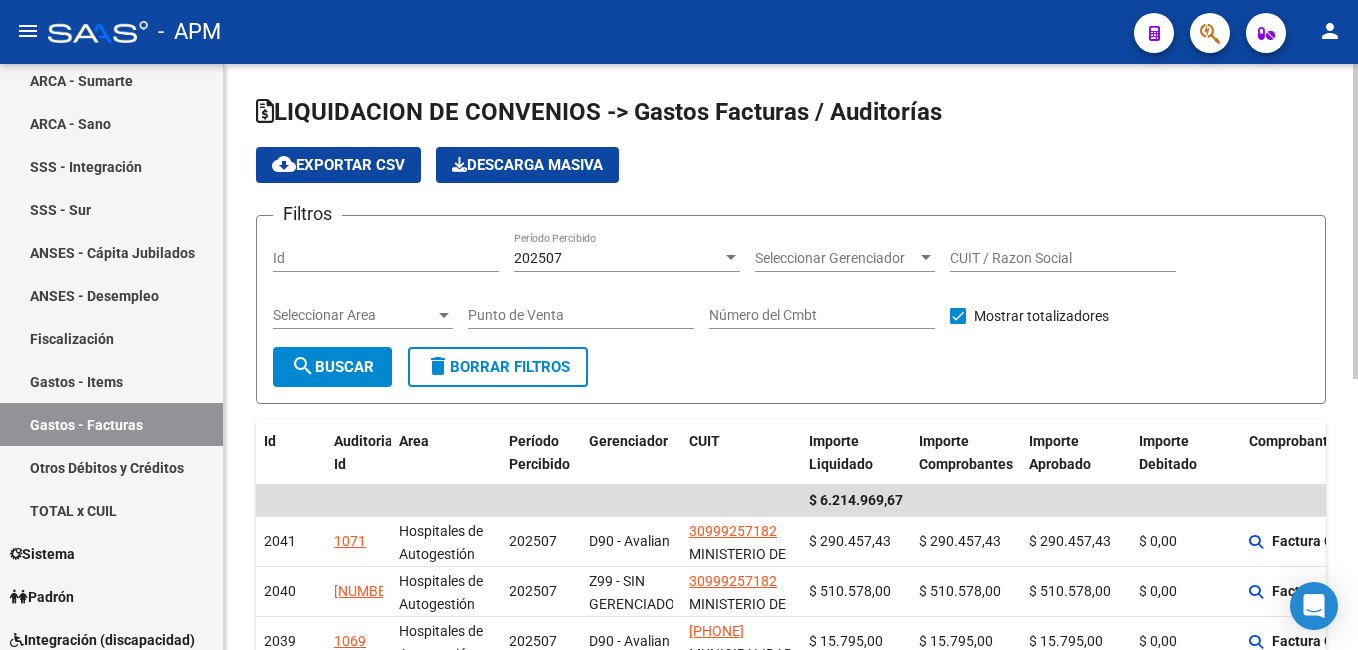 click on "CUIT / Razon Social" at bounding box center [1063, 258] 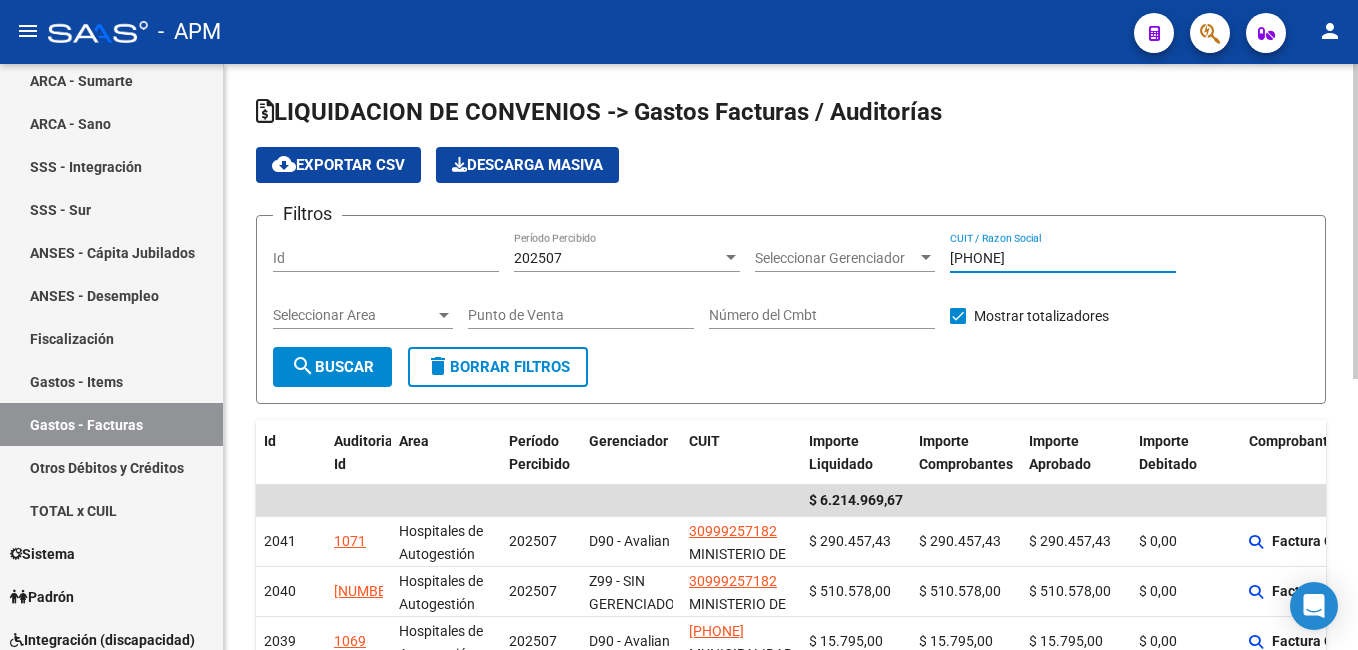 type on "309992587182" 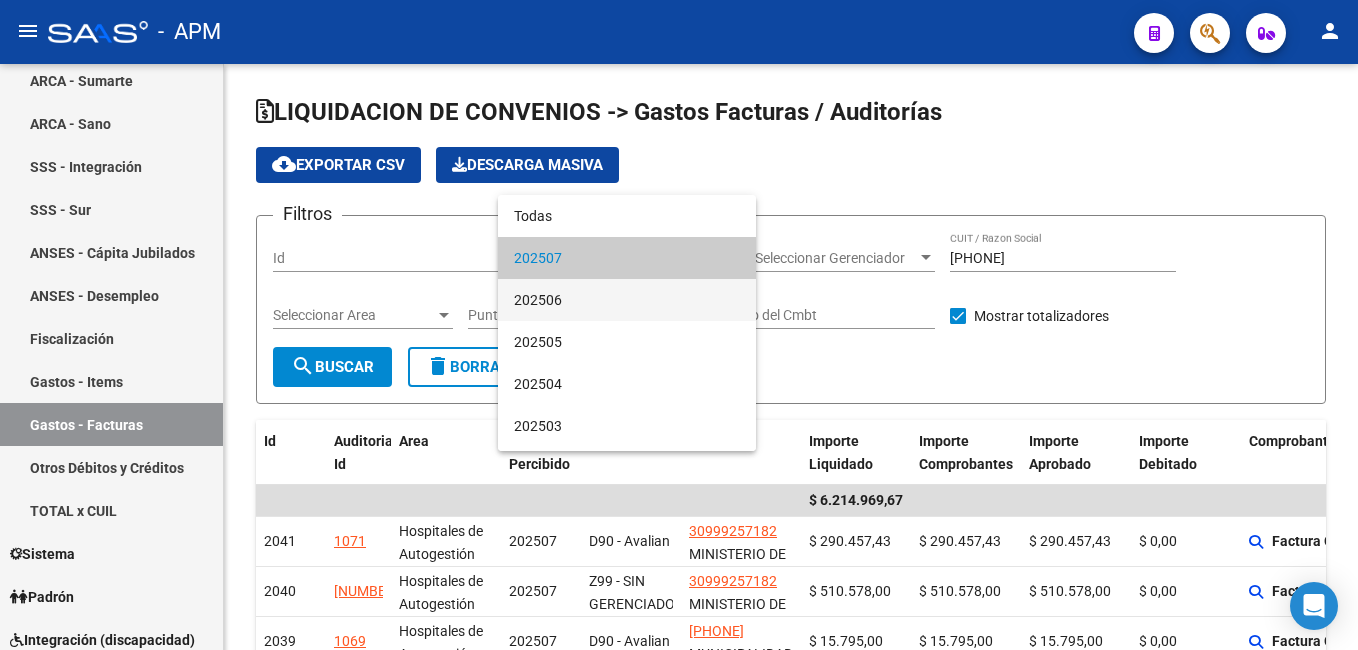 click on "202506" at bounding box center (627, 300) 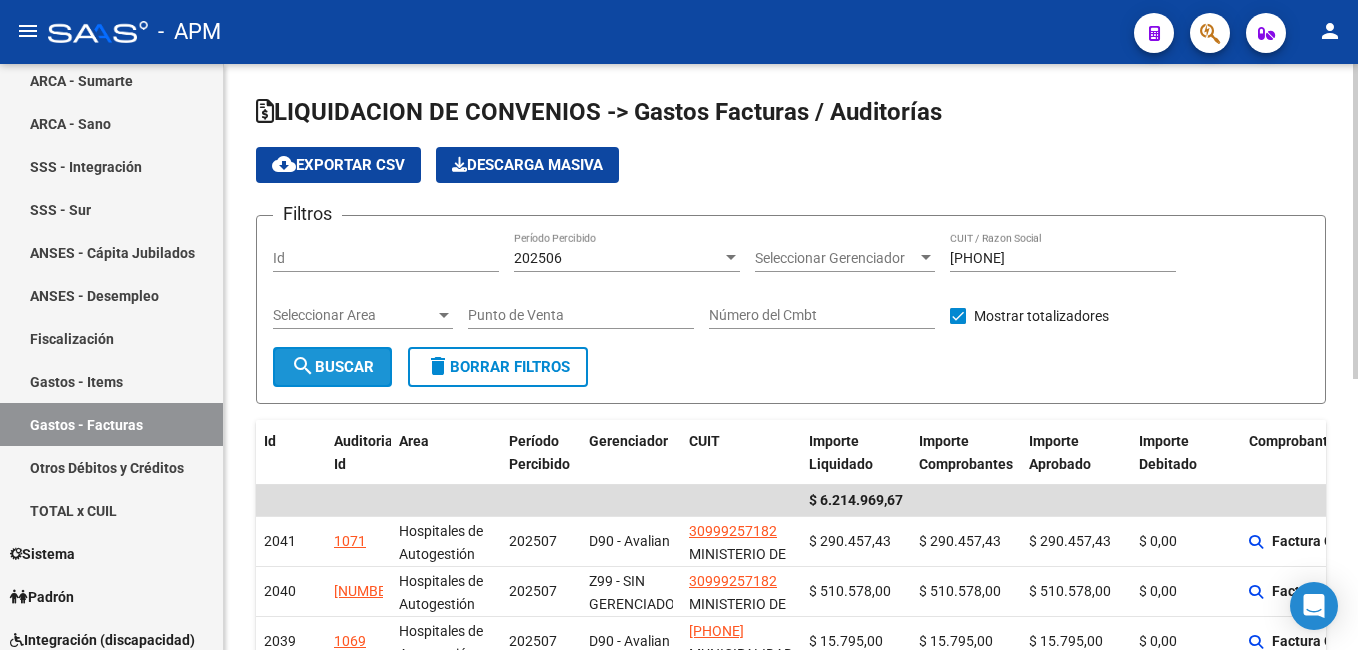click on "search  Buscar" 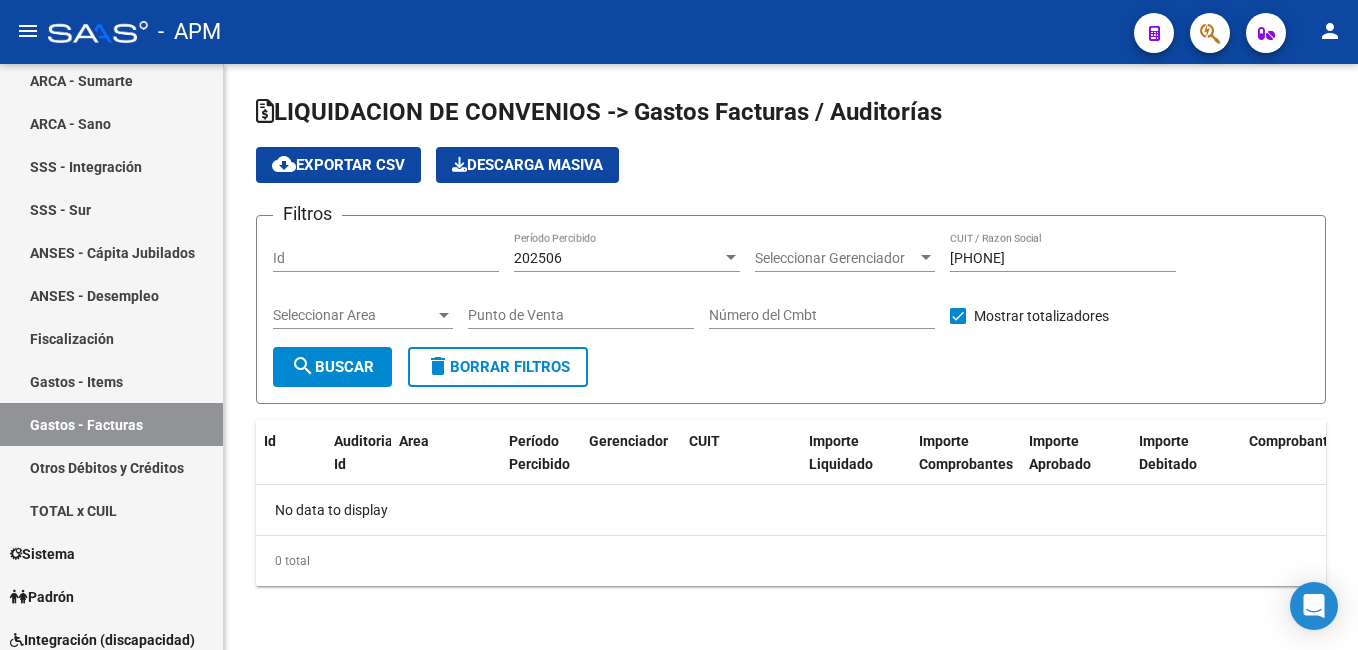 click on "Seleccionar Gerenciador" at bounding box center (836, 258) 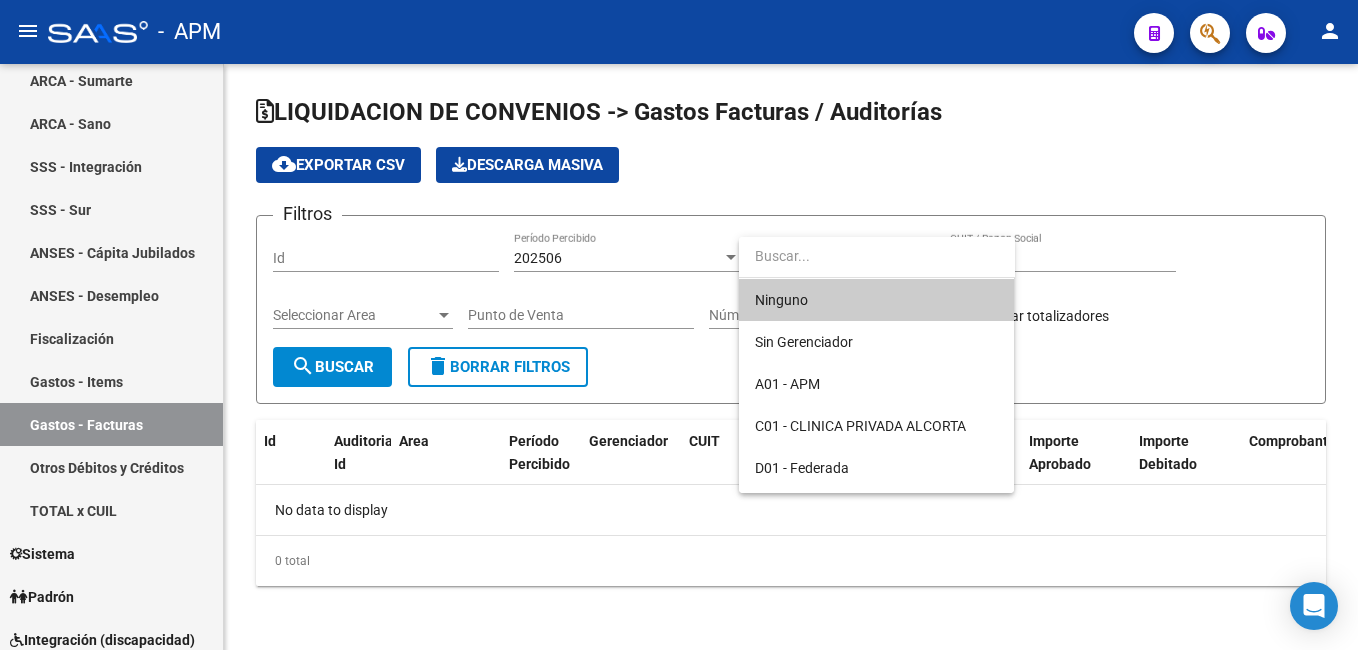 click at bounding box center [679, 325] 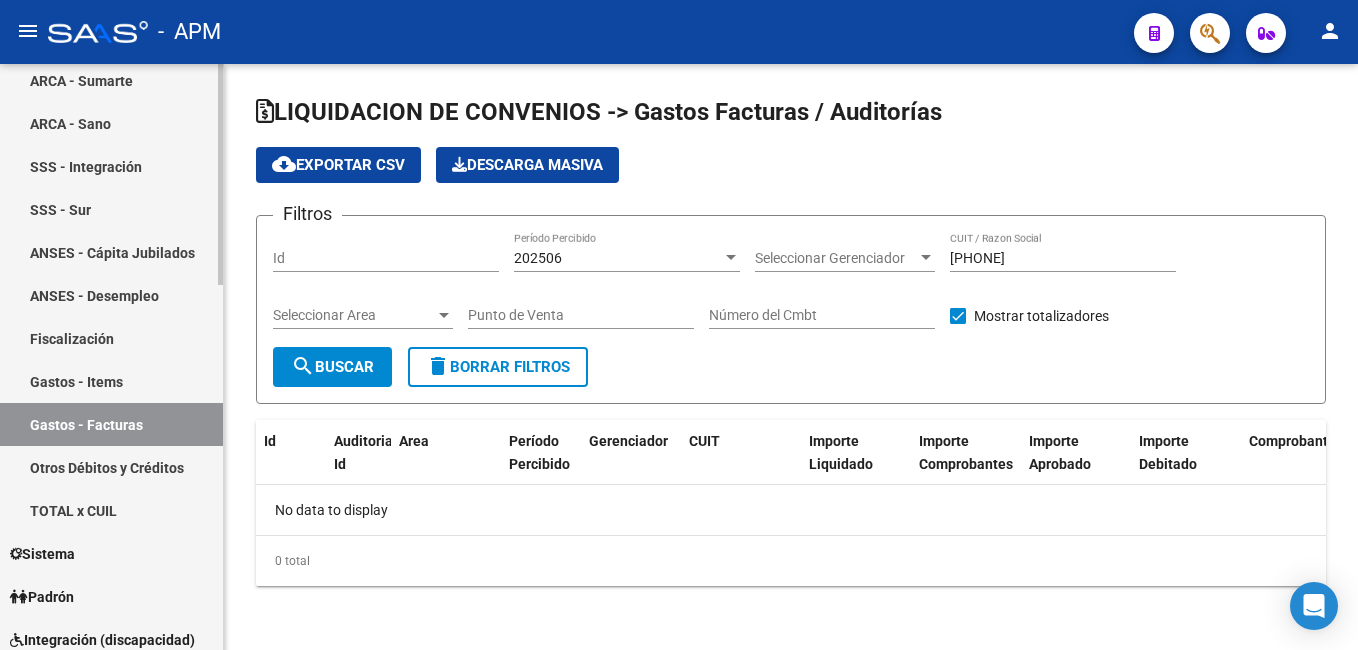click on "Otros Débitos y Créditos" at bounding box center [111, 467] 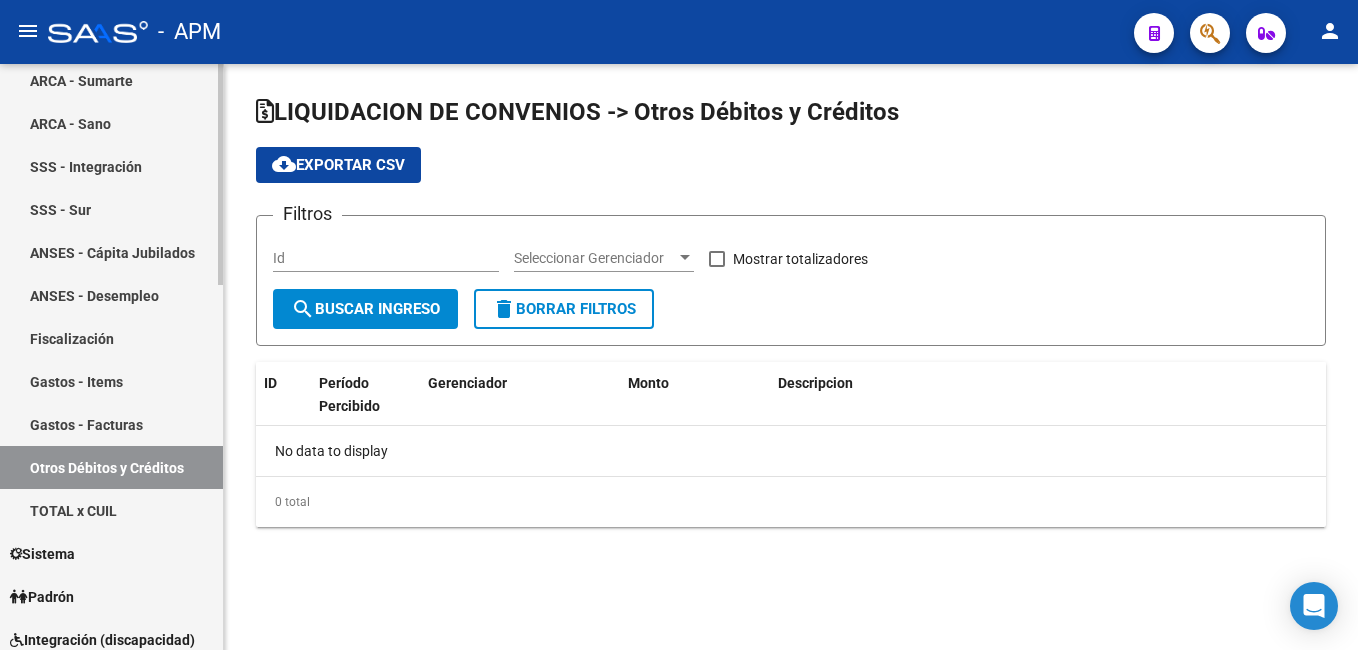 checkbox on "true" 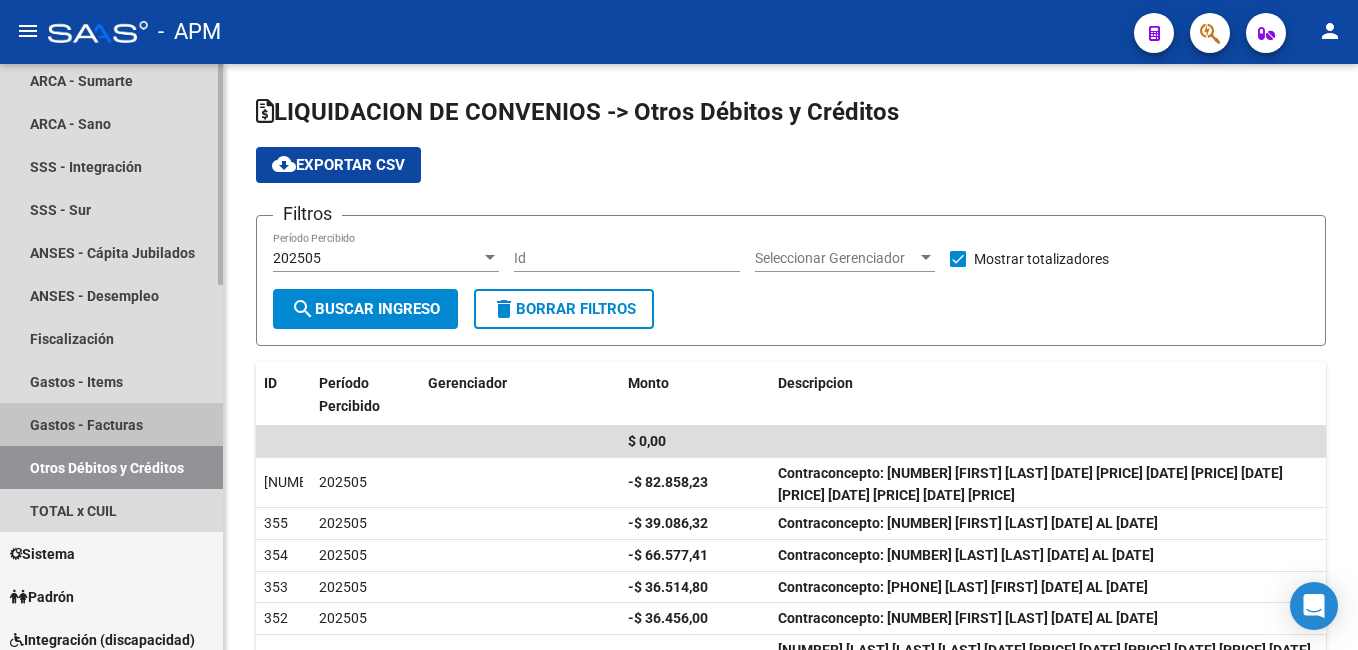 click on "Gastos - Facturas" at bounding box center [111, 424] 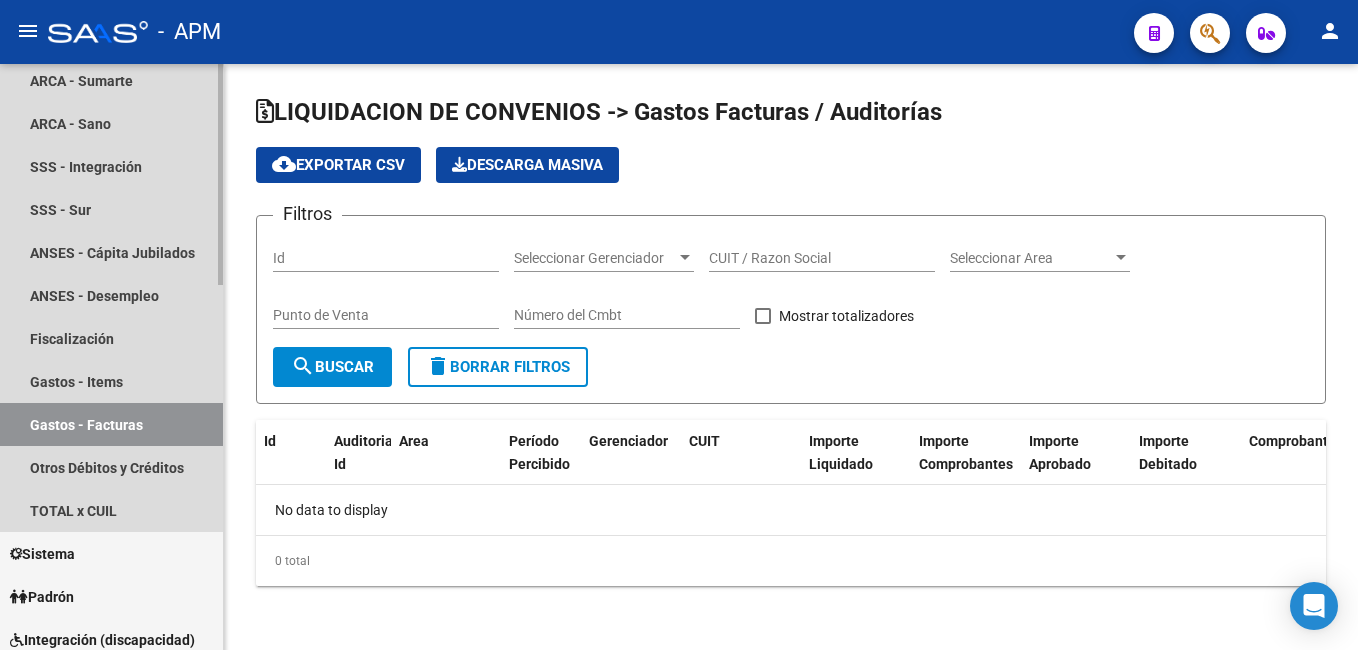 checkbox on "true" 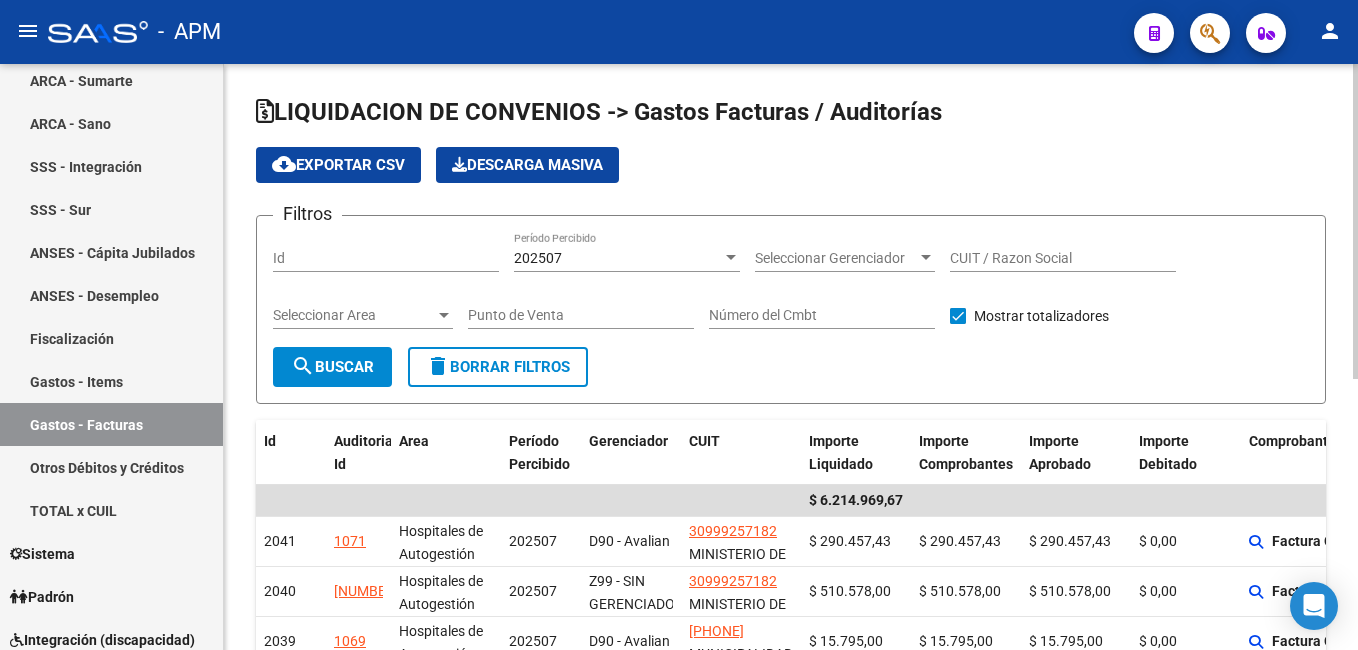 click on "CUIT / Razon Social" at bounding box center [1063, 258] 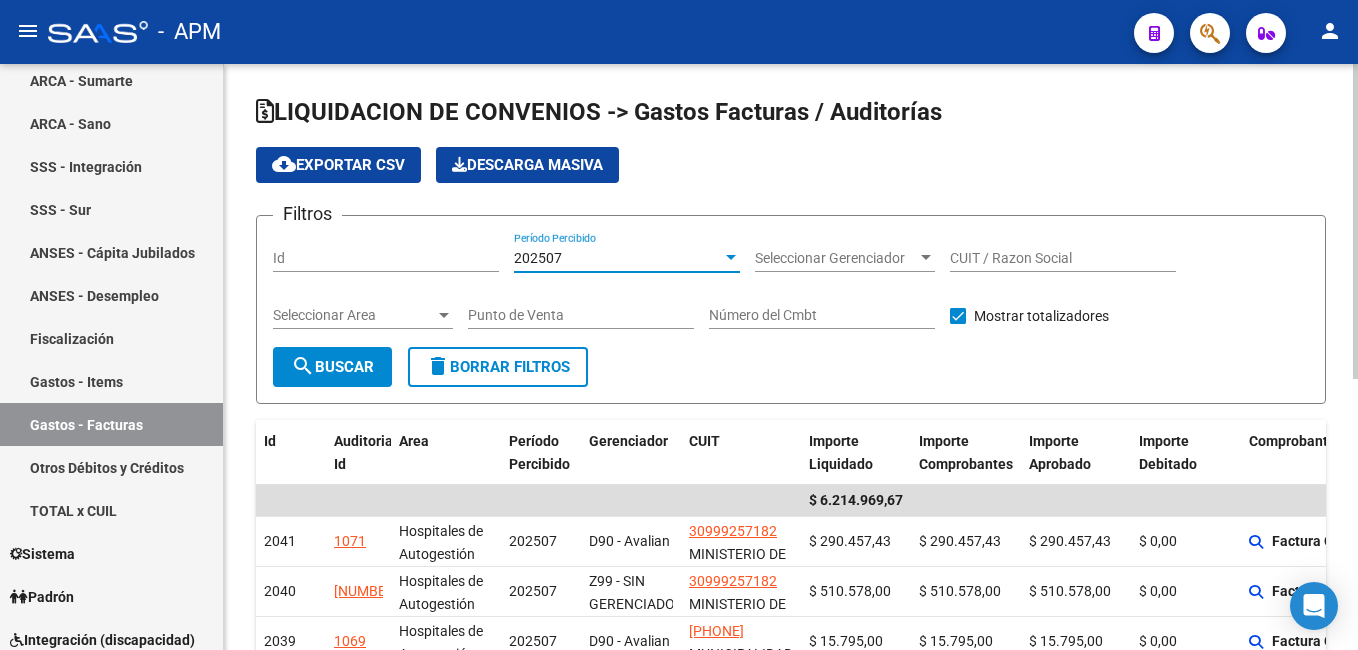 click on "202507" at bounding box center (618, 258) 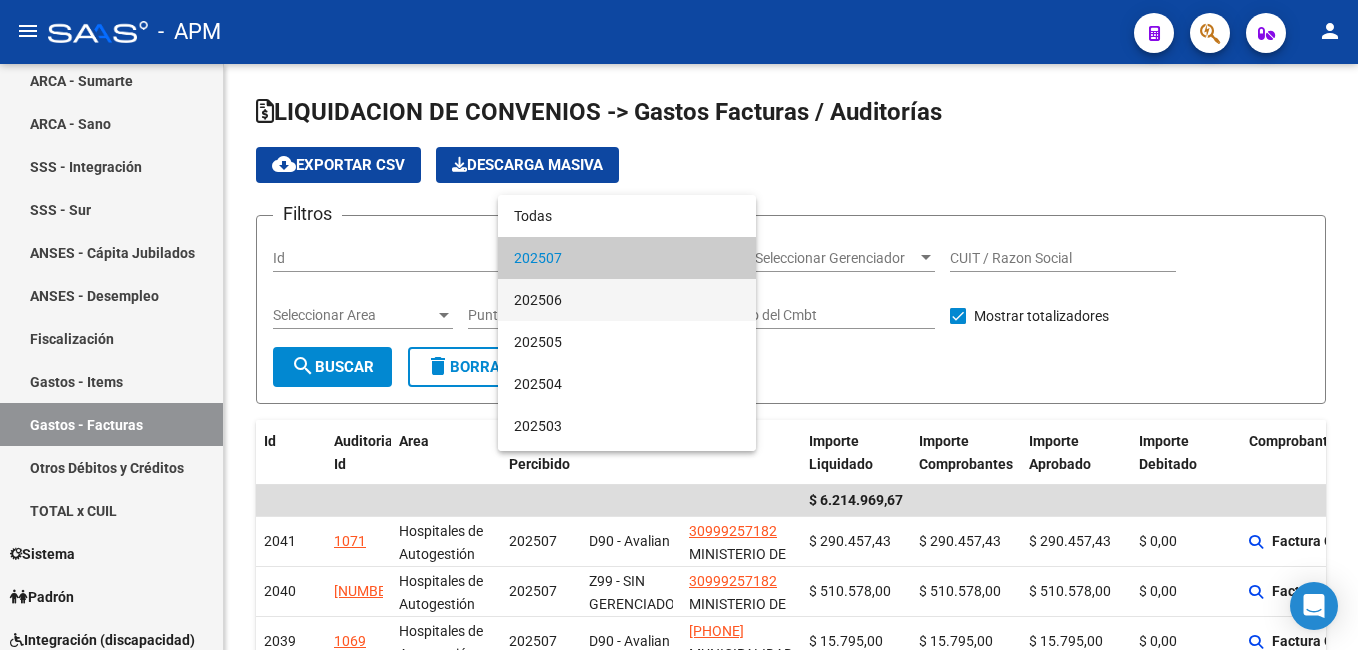 click on "202506" at bounding box center [627, 300] 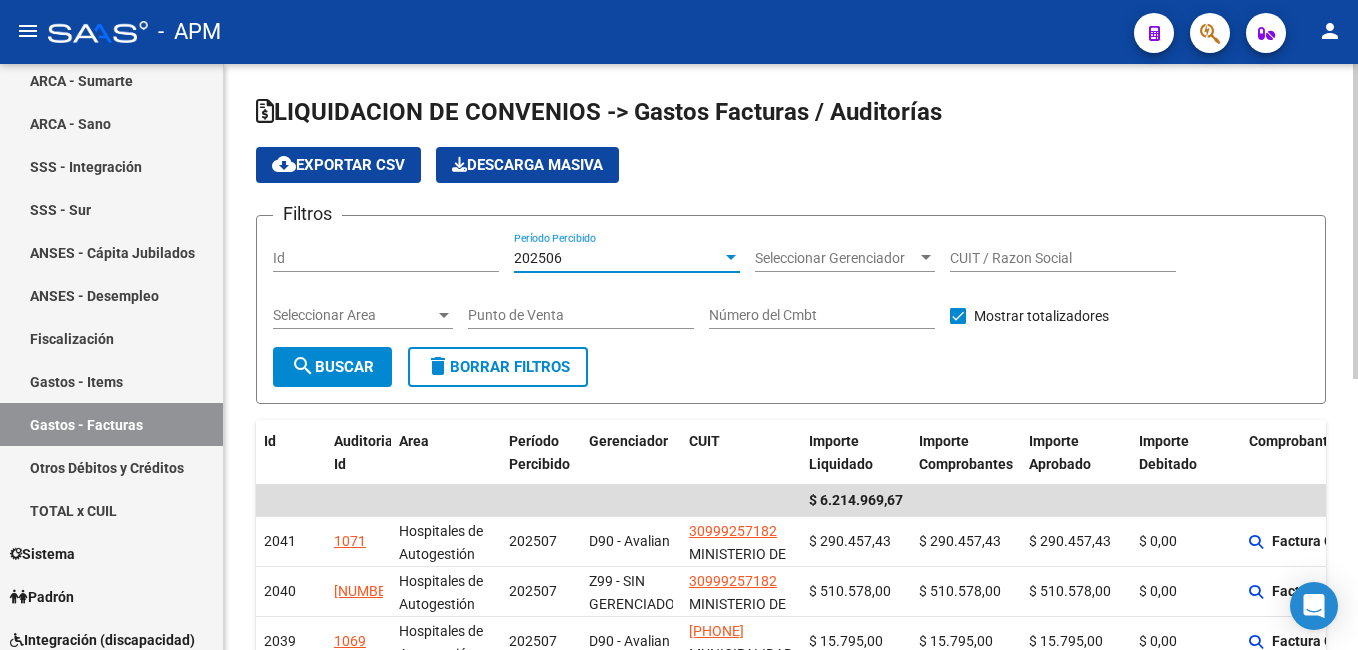 drag, startPoint x: 1012, startPoint y: 255, endPoint x: 1002, endPoint y: 237, distance: 20.59126 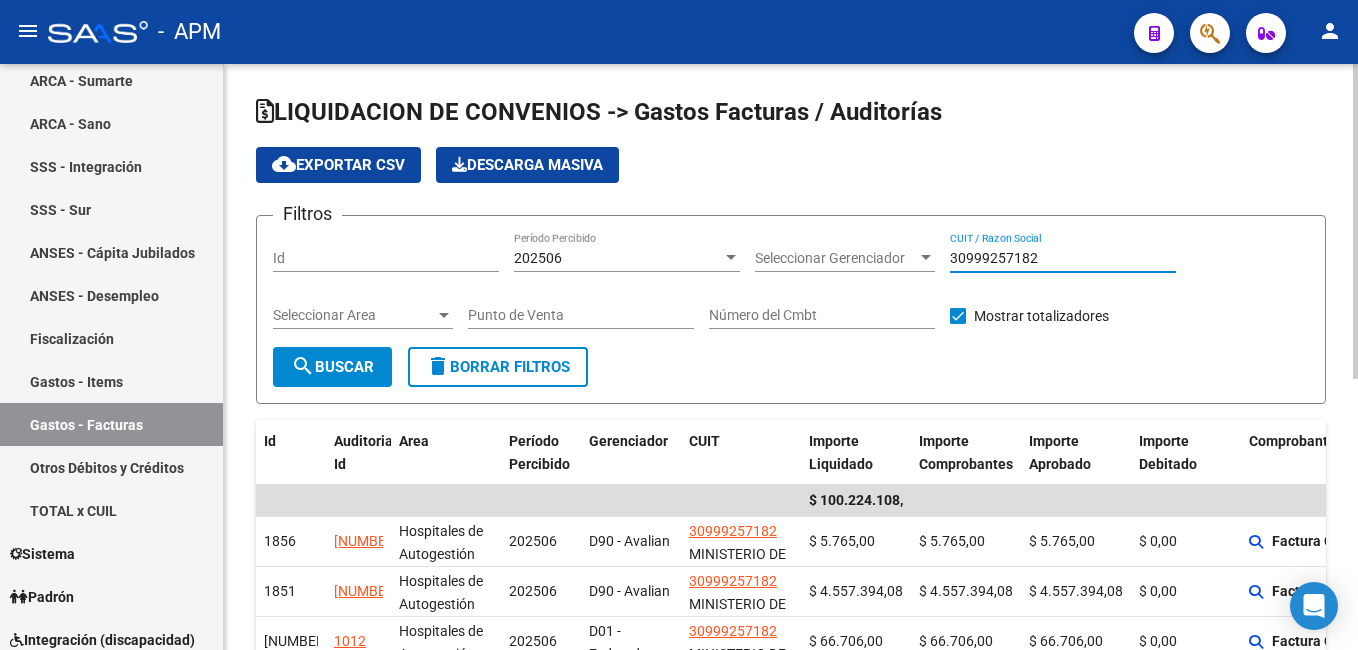 type on "30999257182" 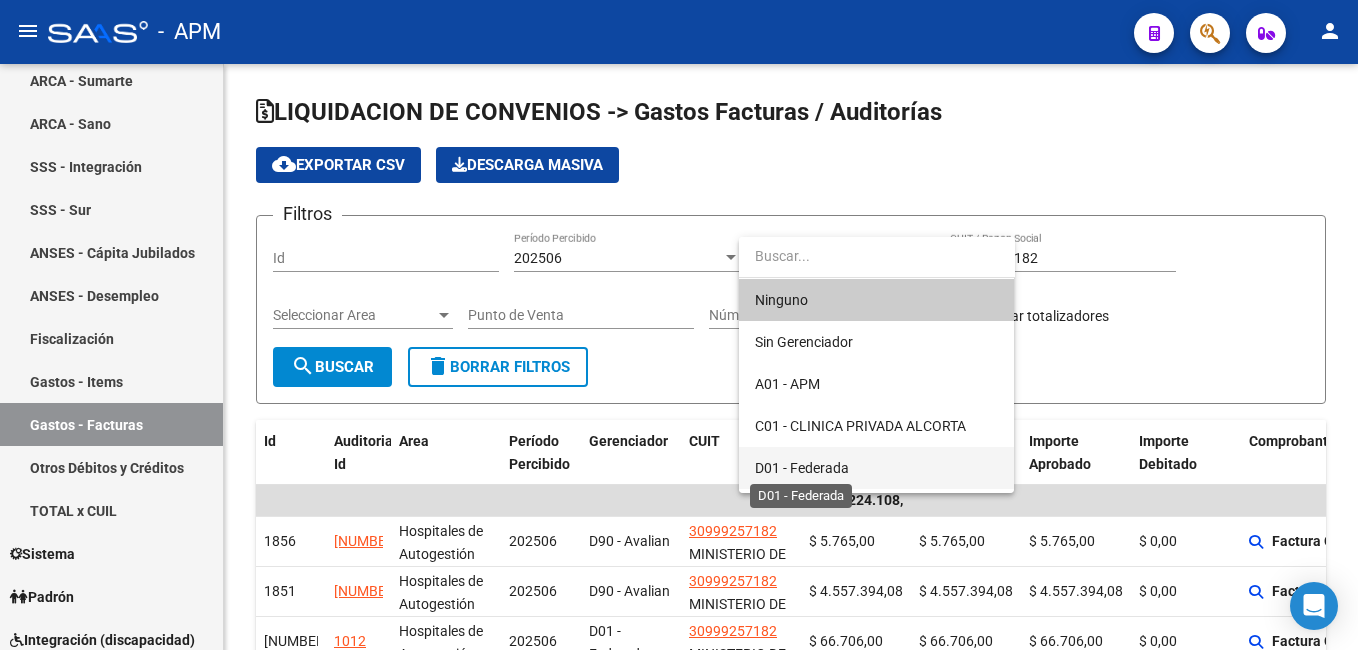 click on "D01 - Federada" at bounding box center [802, 468] 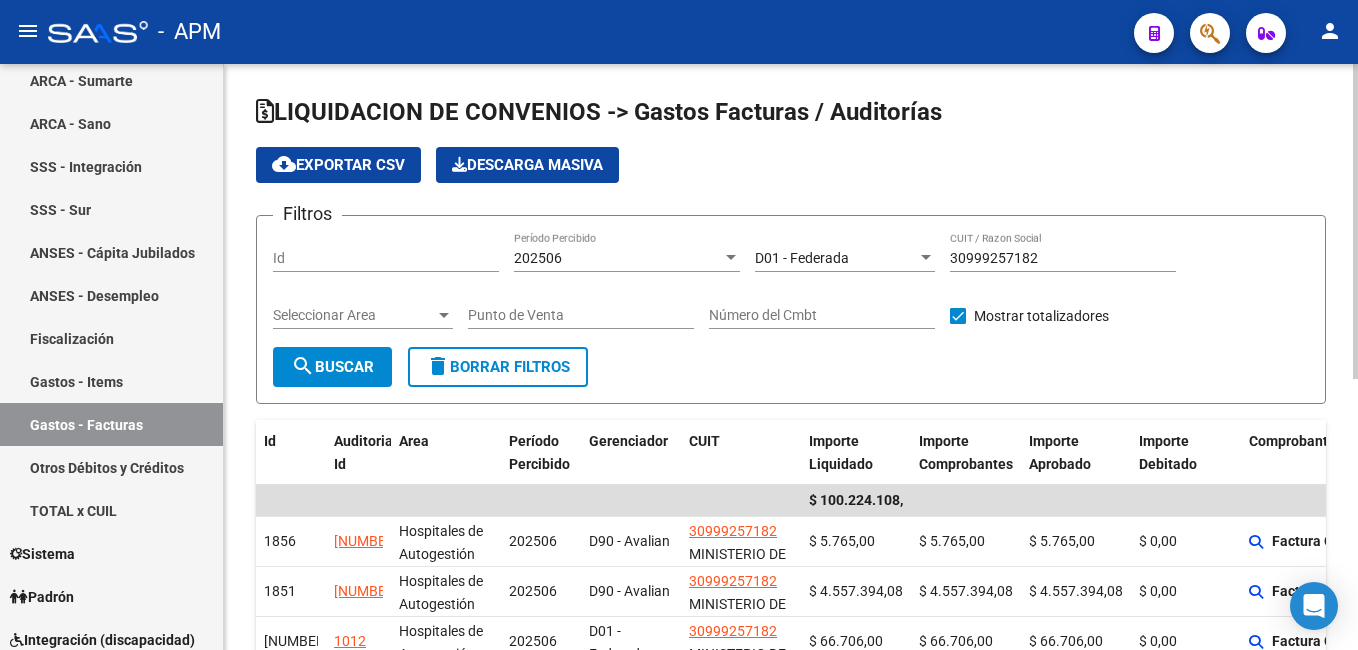 click on "Filtros Id 202506 Período Percibido D01 - Federada Seleccionar Gerenciador 30999257182 CUIT / Razon Social Seleccionar Area Seleccionar Area Punto de Venta Número del Cmbt    Mostrar totalizadores  search  Buscar  delete  Borrar Filtros" 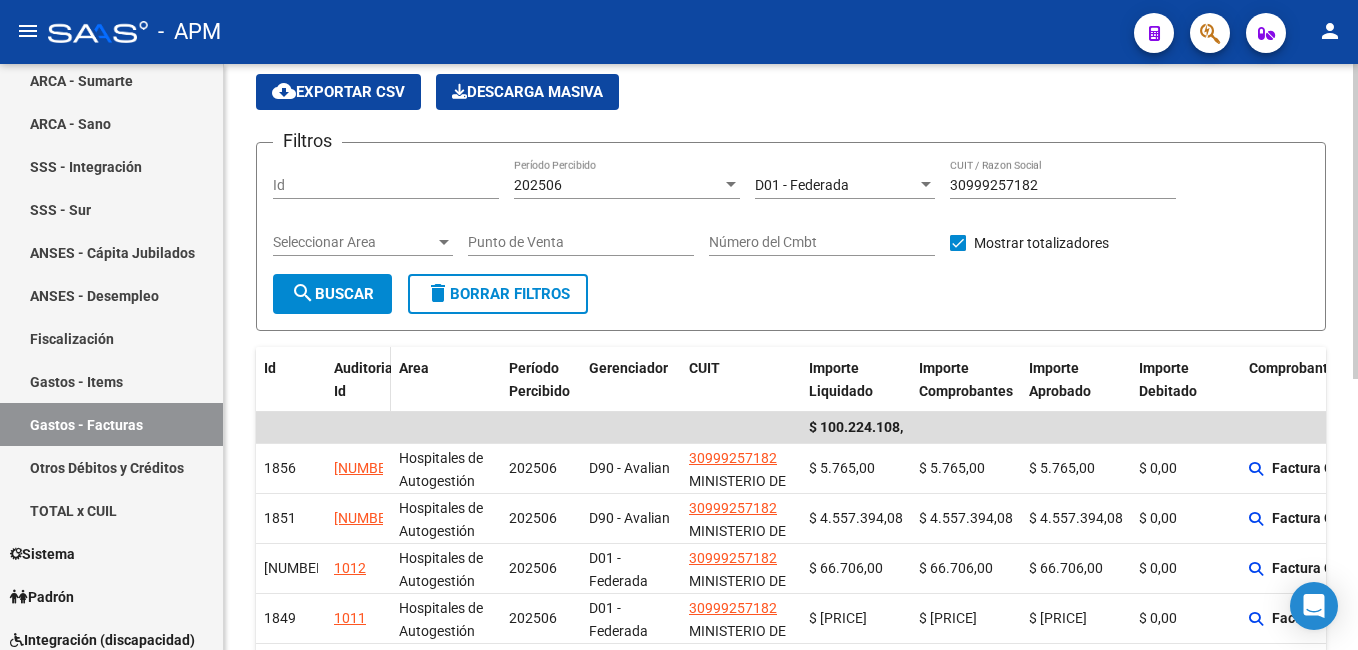 scroll, scrollTop: 100, scrollLeft: 0, axis: vertical 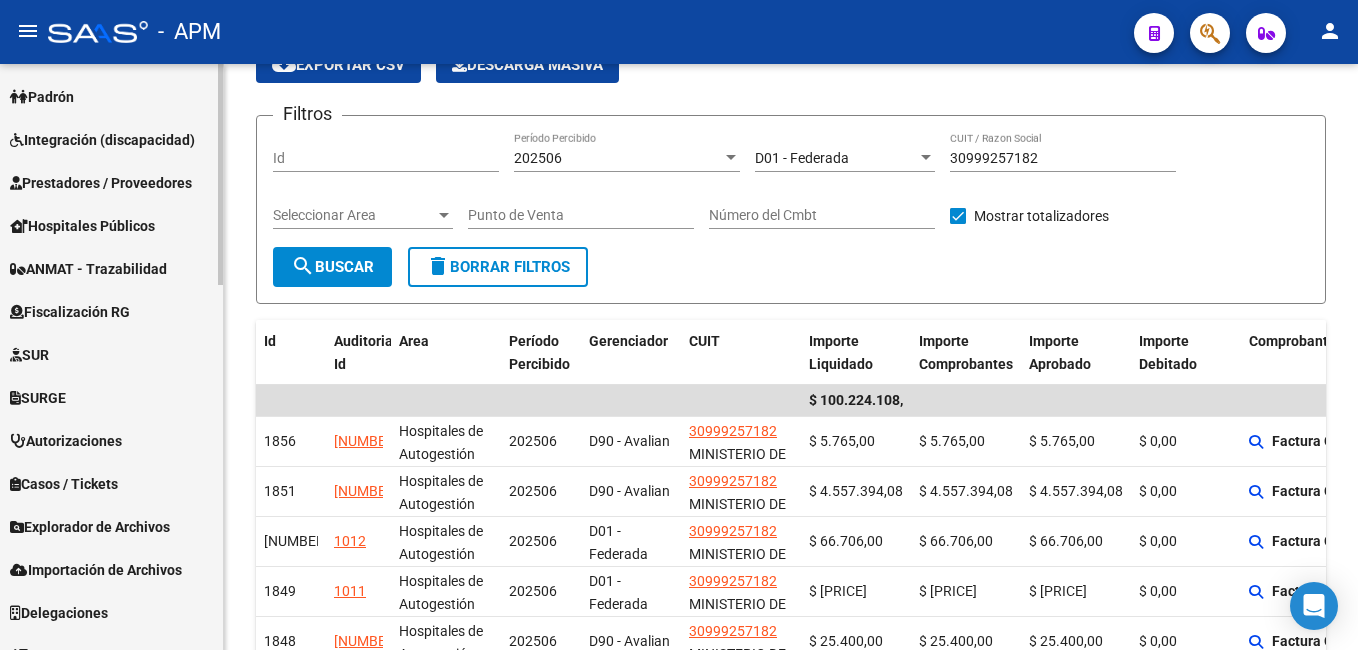 click on "Integración (discapacidad)" at bounding box center [102, 140] 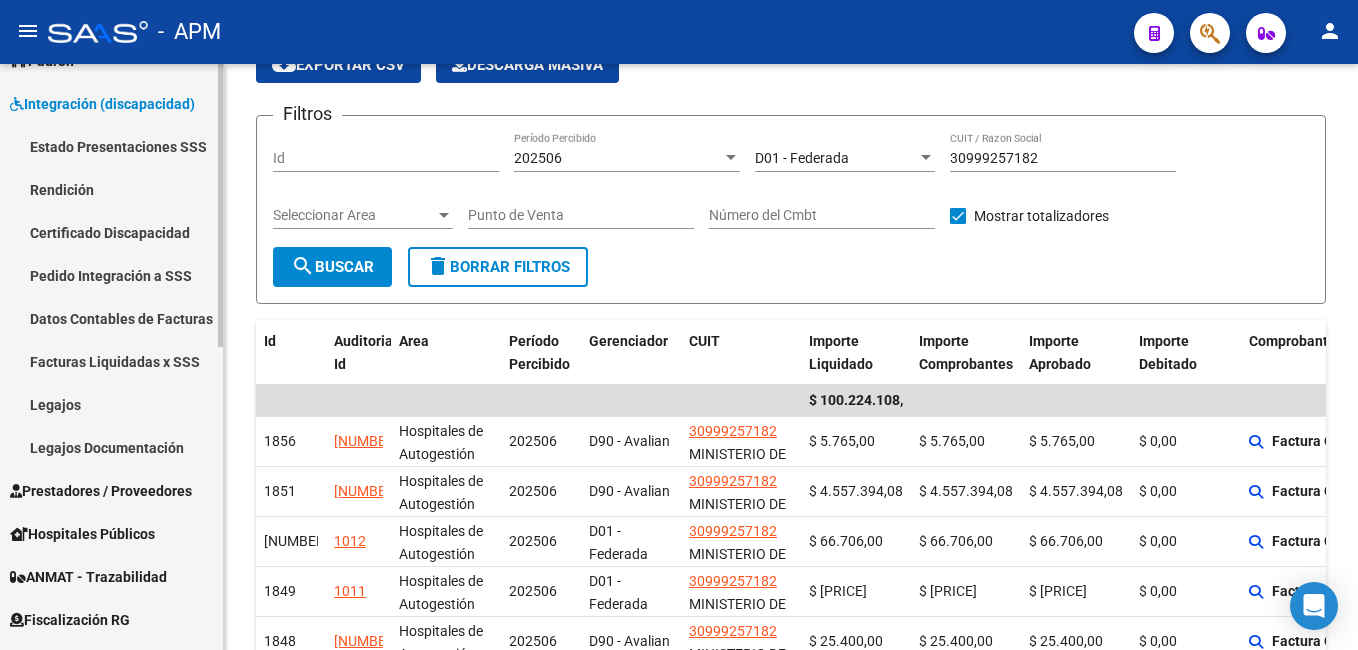 scroll, scrollTop: 212, scrollLeft: 0, axis: vertical 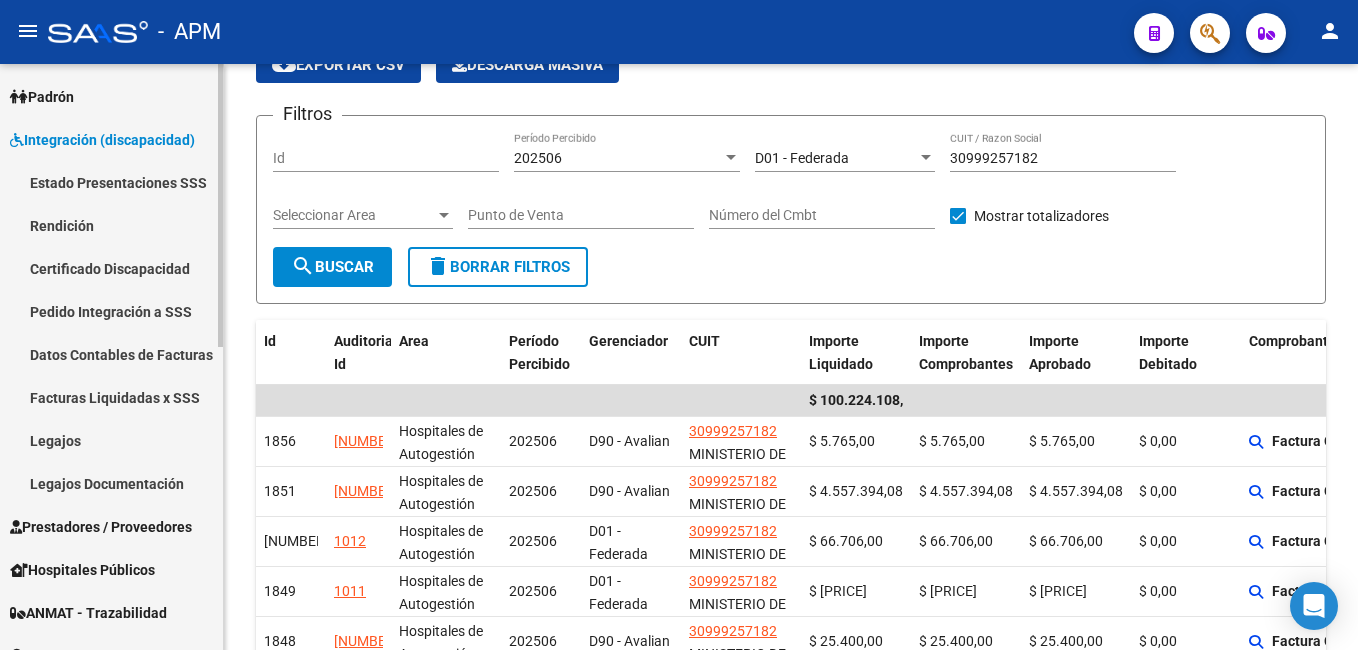 click on "Rendición" at bounding box center (111, 225) 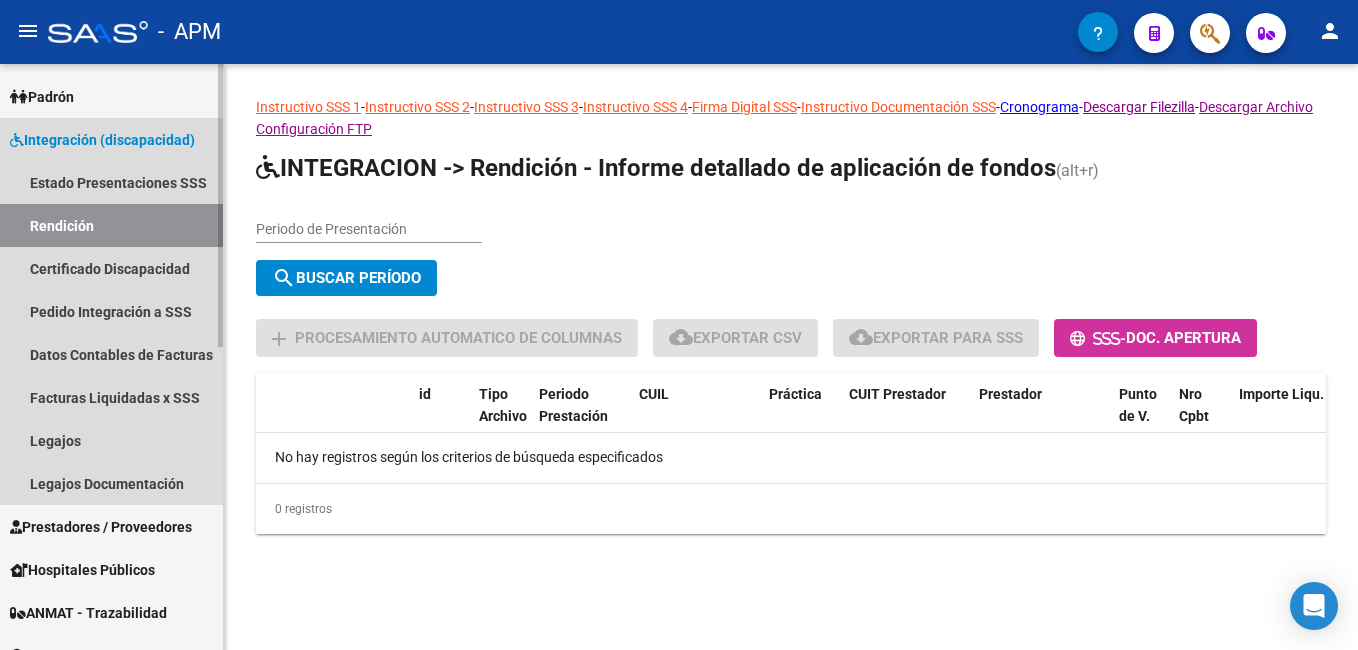 scroll, scrollTop: 0, scrollLeft: 0, axis: both 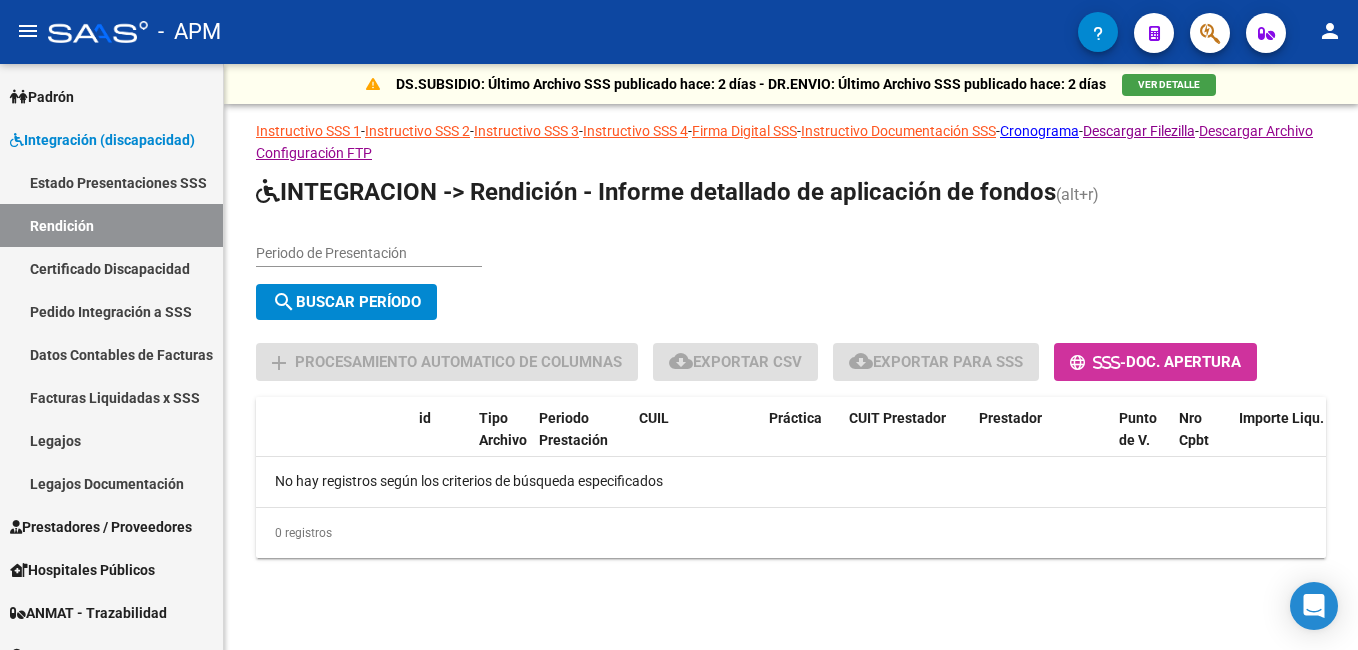 click on "Periodo de Presentación" 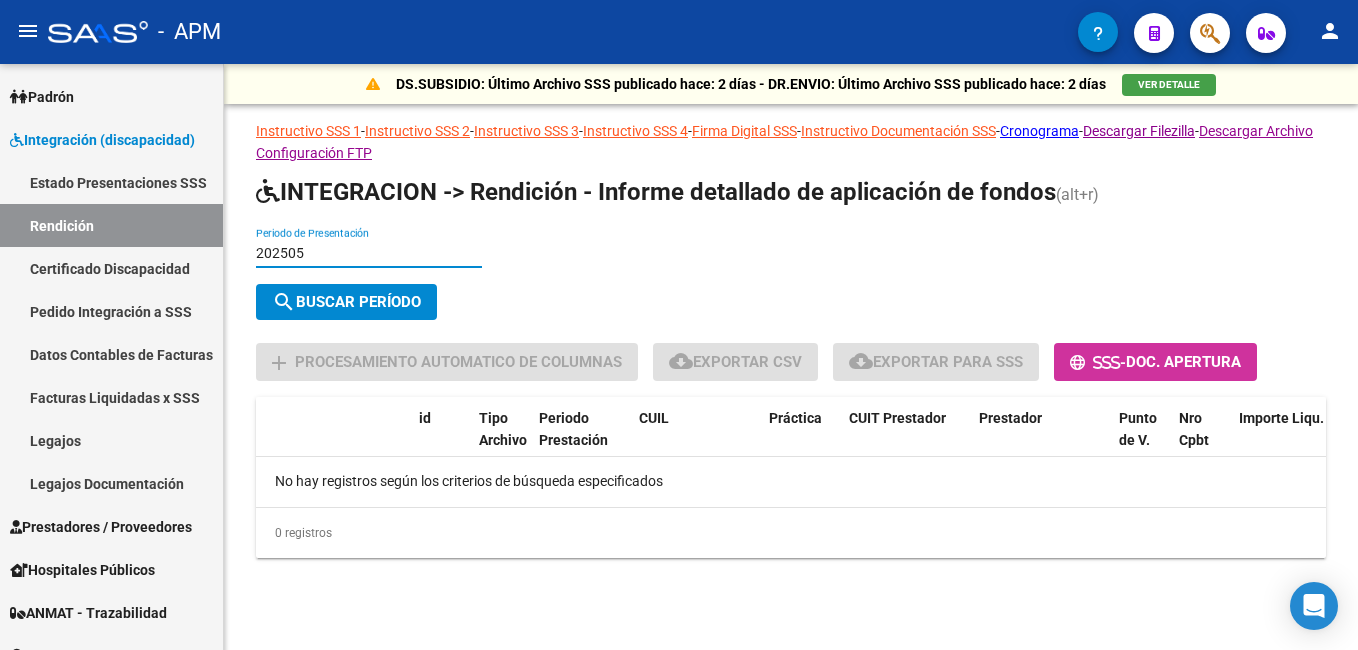 type on "202505" 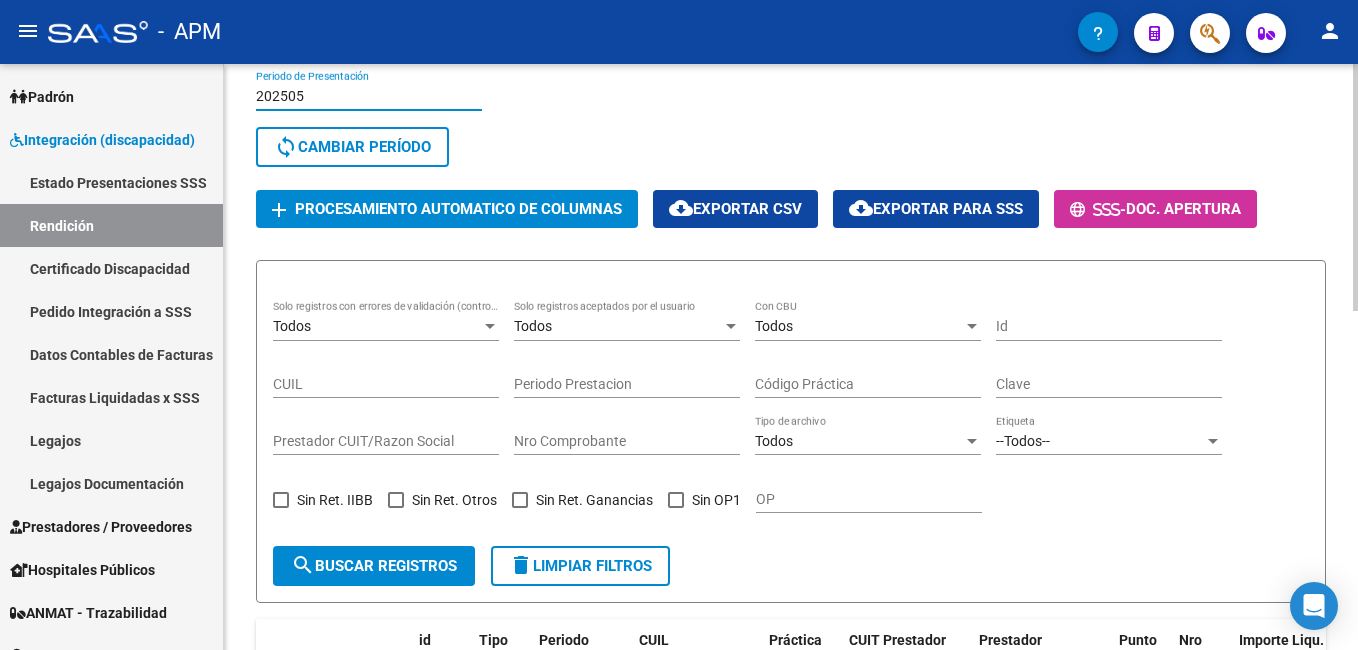 scroll, scrollTop: 0, scrollLeft: 0, axis: both 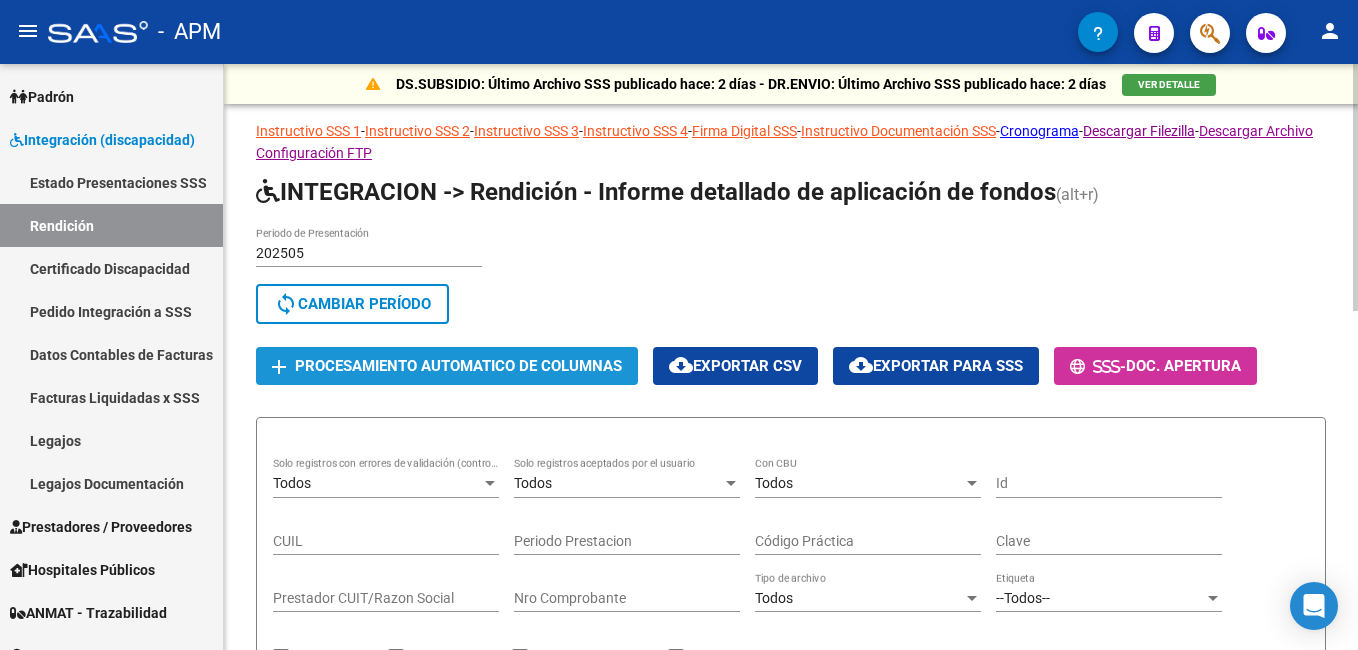 click on "Procesamiento automatico de columnas" 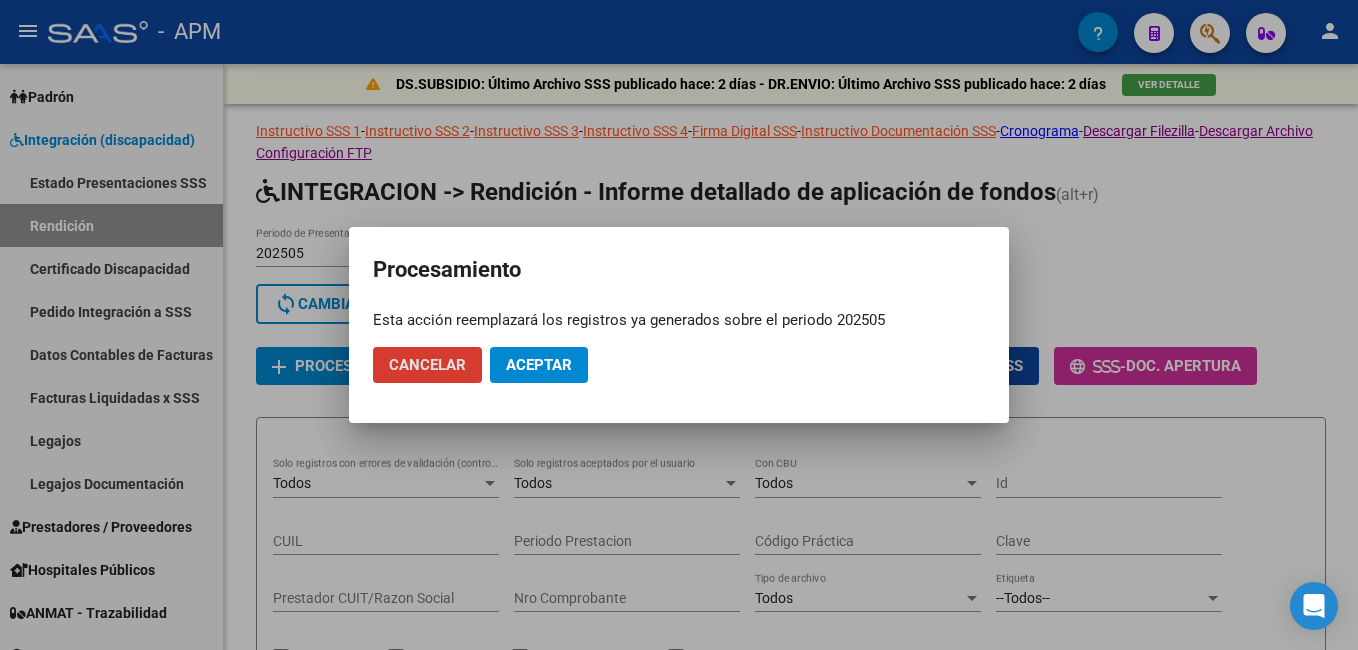 click on "Aceptar" at bounding box center (539, 365) 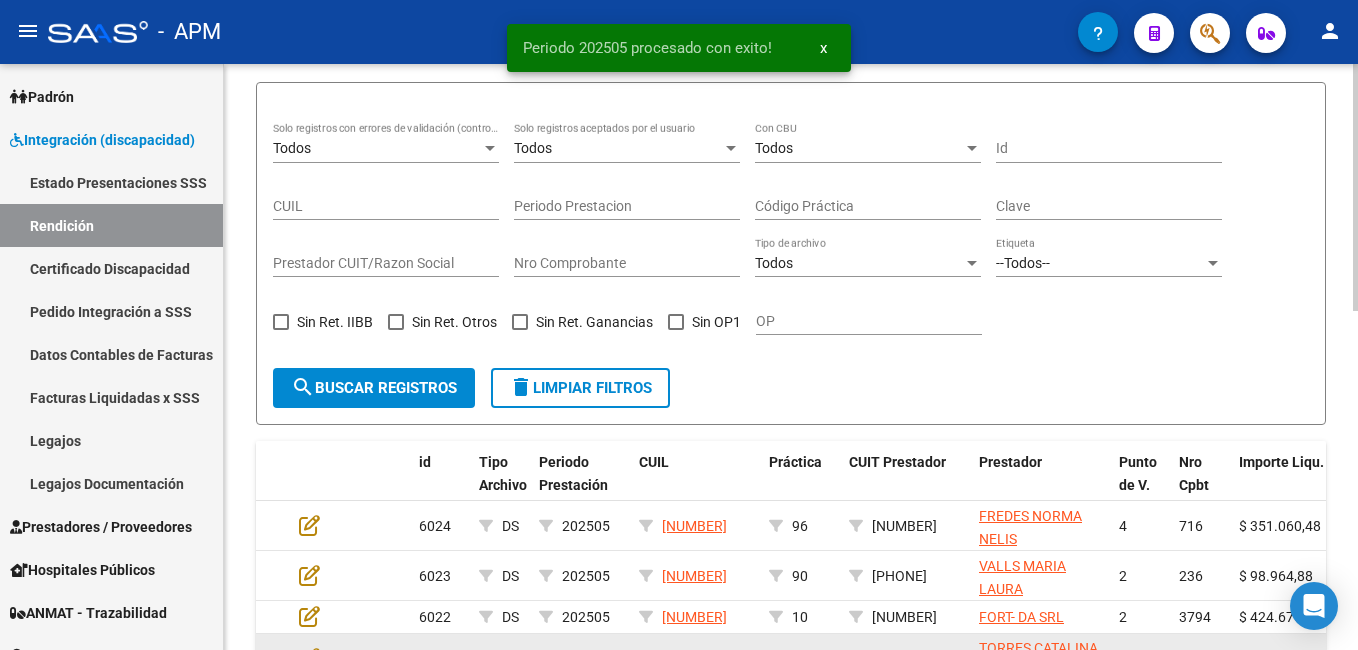 scroll, scrollTop: 606, scrollLeft: 0, axis: vertical 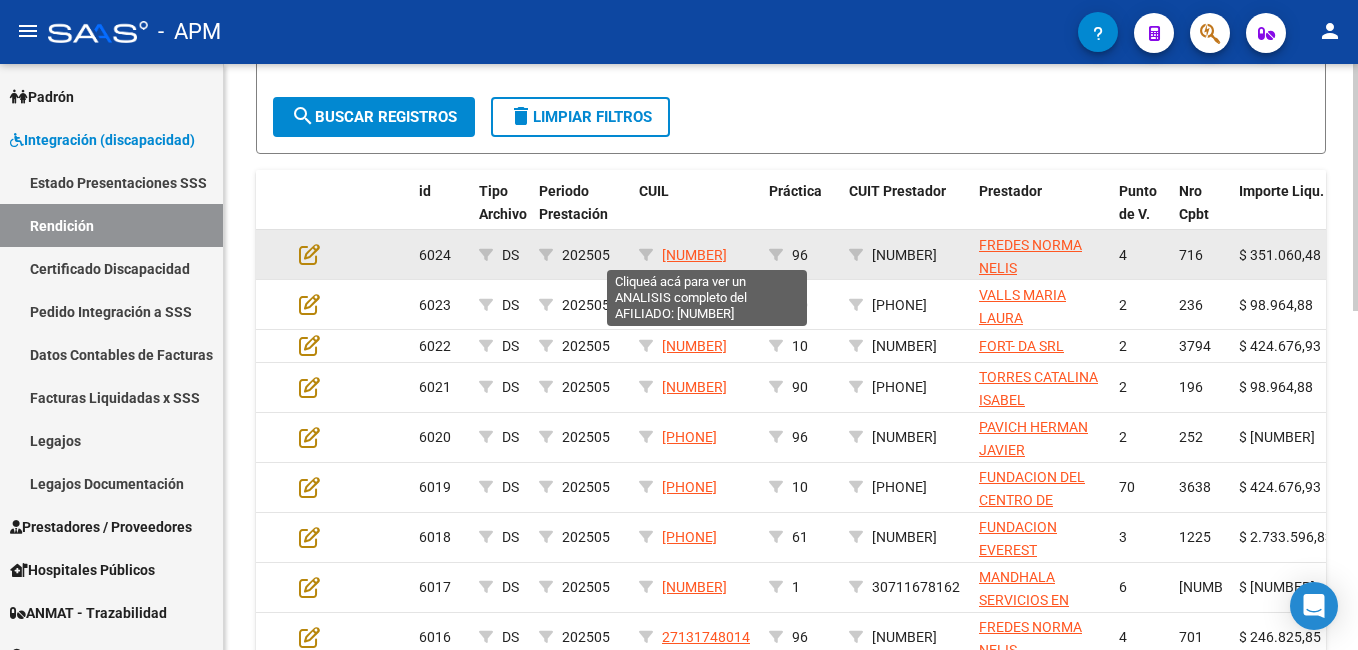 drag, startPoint x: 750, startPoint y: 249, endPoint x: 666, endPoint y: 246, distance: 84.05355 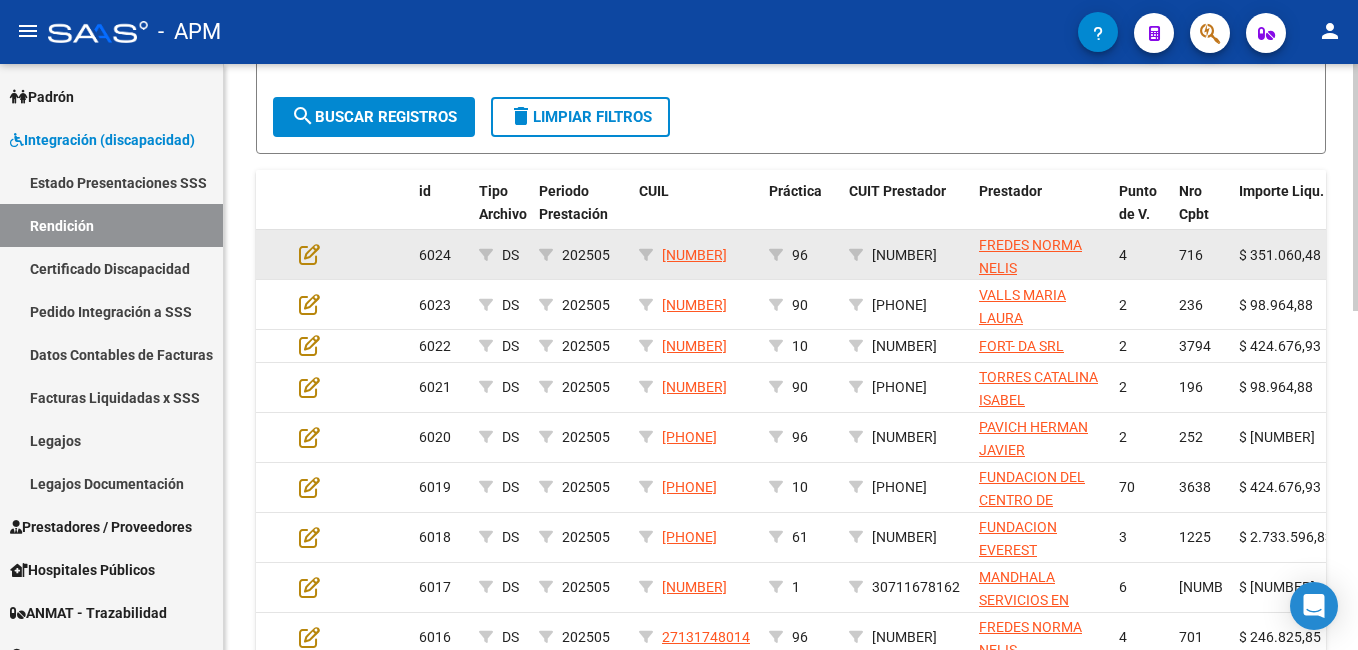 copy on "[NUMBER]" 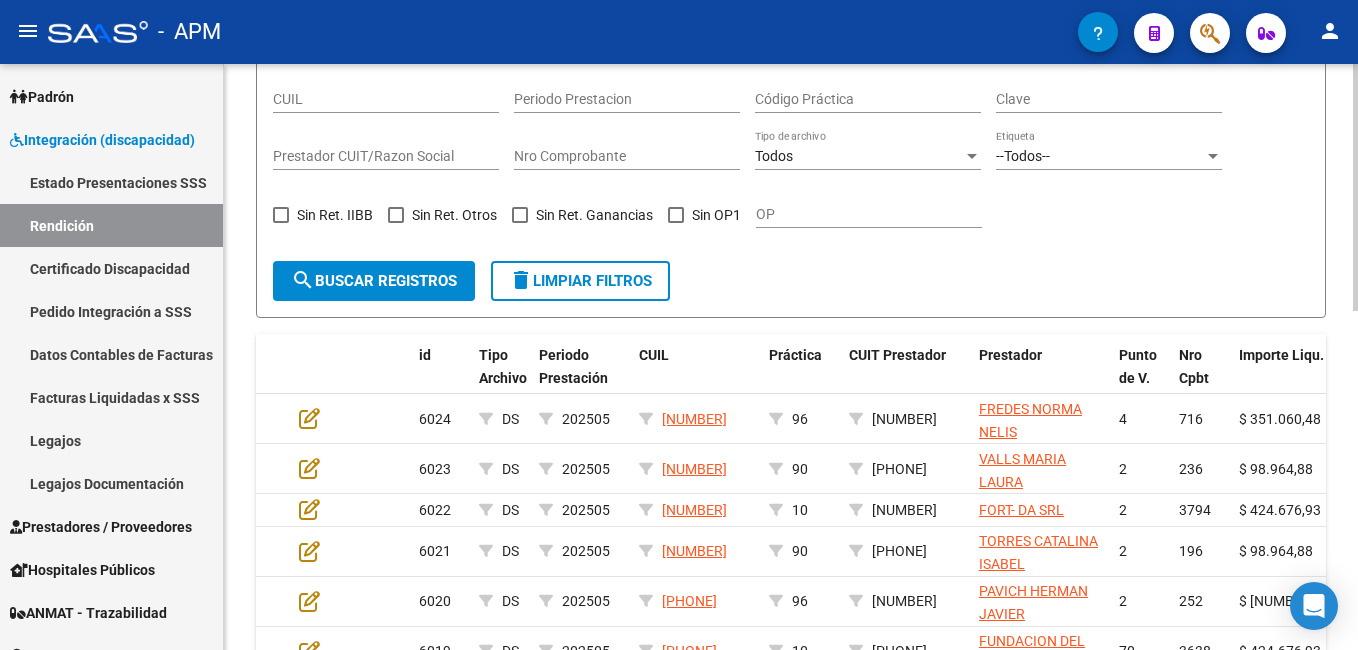 scroll, scrollTop: 106, scrollLeft: 0, axis: vertical 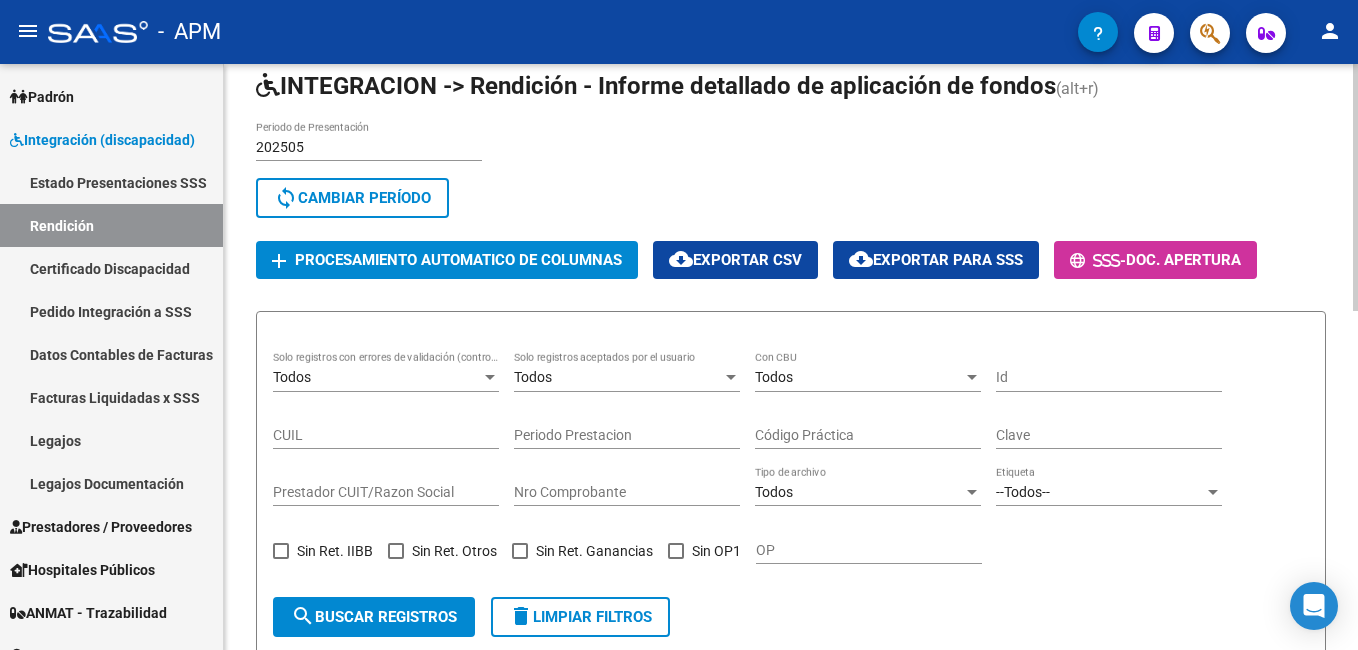 drag, startPoint x: 385, startPoint y: 436, endPoint x: 394, endPoint y: 458, distance: 23.769728 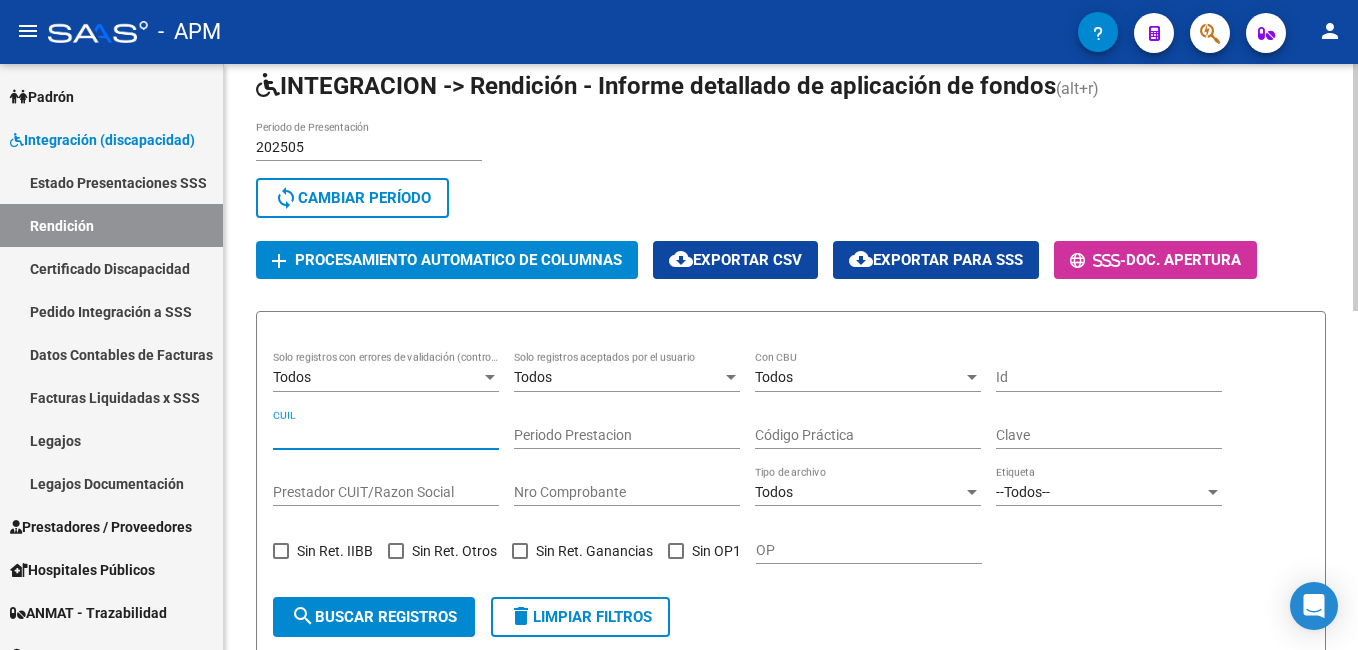 paste on "[NUMBER]" 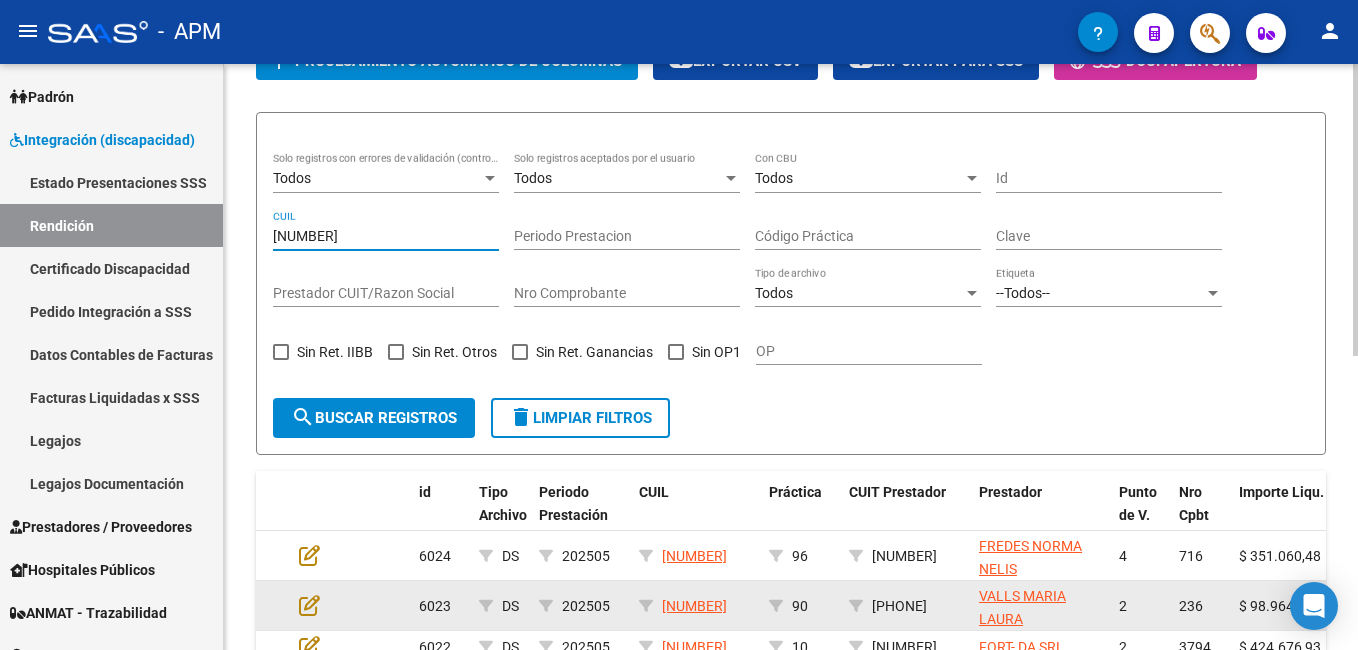 scroll, scrollTop: 589, scrollLeft: 0, axis: vertical 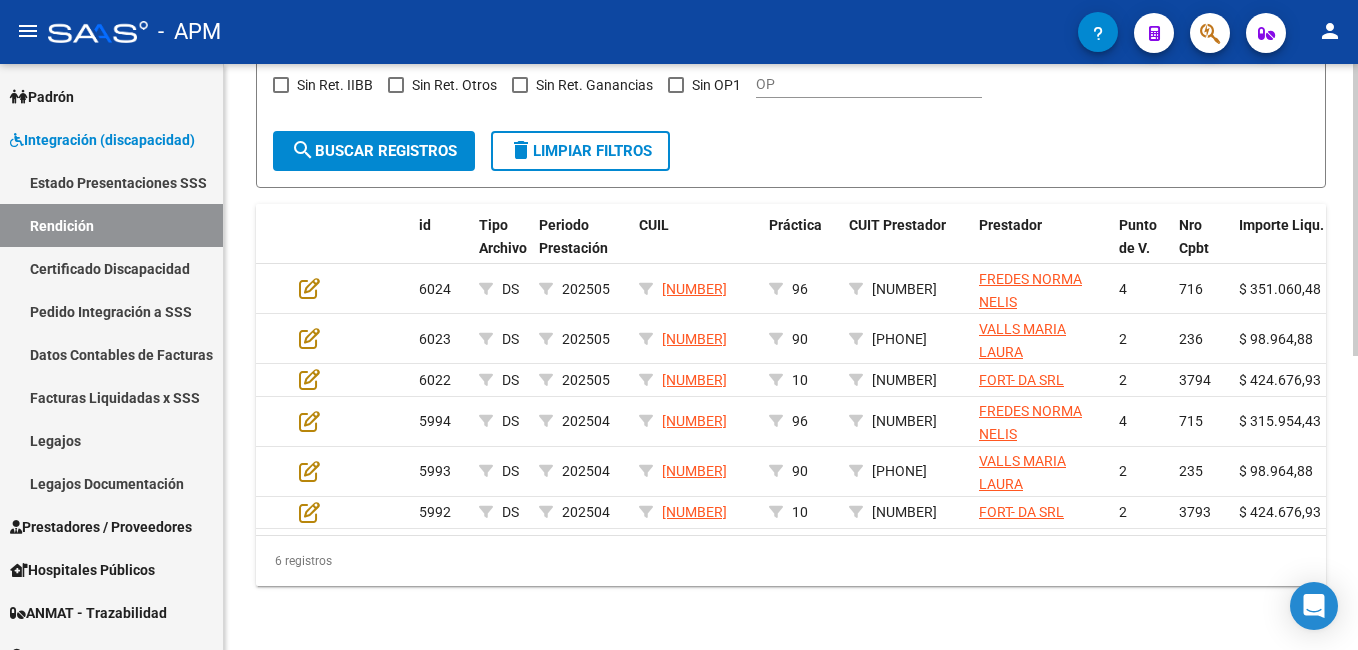 type on "[NUMBER]" 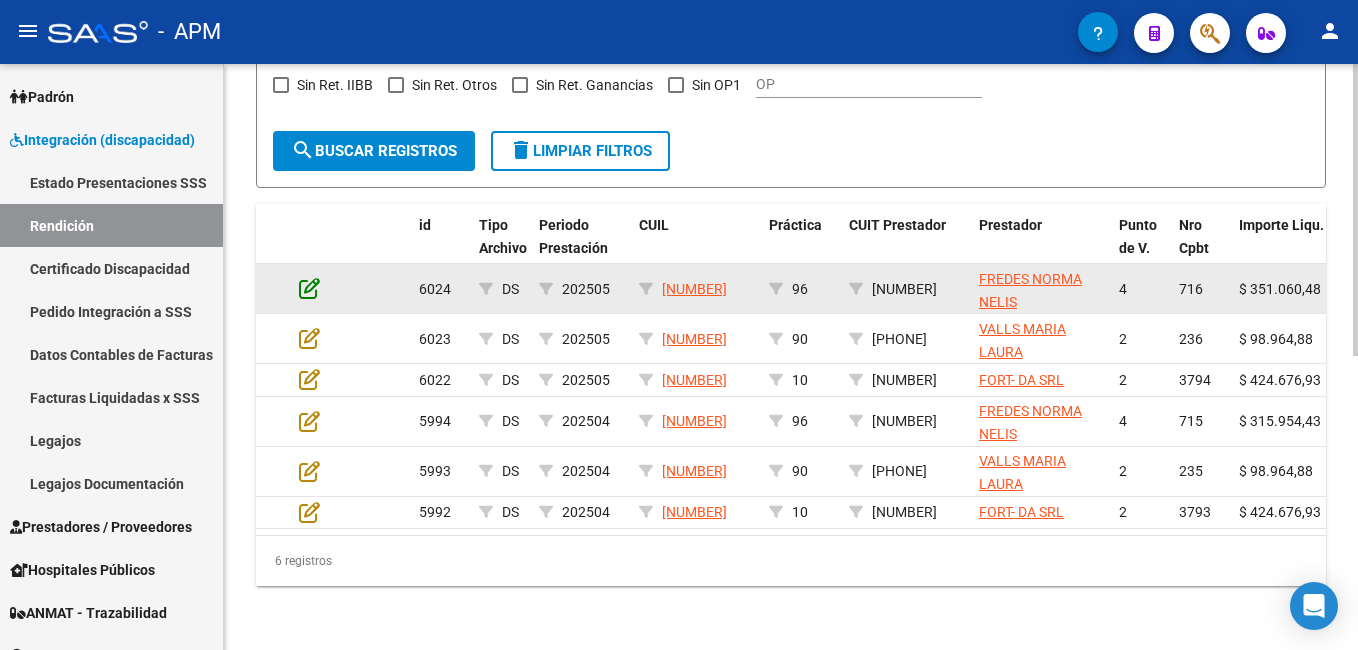 click 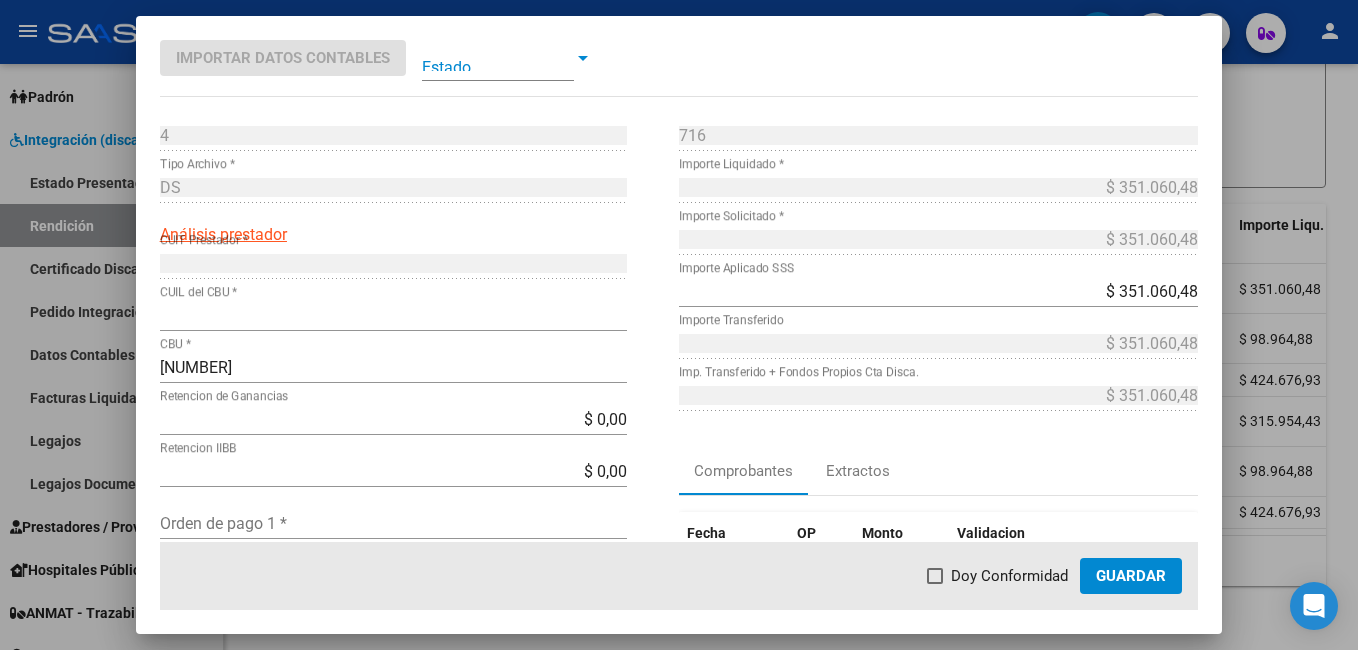click at bounding box center (498, 58) 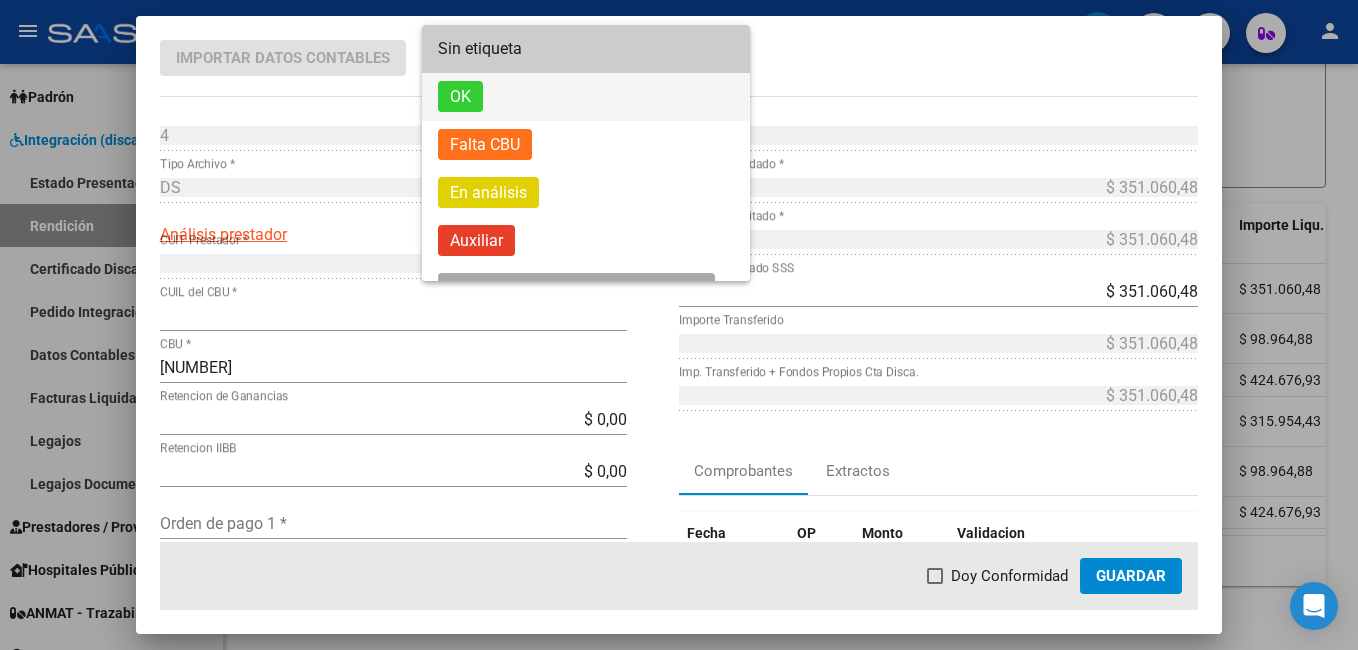 click on "OK" at bounding box center [460, 96] 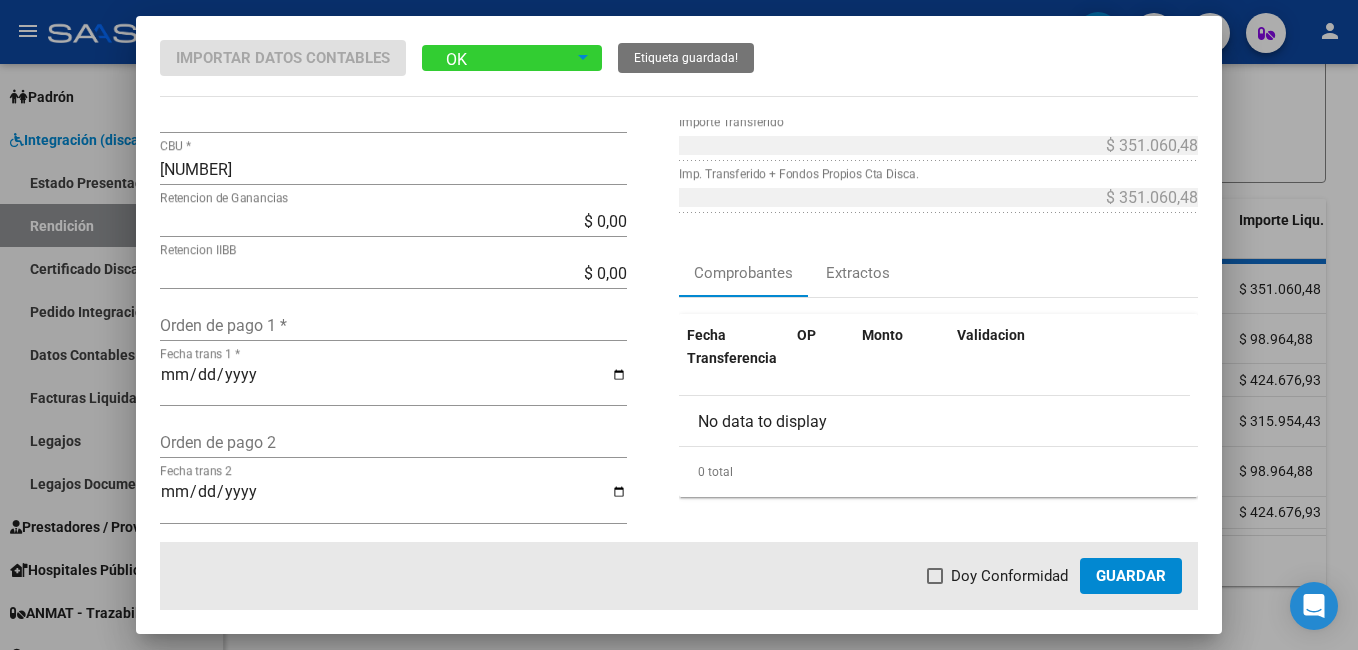 scroll, scrollTop: 200, scrollLeft: 0, axis: vertical 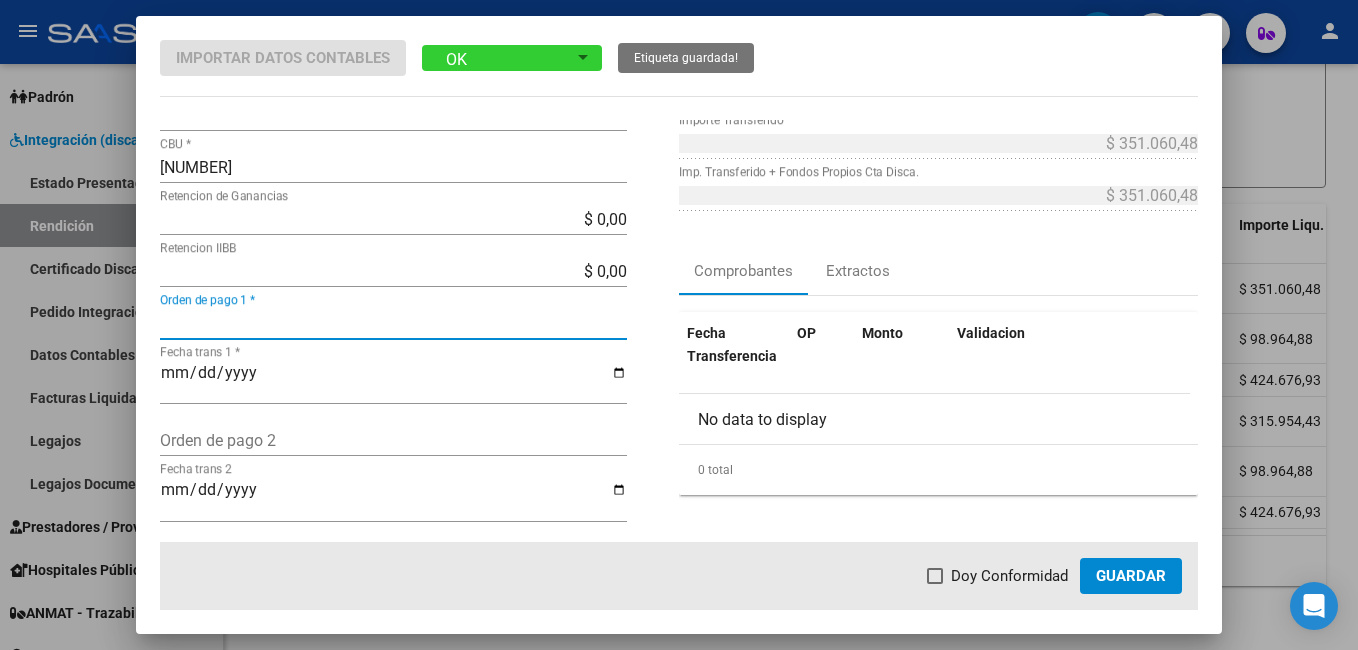 click on "Orden de pago 1 *" at bounding box center (393, 323) 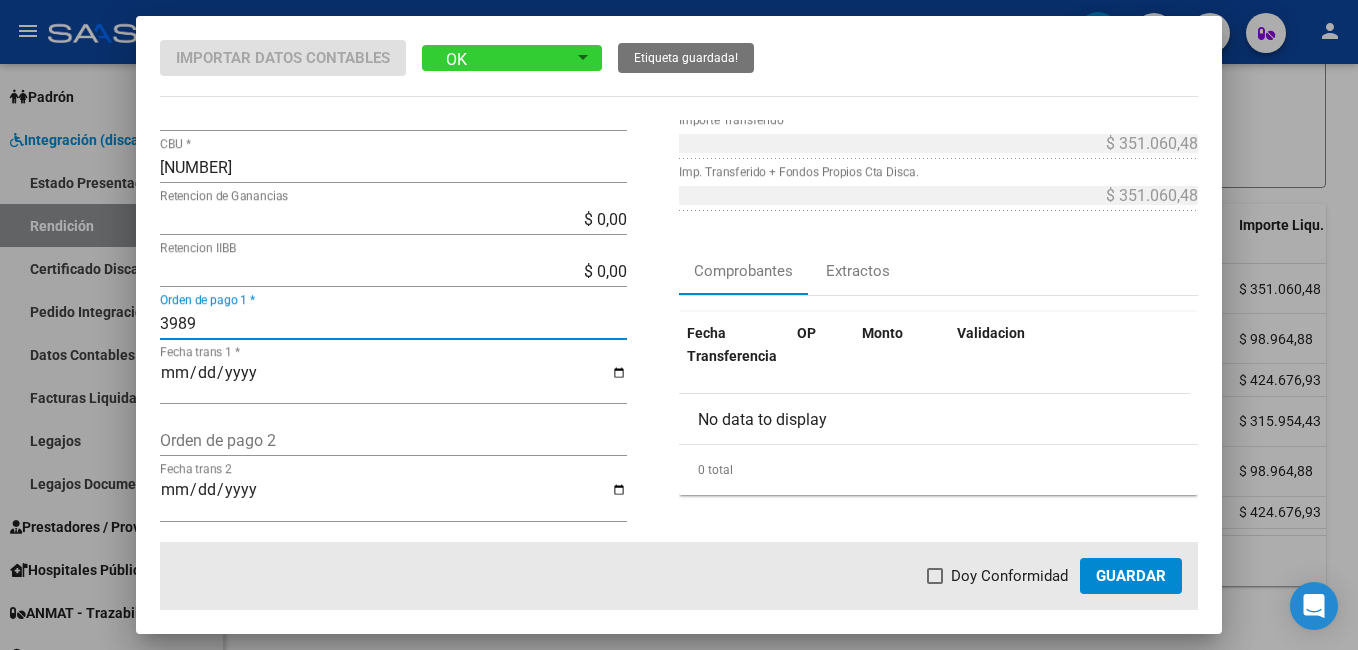type on "3989" 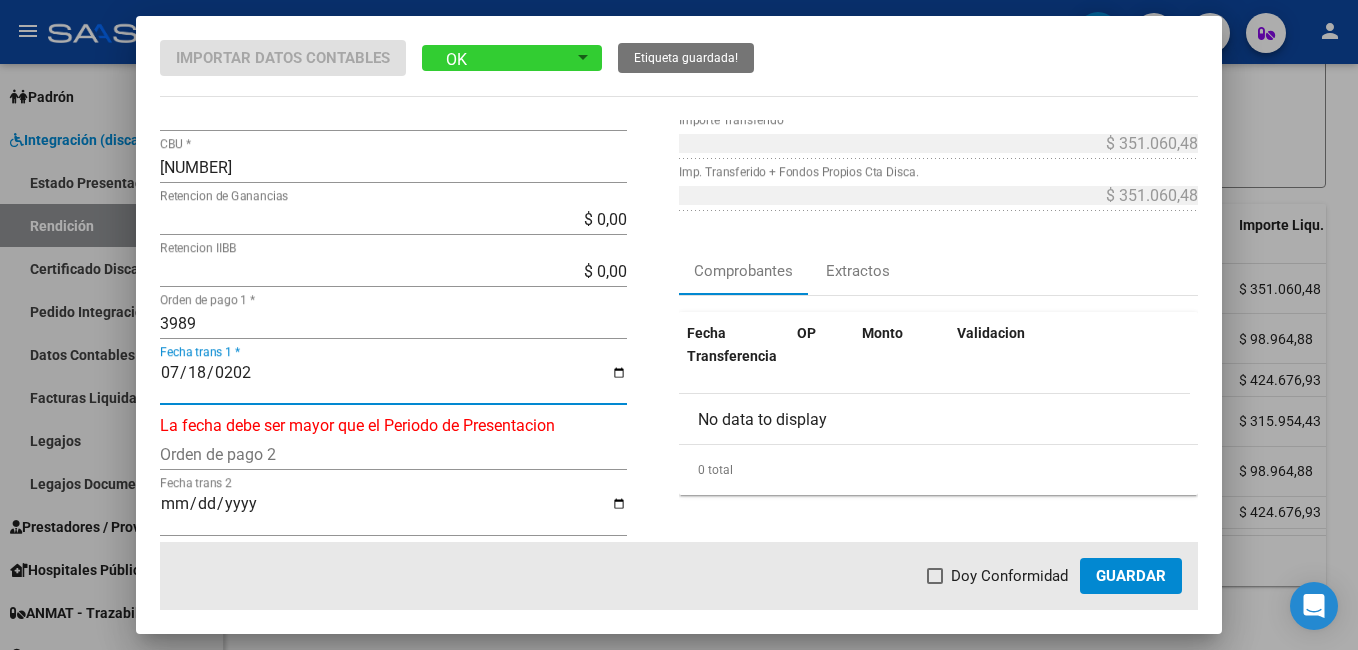 type on "2025-07-18" 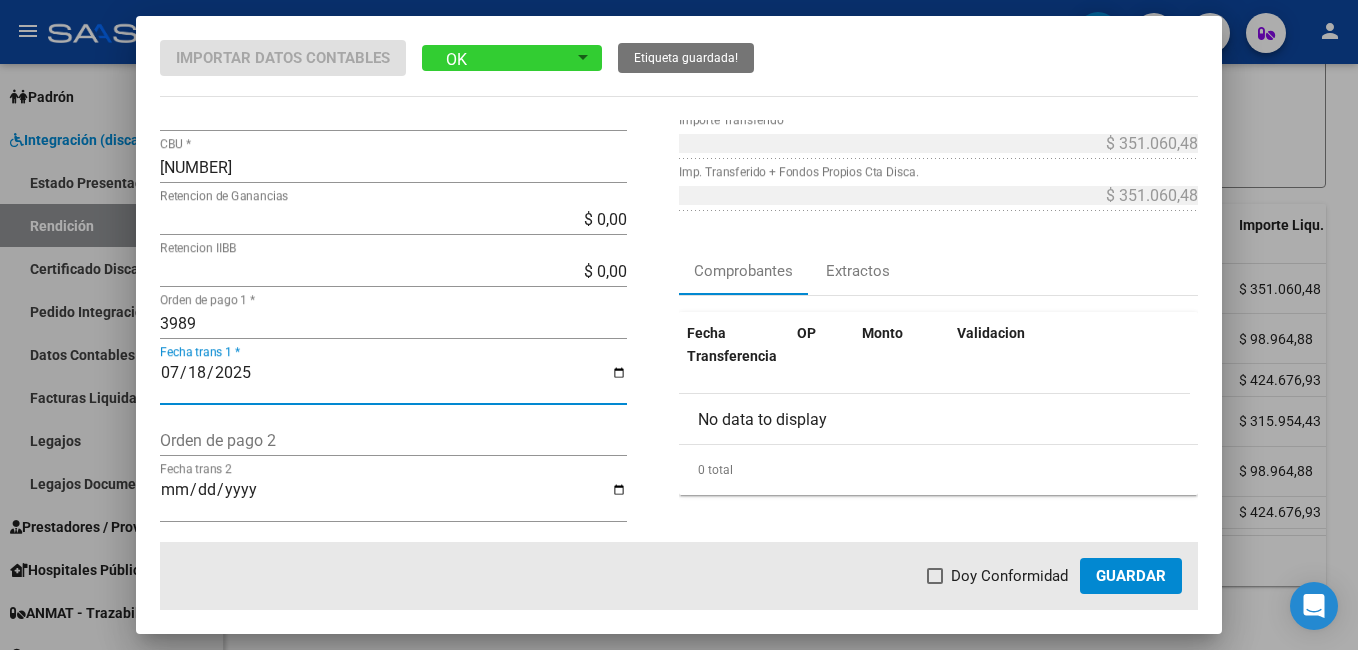 click at bounding box center [935, 576] 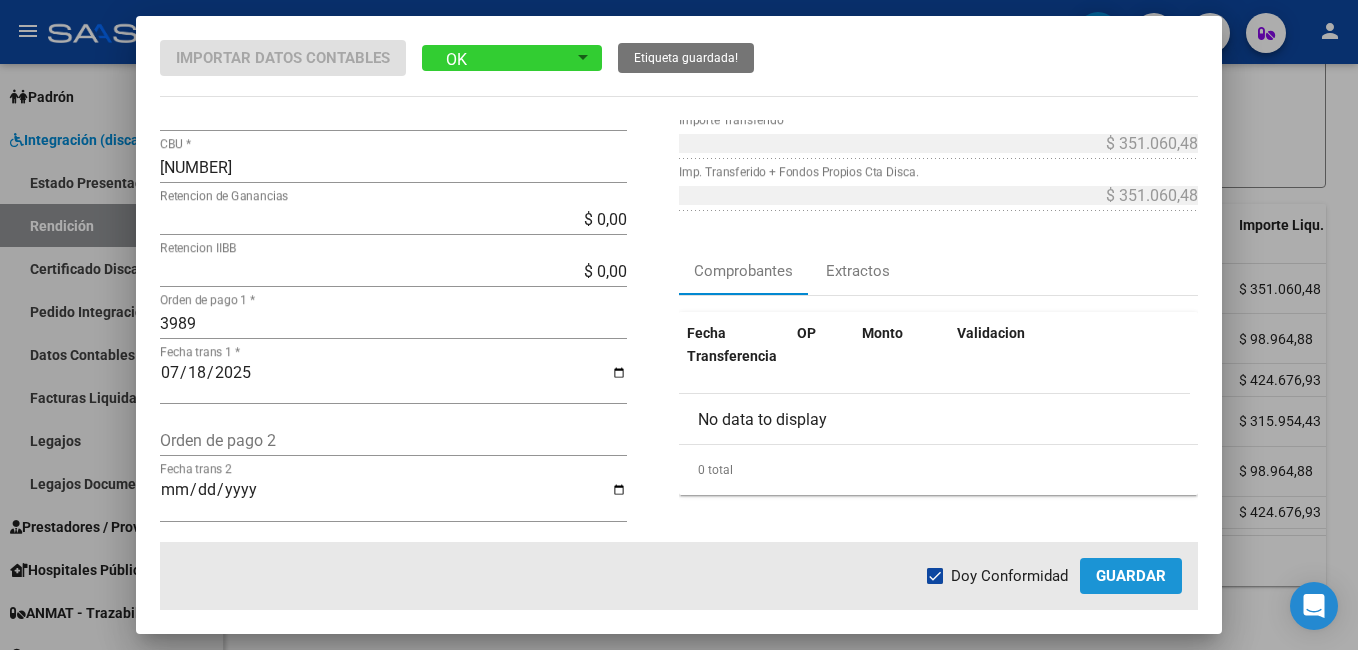 click on "Guardar" 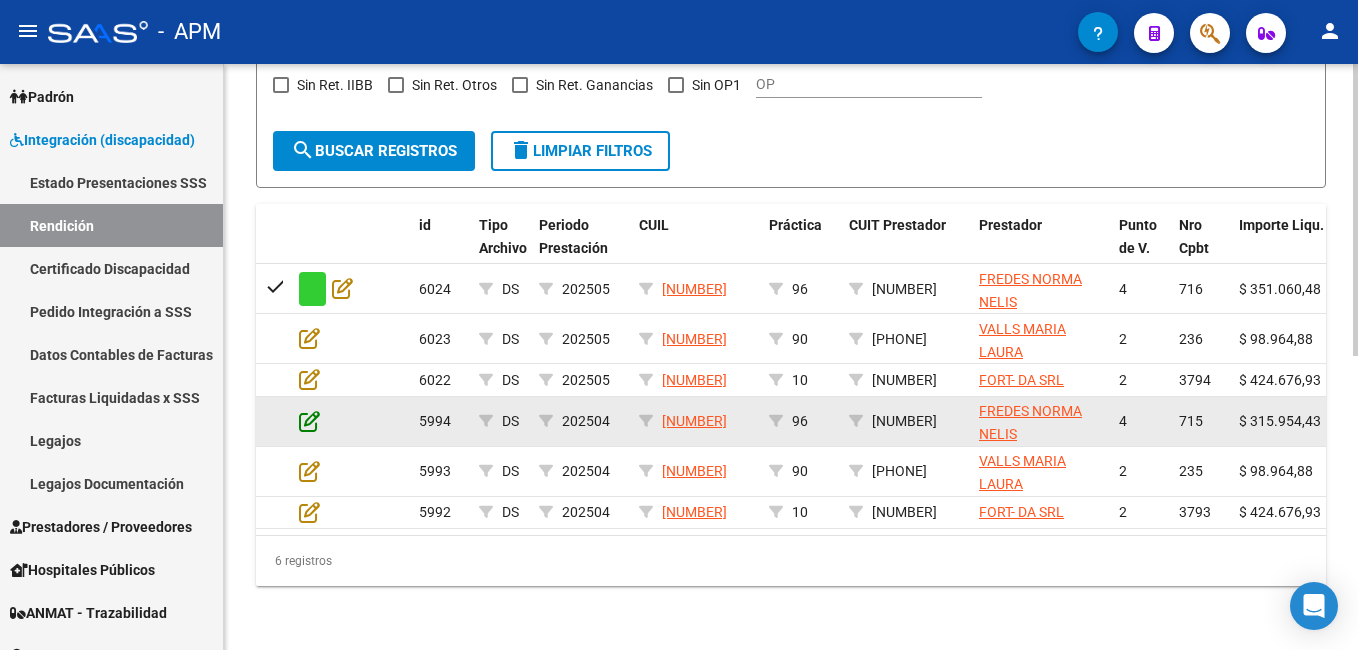 click 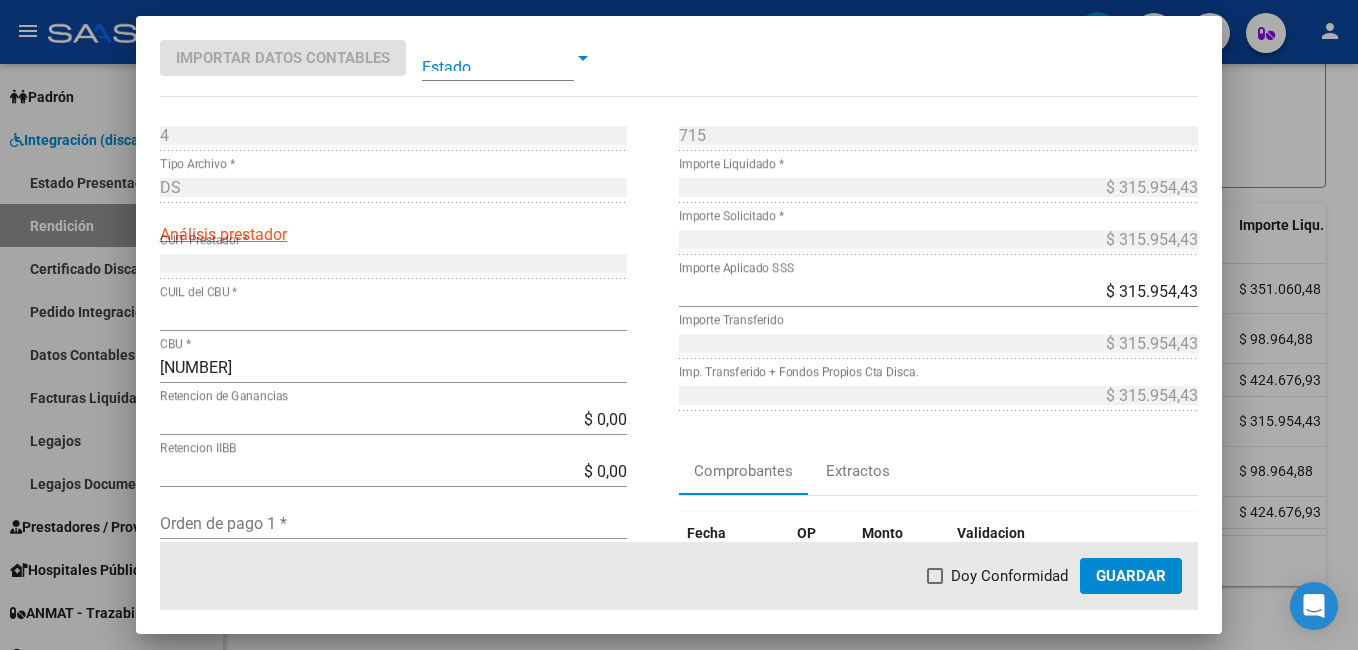 click at bounding box center [498, 58] 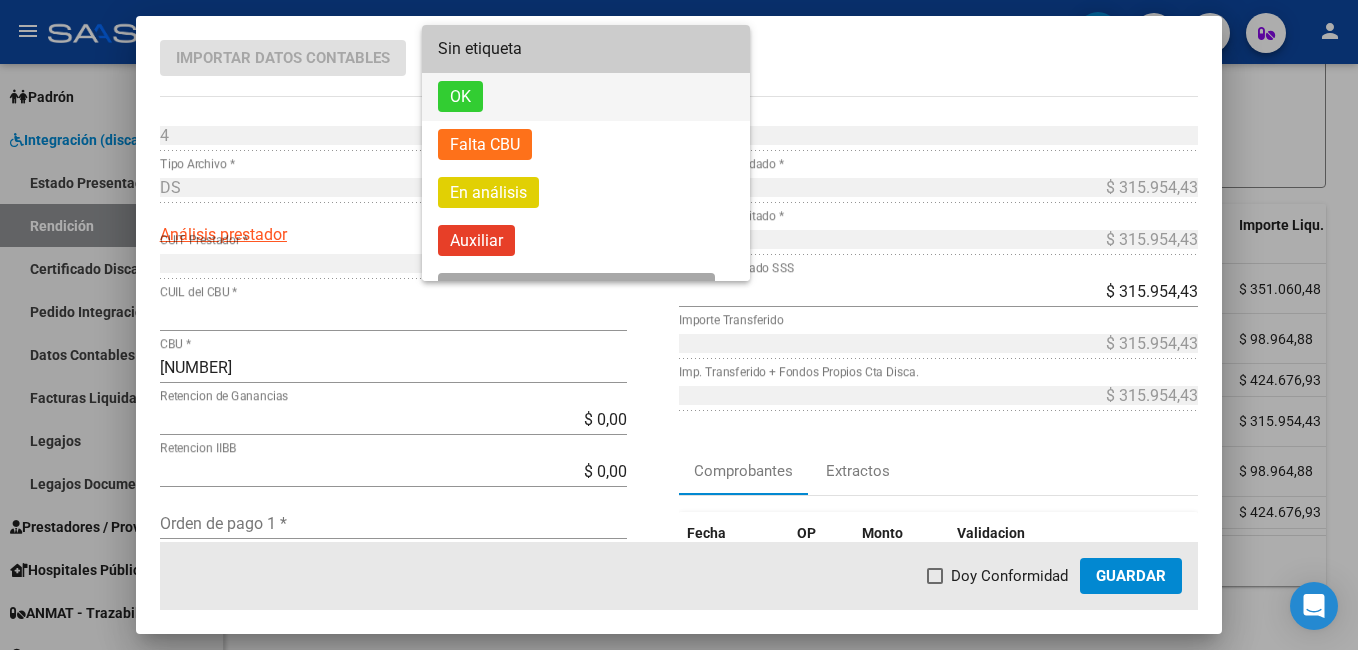click on "OK" at bounding box center (460, 96) 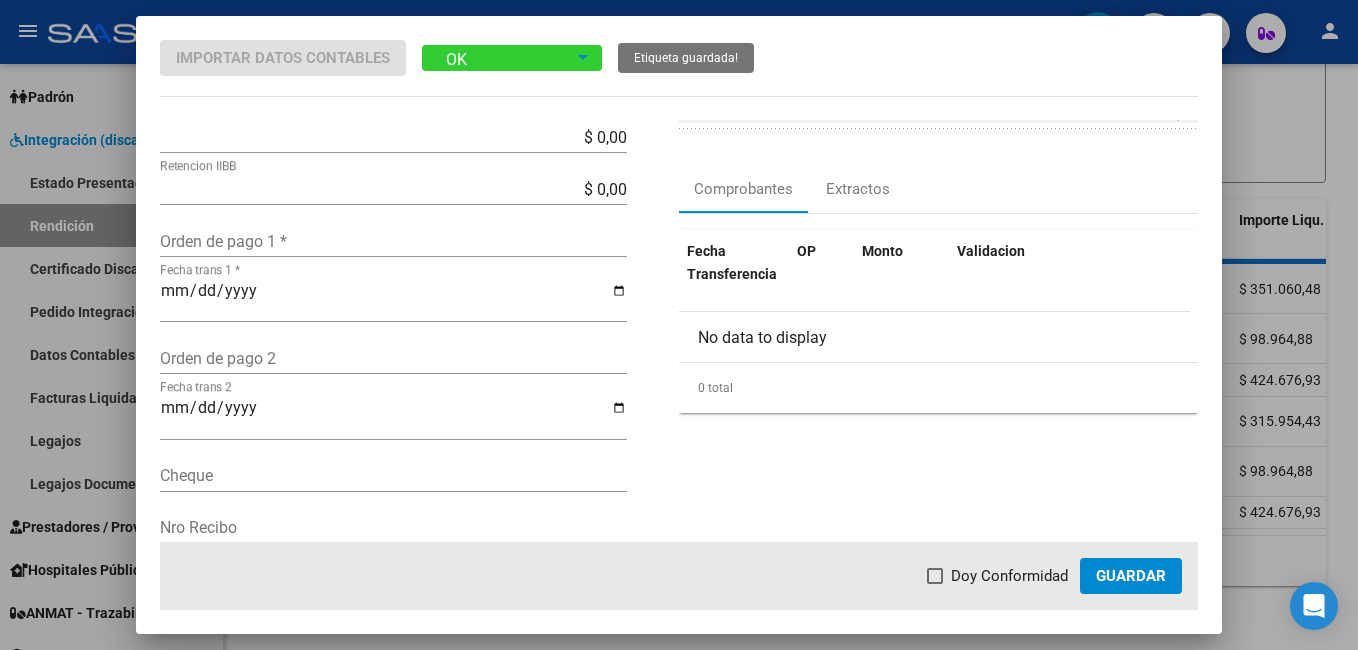 scroll, scrollTop: 300, scrollLeft: 0, axis: vertical 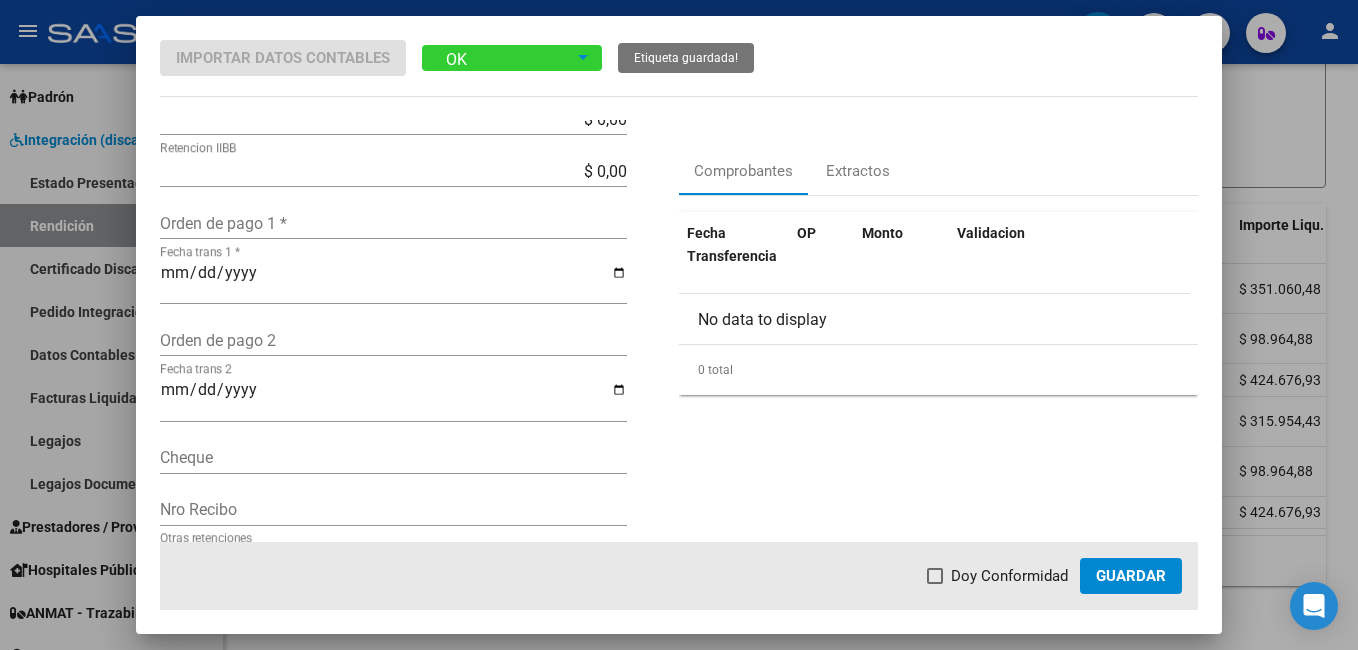 click on "Orden de pago 1 *" at bounding box center (393, 223) 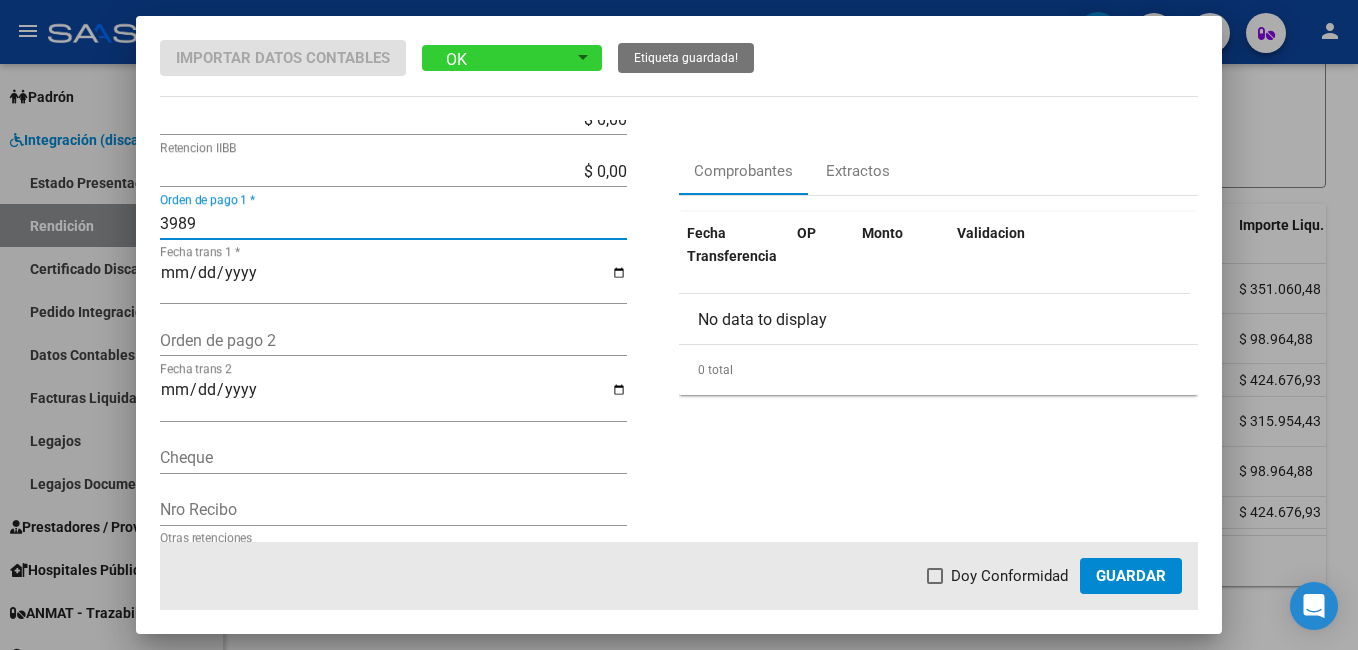 type on "3989" 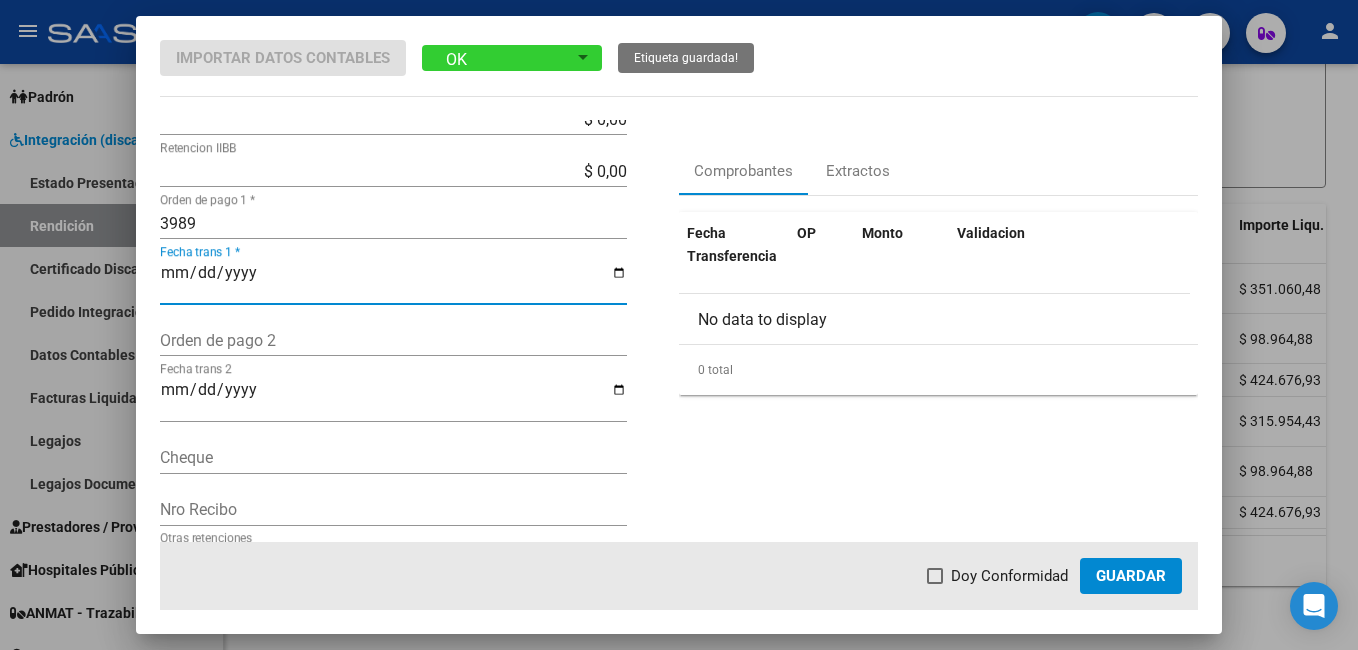 click on "Fecha trans 1 *" at bounding box center (393, 281) 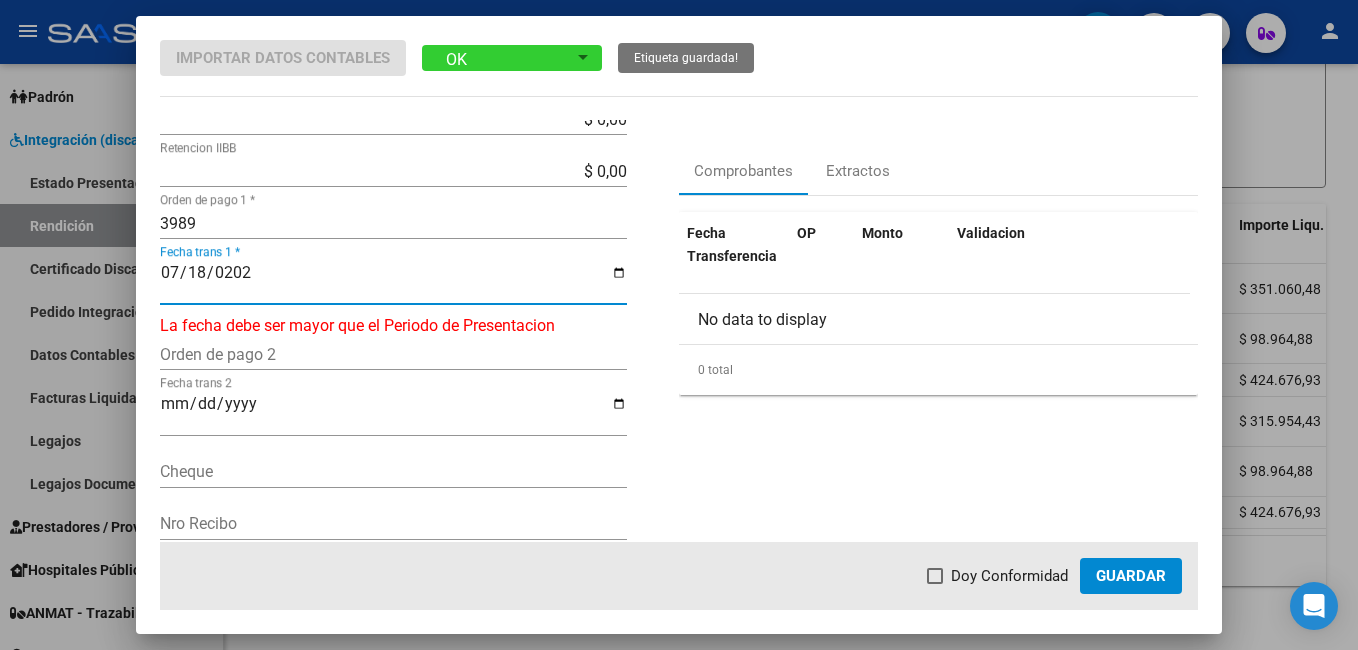 type on "2025-07-18" 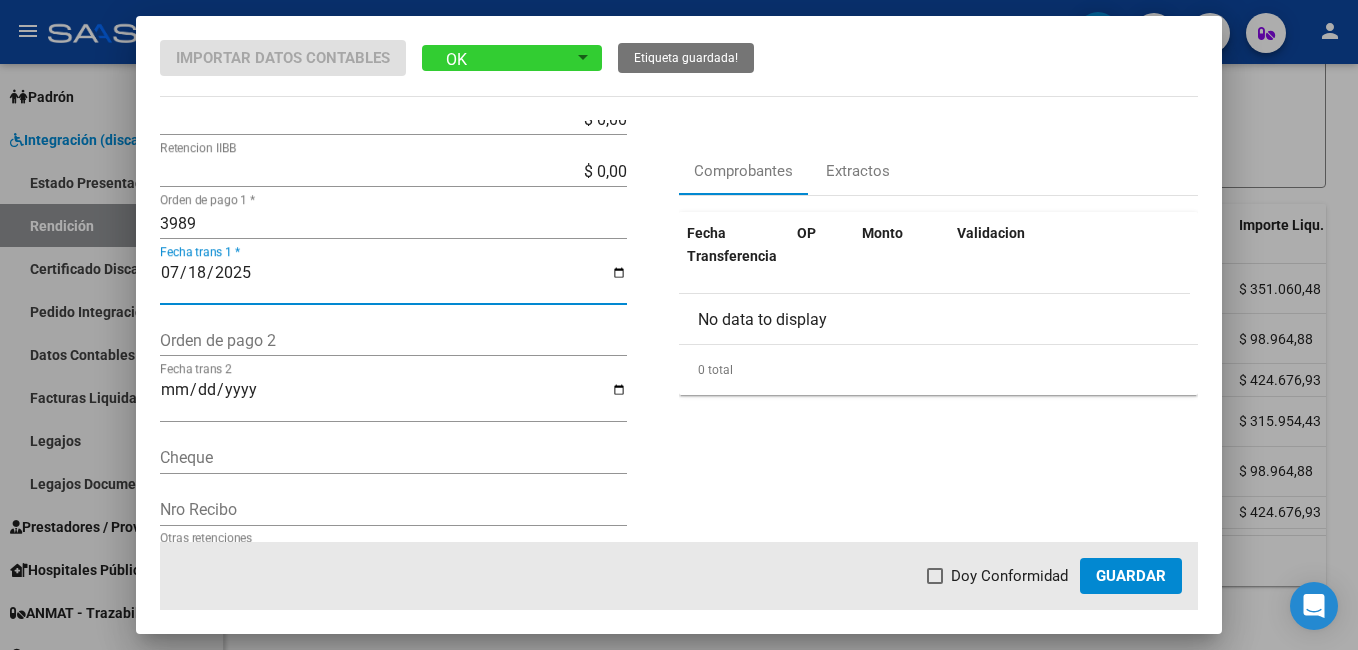 click at bounding box center (935, 576) 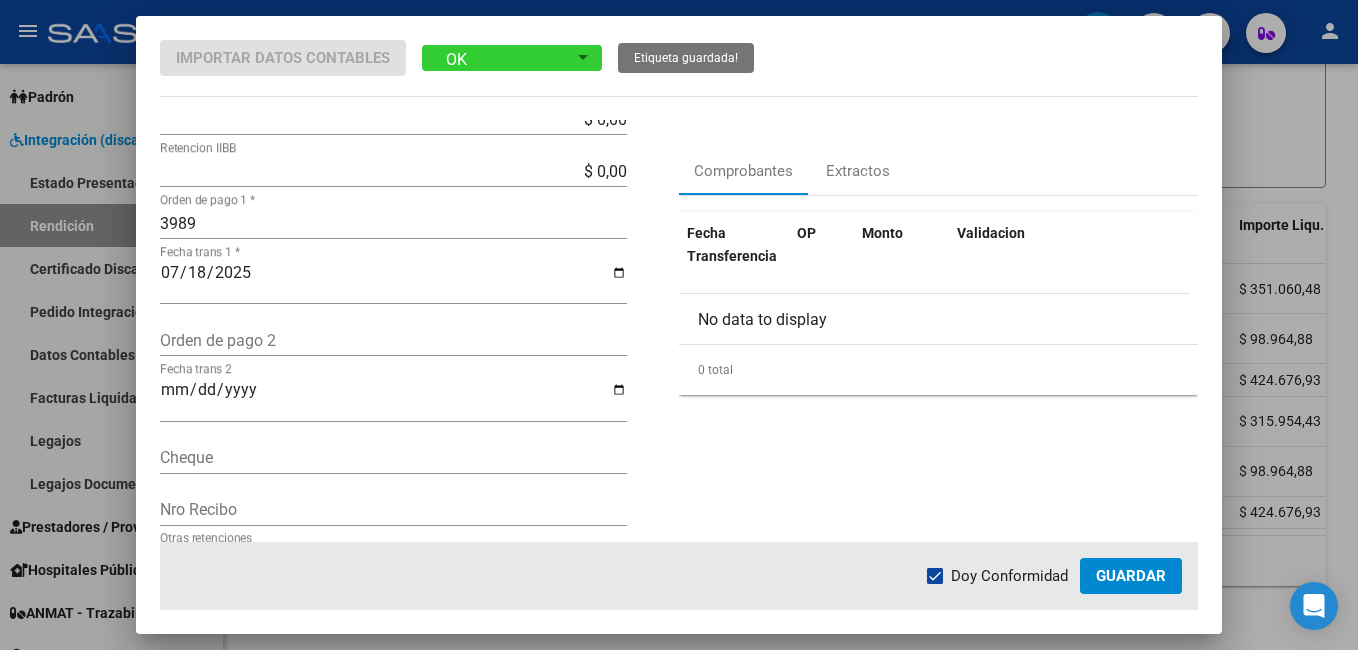 click on "Guardar" 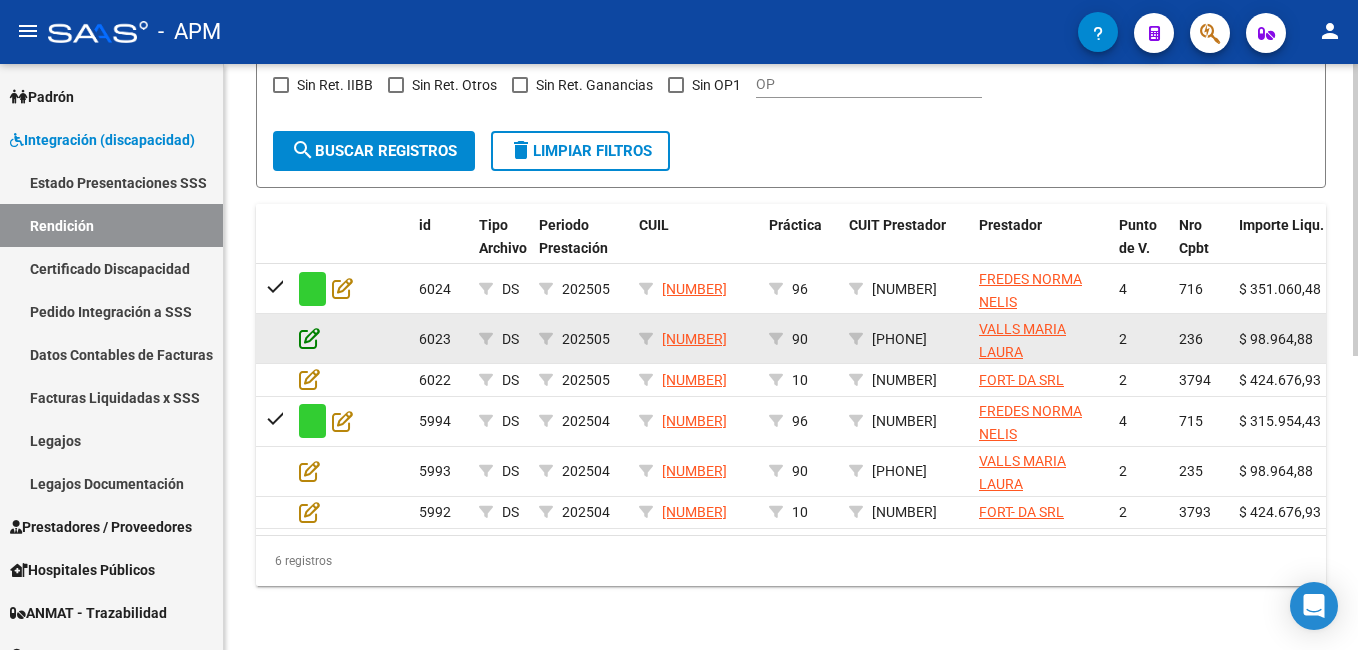 click 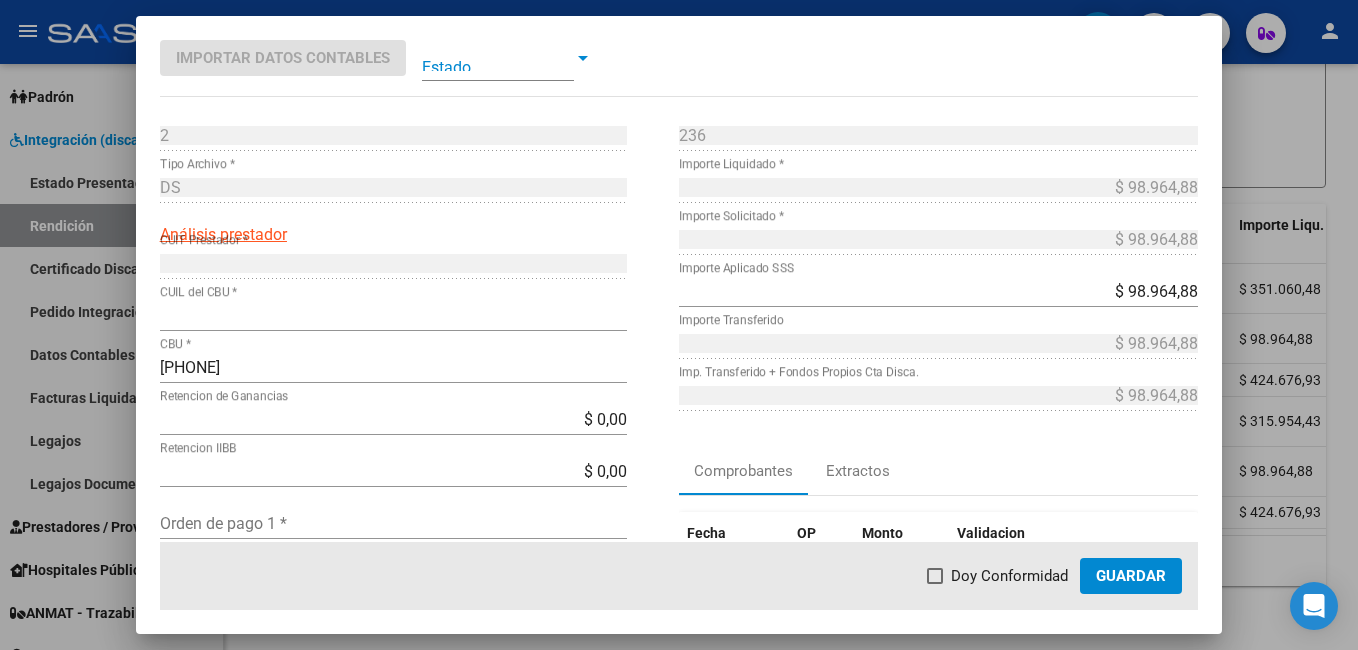 click at bounding box center [498, 58] 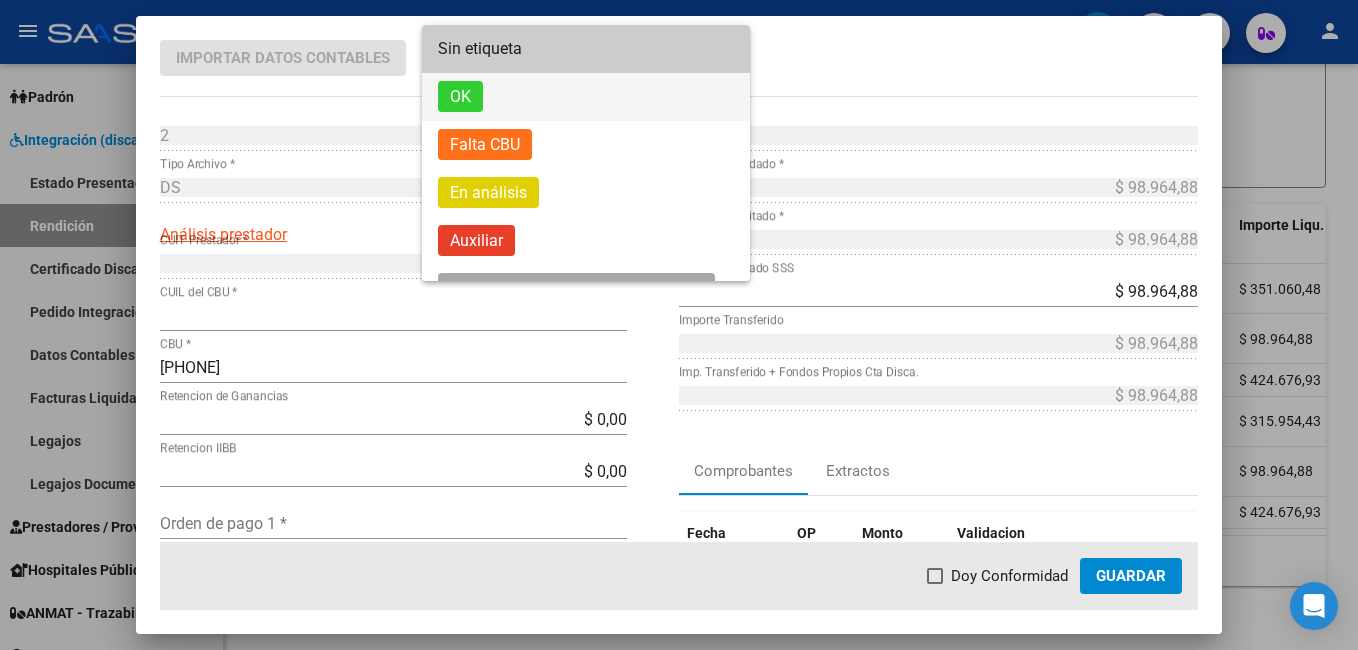 click on "OK" at bounding box center [586, 97] 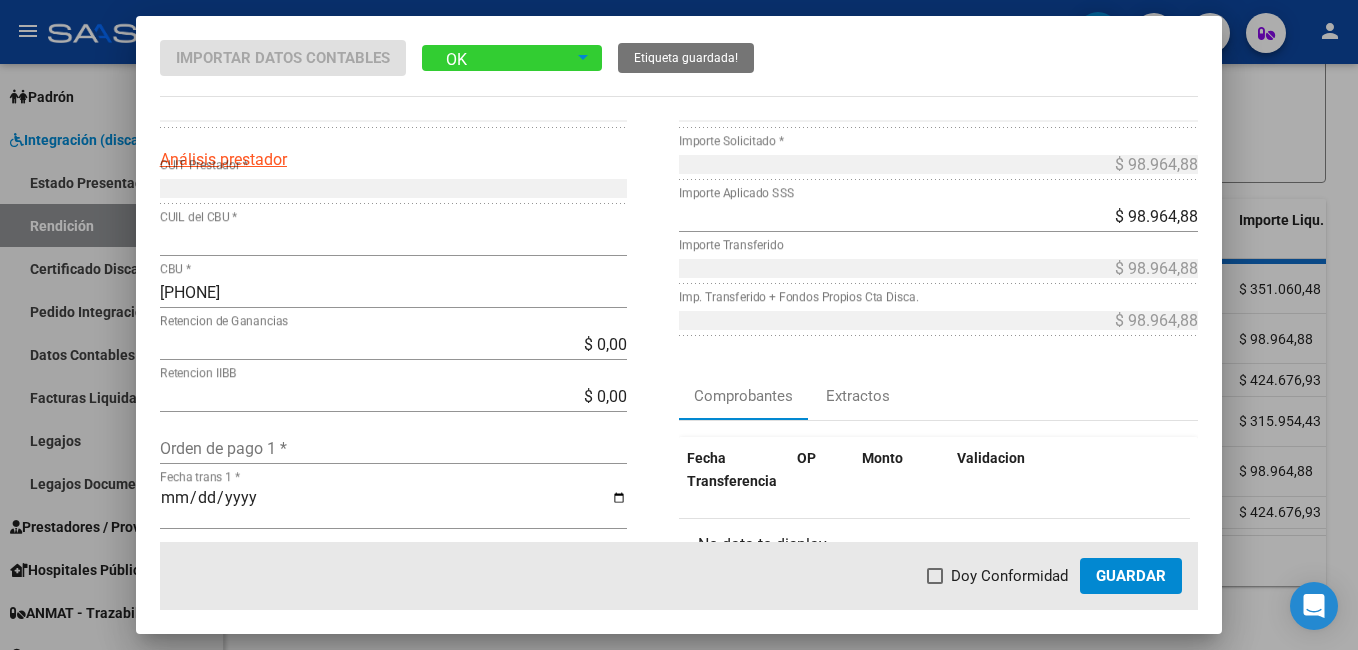 scroll, scrollTop: 300, scrollLeft: 0, axis: vertical 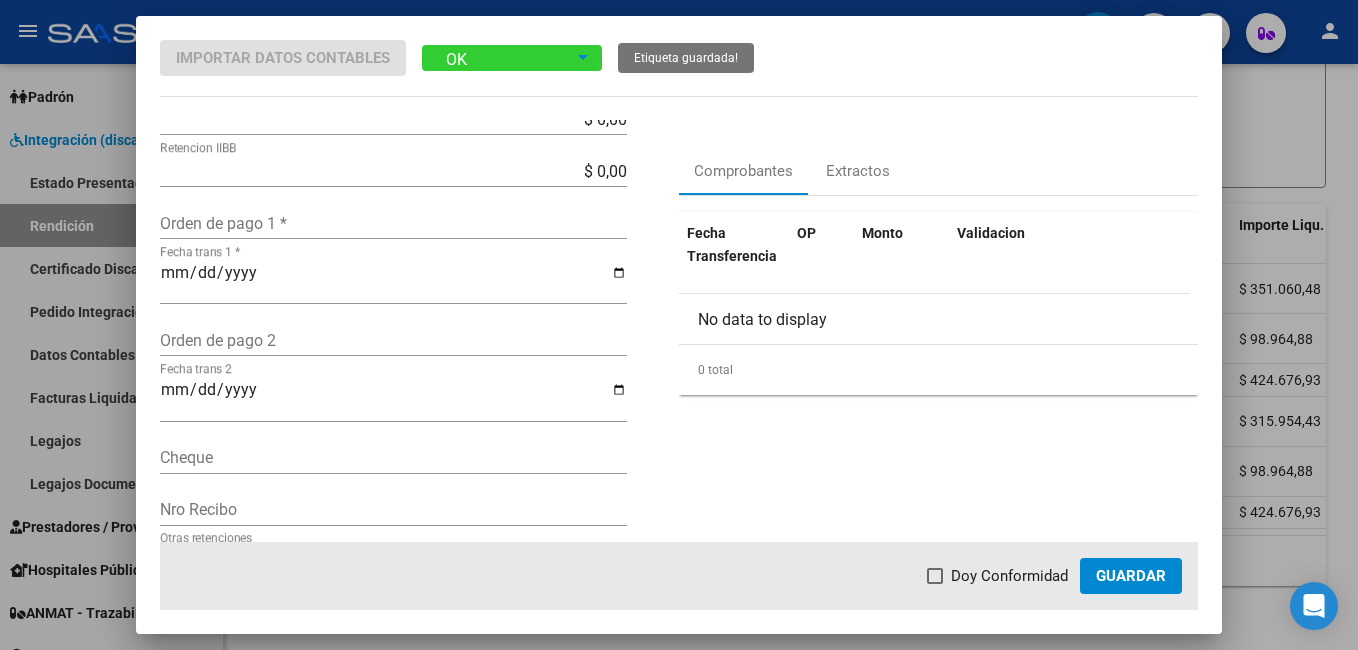 click on "Orden de pago 1 *" at bounding box center (393, 223) 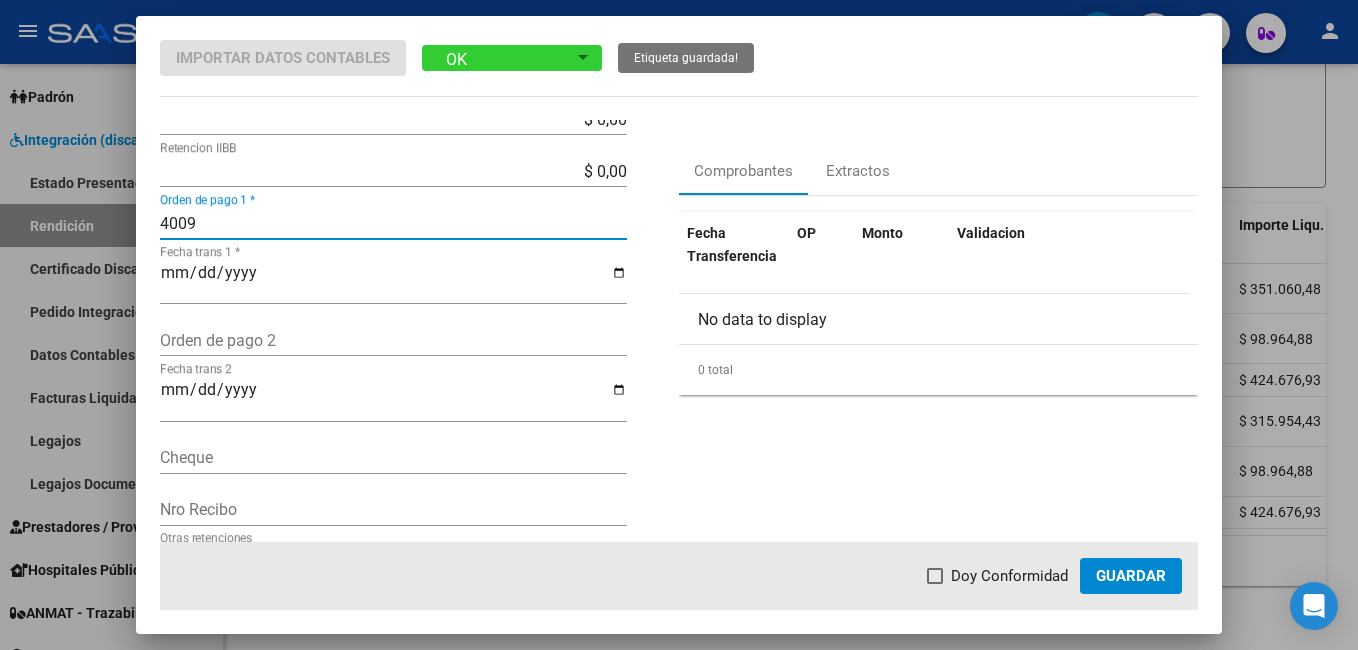 type on "4009" 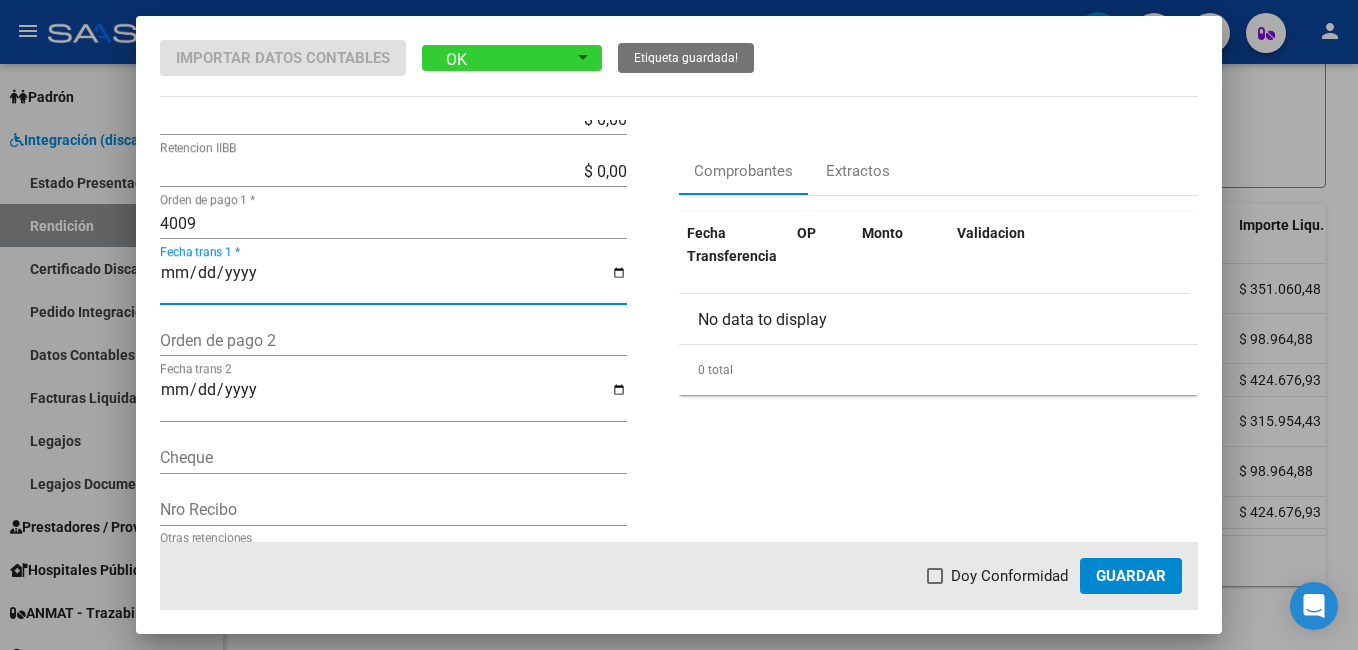 click on "Fecha trans 1 *" at bounding box center [393, 281] 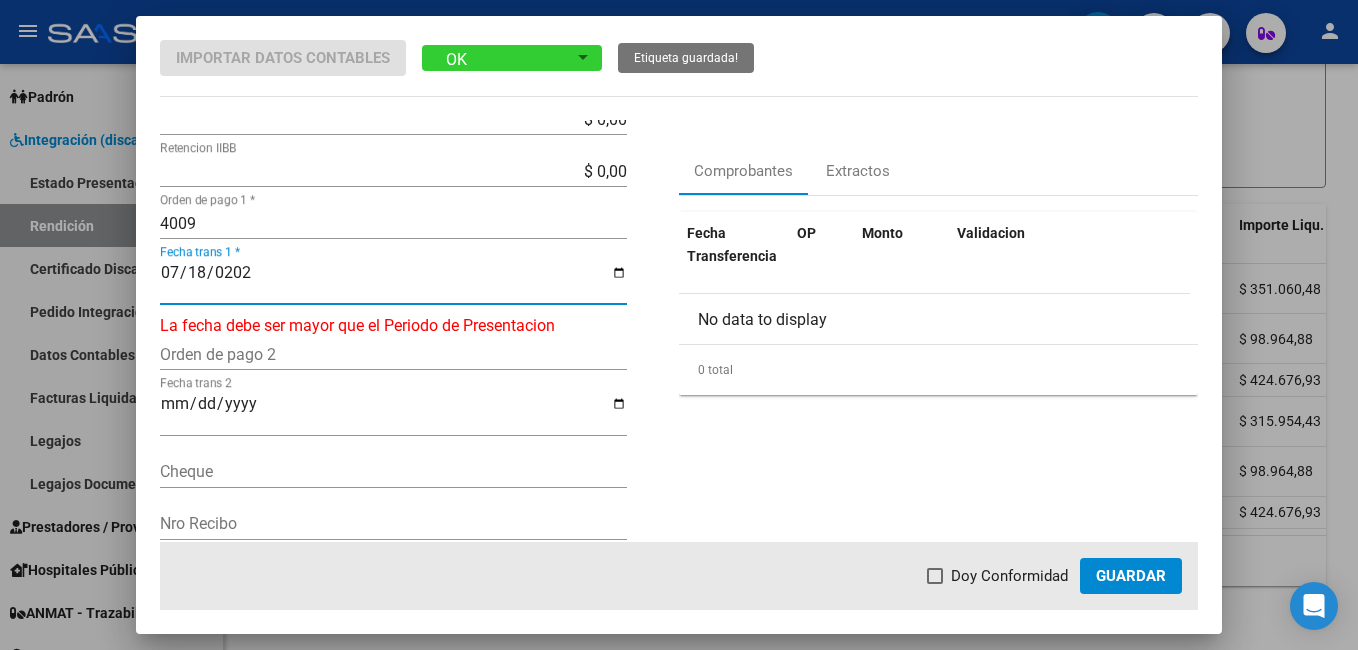 type on "2025-07-18" 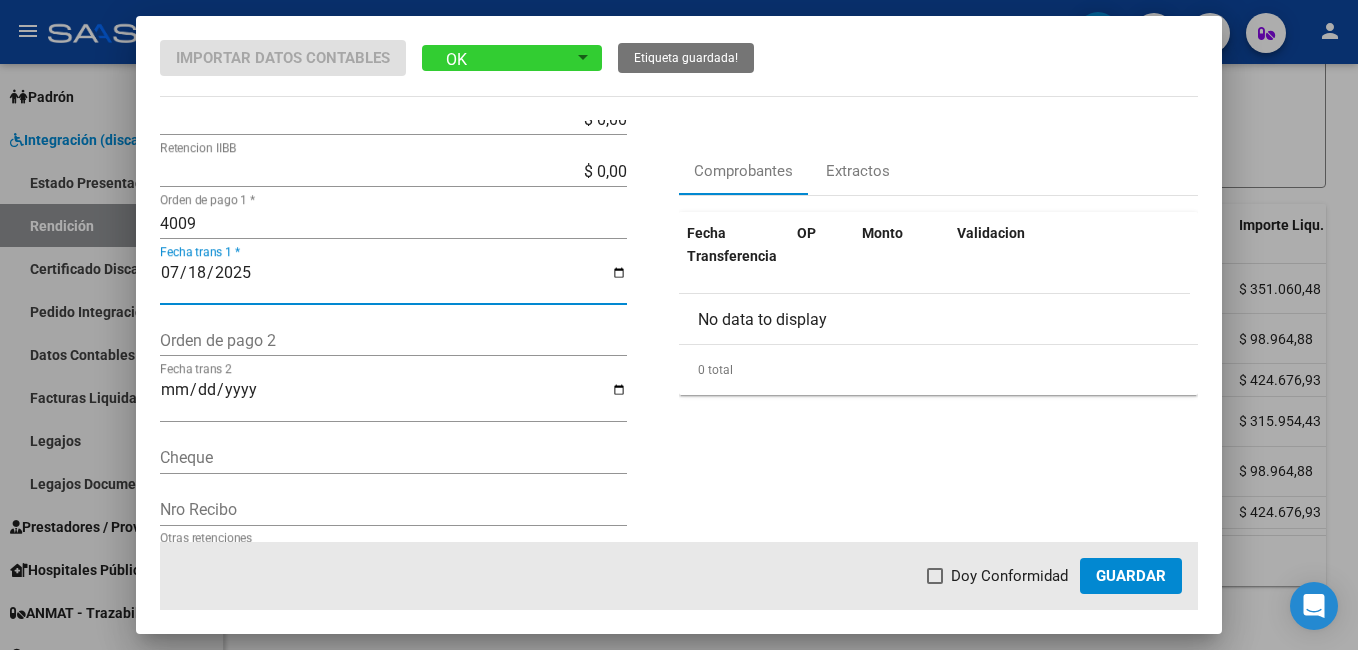 click at bounding box center [935, 576] 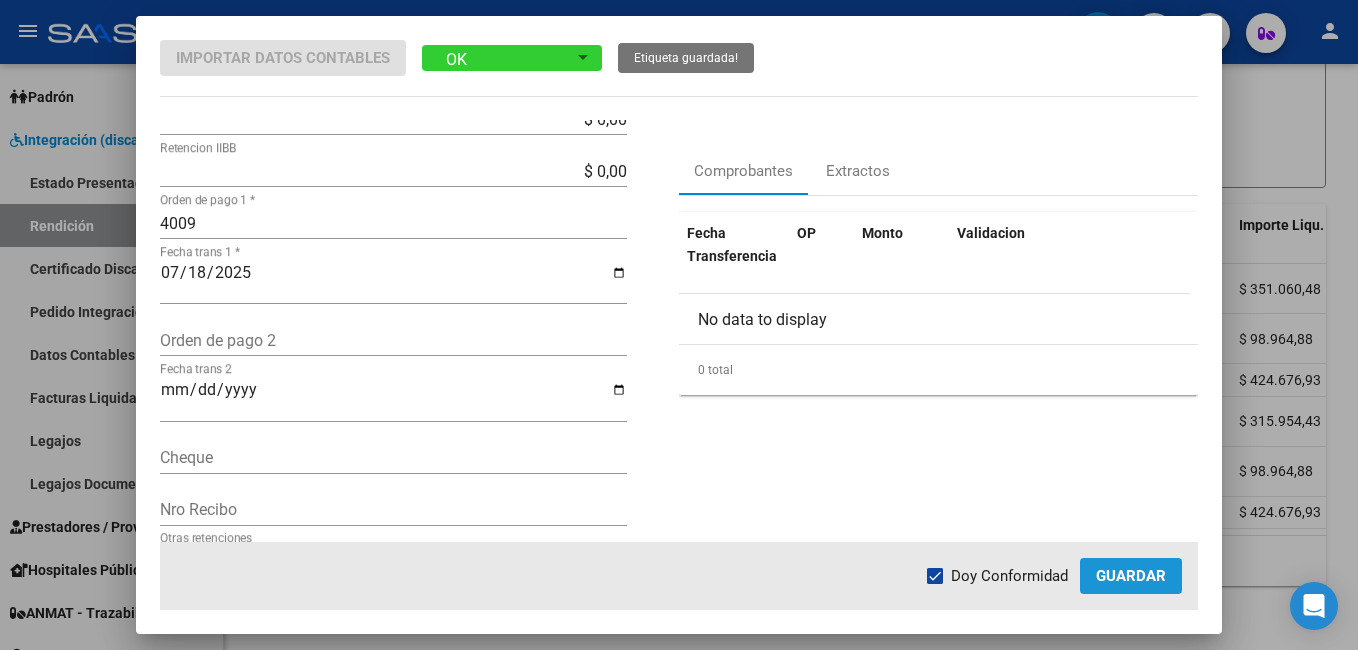 click on "Guardar" 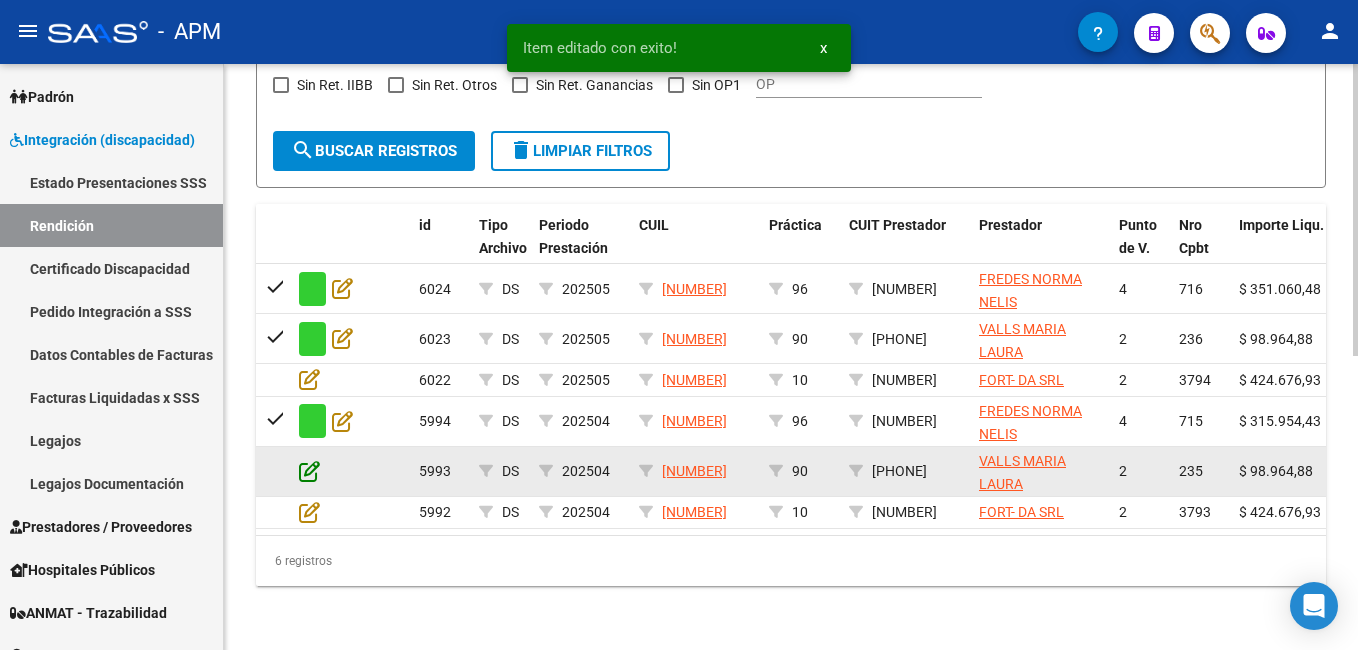 click 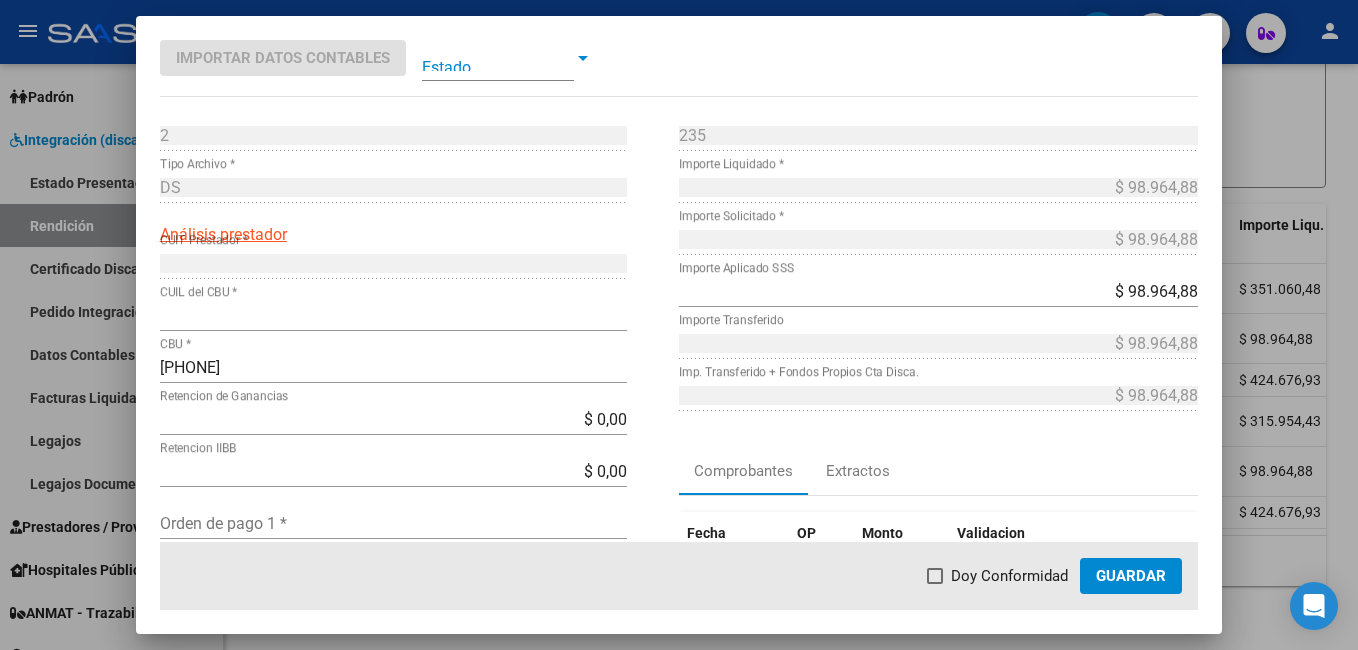 click at bounding box center [498, 58] 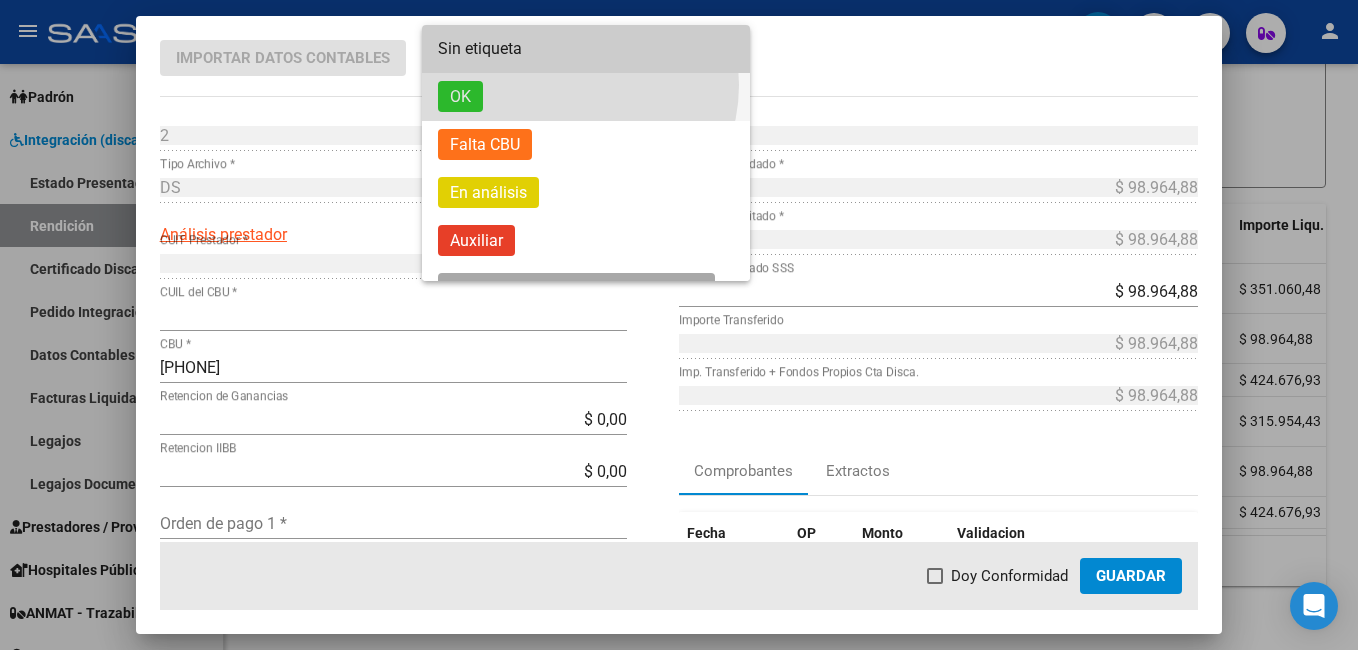click on "OK" at bounding box center [586, 97] 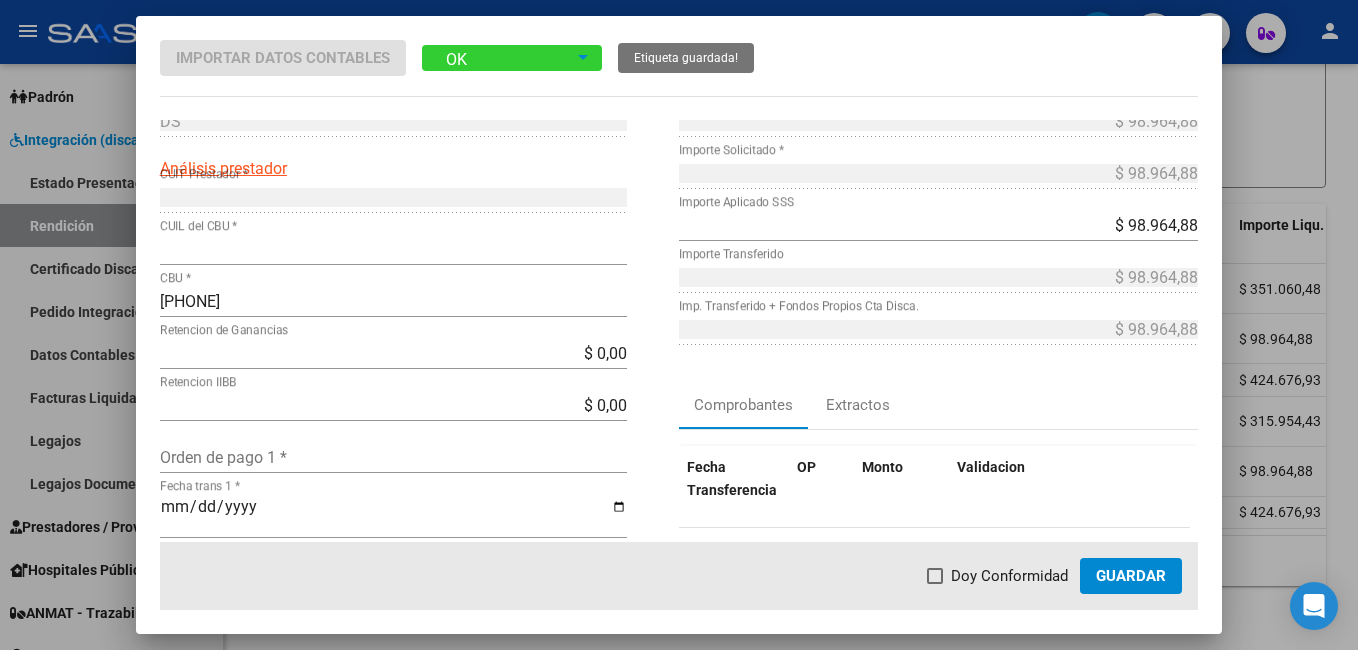 scroll, scrollTop: 200, scrollLeft: 0, axis: vertical 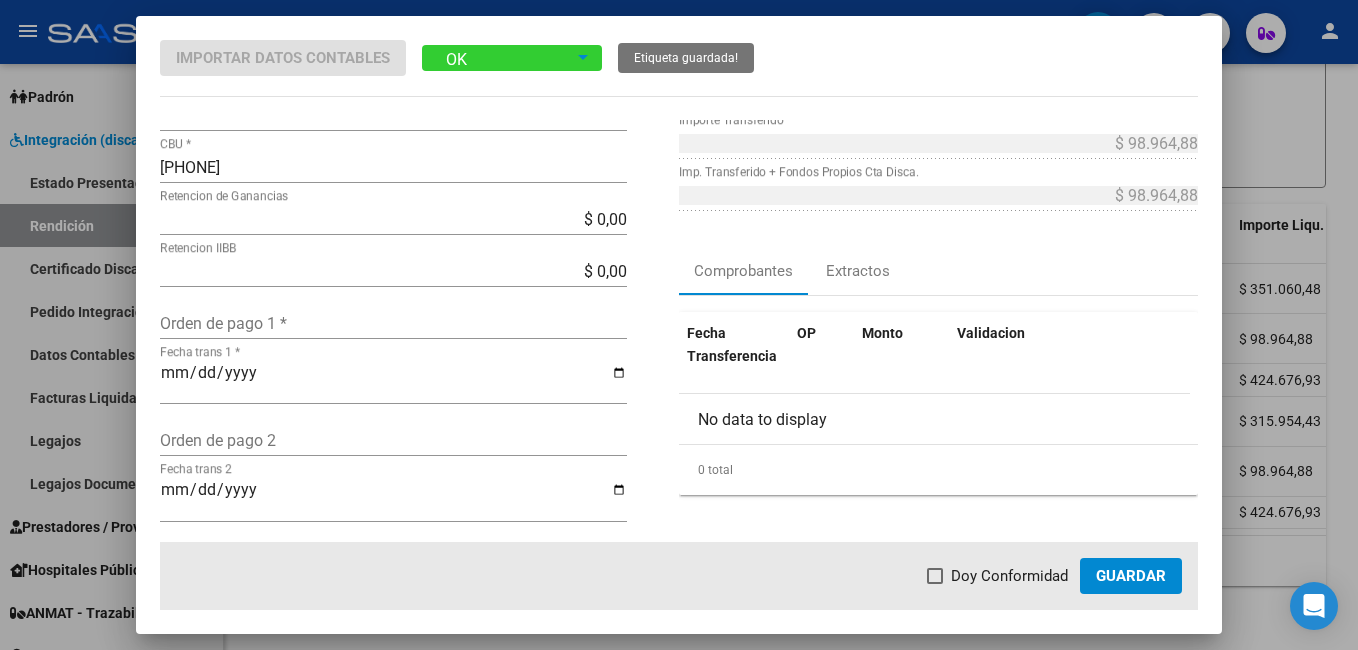 click on "Orden de pago 1 *" at bounding box center [393, 323] 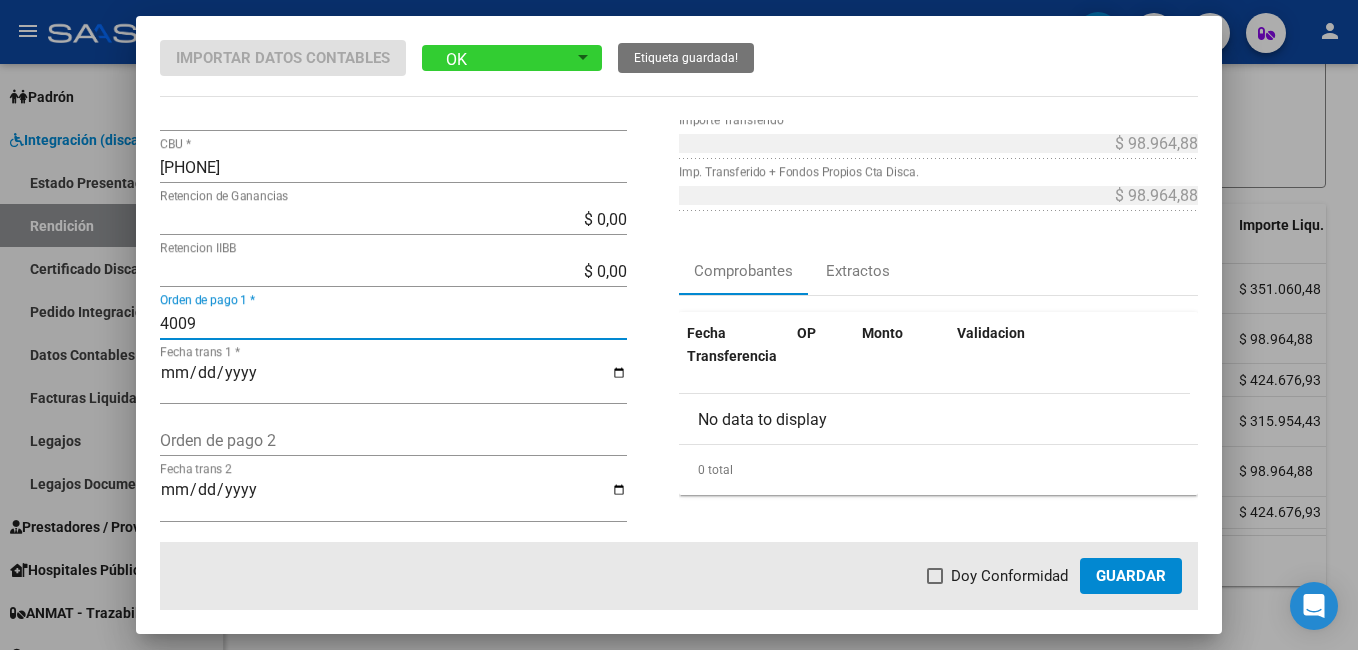 type on "4009" 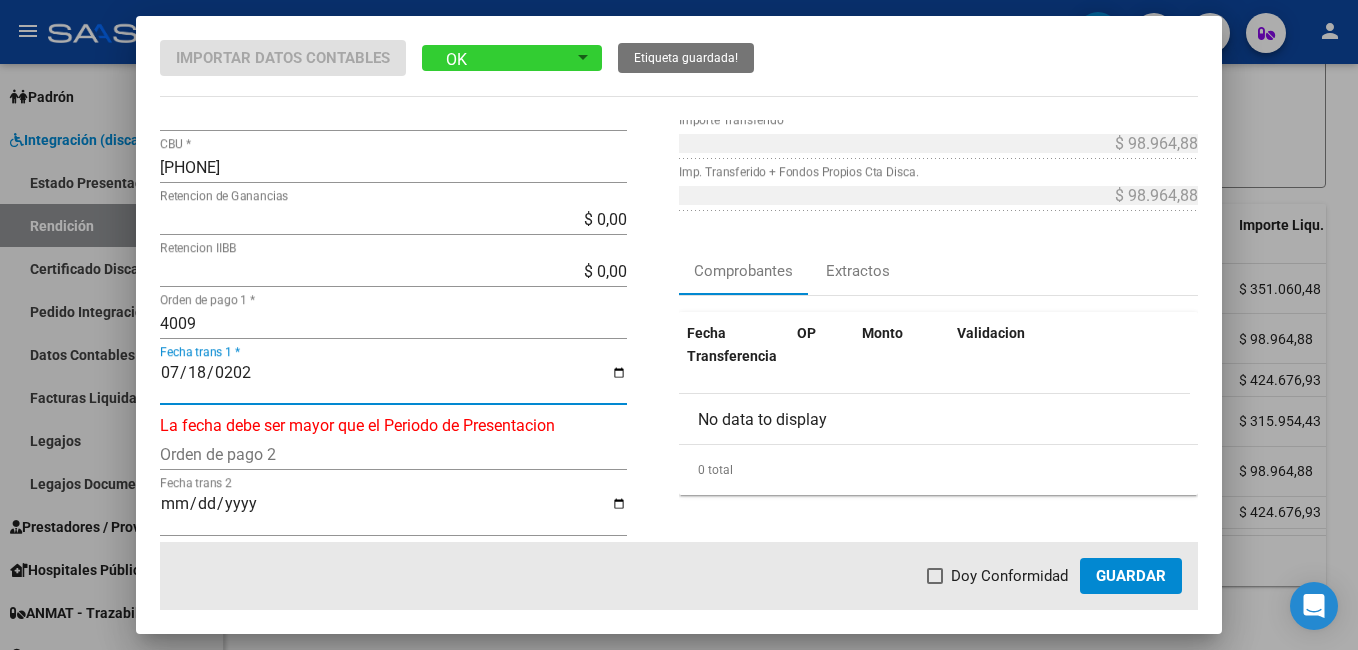 type on "2025-07-18" 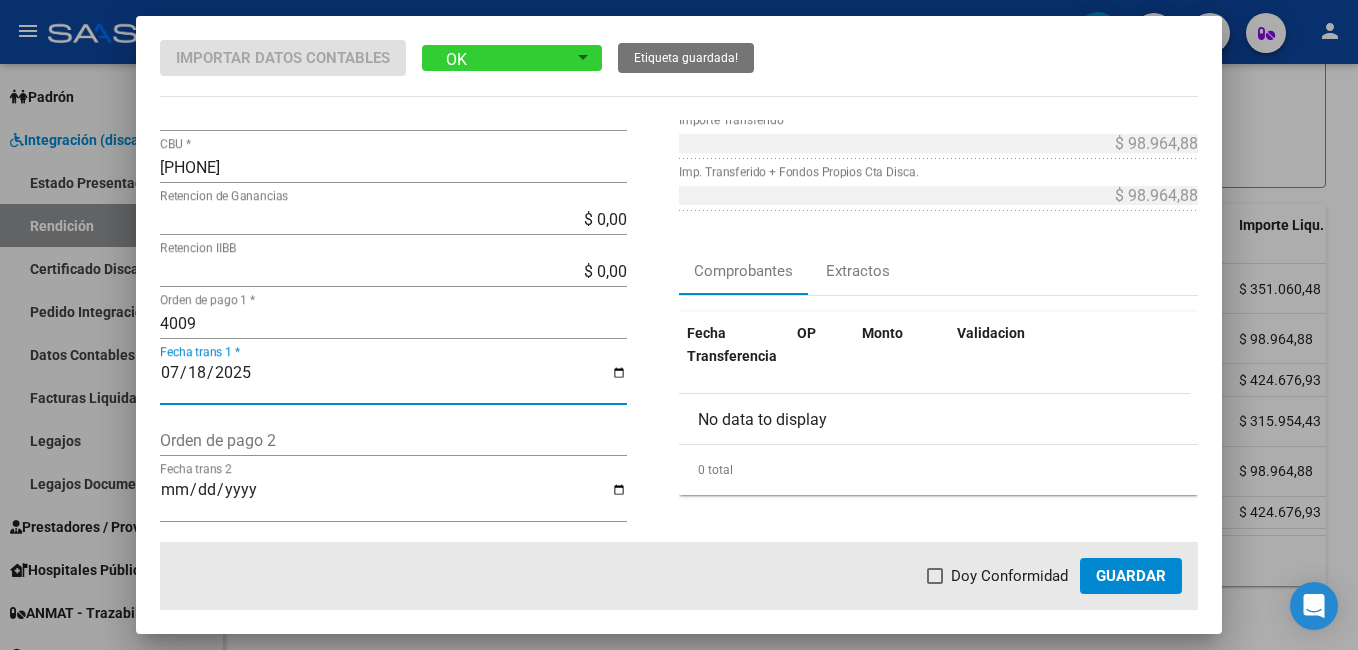 click at bounding box center [935, 576] 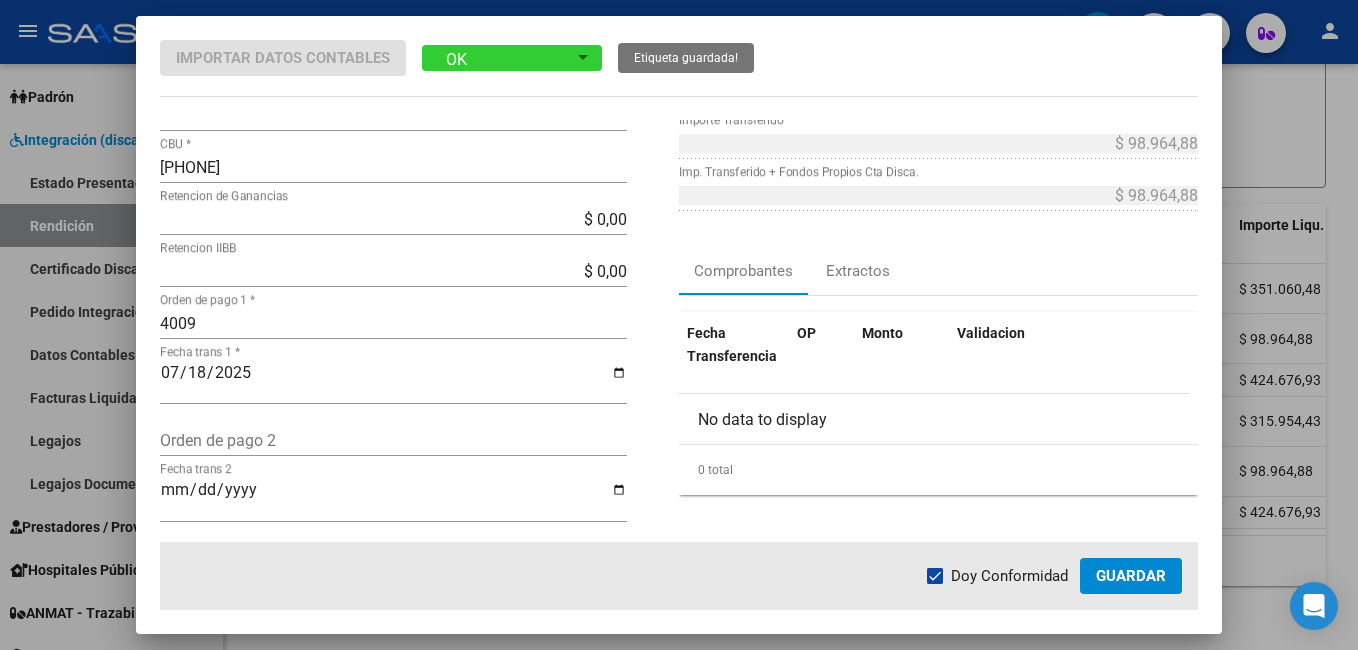 click on "Guardar" 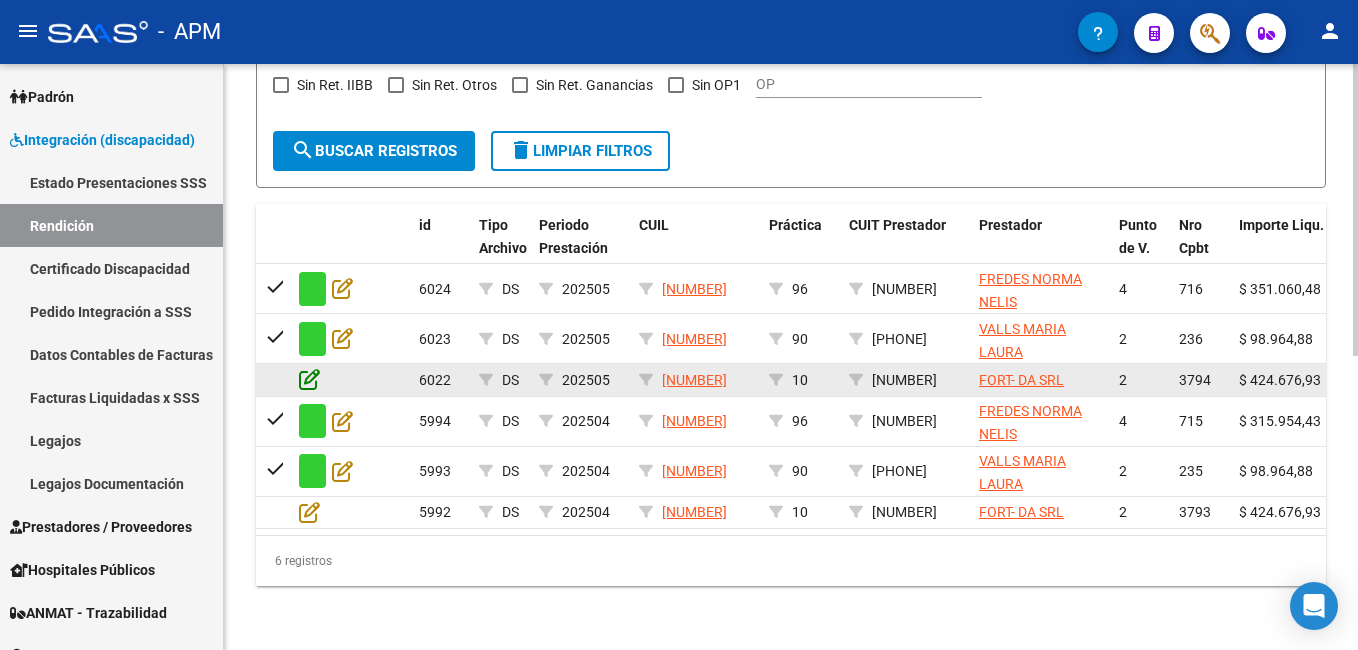 click 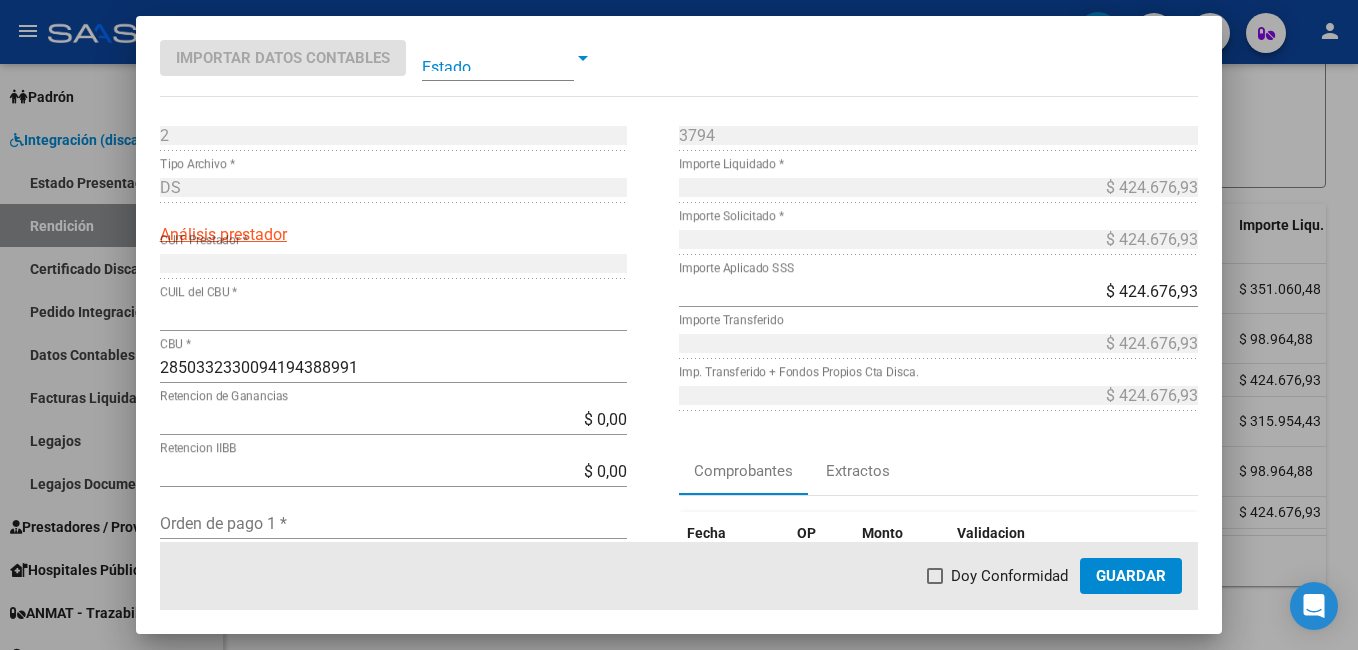 click at bounding box center [498, 58] 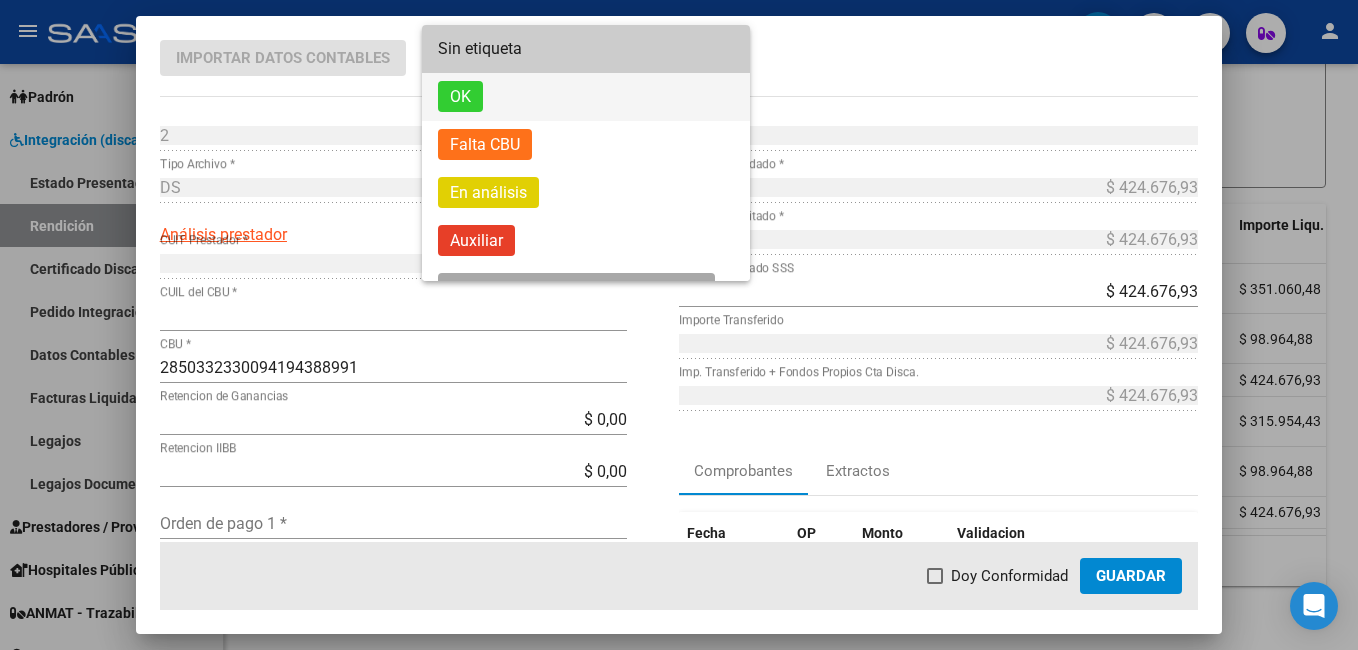 click on "OK" at bounding box center (586, 97) 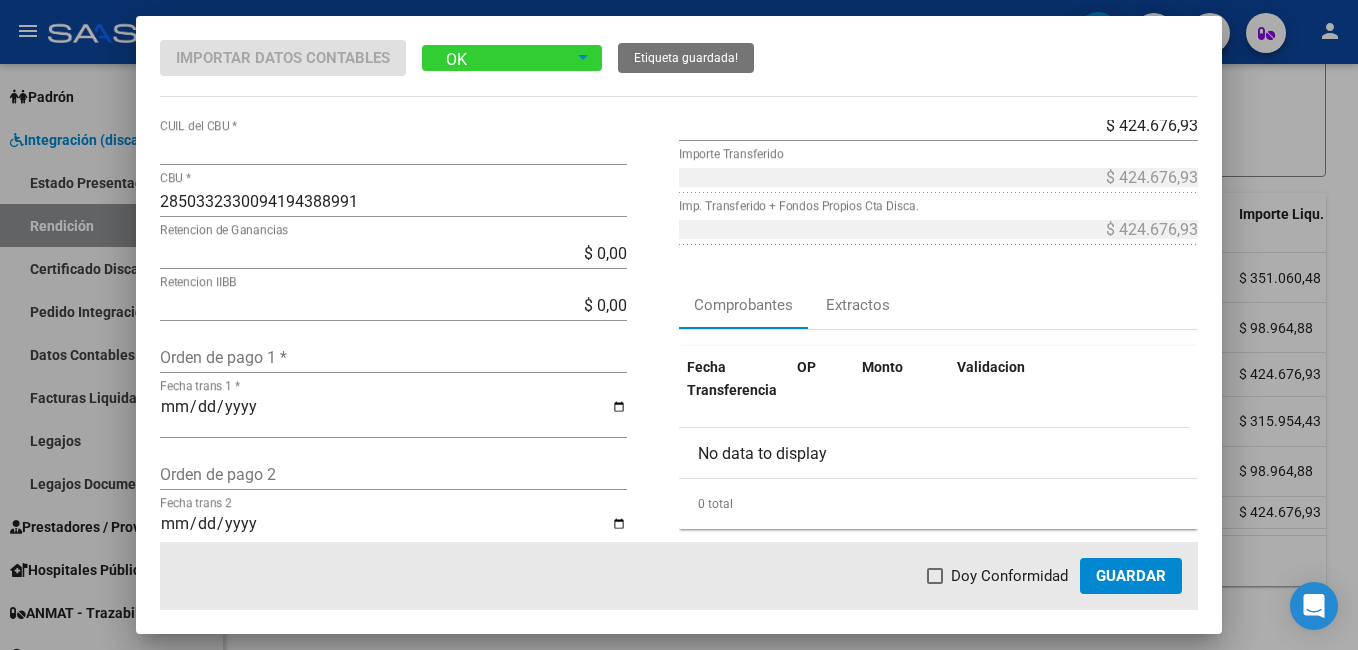 scroll, scrollTop: 200, scrollLeft: 0, axis: vertical 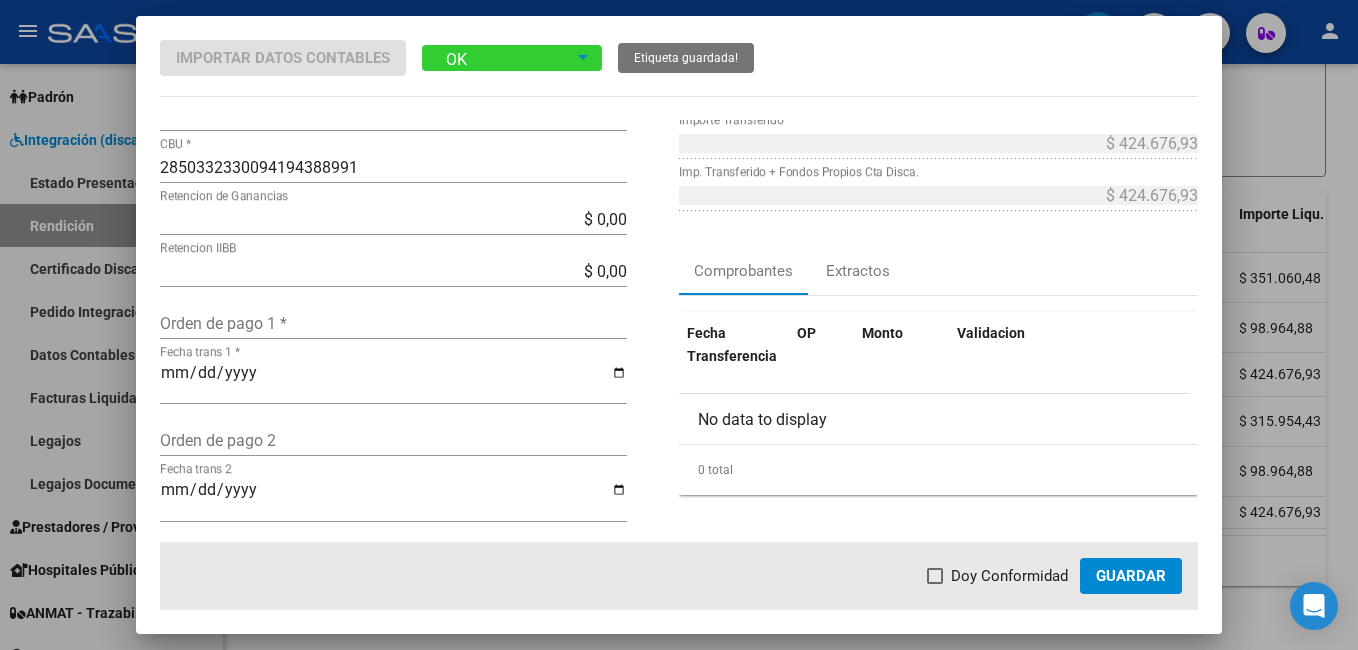 click on "Orden de pago 1 *" at bounding box center (393, 323) 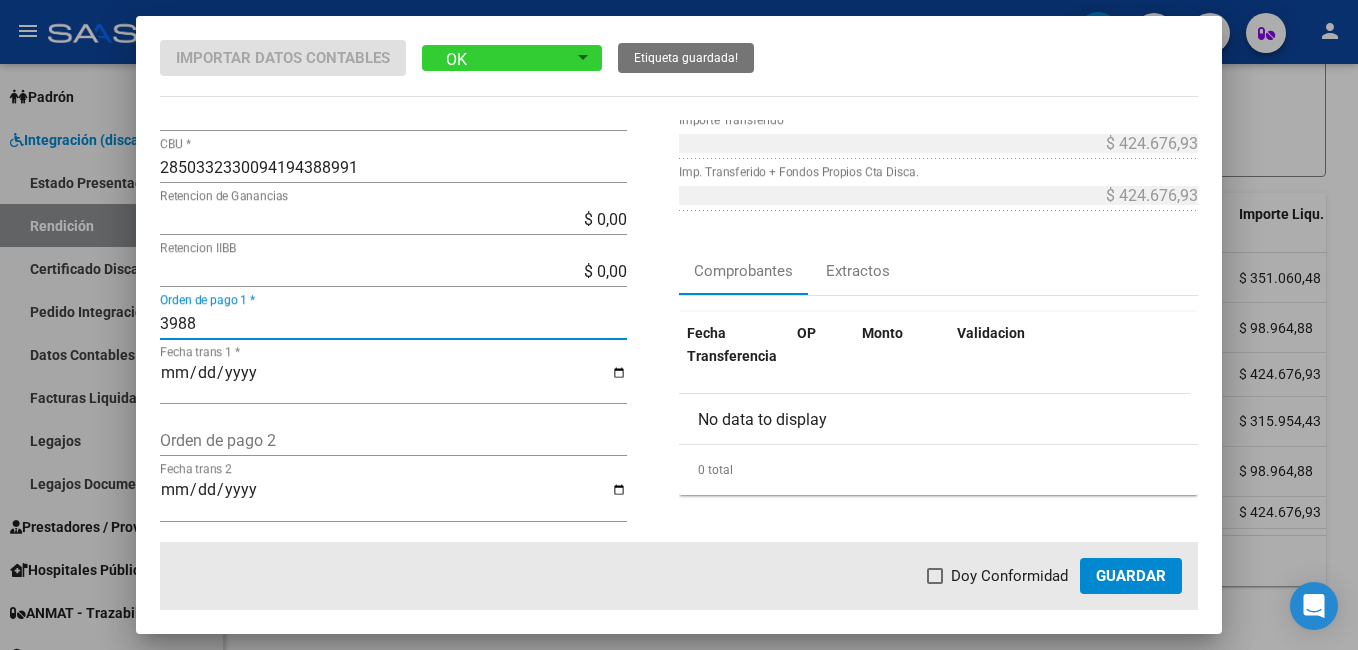 type on "3988" 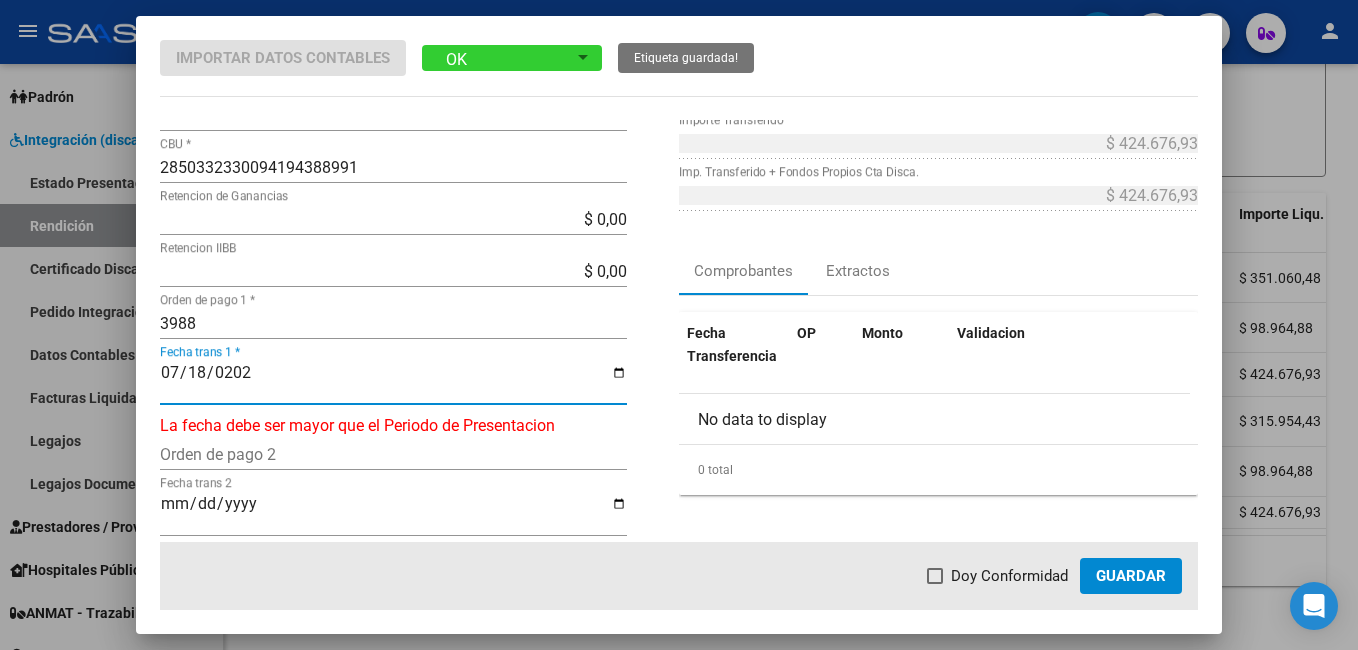 type on "2025-07-18" 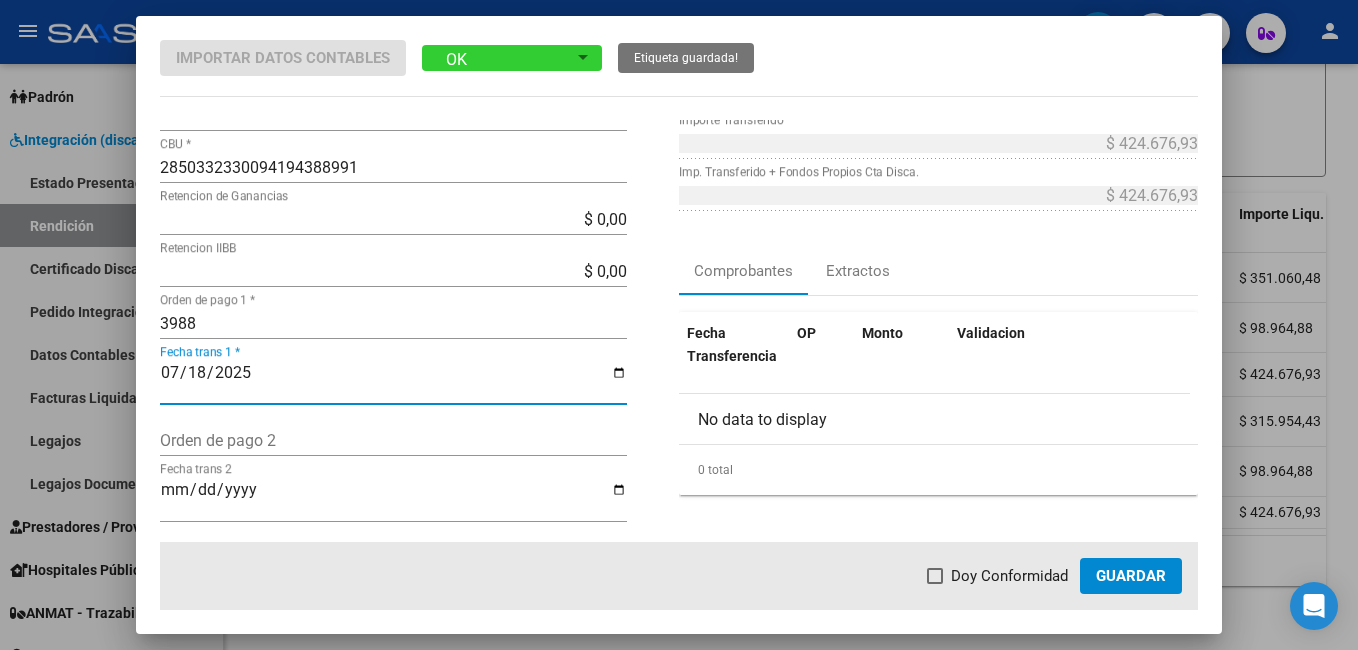 click at bounding box center (935, 576) 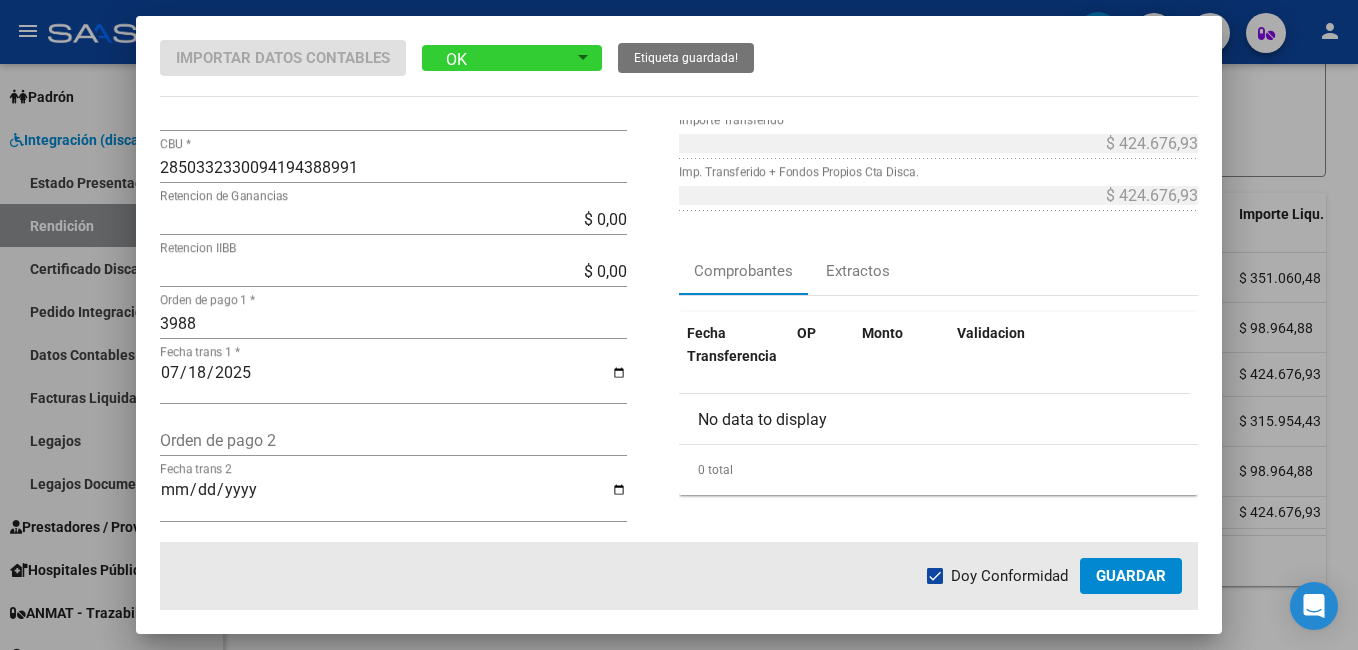 click on "Guardar" 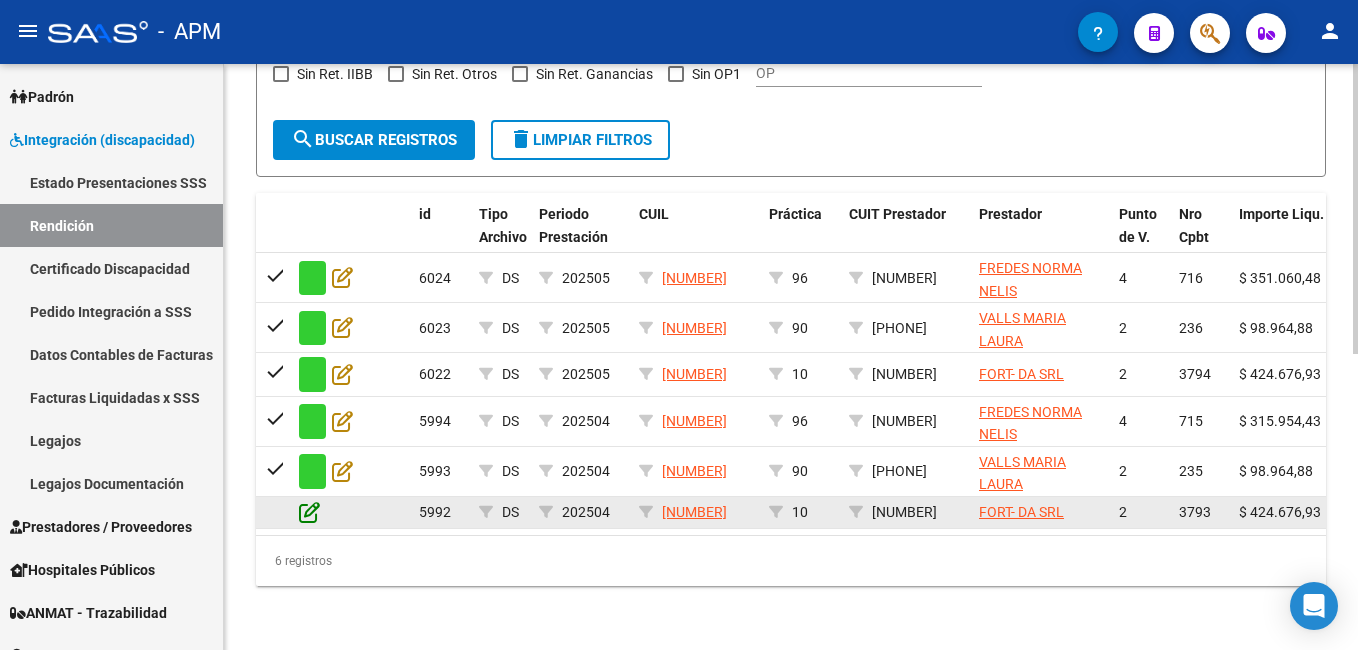 click 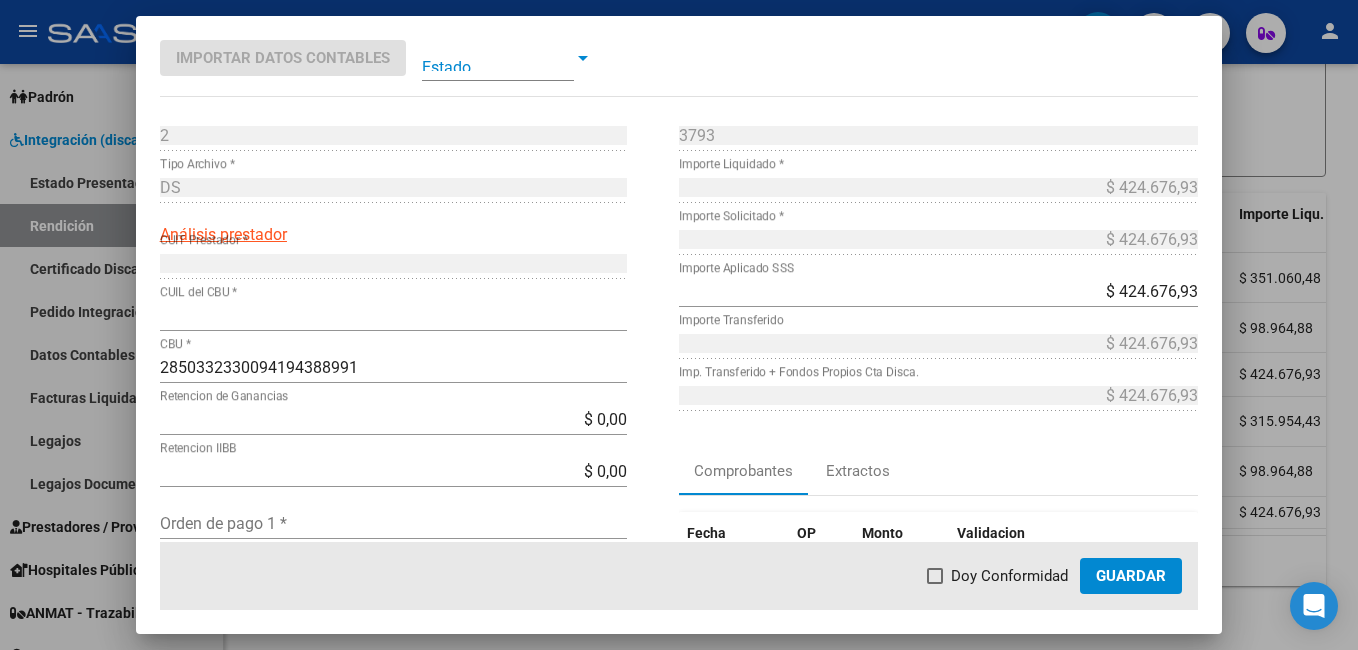 click at bounding box center [498, 58] 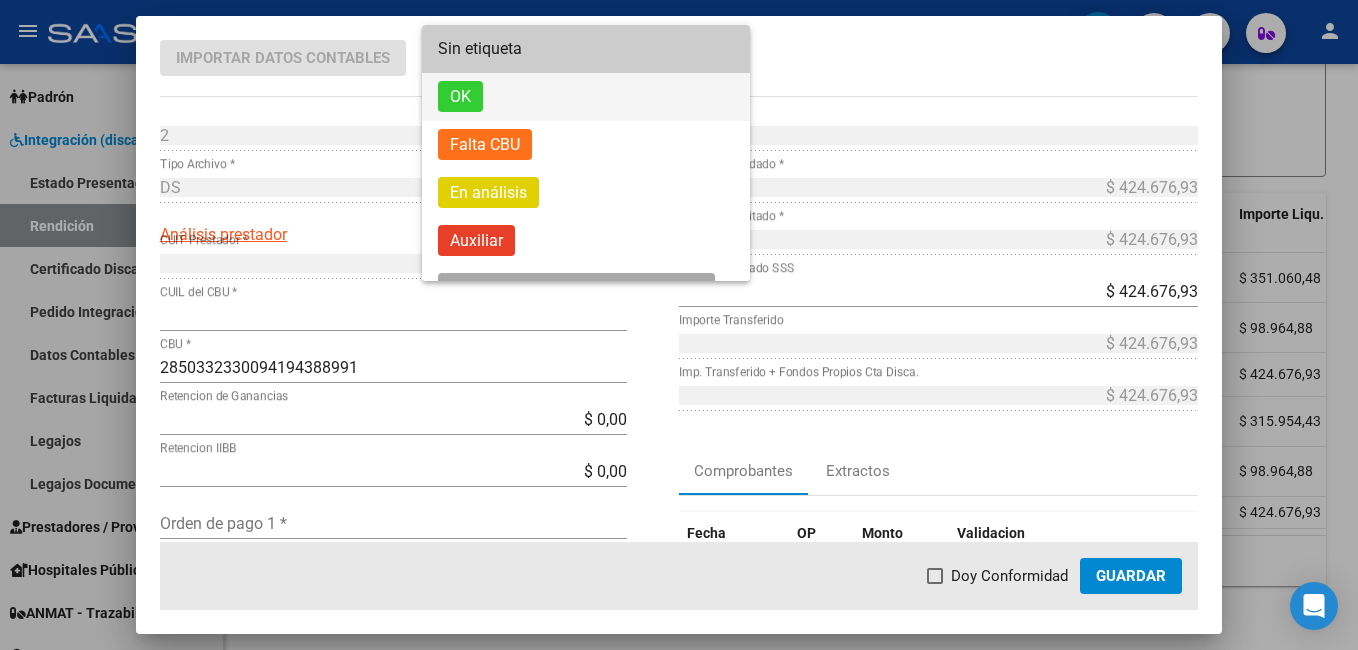 click on "OK" at bounding box center (586, 97) 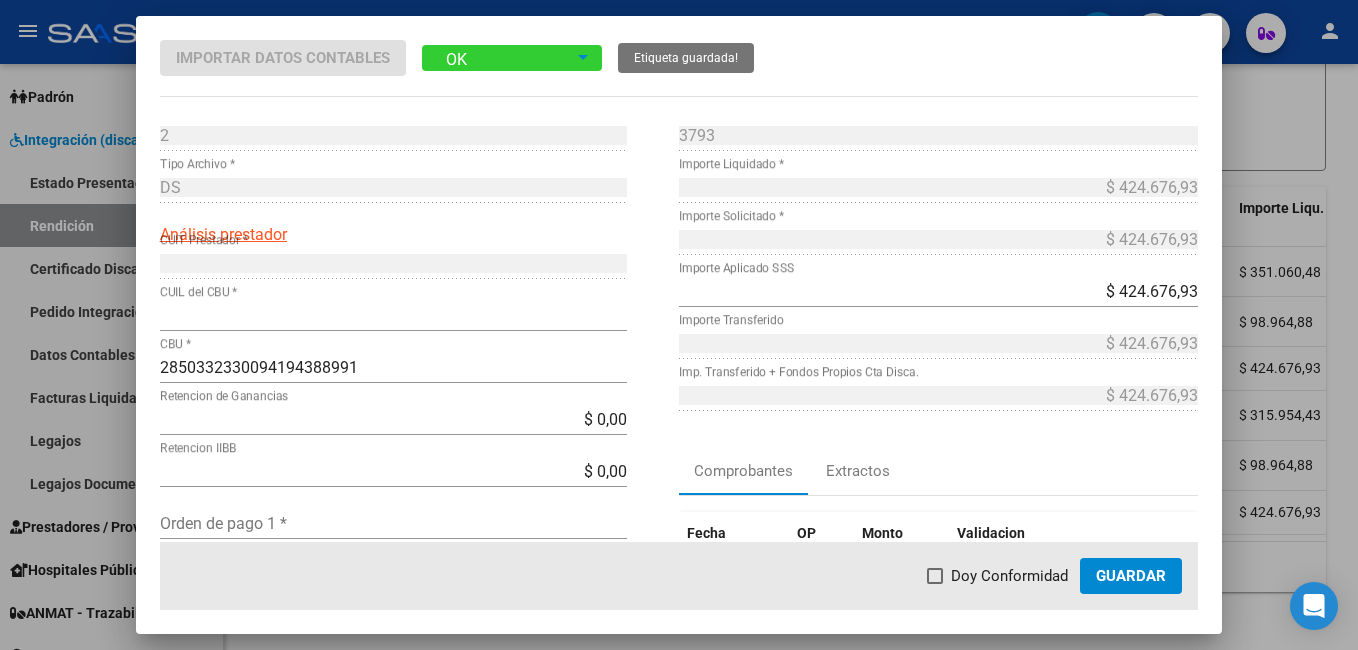 scroll, scrollTop: 200, scrollLeft: 0, axis: vertical 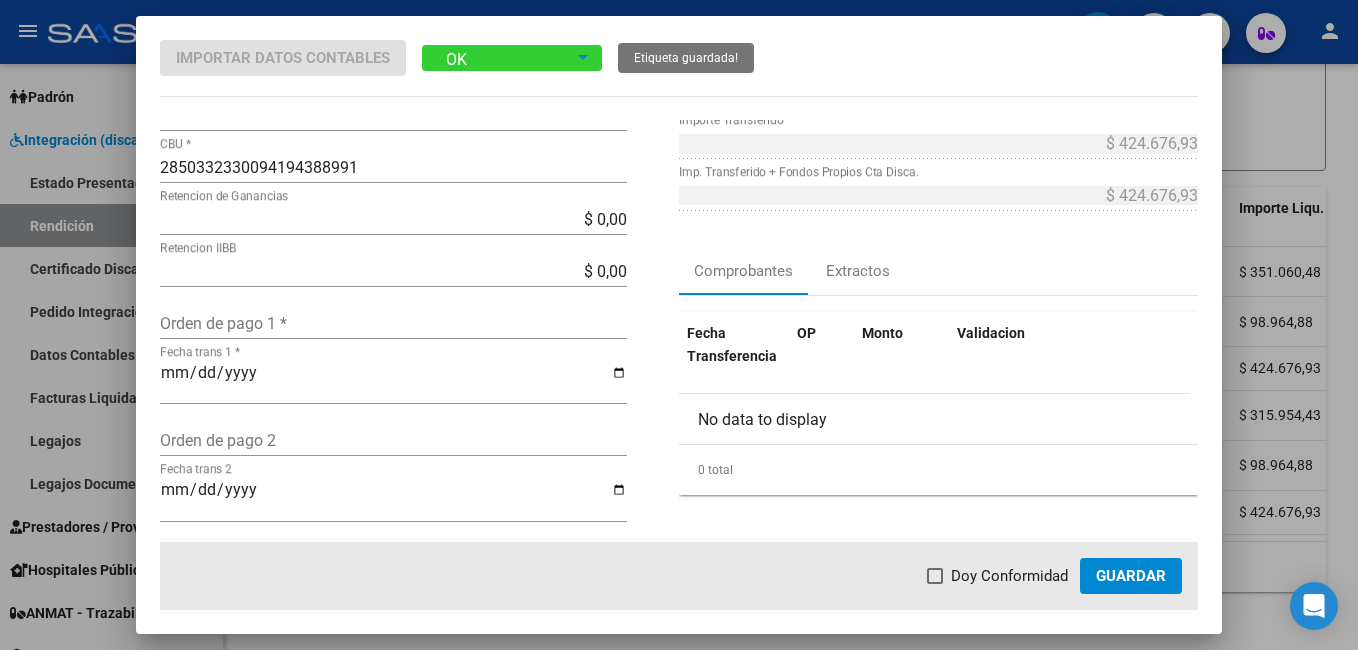click on "Orden de pago 1 *" at bounding box center (393, 323) 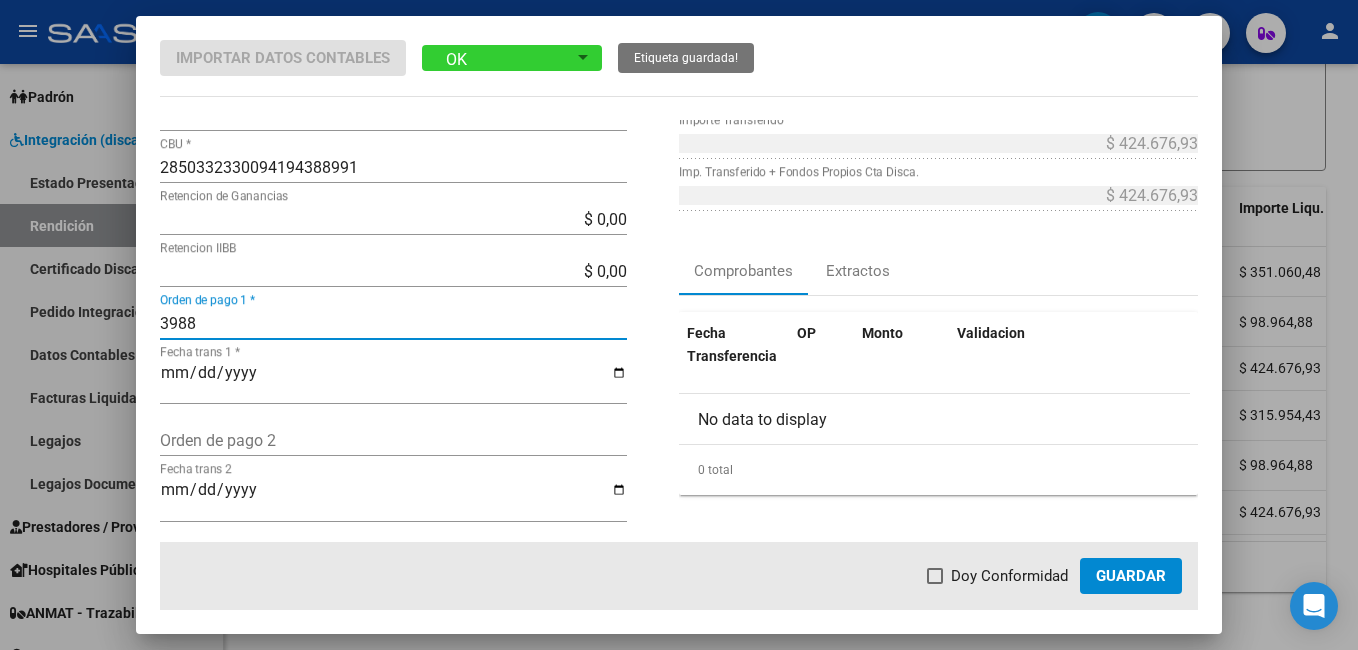 type on "3988" 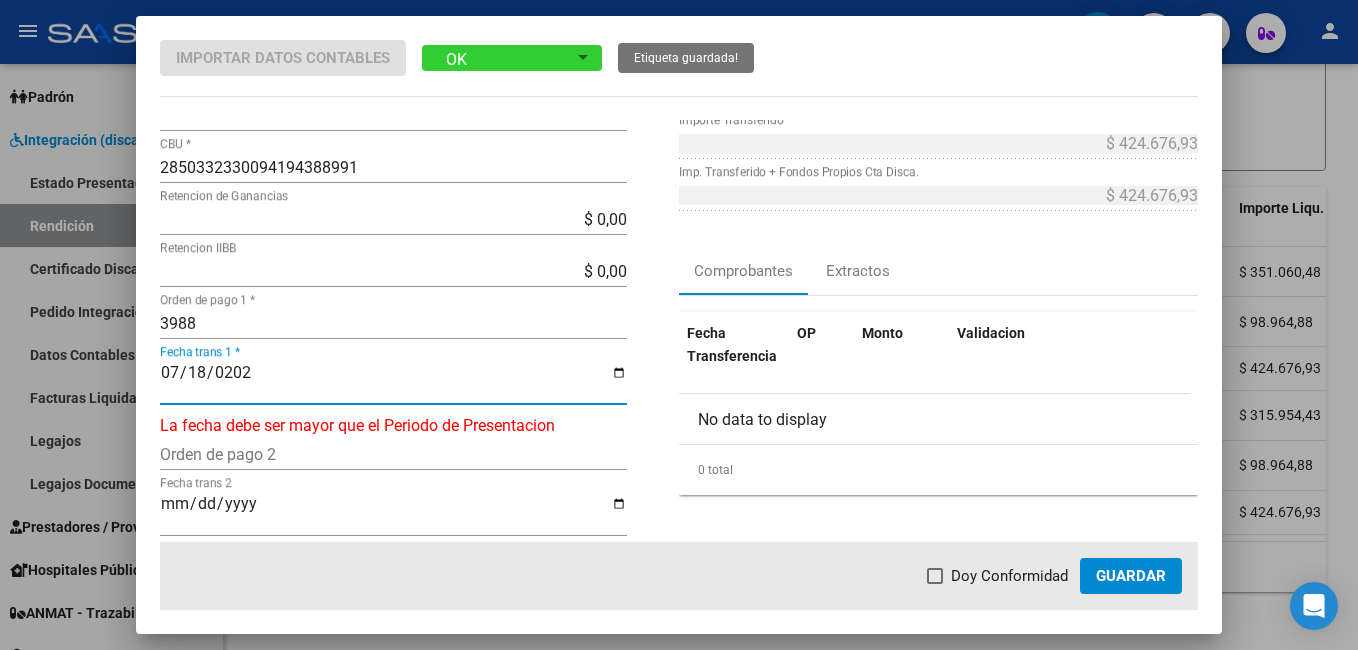 type on "2025-07-18" 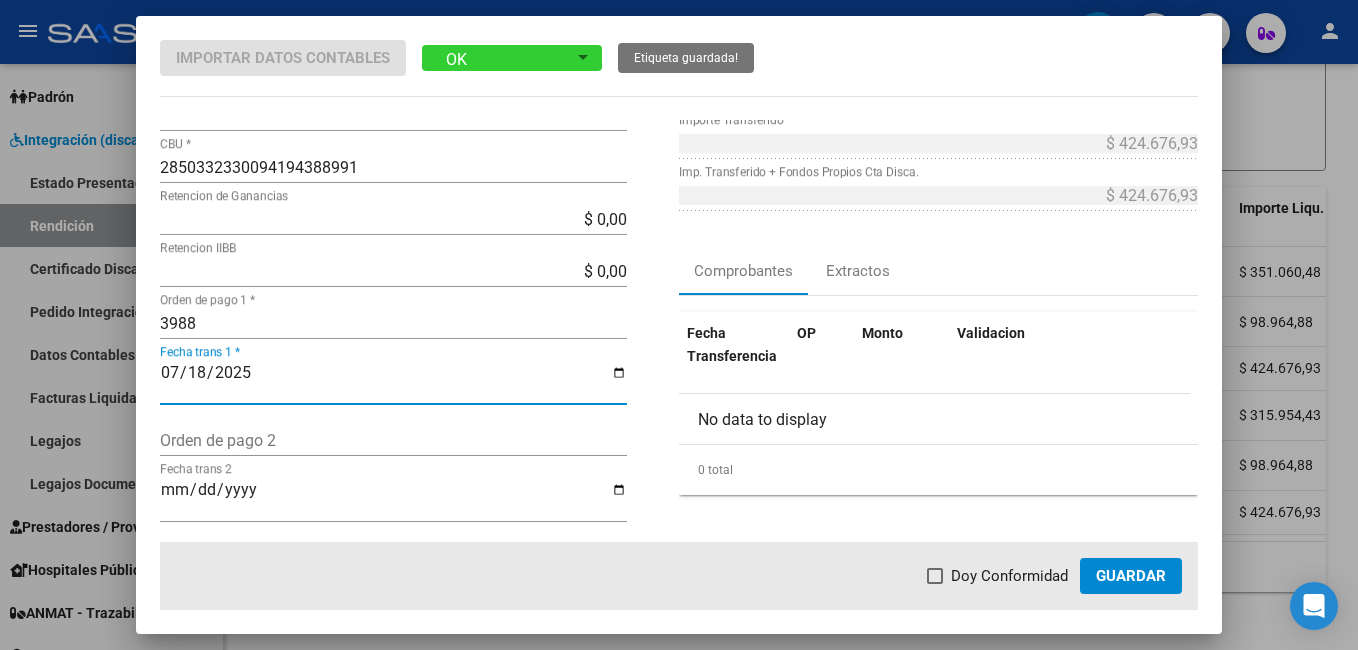 click at bounding box center (935, 576) 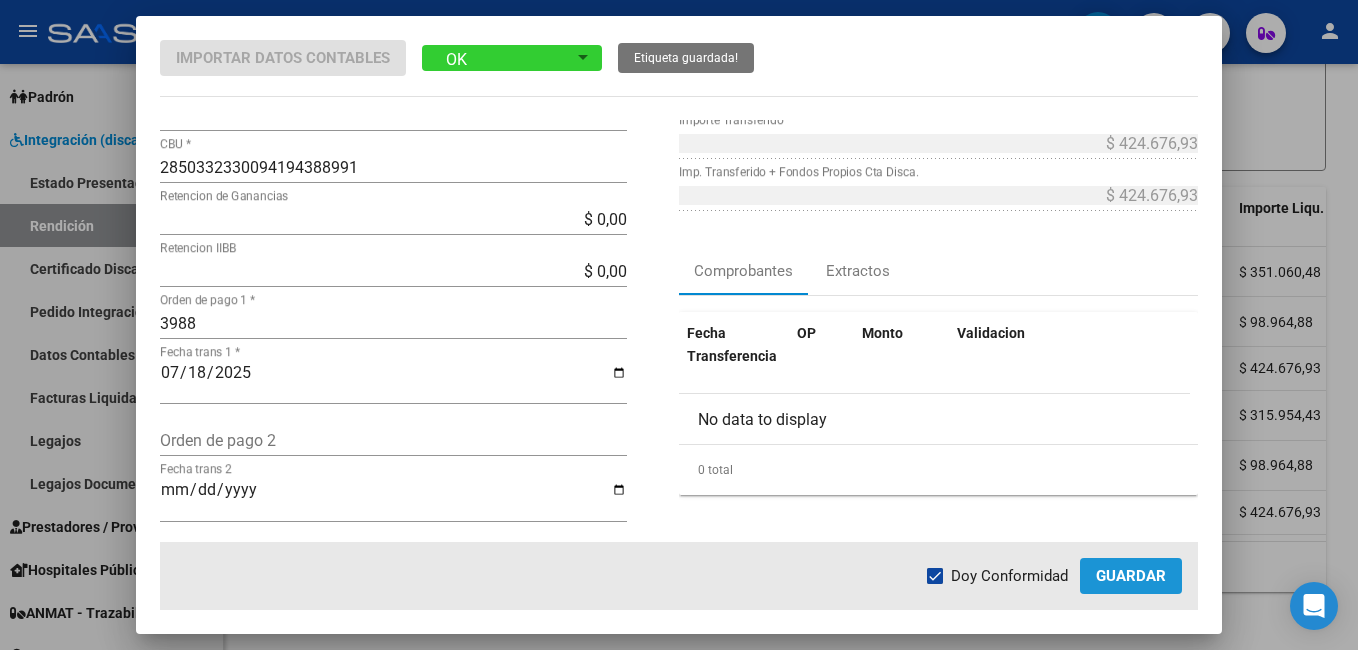 click on "Guardar" 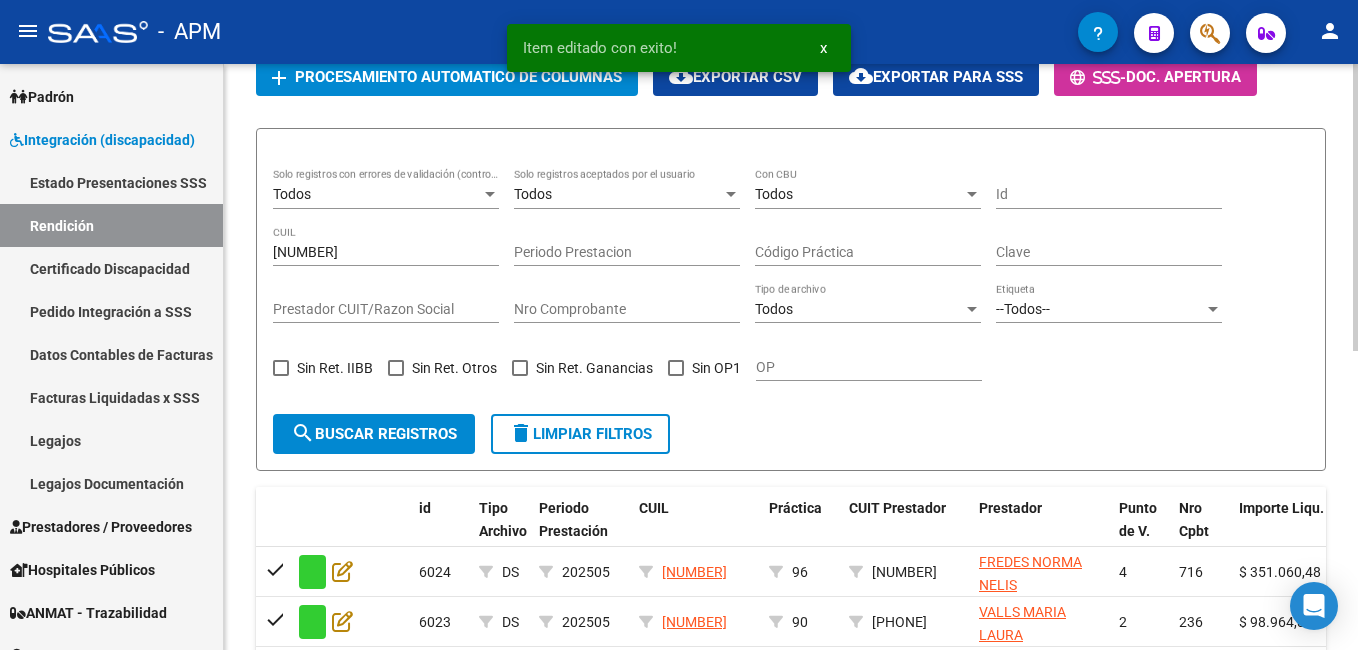 scroll, scrollTop: 189, scrollLeft: 0, axis: vertical 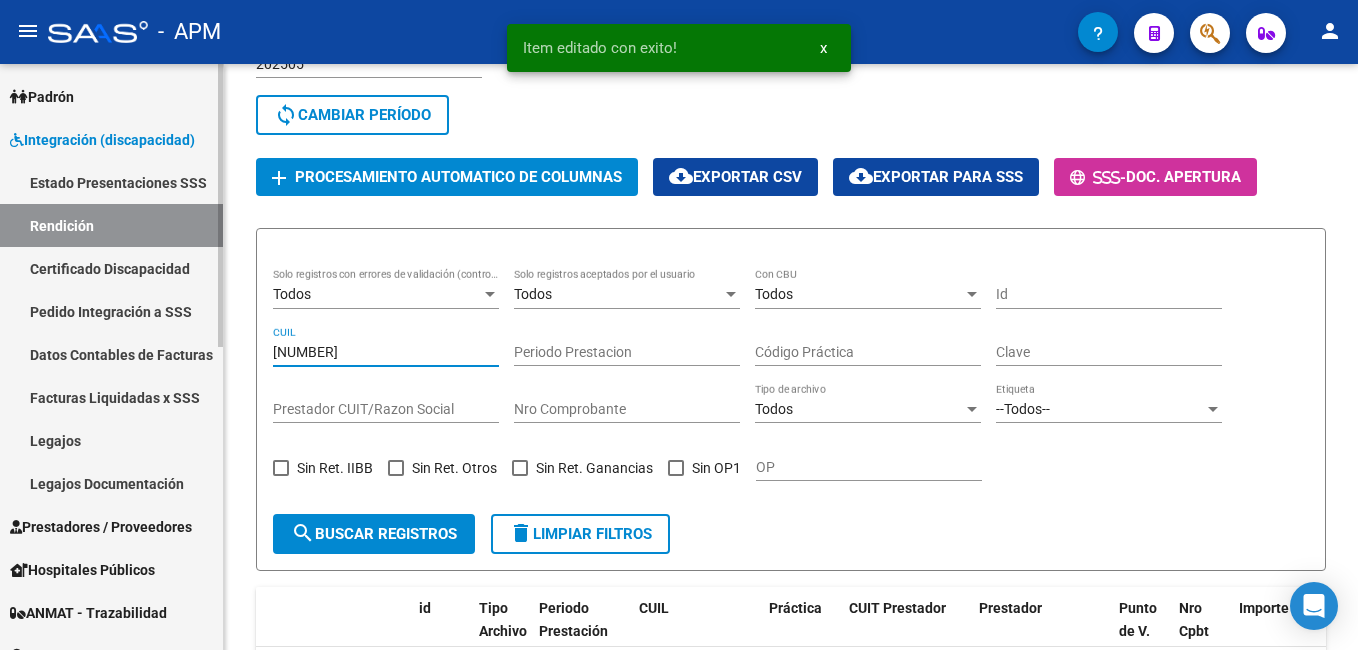 drag, startPoint x: 396, startPoint y: 358, endPoint x: 0, endPoint y: 298, distance: 400.51965 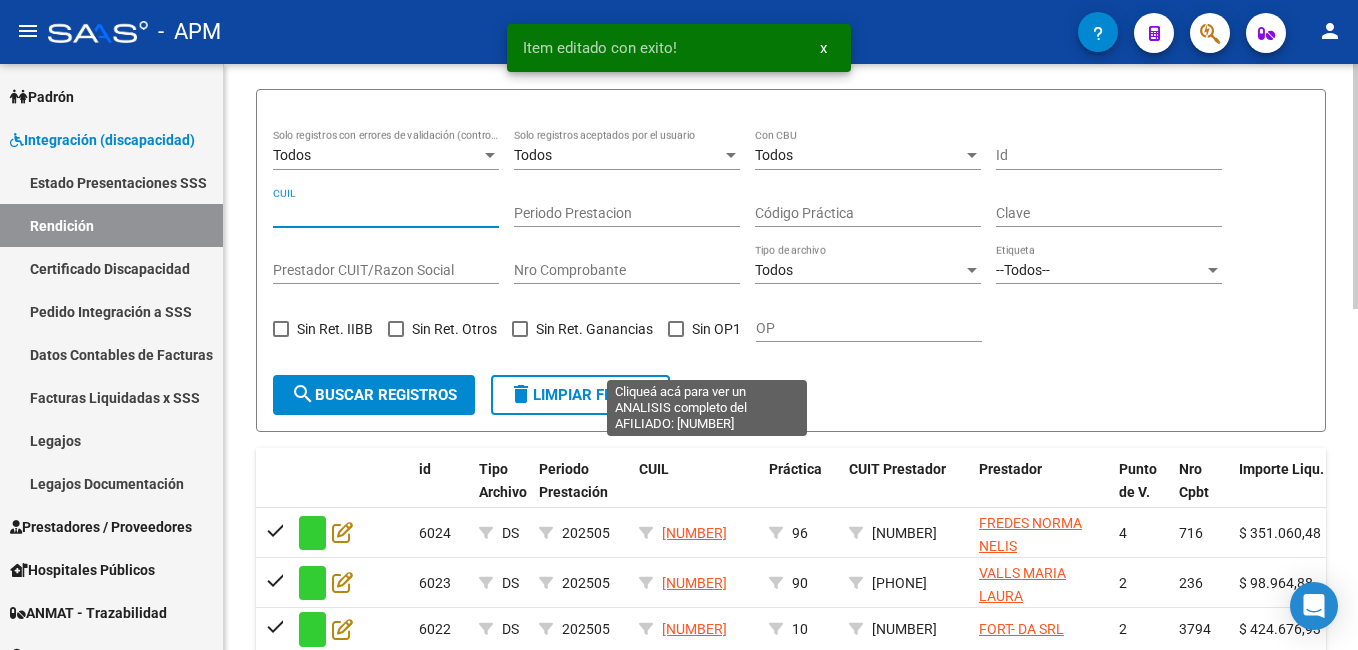 scroll, scrollTop: 689, scrollLeft: 0, axis: vertical 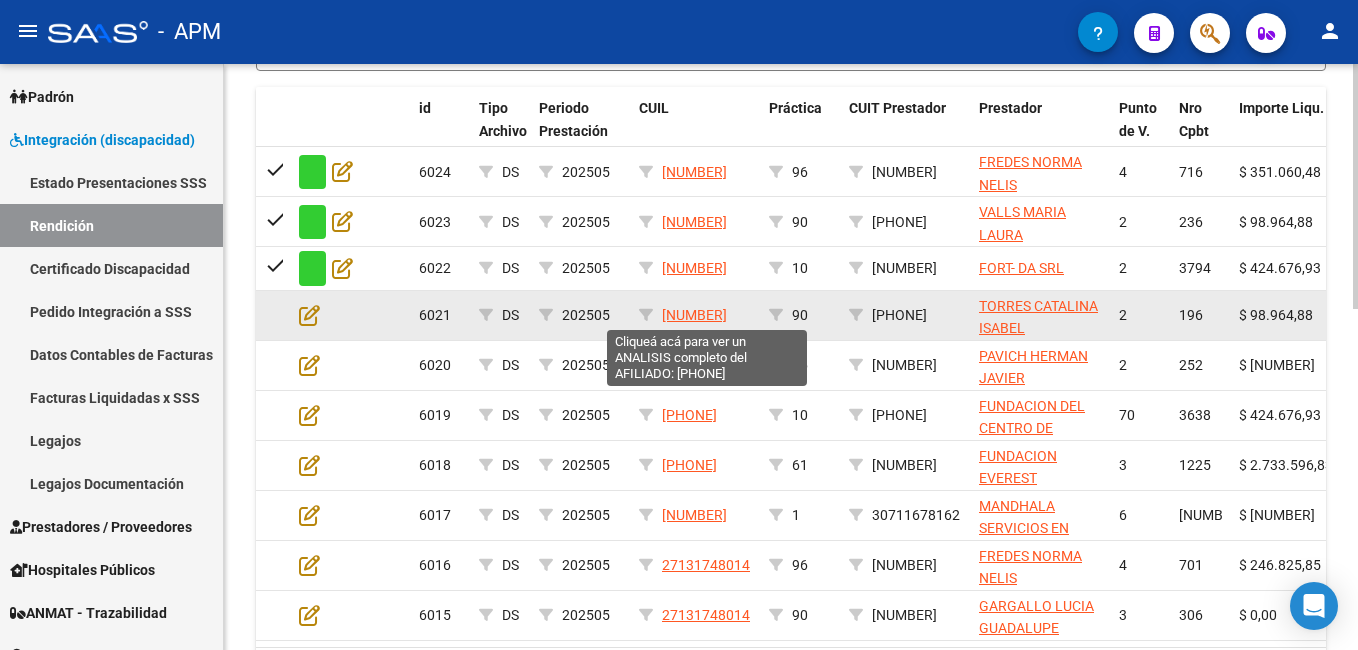 drag, startPoint x: 756, startPoint y: 319, endPoint x: 667, endPoint y: 321, distance: 89.02247 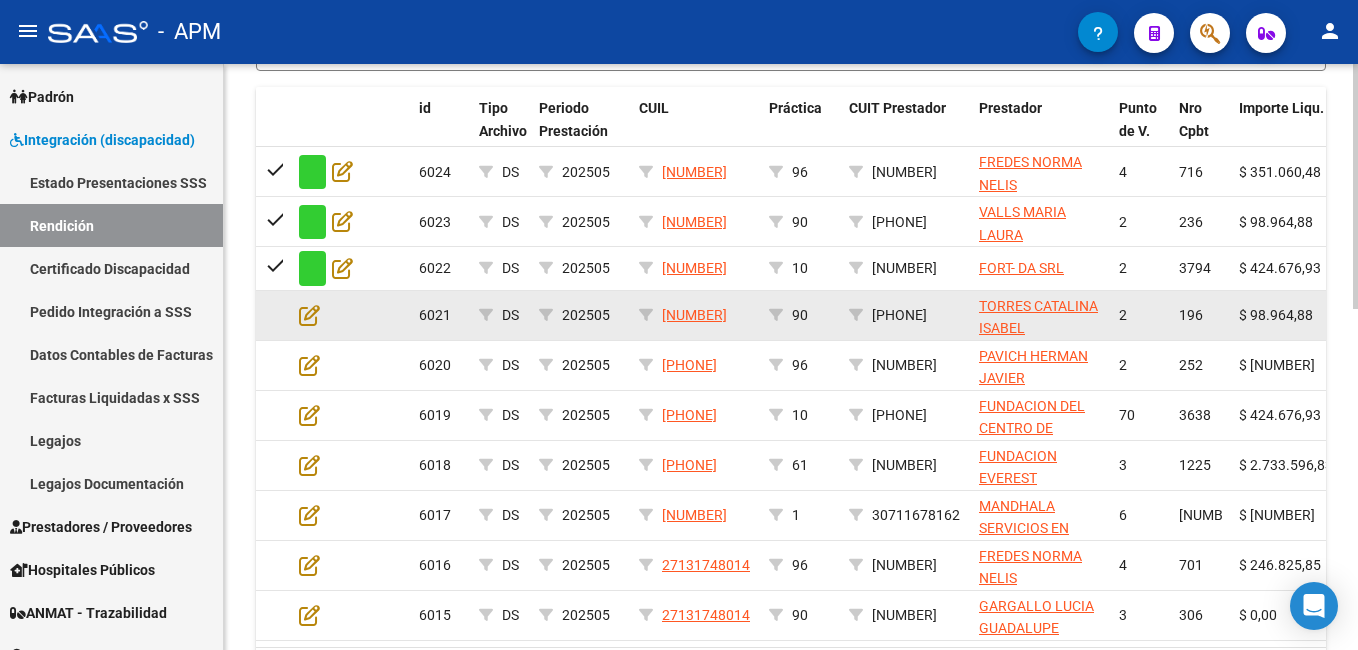drag, startPoint x: 667, startPoint y: 321, endPoint x: 684, endPoint y: 314, distance: 18.384777 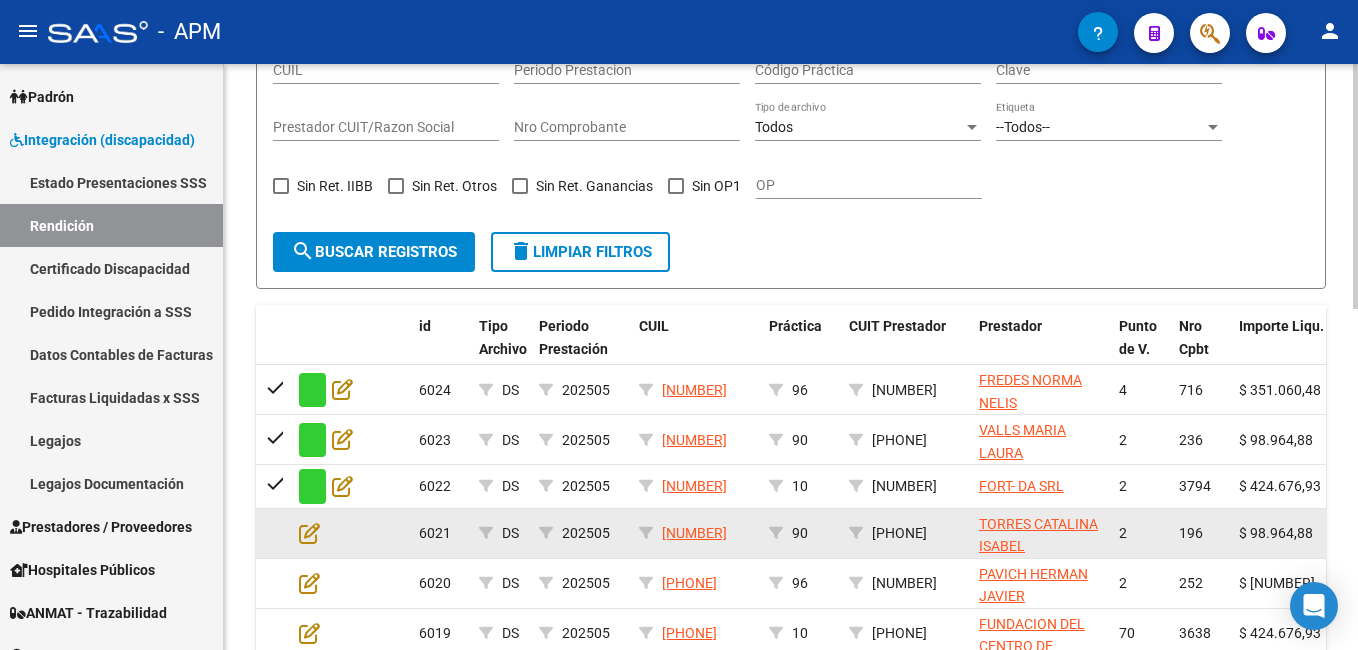 scroll, scrollTop: 389, scrollLeft: 0, axis: vertical 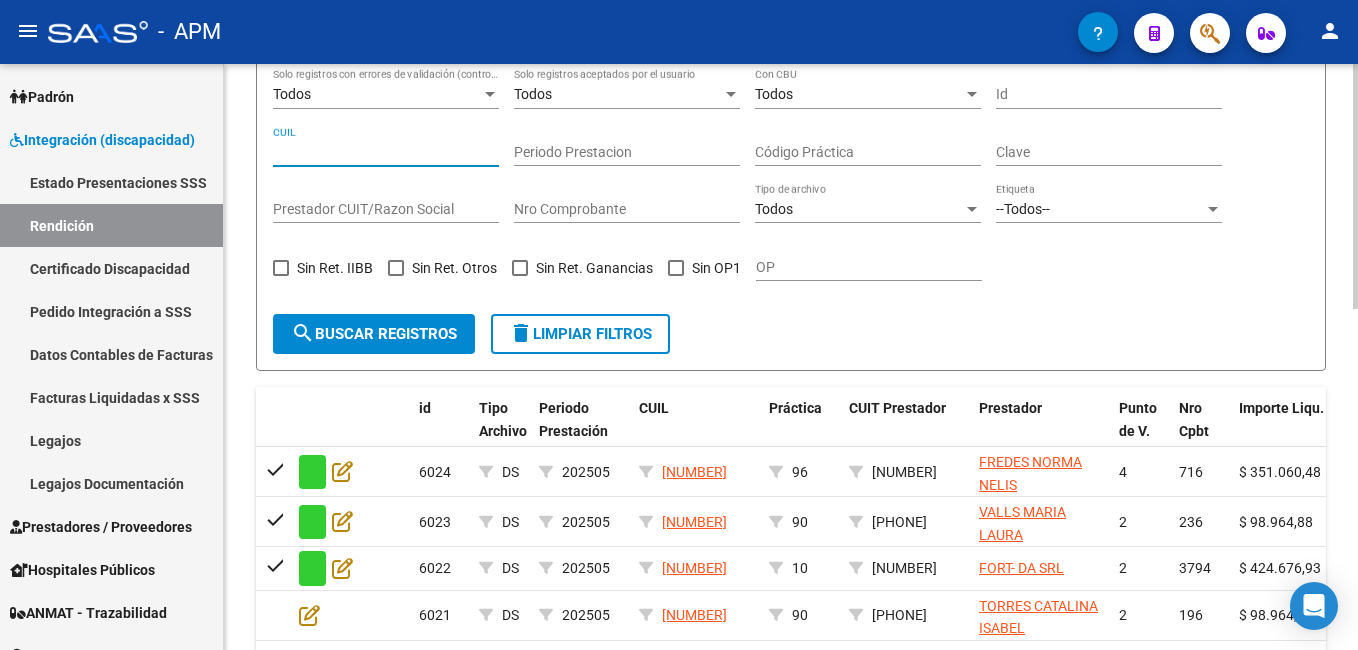 paste on "[NUMBER]" 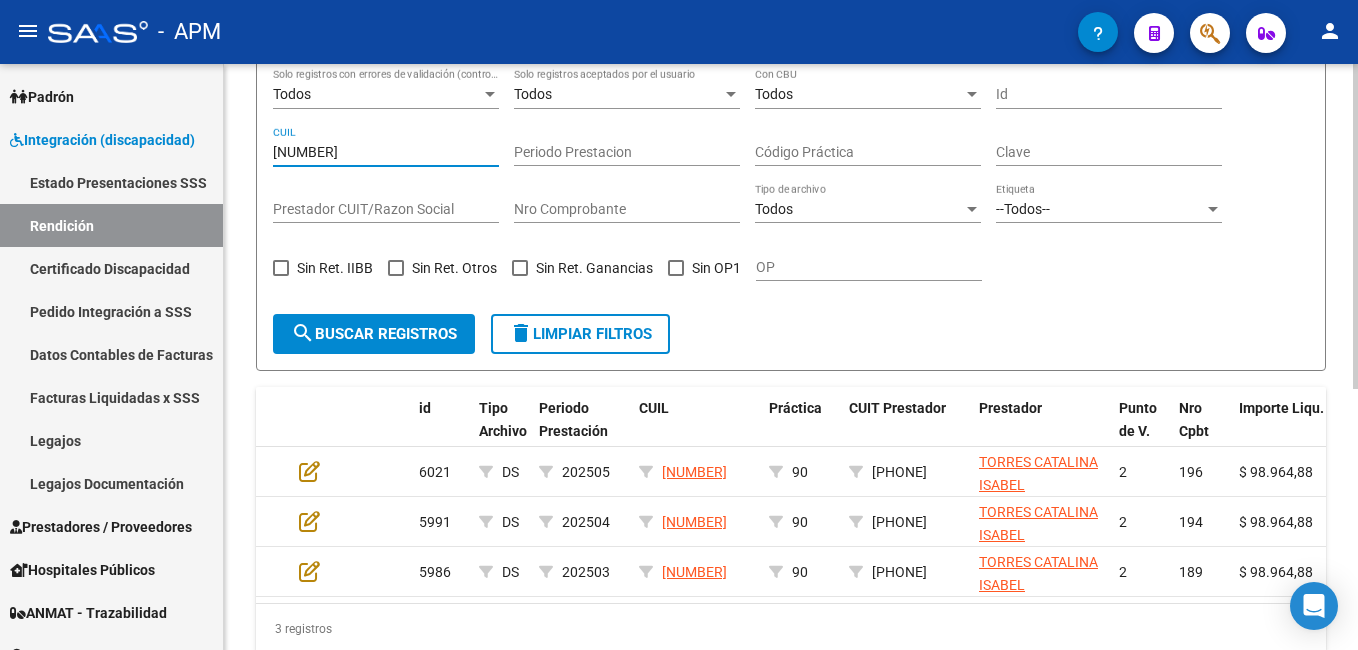 type on "[NUMBER]" 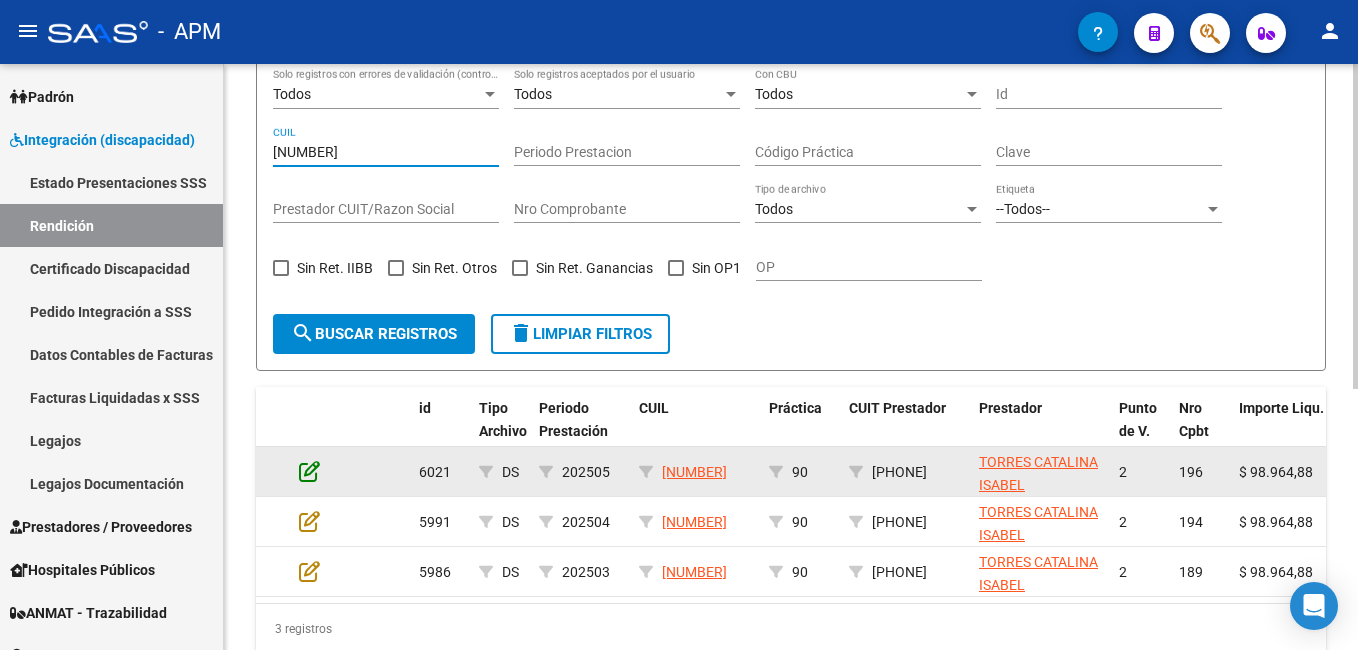 click 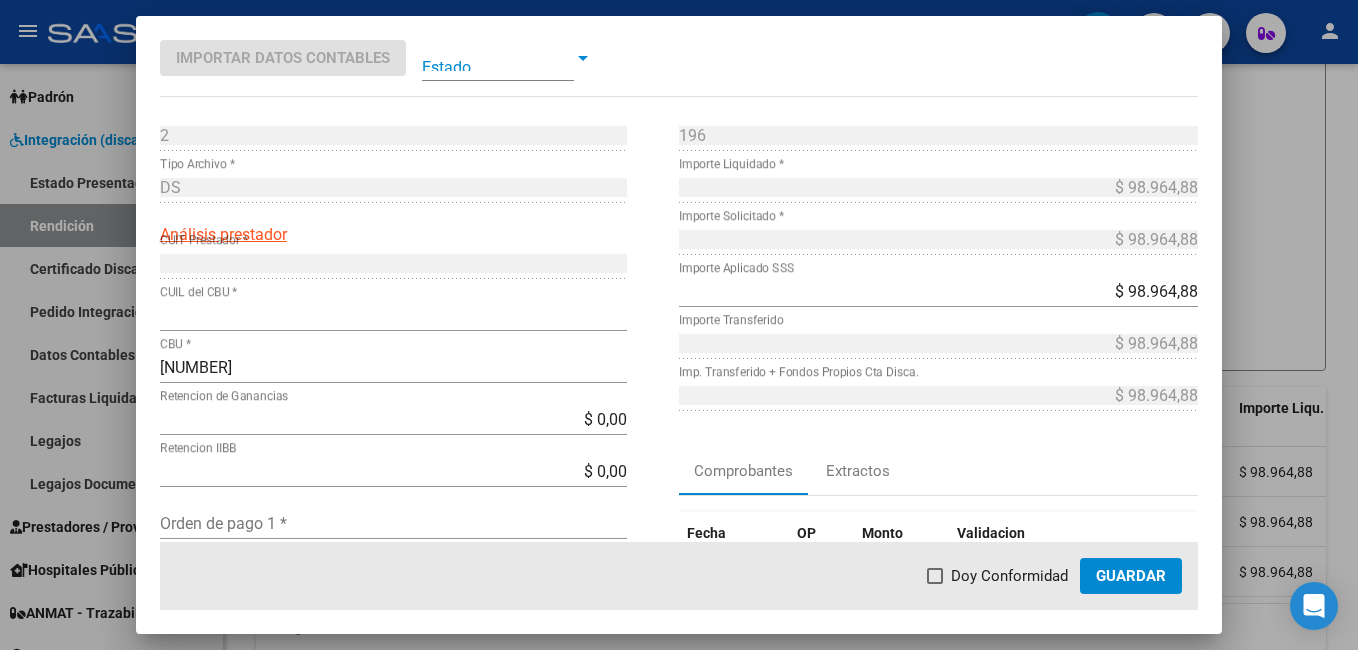 click at bounding box center [498, 58] 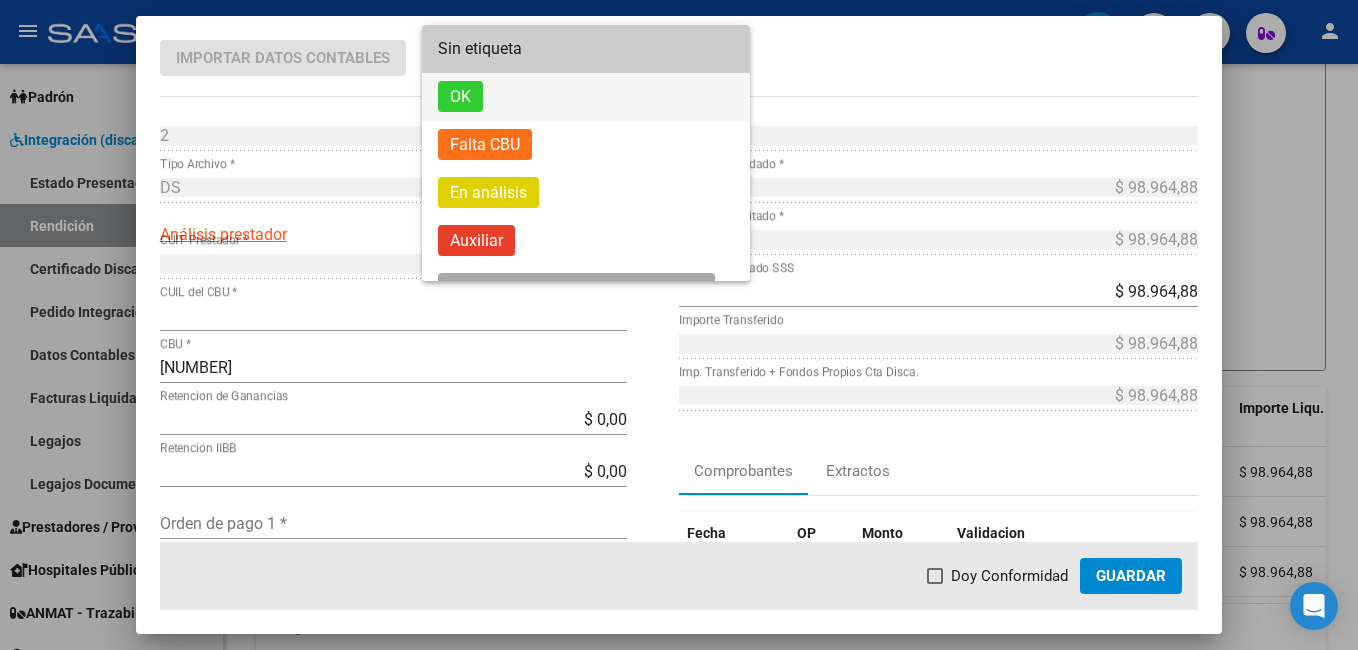 click on "OK" at bounding box center [586, 97] 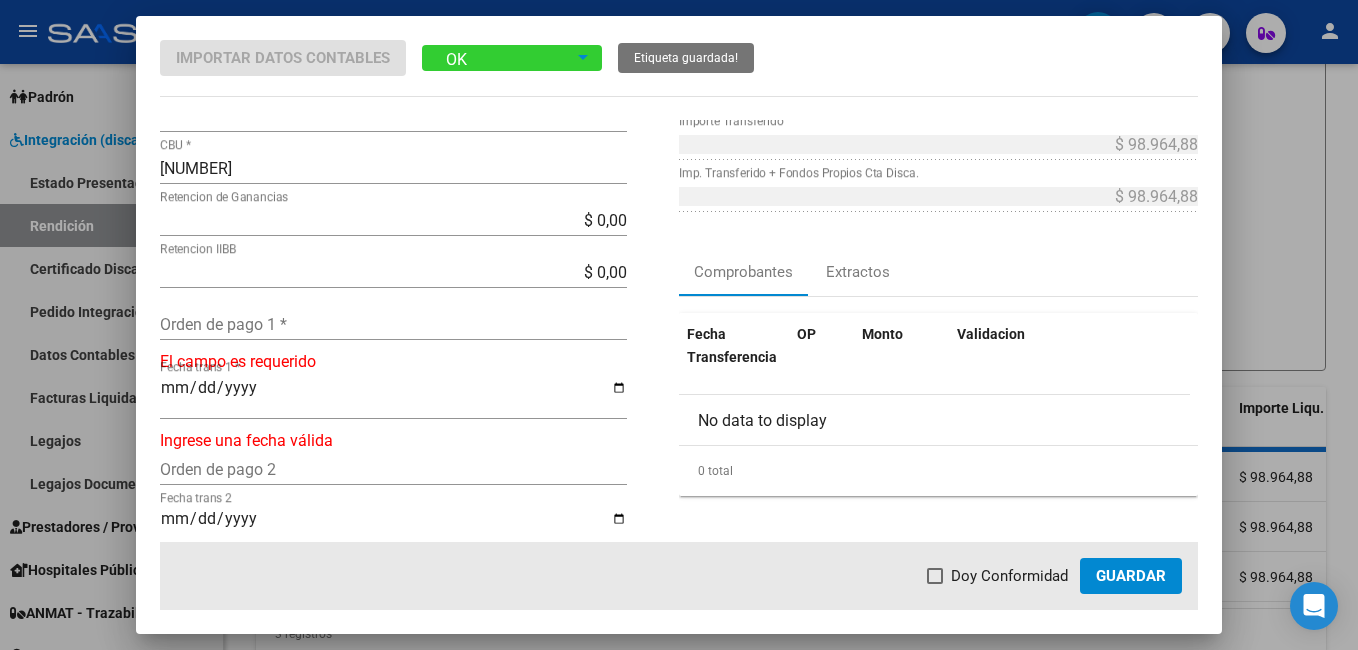 scroll, scrollTop: 200, scrollLeft: 0, axis: vertical 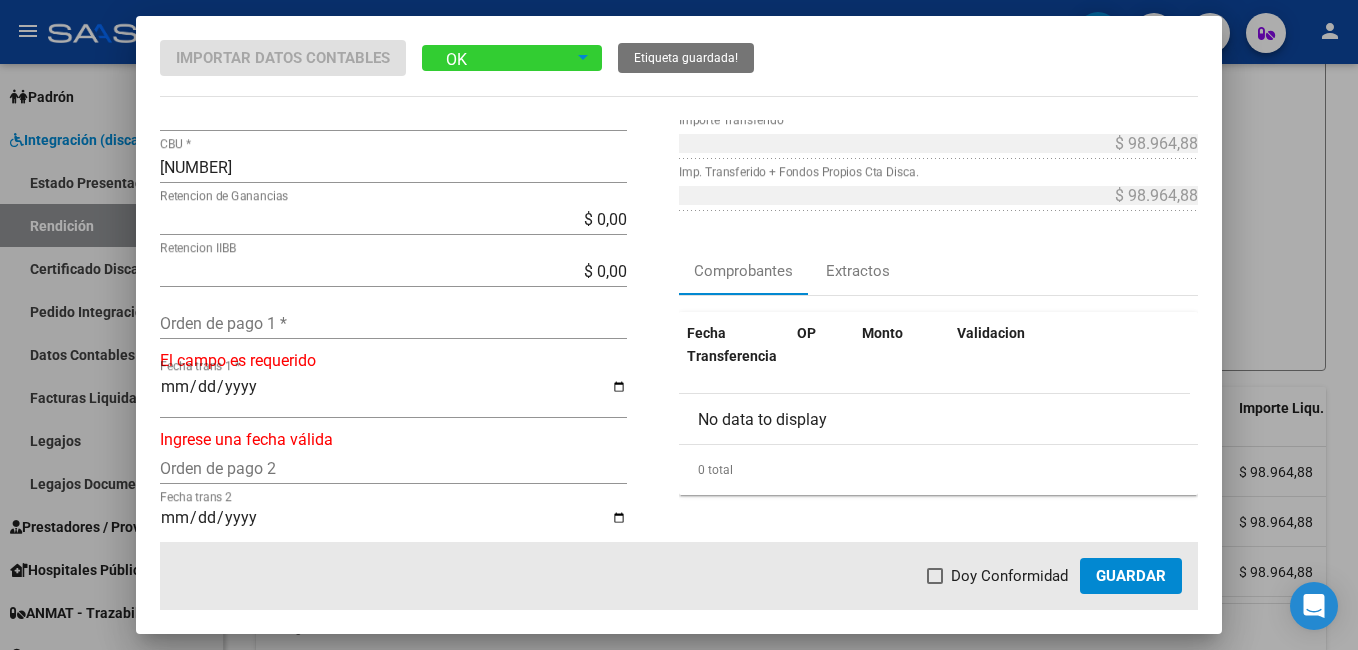 click on "Orden de pago 1 *" at bounding box center (393, 323) 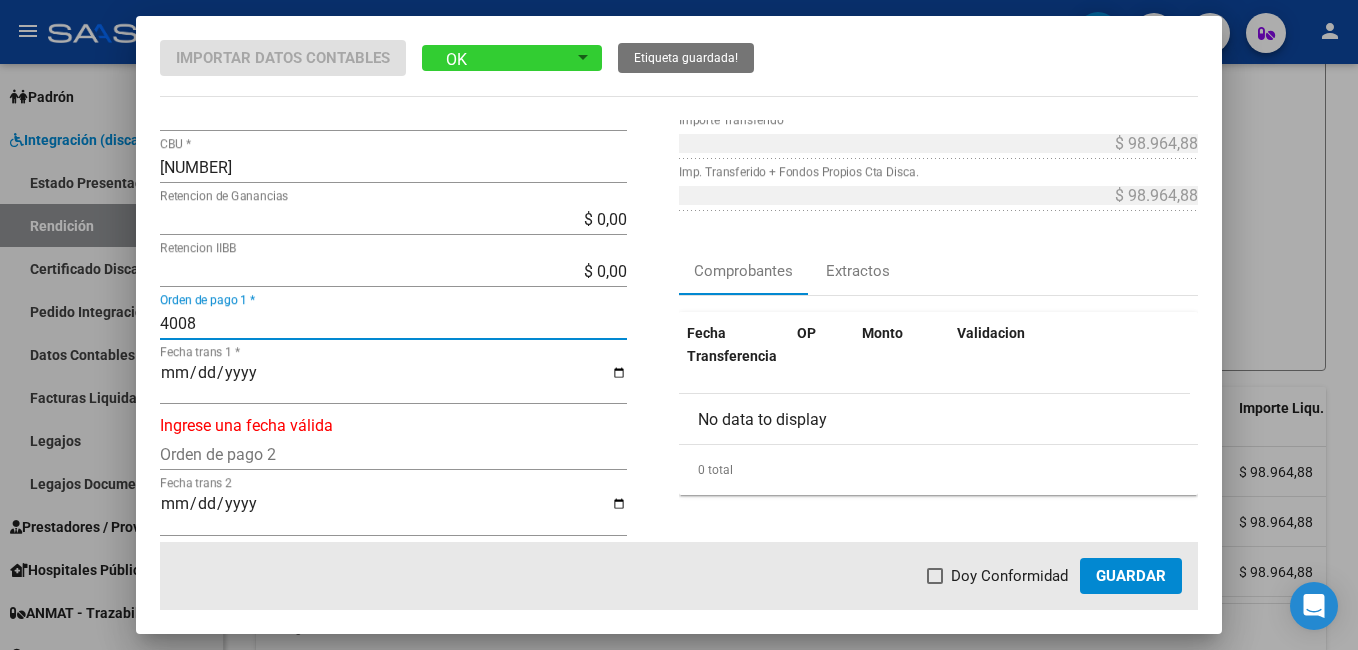 type on "4008" 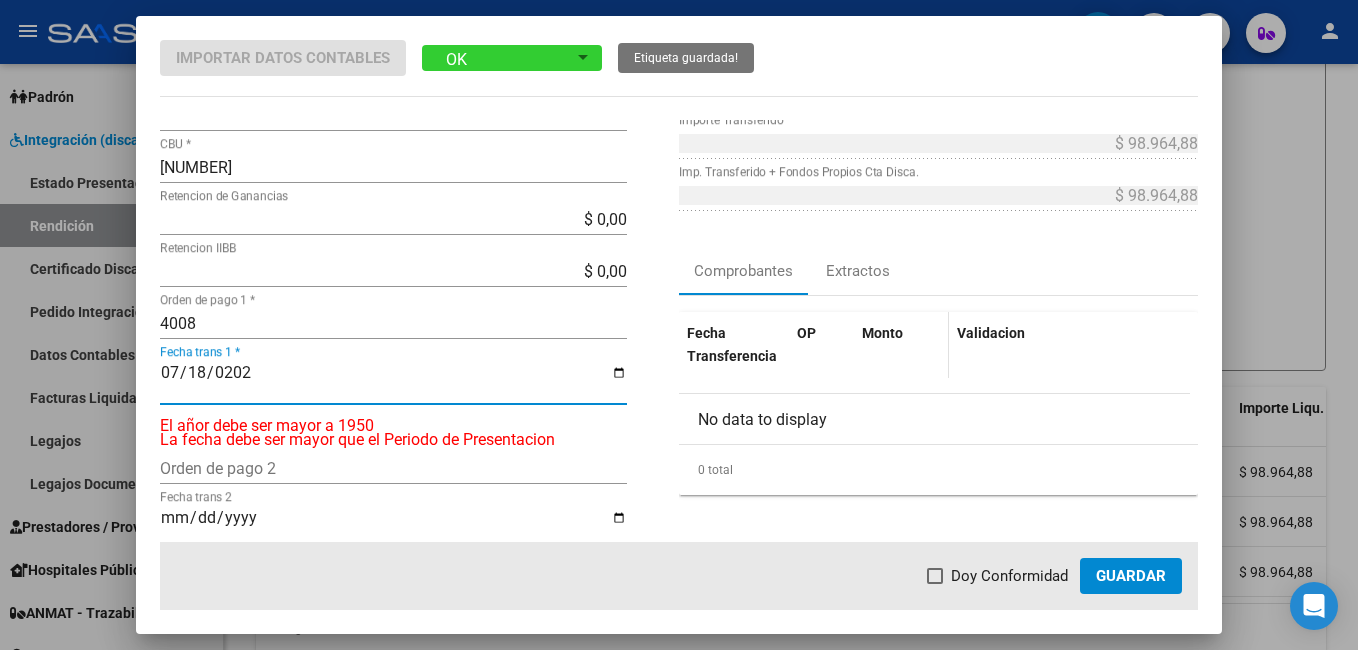 type on "2025-07-18" 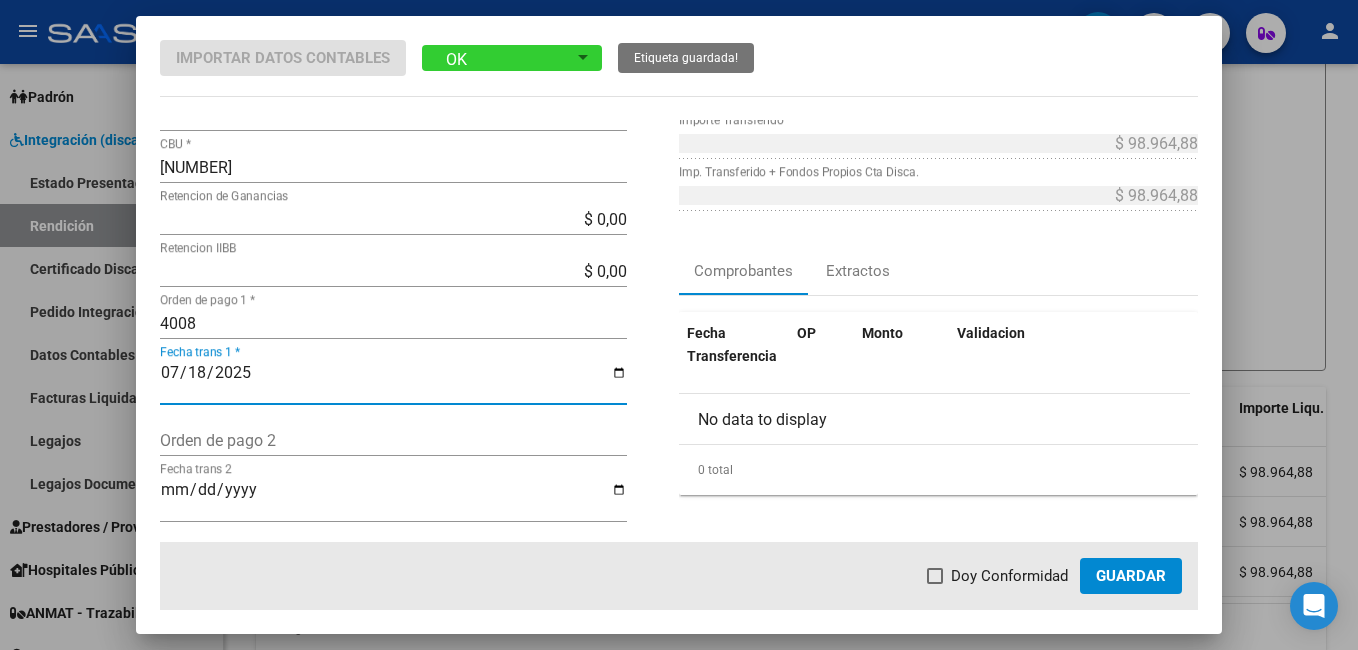 click at bounding box center [935, 576] 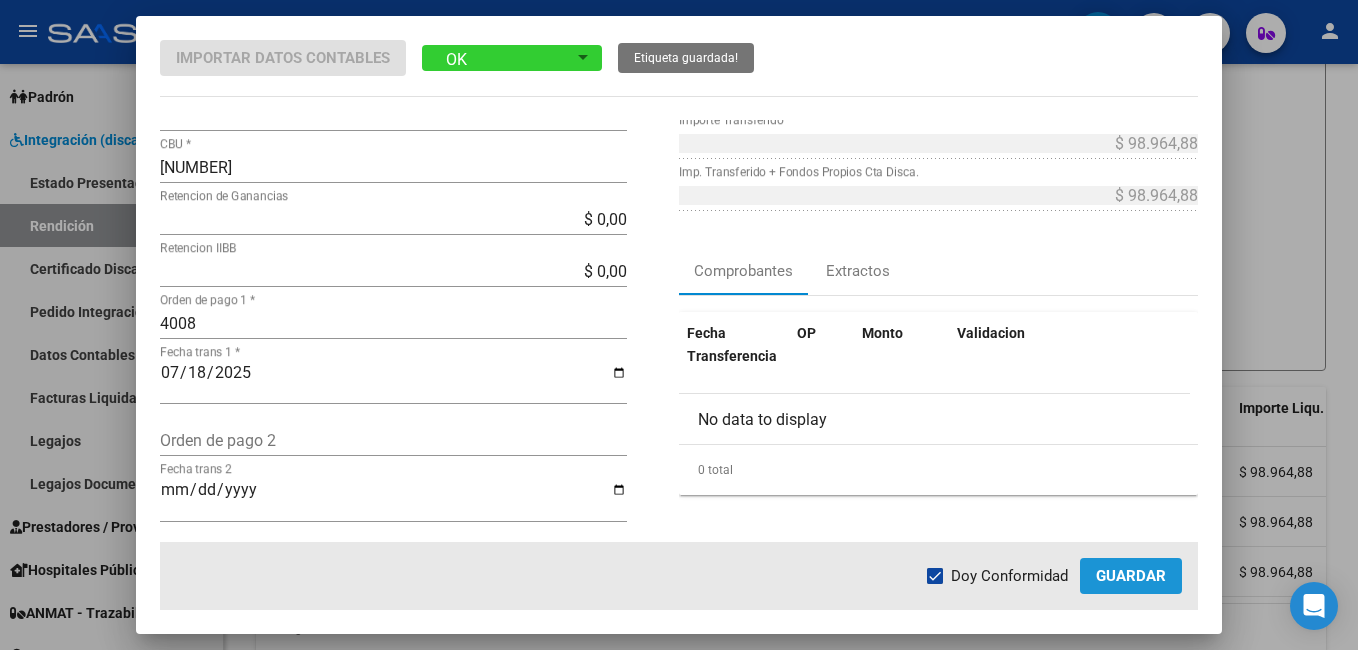 click on "Guardar" 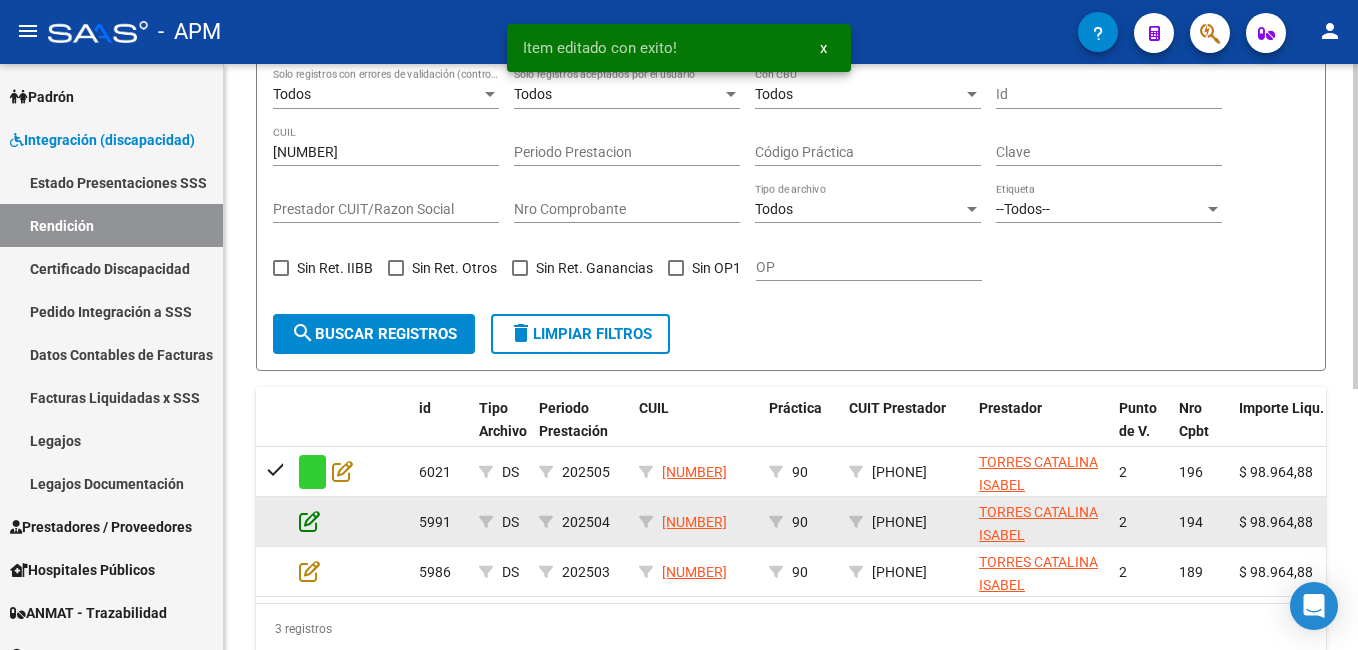 click 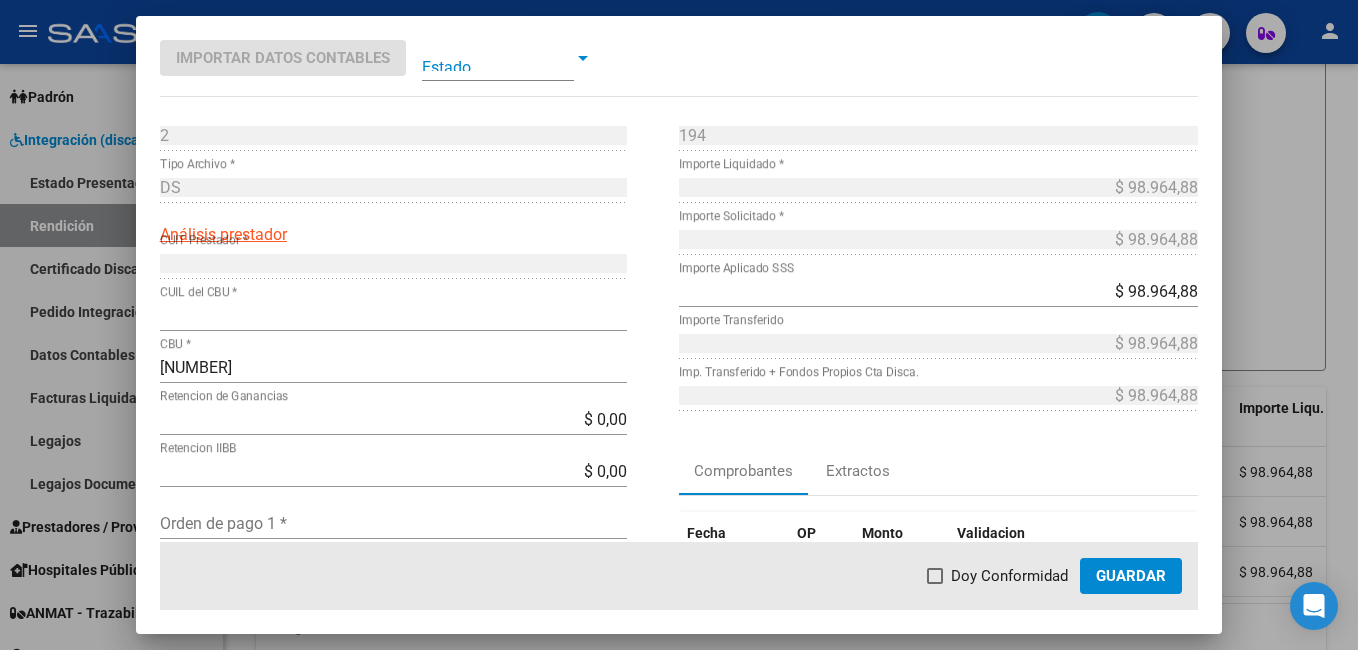 click at bounding box center [498, 58] 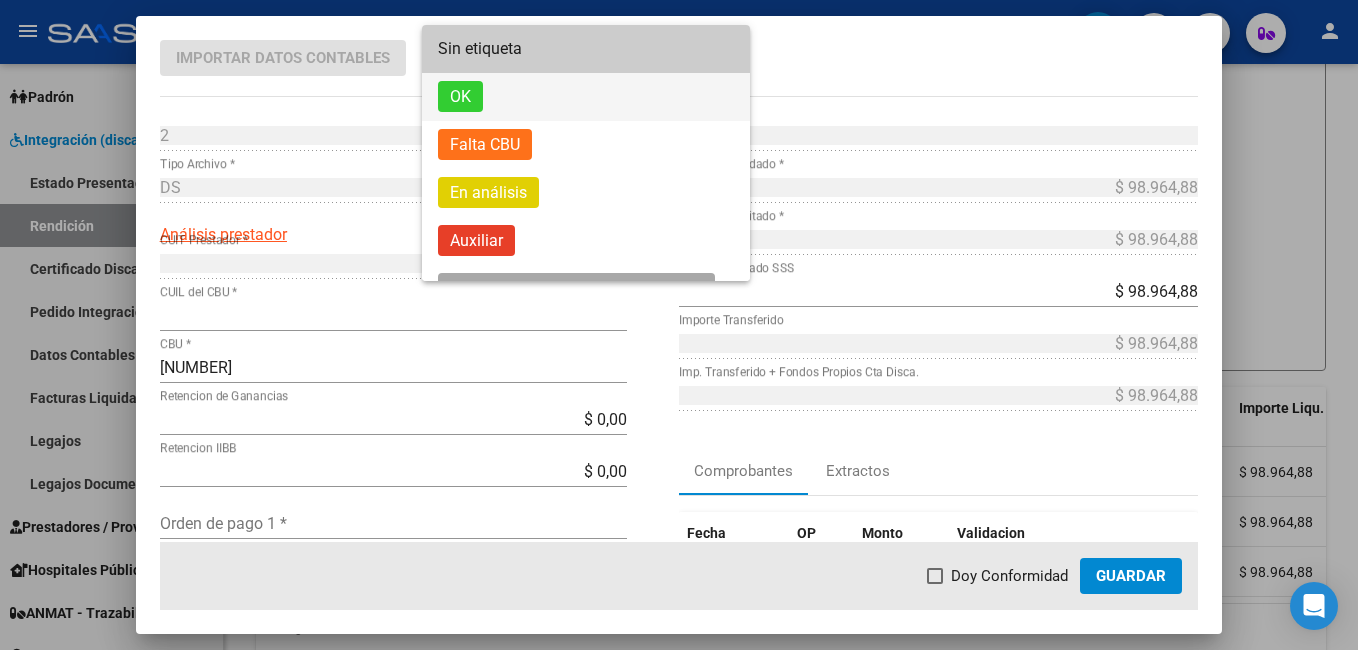 click on "OK" at bounding box center [586, 97] 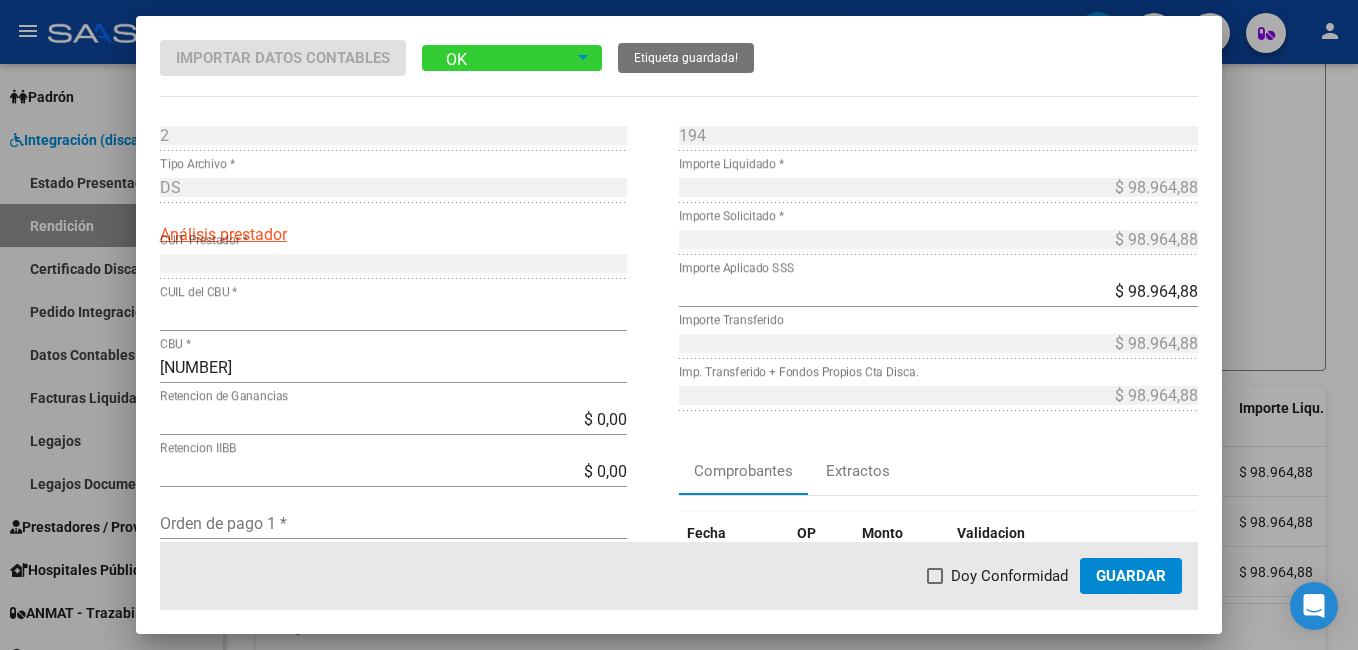 scroll, scrollTop: 200, scrollLeft: 0, axis: vertical 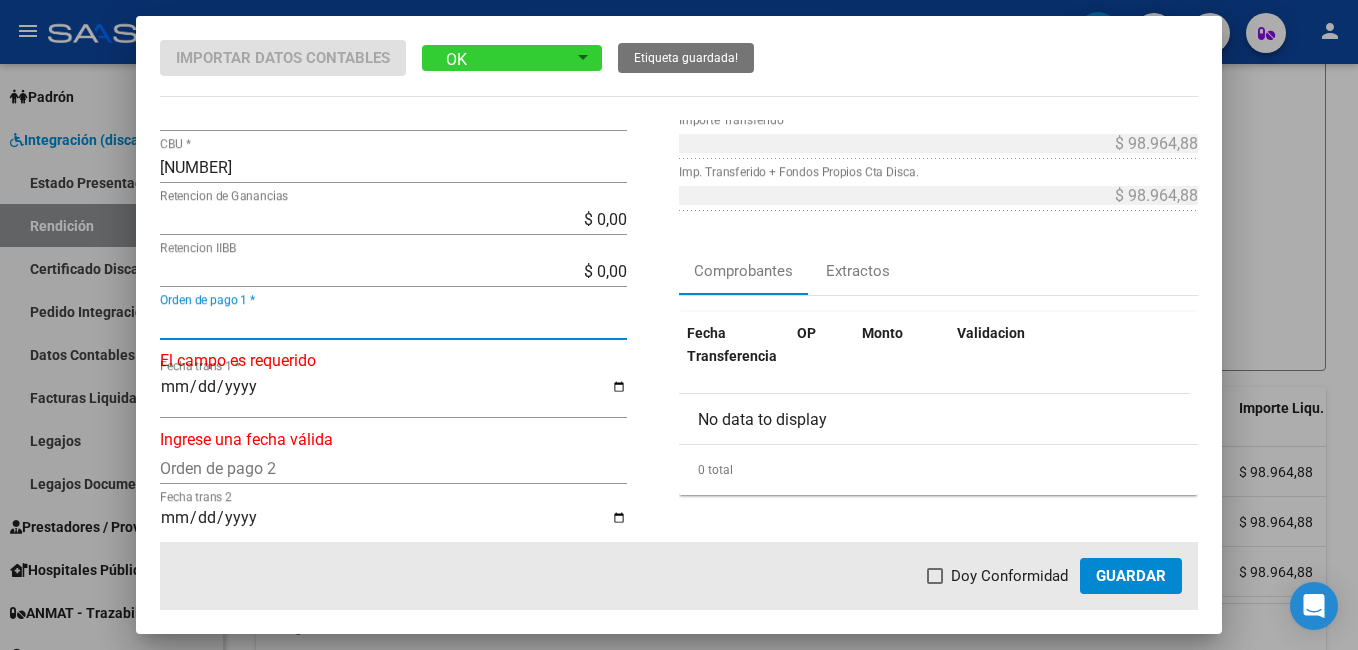 click on "Orden de pago 1 *" at bounding box center [393, 323] 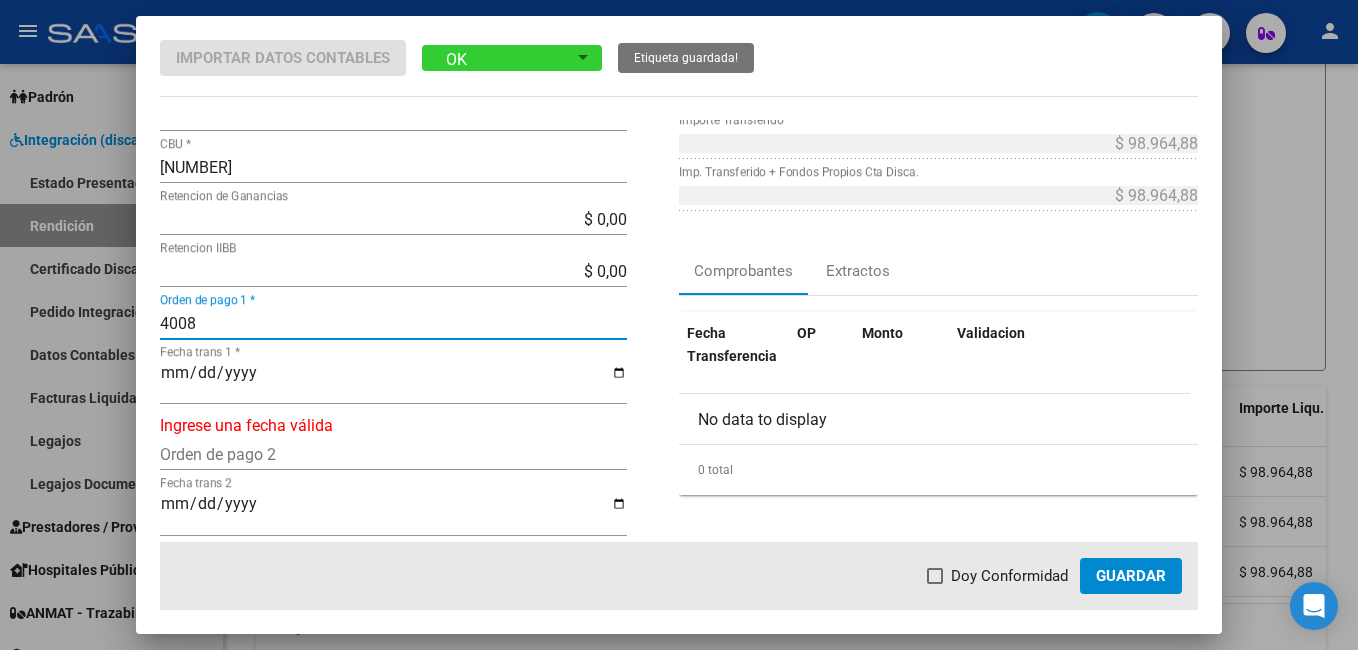 type on "4008" 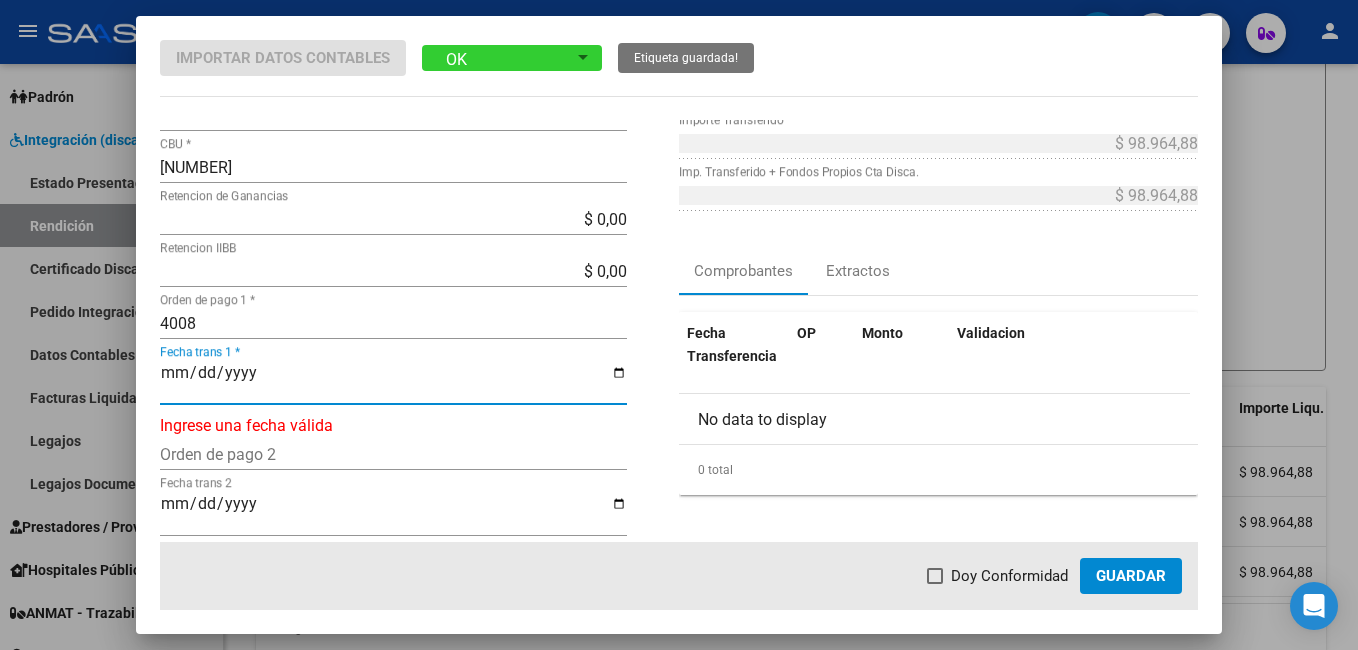 click on "Fecha trans 1 *" at bounding box center (393, 381) 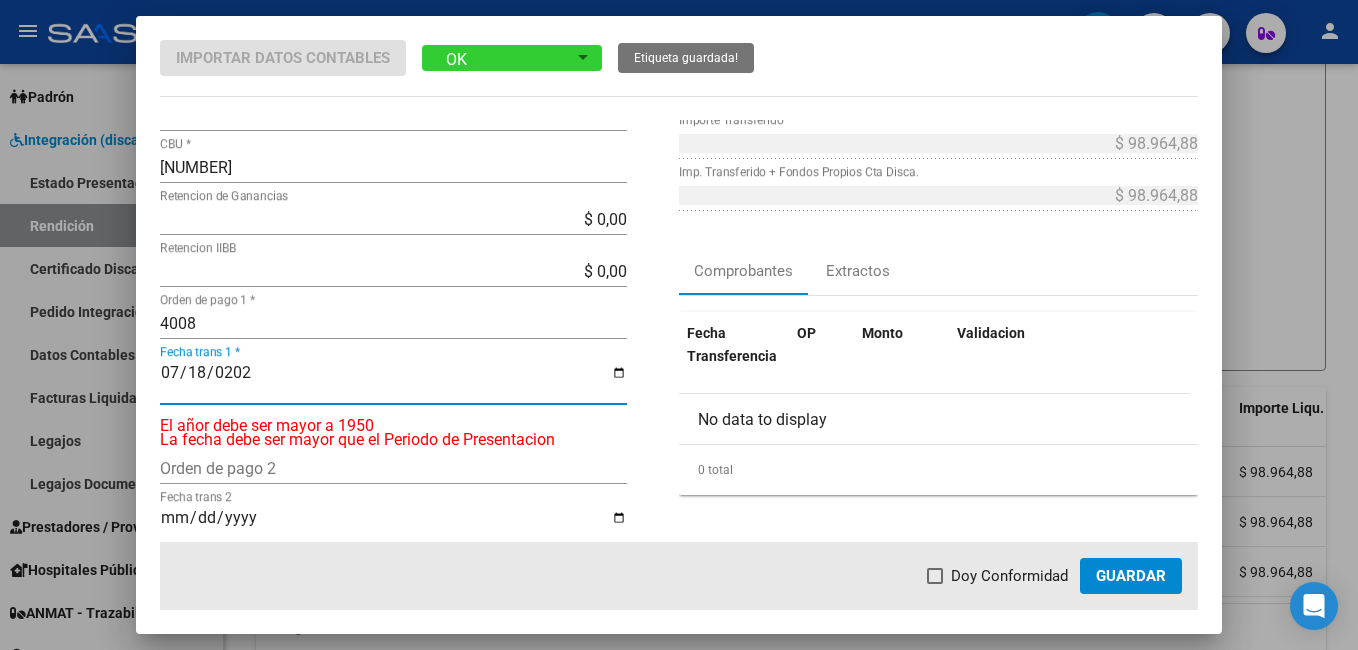 type on "2025-07-18" 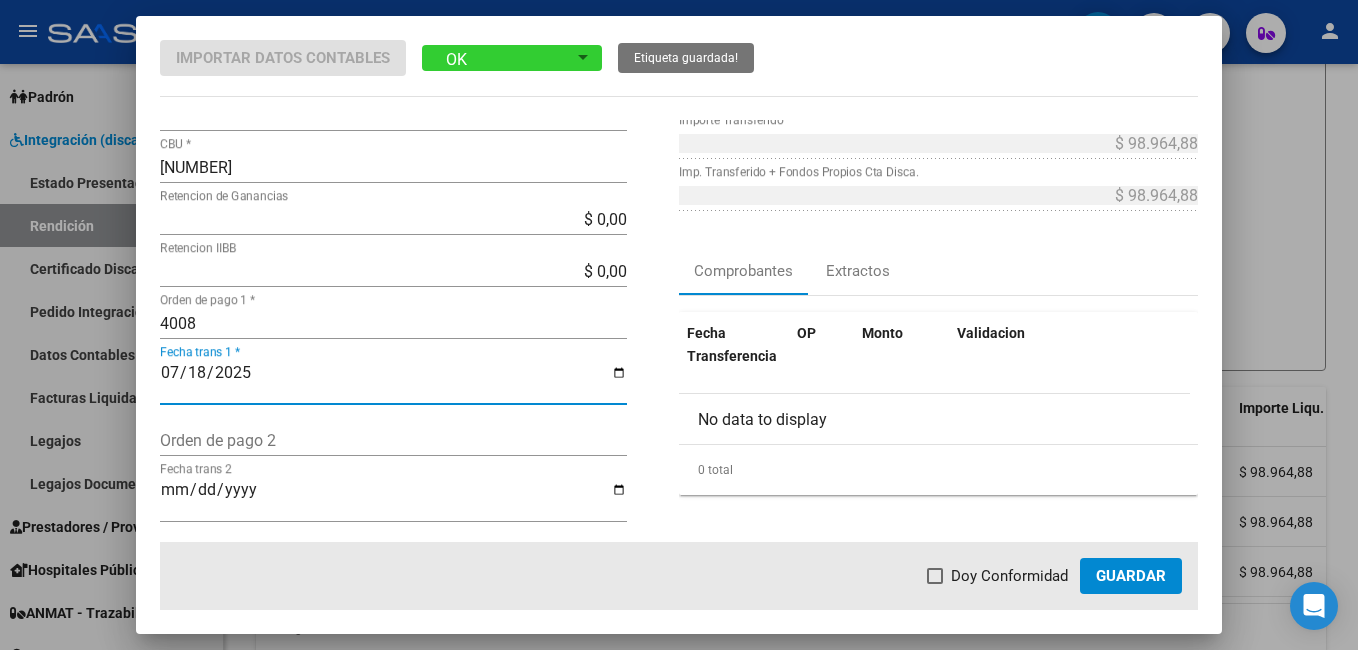 click on "Doy Conformidad        Guardar" 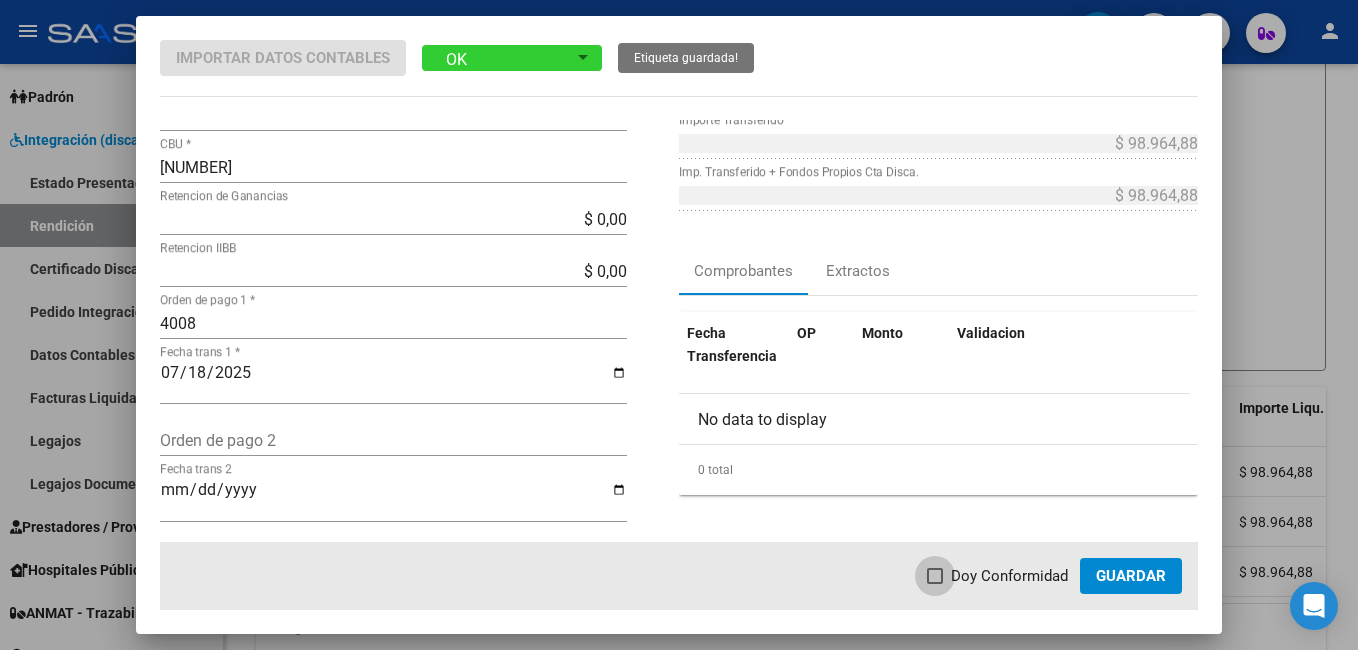 click at bounding box center [935, 576] 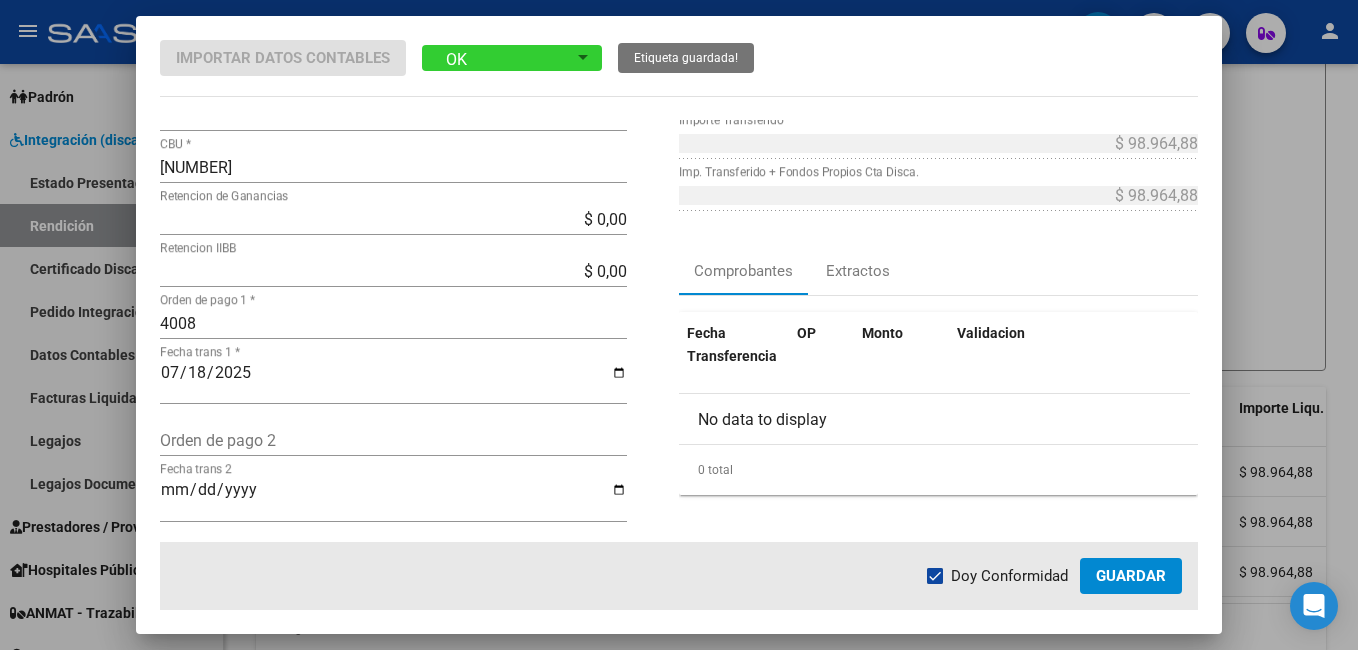click on "Guardar" 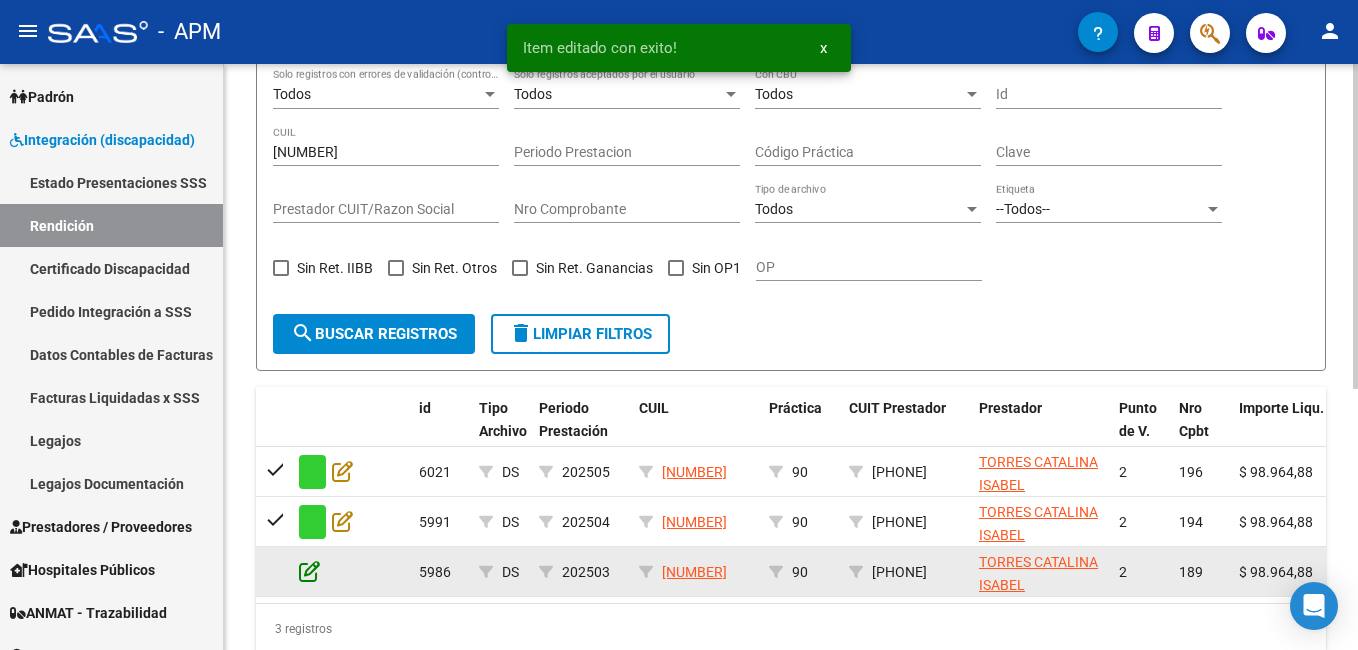 click 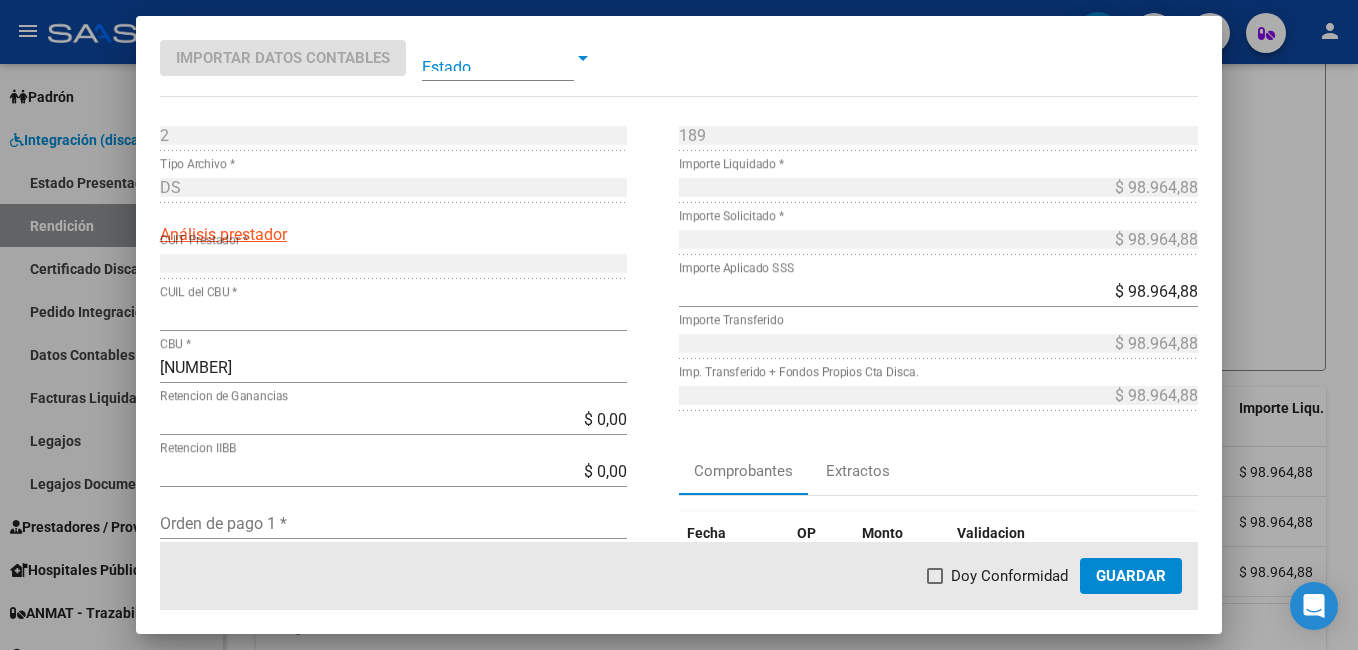 click at bounding box center (498, 58) 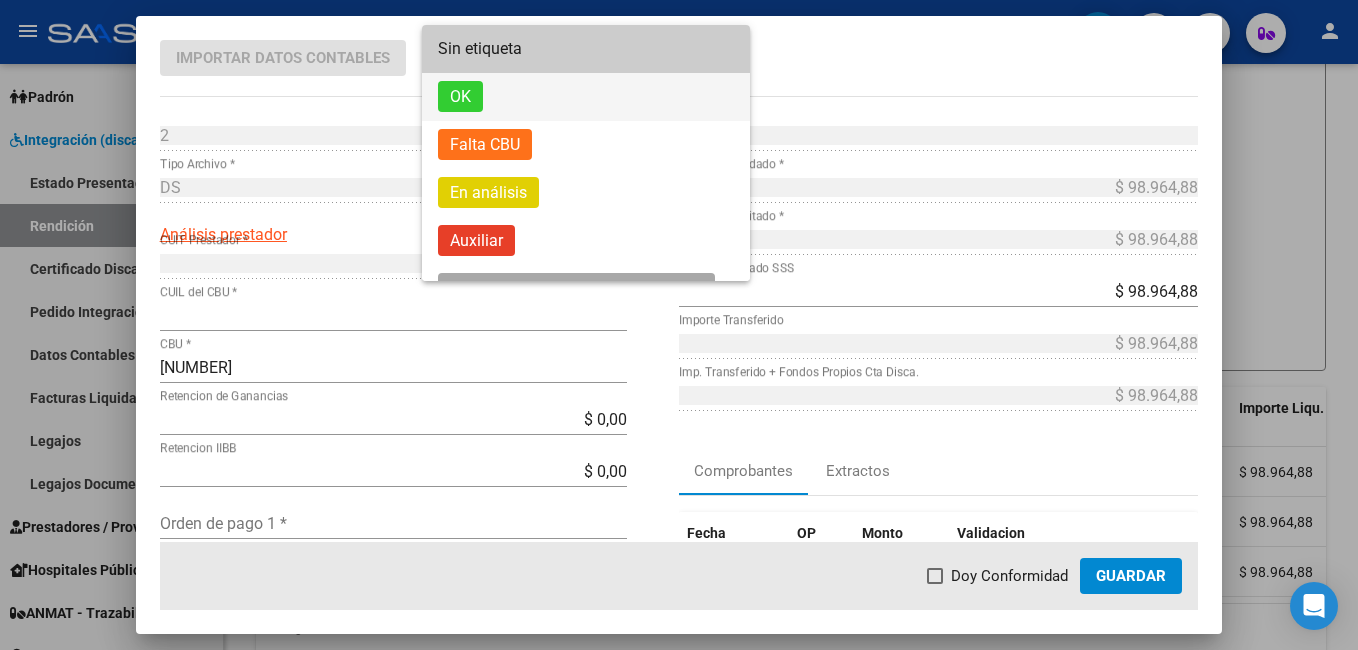 click on "OK" at bounding box center (586, 97) 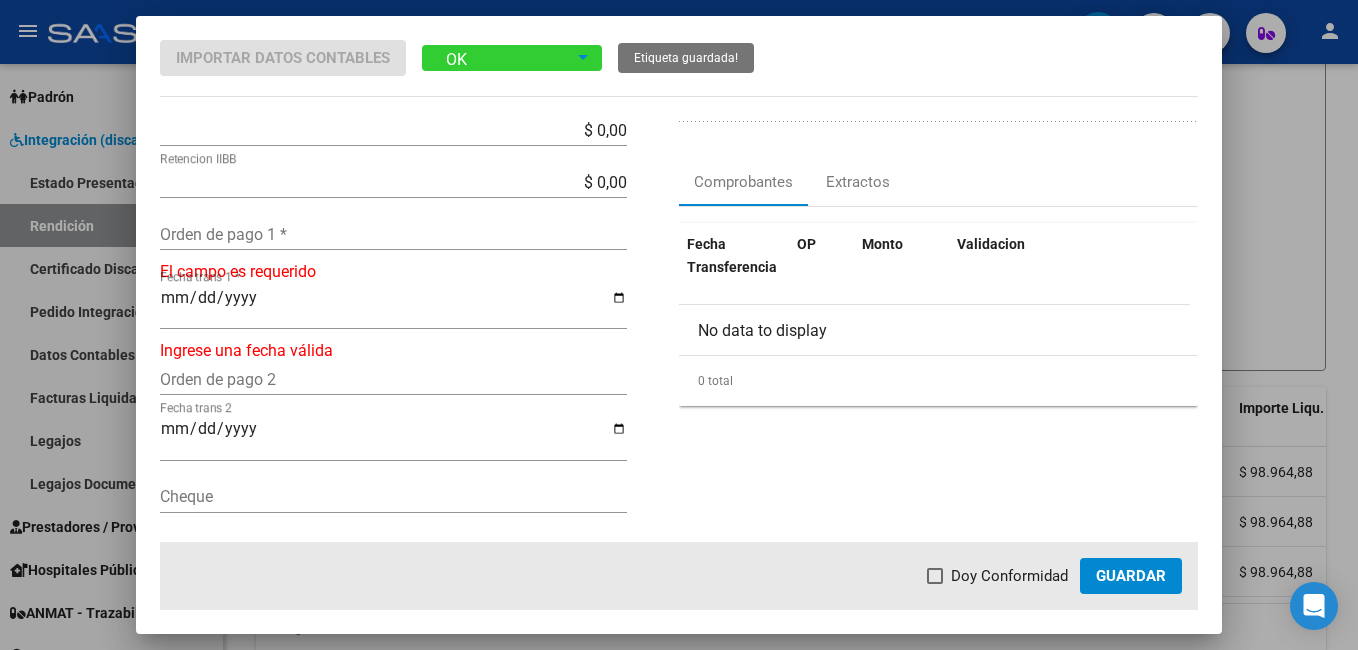 scroll, scrollTop: 300, scrollLeft: 0, axis: vertical 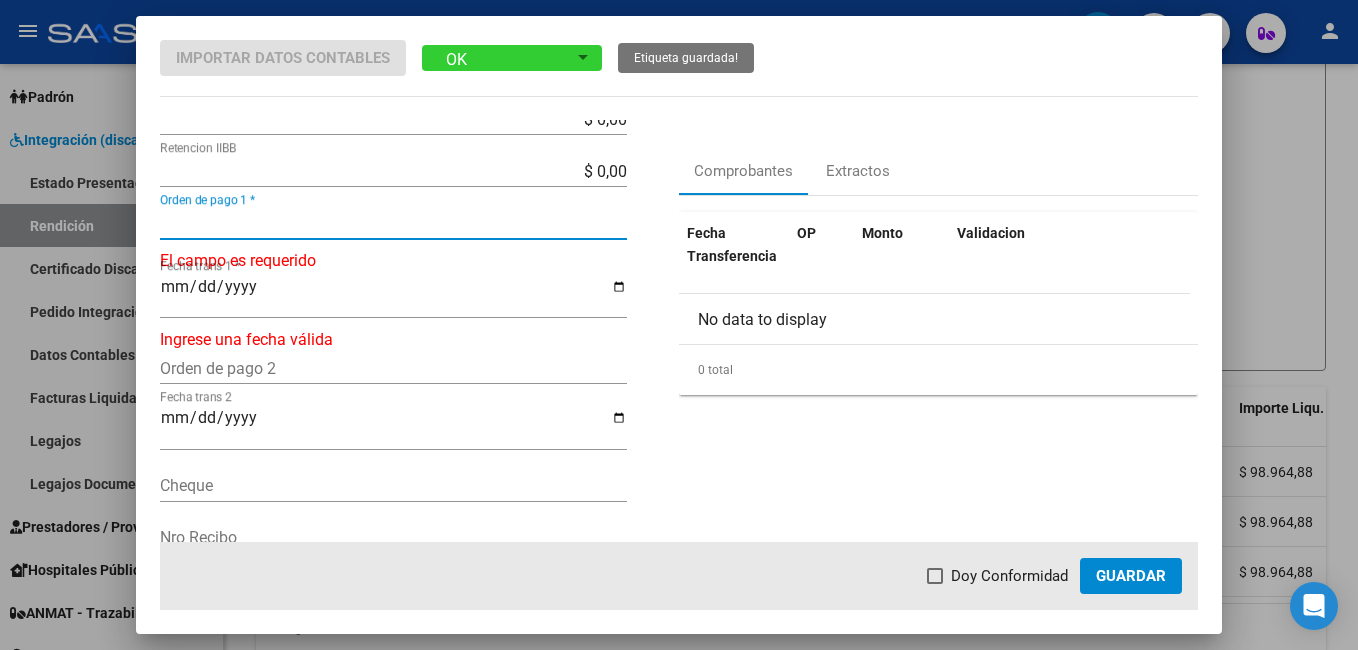 click on "Orden de pago 1 *" at bounding box center [393, 223] 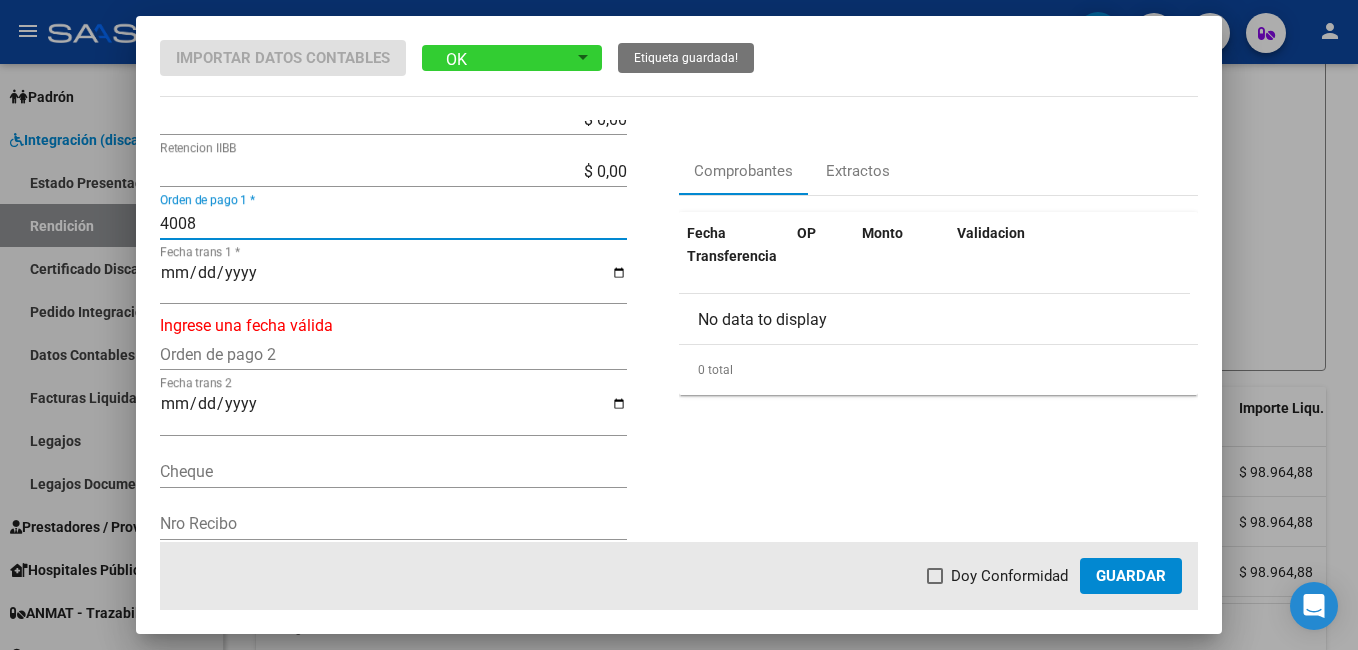 type on "4008" 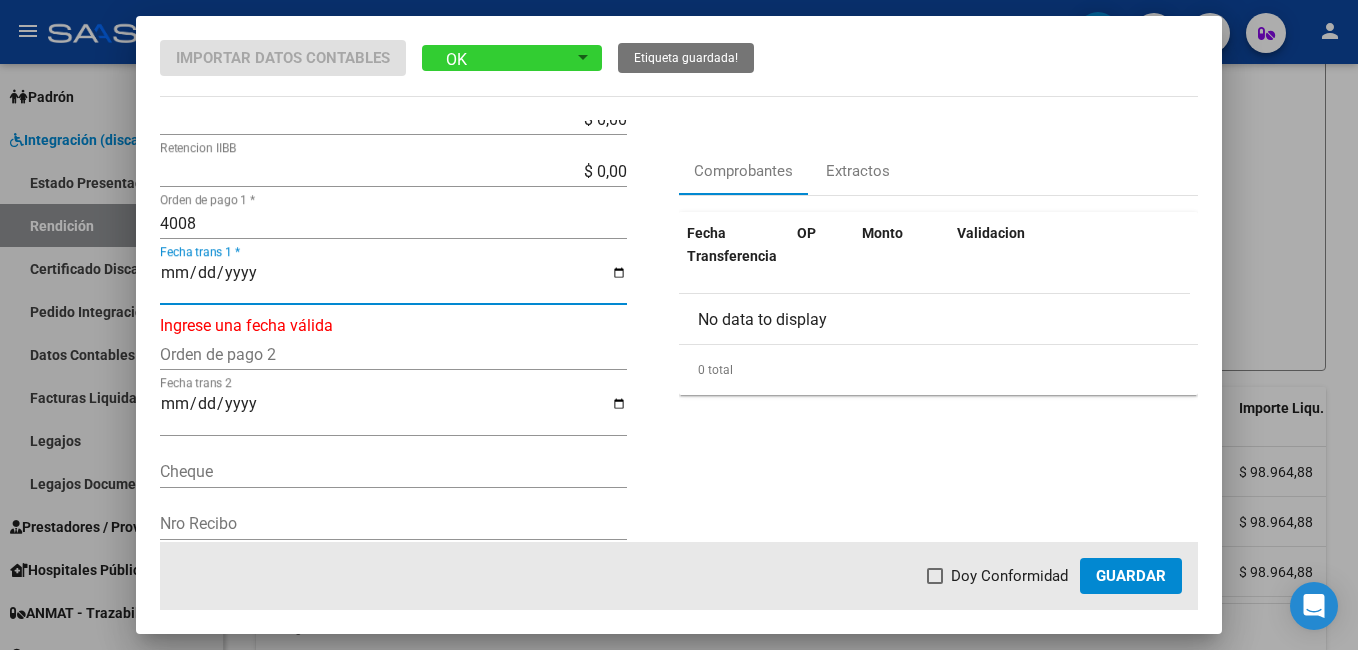 click on "Fecha trans 1 *" at bounding box center [393, 281] 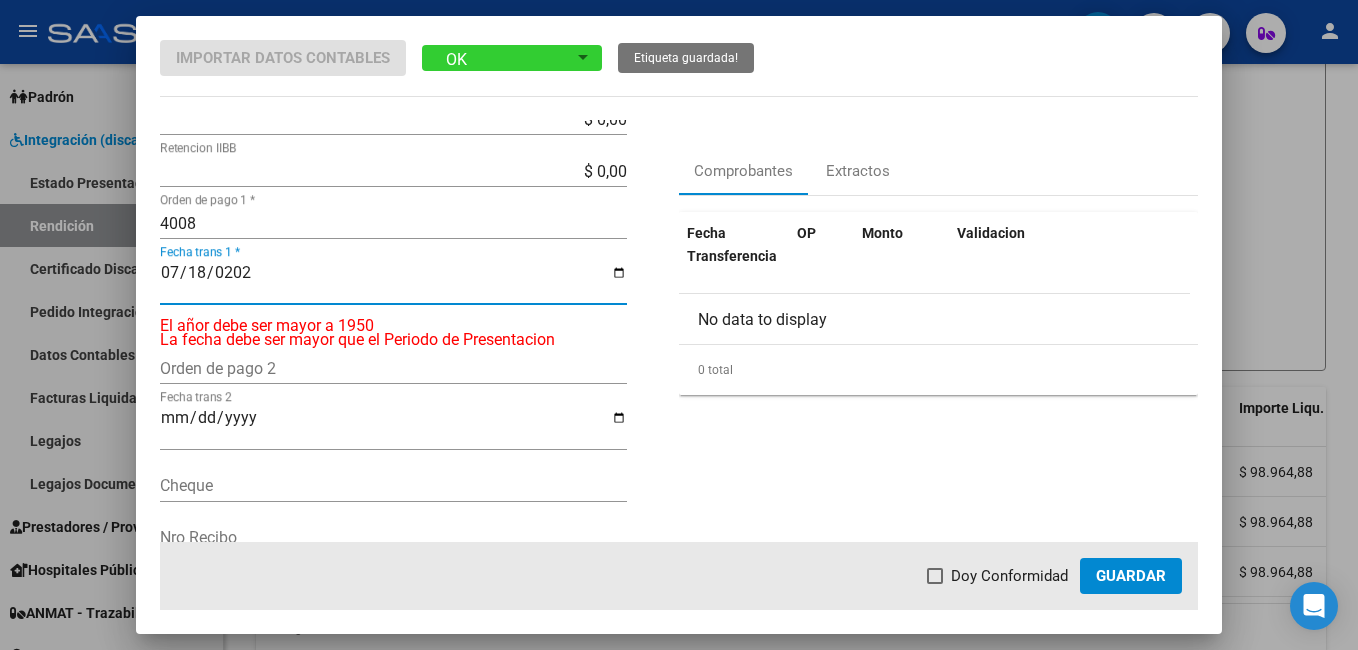 type on "2025-07-18" 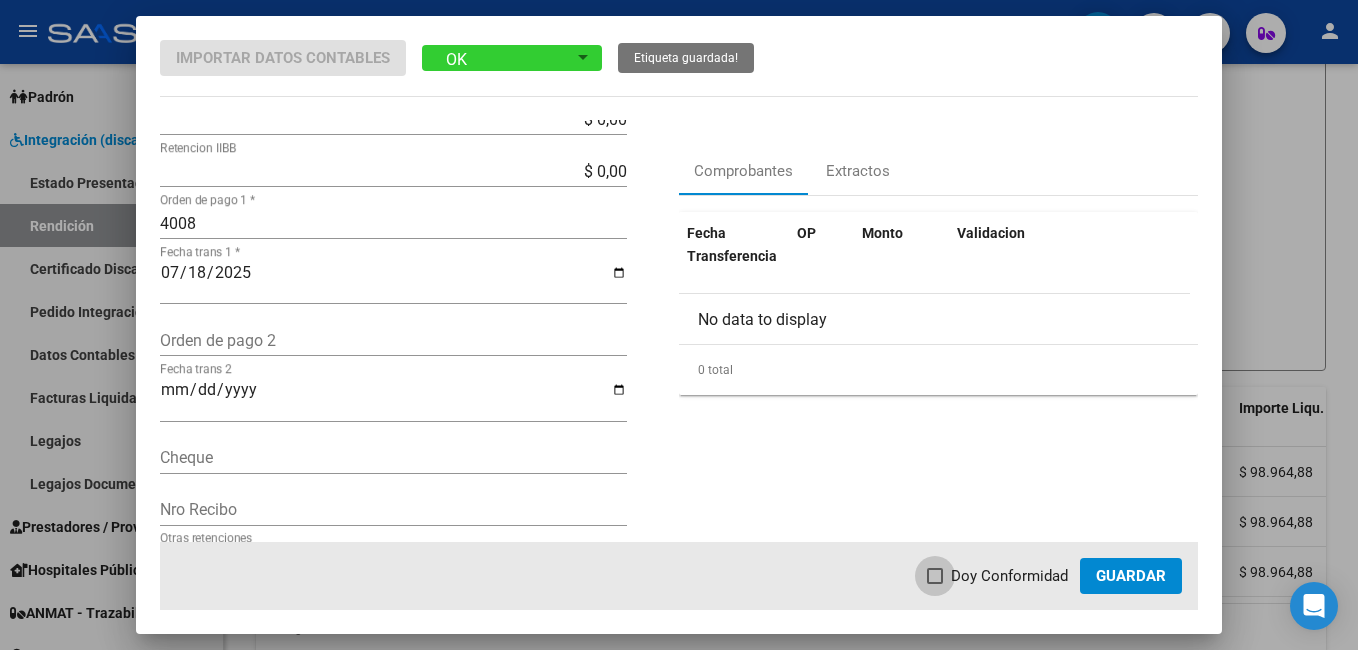 click at bounding box center [935, 576] 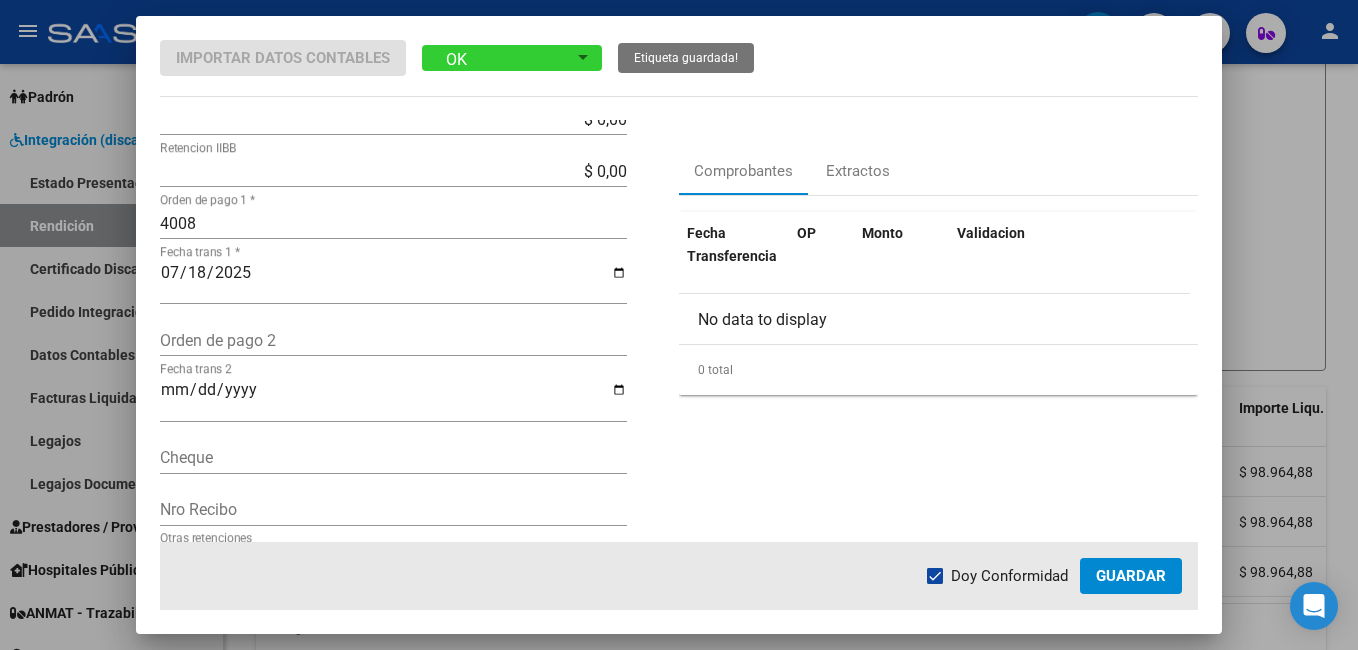 click on "Guardar" 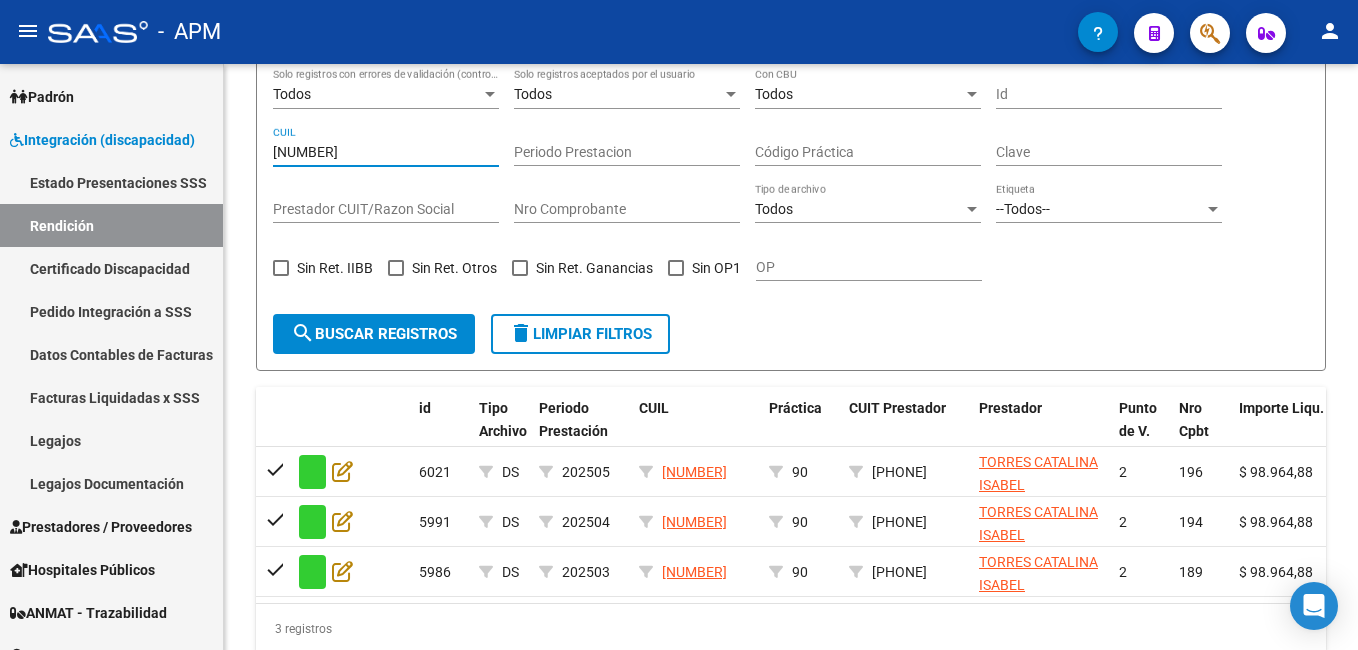 scroll, scrollTop: 77, scrollLeft: 0, axis: vertical 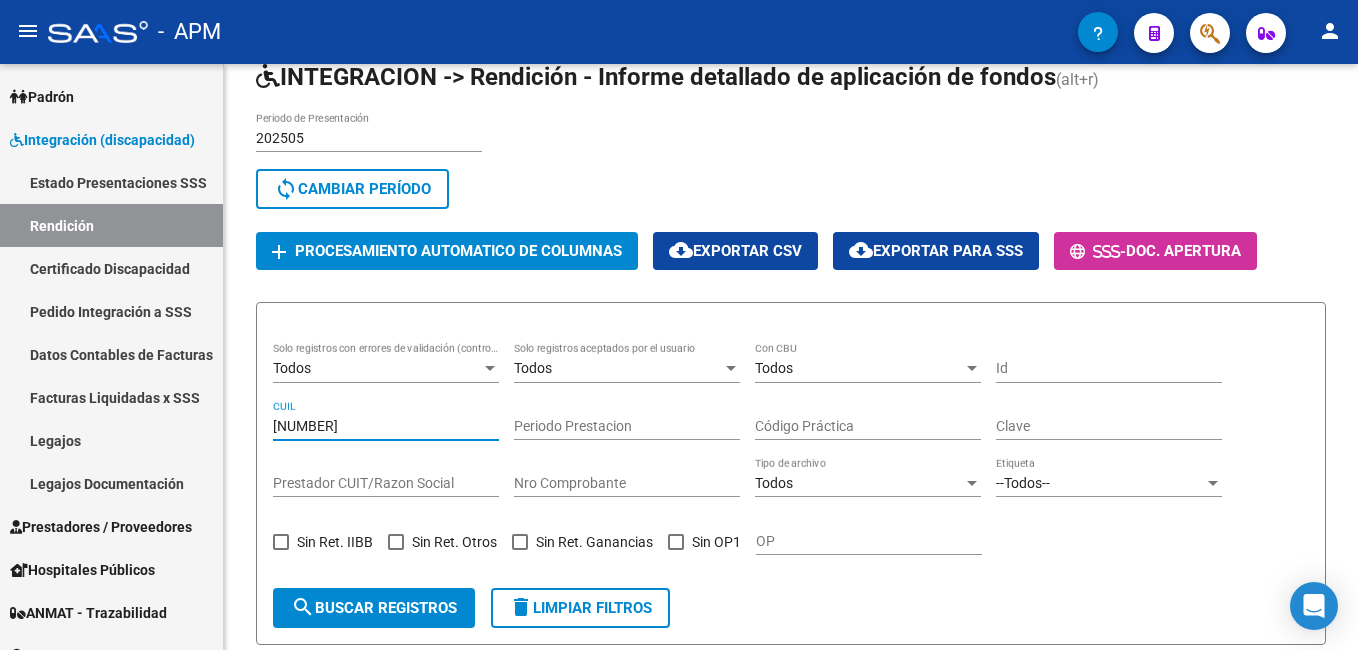 drag, startPoint x: 374, startPoint y: 145, endPoint x: 0, endPoint y: 51, distance: 385.63196 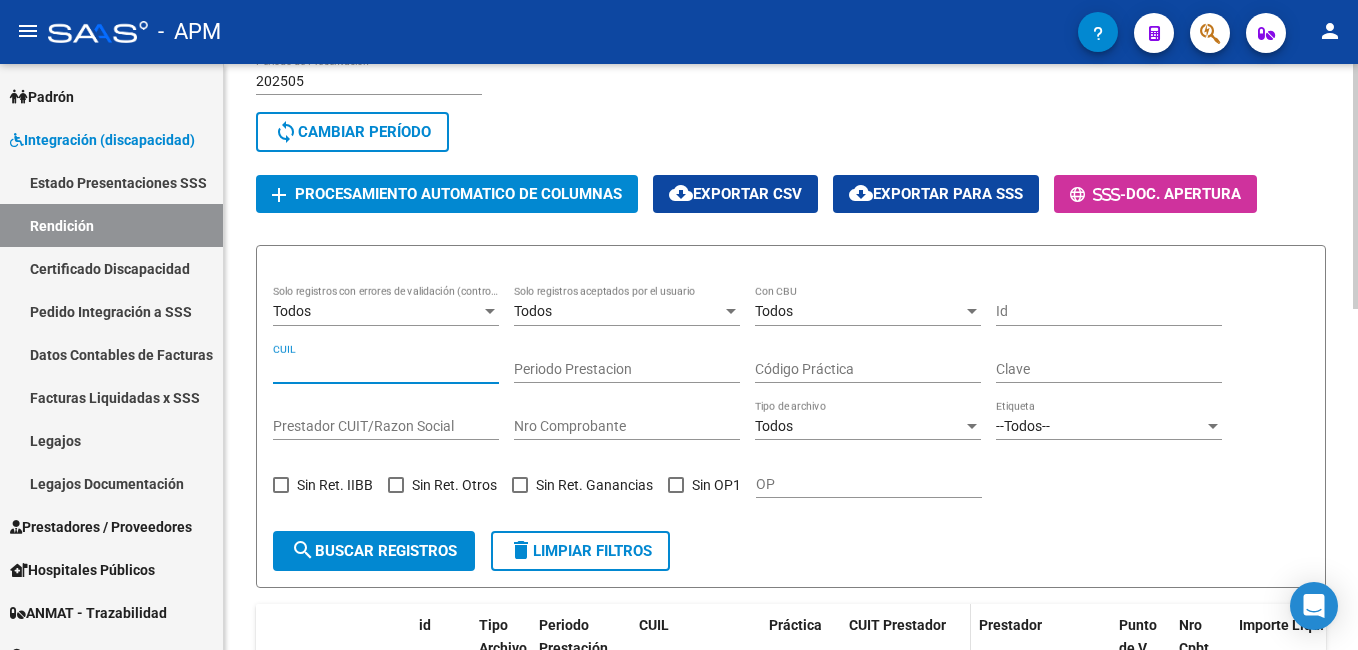scroll, scrollTop: 777, scrollLeft: 0, axis: vertical 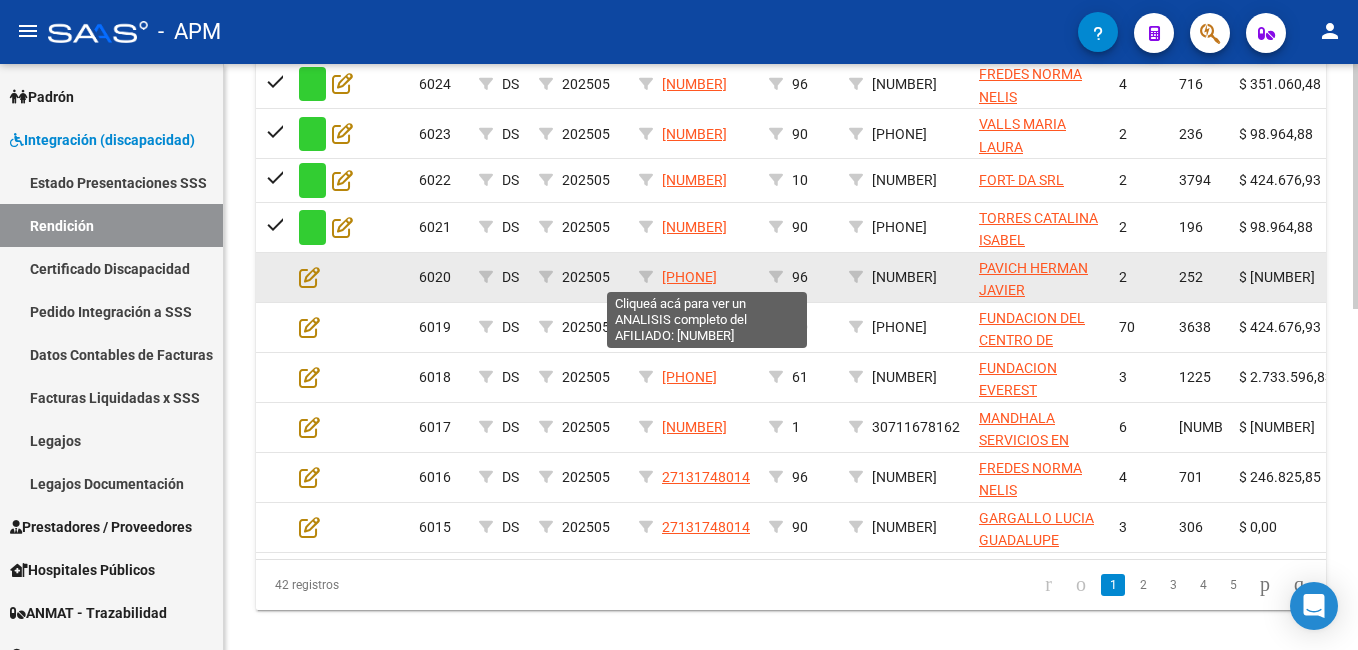 drag, startPoint x: 750, startPoint y: 280, endPoint x: 666, endPoint y: 269, distance: 84.71718 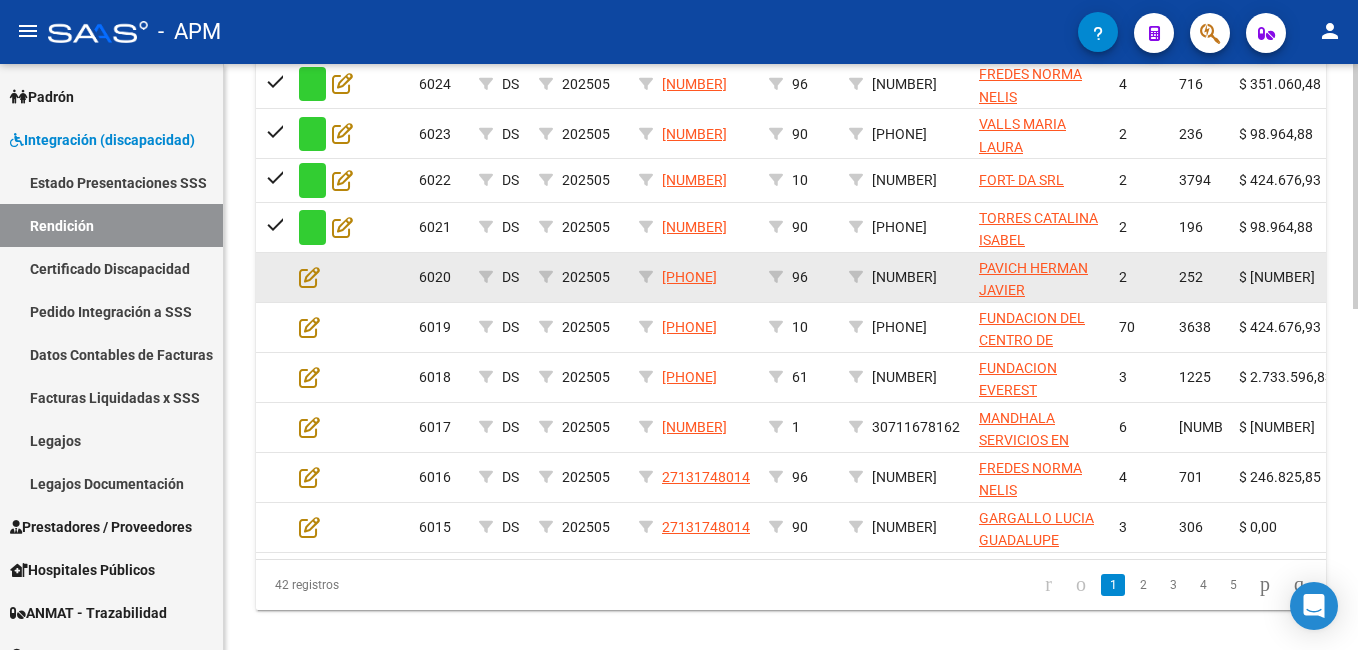 drag, startPoint x: 666, startPoint y: 269, endPoint x: 700, endPoint y: 278, distance: 35.17101 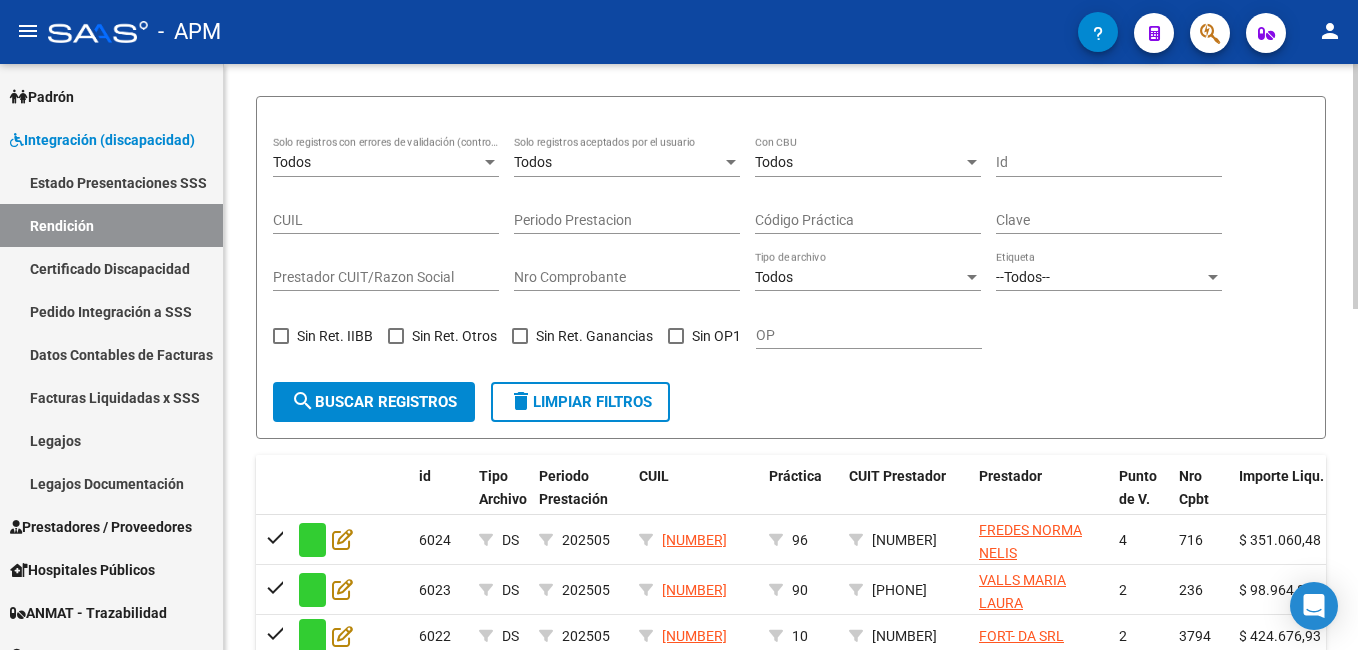 scroll, scrollTop: 277, scrollLeft: 0, axis: vertical 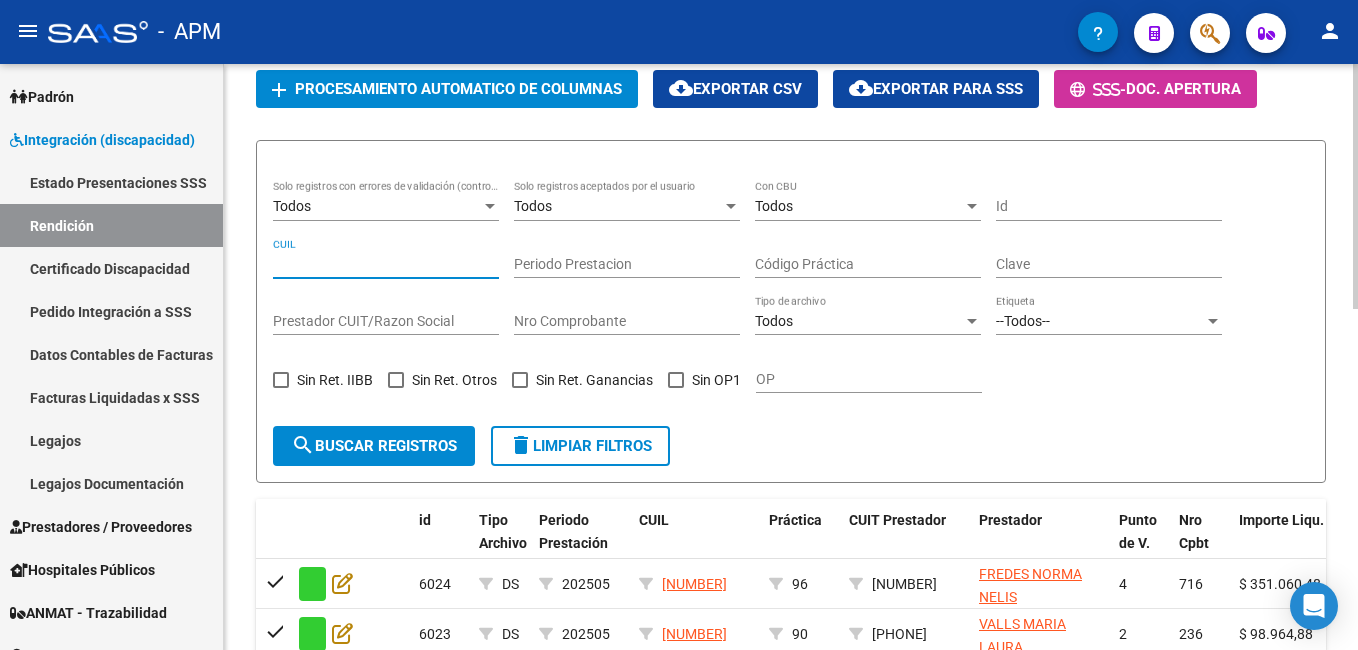 paste on "27414051990" 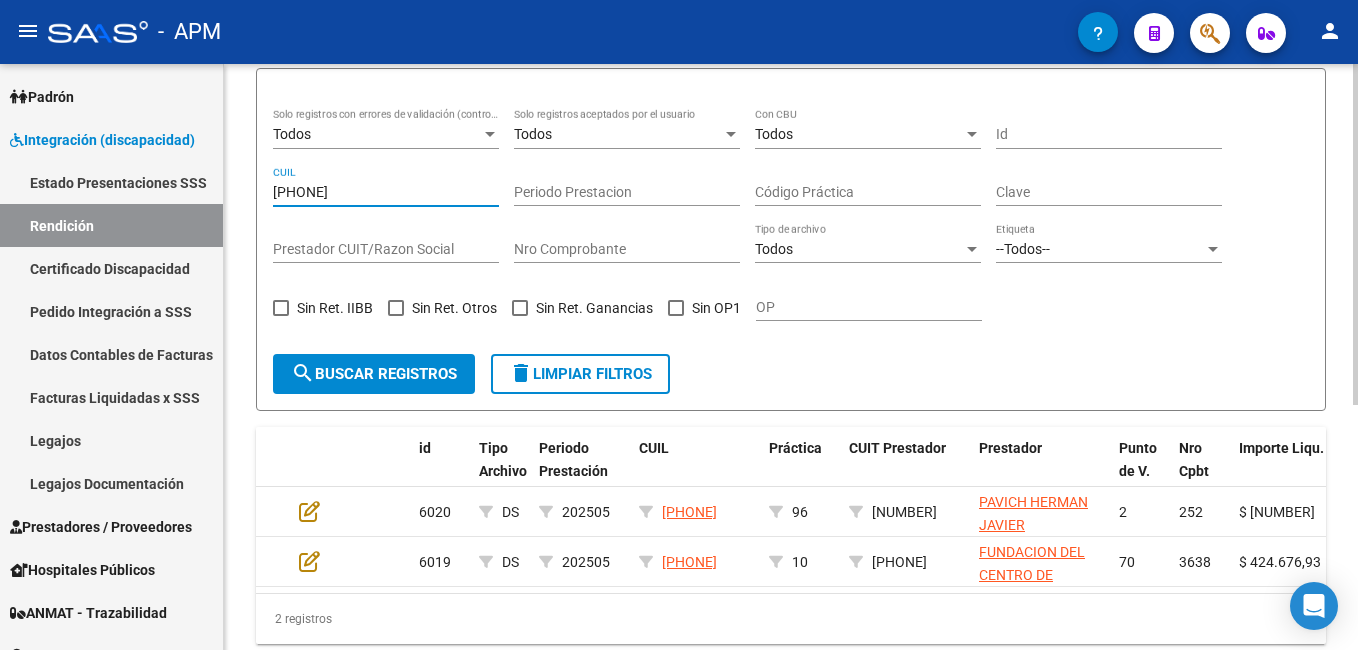 scroll, scrollTop: 422, scrollLeft: 0, axis: vertical 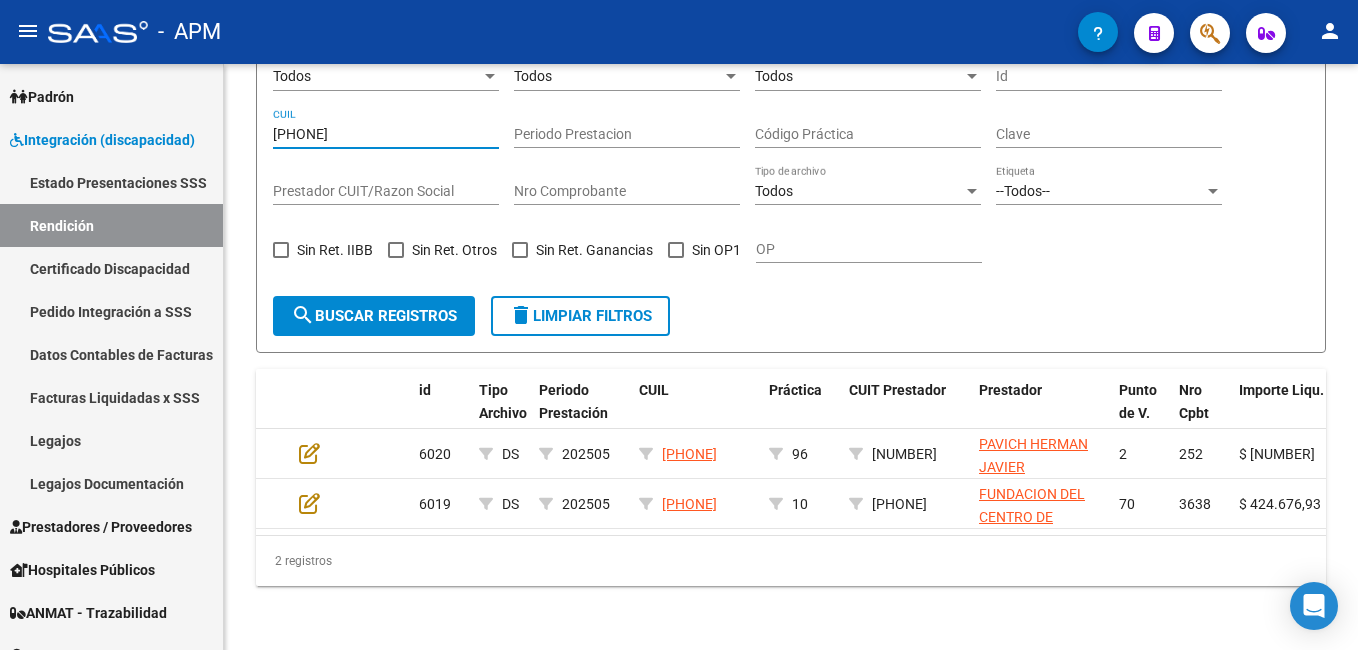 type on "27414051990" 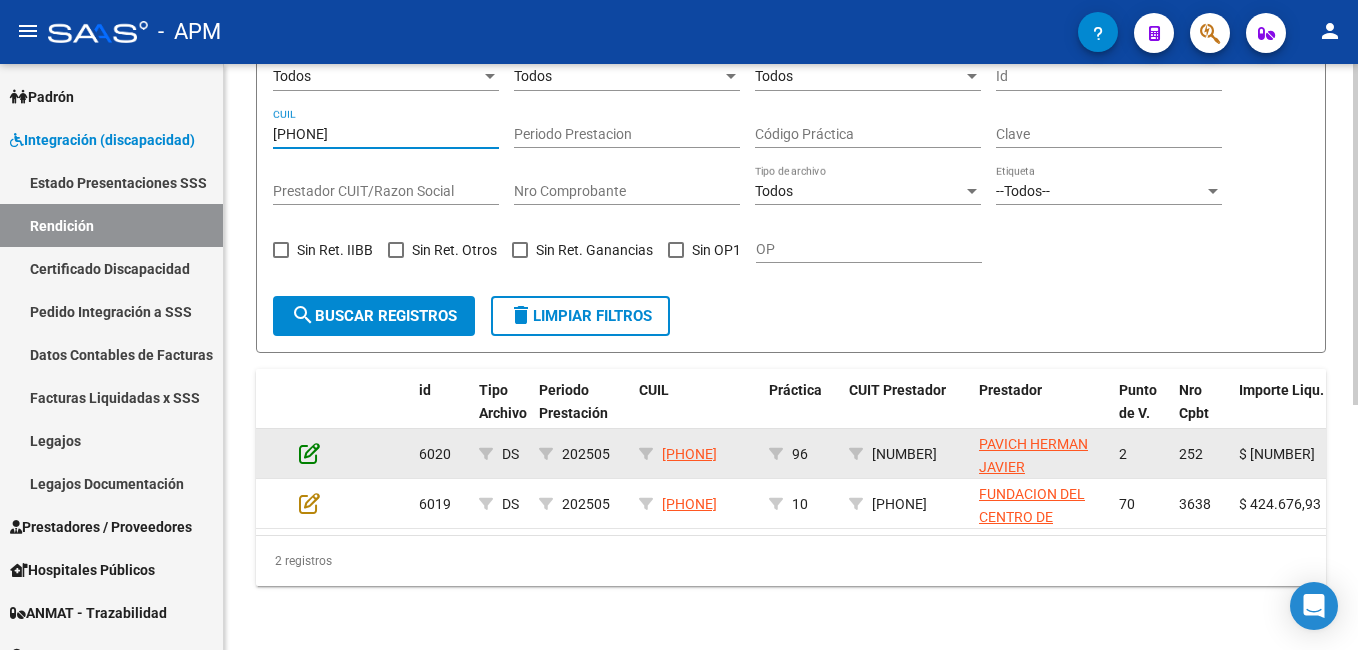 click 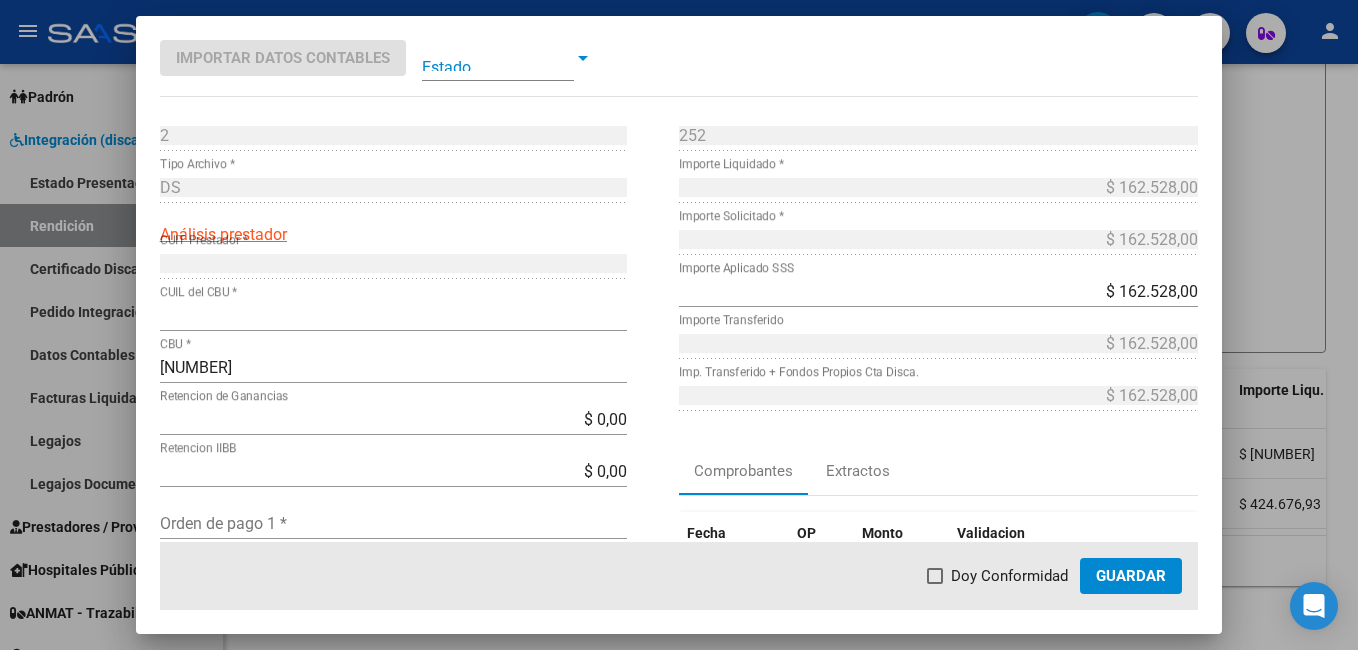 click at bounding box center (498, 58) 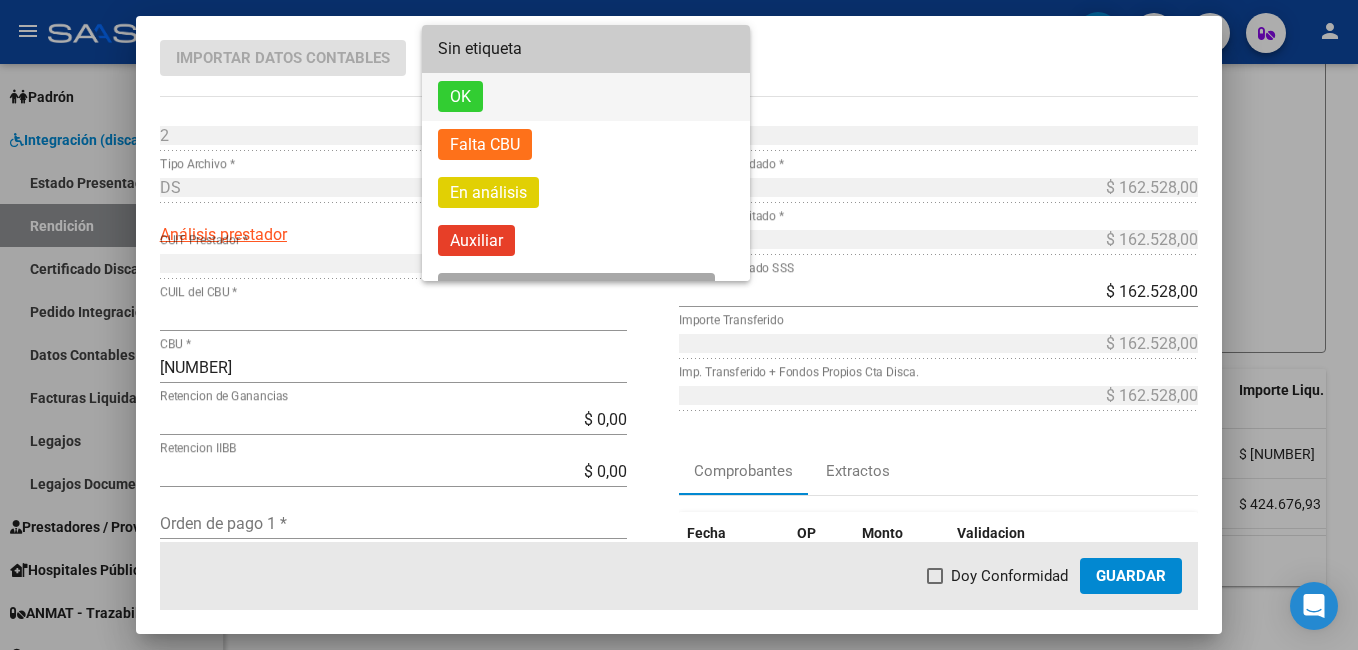 click on "OK" at bounding box center [586, 97] 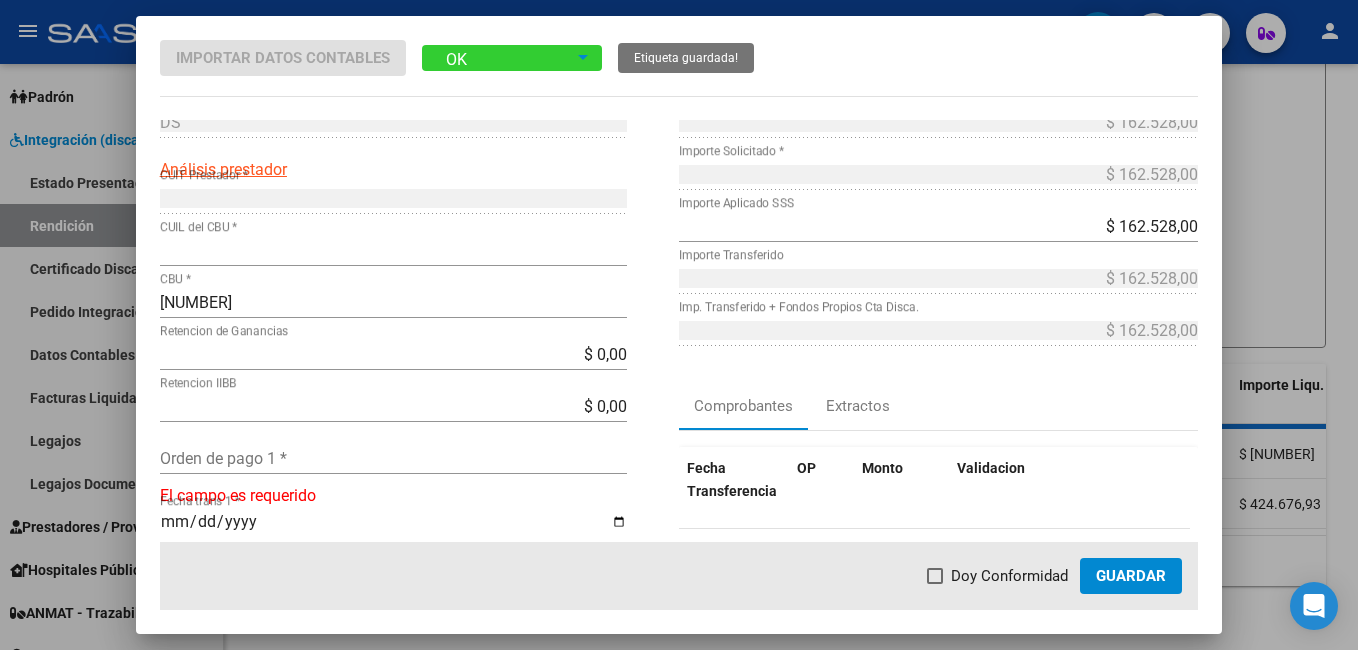 scroll, scrollTop: 200, scrollLeft: 0, axis: vertical 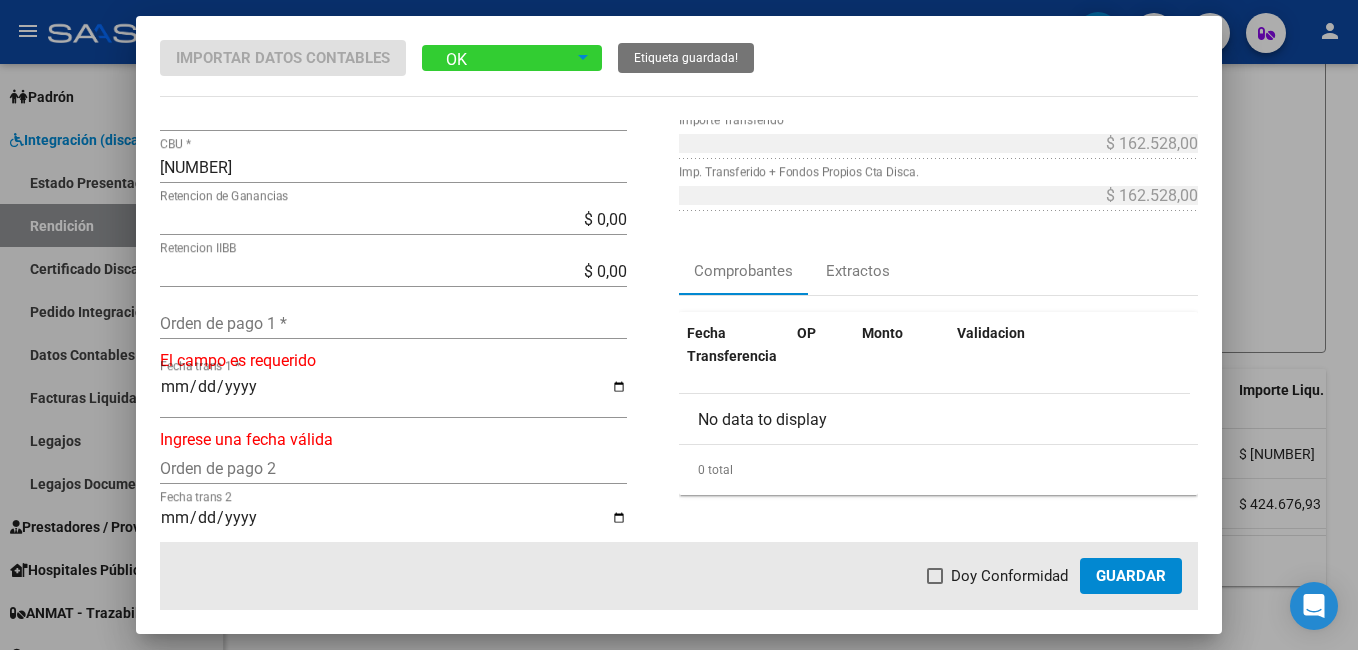 click on "Orden de pago 1 *" at bounding box center (393, 323) 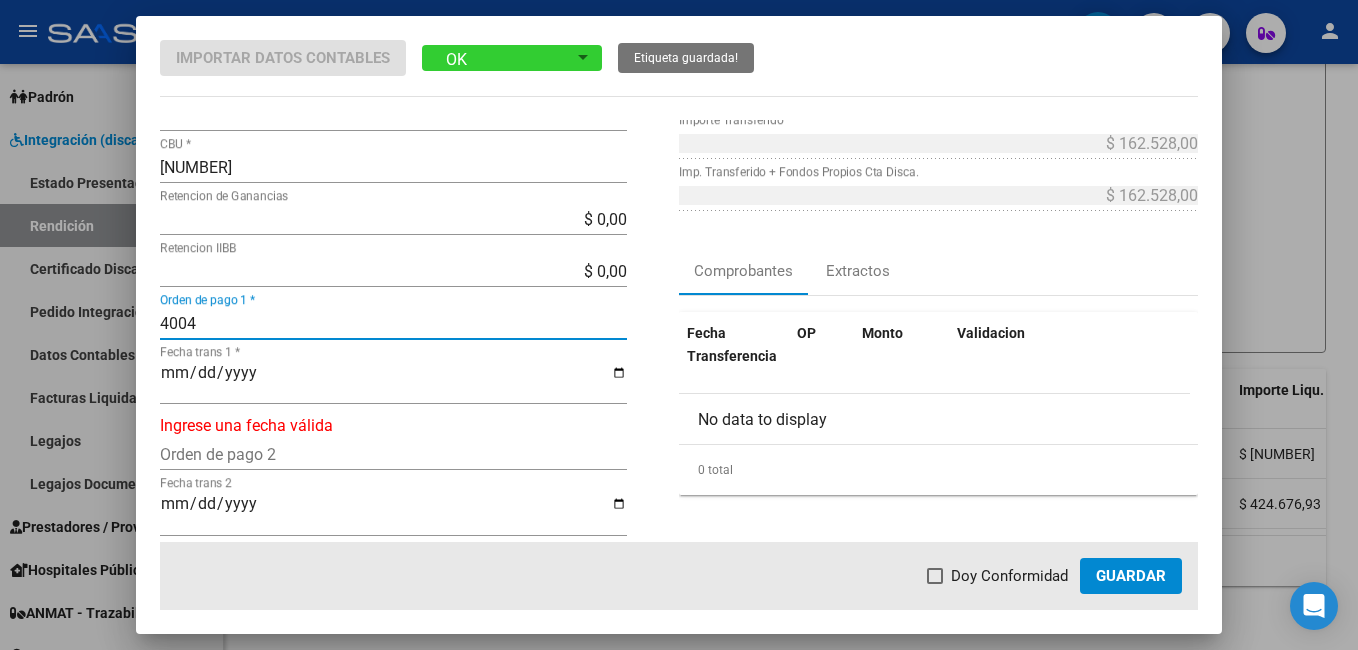 type on "4004" 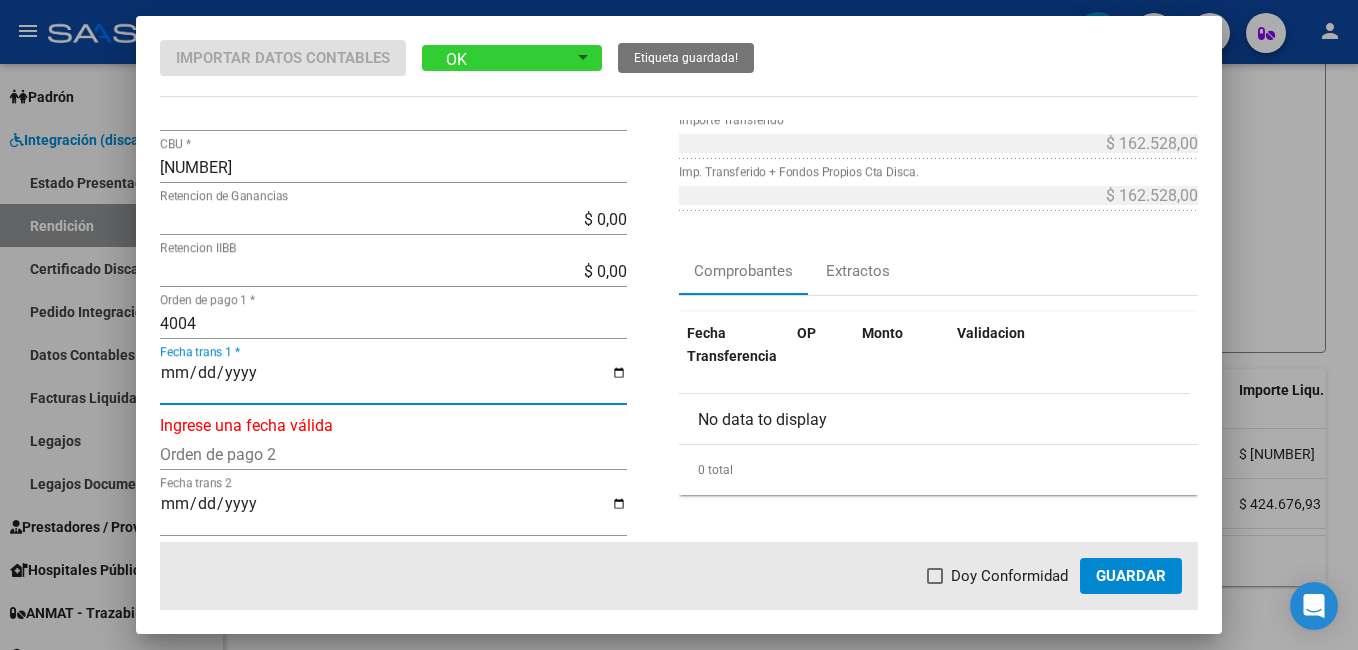 click on "Fecha trans 1 *" at bounding box center [393, 381] 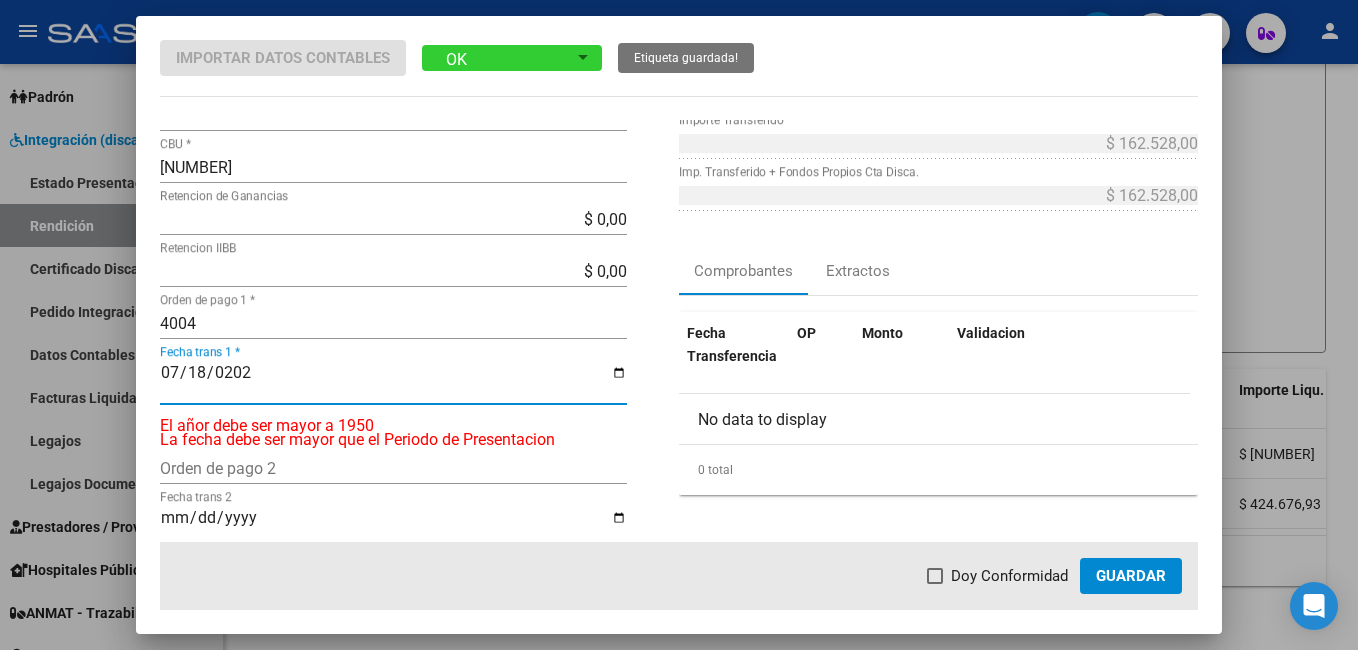 type on "2025-07-18" 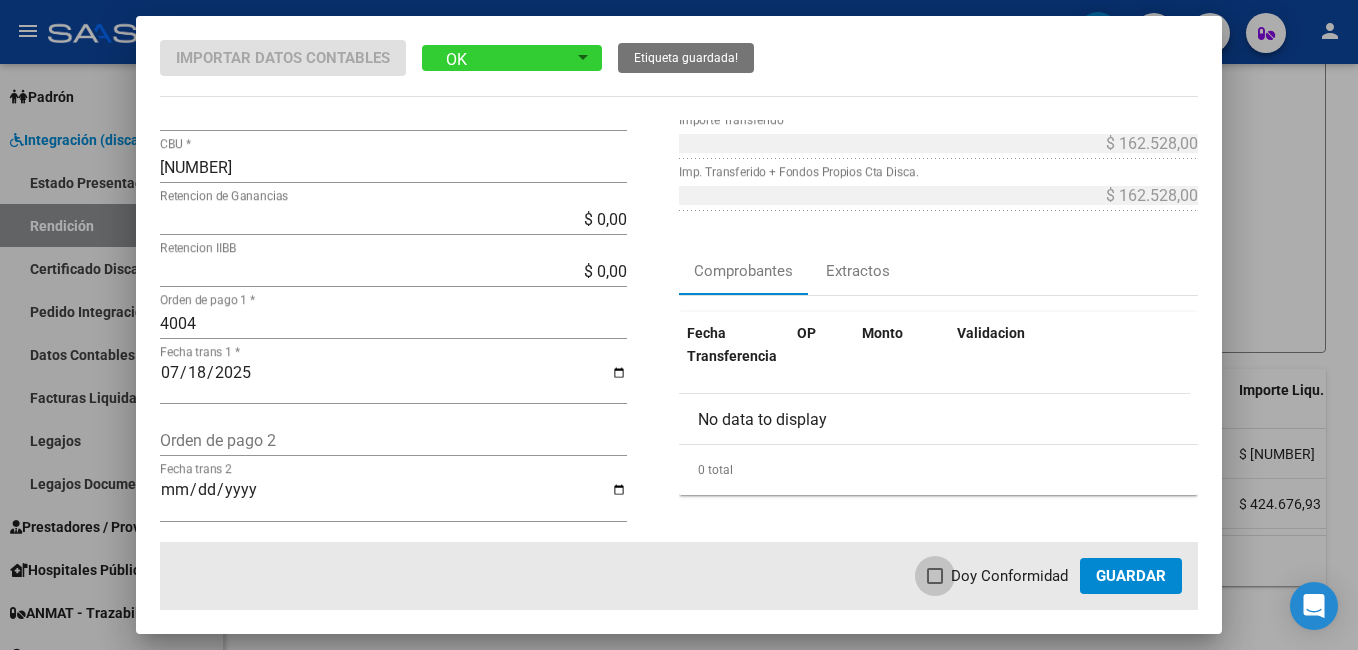 click at bounding box center (935, 576) 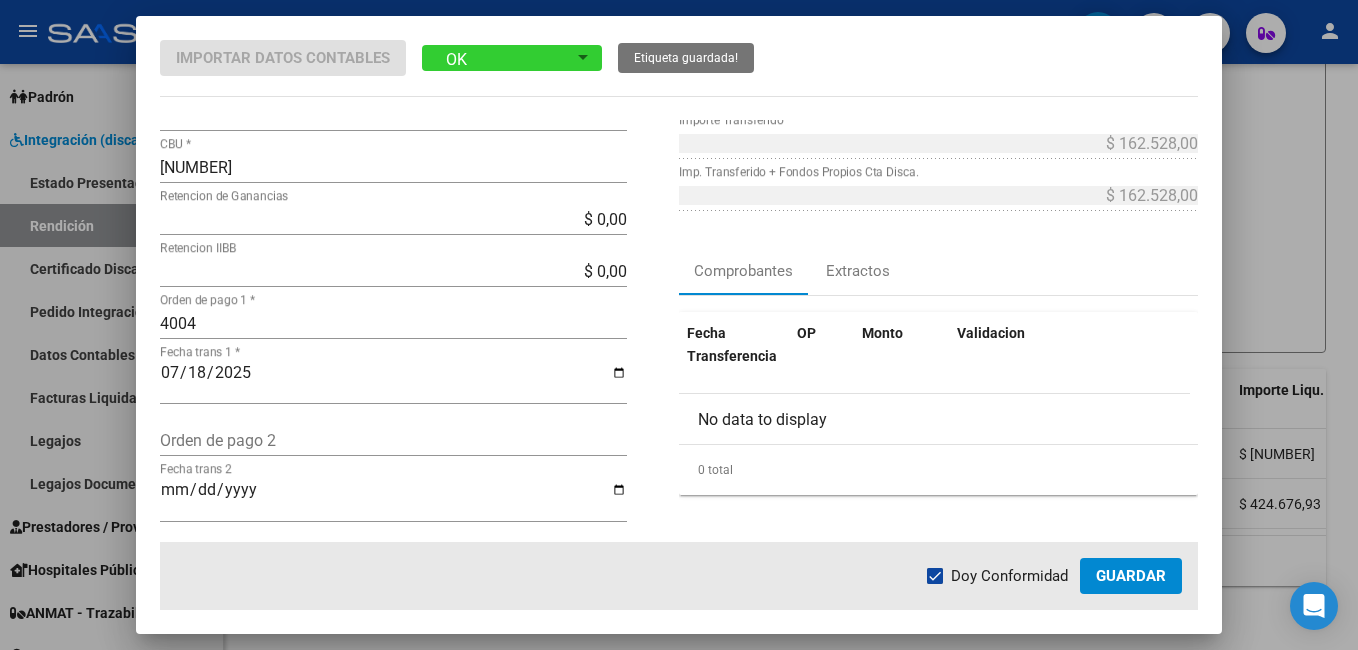 click on "Guardar" 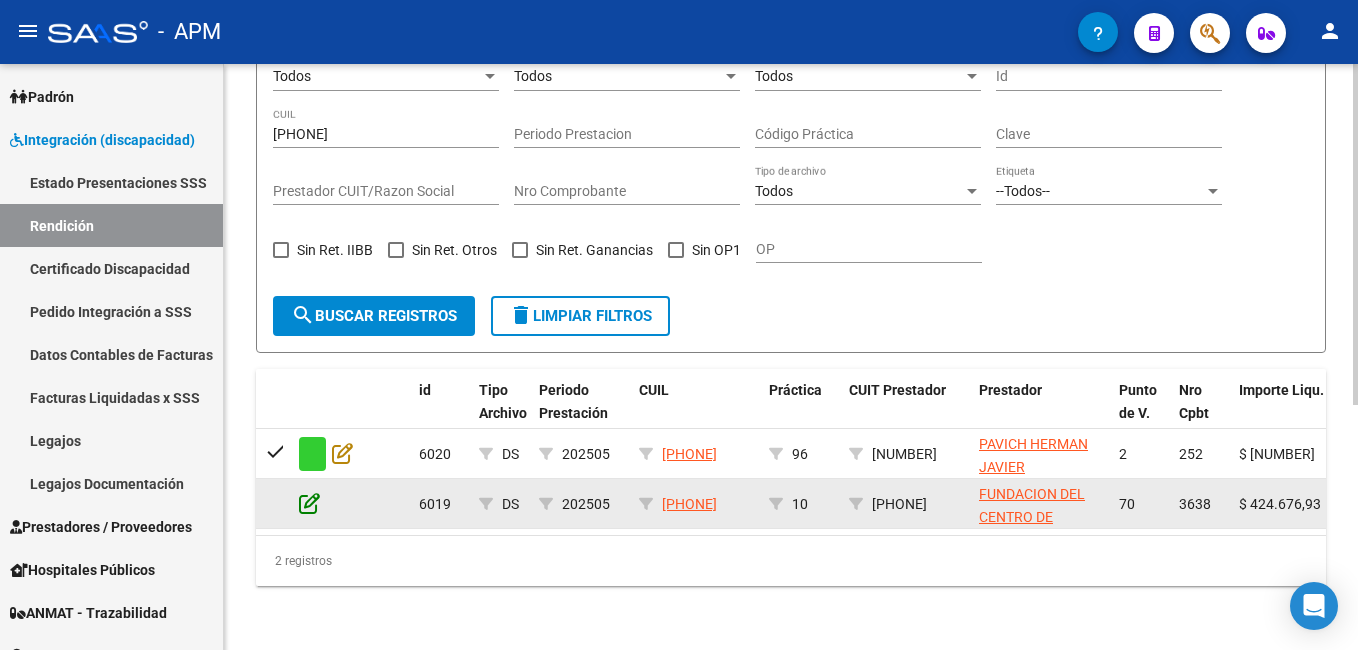 click 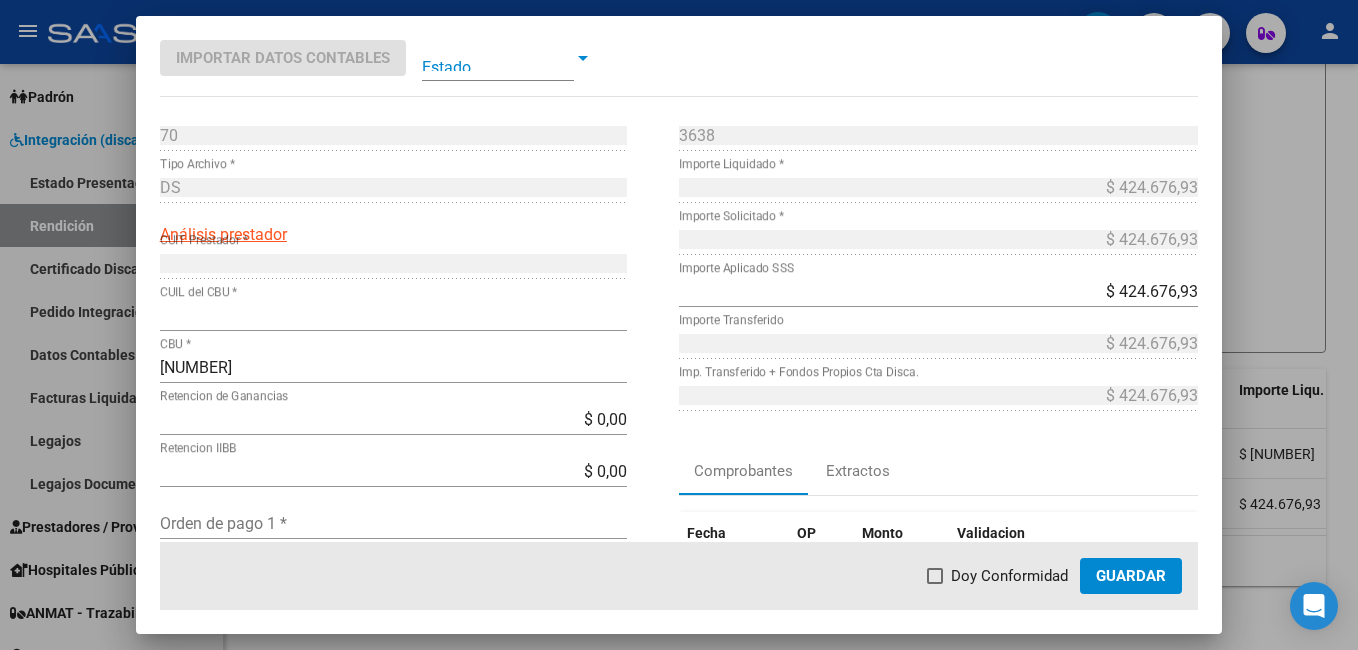 click at bounding box center (498, 58) 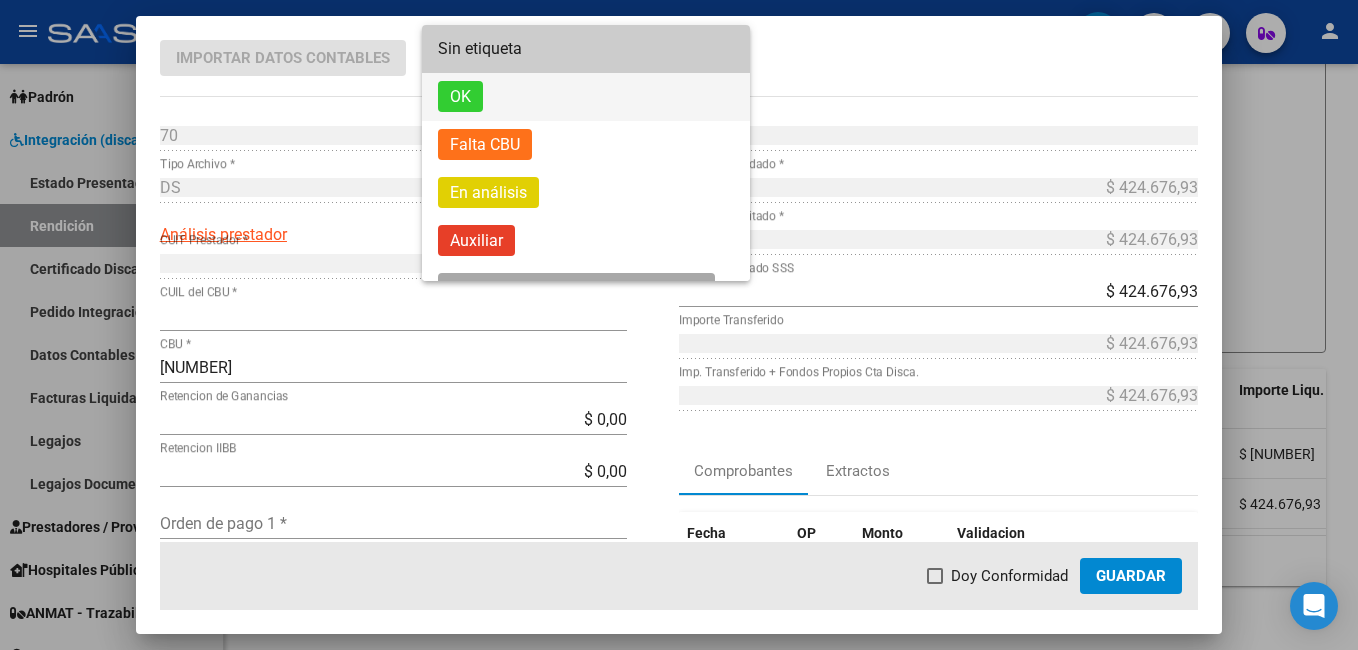 click on "OK" at bounding box center [586, 97] 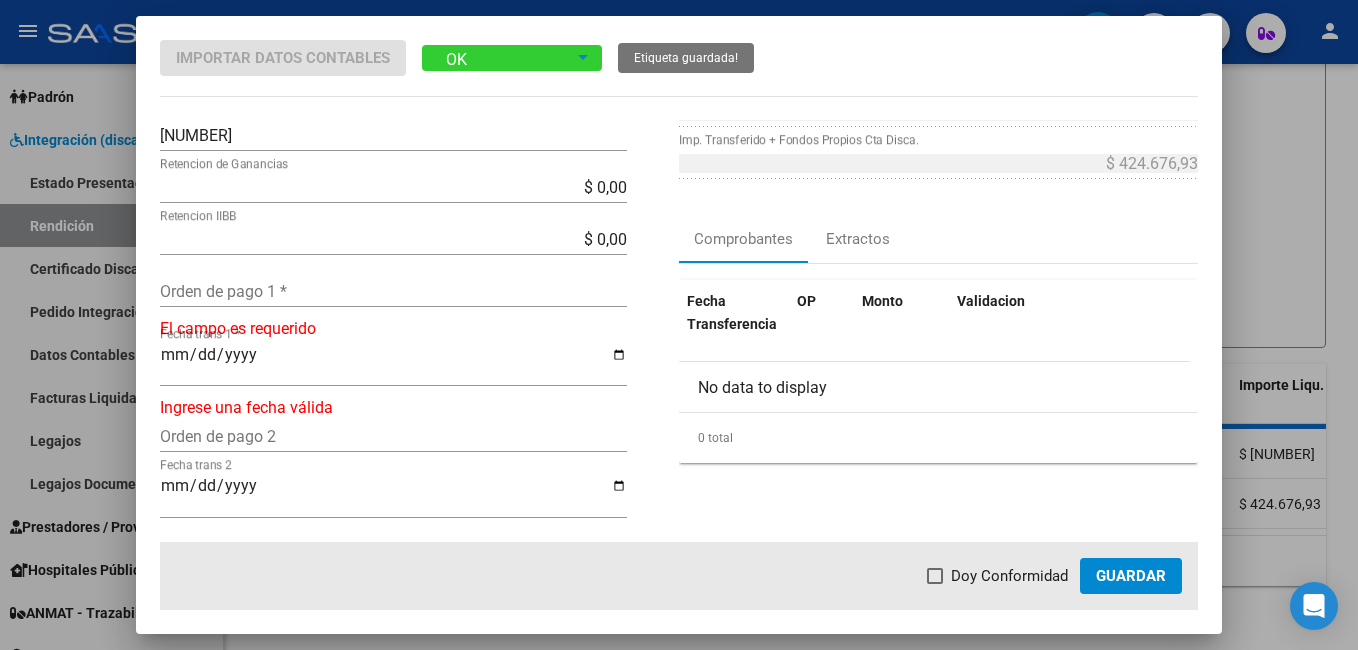 scroll, scrollTop: 300, scrollLeft: 0, axis: vertical 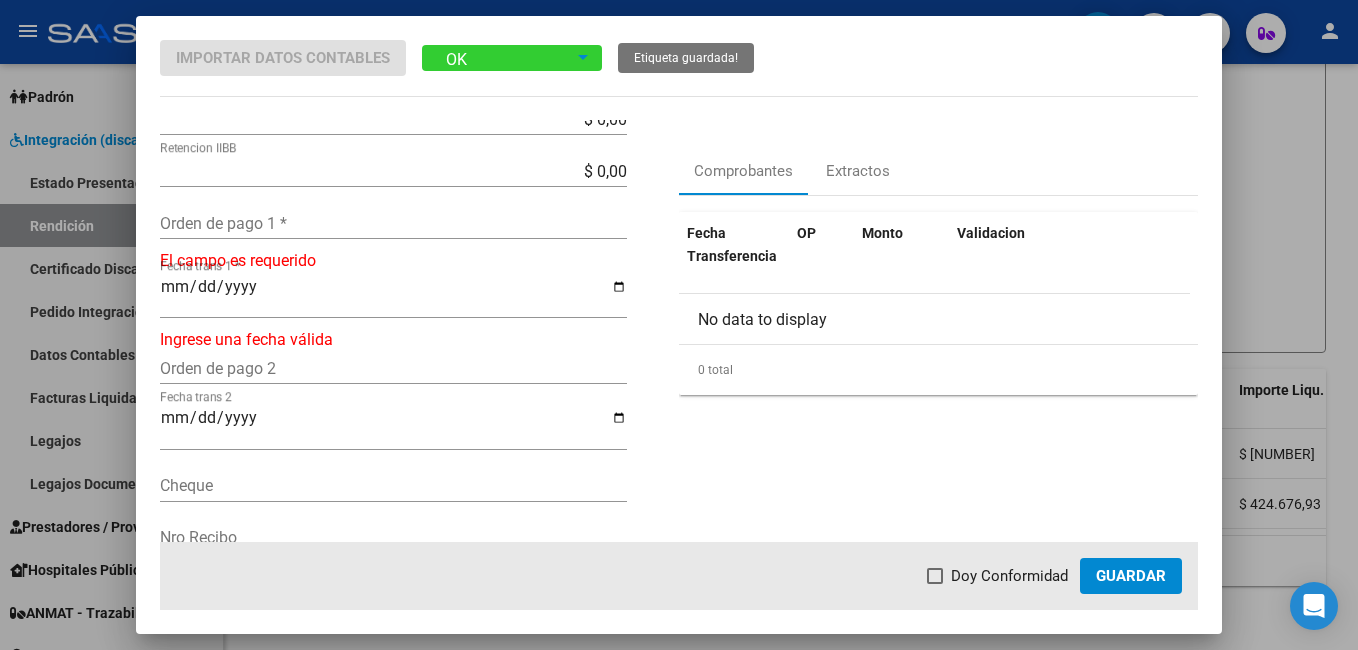 click on "Orden de pago 1 *" at bounding box center [393, 223] 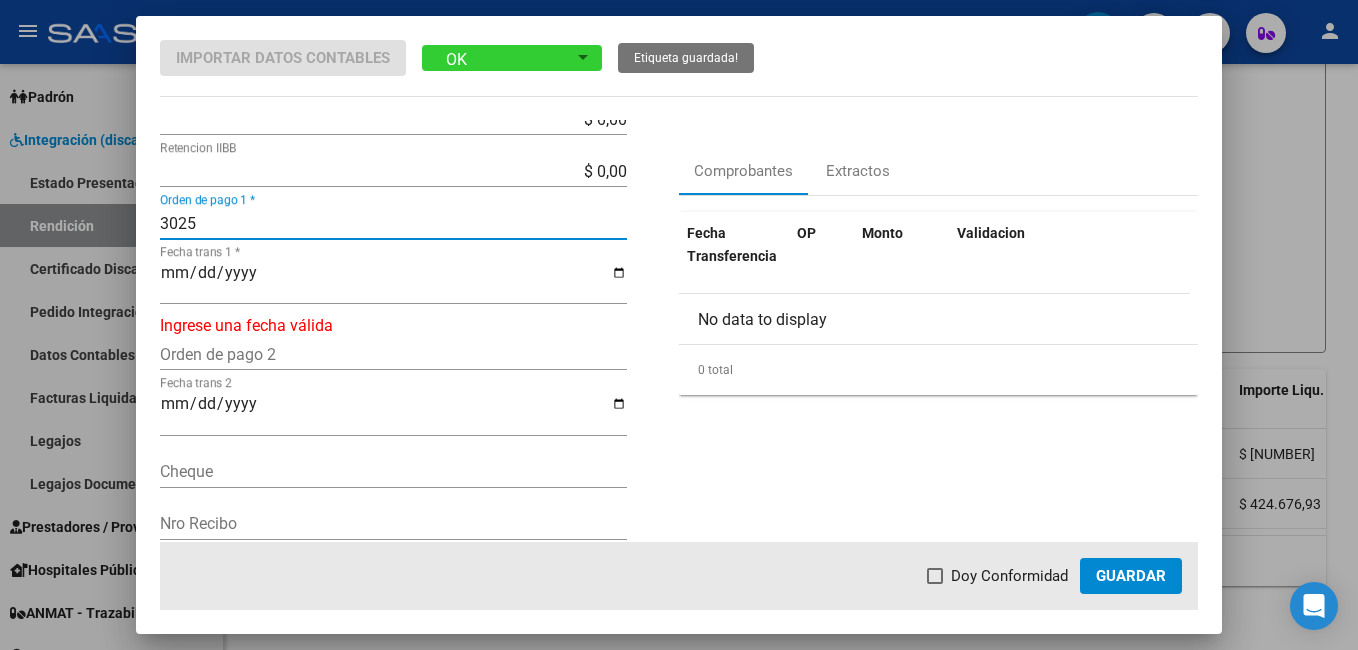 click on "Fecha trans 1 *" at bounding box center (393, 281) 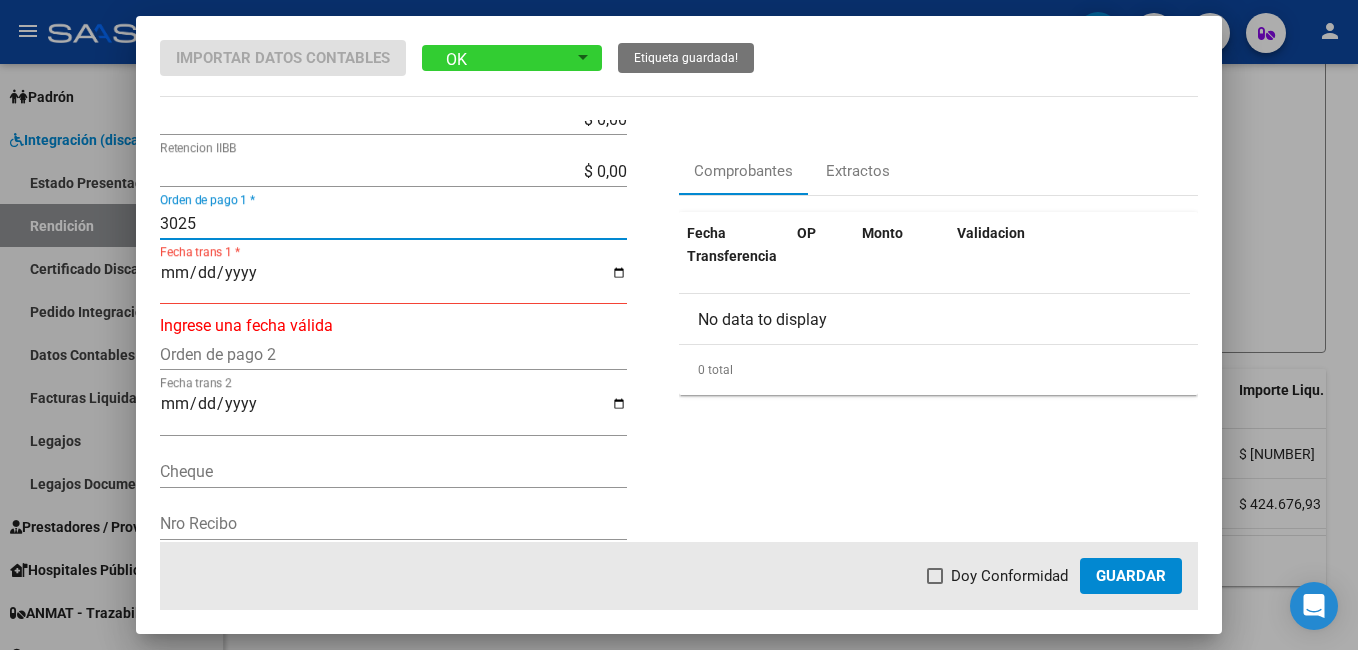 drag, startPoint x: 229, startPoint y: 217, endPoint x: 51, endPoint y: 210, distance: 178.13759 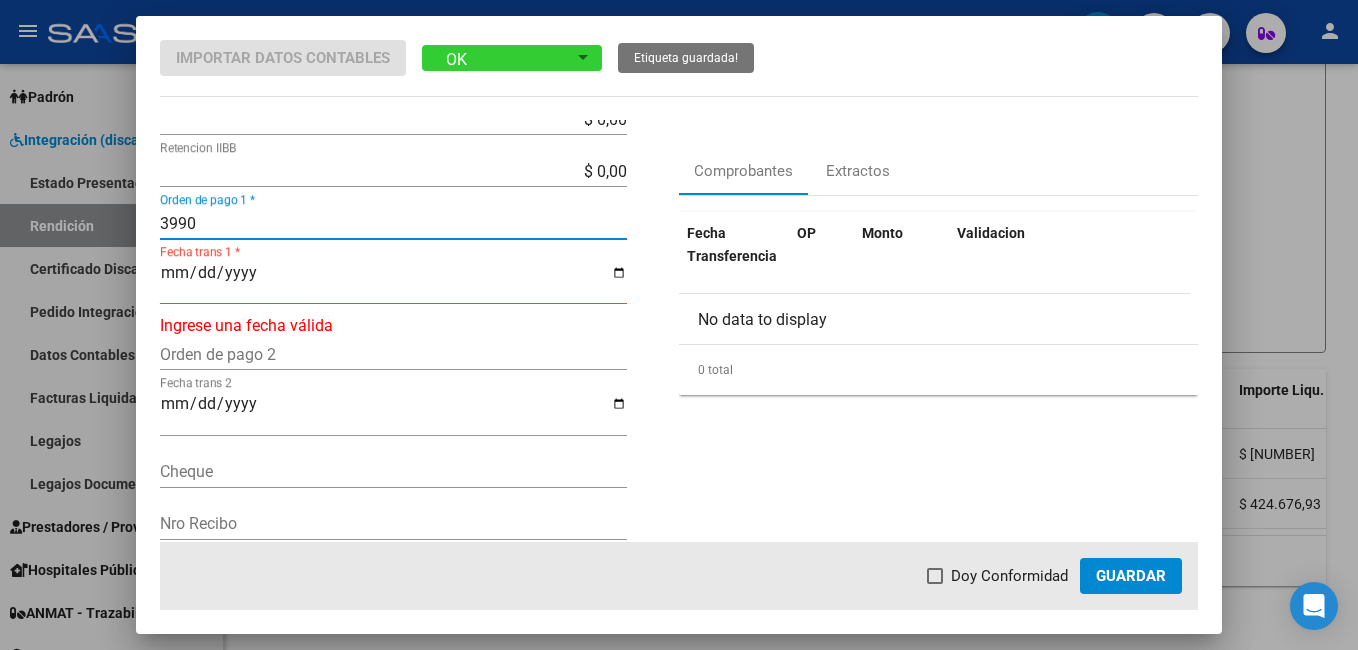 type on "3990" 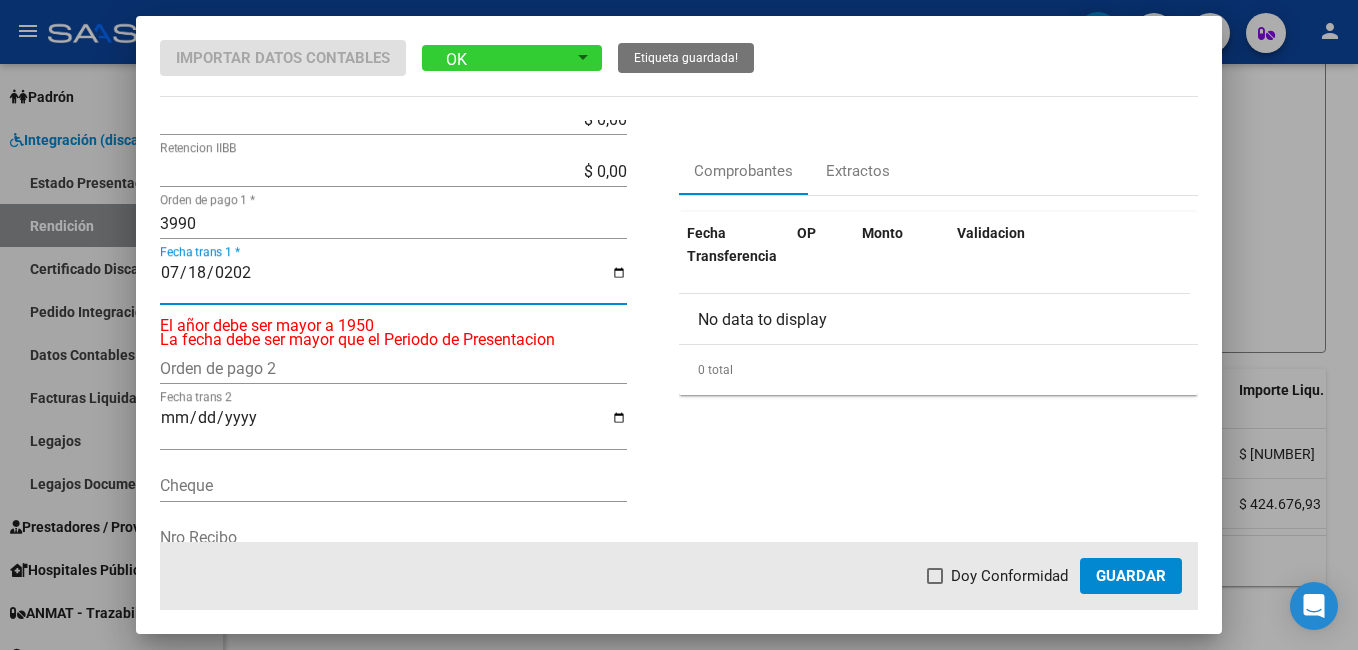type on "2025-07-18" 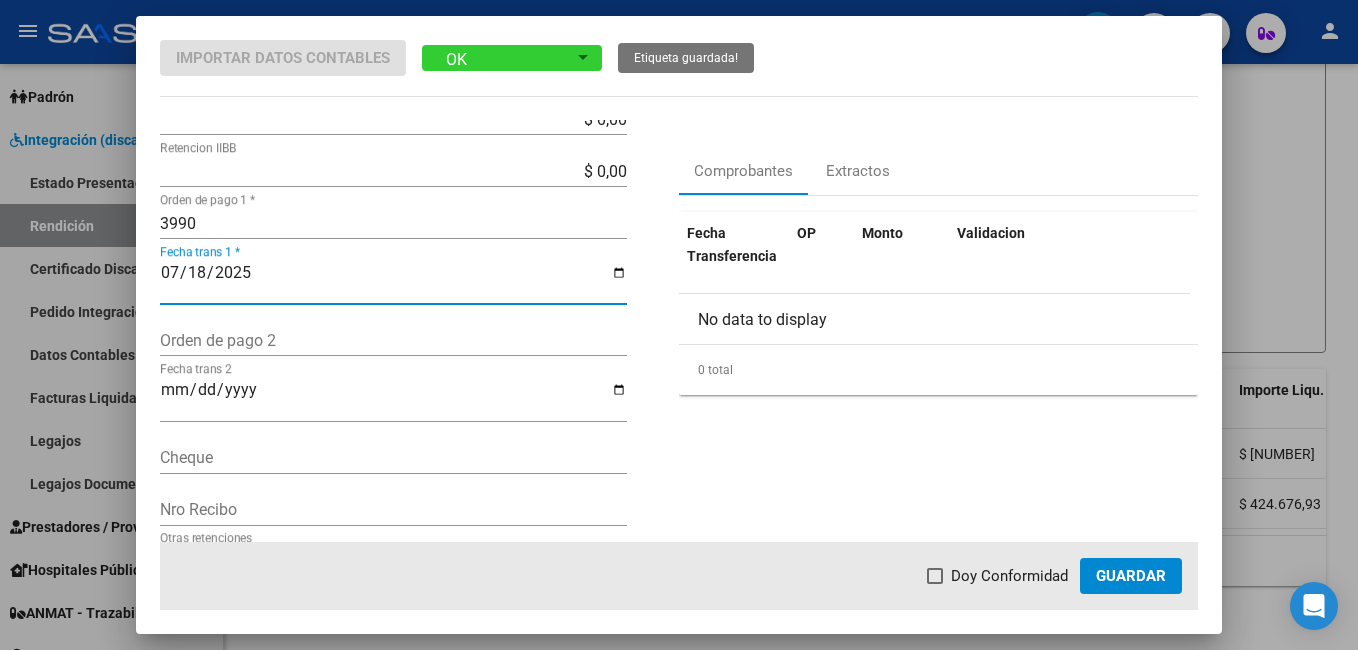 click at bounding box center (935, 576) 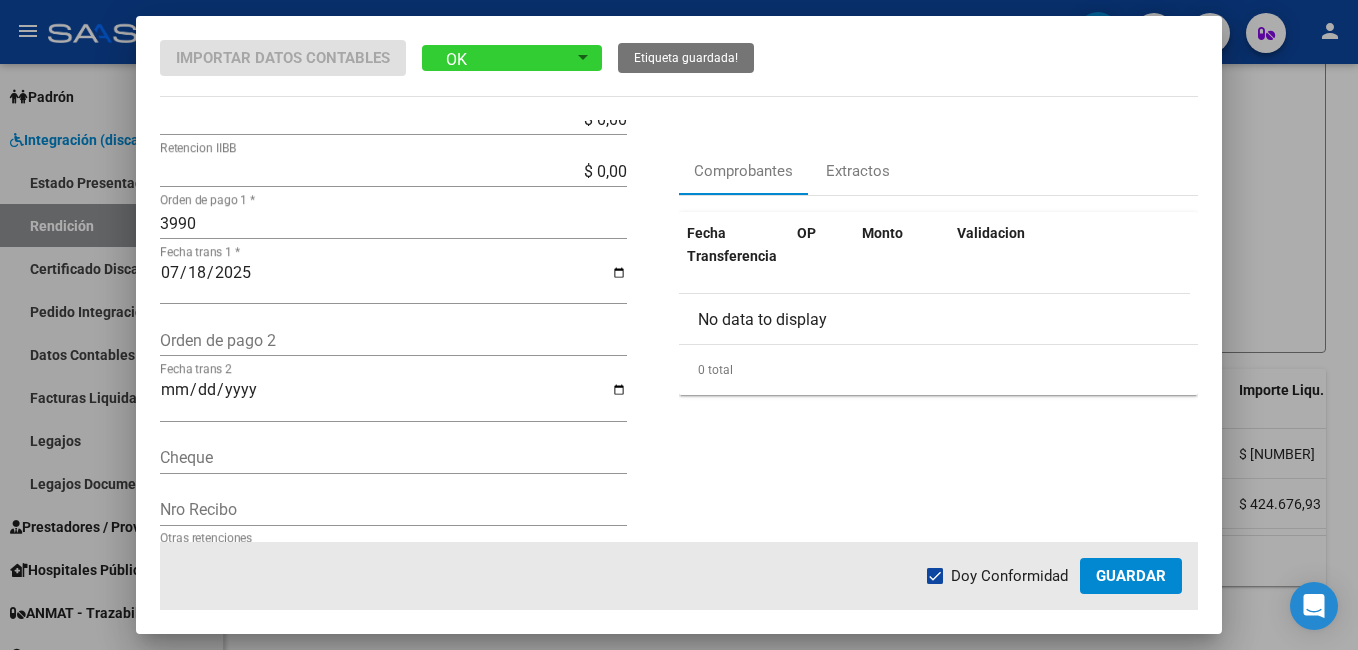 click on "Guardar" 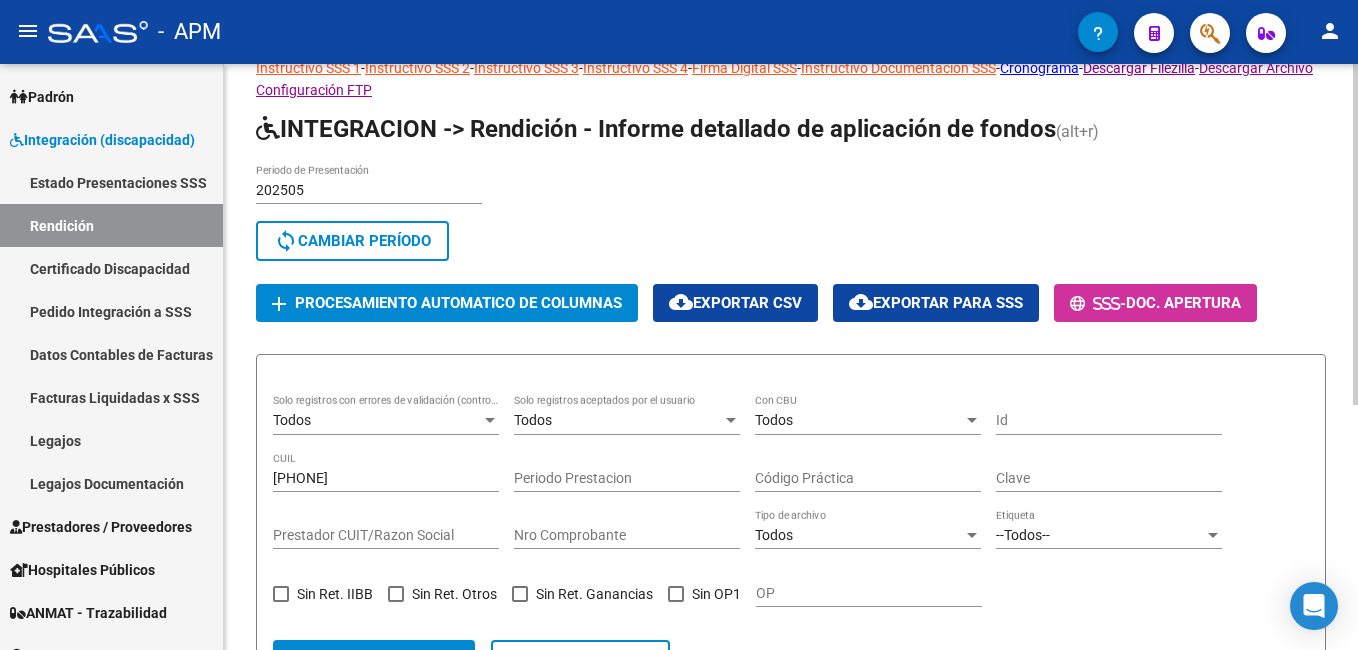 scroll, scrollTop: 22, scrollLeft: 0, axis: vertical 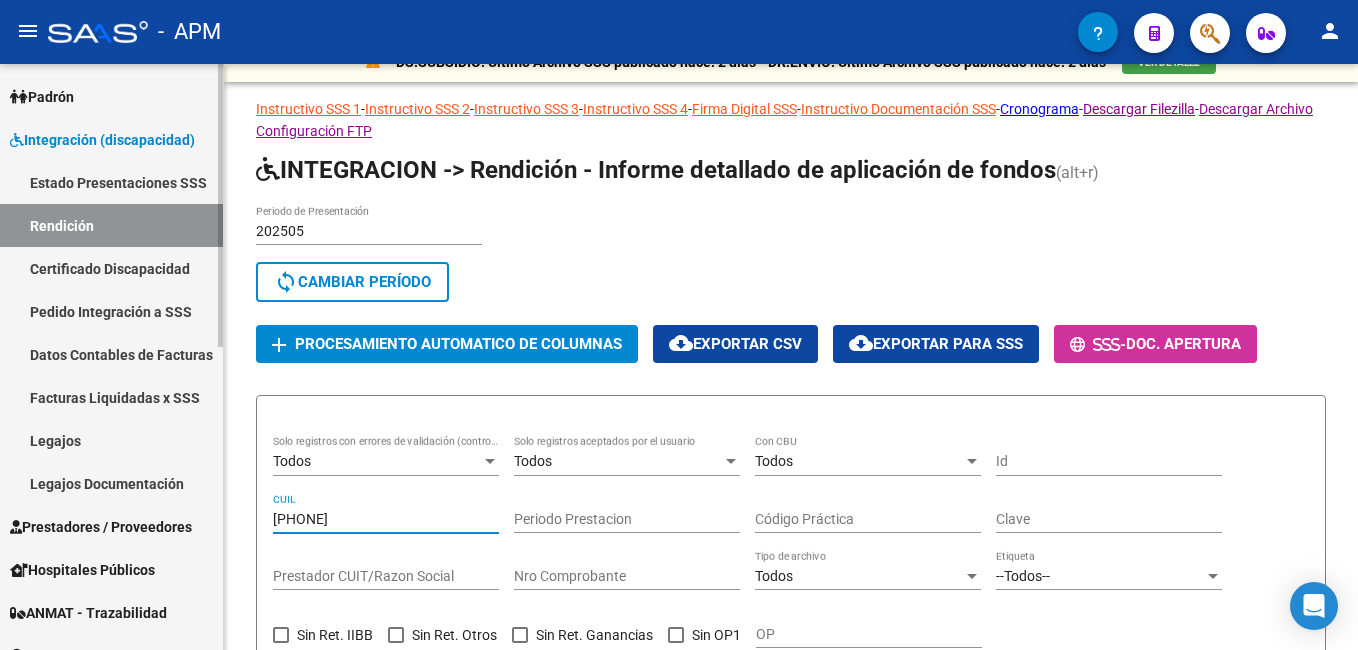 drag, startPoint x: 387, startPoint y: 522, endPoint x: 149, endPoint y: 585, distance: 246.19708 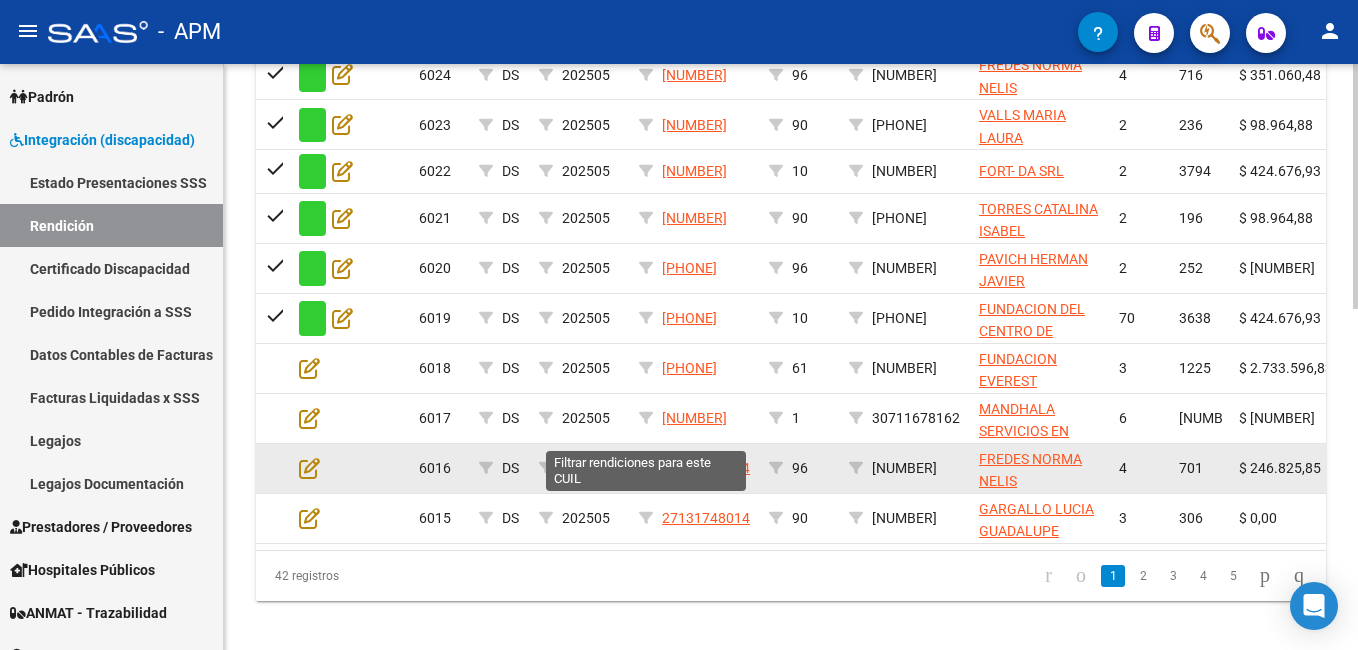 scroll, scrollTop: 816, scrollLeft: 0, axis: vertical 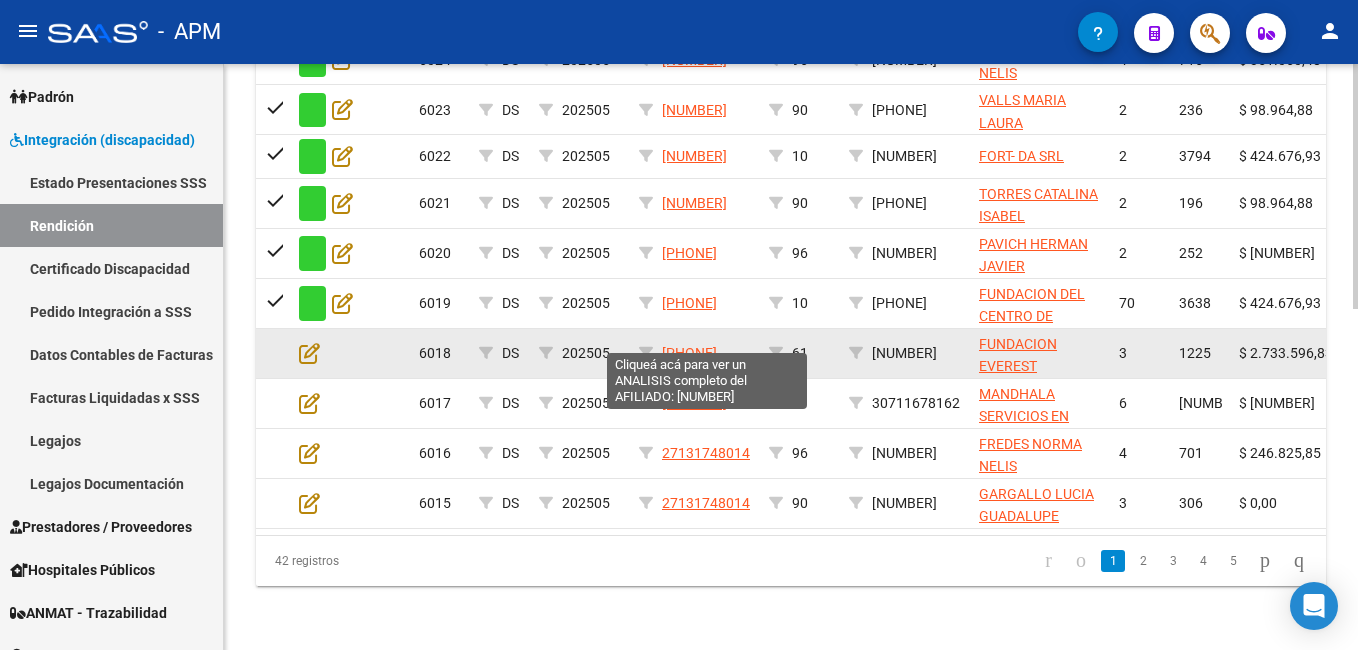 drag, startPoint x: 756, startPoint y: 339, endPoint x: 667, endPoint y: 343, distance: 89.08984 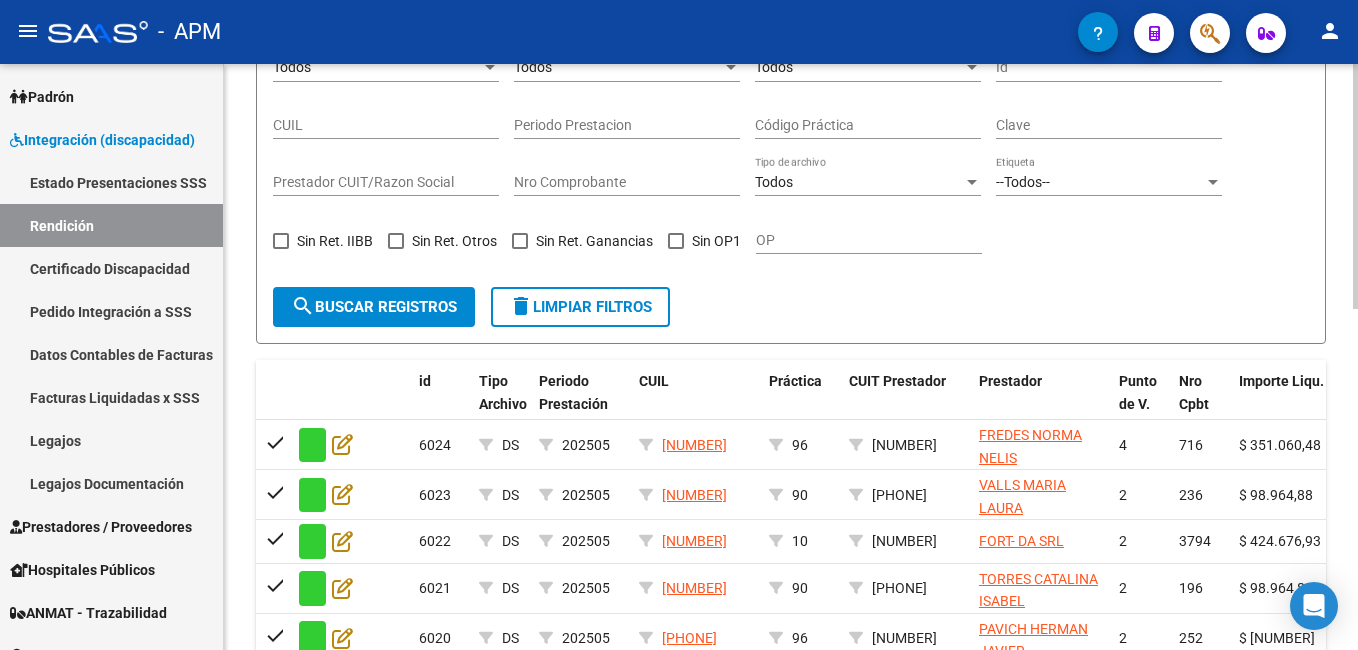 scroll, scrollTop: 316, scrollLeft: 0, axis: vertical 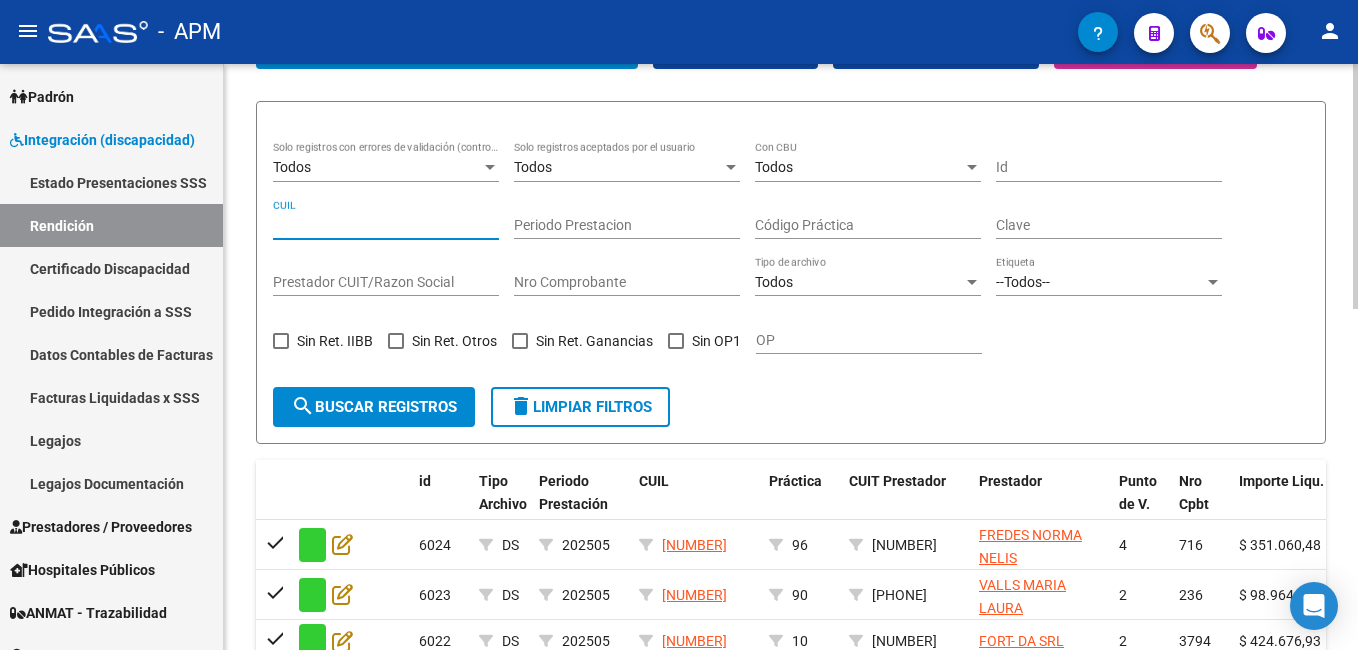 paste on "[NUMBER]" 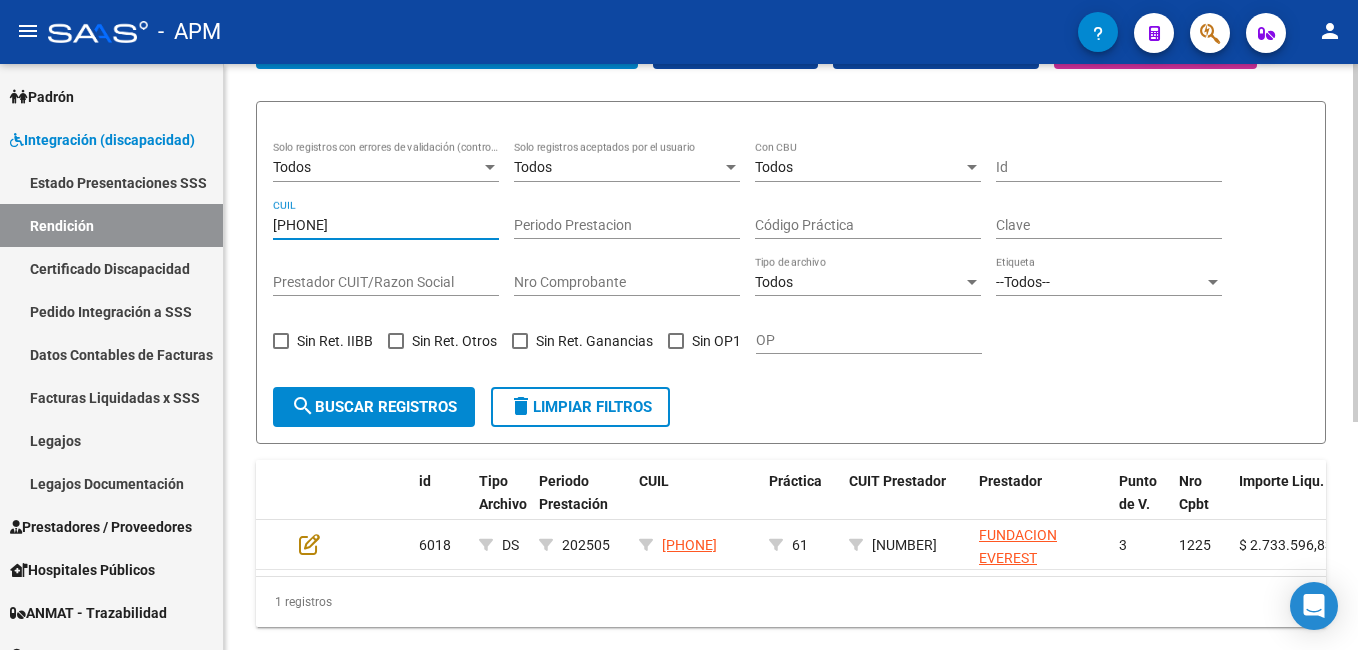 scroll, scrollTop: 372, scrollLeft: 0, axis: vertical 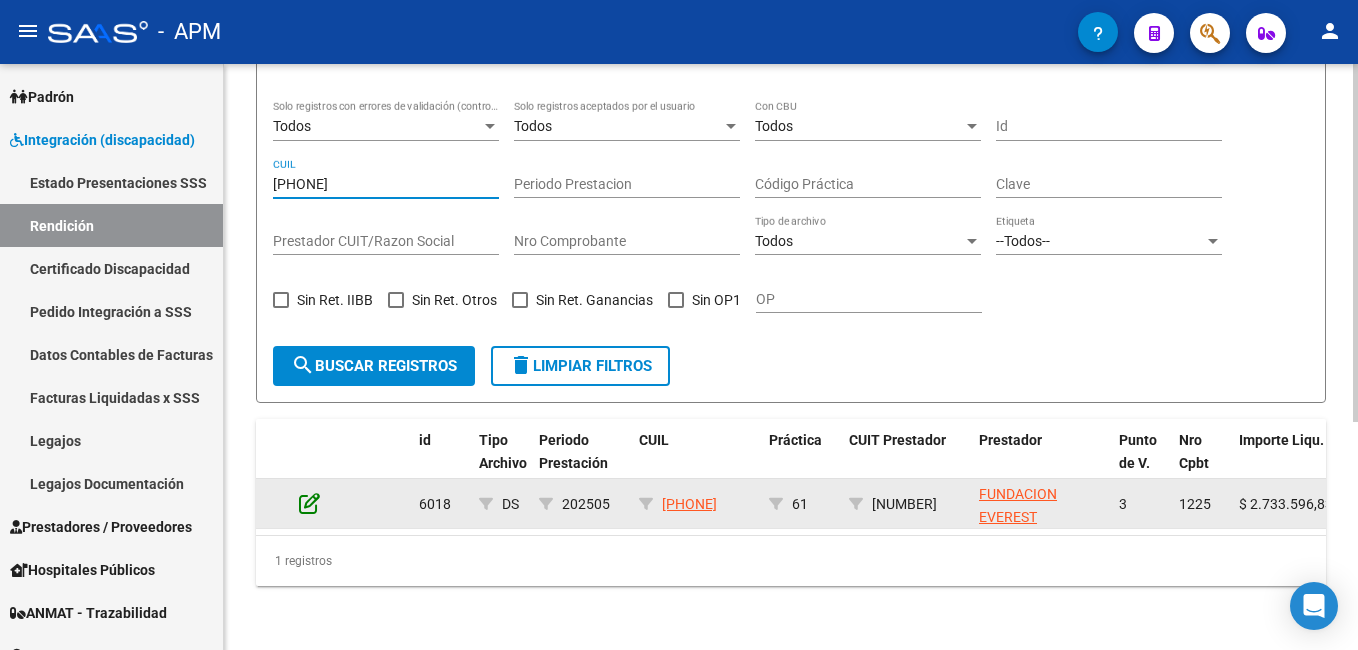 type on "[NUMBER]" 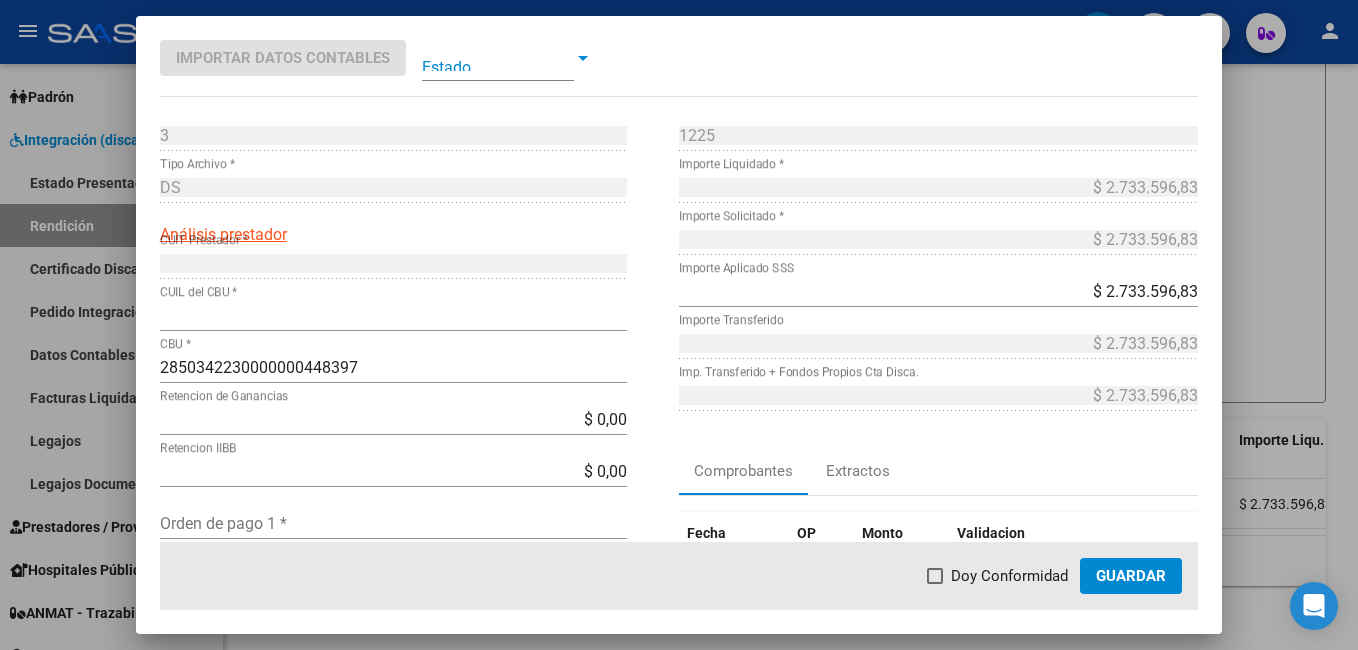 click at bounding box center (498, 58) 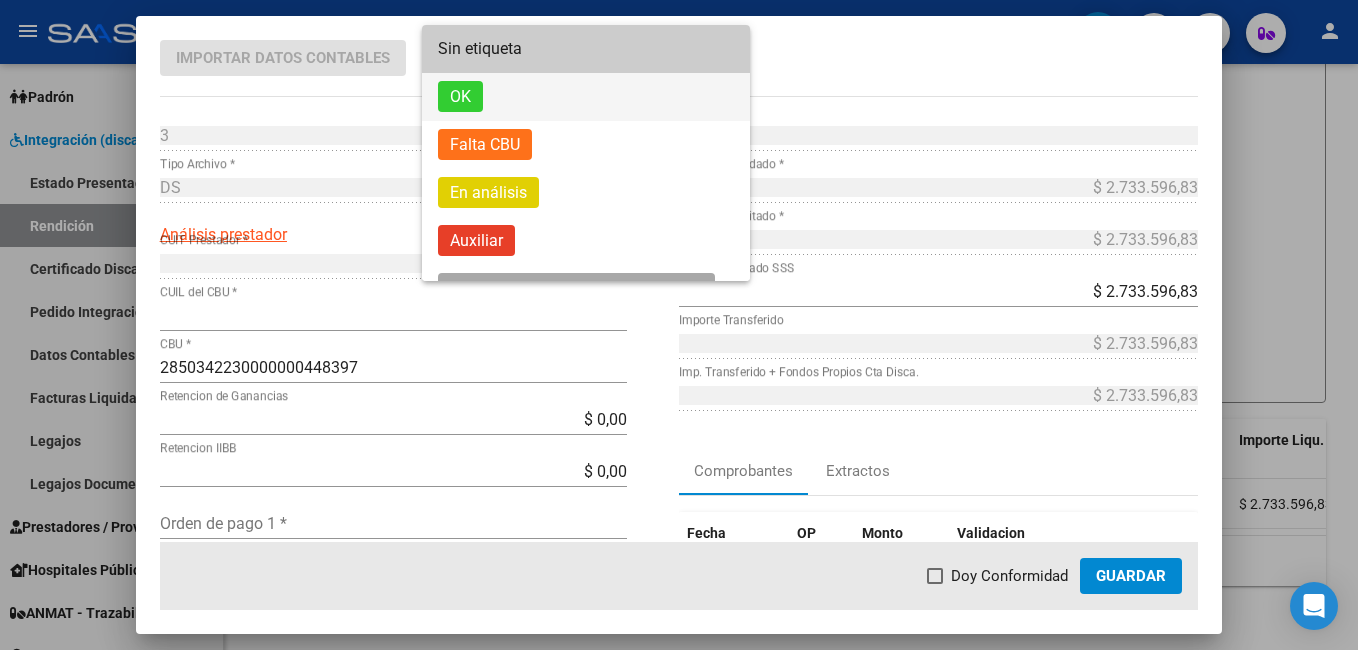 click on "OK" at bounding box center (586, 97) 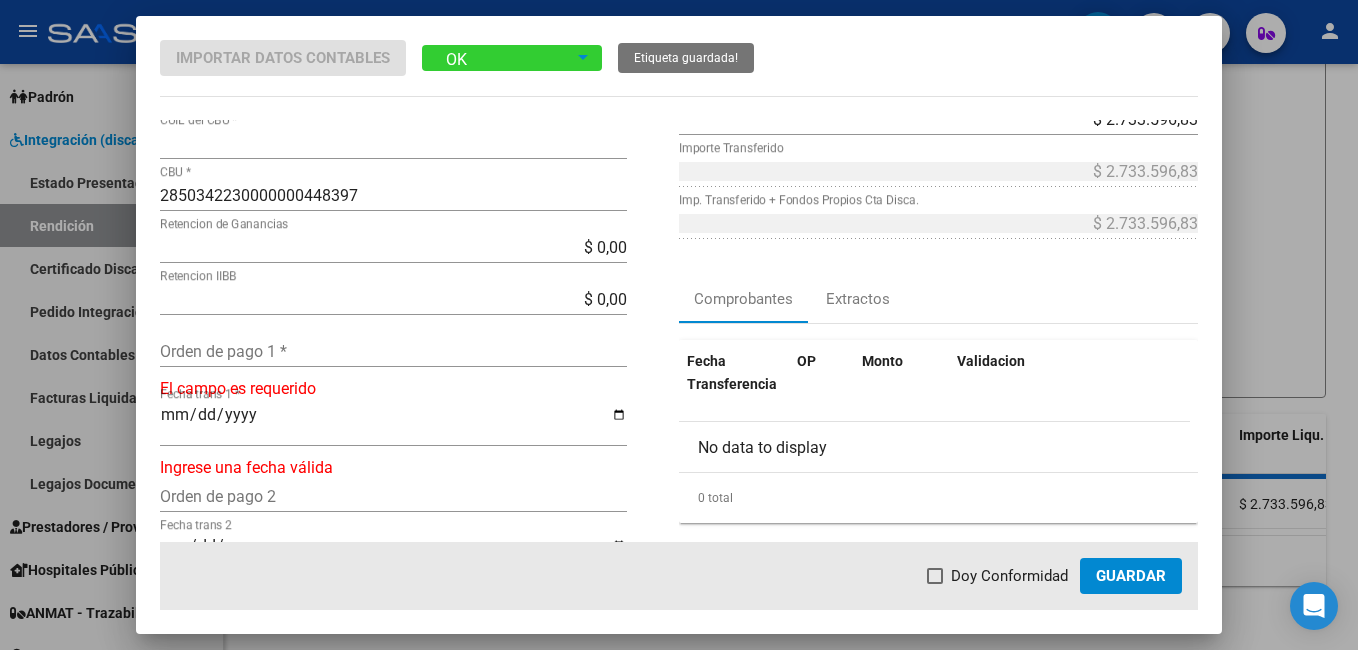 scroll, scrollTop: 200, scrollLeft: 0, axis: vertical 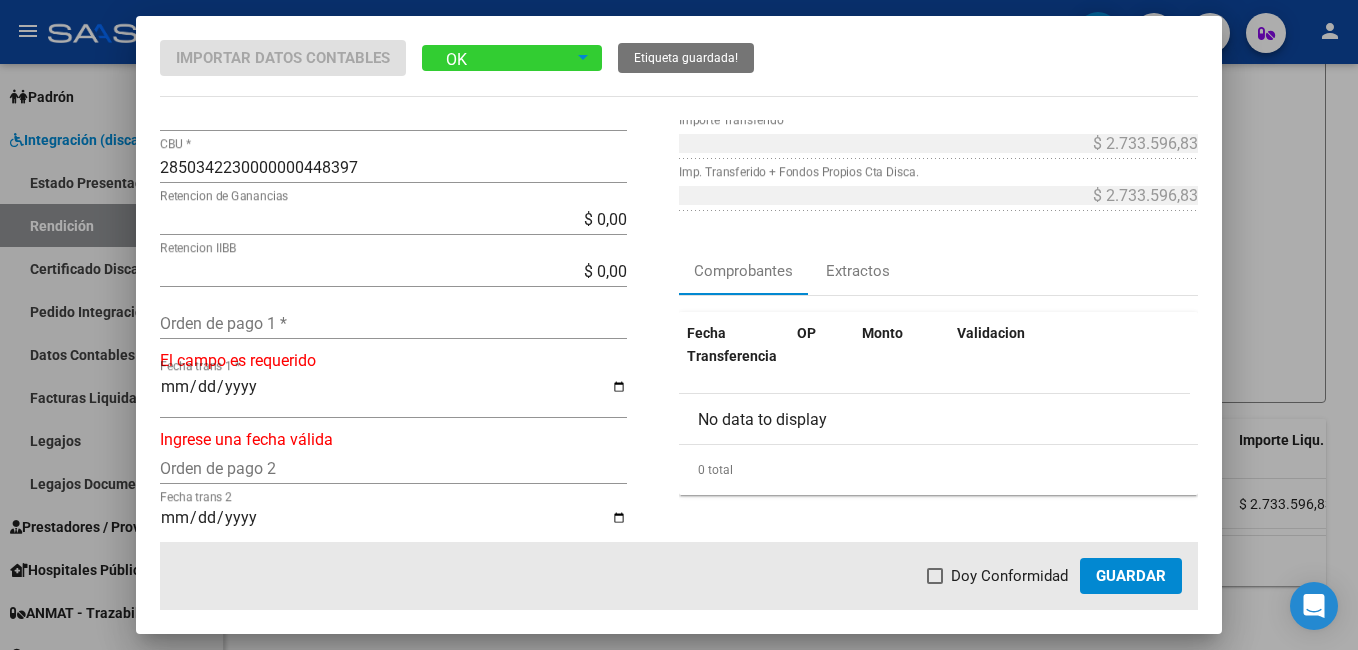 click on "Orden de pago 1 *" at bounding box center (393, 323) 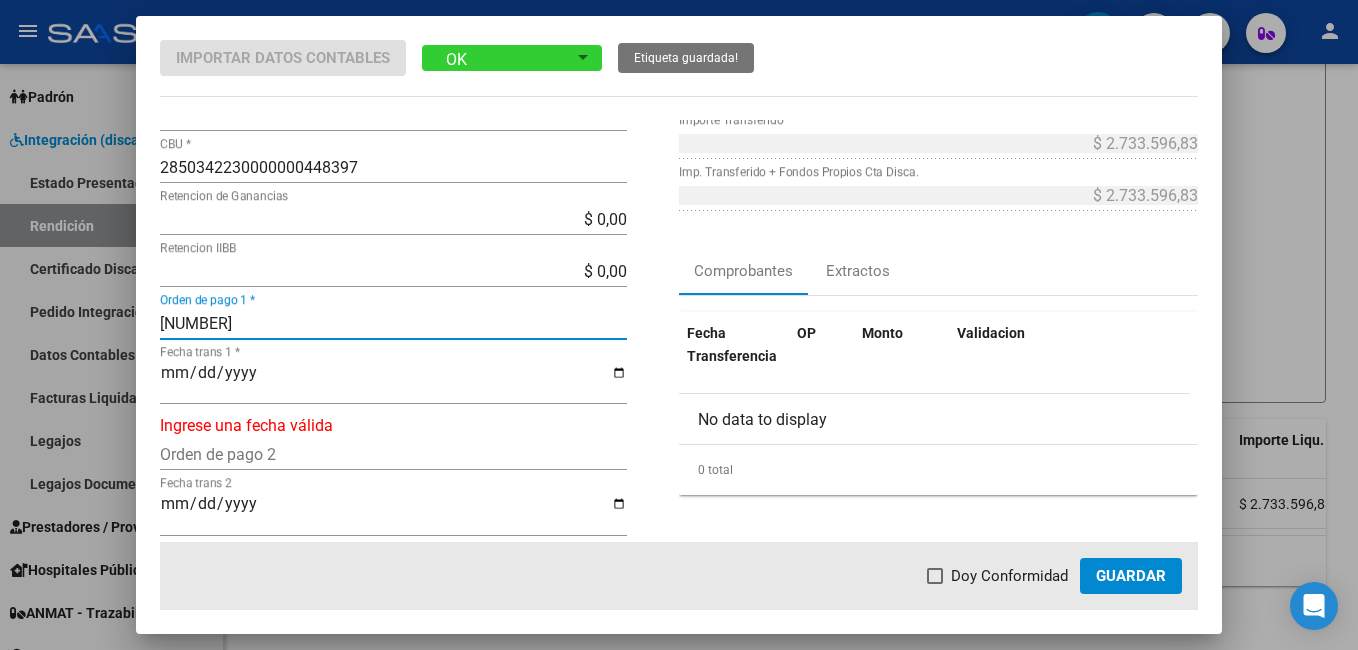 type on "3991" 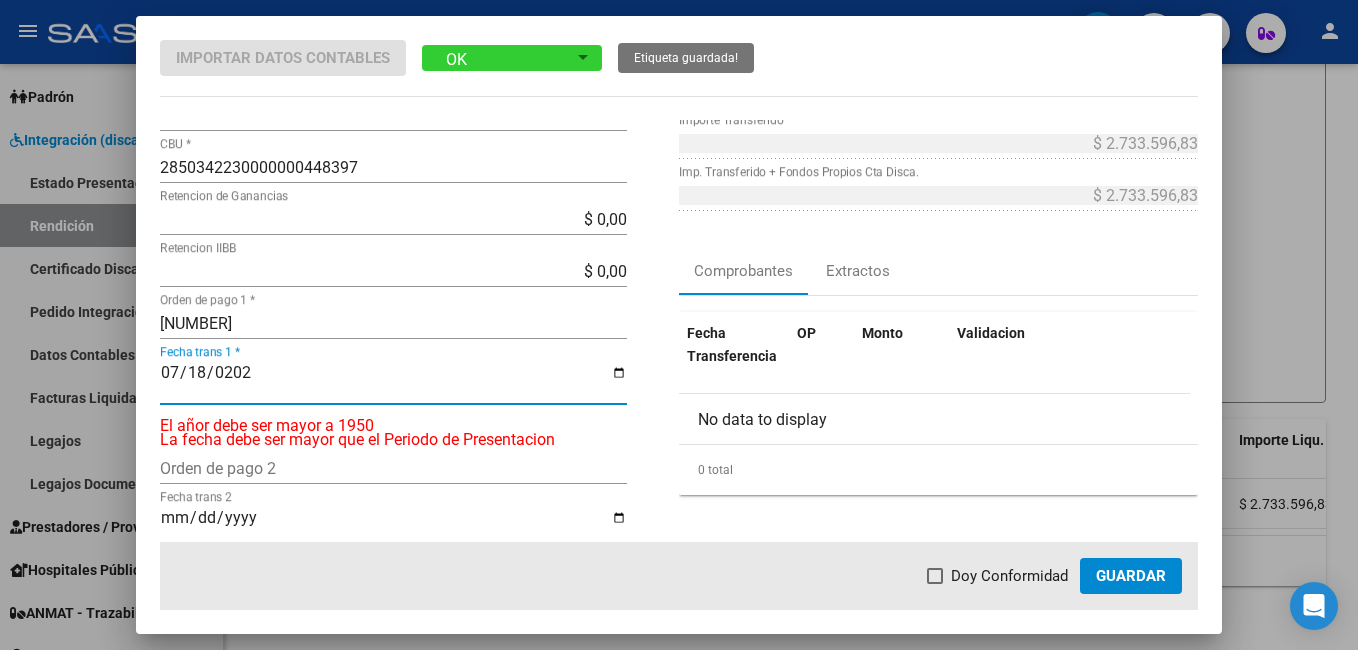 type on "2025-07-18" 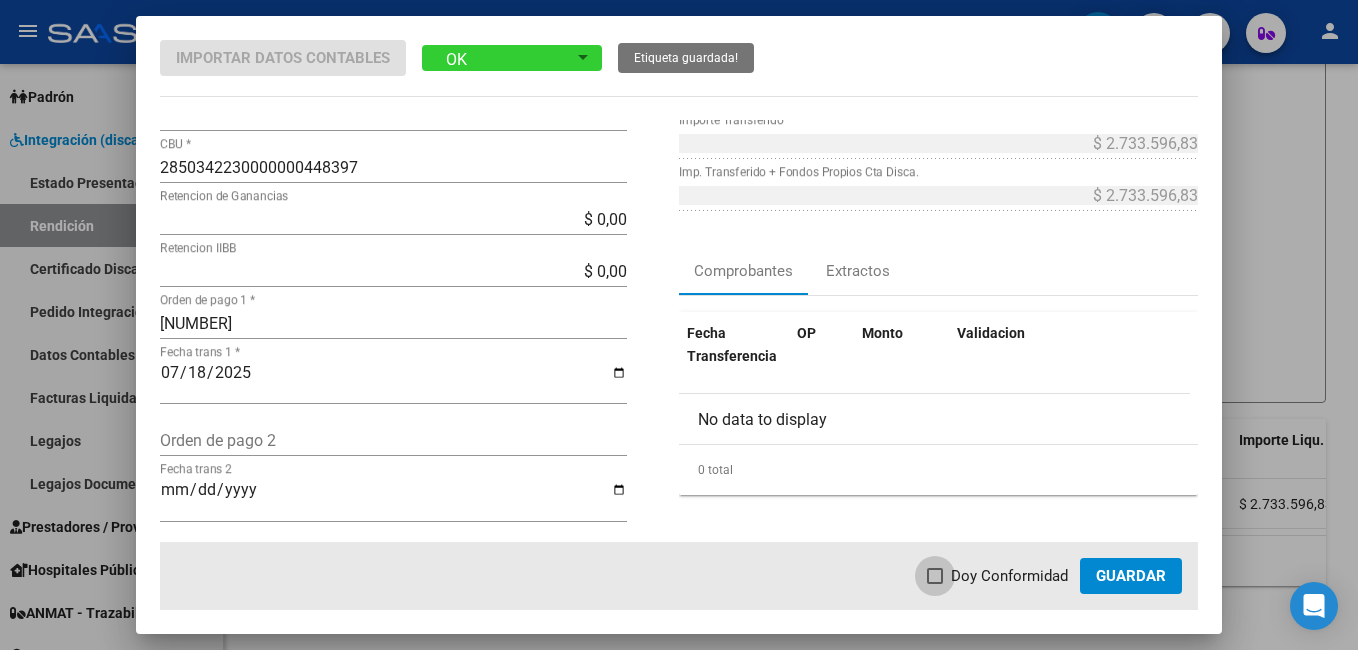 click at bounding box center [935, 576] 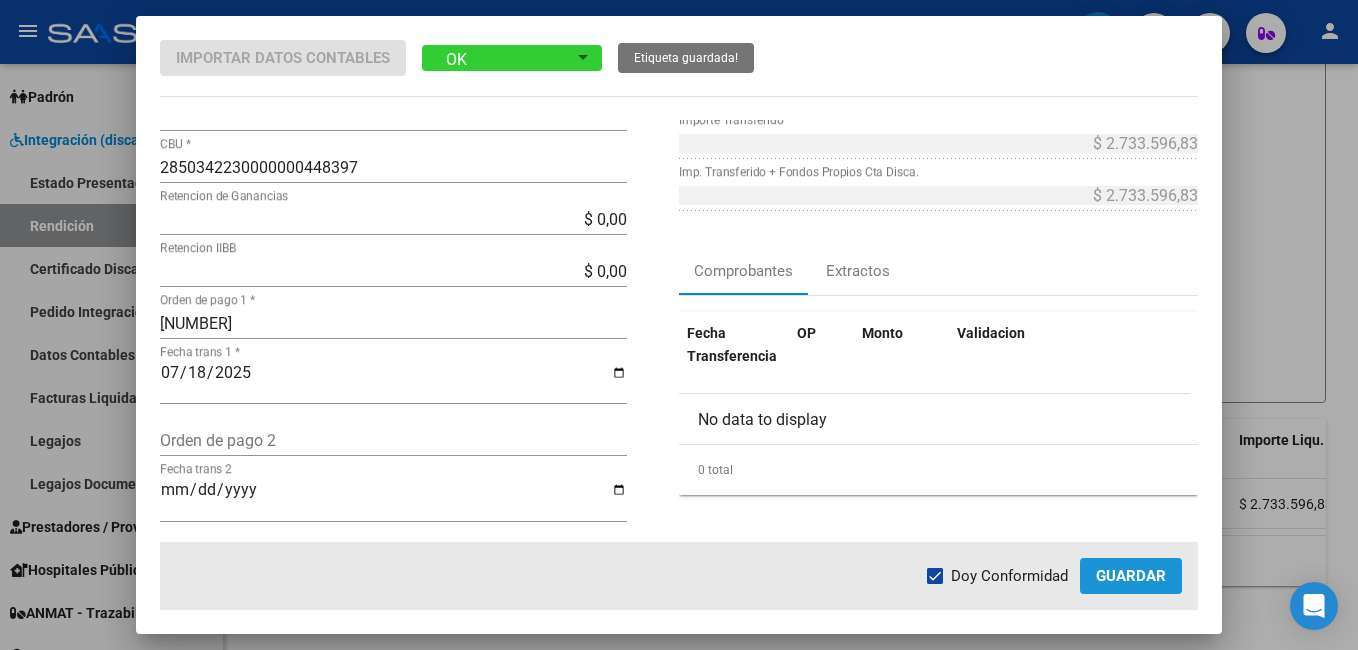 click on "Guardar" 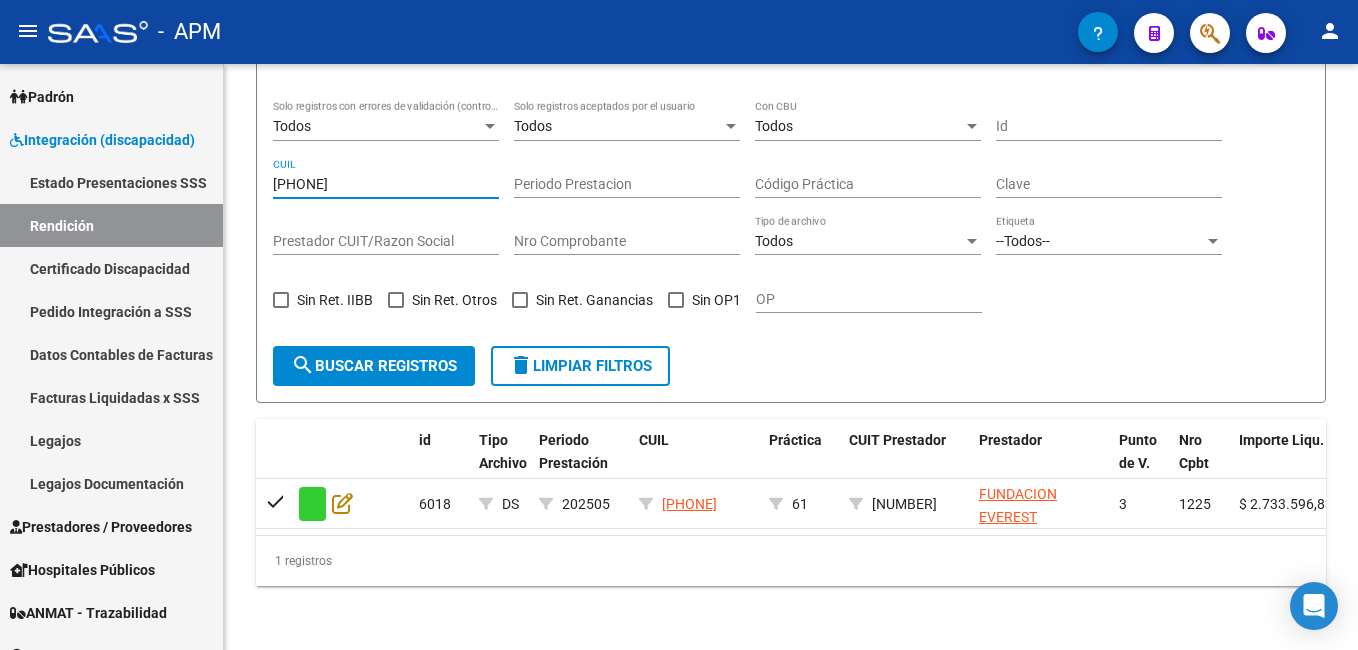 drag, startPoint x: 382, startPoint y: 171, endPoint x: -4, endPoint y: 114, distance: 390.18585 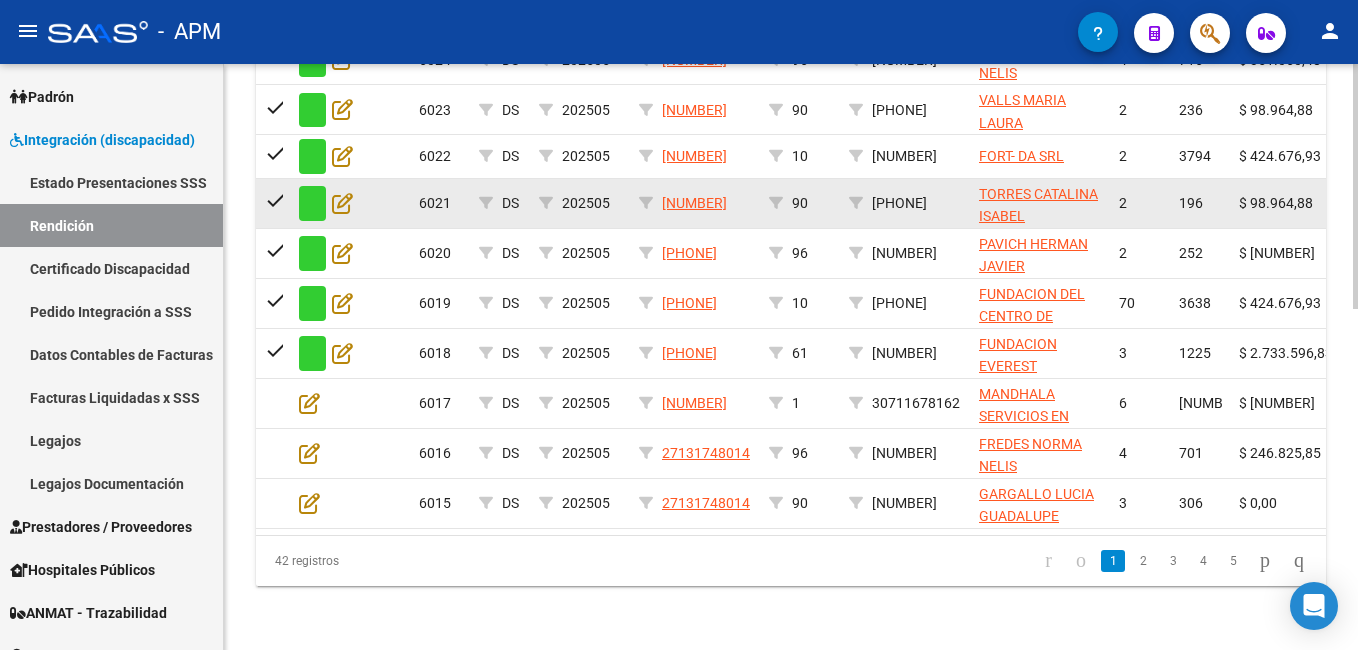 scroll, scrollTop: 816, scrollLeft: 0, axis: vertical 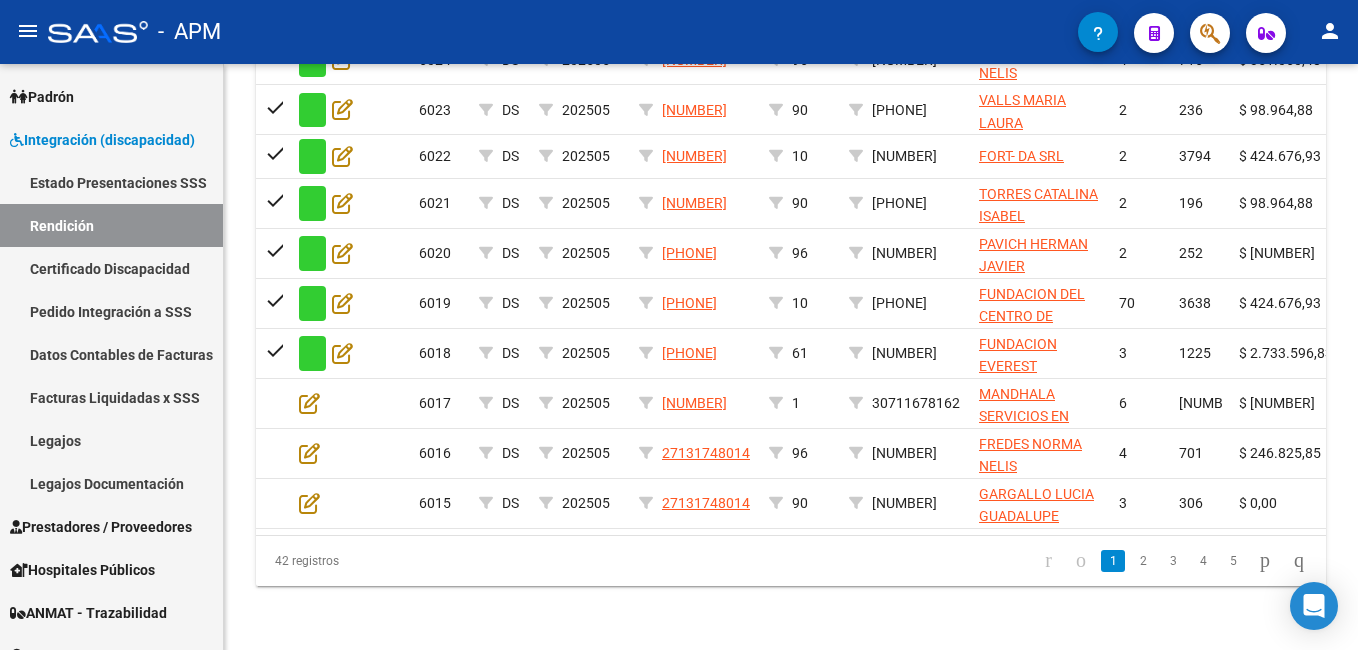type 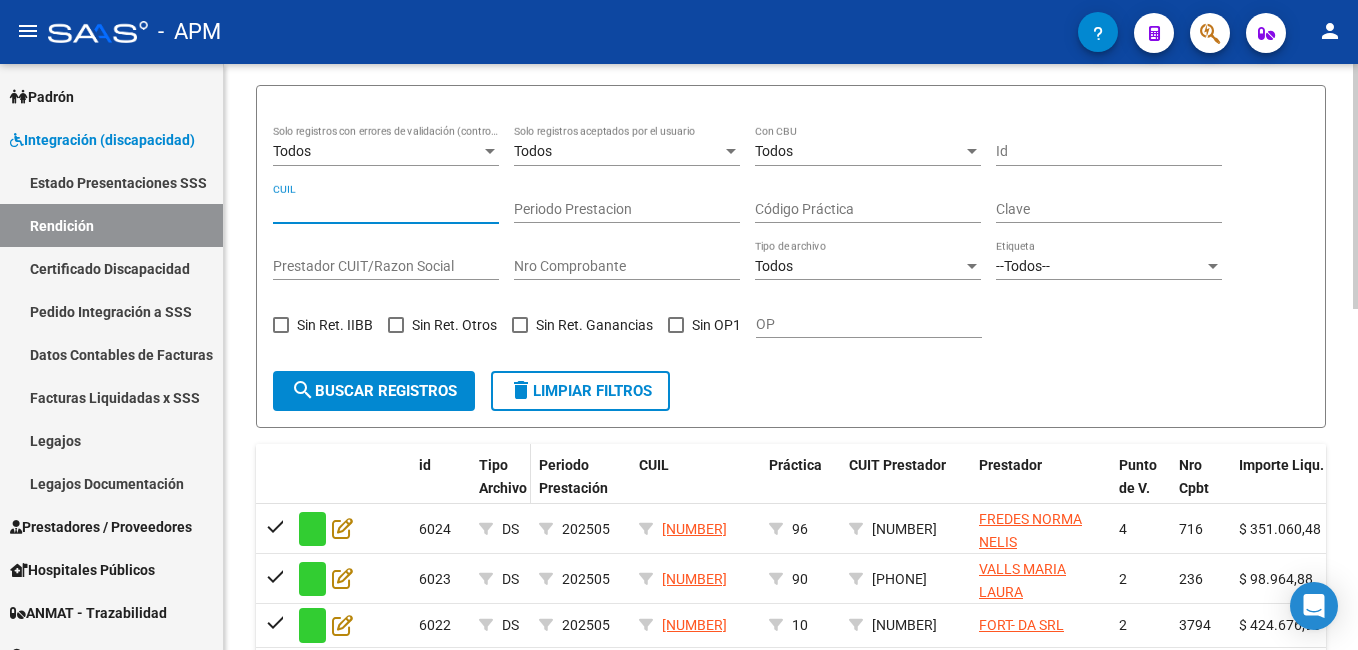 scroll, scrollTop: 316, scrollLeft: 0, axis: vertical 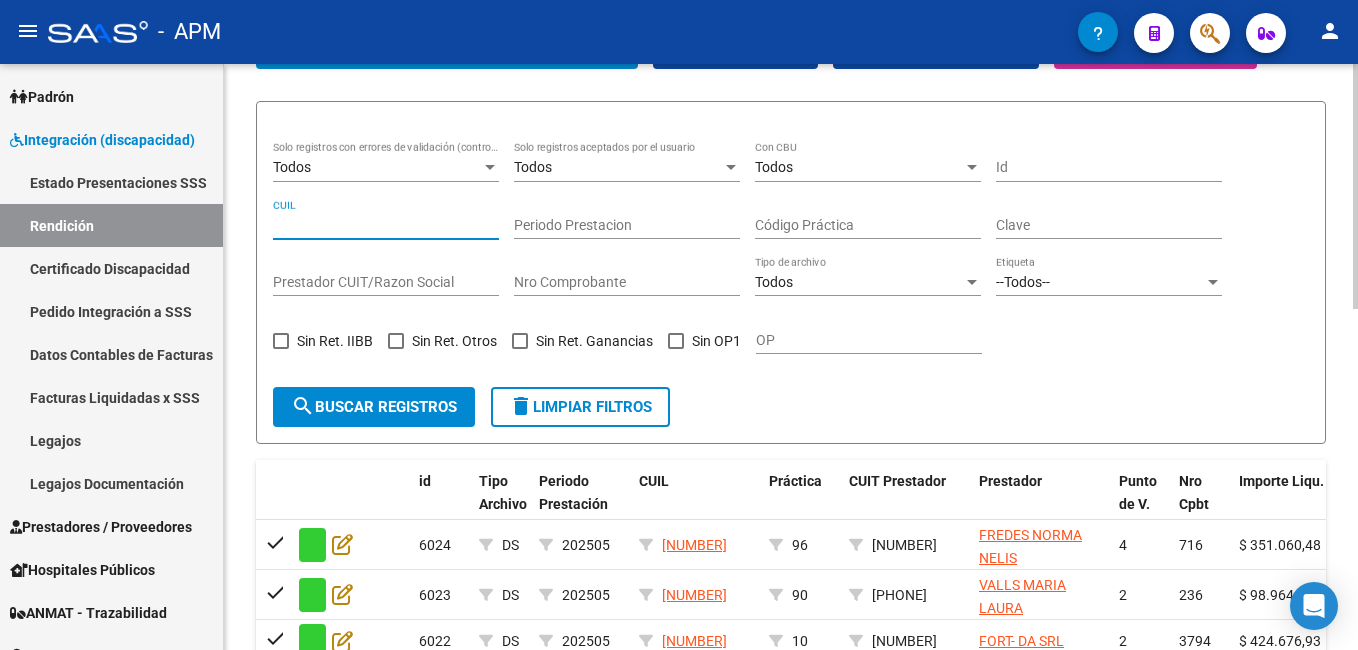 click at bounding box center (676, 341) 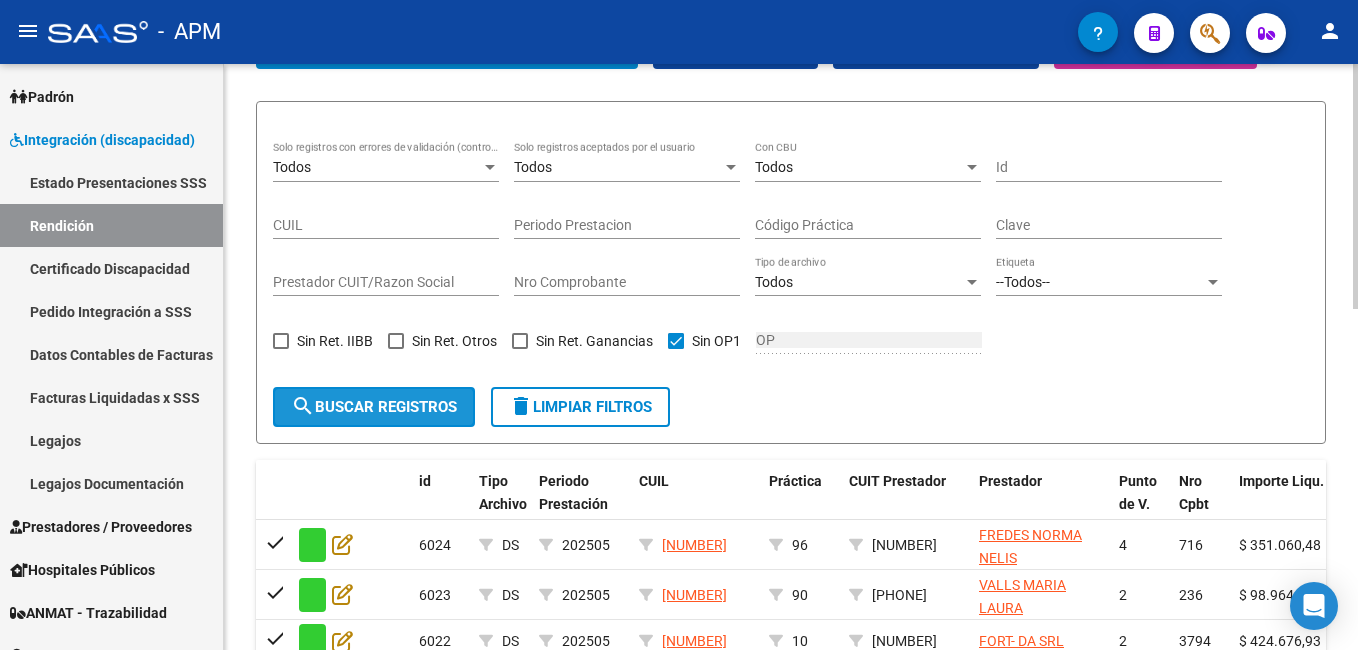 click on "search  Buscar registros" 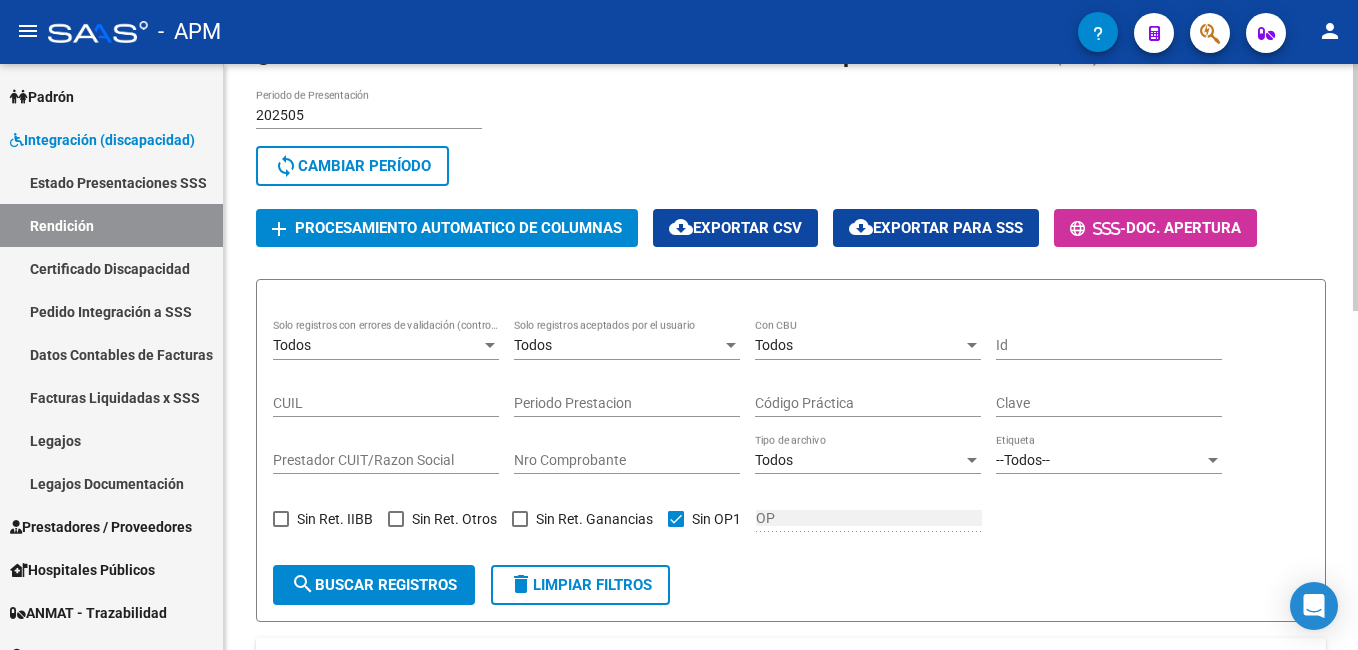 scroll, scrollTop: 300, scrollLeft: 0, axis: vertical 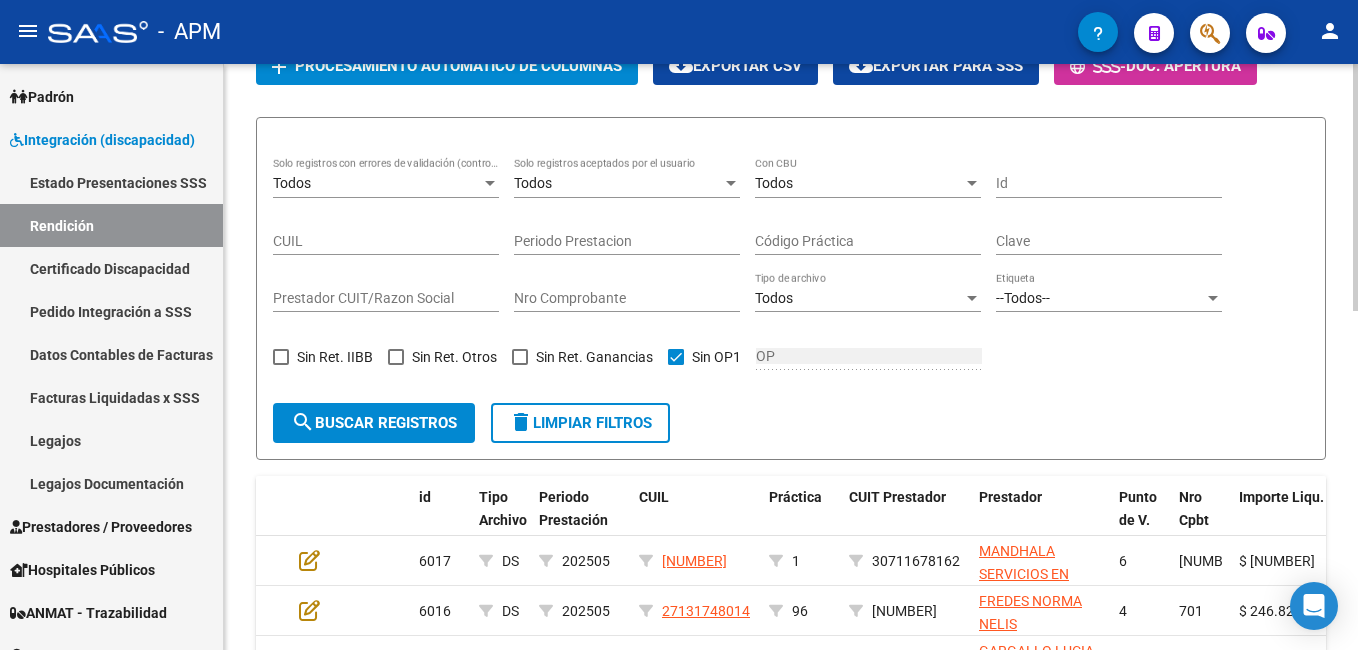 click at bounding box center (676, 357) 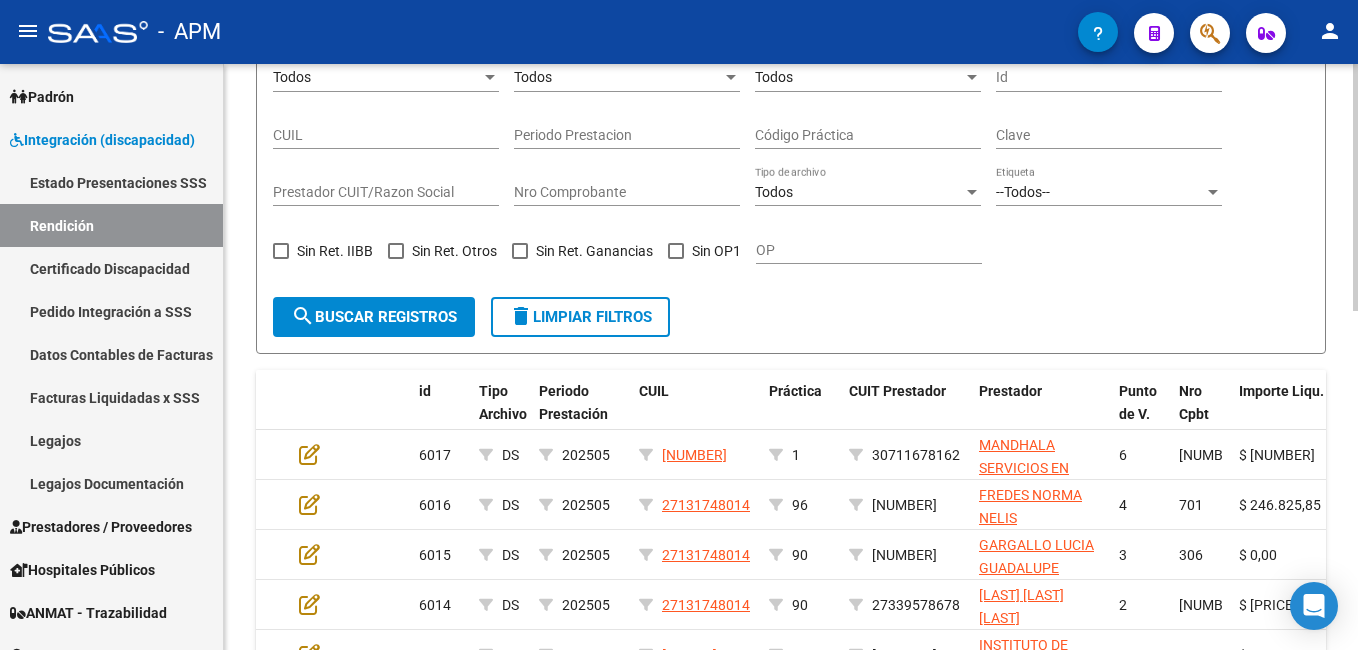 scroll, scrollTop: 0, scrollLeft: 0, axis: both 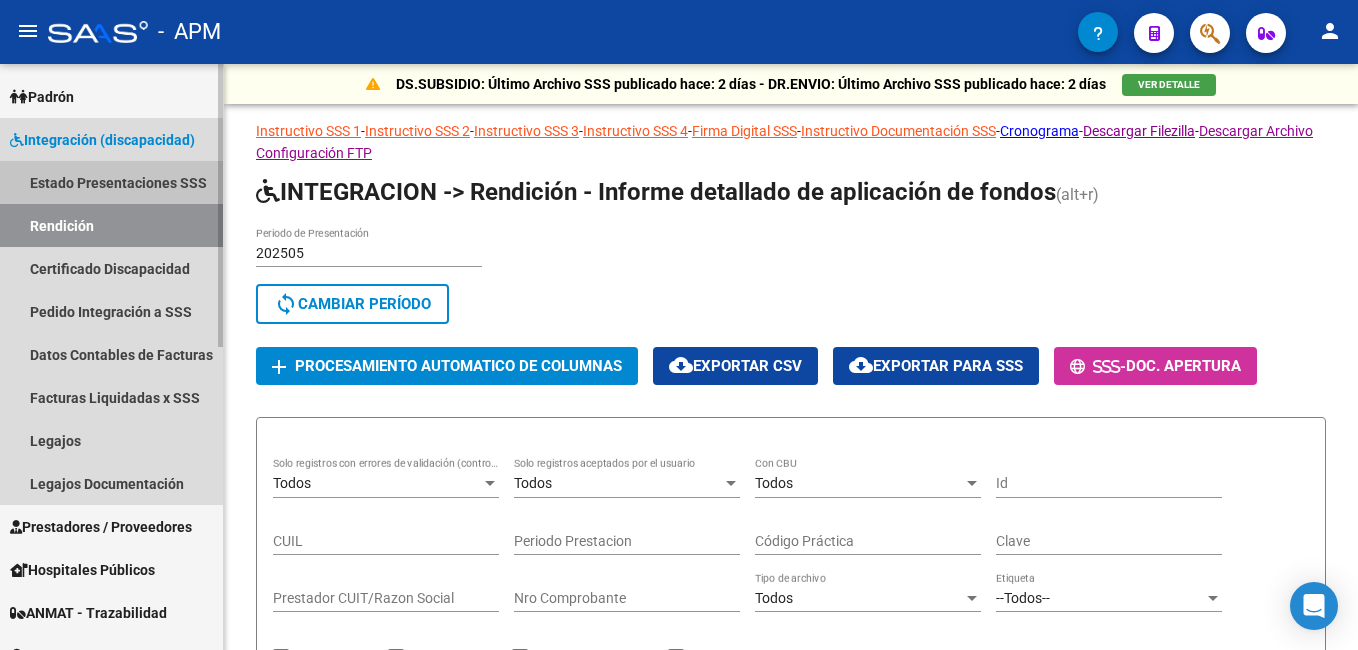 click on "Estado Presentaciones SSS" at bounding box center [111, 182] 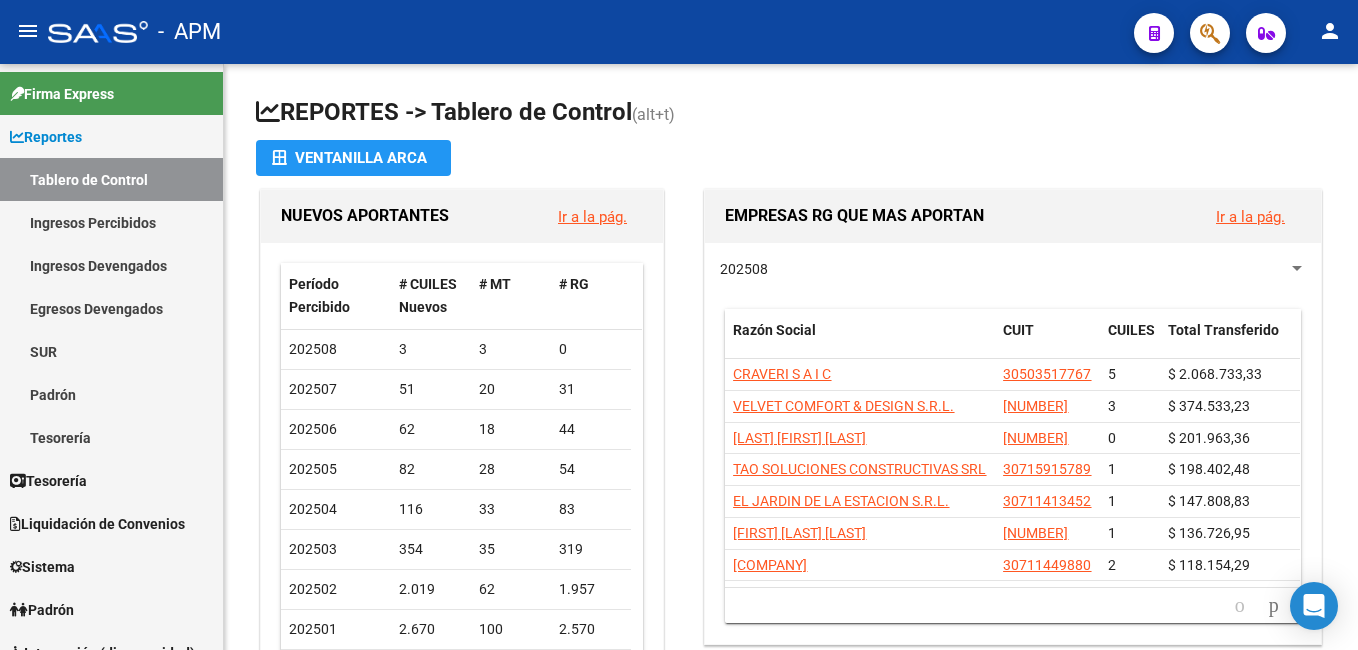 scroll, scrollTop: 0, scrollLeft: 0, axis: both 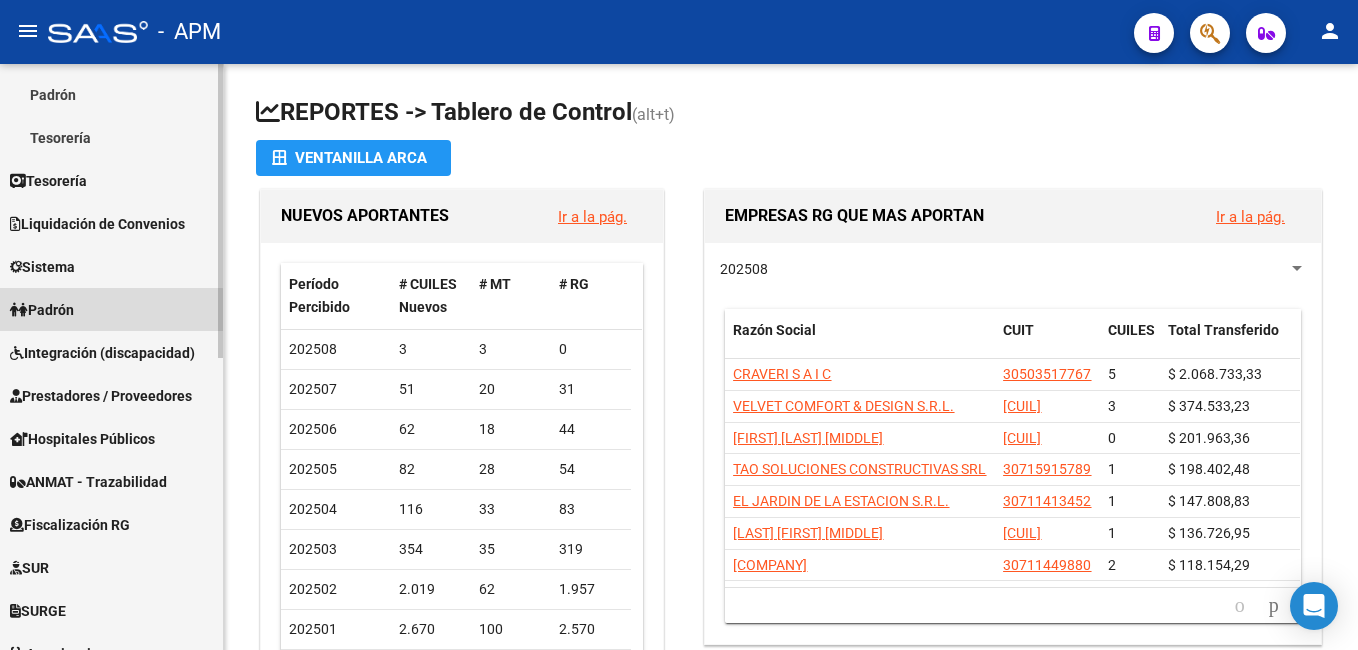 click on "Padrón" at bounding box center [42, 310] 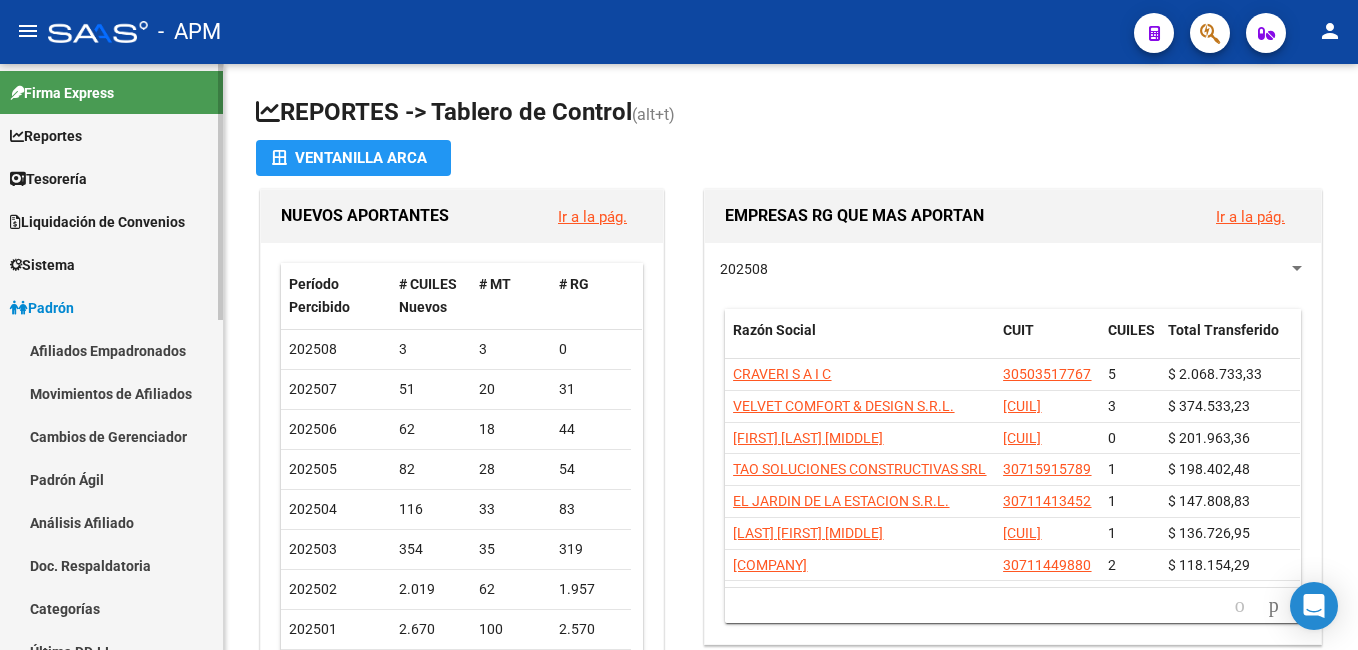 scroll, scrollTop: 0, scrollLeft: 0, axis: both 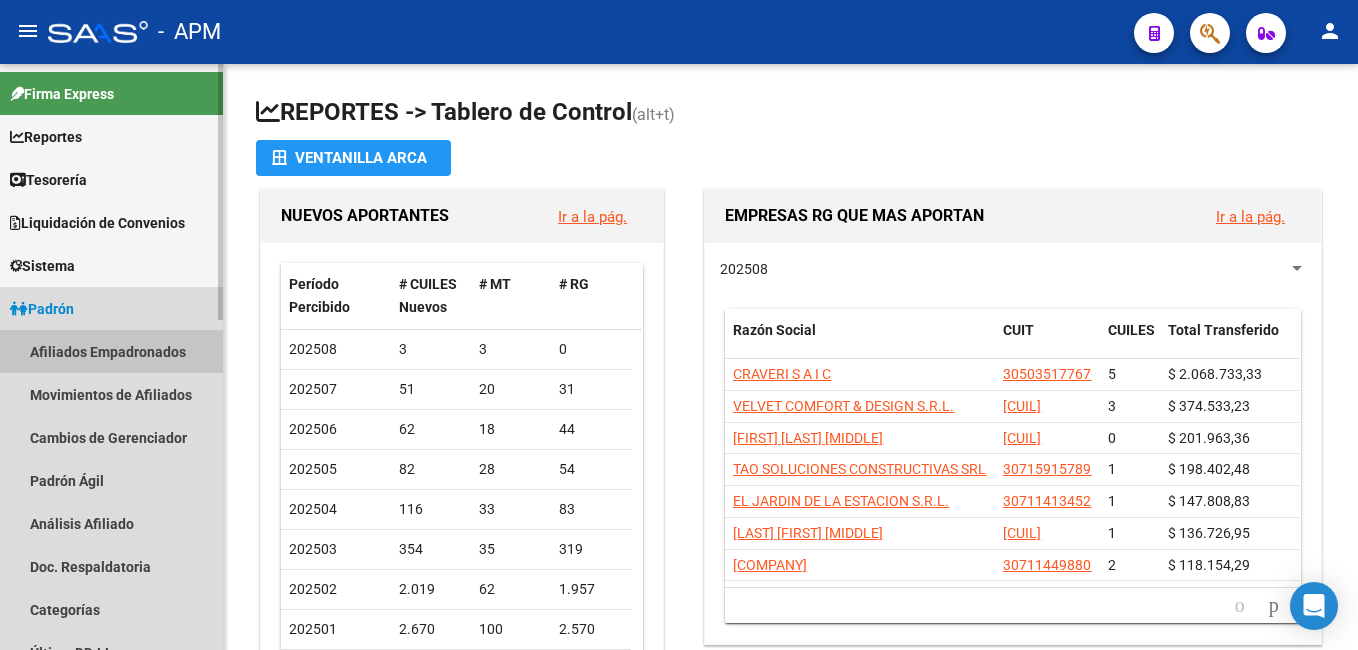 click on "Afiliados Empadronados" at bounding box center [111, 351] 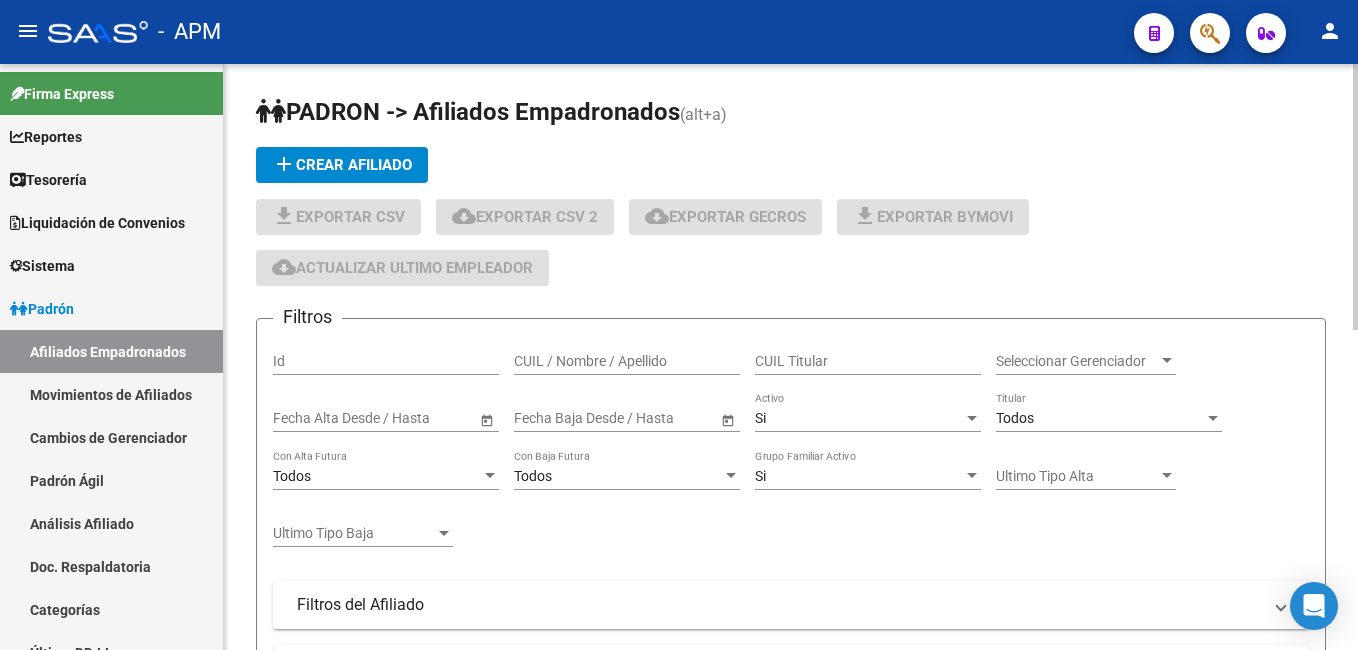 click on "CUIL / Nombre / Apellido" at bounding box center (627, 361) 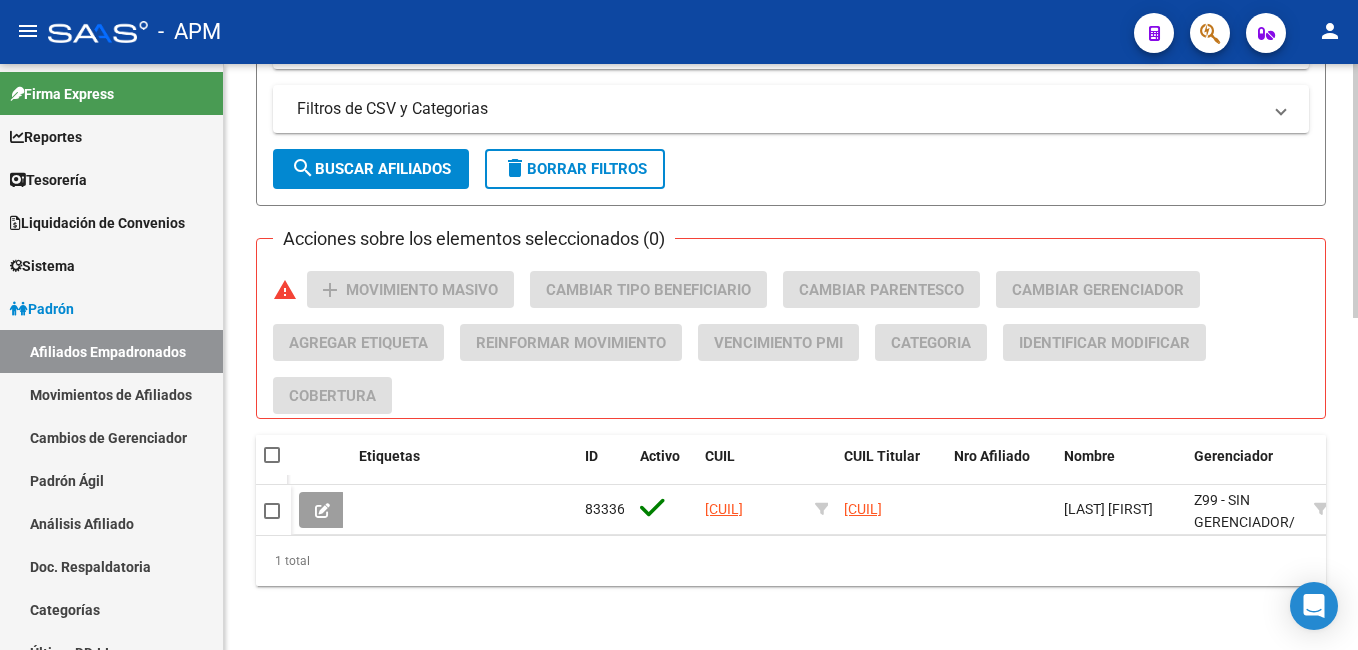 scroll, scrollTop: 767, scrollLeft: 0, axis: vertical 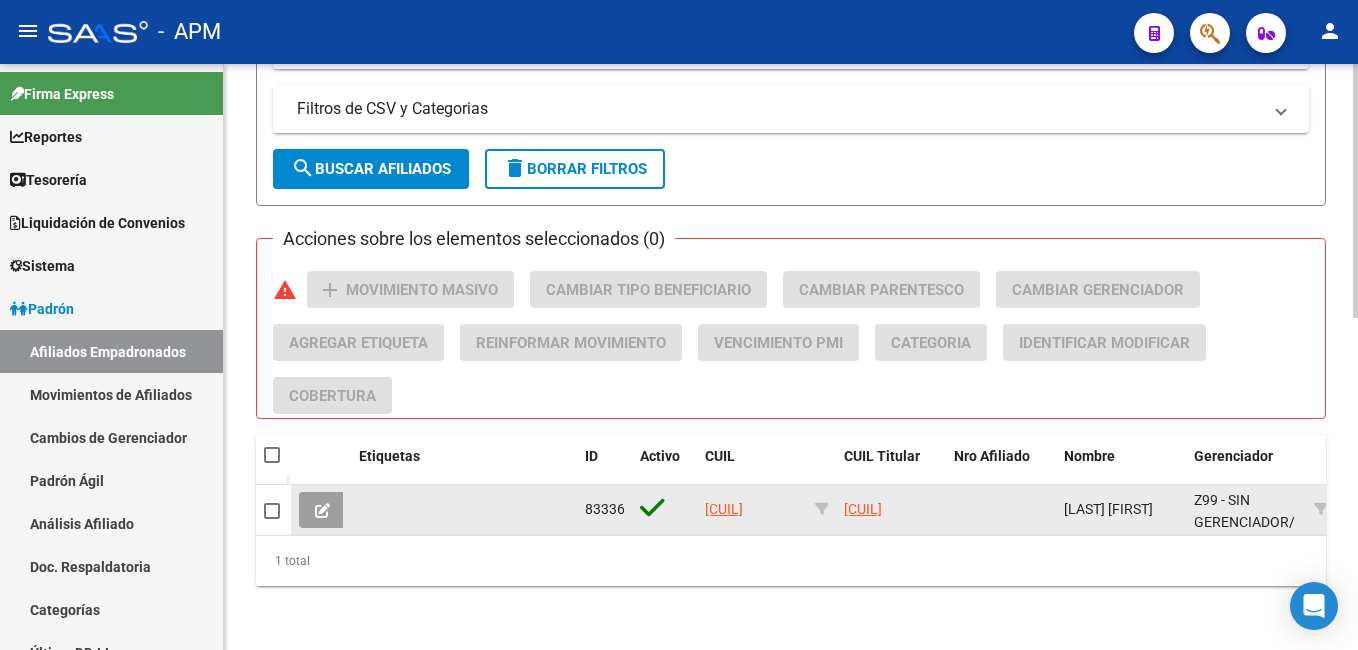 type on "20232087324" 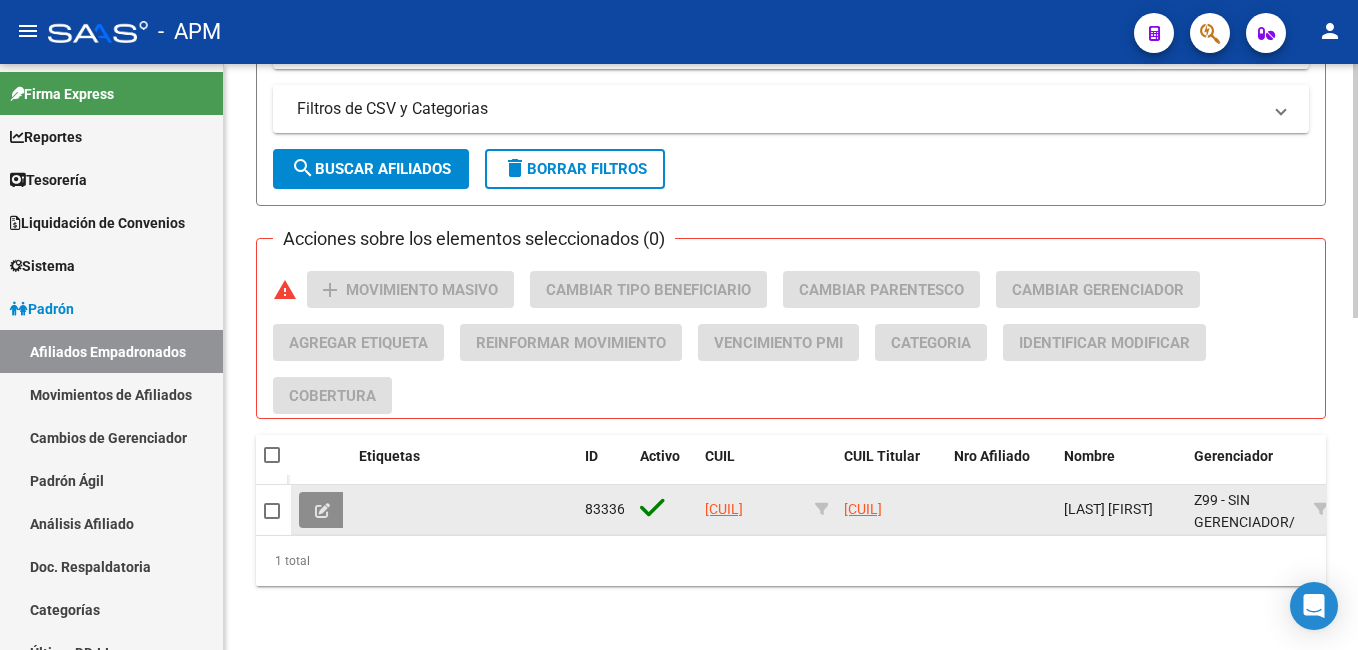 click 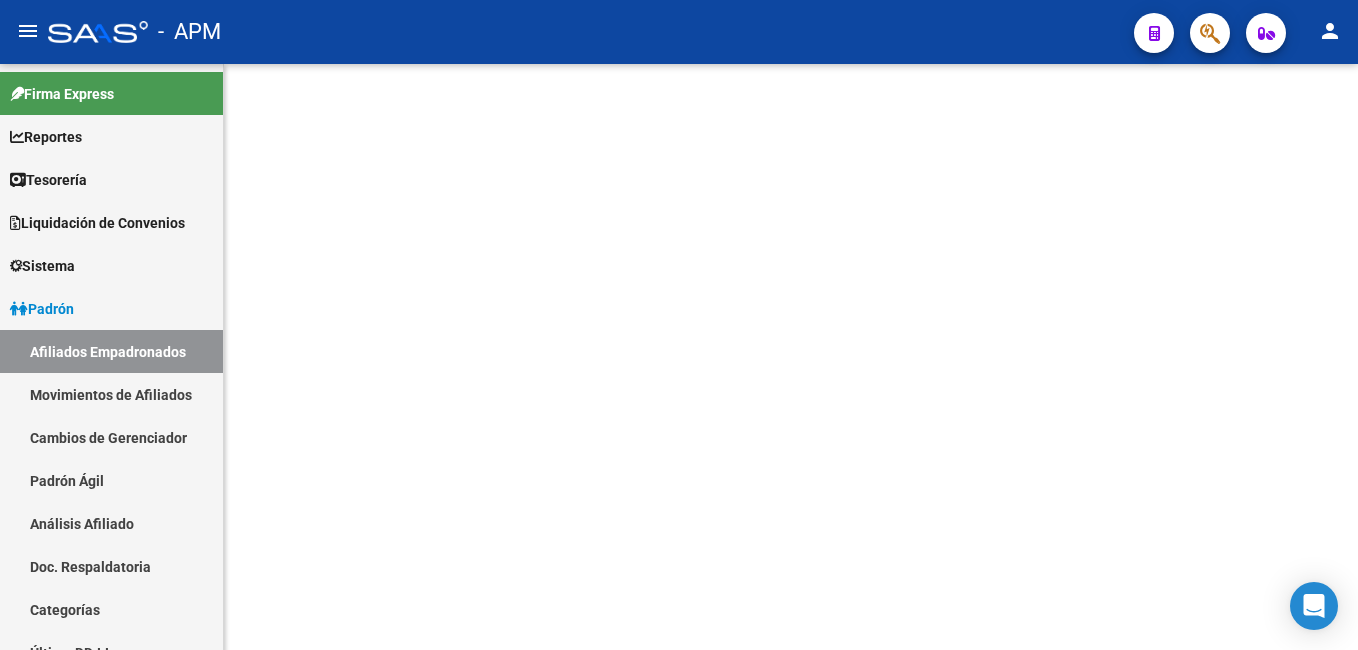 scroll, scrollTop: 0, scrollLeft: 0, axis: both 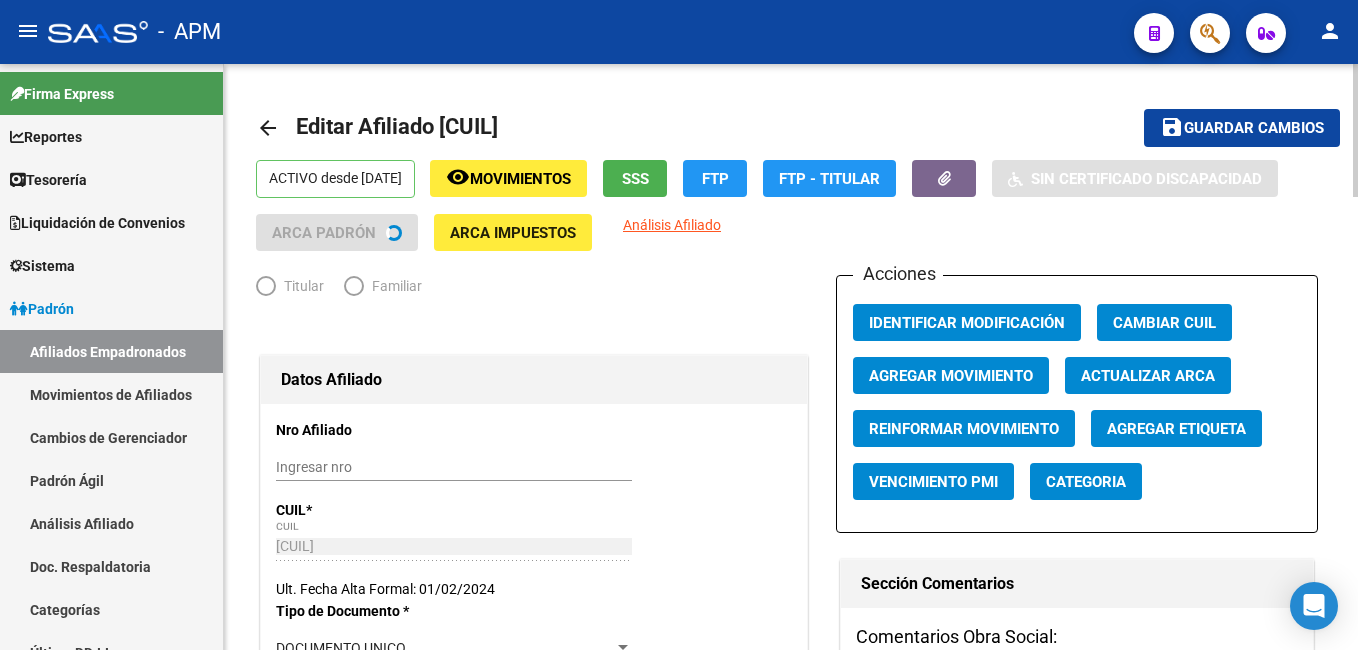 radio on "true" 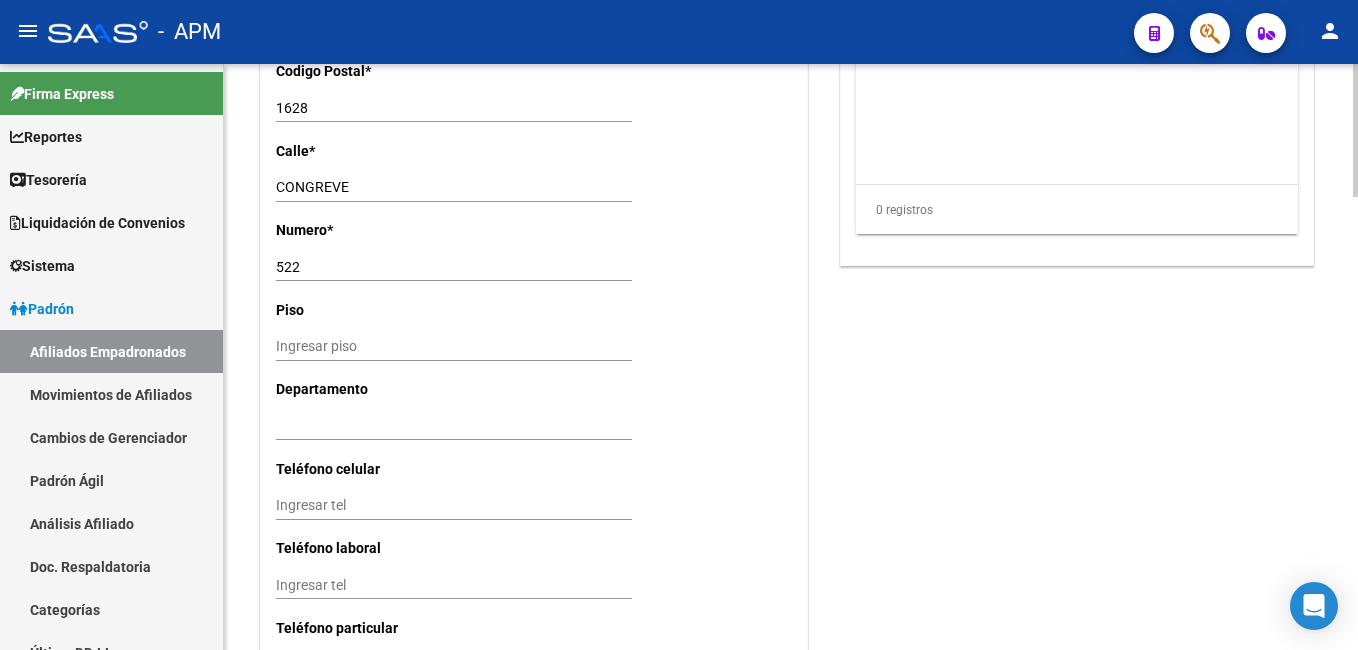 scroll, scrollTop: 1988, scrollLeft: 0, axis: vertical 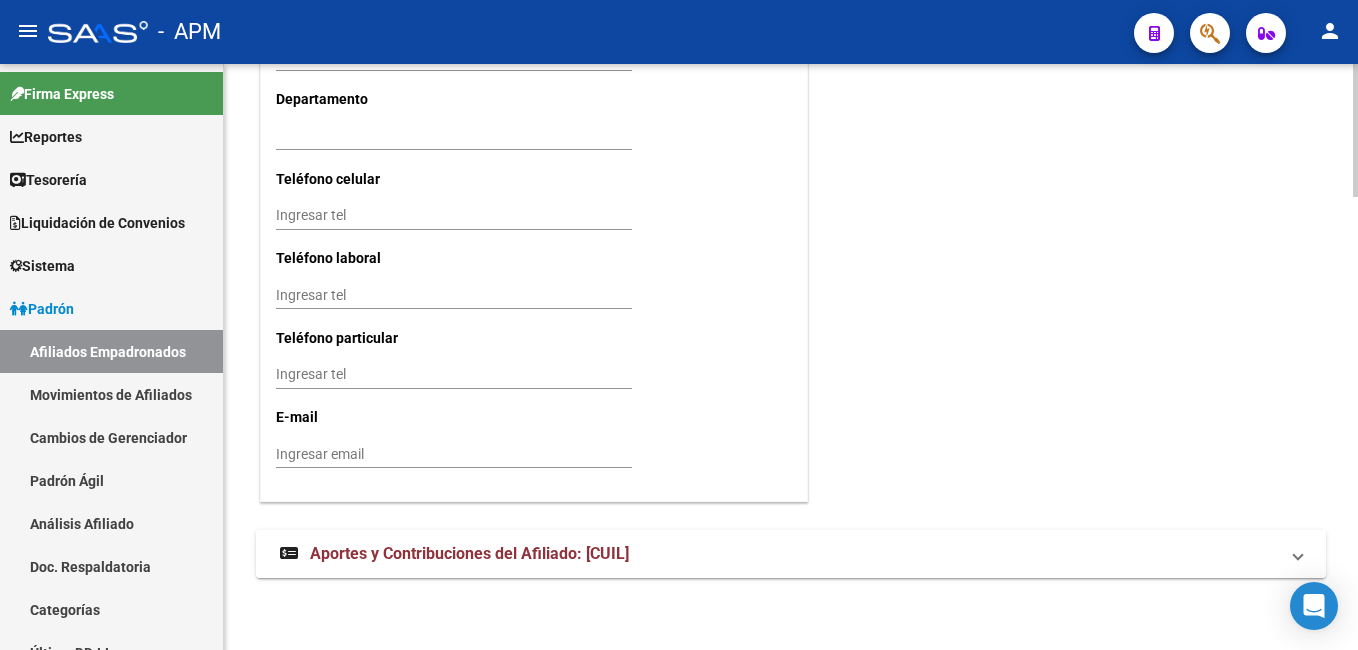 click on "Aportes y Contribuciones del Afiliado: 20232087324" at bounding box center [469, 553] 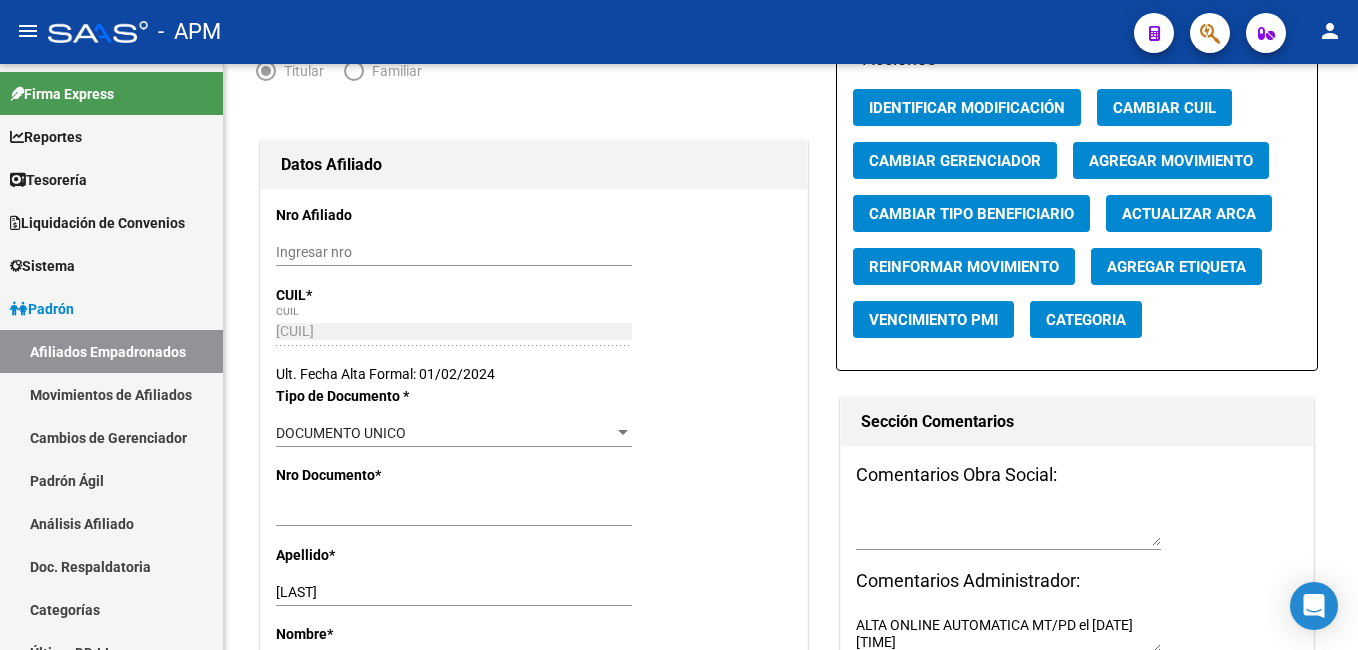 scroll, scrollTop: 0, scrollLeft: 0, axis: both 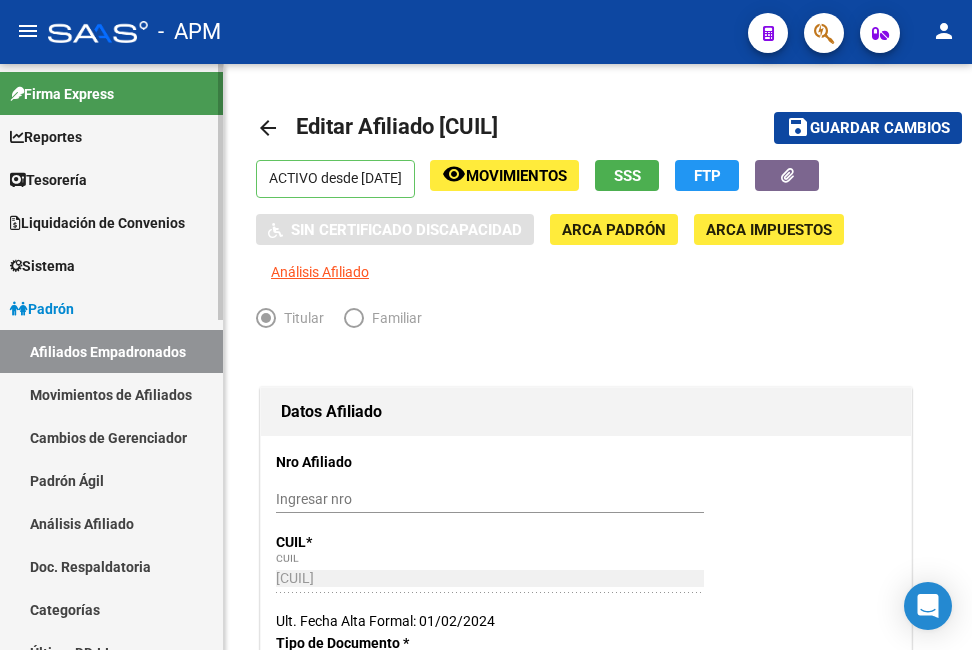 click on "Afiliados Empadronados" at bounding box center (111, 351) 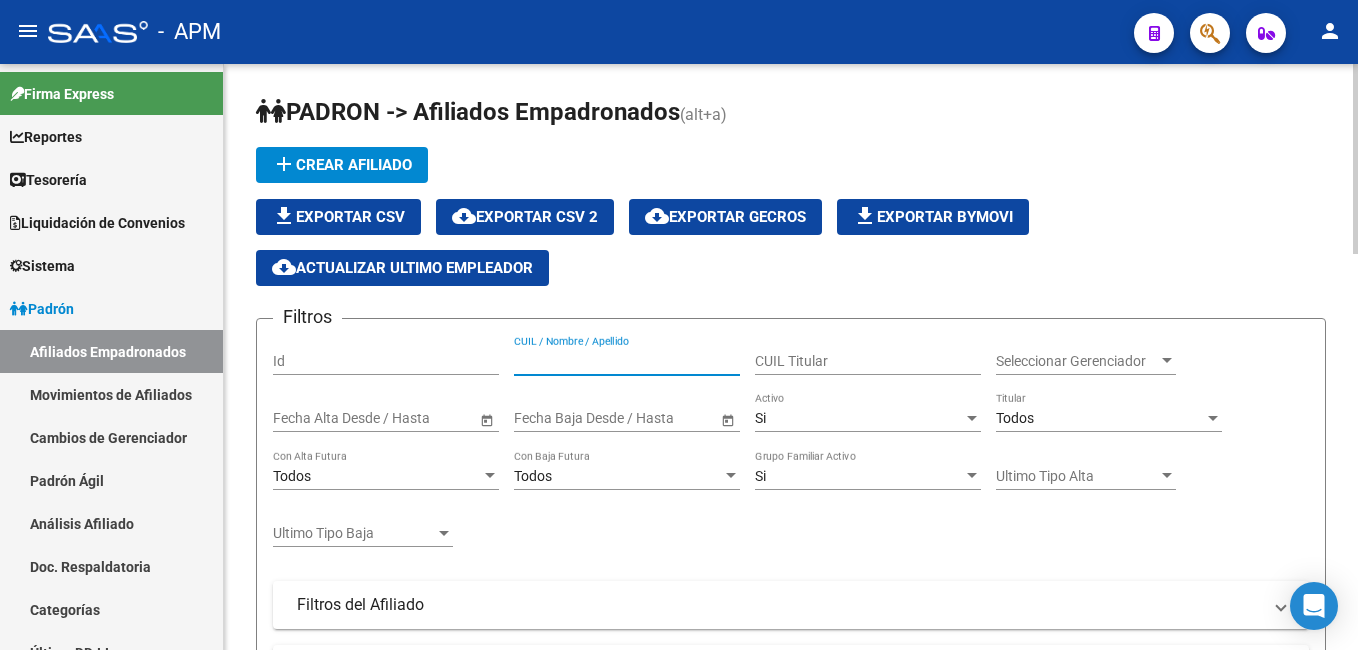 click on "CUIL / Nombre / Apellido" at bounding box center [627, 361] 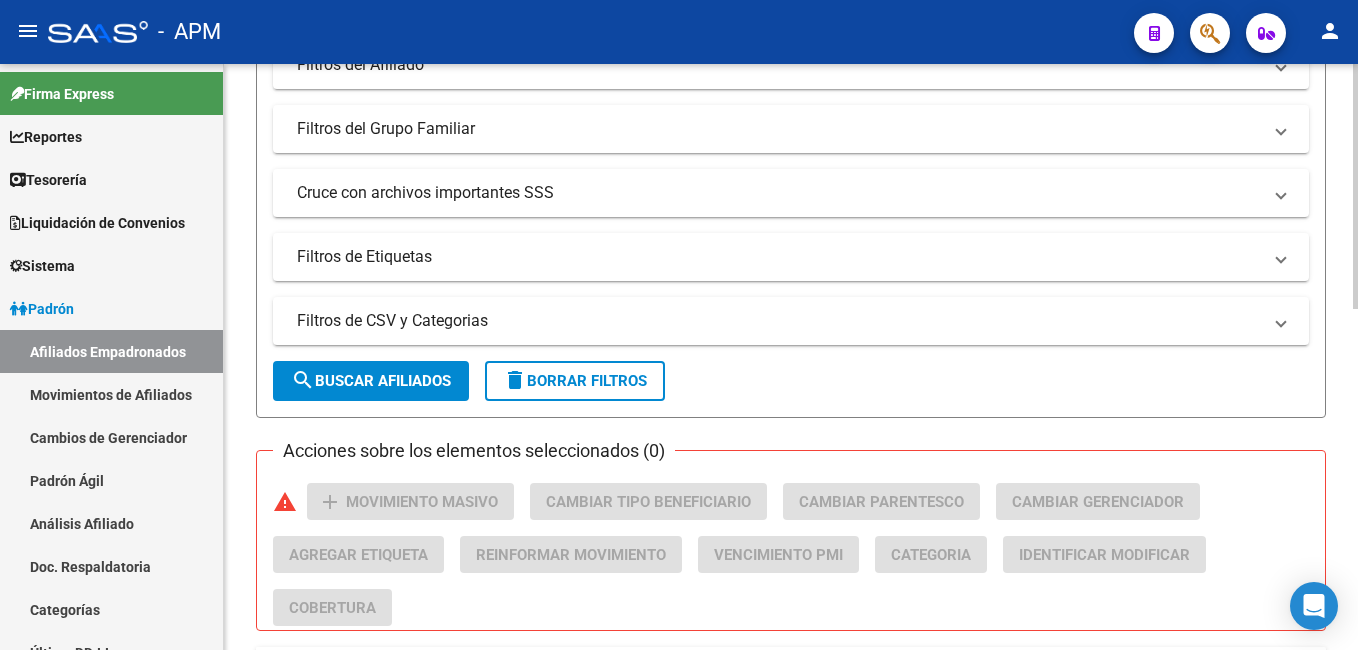 scroll, scrollTop: 817, scrollLeft: 0, axis: vertical 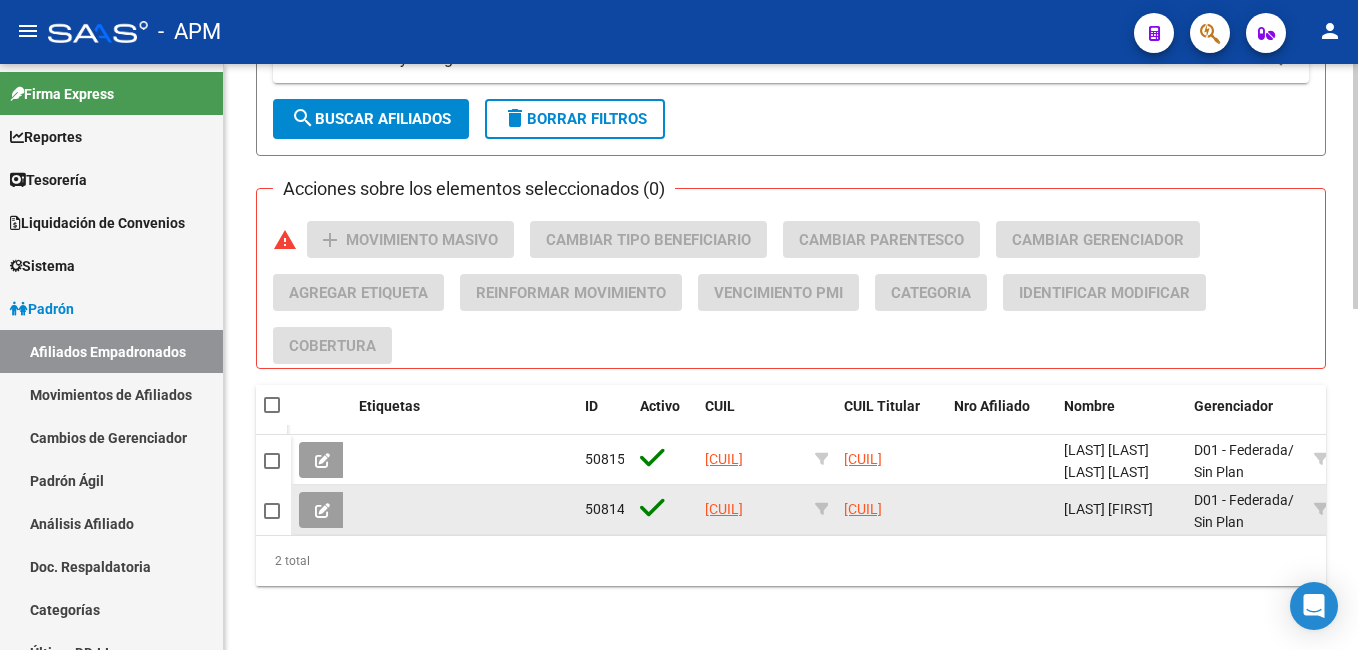 type on "cORRADI" 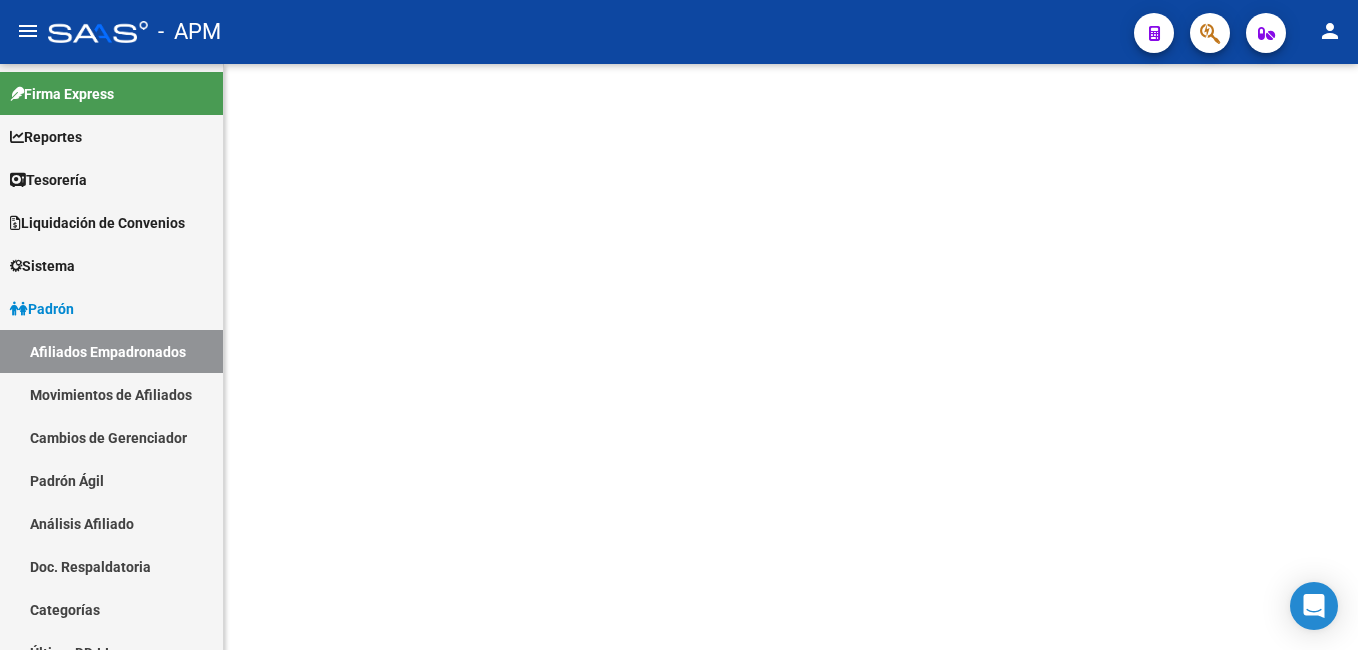 scroll, scrollTop: 0, scrollLeft: 0, axis: both 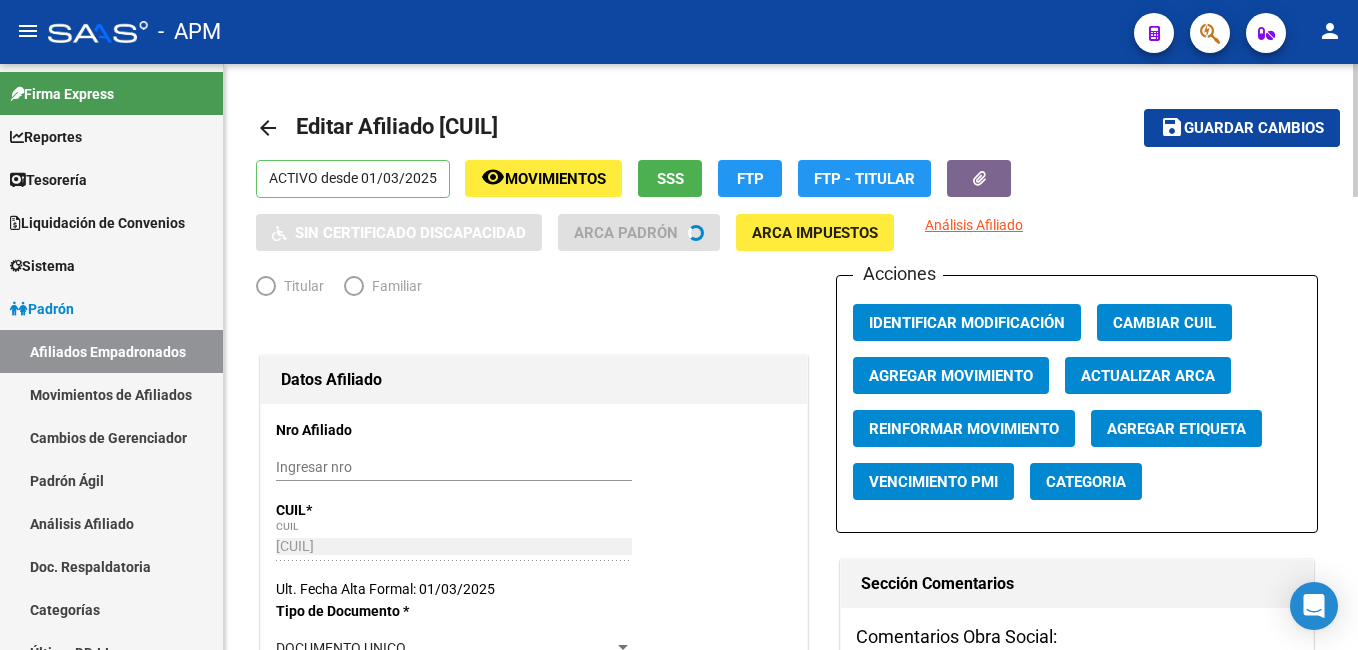 radio on "true" 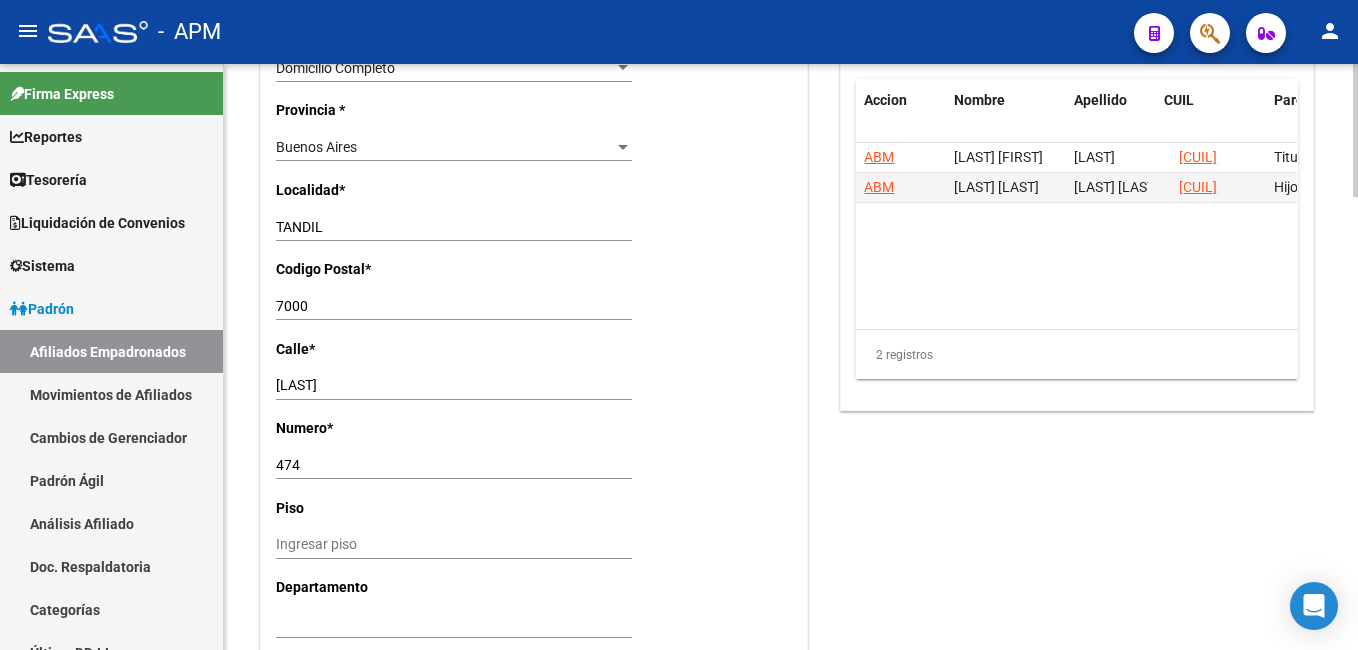 scroll, scrollTop: 1988, scrollLeft: 0, axis: vertical 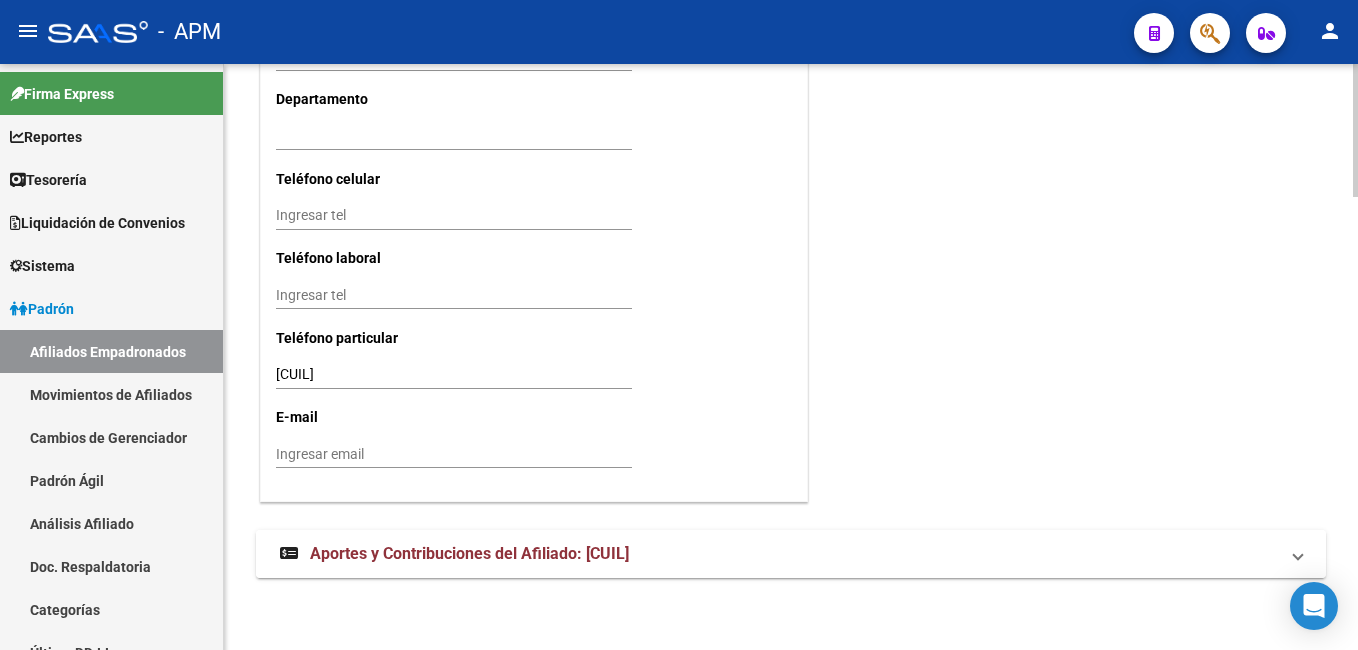 click on "Aportes y Contribuciones del Afiliado: 27411465999" at bounding box center [469, 553] 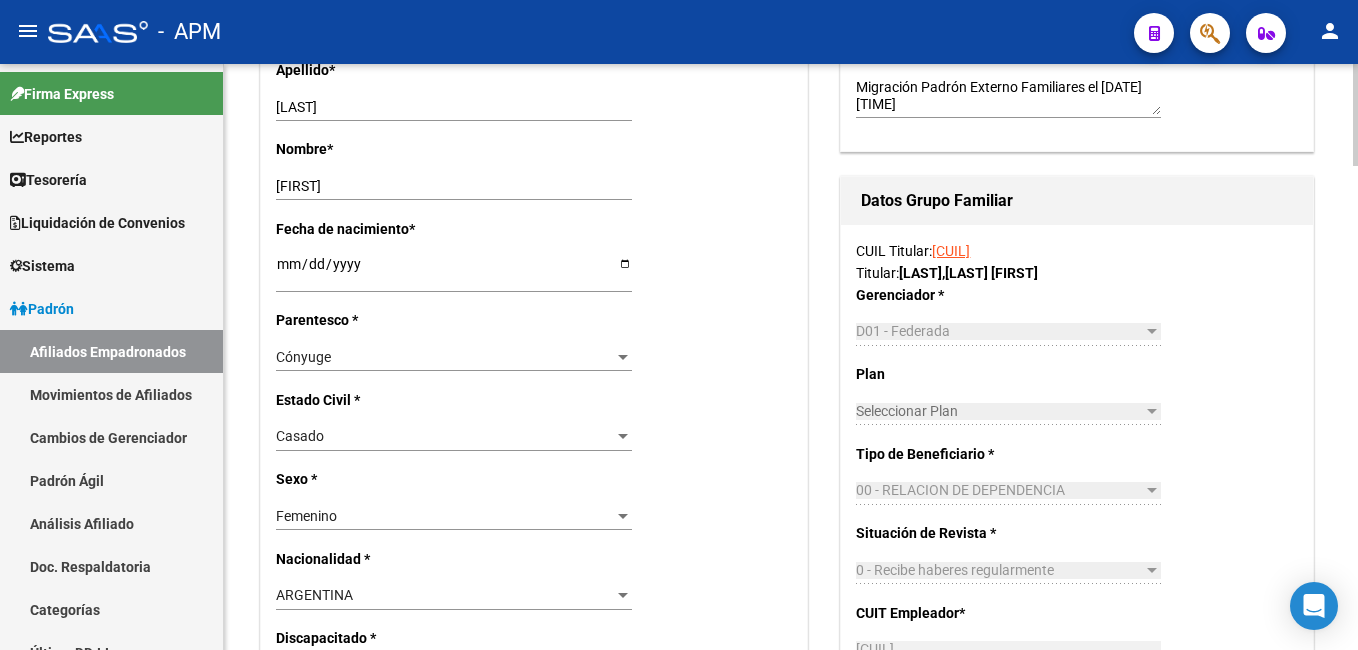 scroll, scrollTop: 0, scrollLeft: 0, axis: both 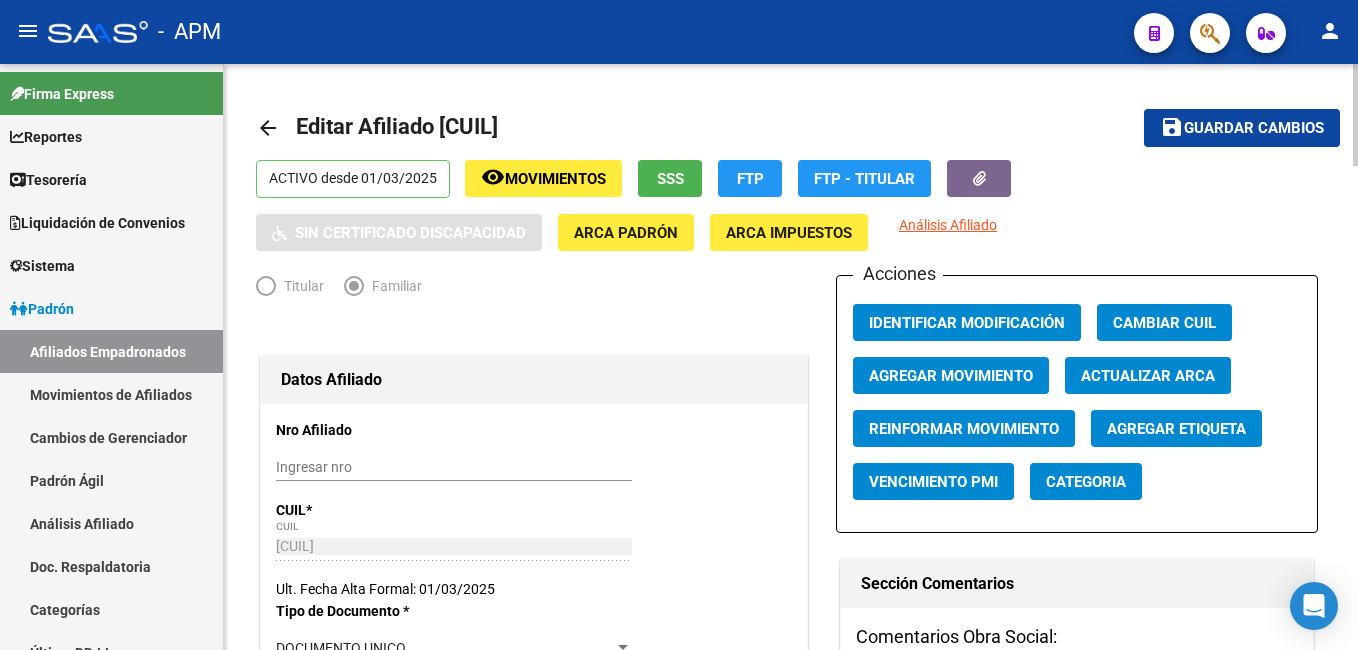 click on "SSS" 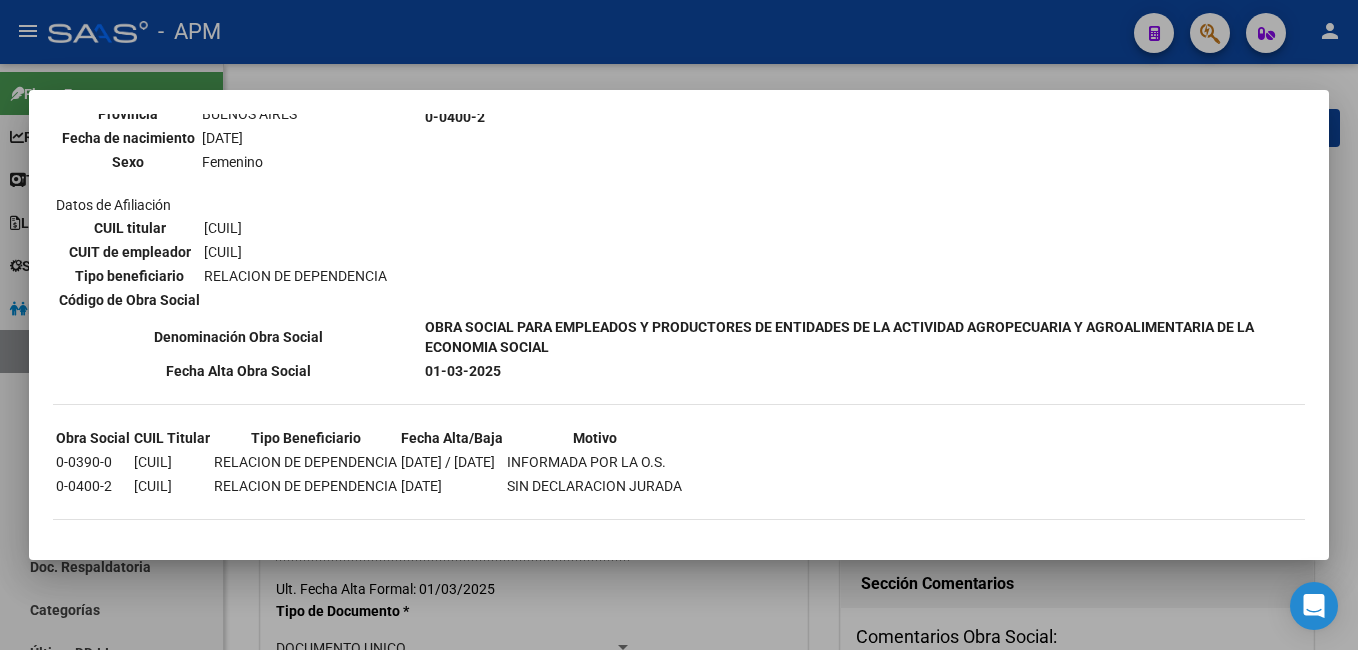 scroll, scrollTop: 1520, scrollLeft: 0, axis: vertical 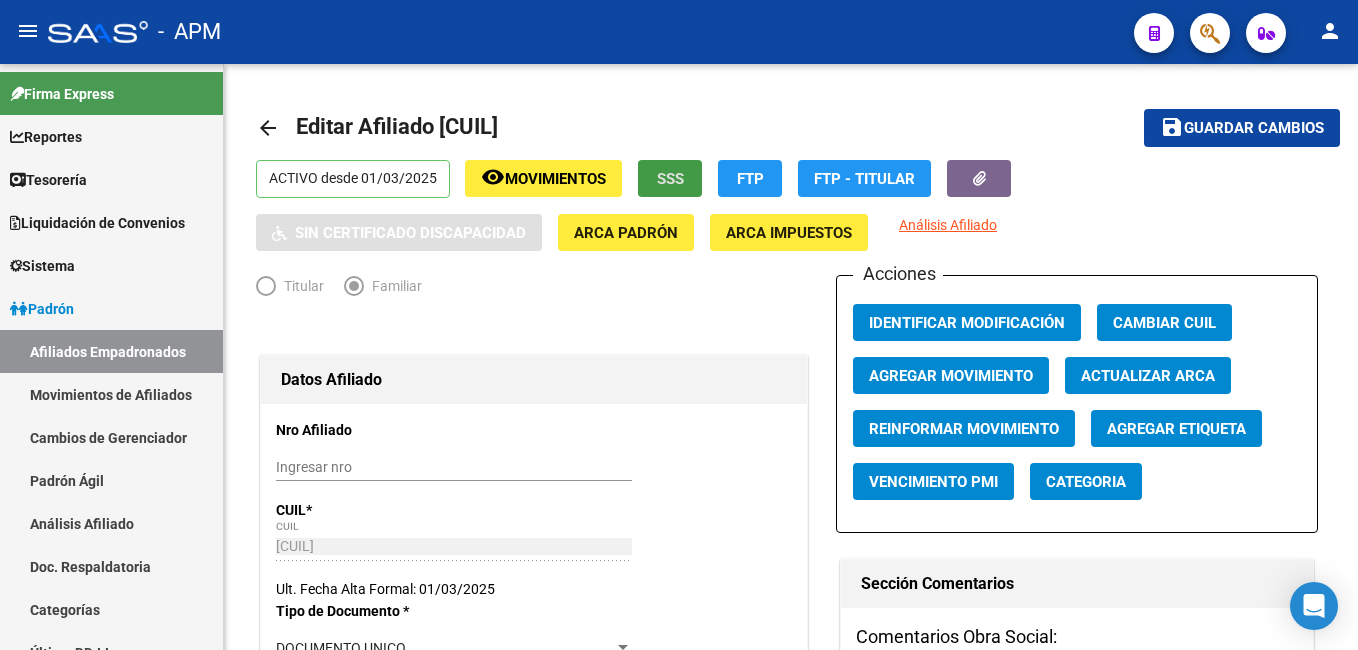 type 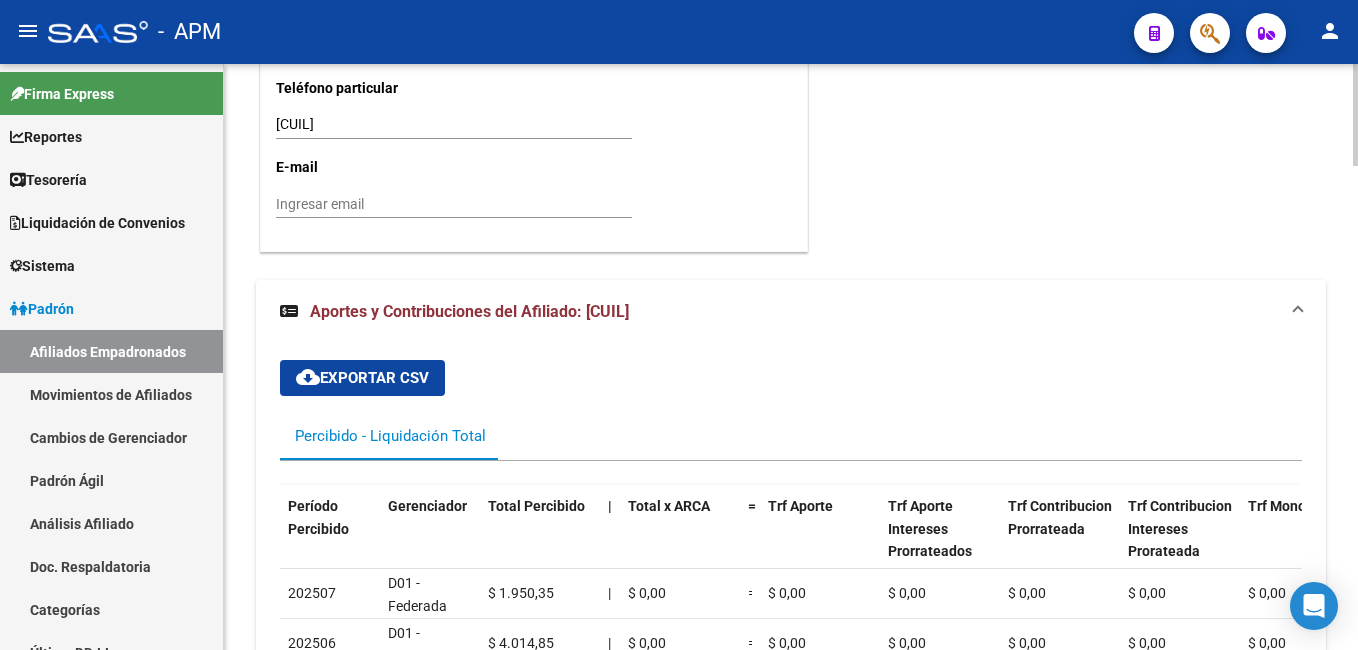 scroll, scrollTop: 2300, scrollLeft: 0, axis: vertical 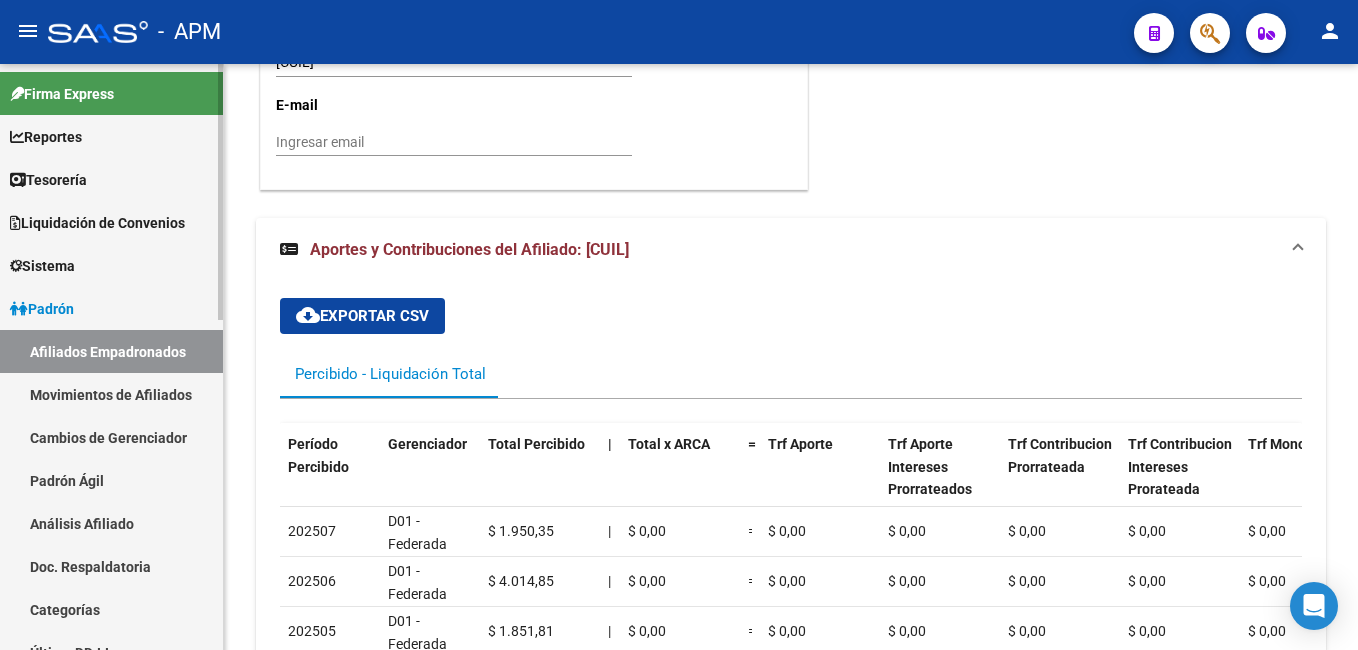click on "Afiliados Empadronados" at bounding box center [111, 351] 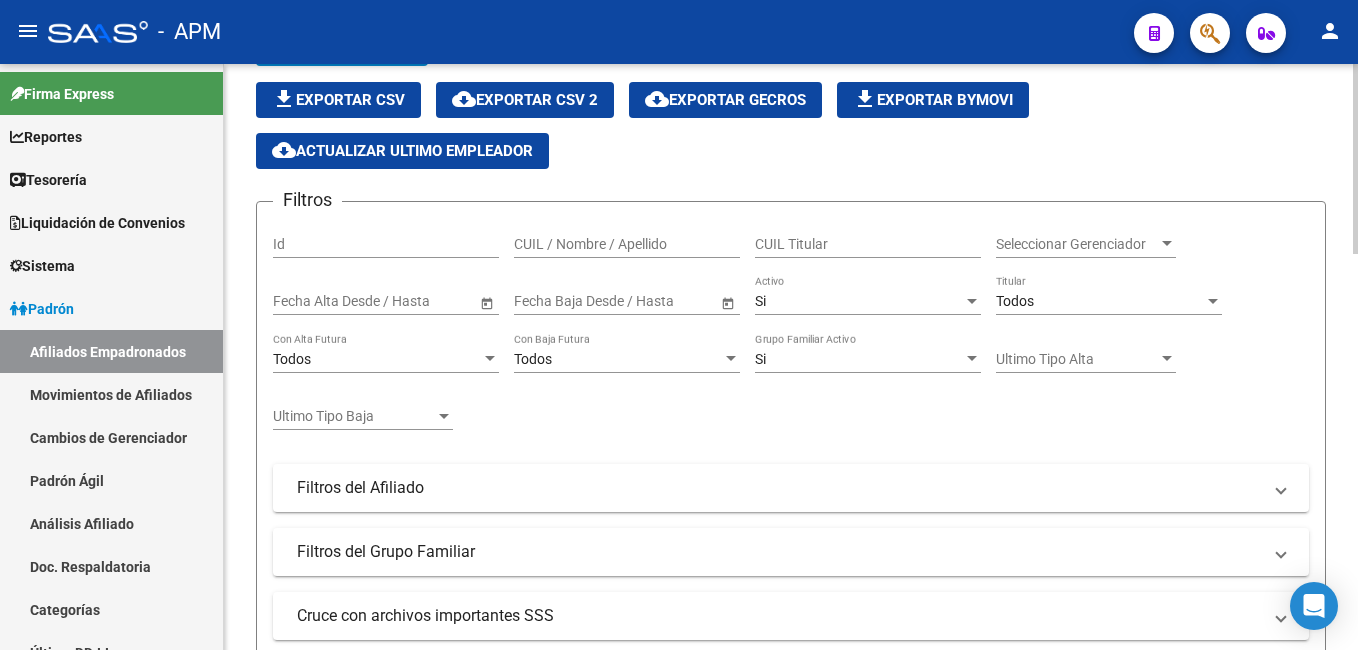 scroll, scrollTop: 0, scrollLeft: 0, axis: both 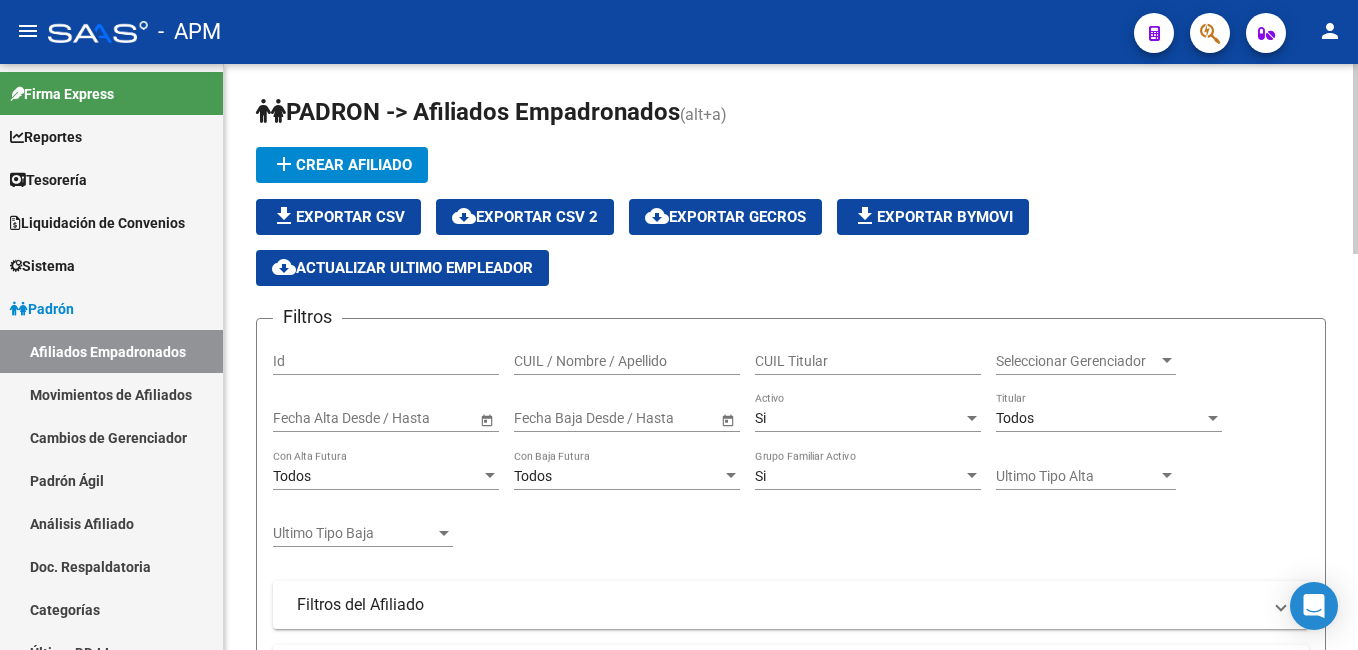 drag, startPoint x: 550, startPoint y: 371, endPoint x: 559, endPoint y: 364, distance: 11.401754 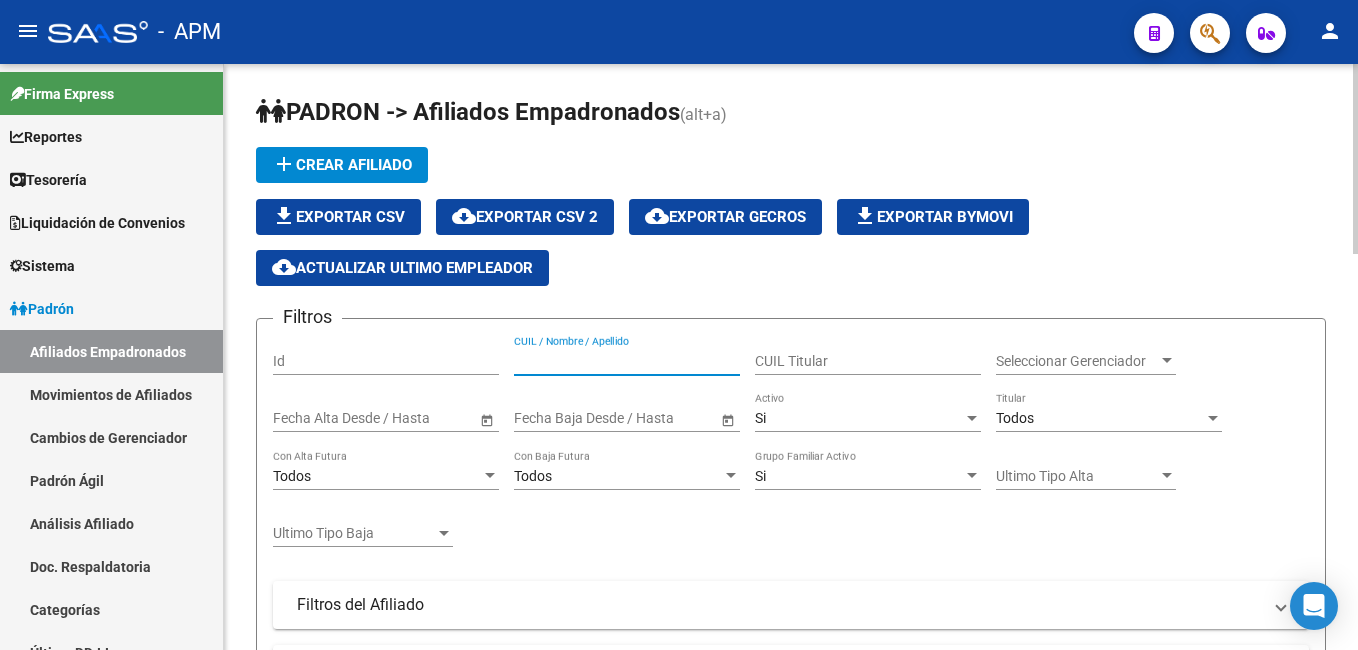 click on "CUIL / Nombre / Apellido" at bounding box center (627, 361) 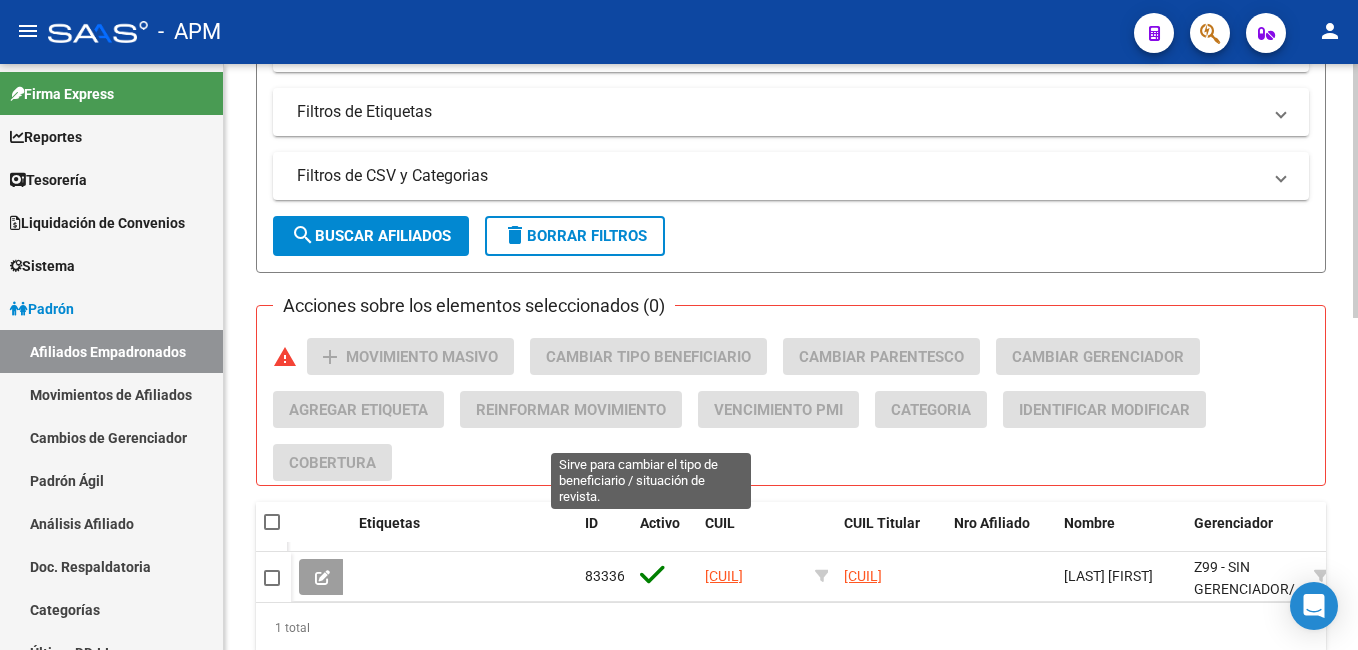 scroll, scrollTop: 767, scrollLeft: 0, axis: vertical 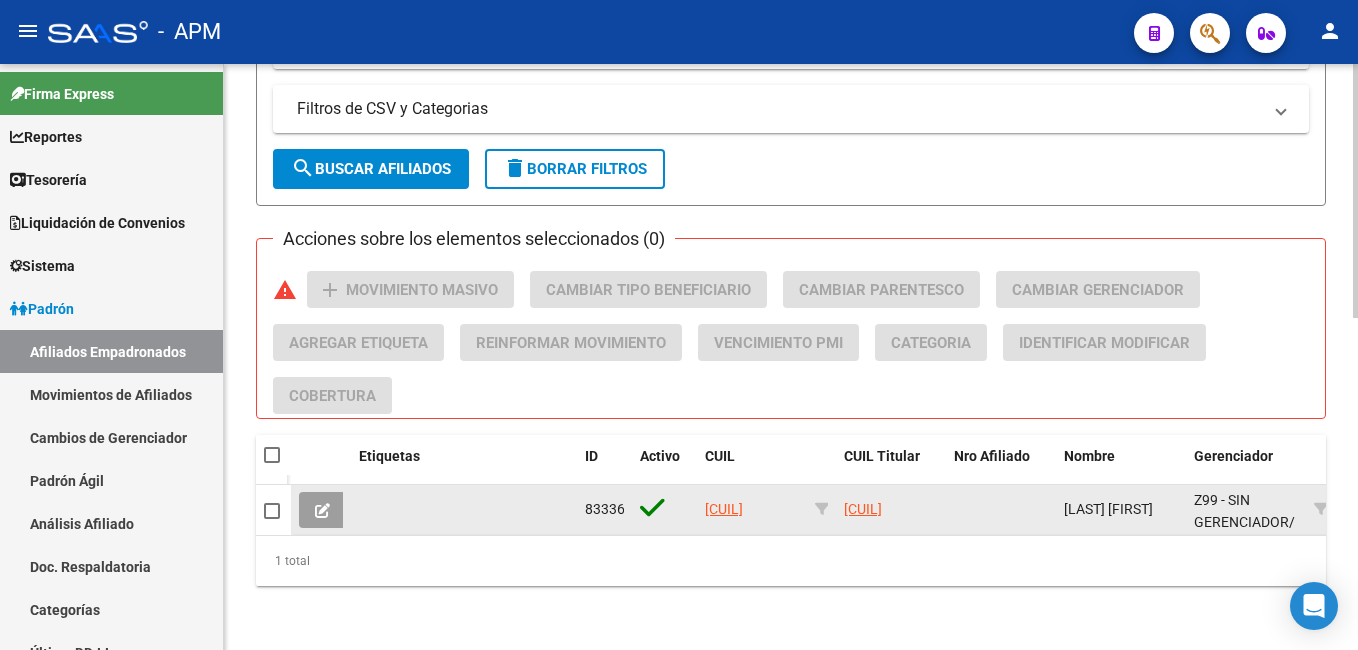 type on "20232087324" 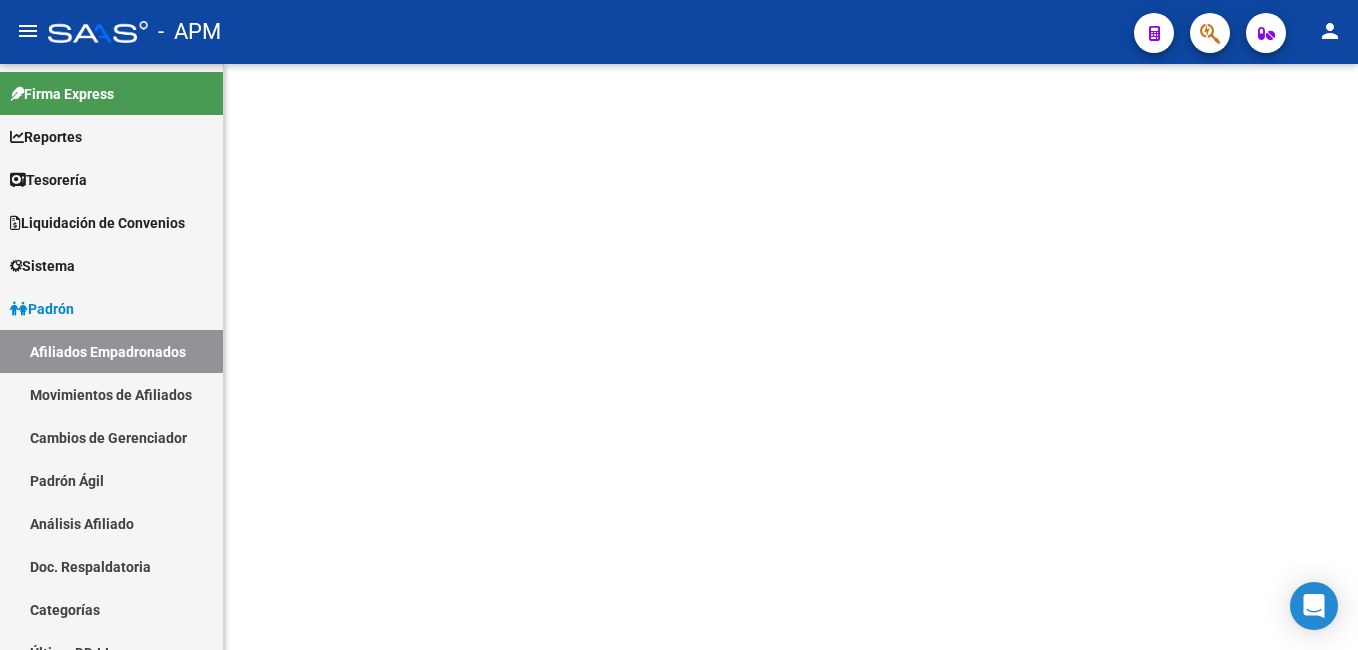 scroll, scrollTop: 0, scrollLeft: 0, axis: both 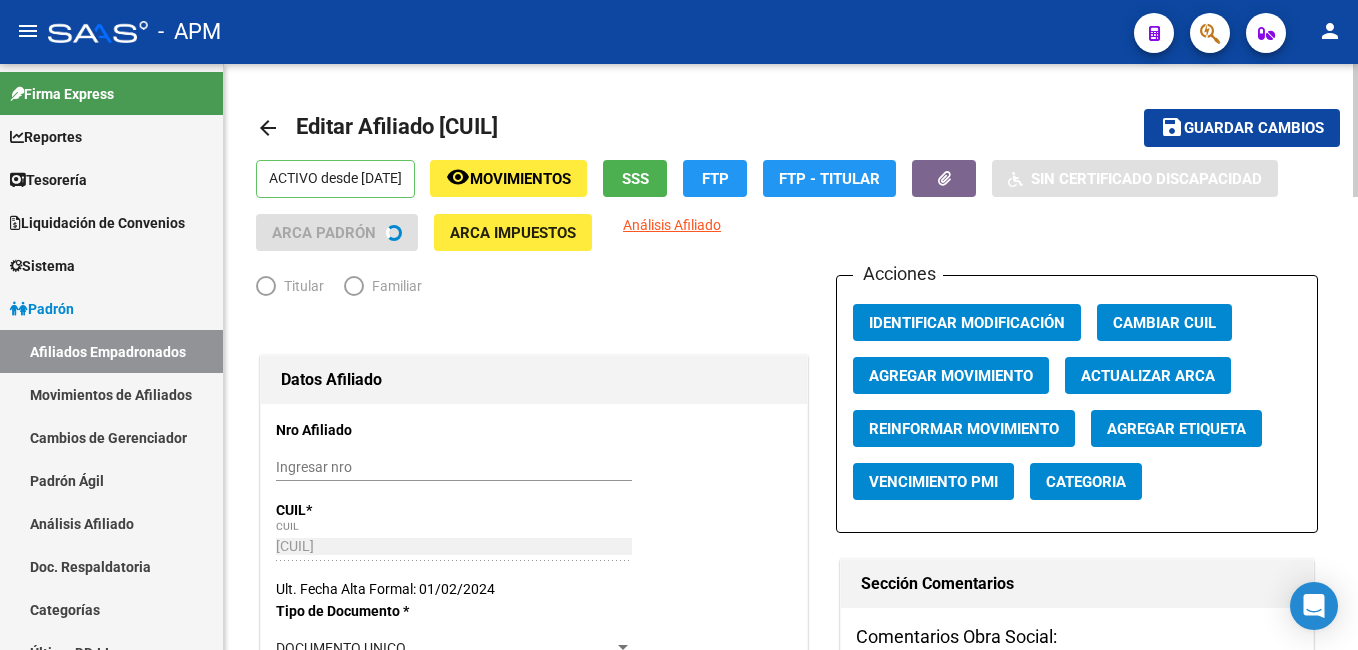 radio on "true" 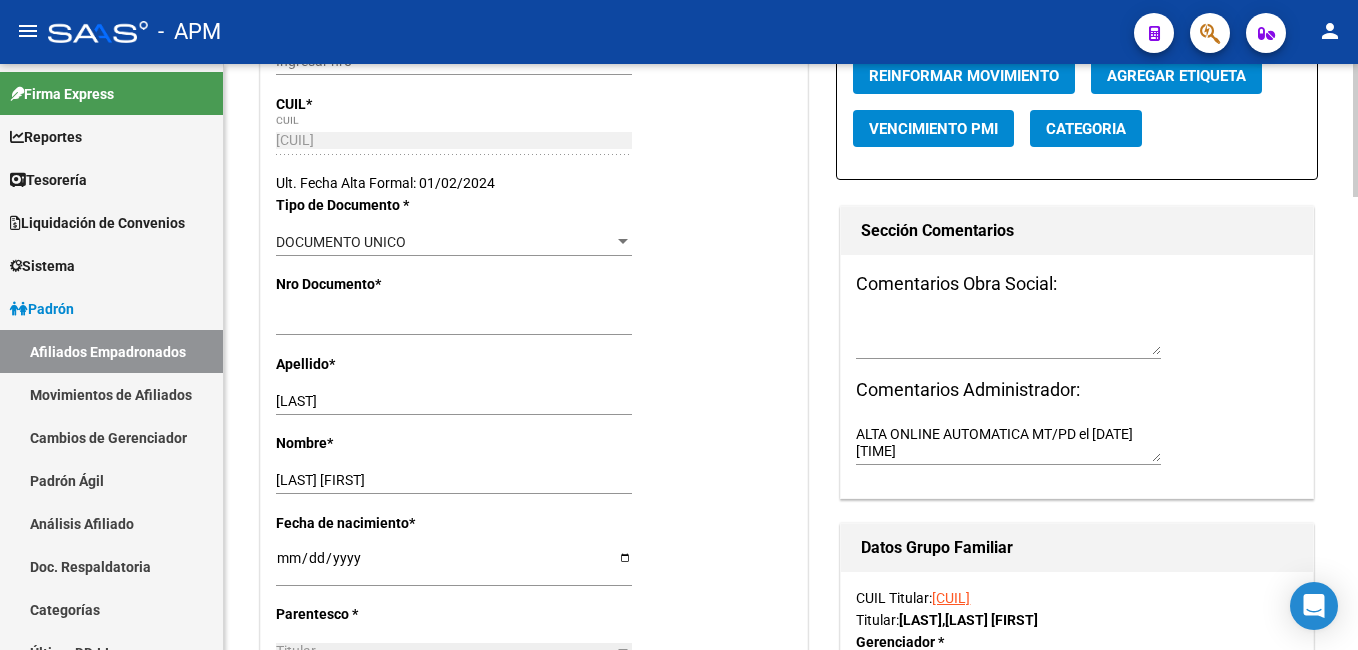 scroll, scrollTop: 400, scrollLeft: 0, axis: vertical 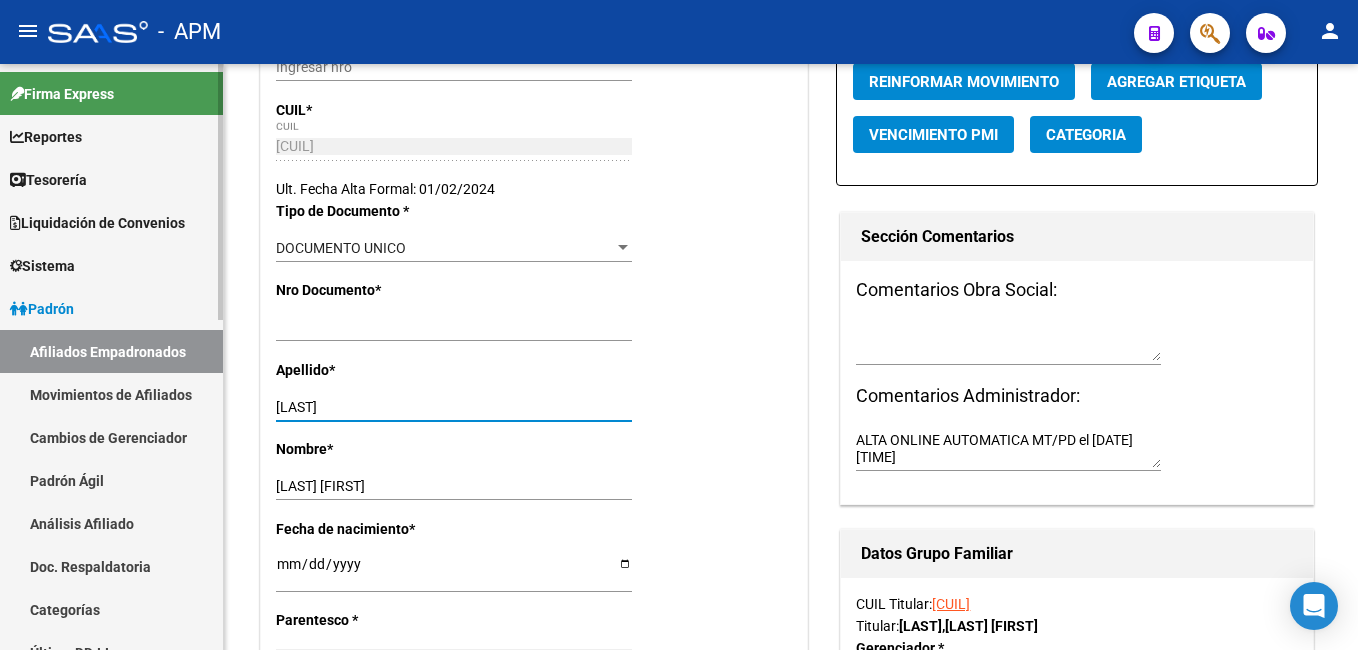 drag, startPoint x: 364, startPoint y: 407, endPoint x: 210, endPoint y: 389, distance: 155.04839 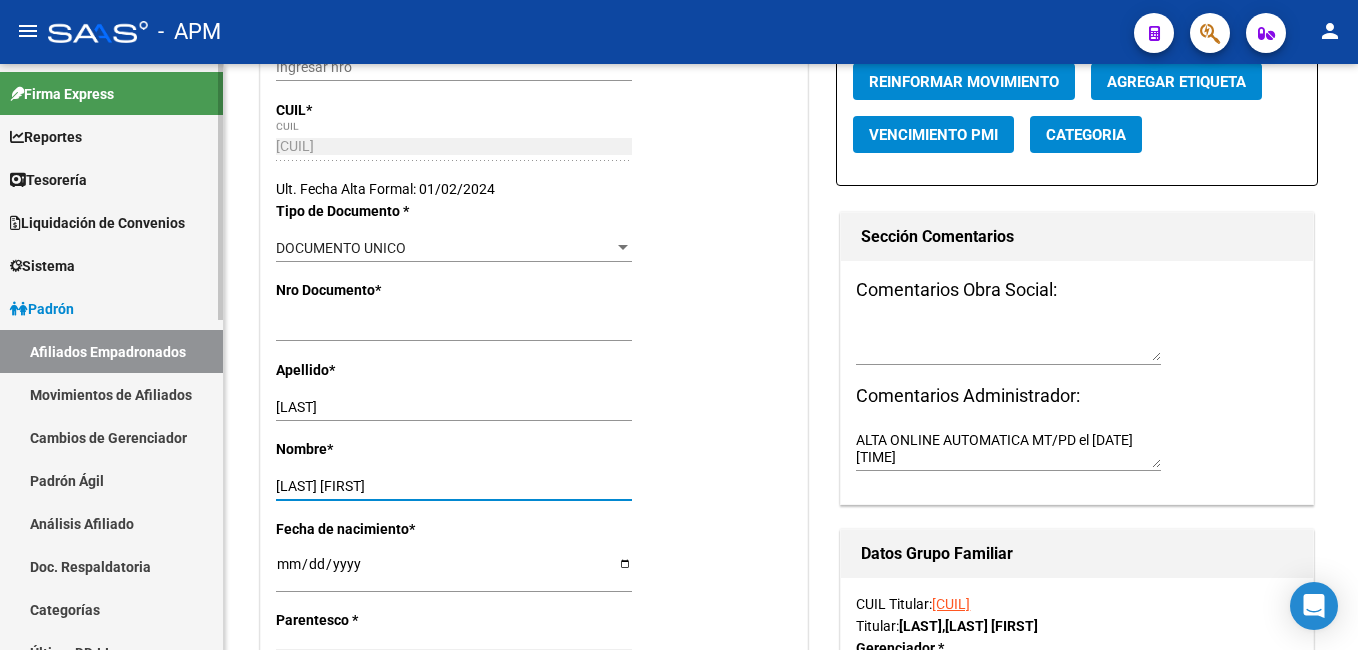 drag, startPoint x: 364, startPoint y: 489, endPoint x: 138, endPoint y: 486, distance: 226.01991 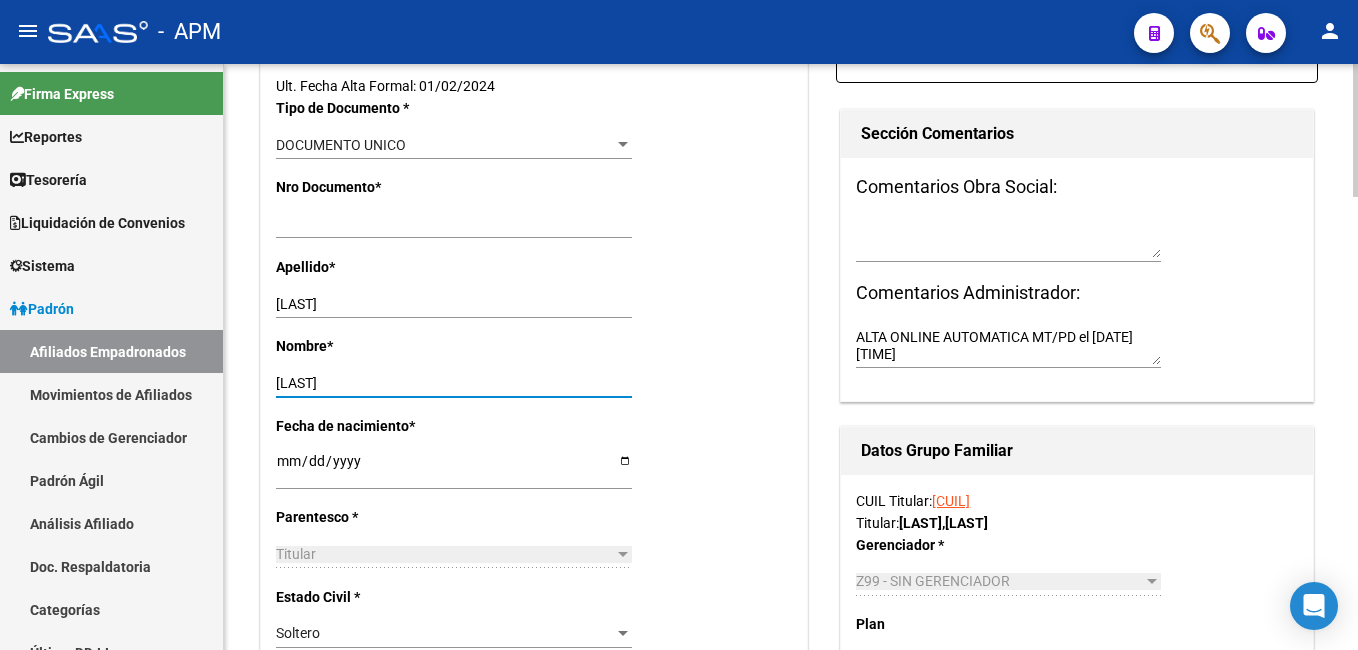 scroll, scrollTop: 500, scrollLeft: 0, axis: vertical 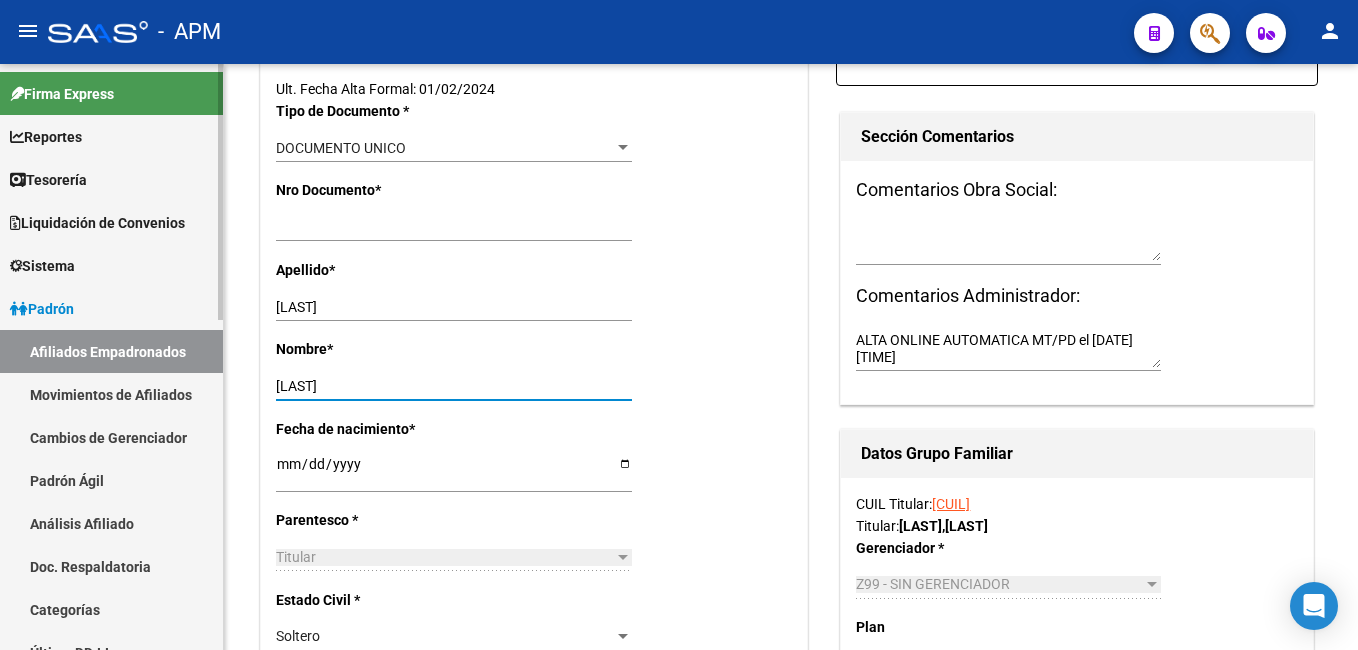 type on "MANSILLA" 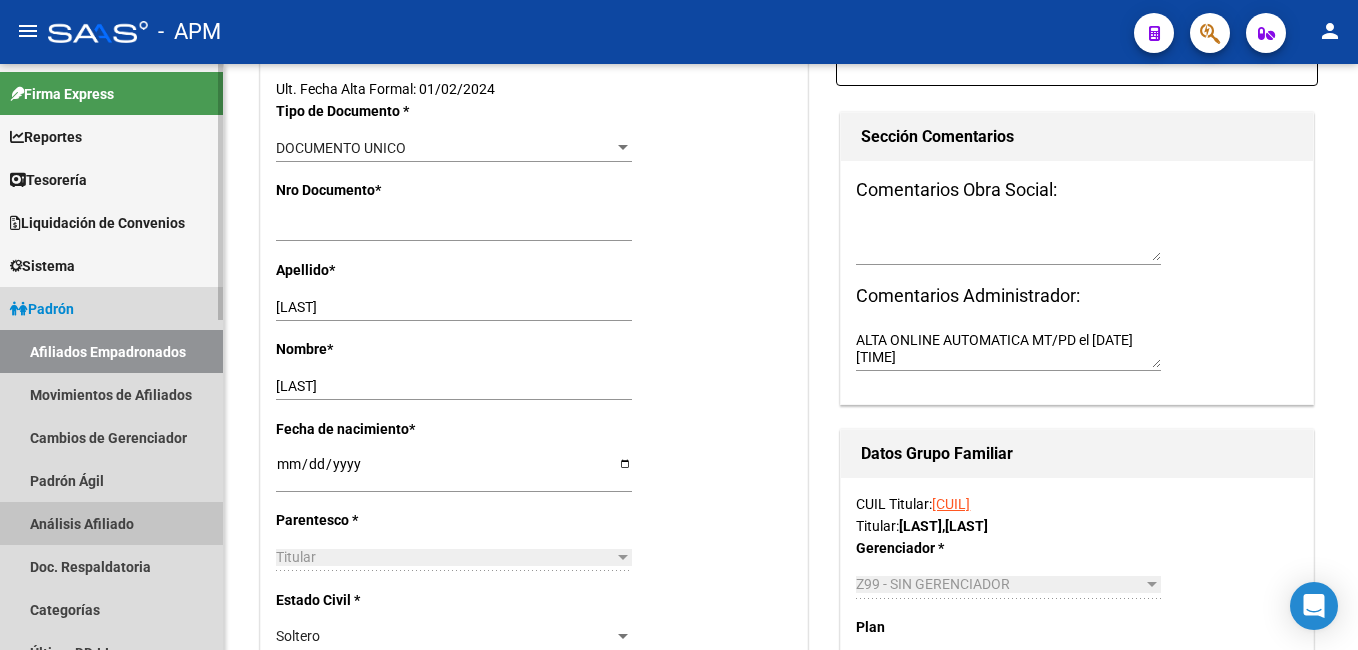 click on "Análisis Afiliado" at bounding box center [111, 523] 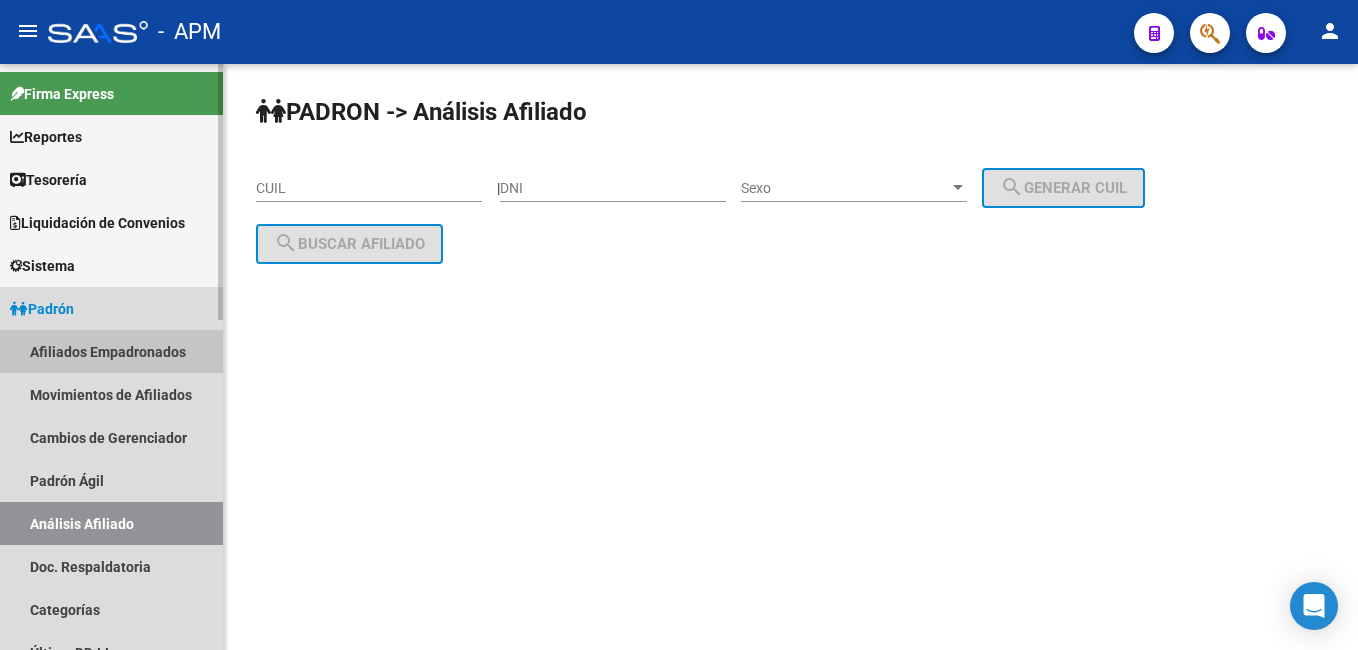 click on "Afiliados Empadronados" at bounding box center [111, 351] 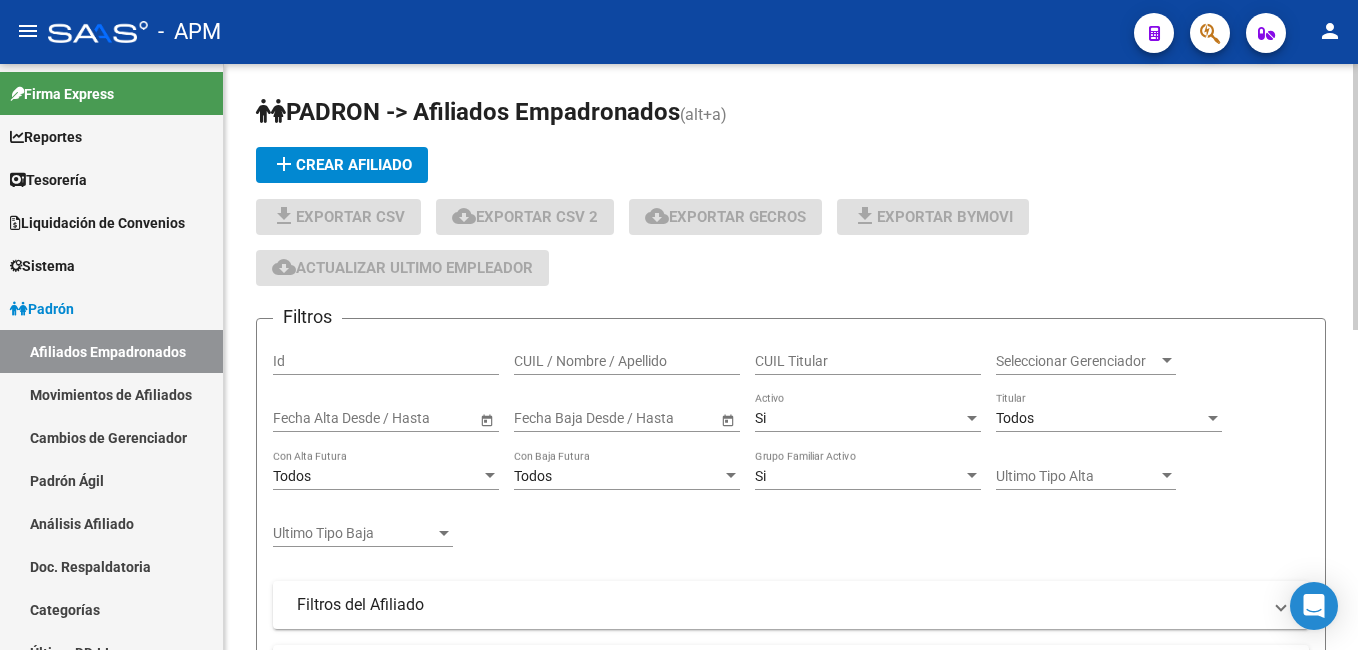 click on "CUIL / Nombre / Apellido" at bounding box center (627, 361) 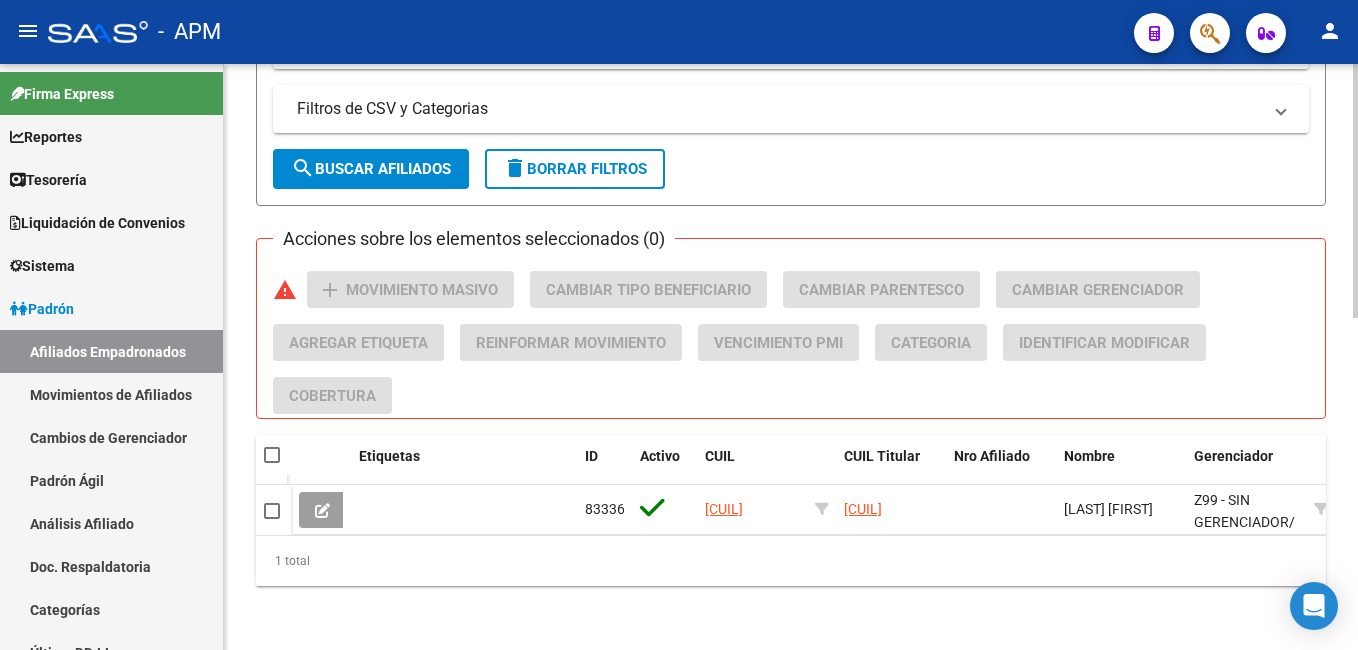 scroll, scrollTop: 767, scrollLeft: 0, axis: vertical 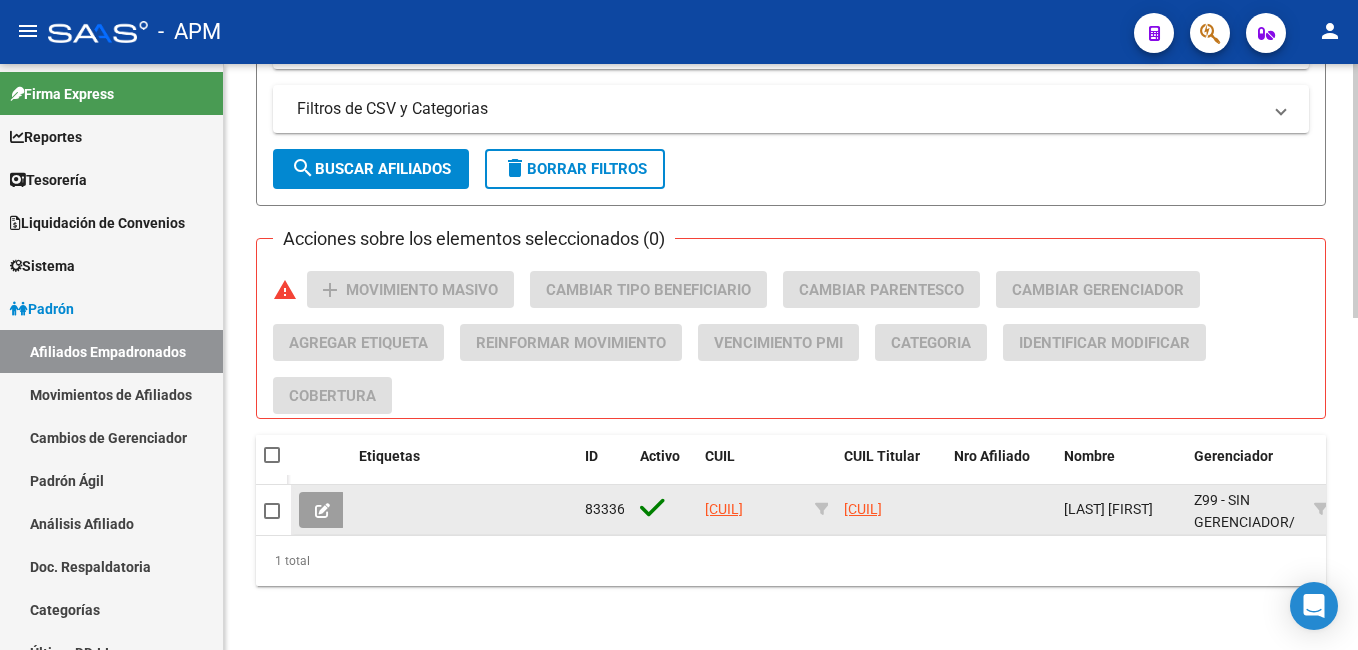 type on "20232087324" 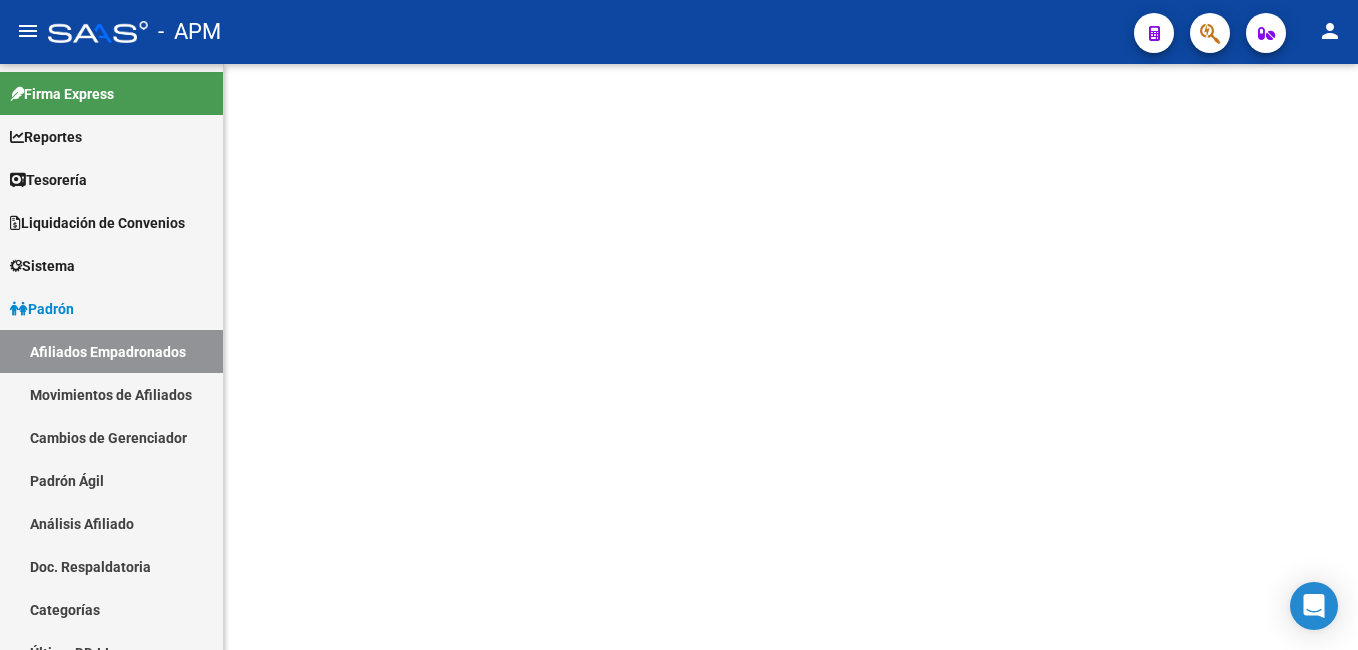 scroll, scrollTop: 0, scrollLeft: 0, axis: both 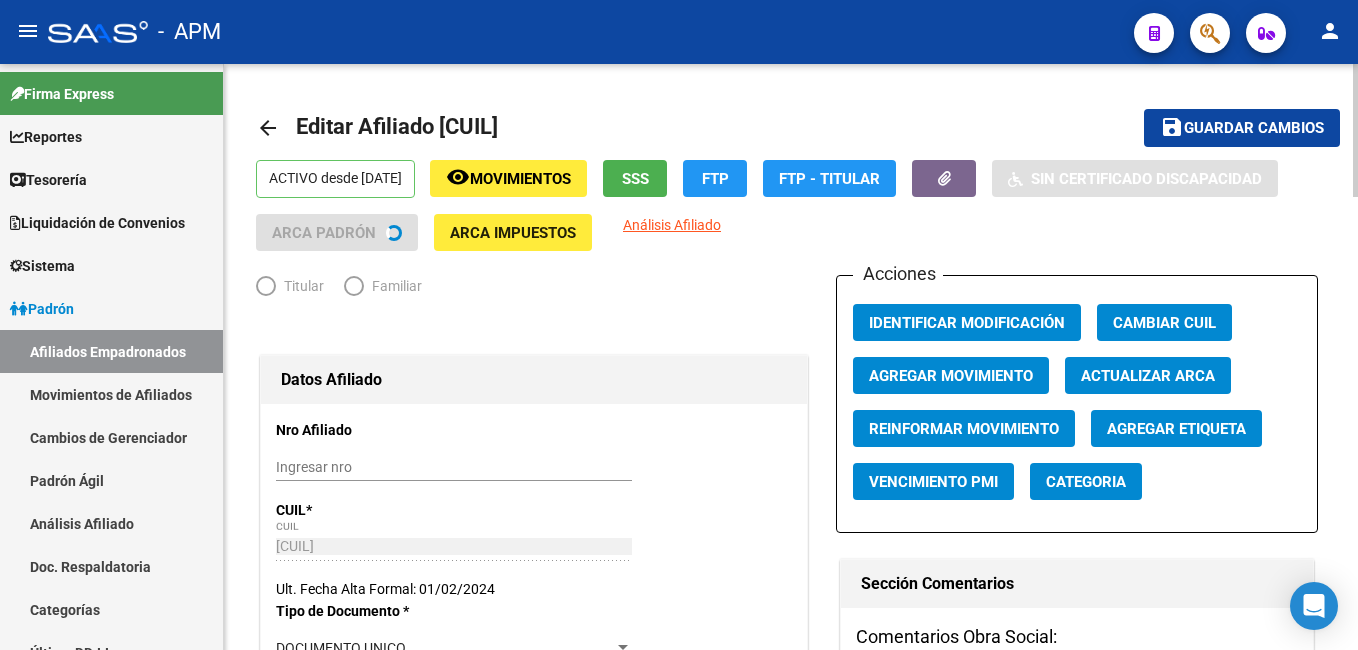 radio on "true" 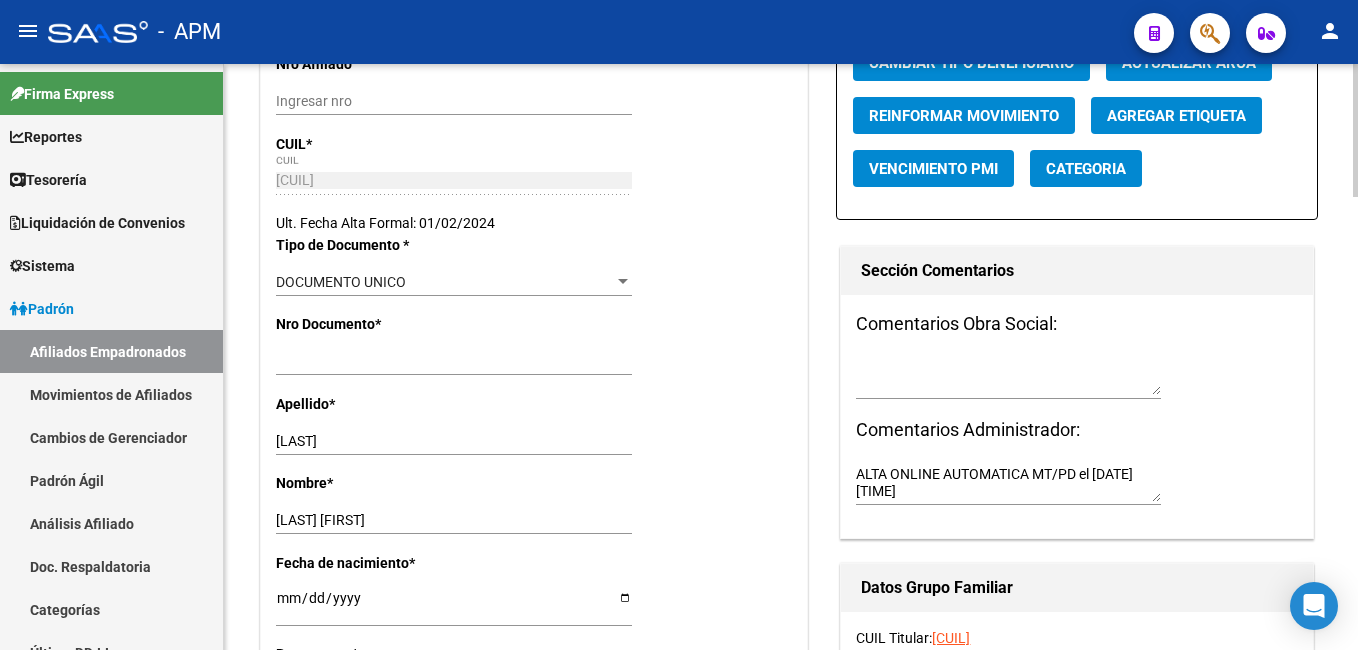 scroll, scrollTop: 400, scrollLeft: 0, axis: vertical 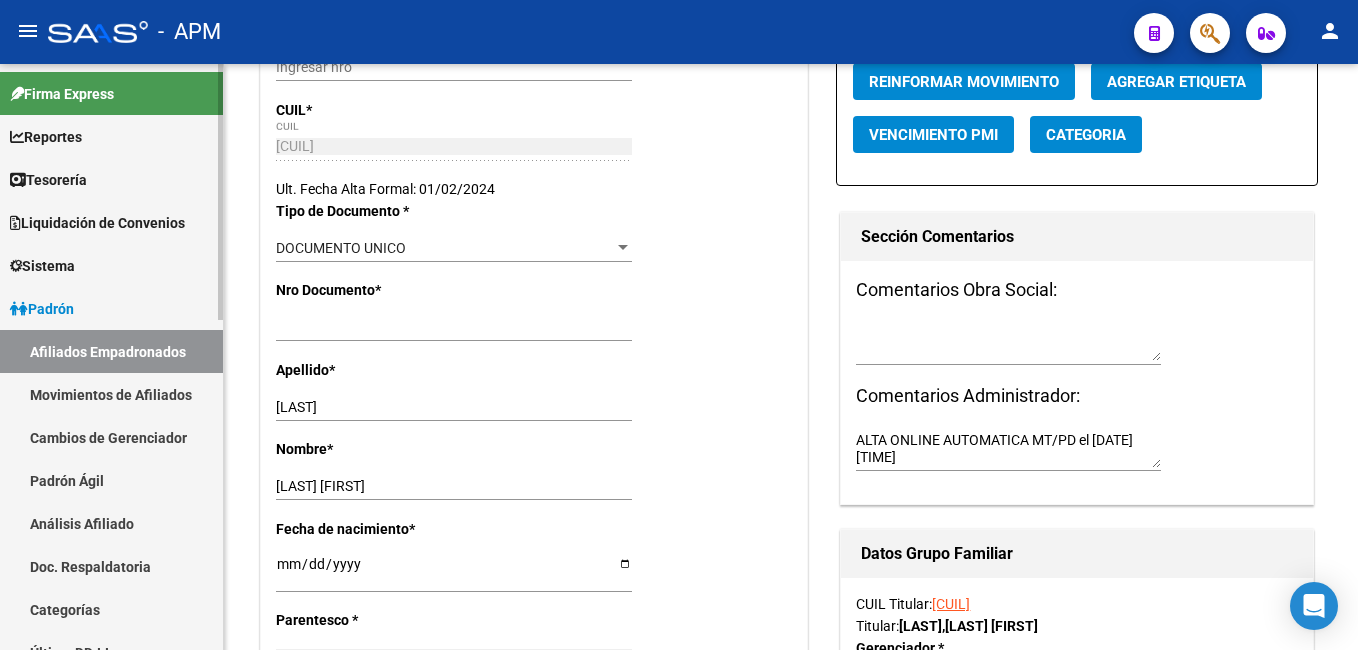 drag, startPoint x: 374, startPoint y: 495, endPoint x: 212, endPoint y: 456, distance: 166.62833 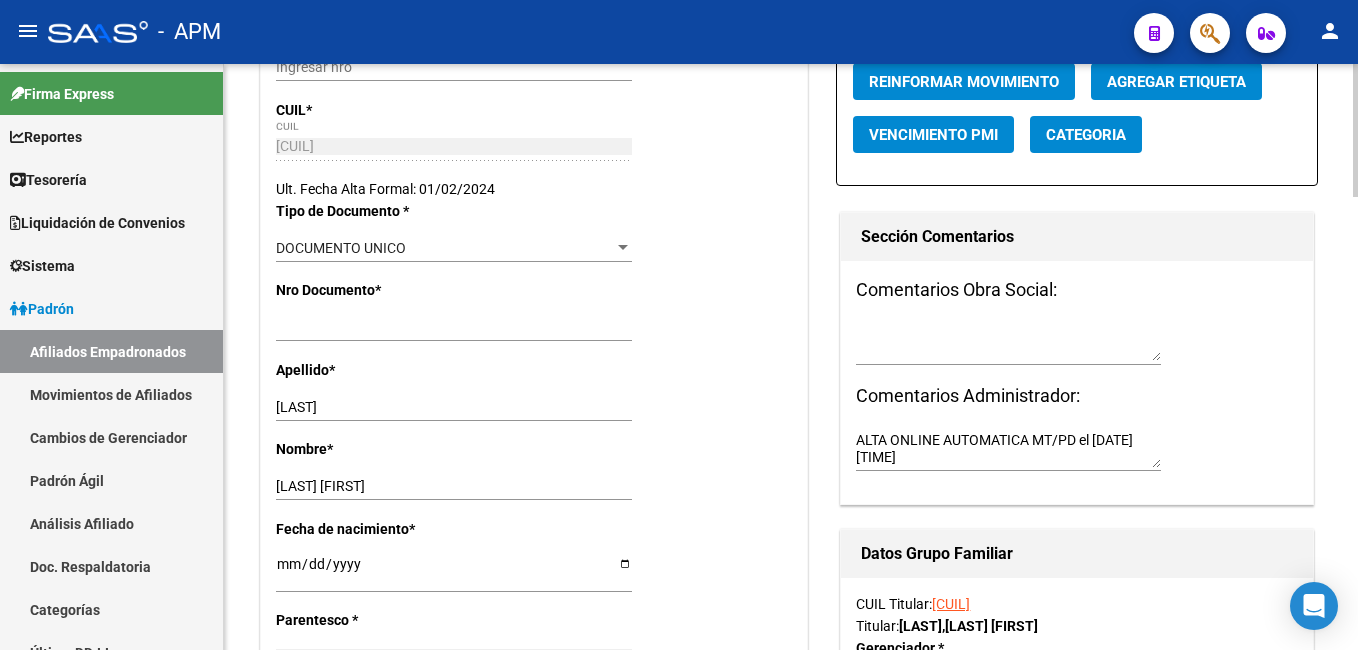 drag, startPoint x: 212, startPoint y: 456, endPoint x: 448, endPoint y: 476, distance: 236.84595 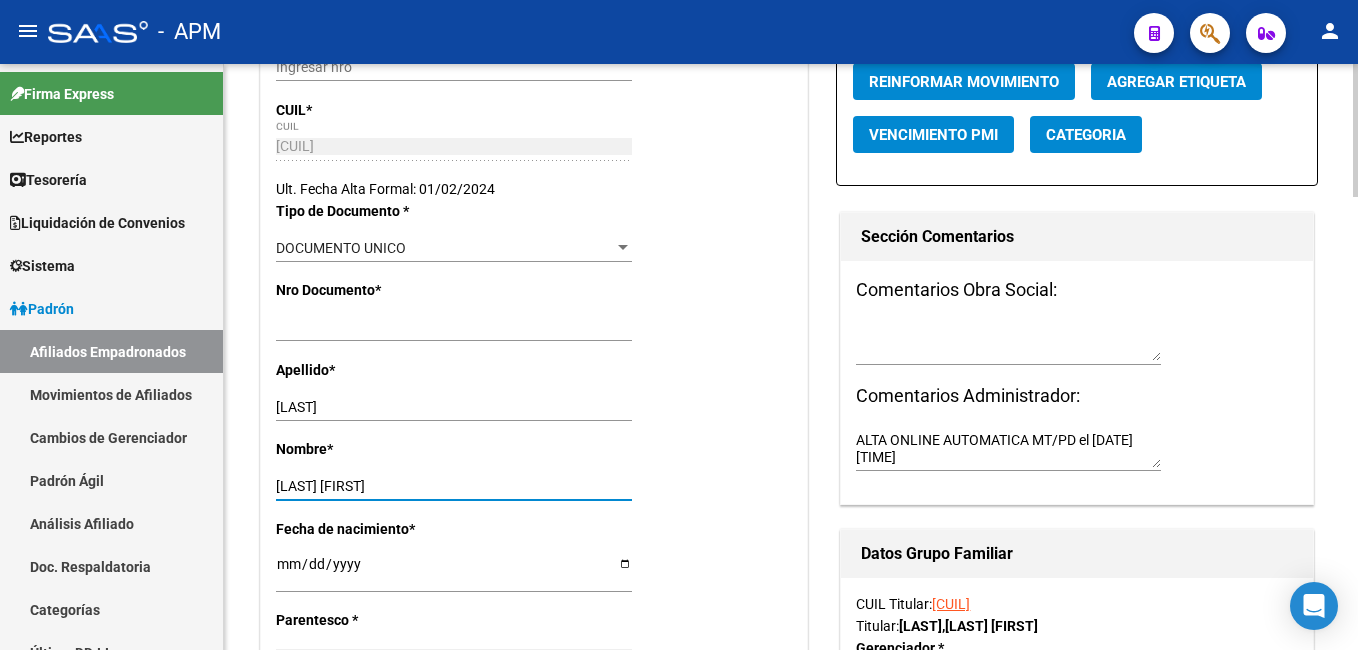 drag, startPoint x: 406, startPoint y: 488, endPoint x: 278, endPoint y: 497, distance: 128.31601 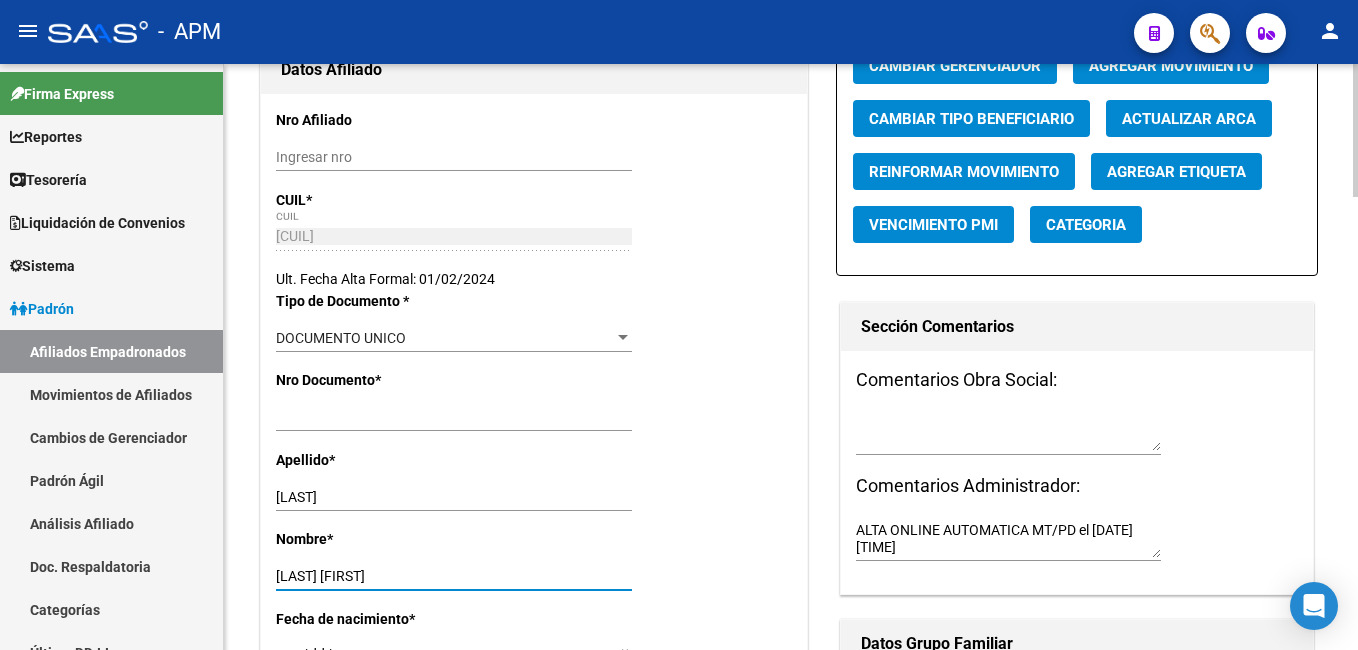 scroll, scrollTop: 100, scrollLeft: 0, axis: vertical 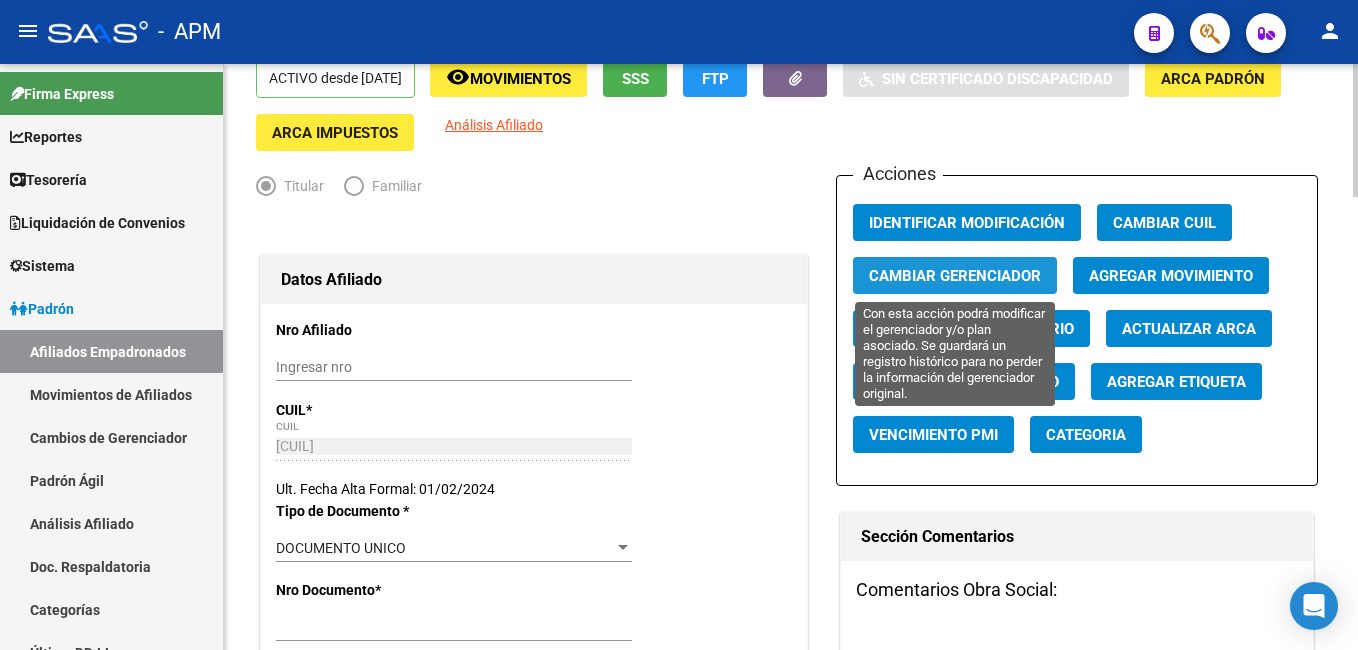 click on "Cambiar Gerenciador" 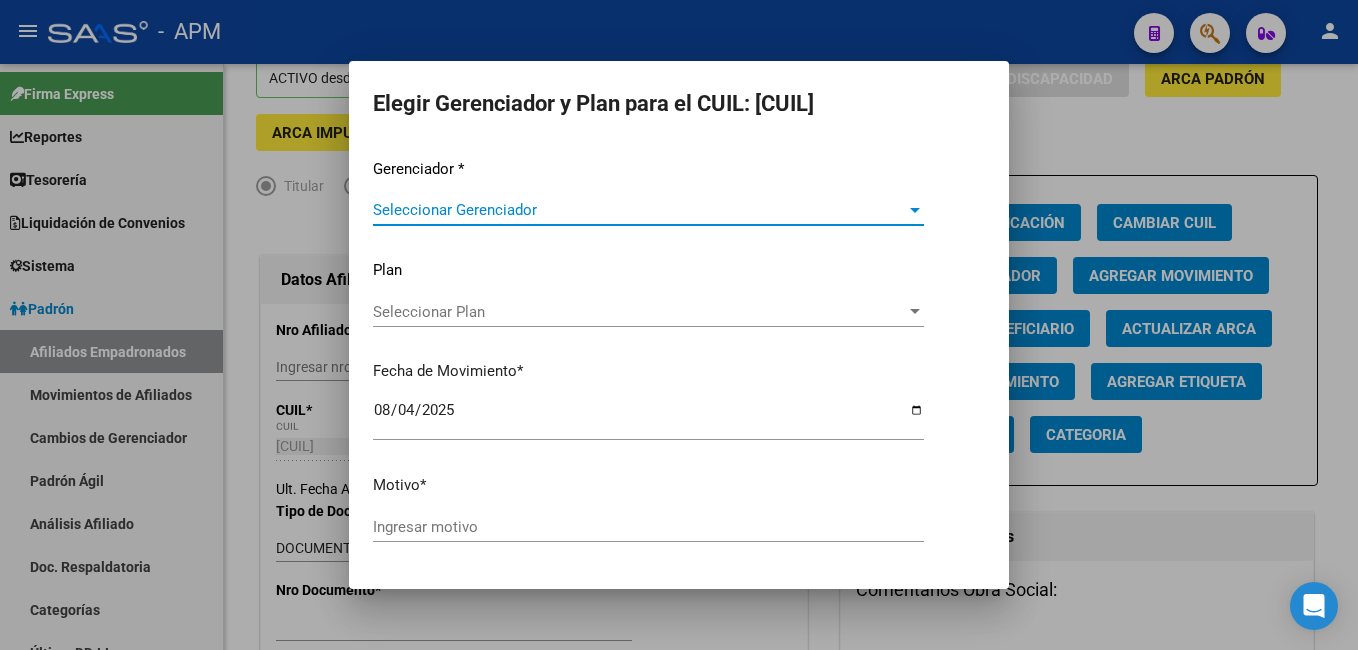 click on "Seleccionar Gerenciador" at bounding box center [639, 210] 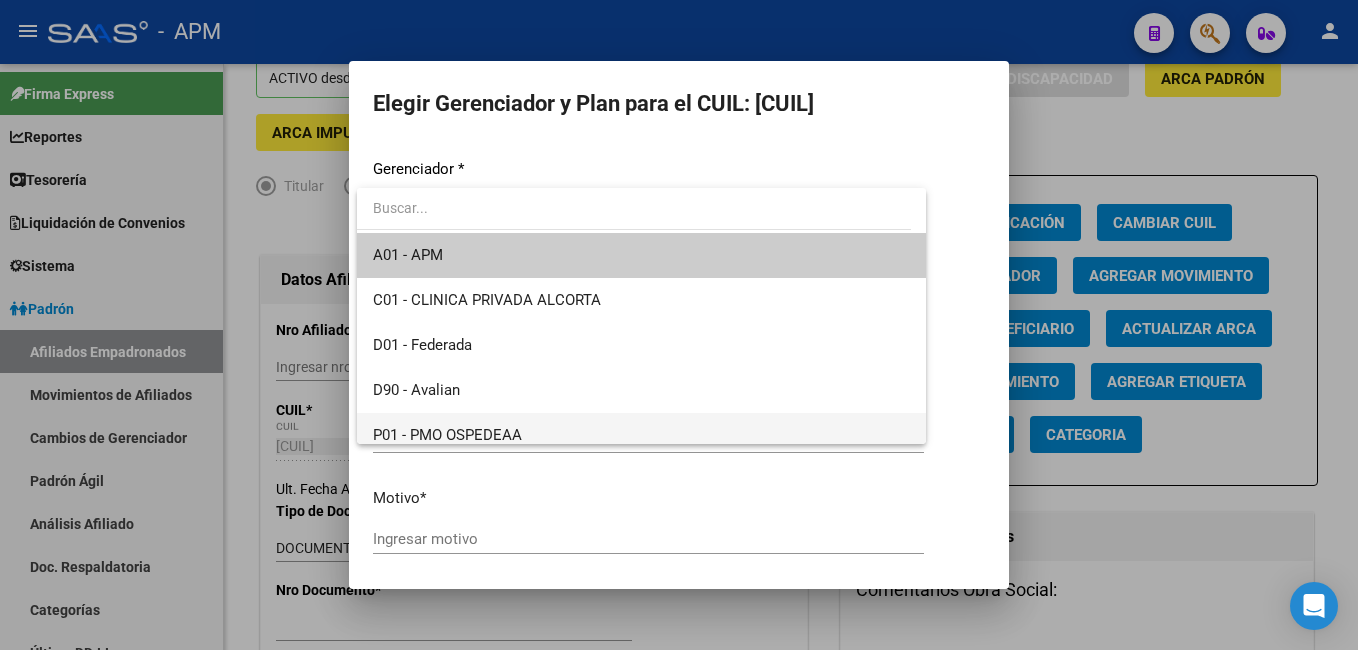 click on "P01 - PMO OSPEDEAA" at bounding box center (641, 435) 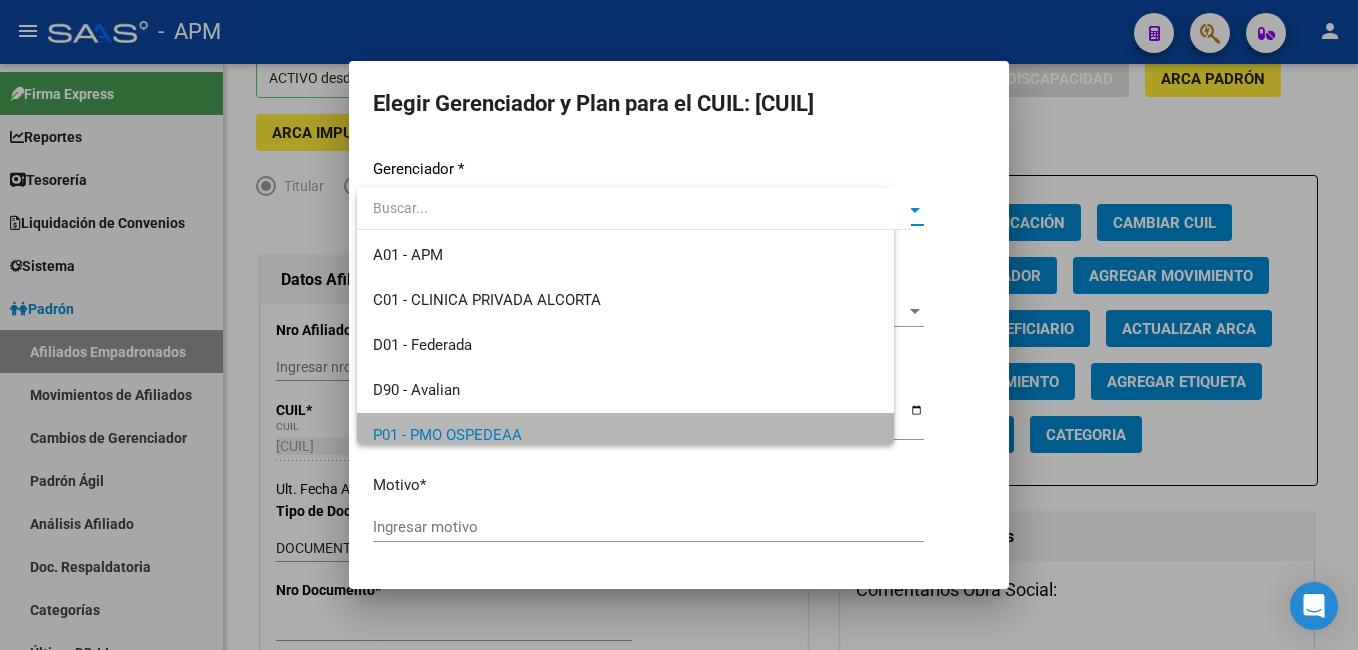scroll, scrollTop: 11, scrollLeft: 0, axis: vertical 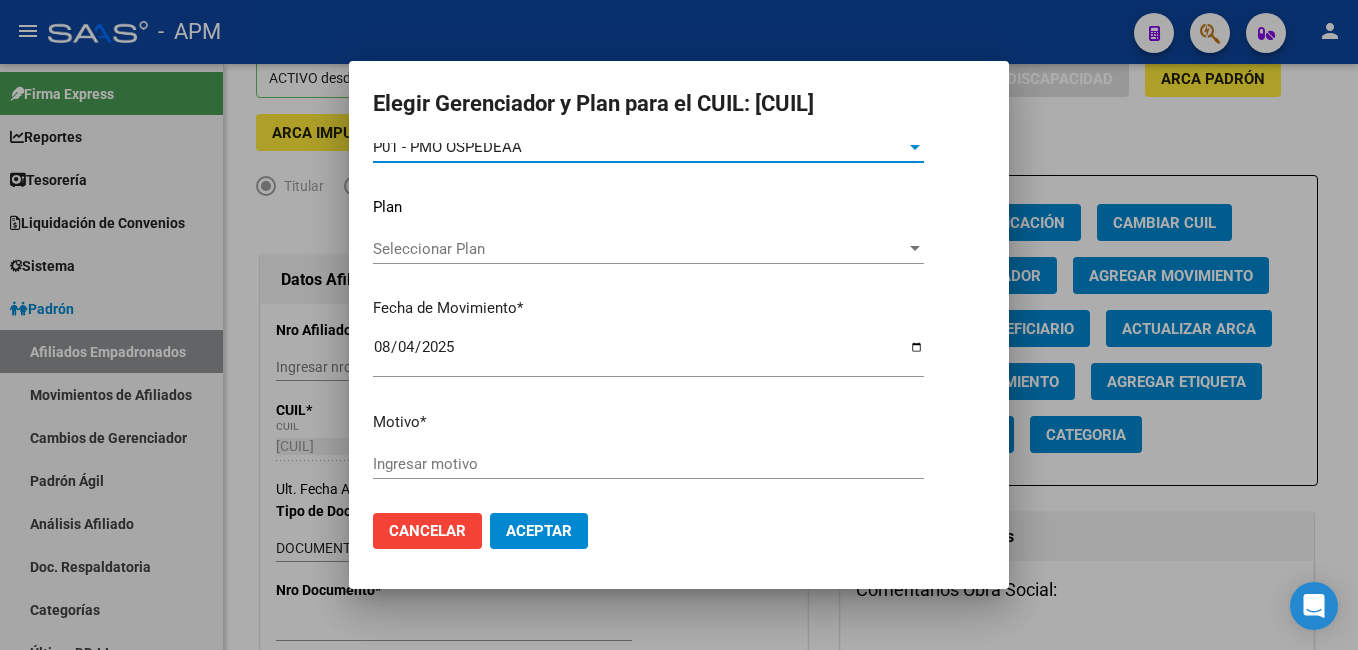 click on "Ingresar motivo" at bounding box center (648, 464) 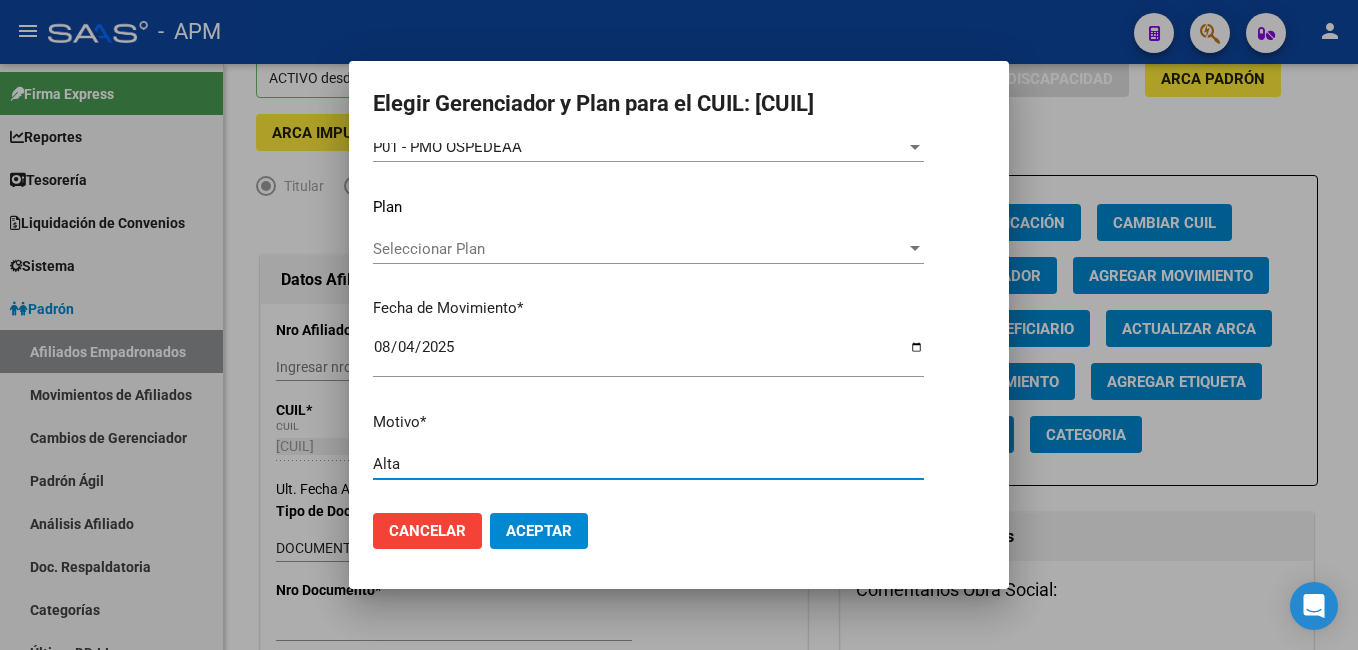 type on "Alta" 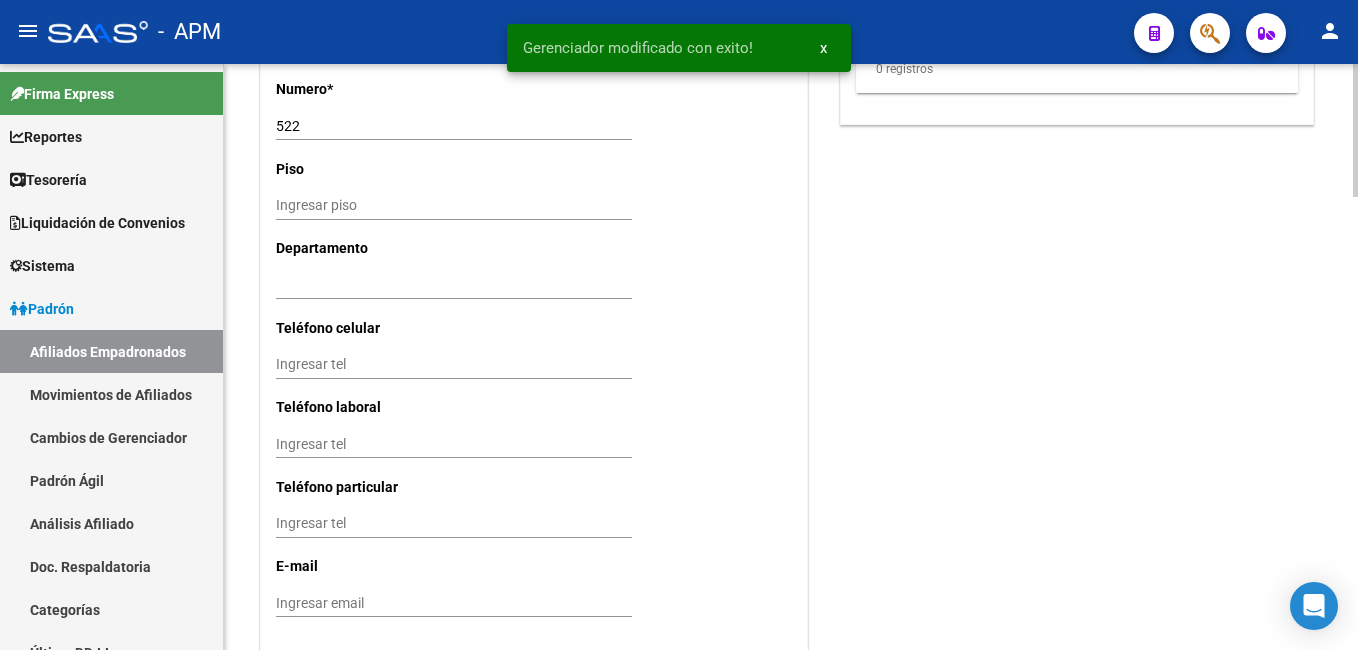 scroll, scrollTop: 1988, scrollLeft: 0, axis: vertical 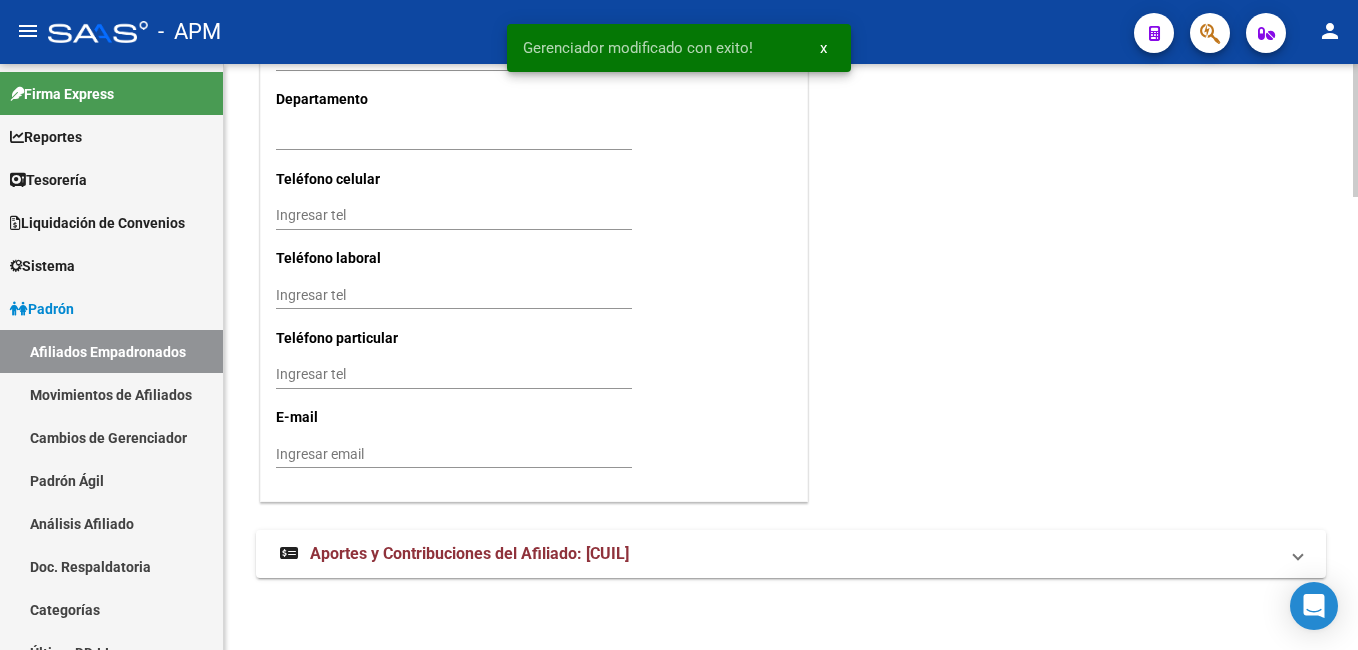 click on "Aportes y Contribuciones del Afiliado: 20232087324" at bounding box center (469, 553) 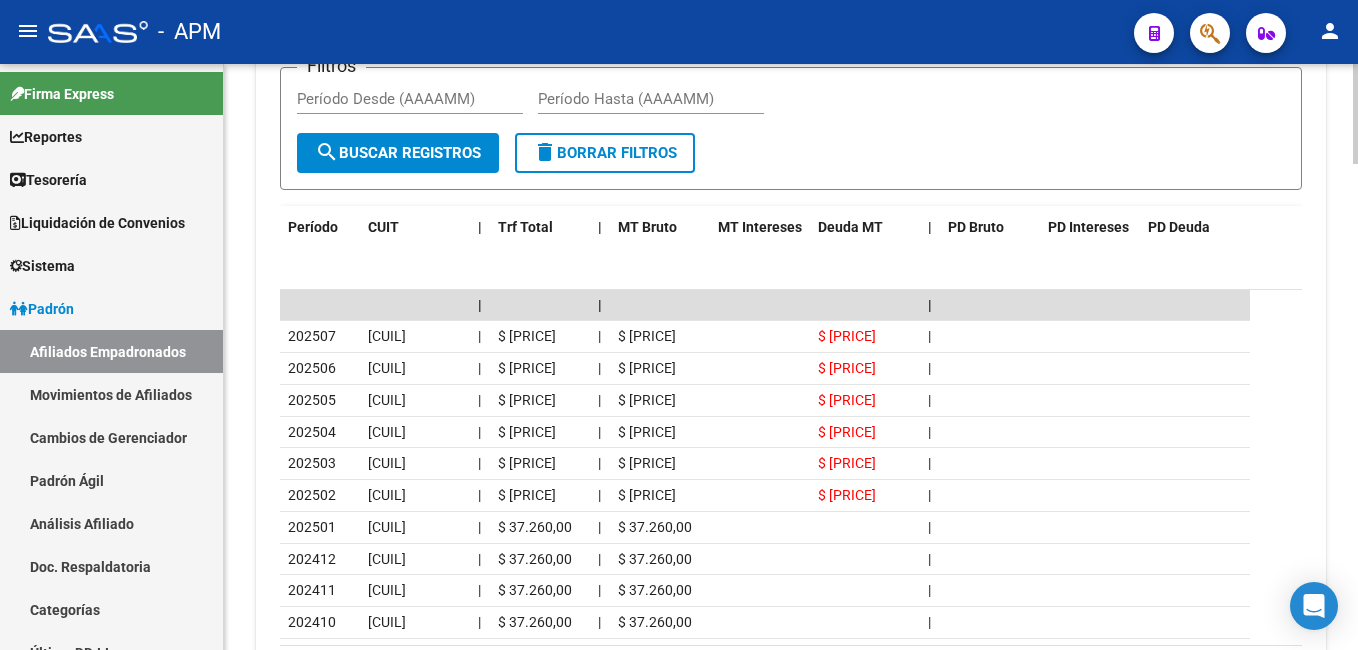 scroll, scrollTop: 2788, scrollLeft: 0, axis: vertical 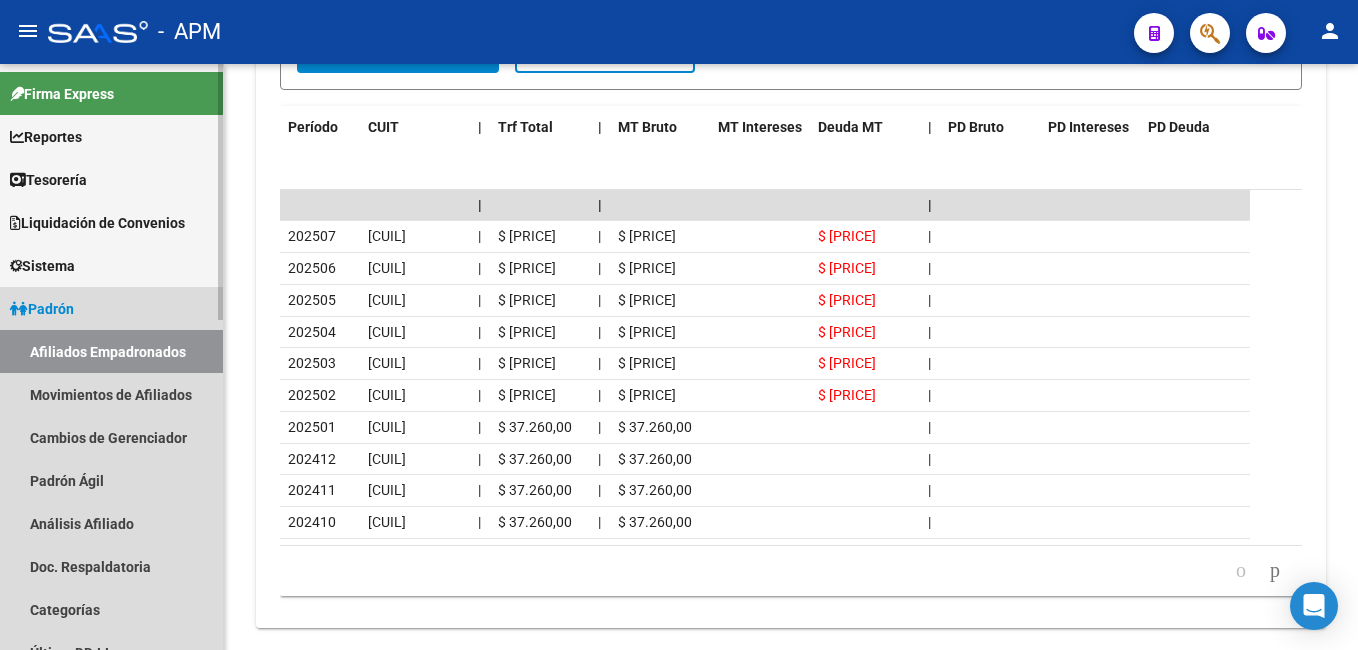 click on "Afiliados Empadronados" at bounding box center (111, 351) 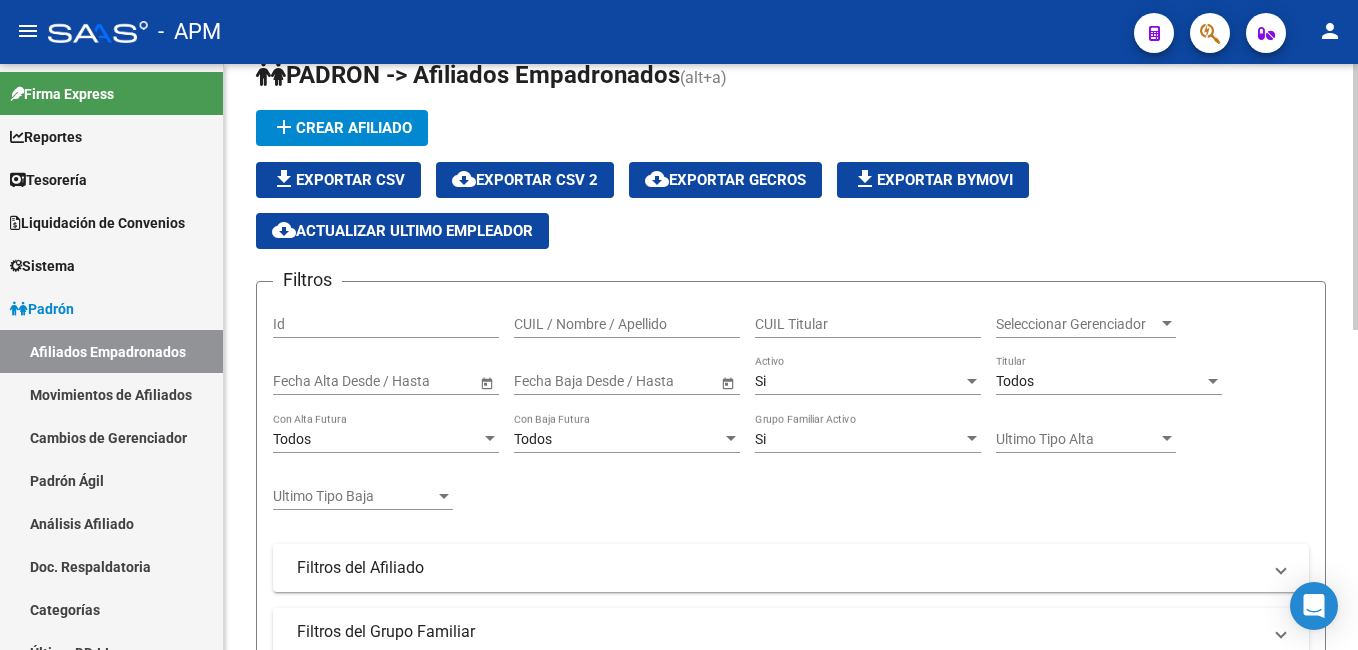 scroll, scrollTop: 0, scrollLeft: 0, axis: both 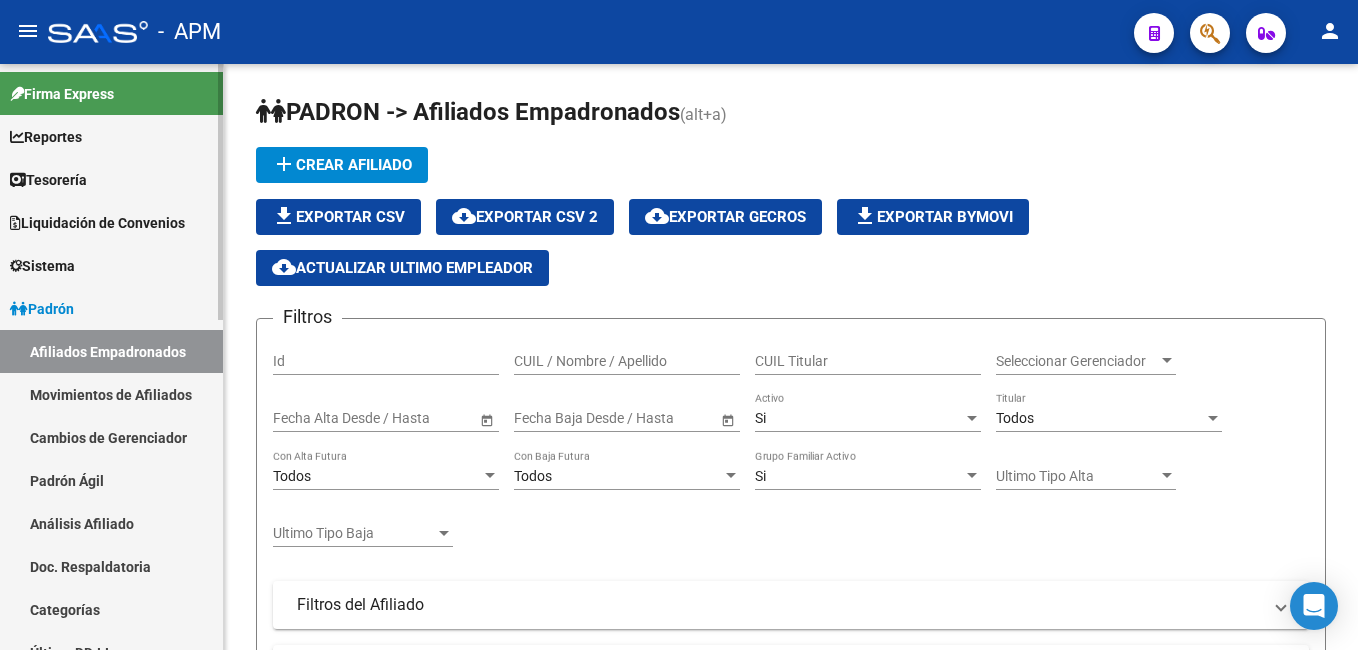 click on "Afiliados Empadronados" at bounding box center [111, 351] 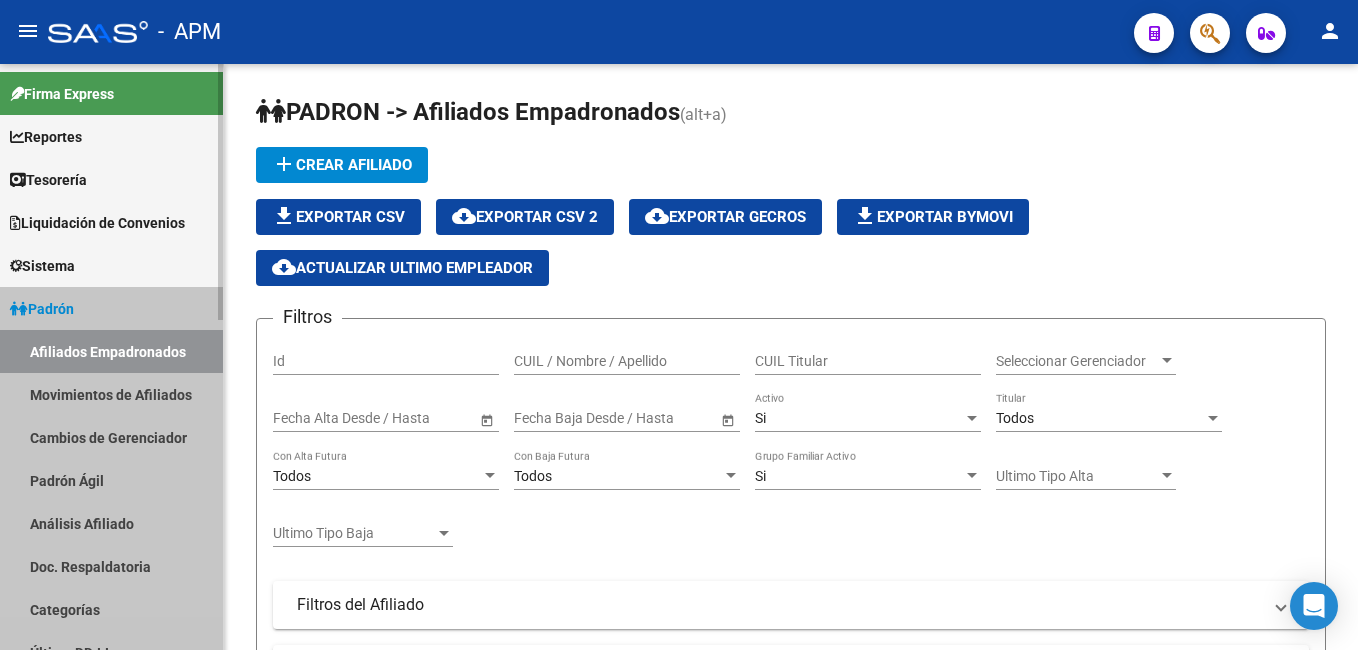 click on "Afiliados Empadronados" at bounding box center (111, 351) 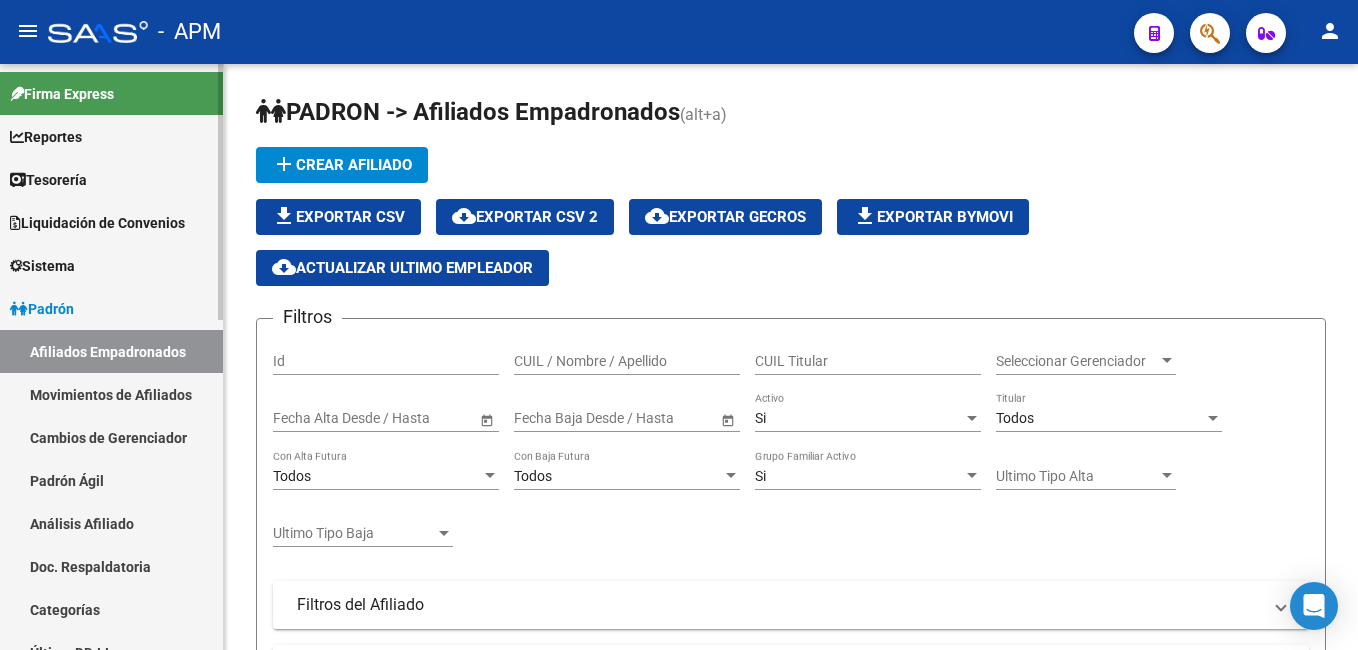 click on "Movimientos de Afiliados" at bounding box center (111, 394) 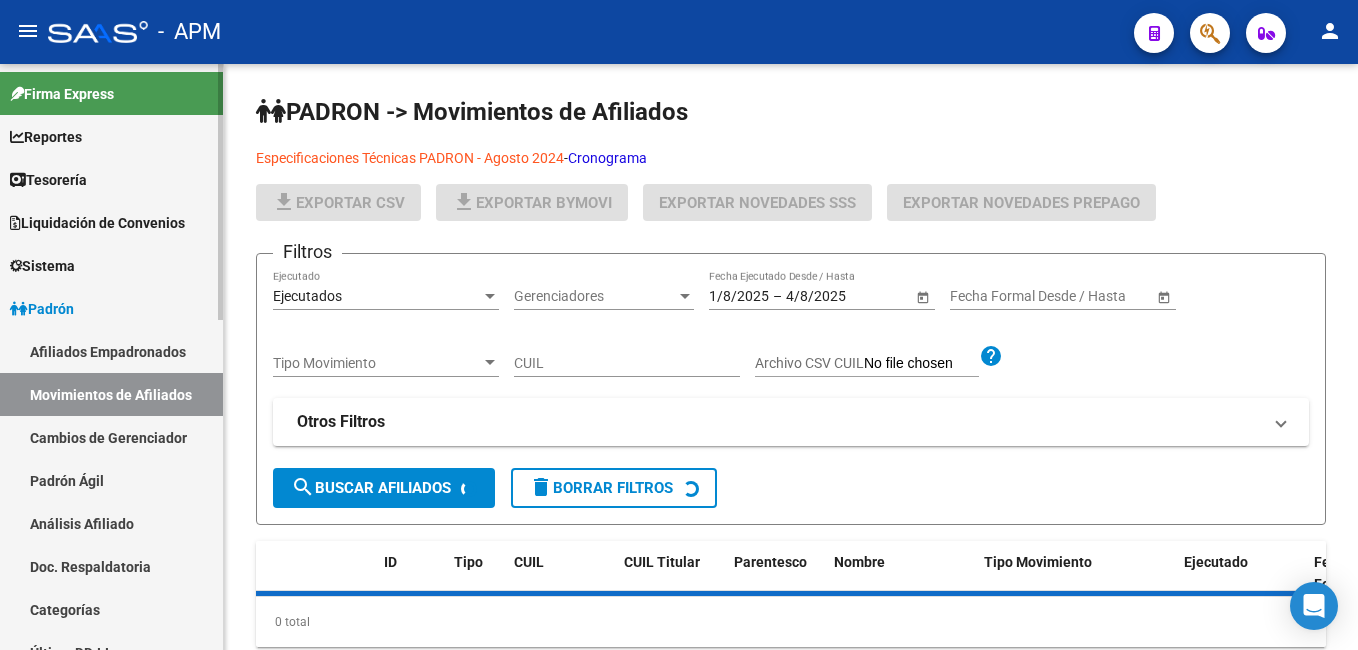 click on "Afiliados Empadronados" at bounding box center (111, 351) 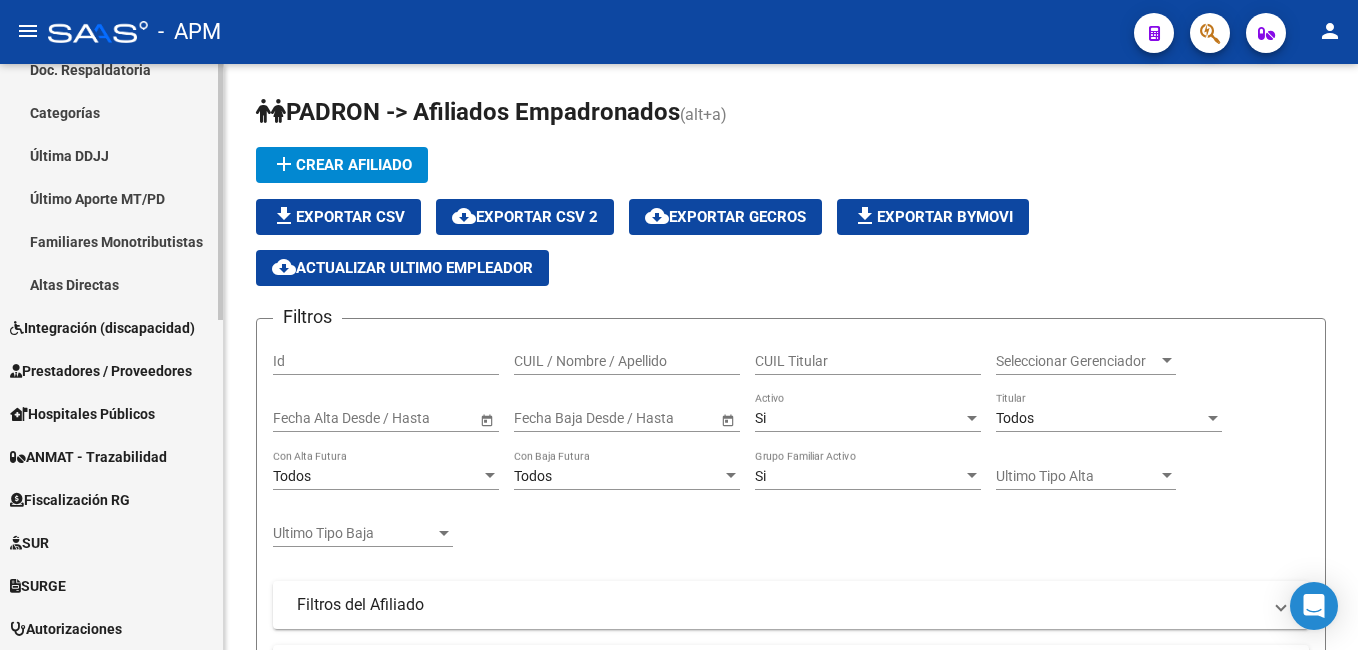 scroll, scrollTop: 500, scrollLeft: 0, axis: vertical 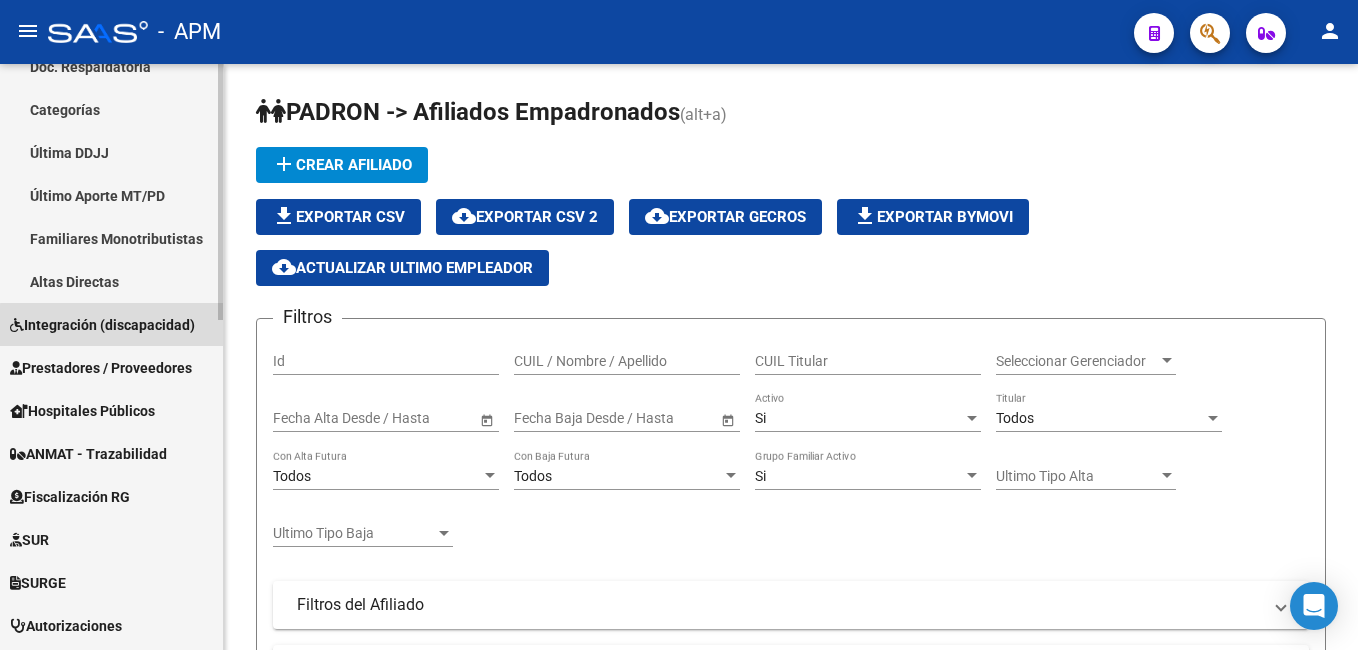 click on "Integración (discapacidad)" at bounding box center (102, 325) 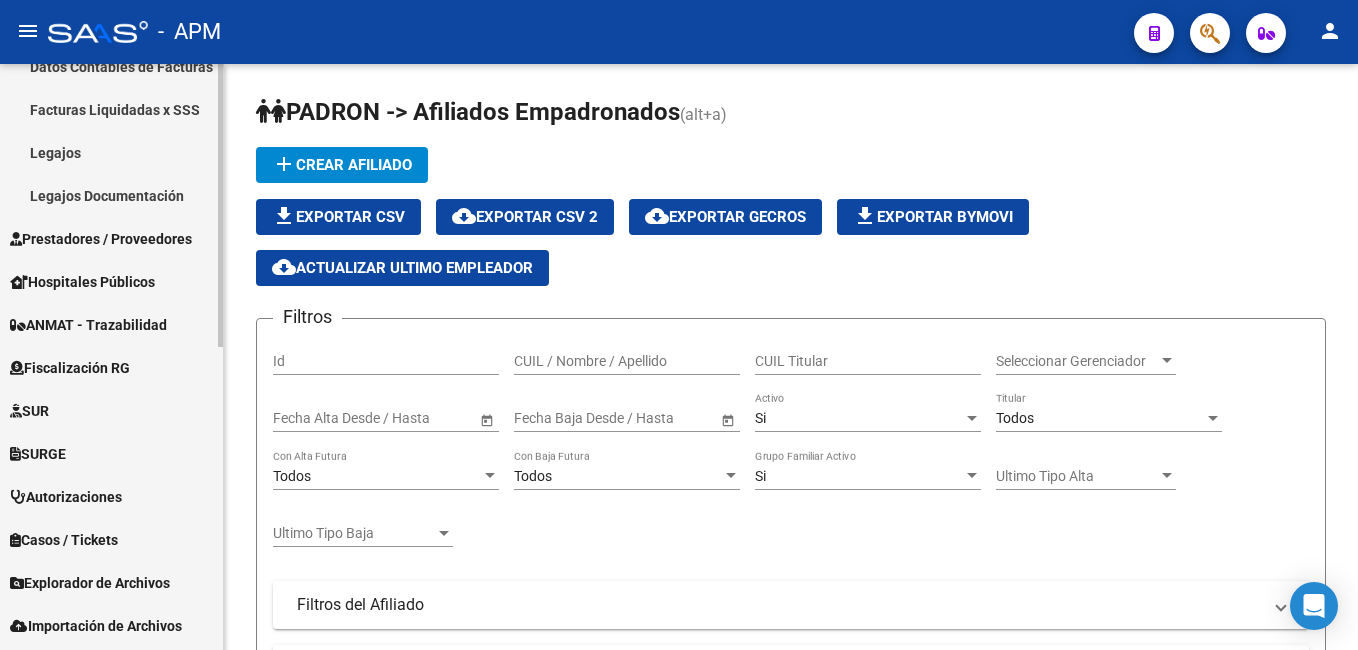 scroll, scrollTop: 0, scrollLeft: 0, axis: both 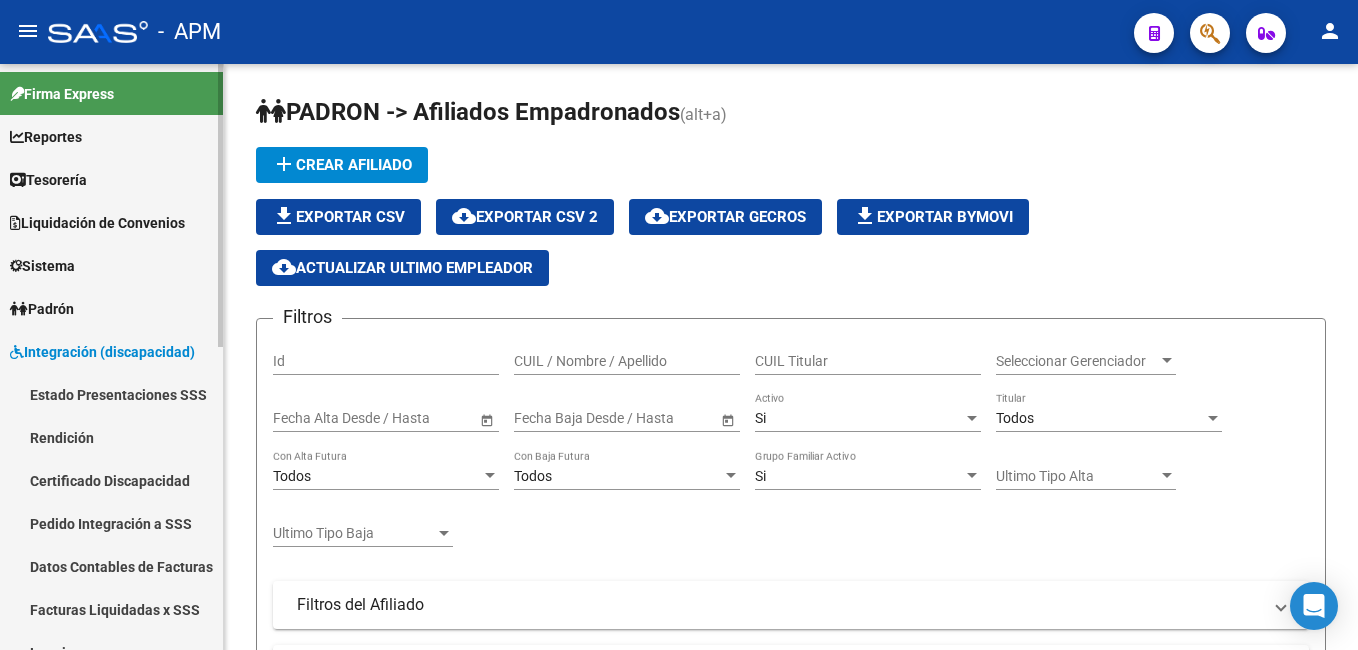 click on "Estado Presentaciones SSS" at bounding box center (111, 394) 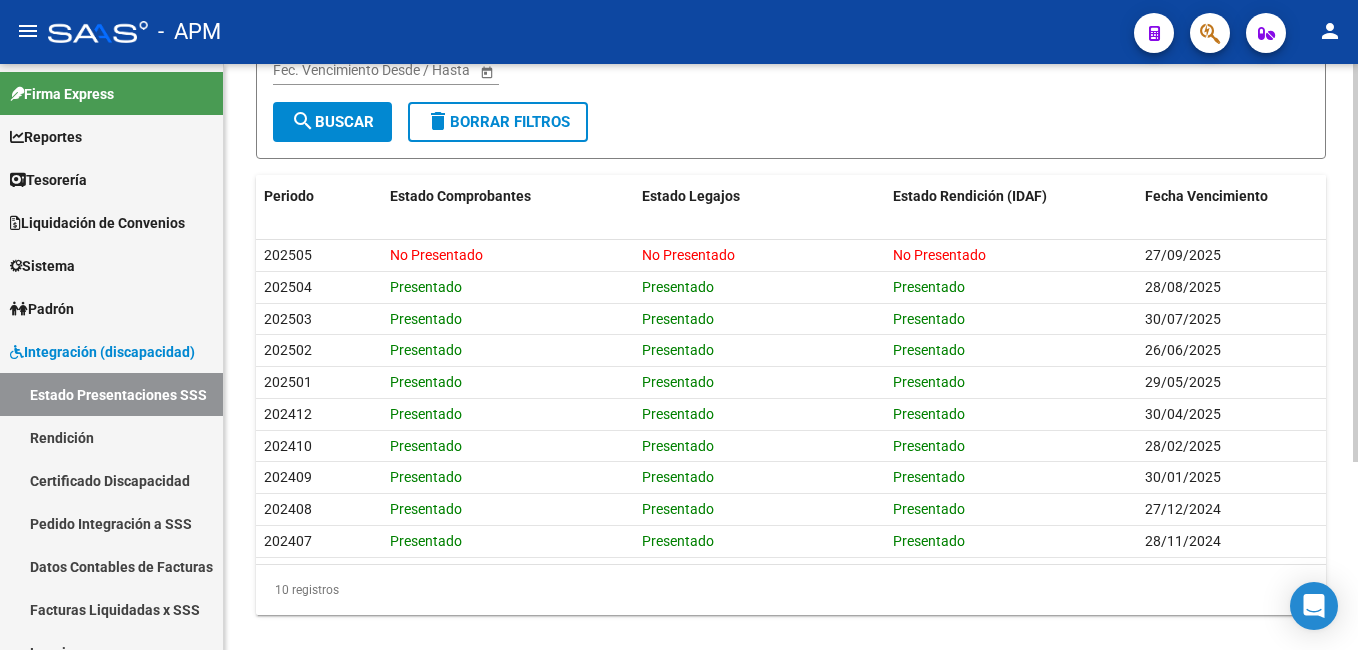 scroll, scrollTop: 276, scrollLeft: 0, axis: vertical 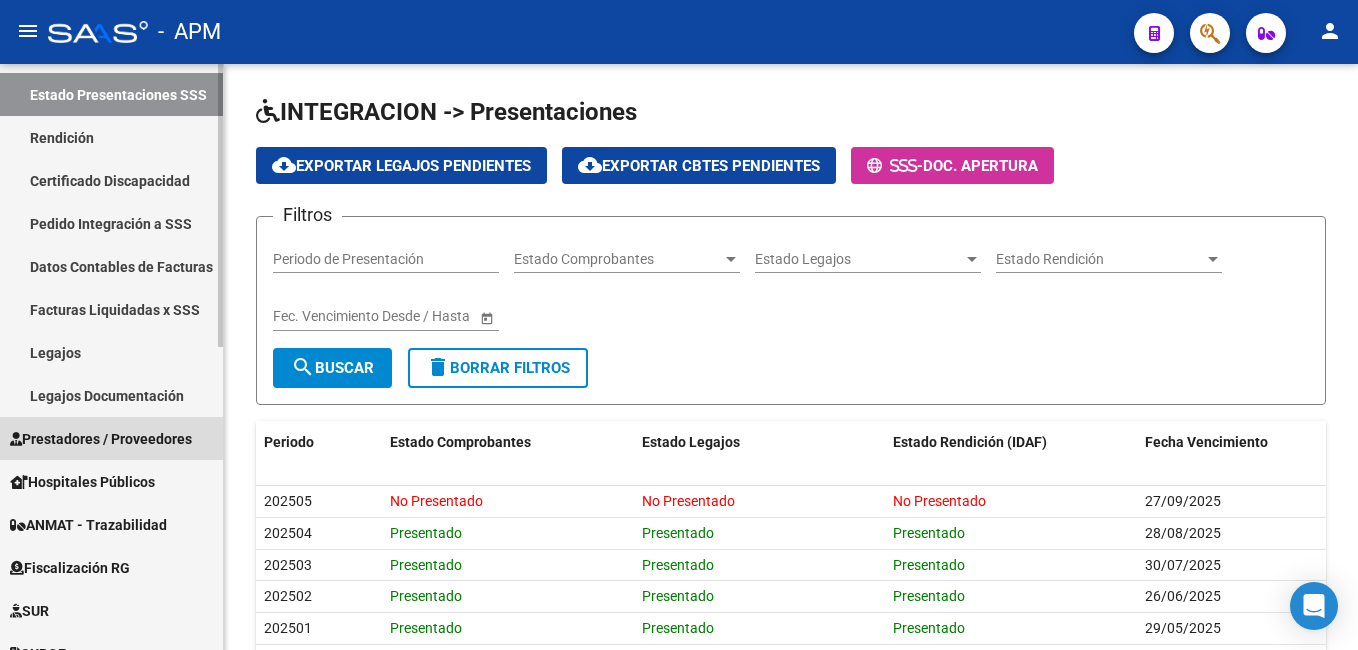 click on "Prestadores / Proveedores" at bounding box center [111, 438] 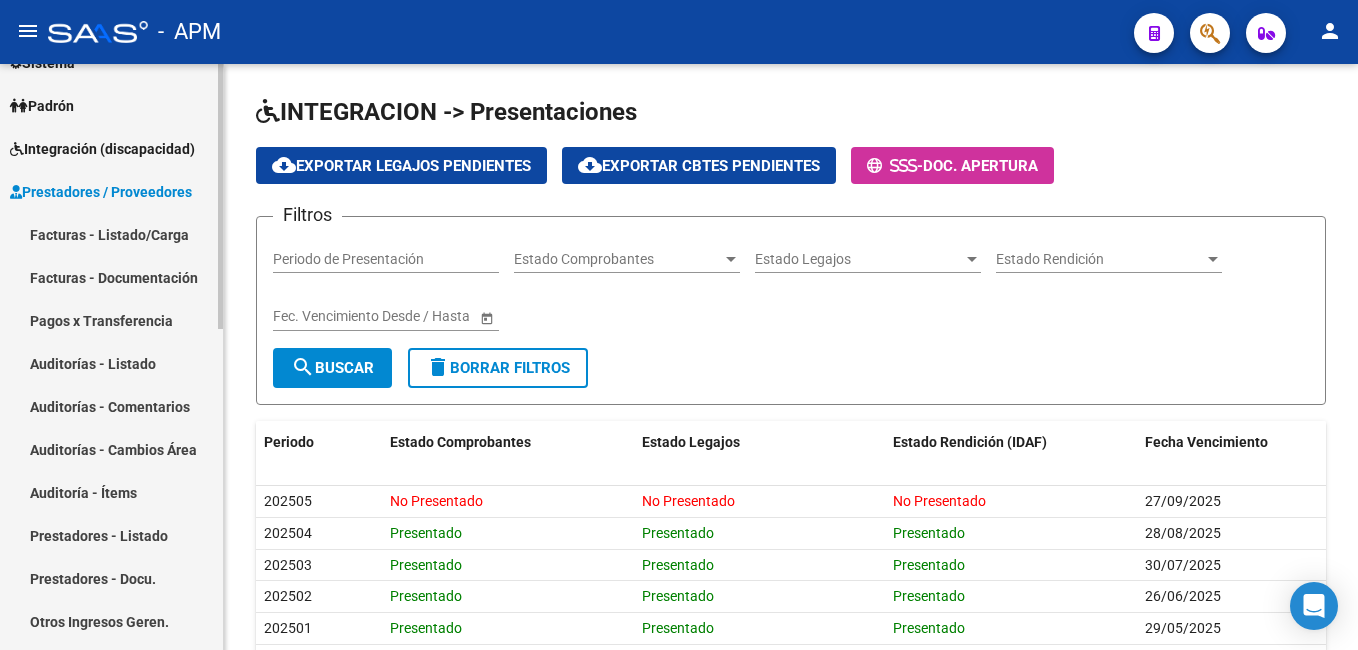 scroll, scrollTop: 0, scrollLeft: 0, axis: both 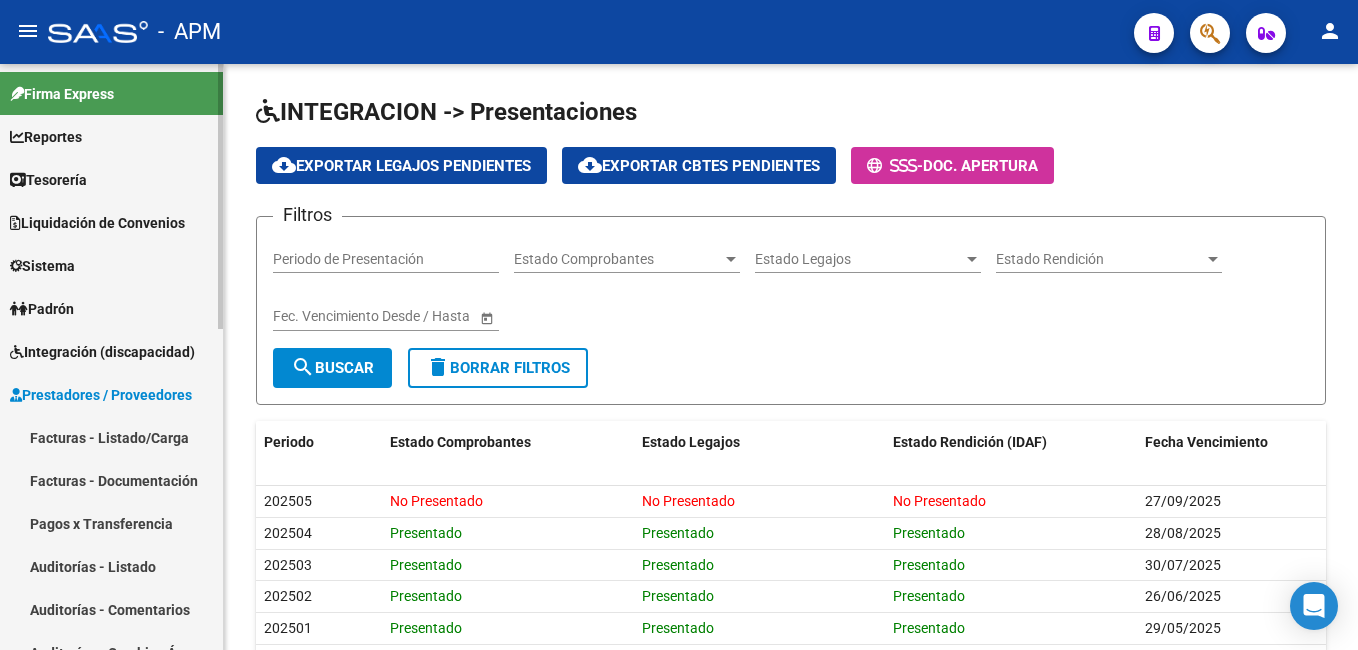 click on "Integración (discapacidad)" at bounding box center [102, 352] 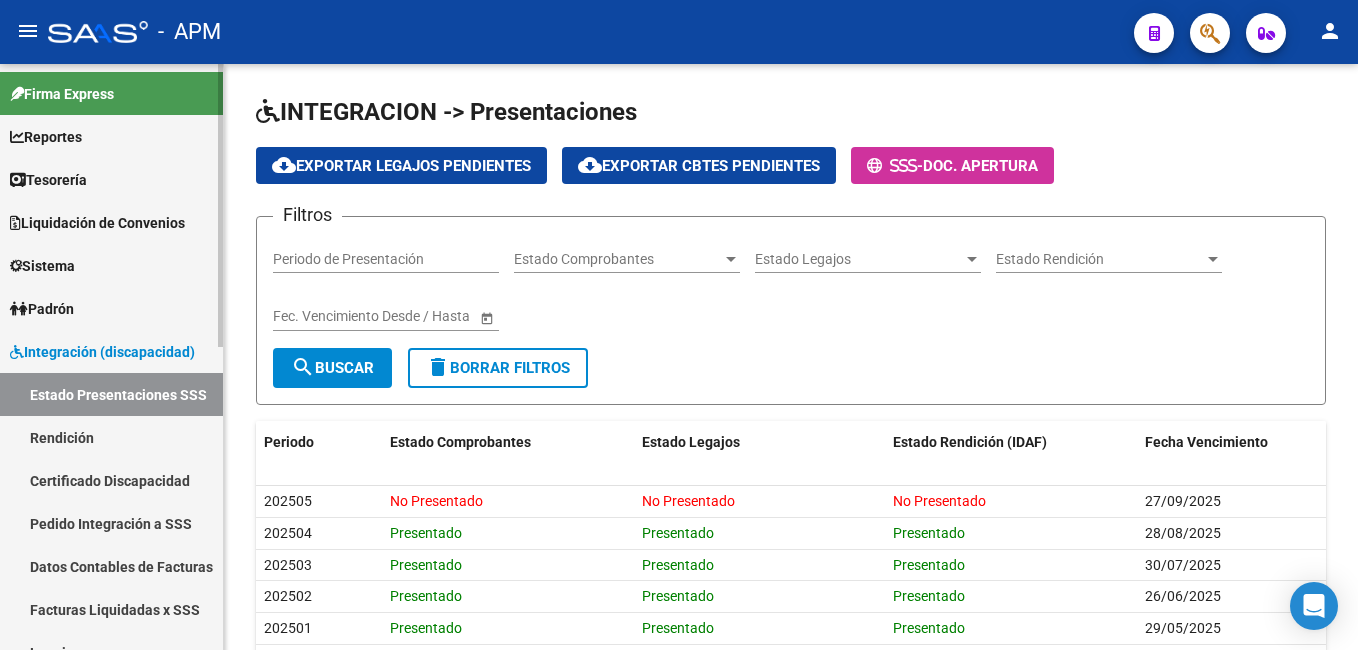 click on "Rendición" at bounding box center (111, 437) 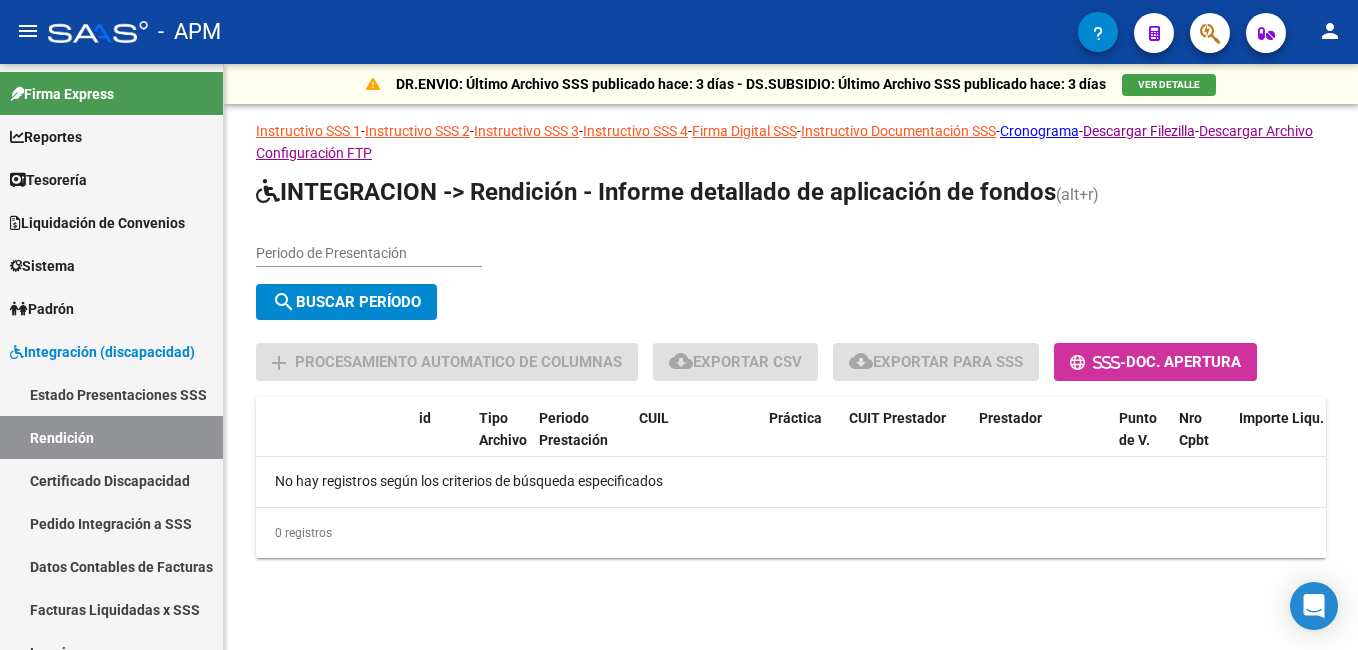 click on "Periodo de Presentación" at bounding box center (369, 253) 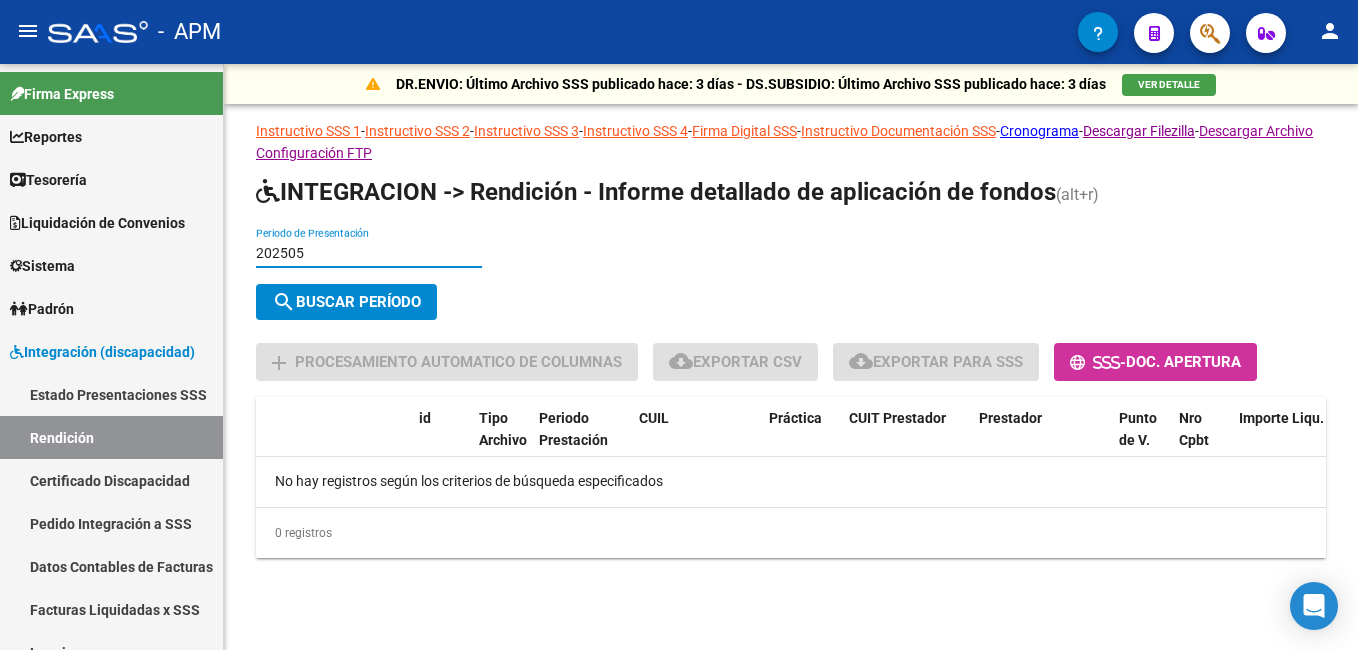 type on "202505" 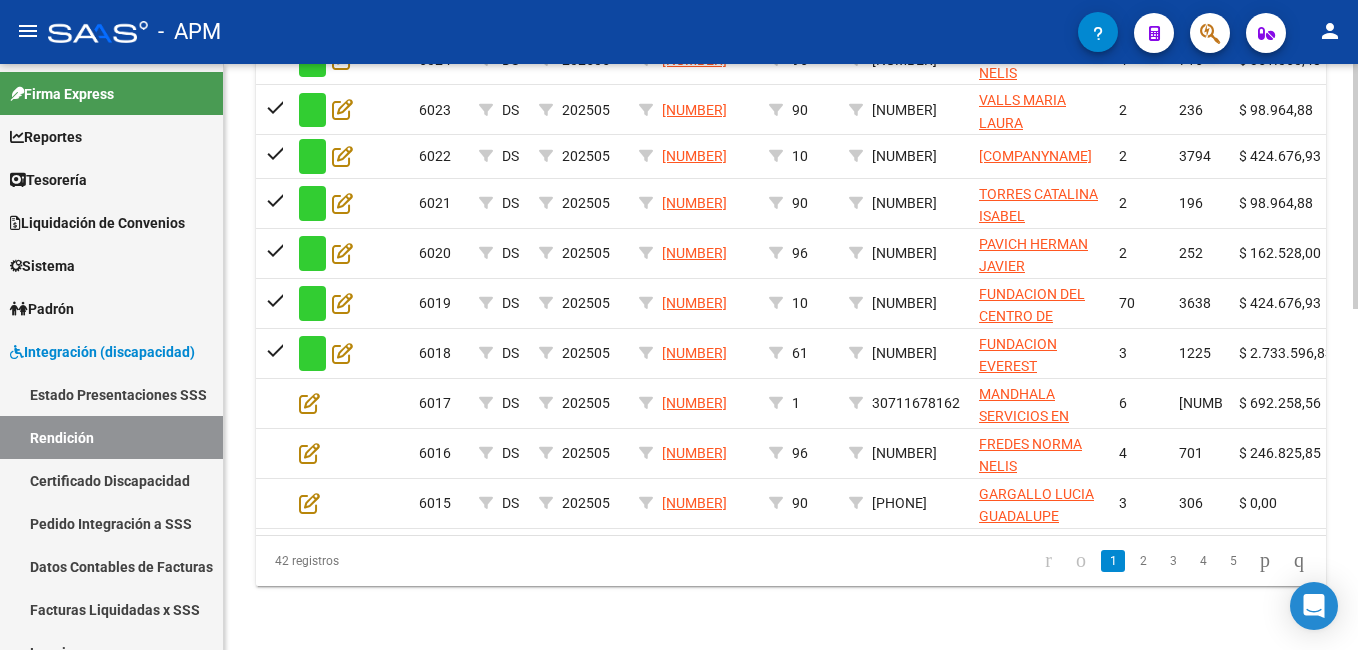 scroll, scrollTop: 816, scrollLeft: 0, axis: vertical 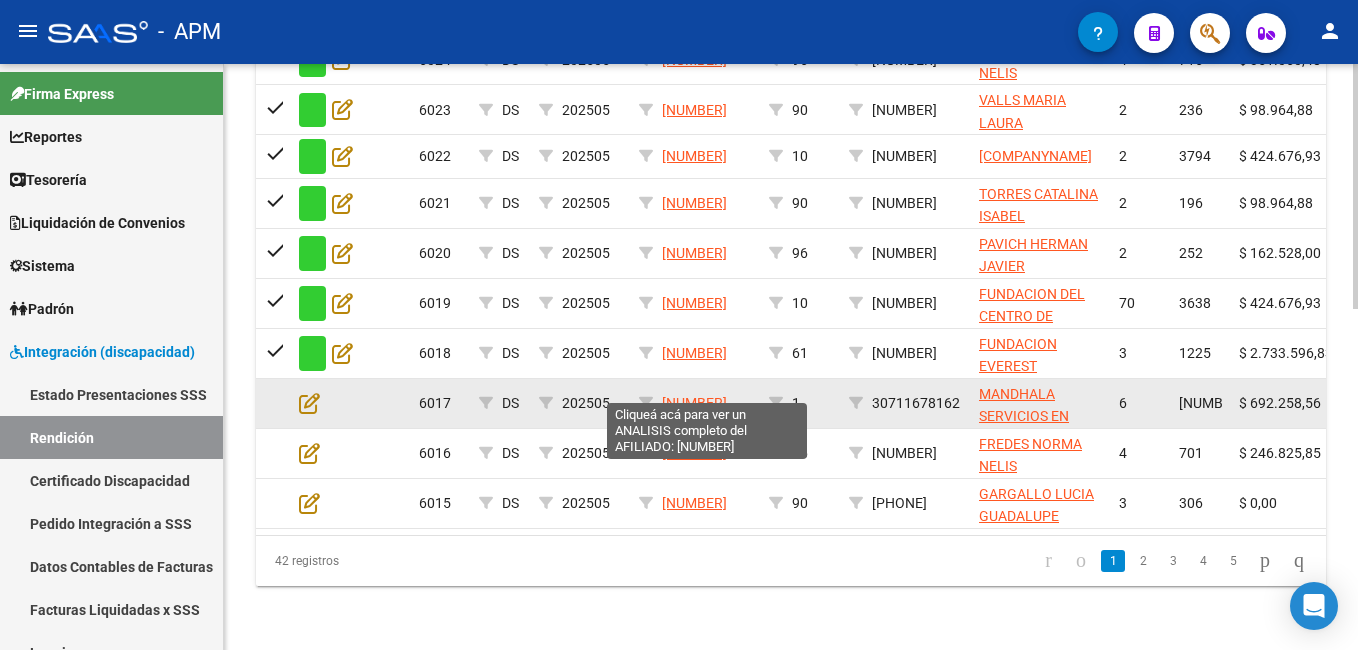 drag, startPoint x: 754, startPoint y: 392, endPoint x: 666, endPoint y: 383, distance: 88.45903 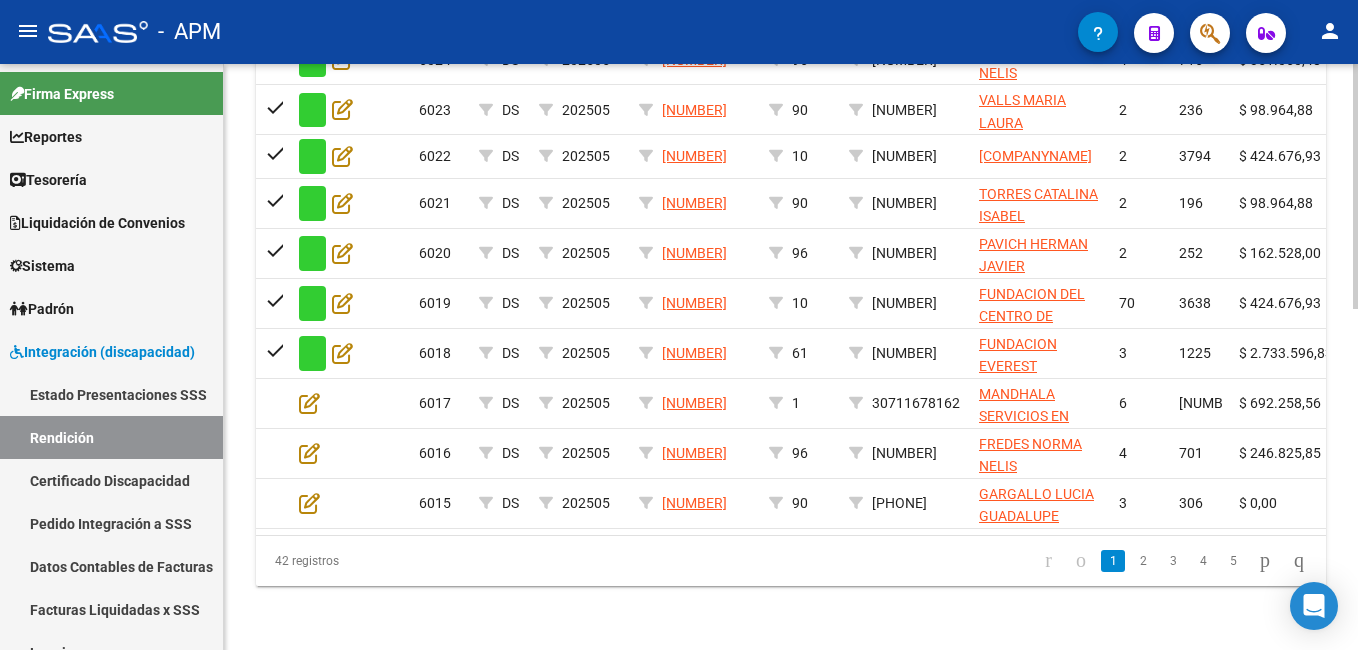 scroll, scrollTop: 216, scrollLeft: 0, axis: vertical 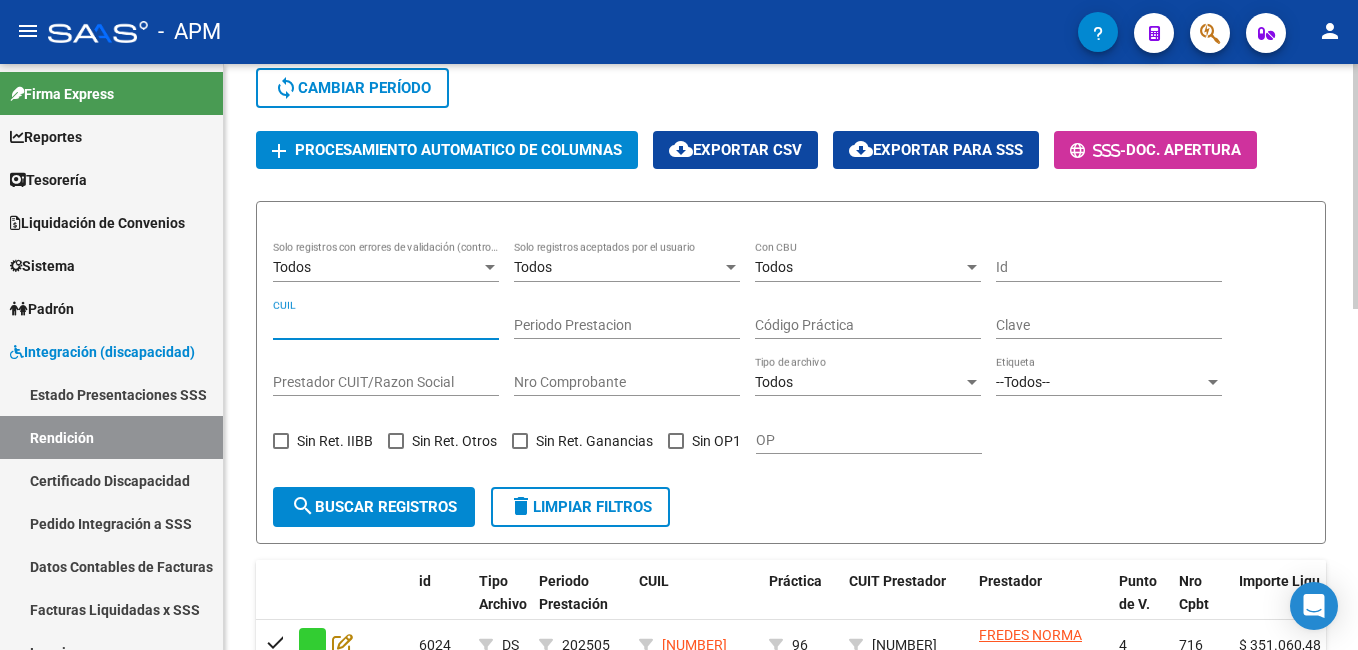 paste on "27266093816" 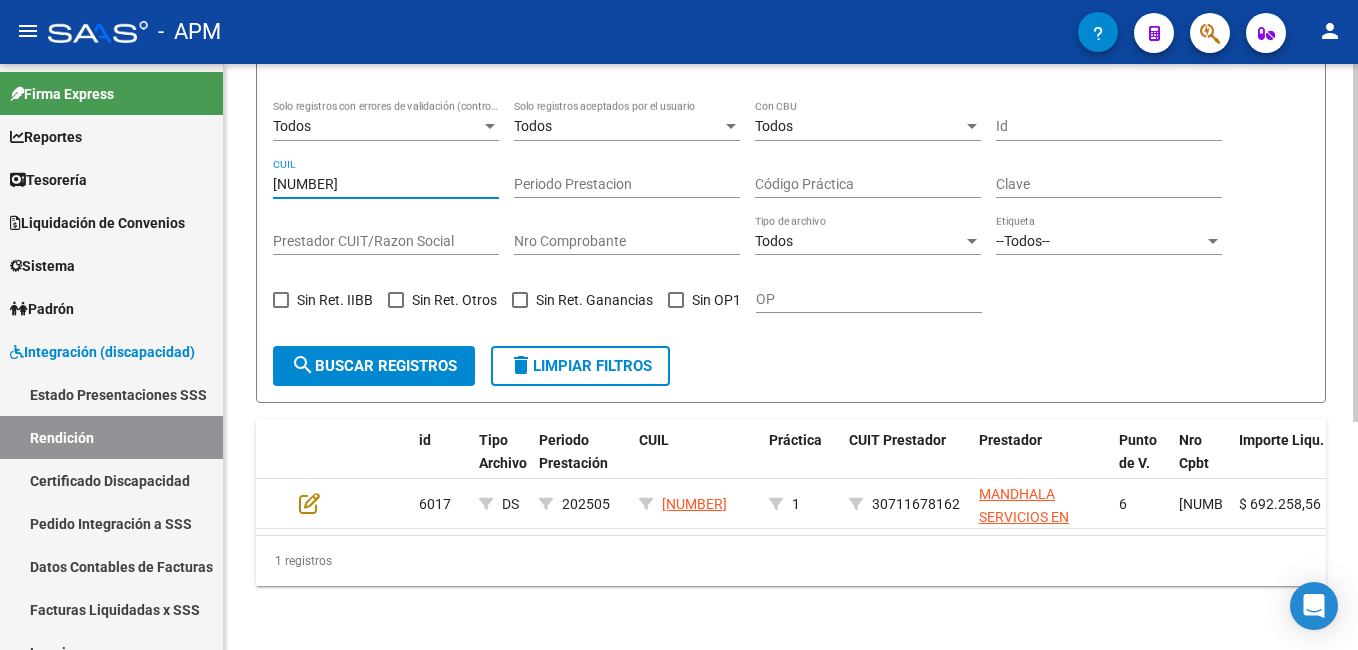 scroll, scrollTop: 372, scrollLeft: 0, axis: vertical 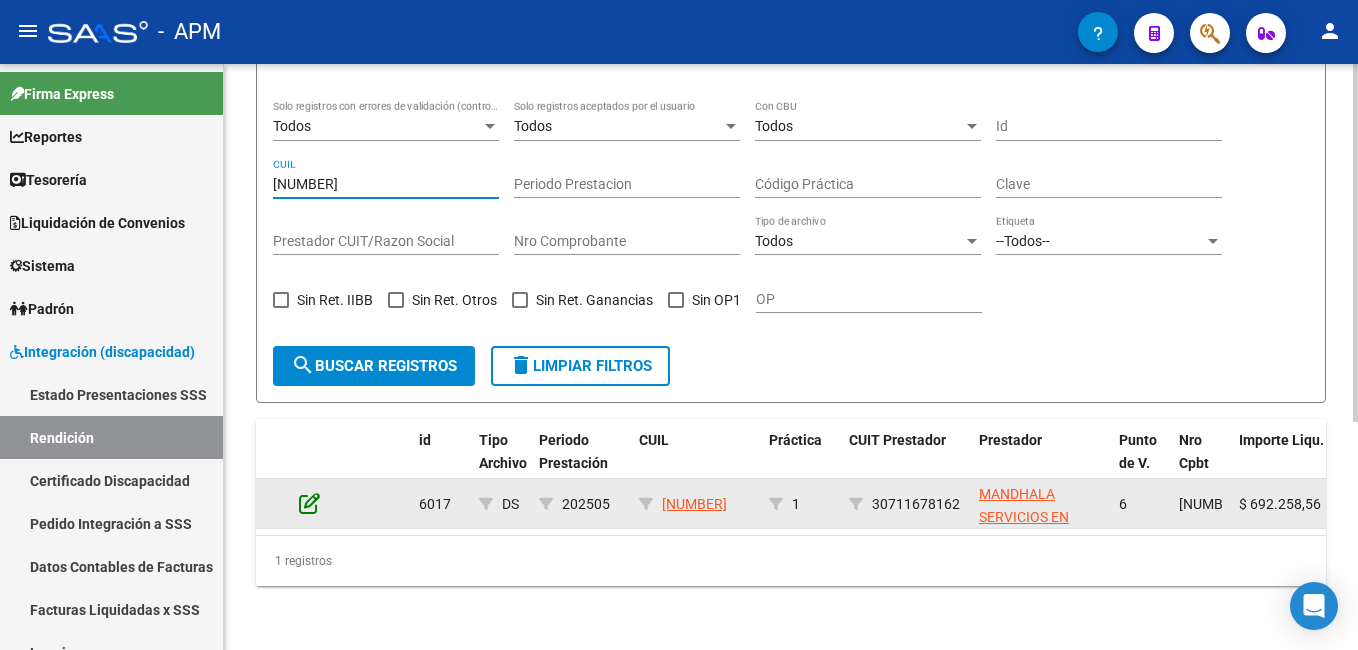 type on "27266093816" 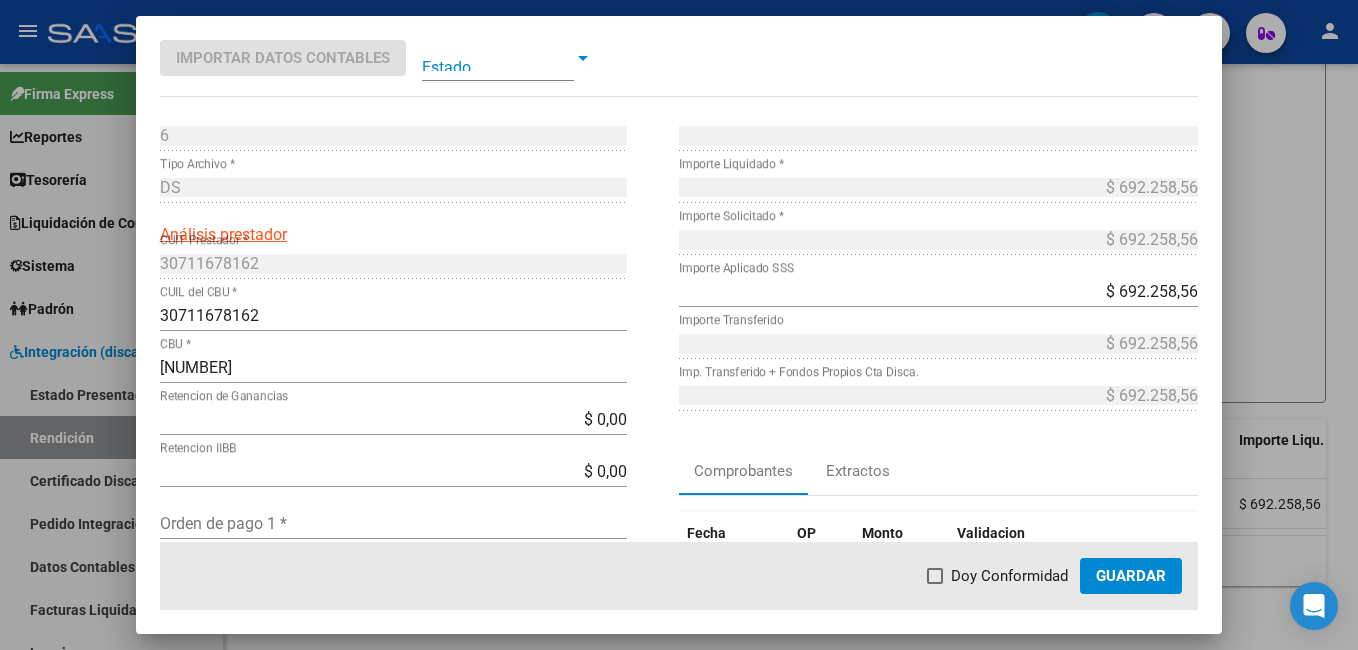 click at bounding box center [498, 58] 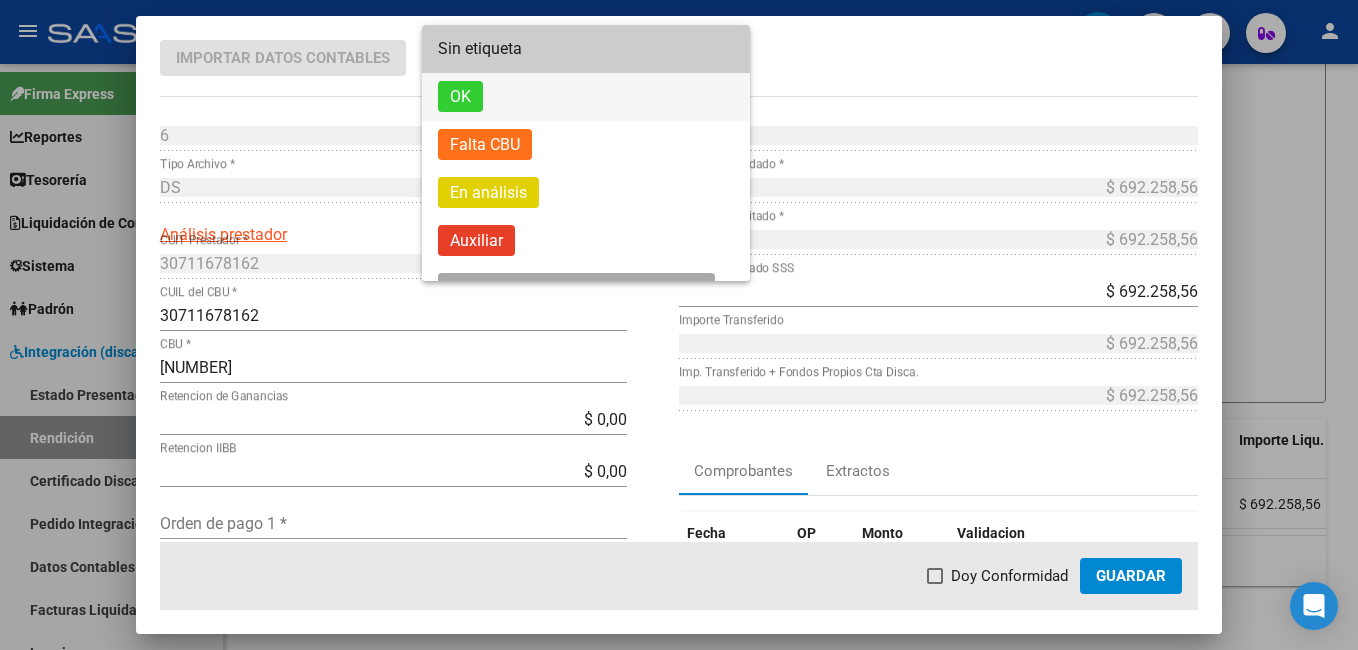 click on "OK" at bounding box center (586, 97) 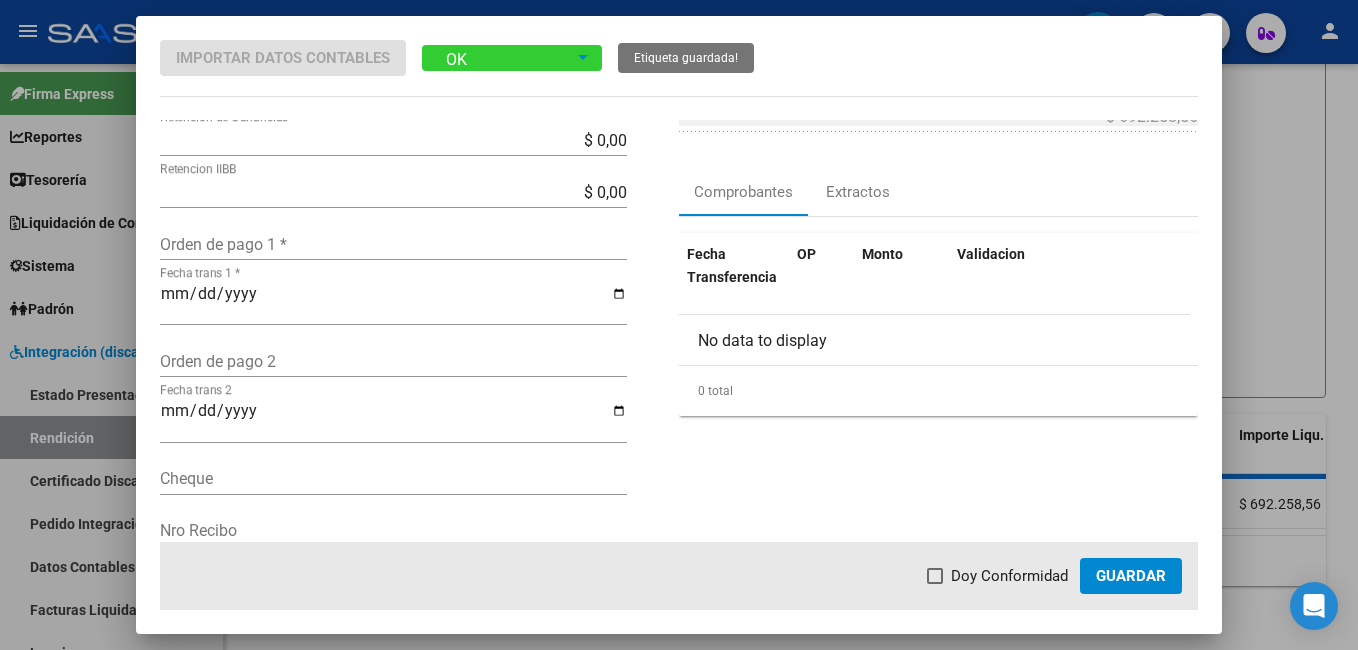 scroll, scrollTop: 300, scrollLeft: 0, axis: vertical 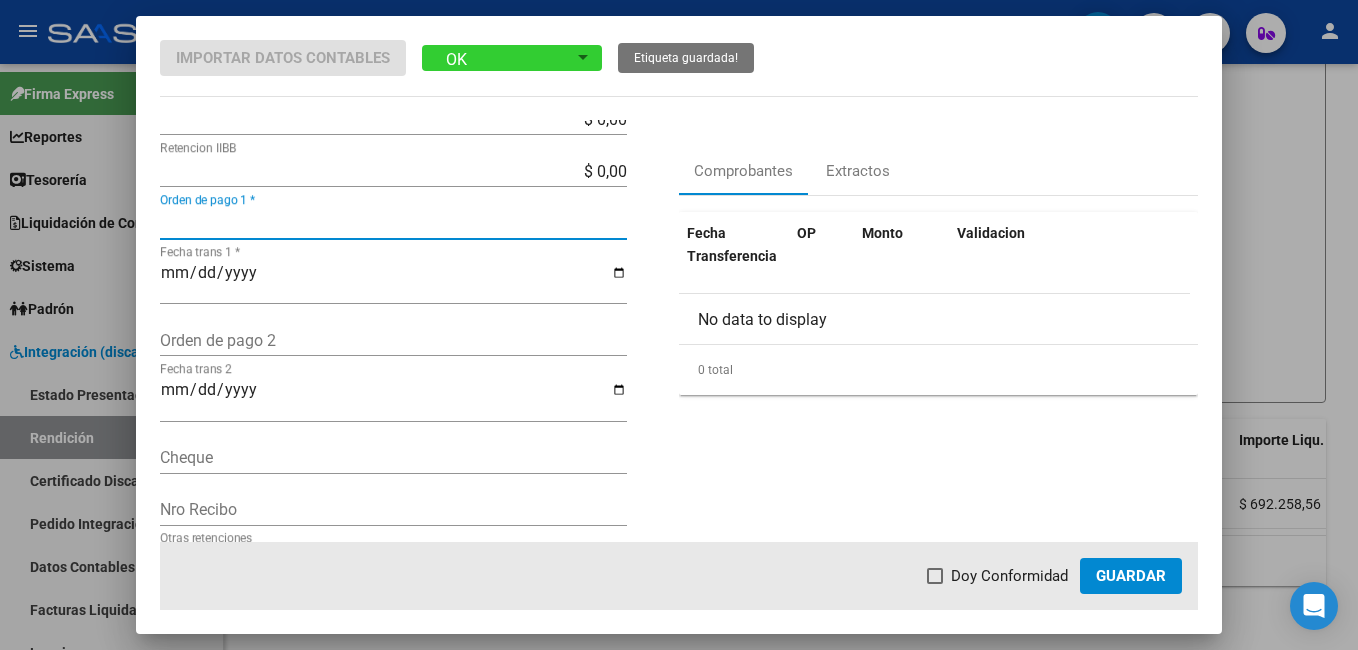 click on "Orden de pago 1 *" at bounding box center [393, 223] 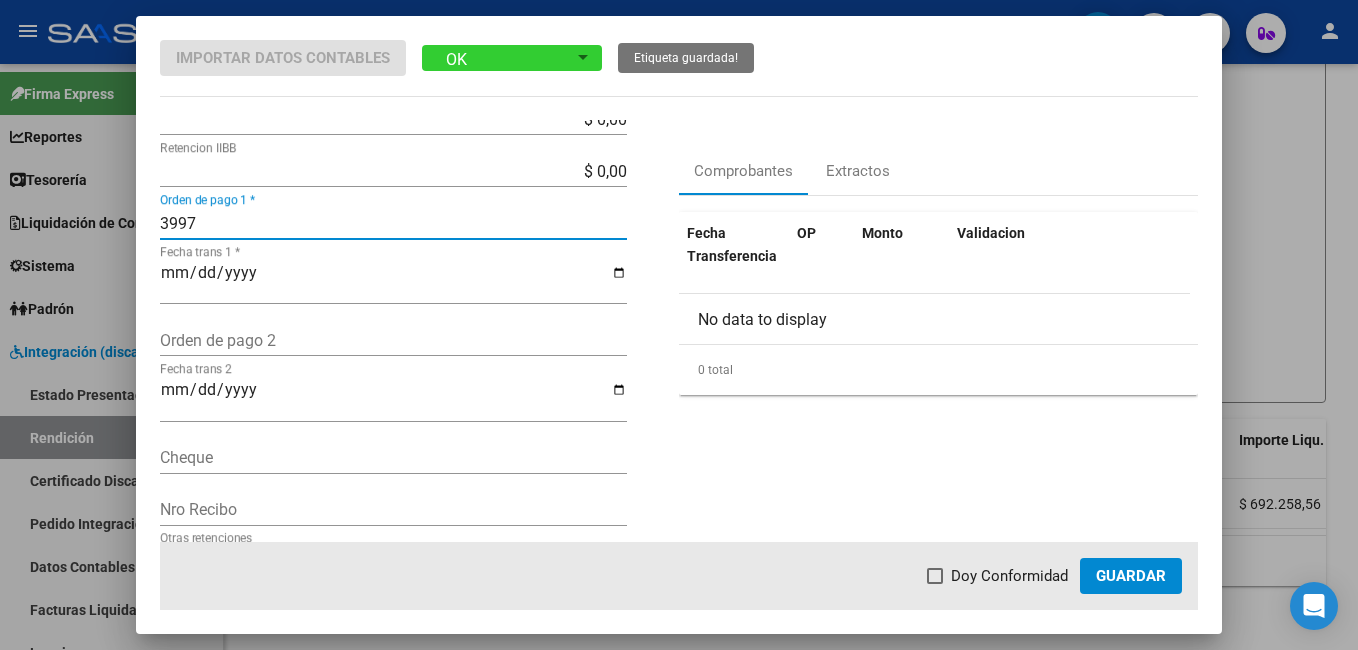 type on "3997" 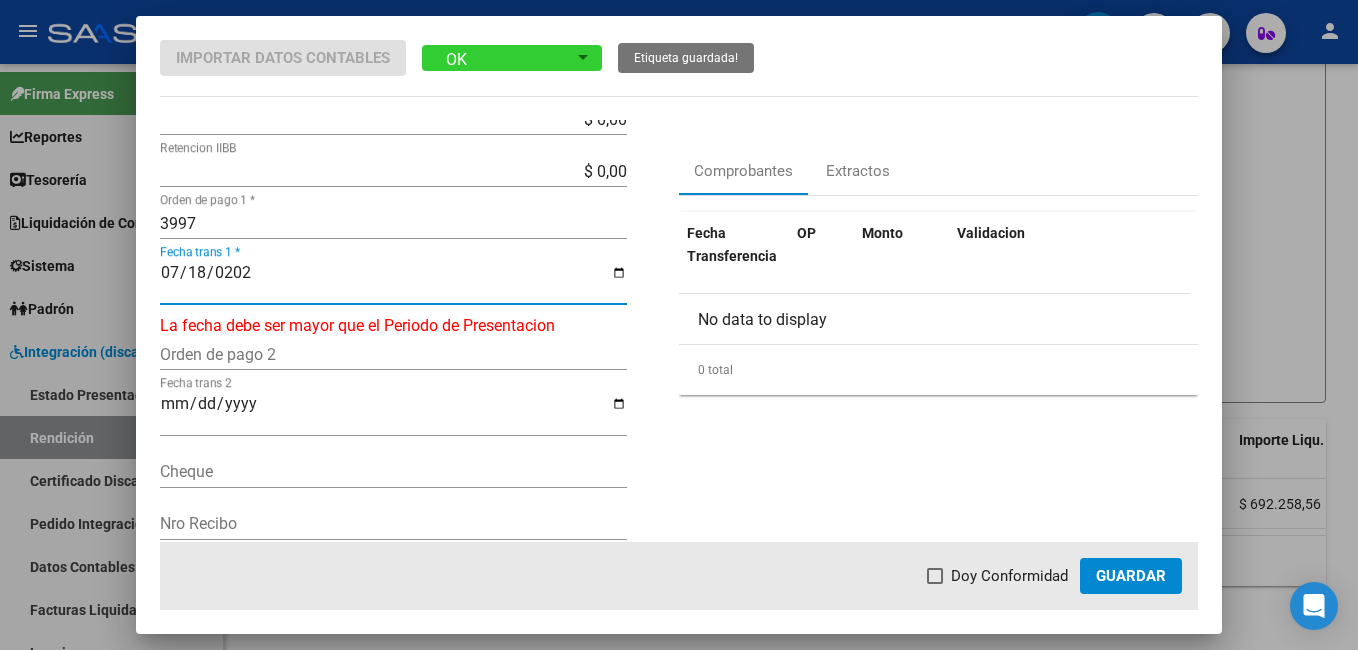 type on "2025-07-18" 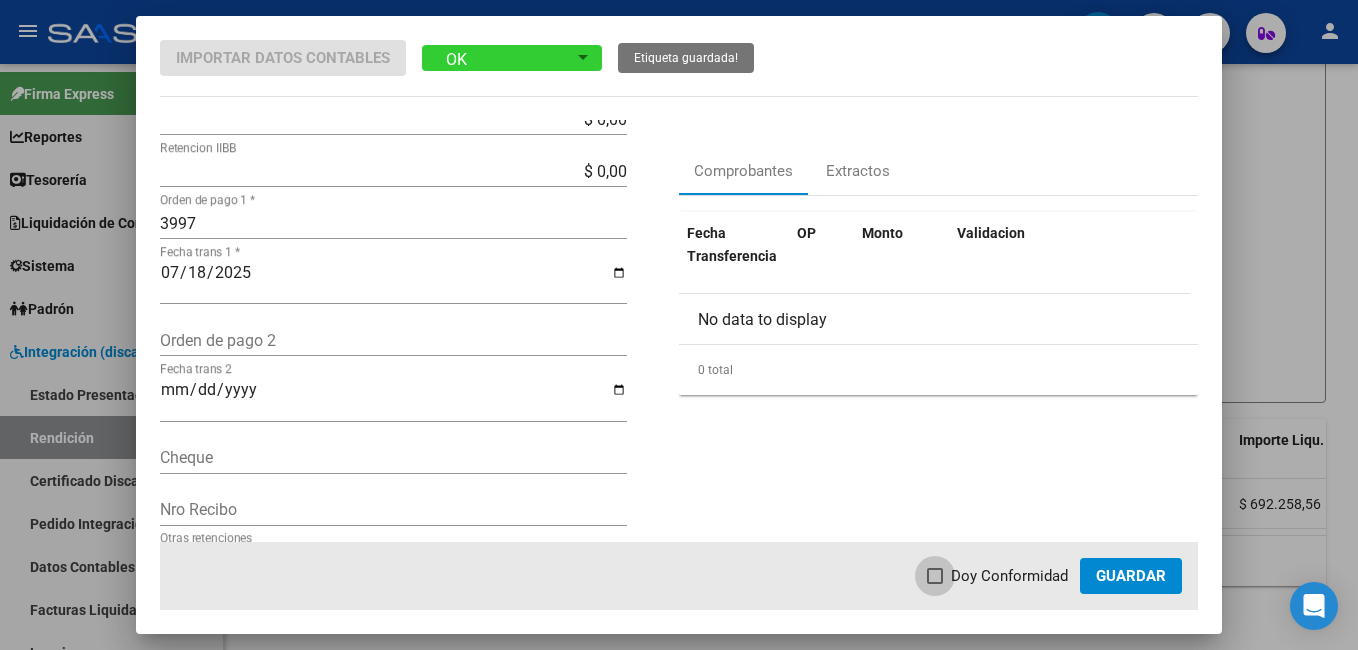 click on "Doy Conformidad" at bounding box center (997, 576) 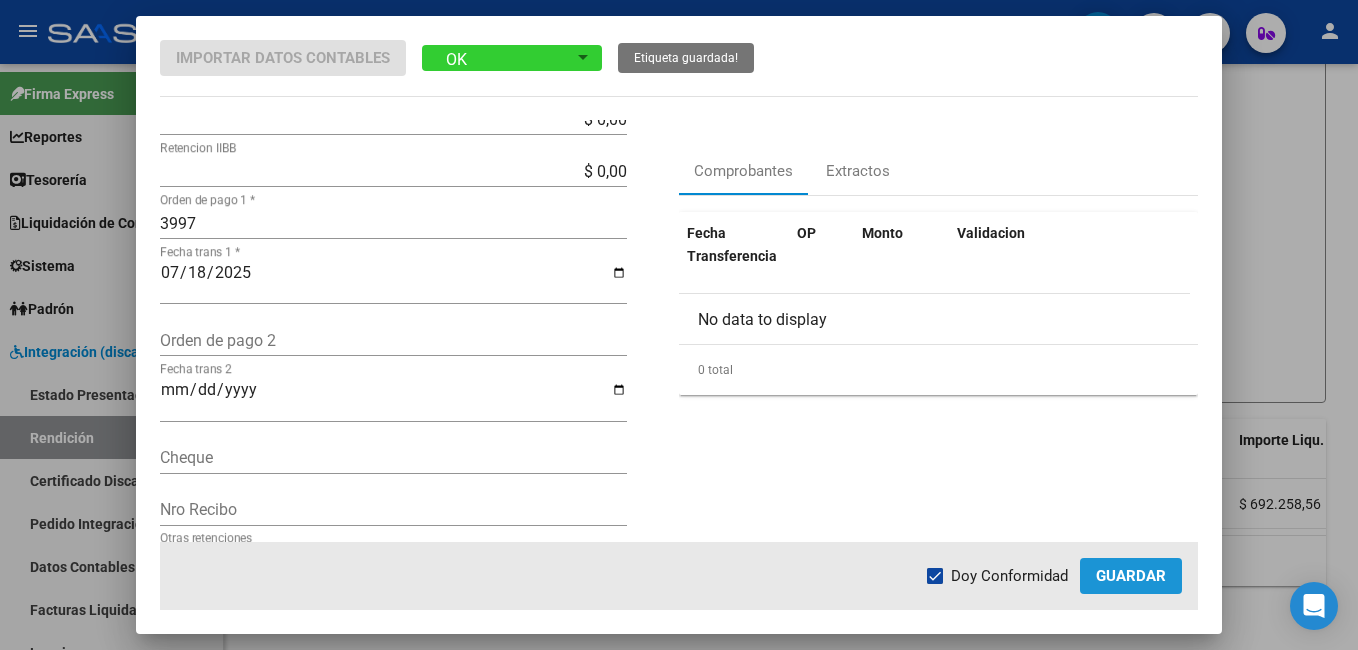 click on "Guardar" 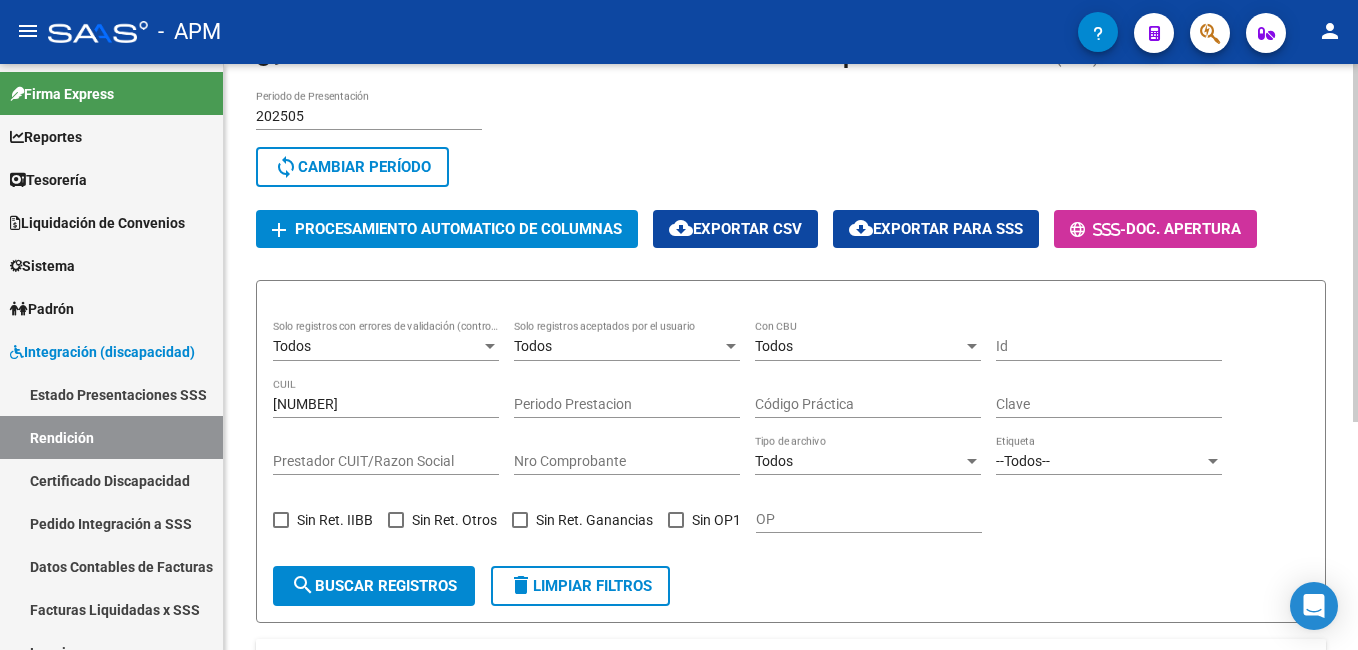 scroll, scrollTop: 300, scrollLeft: 0, axis: vertical 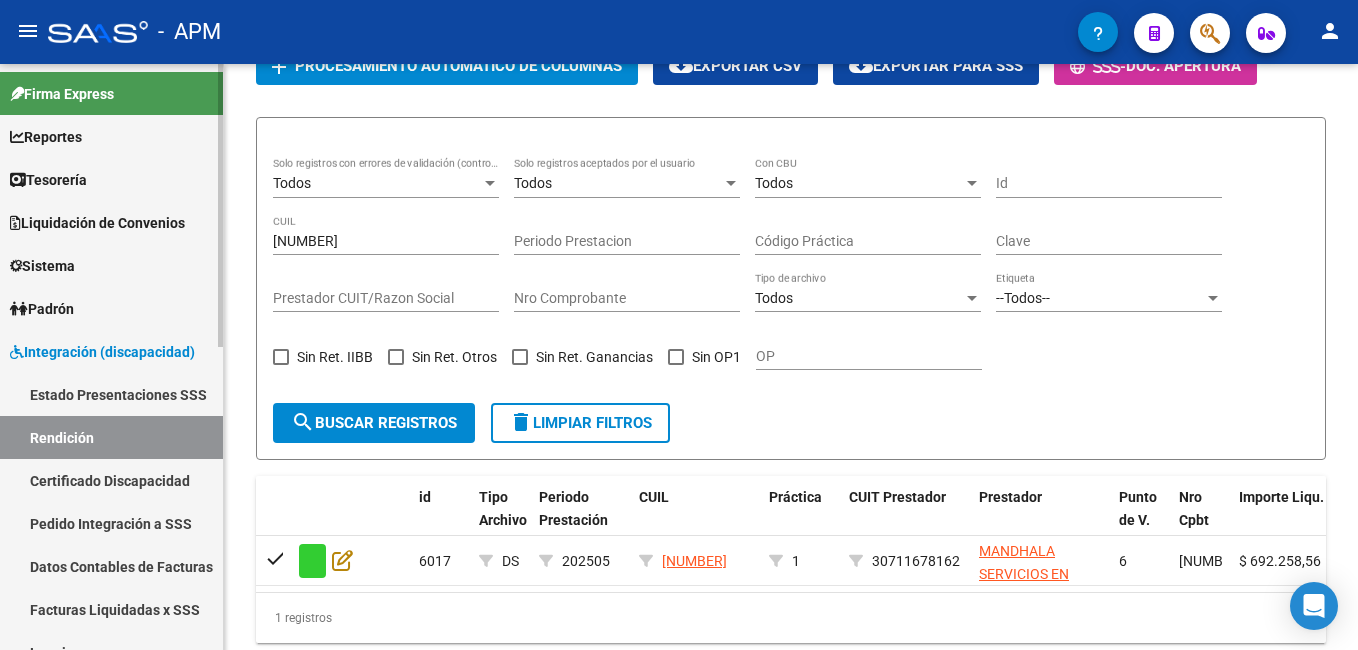 click on "Certificado Discapacidad" at bounding box center (111, 480) 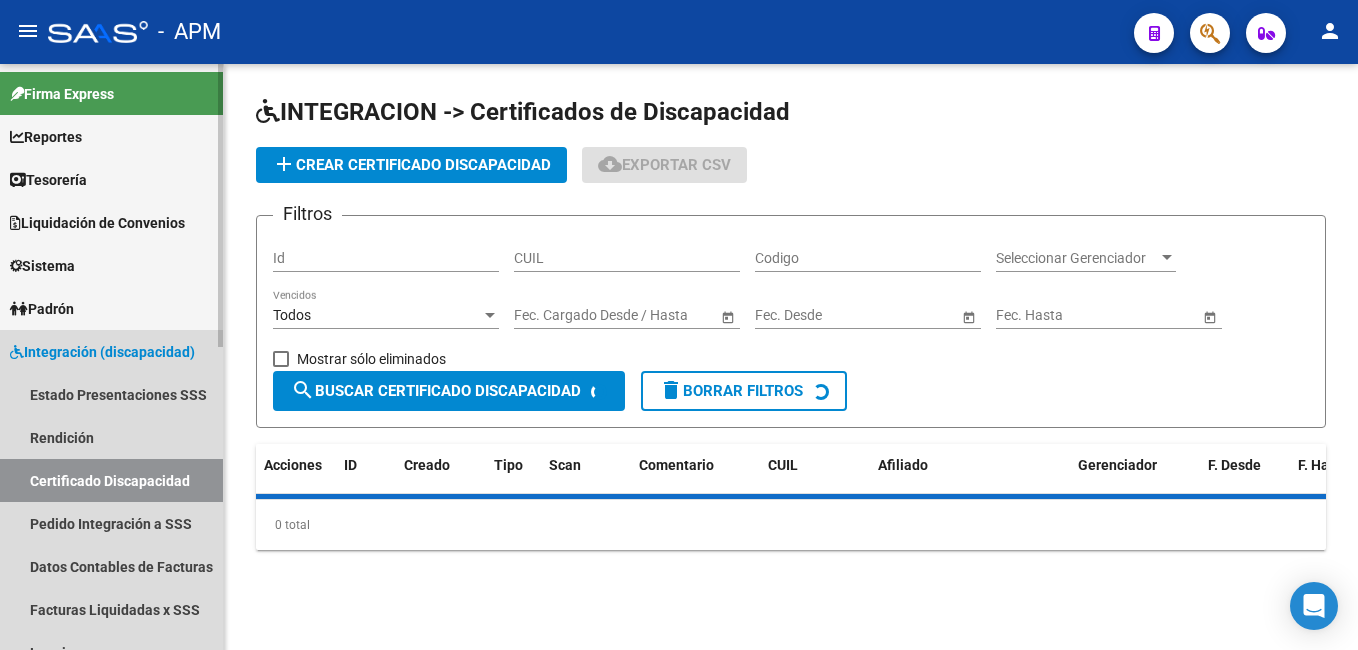scroll, scrollTop: 0, scrollLeft: 0, axis: both 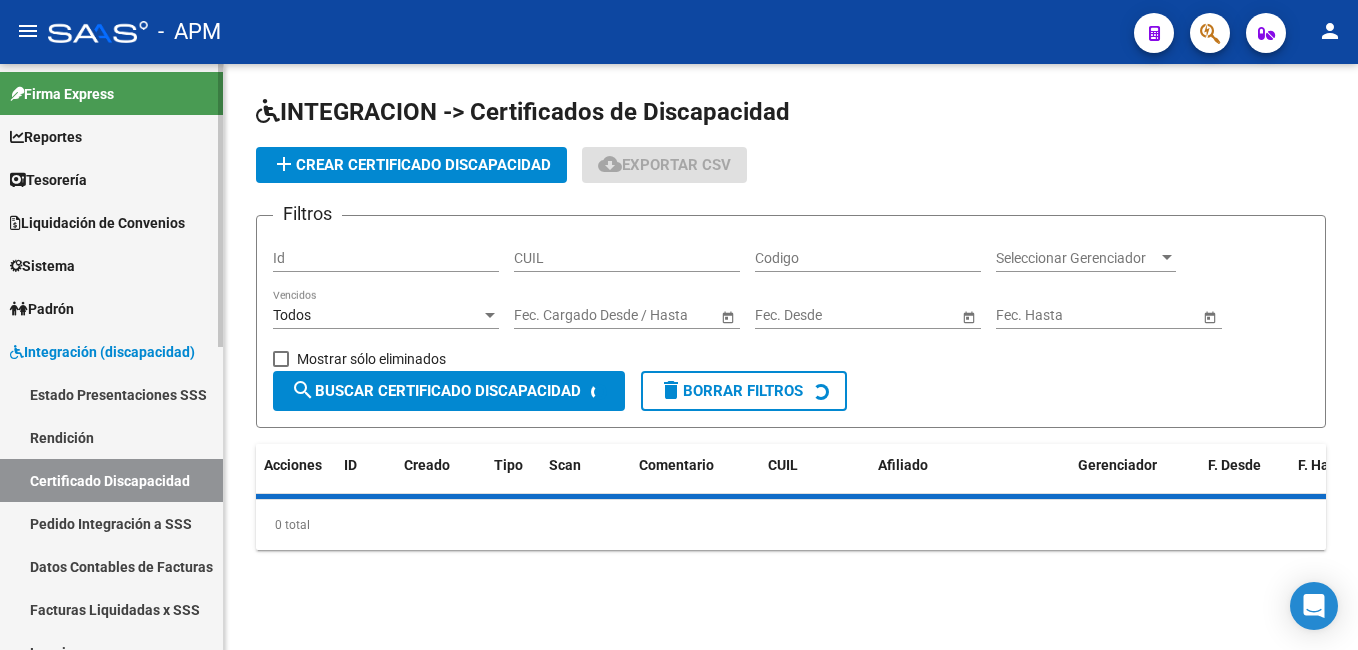 click on "Rendición" at bounding box center [111, 437] 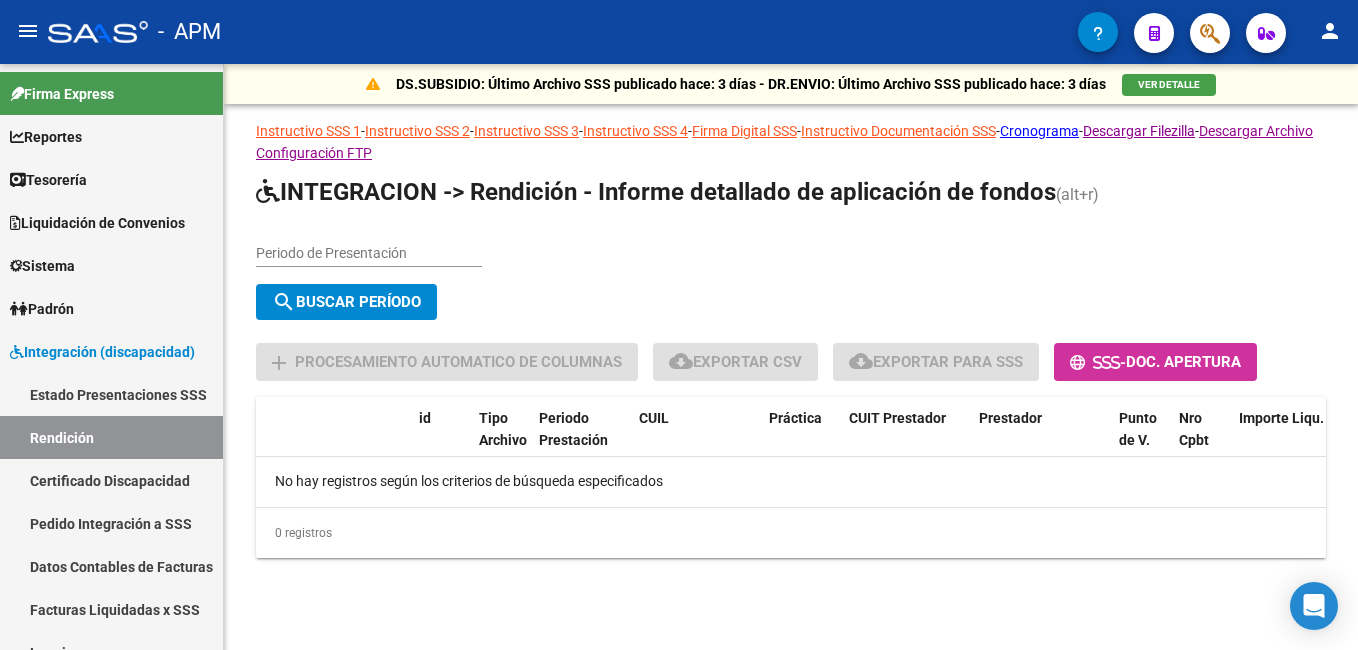 click on "Periodo de Presentación" 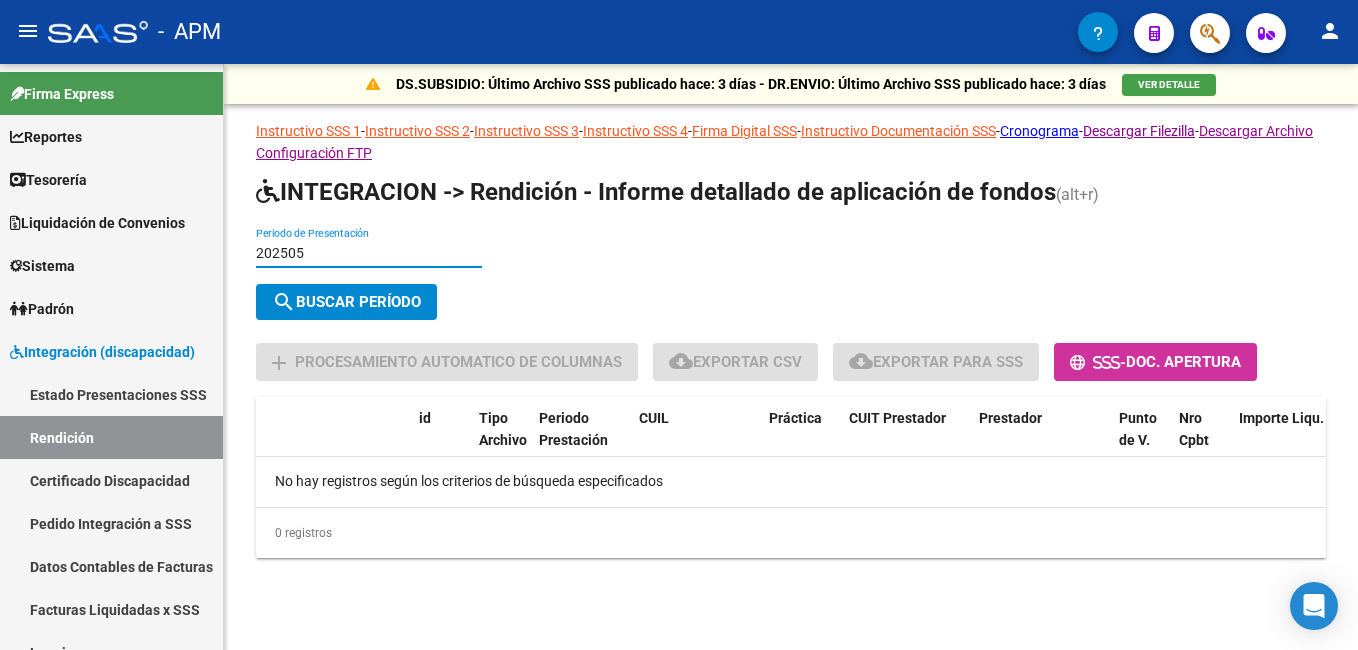 type on "202505" 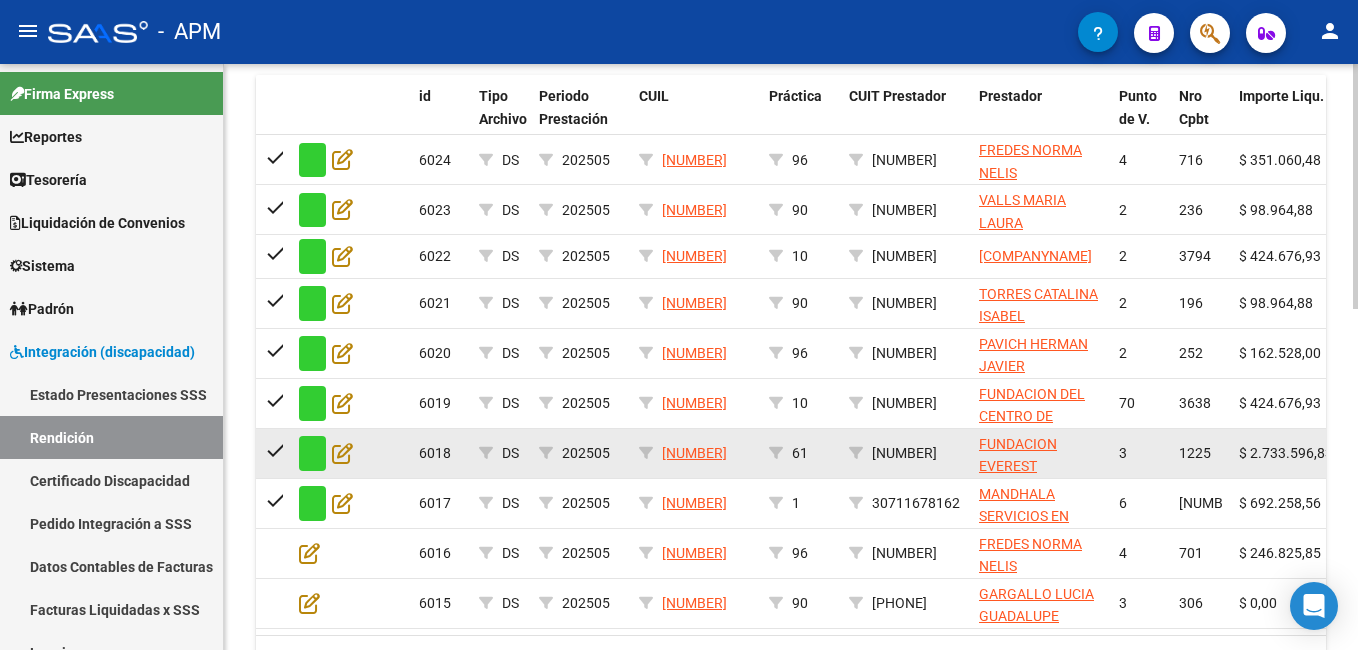 scroll, scrollTop: 816, scrollLeft: 0, axis: vertical 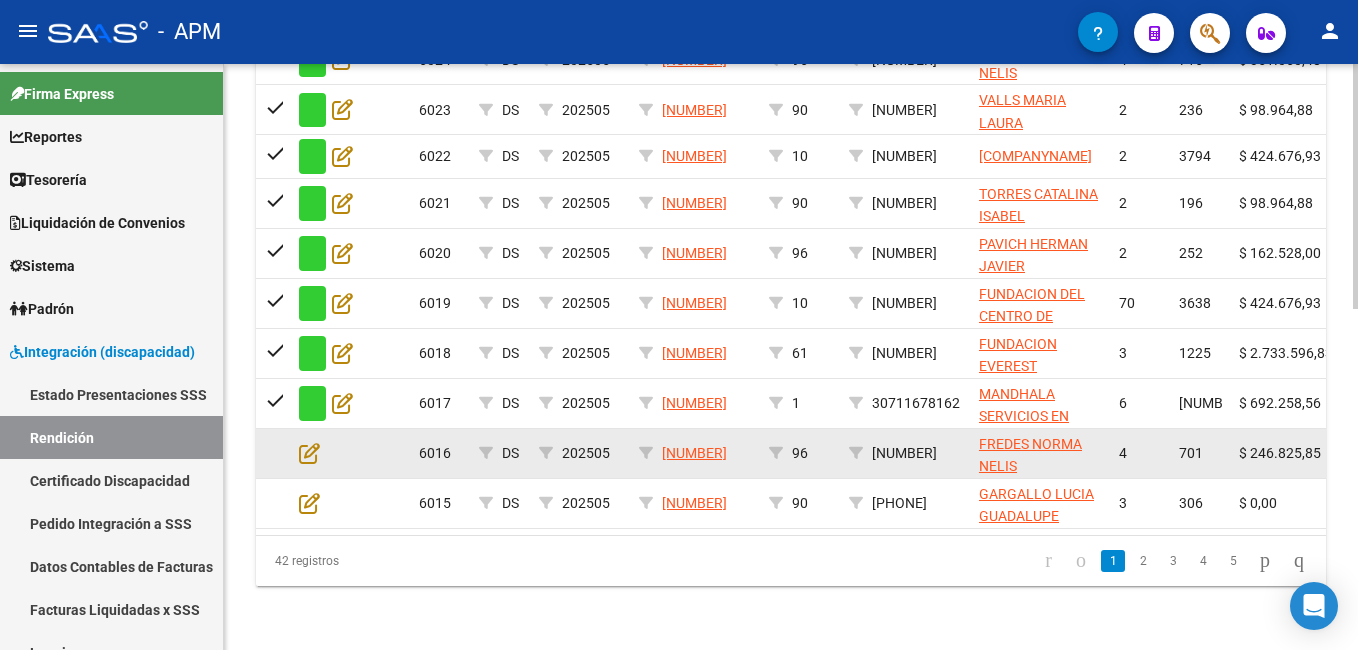 drag, startPoint x: 752, startPoint y: 444, endPoint x: 671, endPoint y: 420, distance: 84.48077 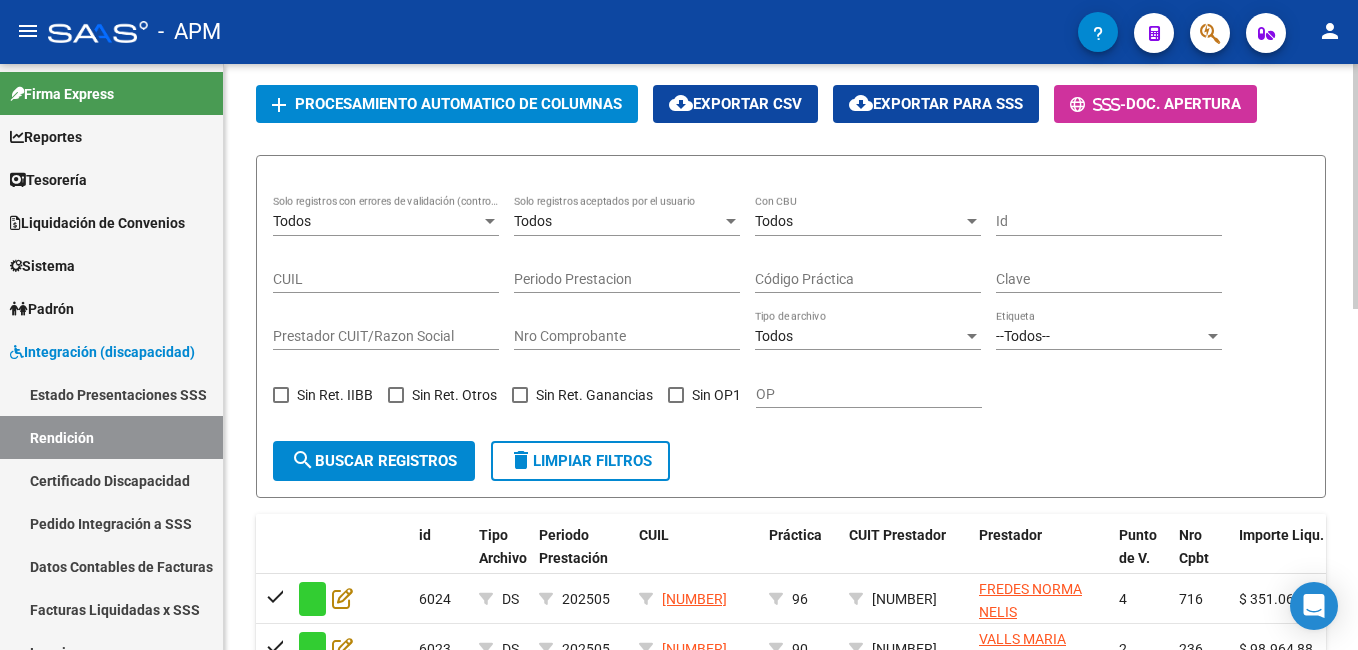 scroll, scrollTop: 216, scrollLeft: 0, axis: vertical 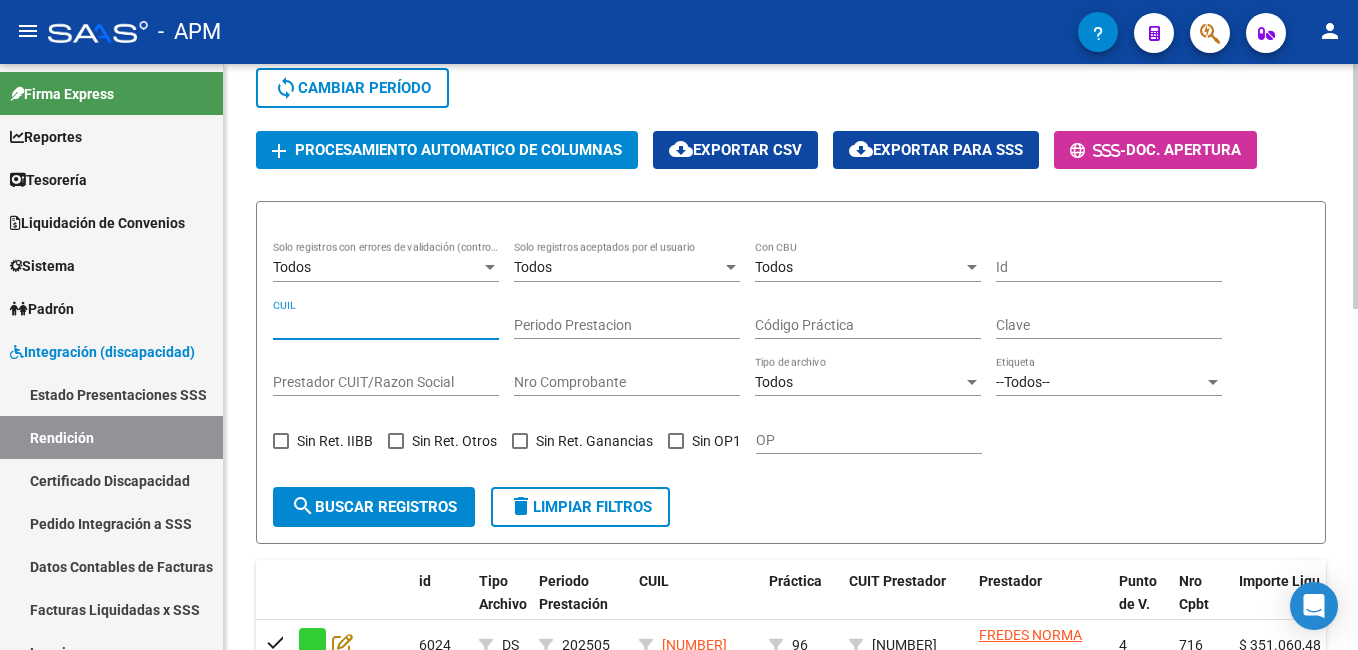 click on "CUIL" at bounding box center (386, 325) 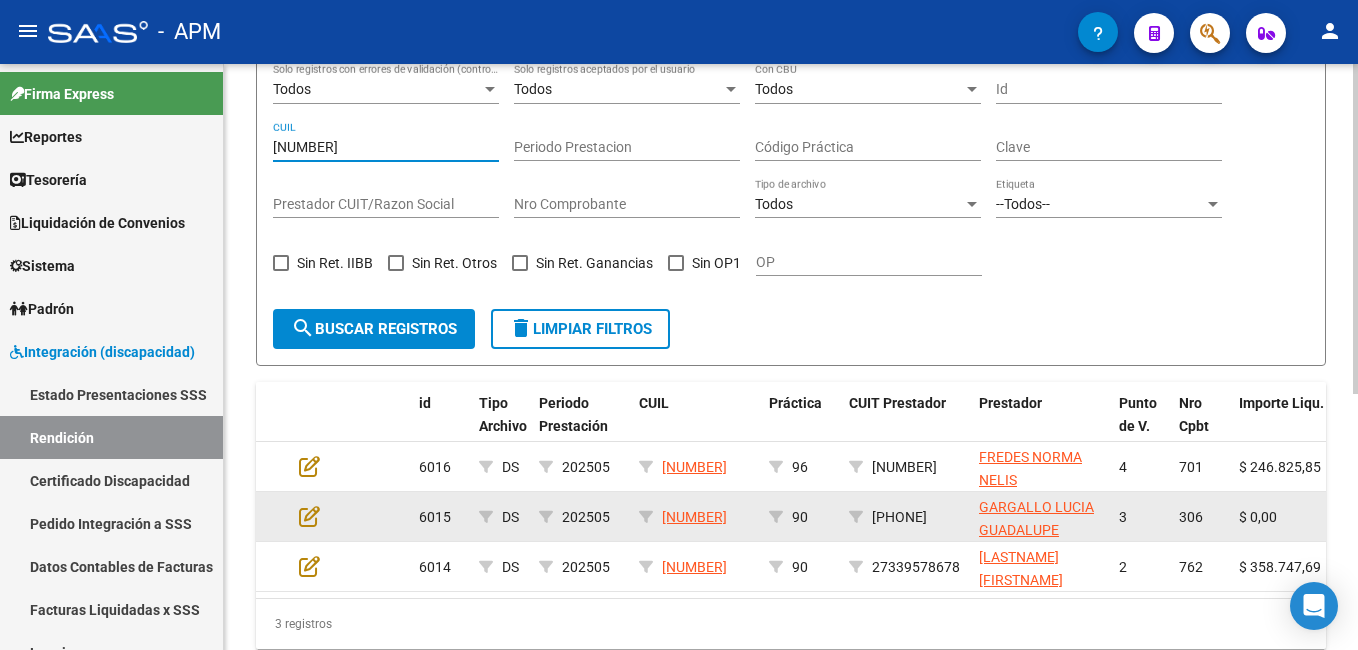 scroll, scrollTop: 456, scrollLeft: 0, axis: vertical 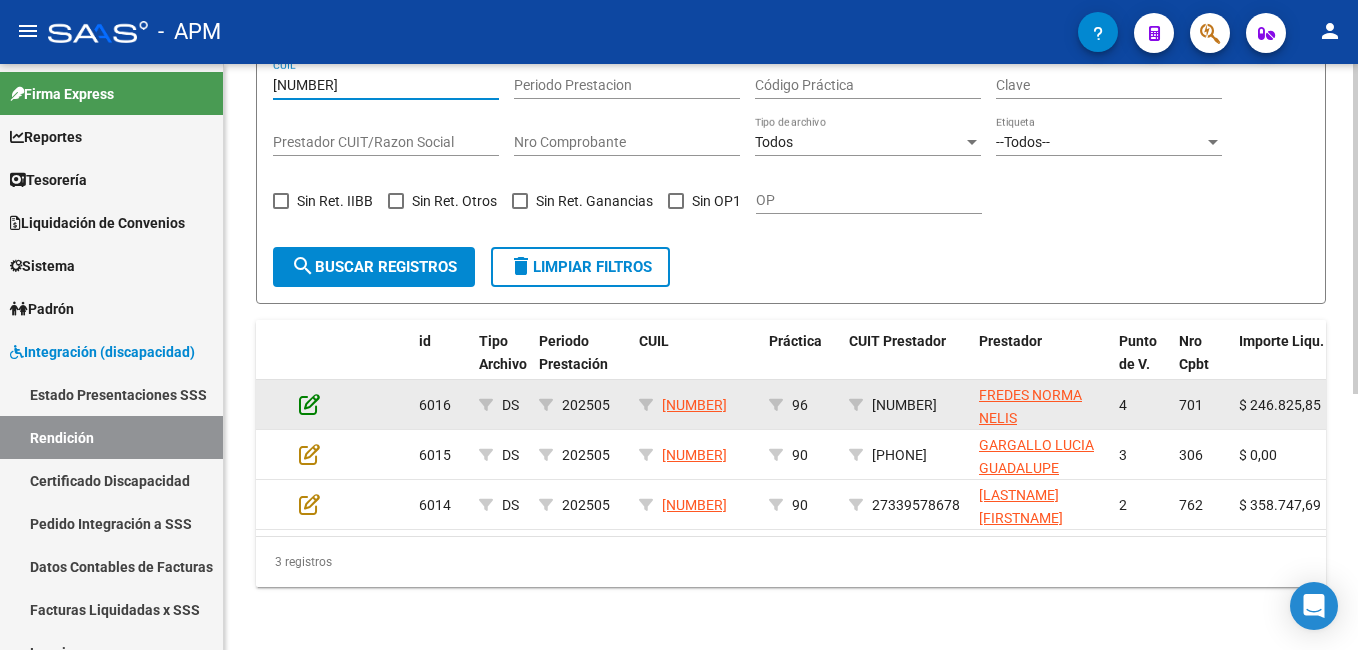 type on "27131748014" 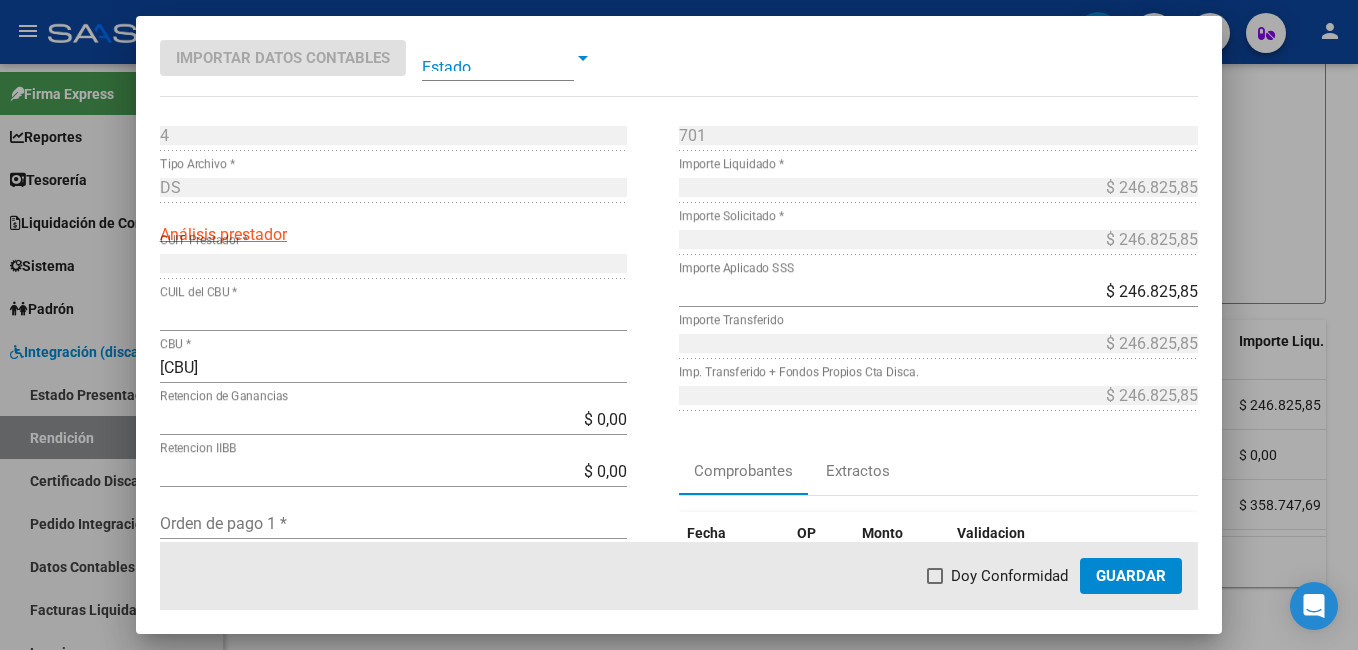 click at bounding box center (498, 58) 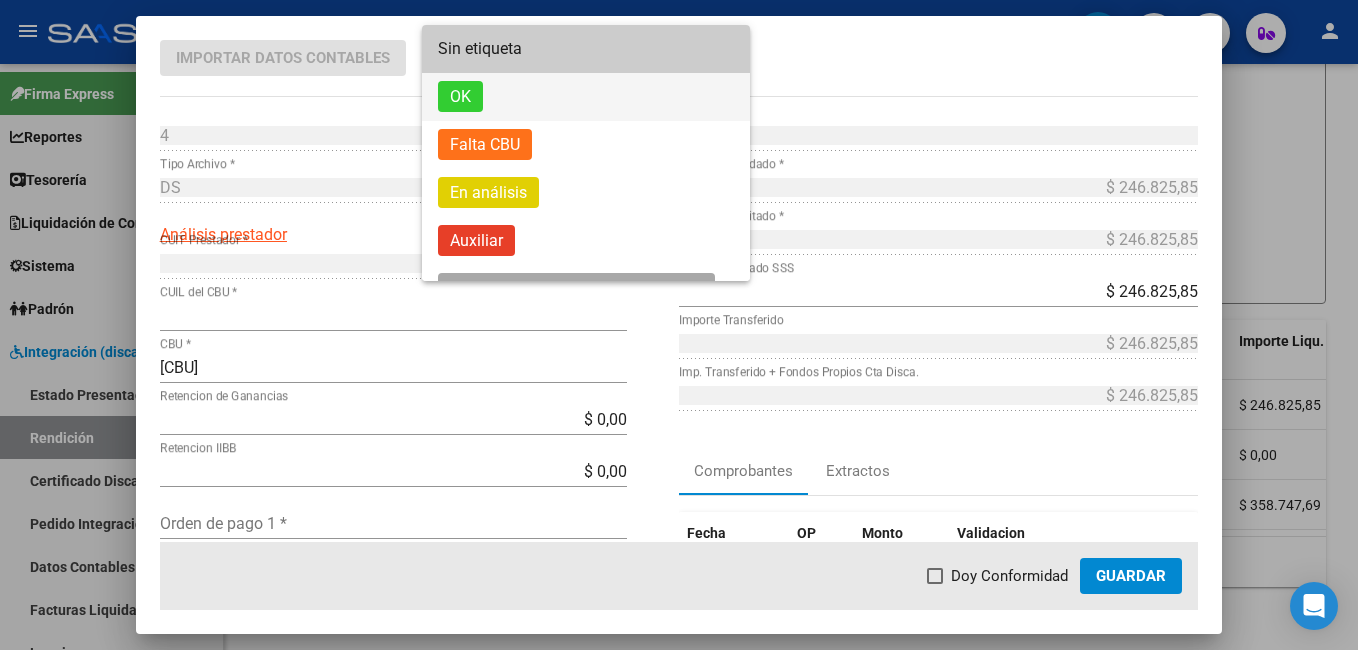click on "OK" at bounding box center [460, 96] 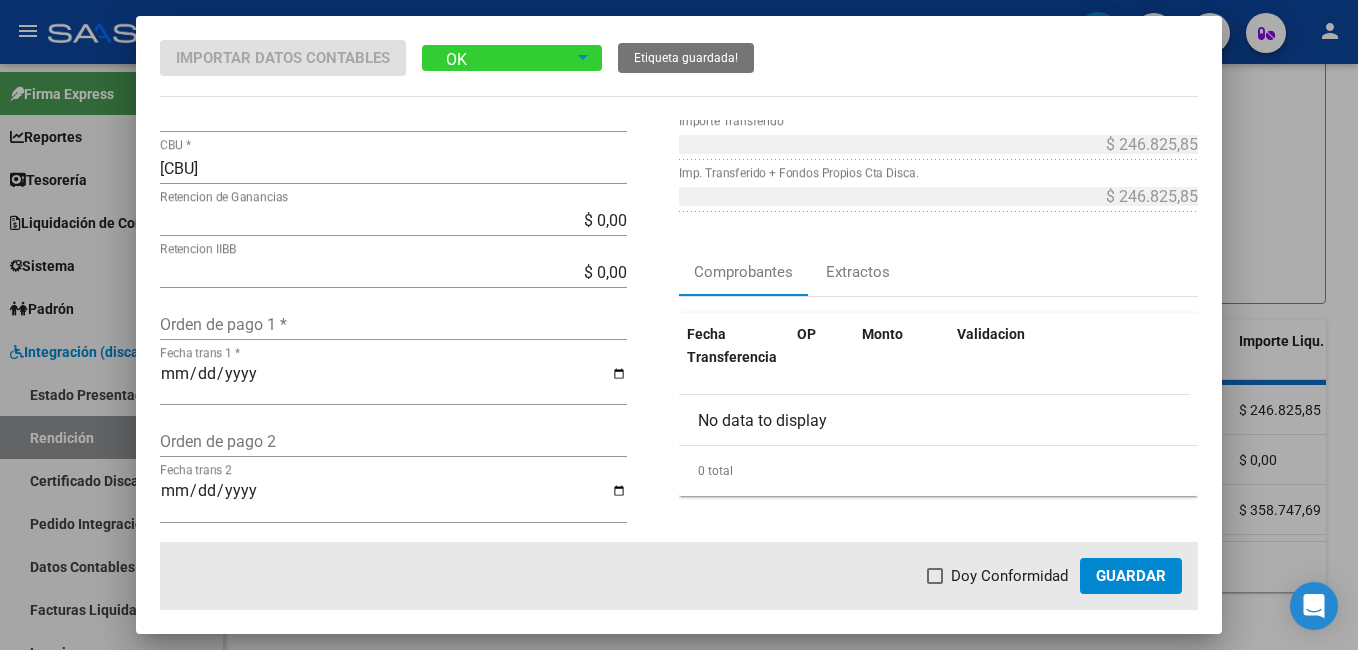 scroll, scrollTop: 200, scrollLeft: 0, axis: vertical 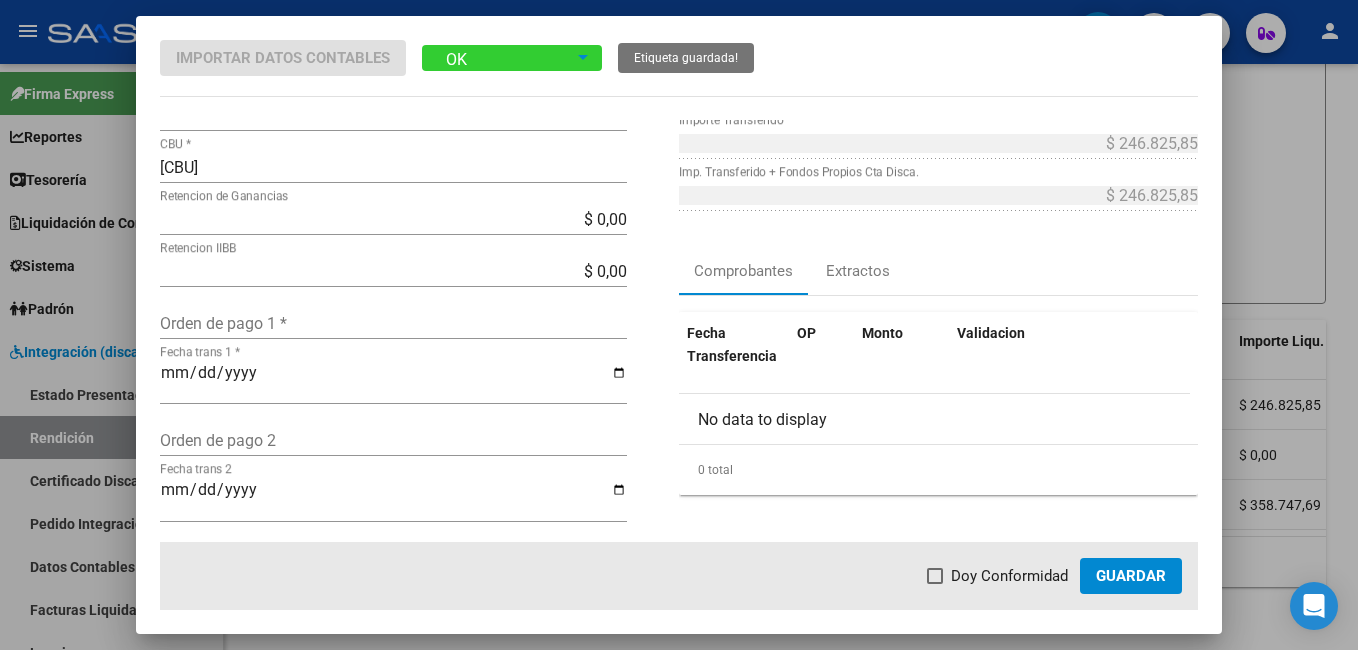 click on "Orden de pago 1 *" at bounding box center (393, 323) 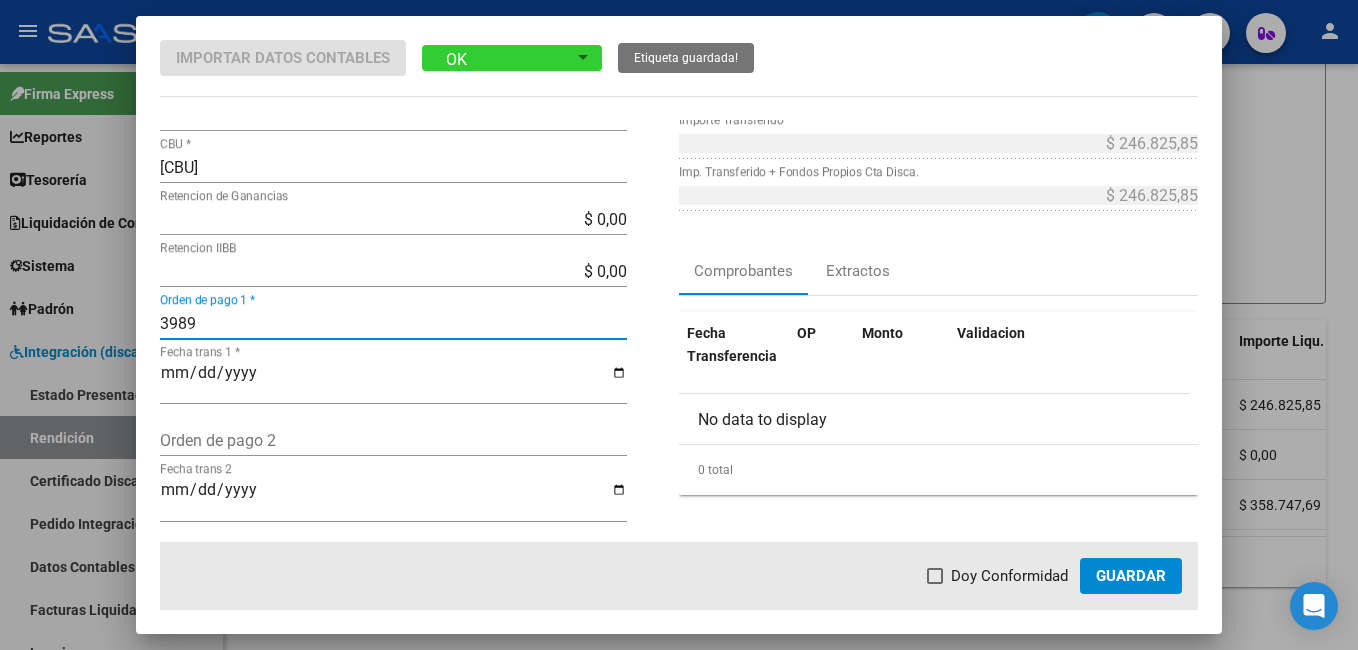 type on "3989" 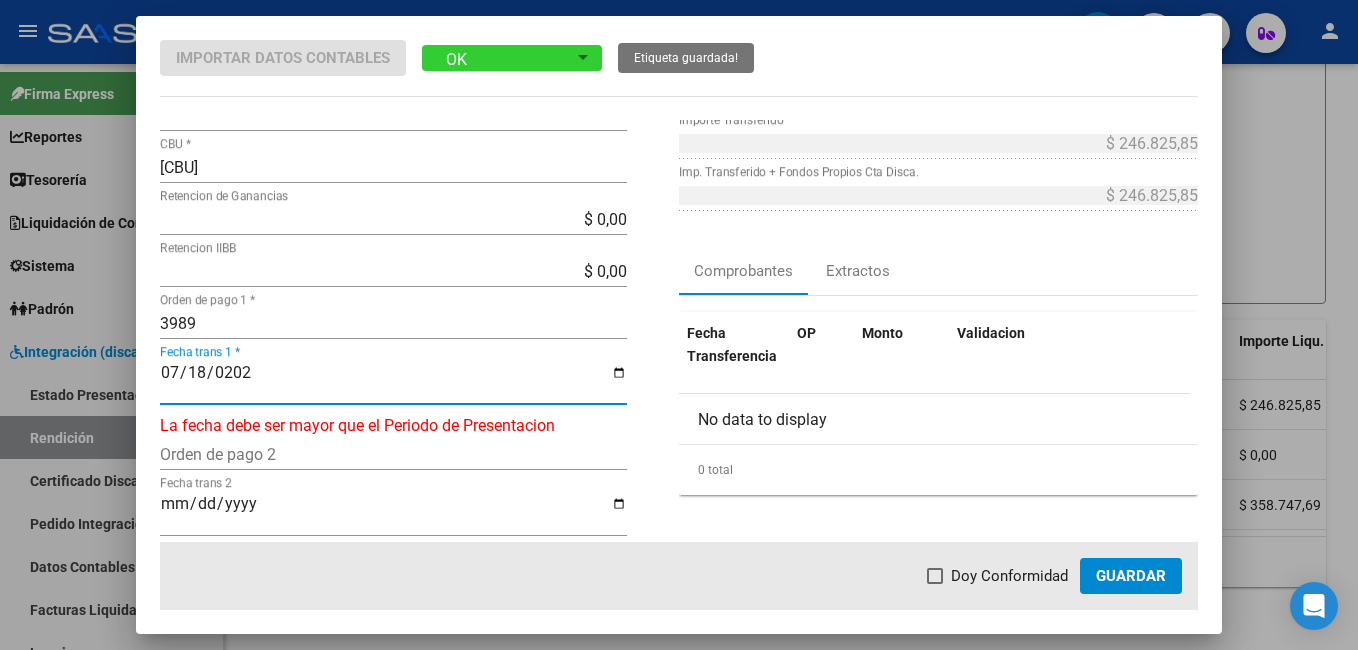 type on "2025-07-18" 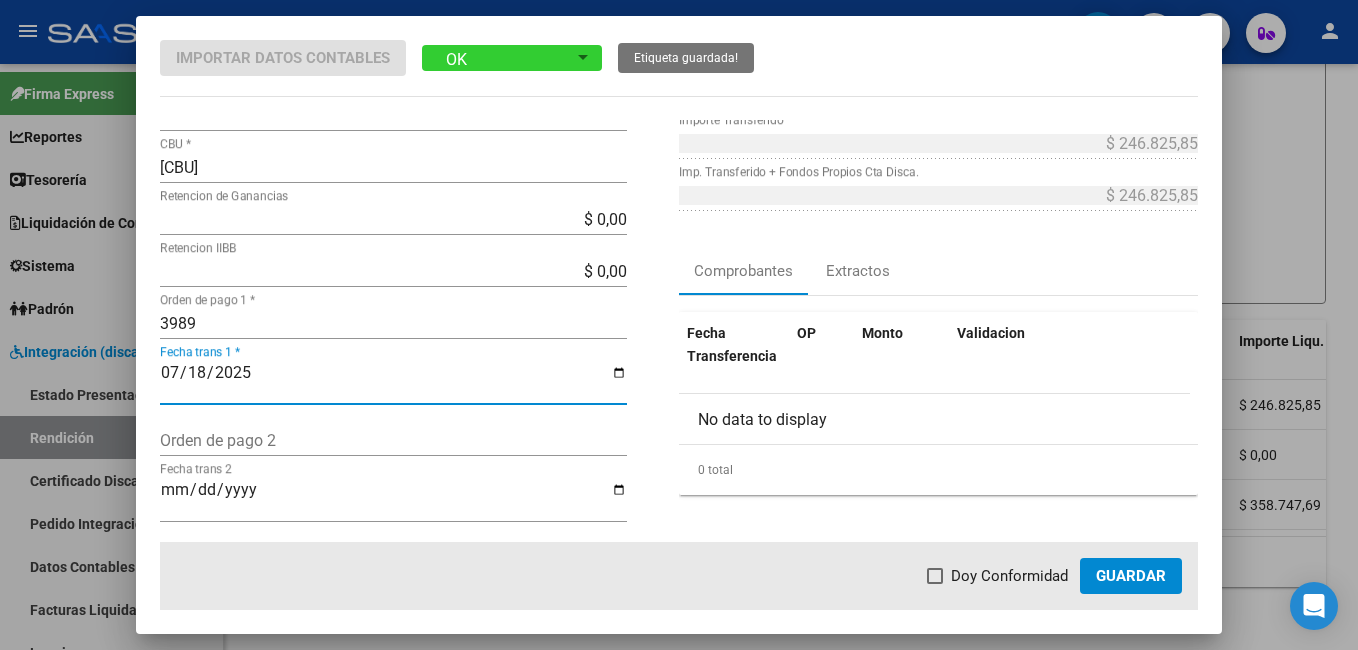 click at bounding box center (935, 576) 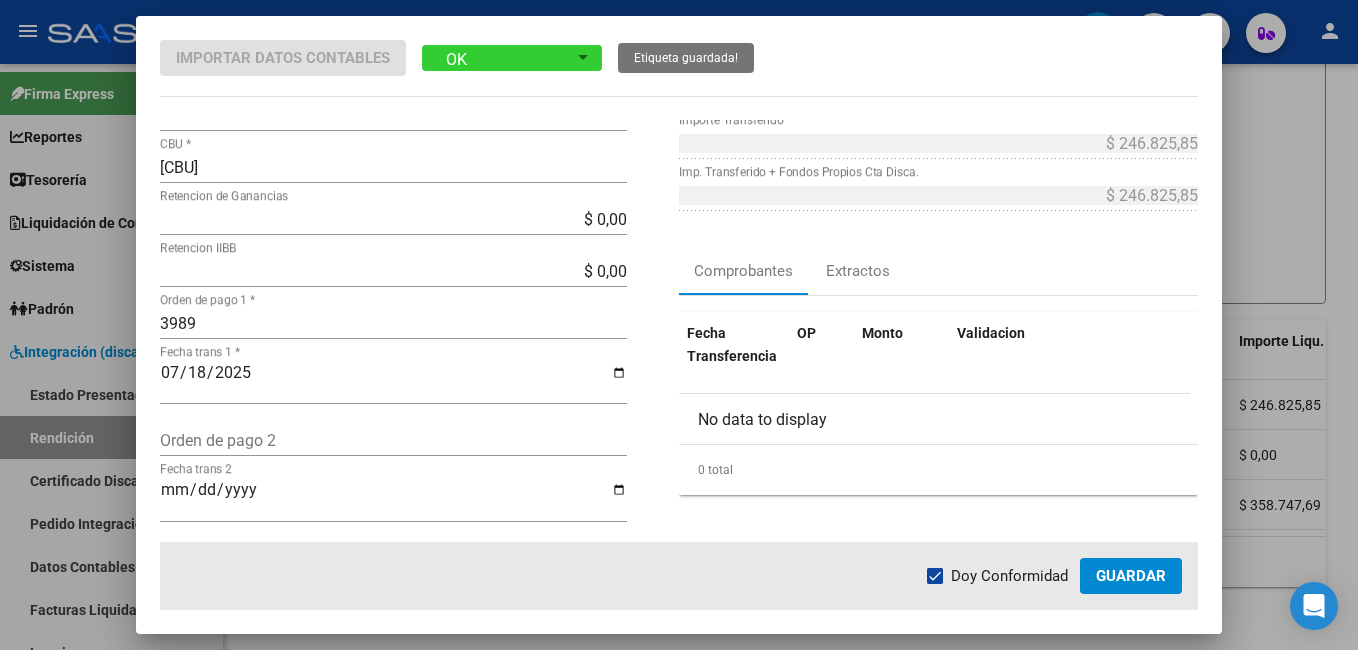 click on "Guardar" 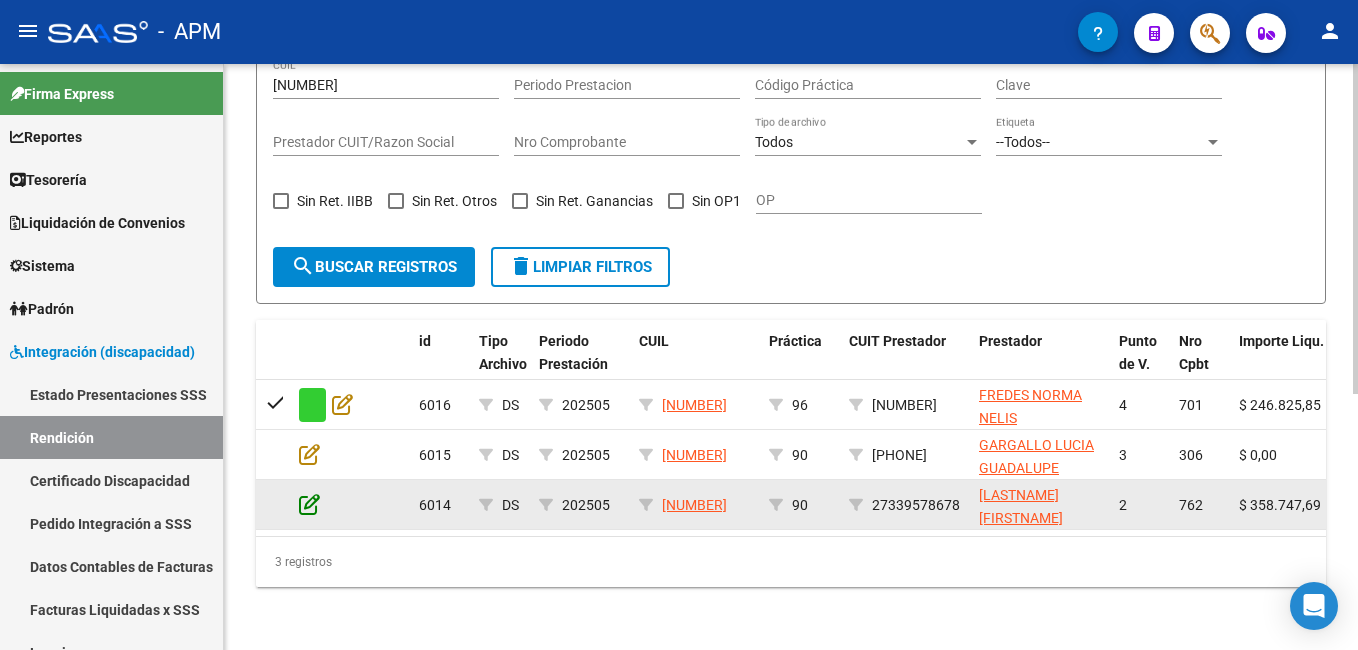 click 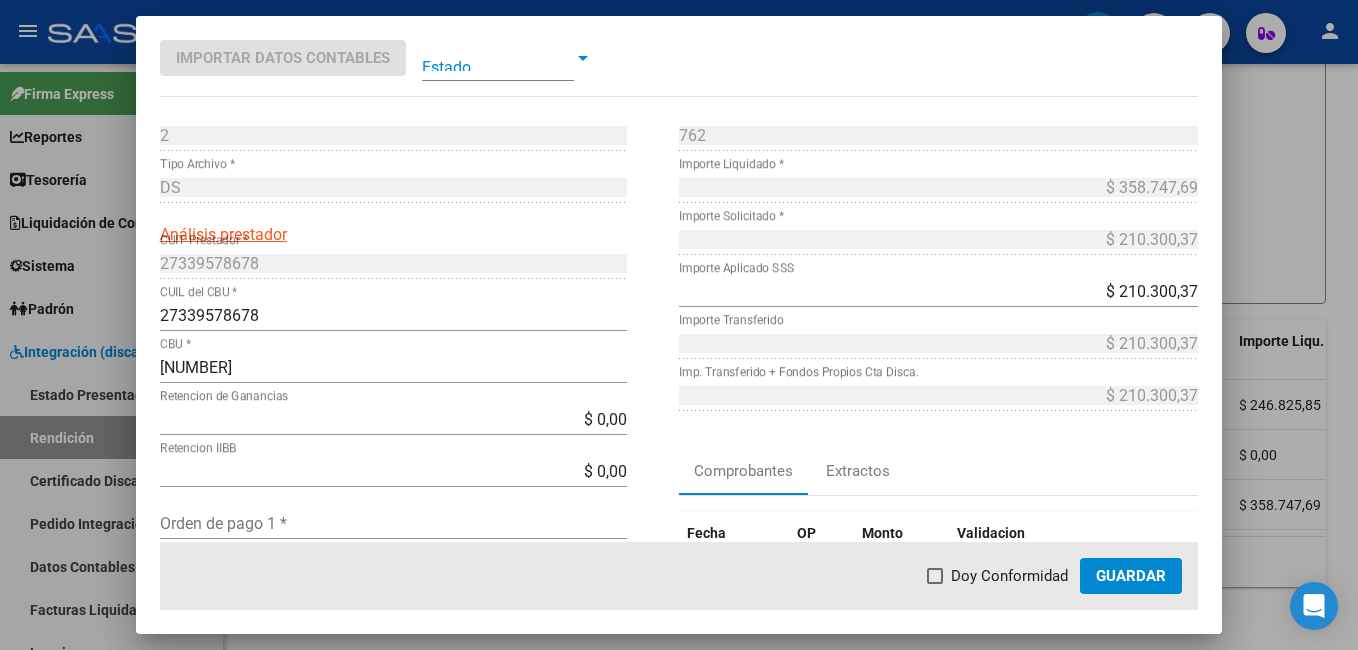 click at bounding box center (498, 58) 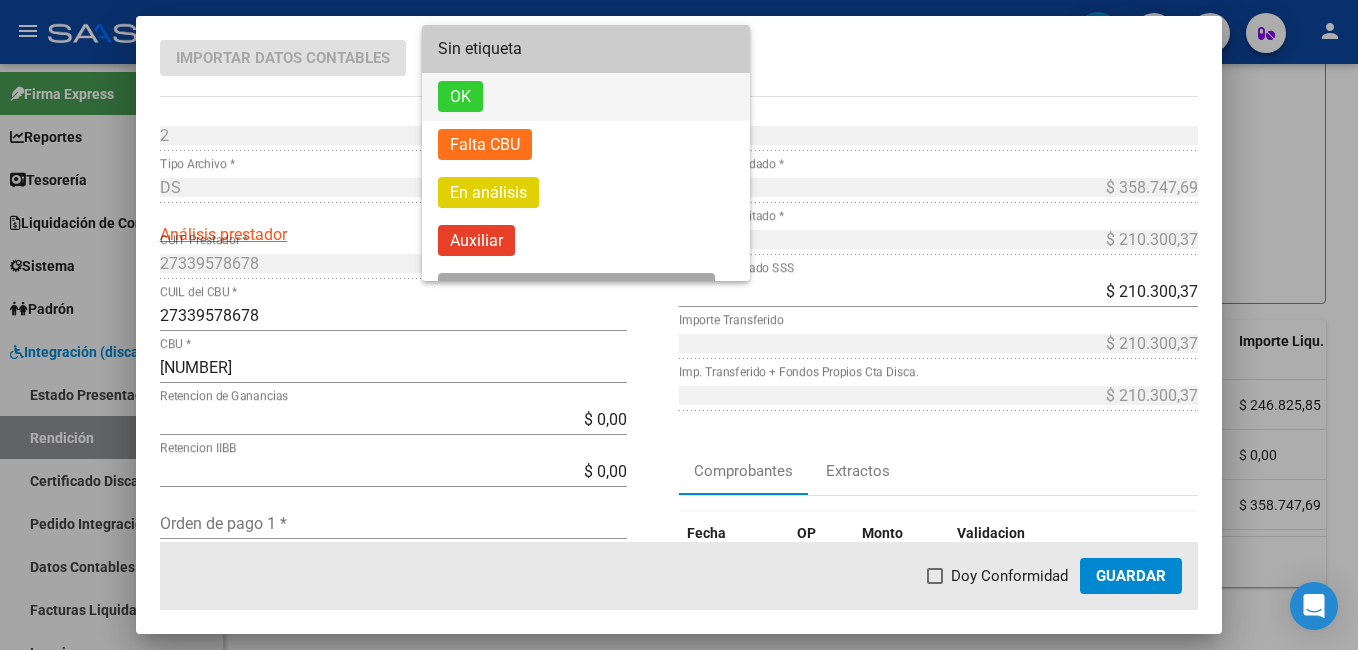 click on "OK" at bounding box center [460, 96] 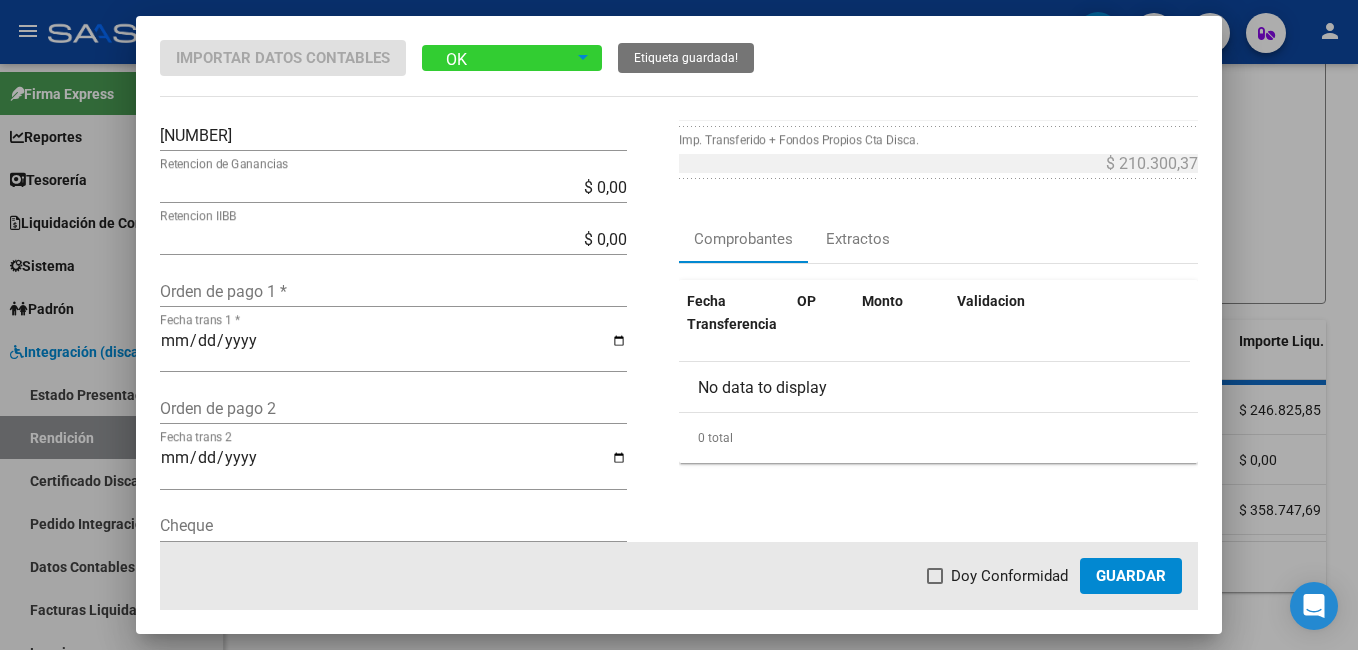 scroll, scrollTop: 300, scrollLeft: 0, axis: vertical 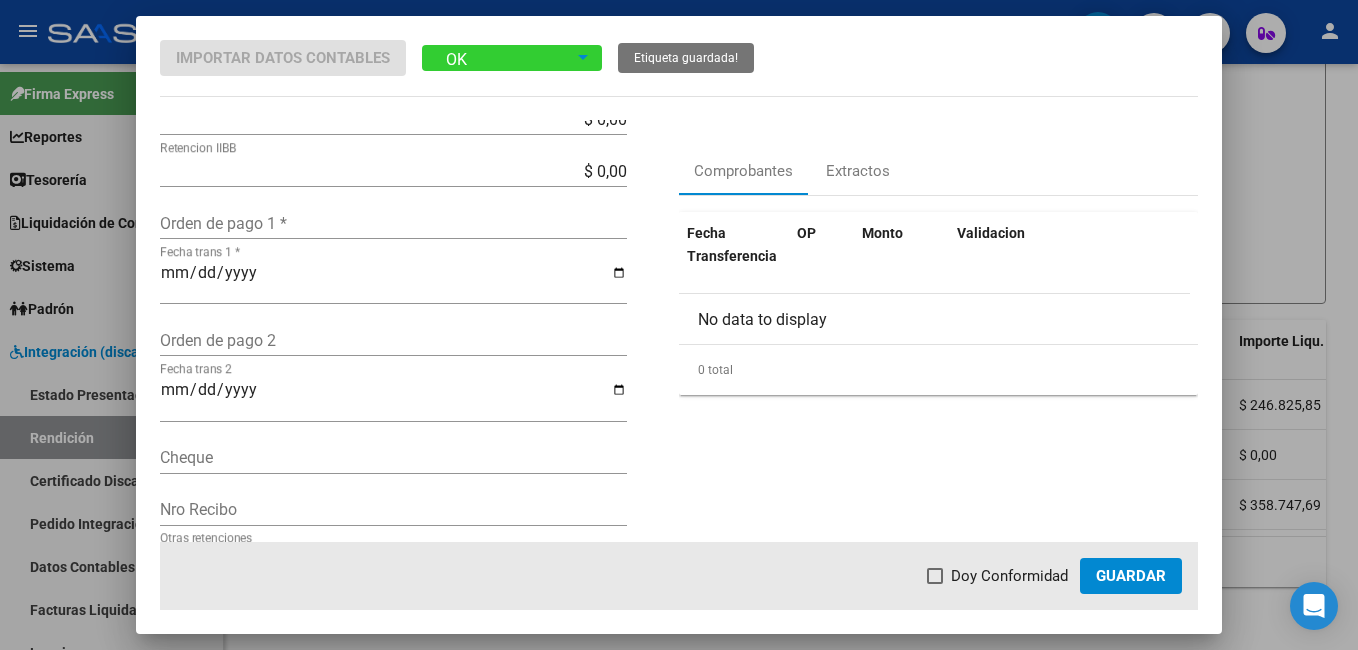 click on "Orden de pago 1 *" at bounding box center [393, 223] 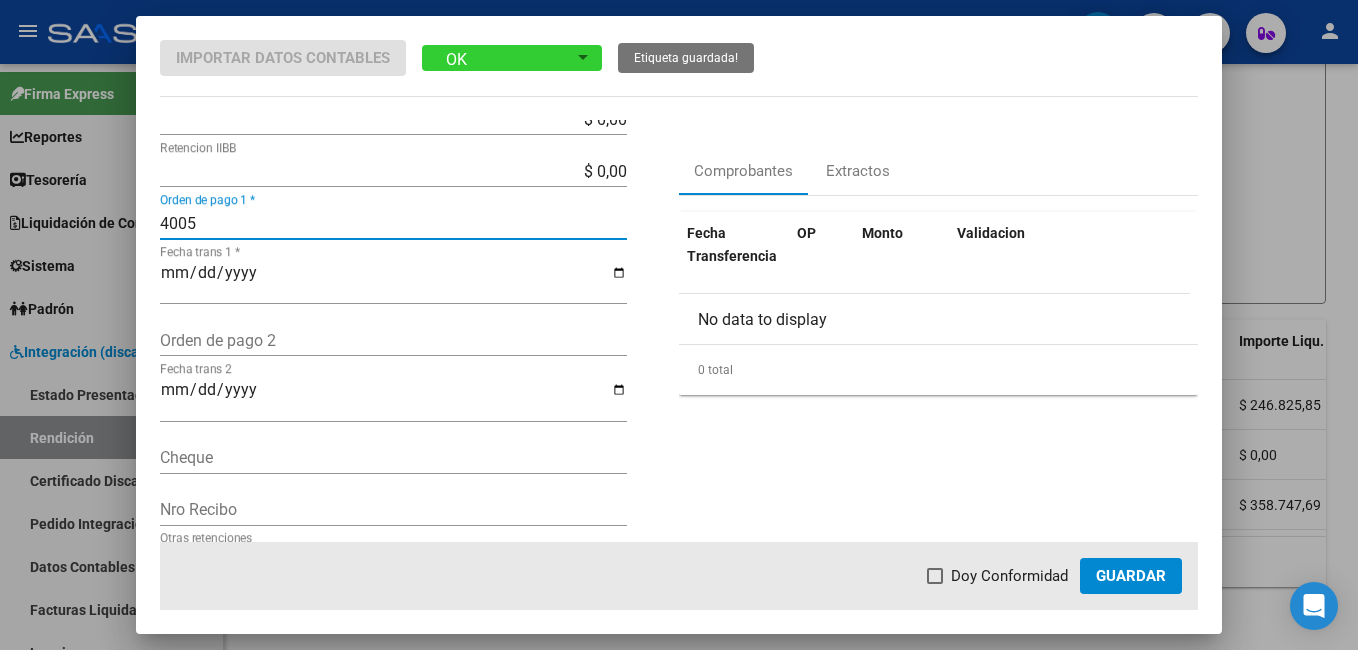 type on "4005" 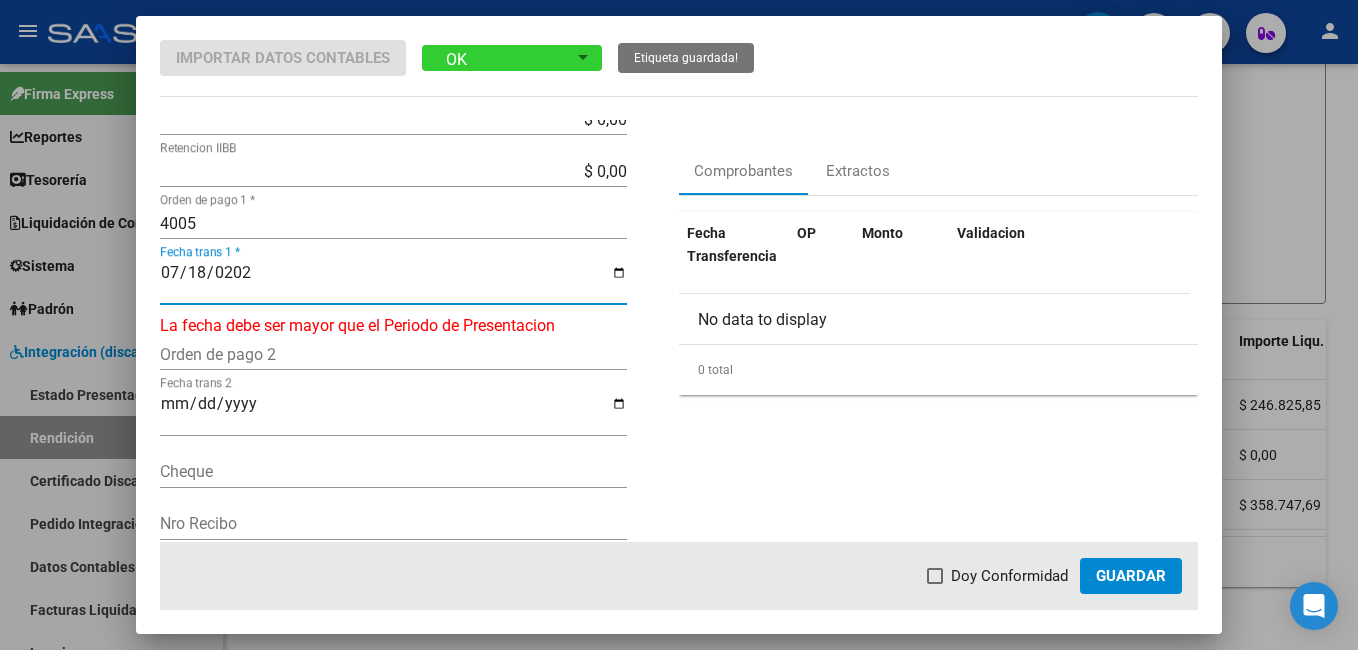 type on "2025-07-18" 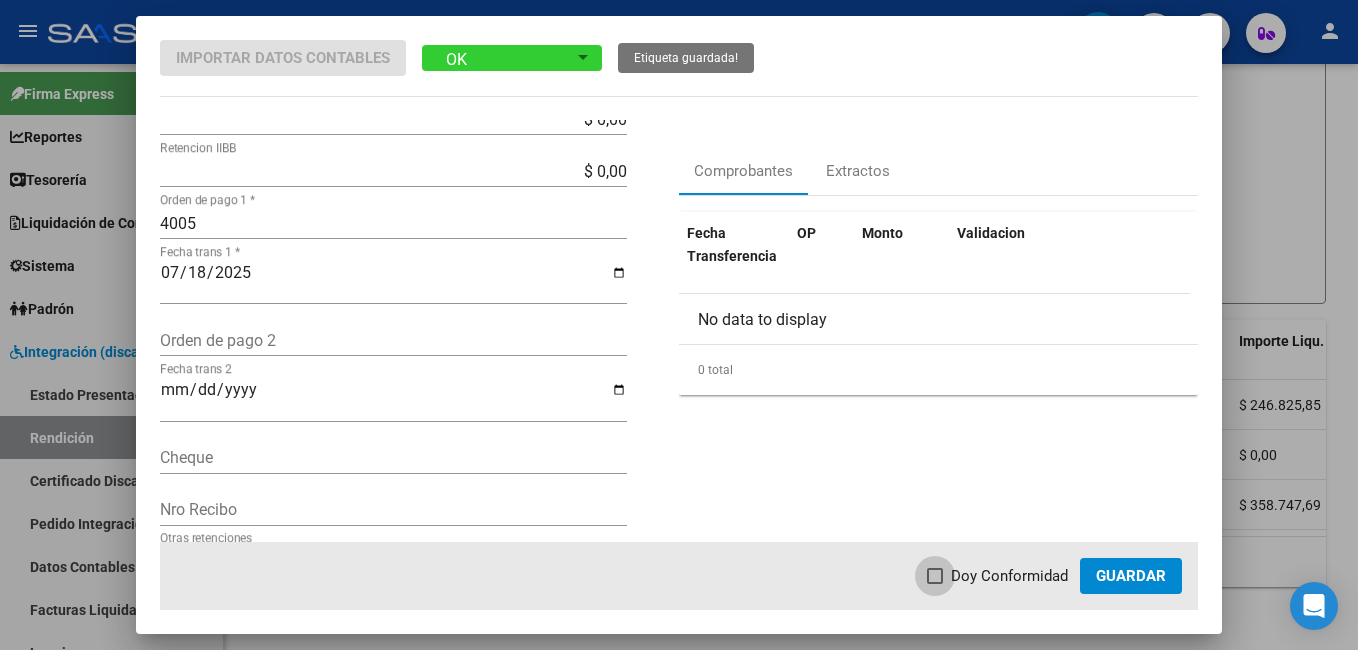 click at bounding box center [935, 576] 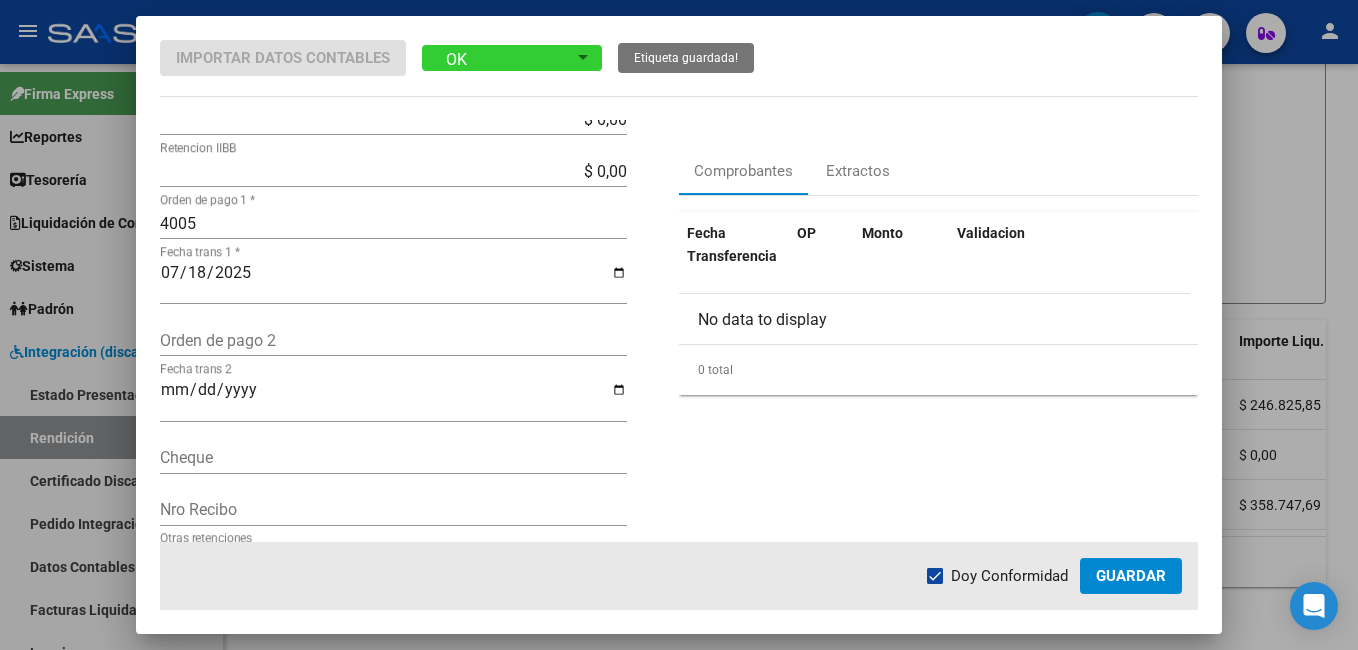 click on "Guardar" 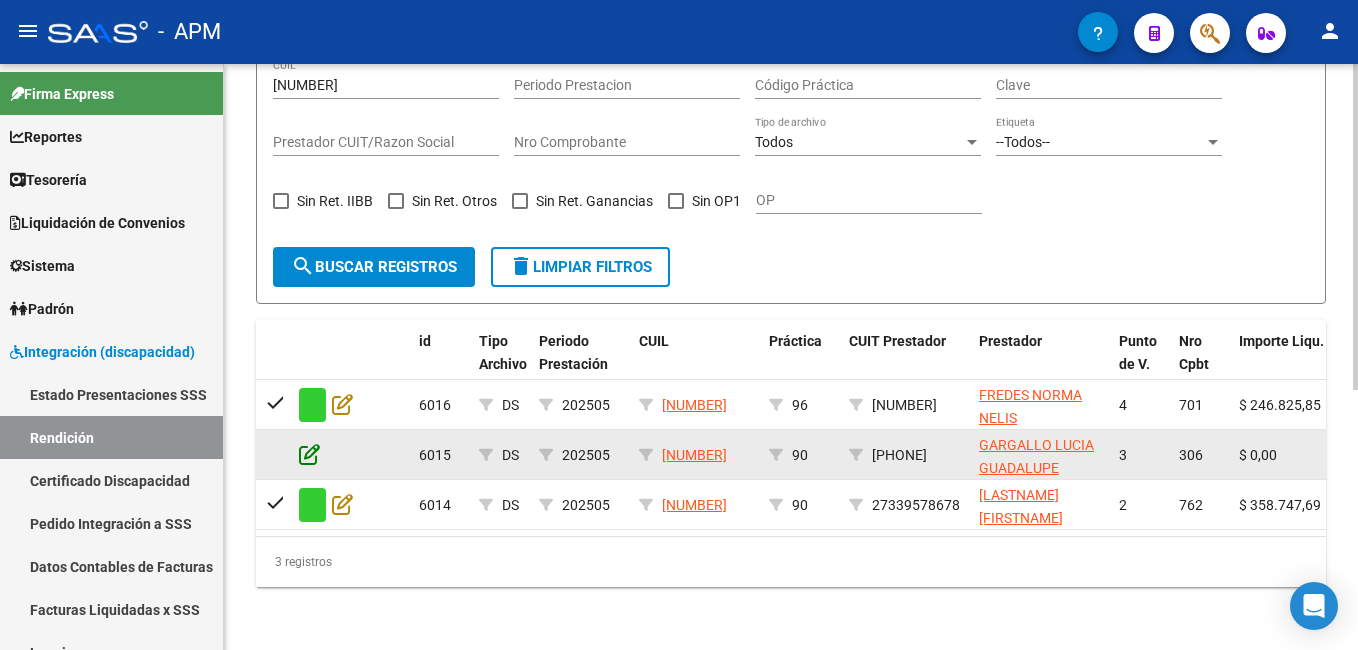 click 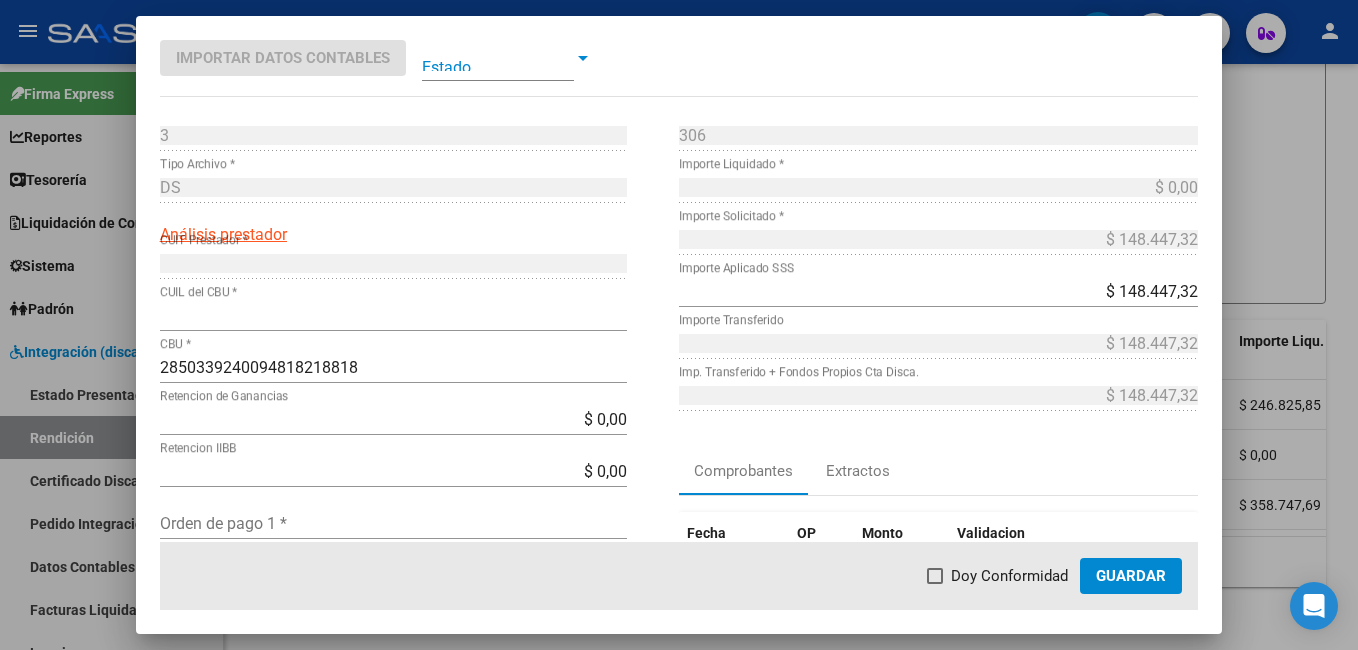 click at bounding box center (498, 58) 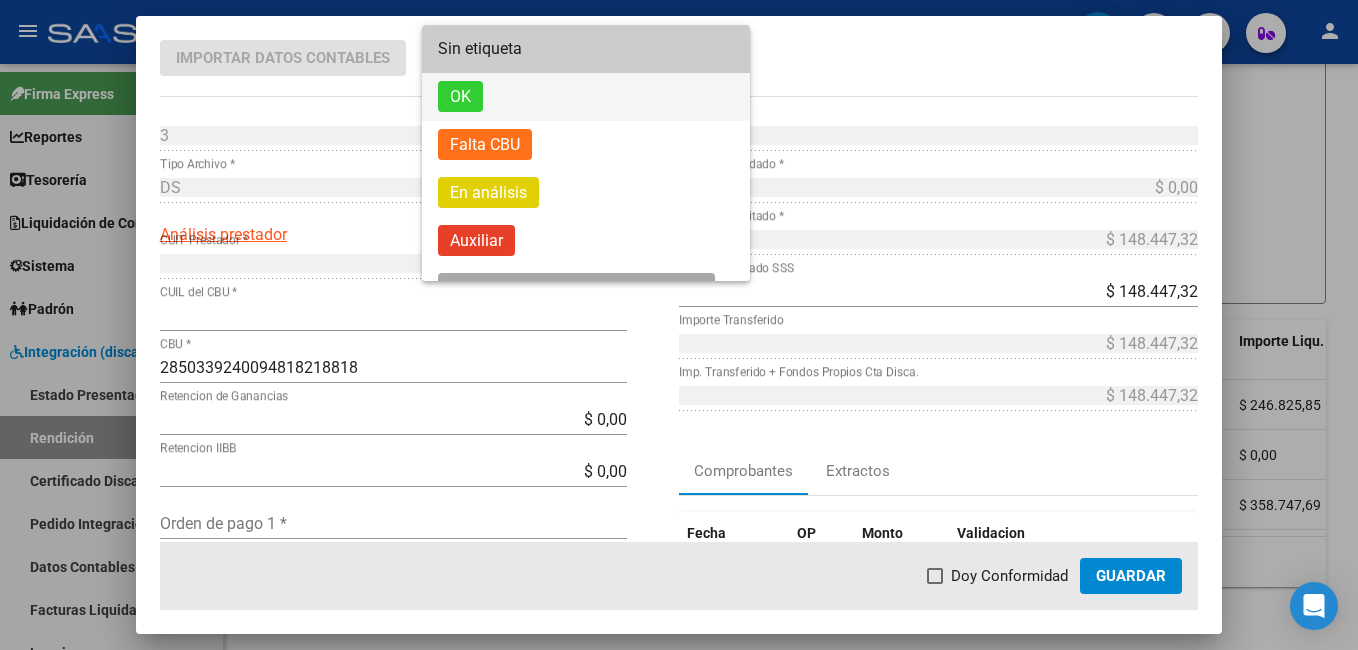 click on "OK" at bounding box center [586, 97] 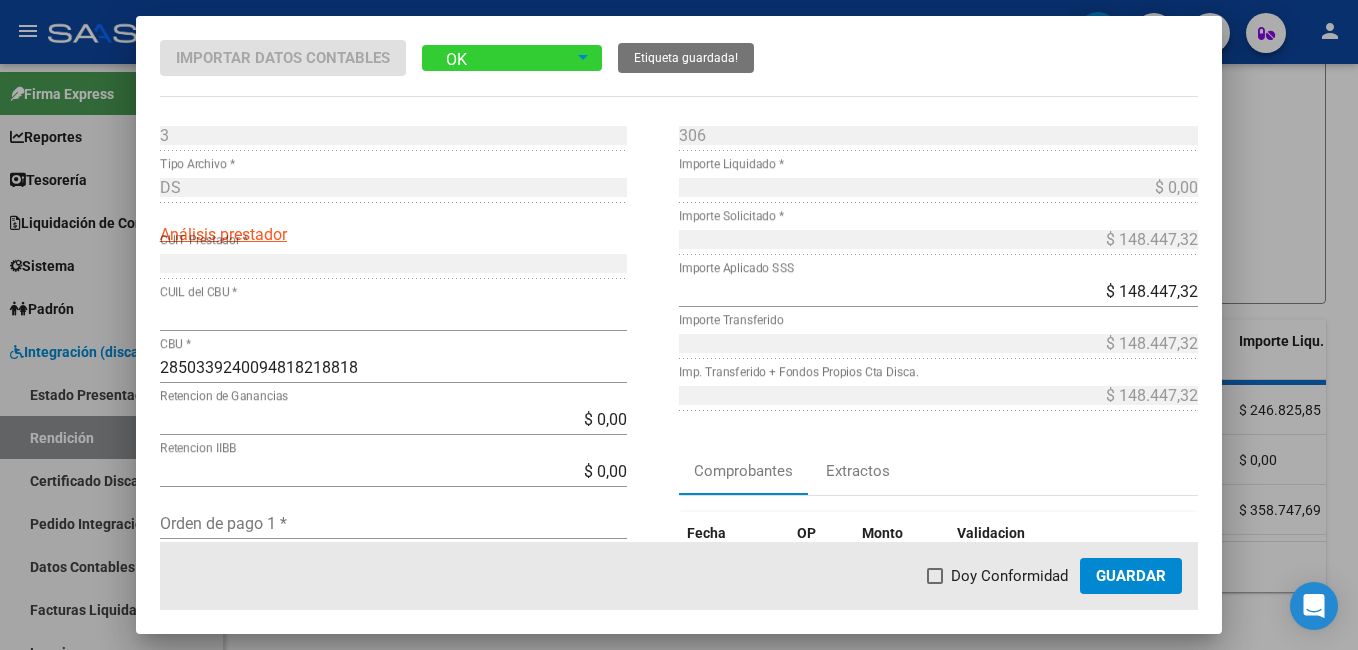 scroll, scrollTop: 200, scrollLeft: 0, axis: vertical 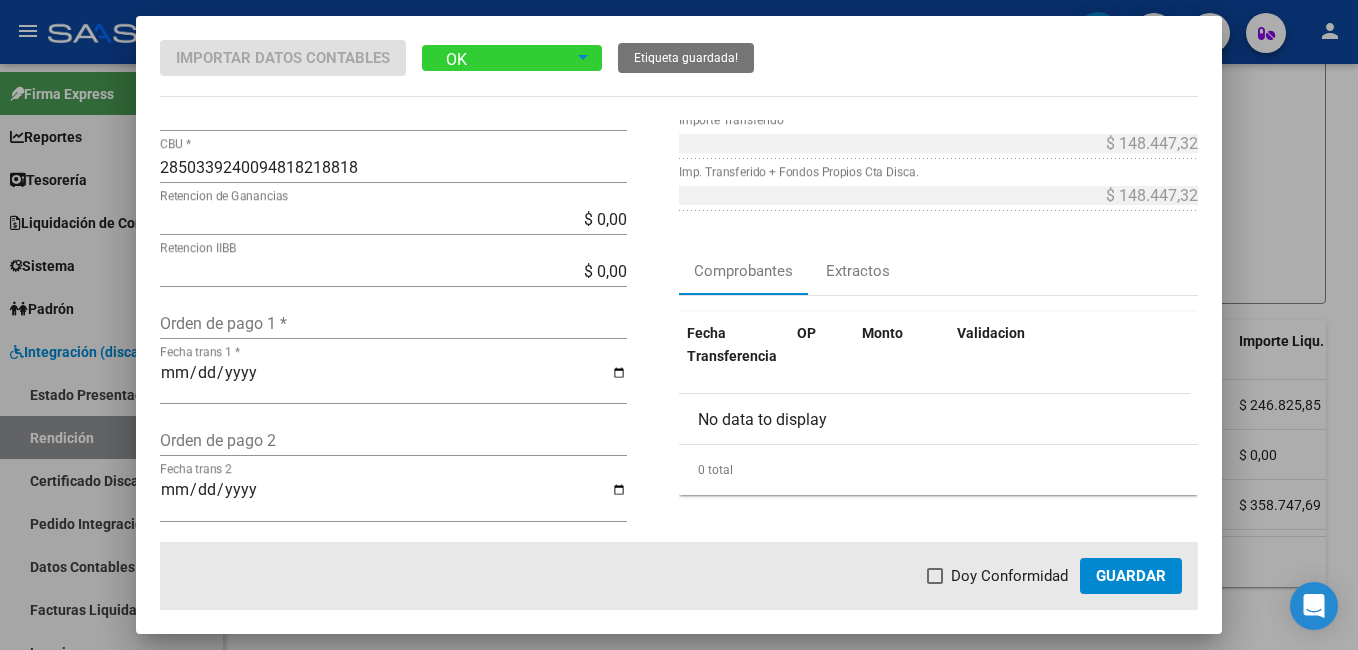 click on "Orden de pago 1 *" at bounding box center (393, 323) 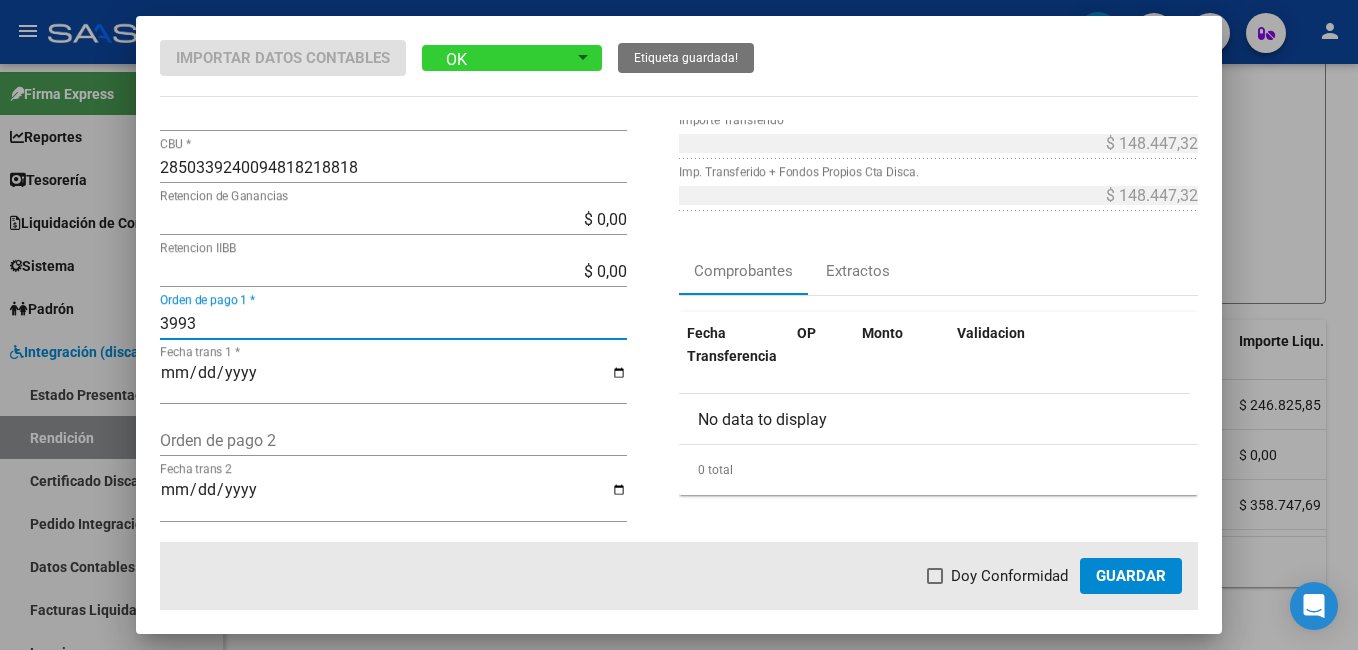 type on "3993" 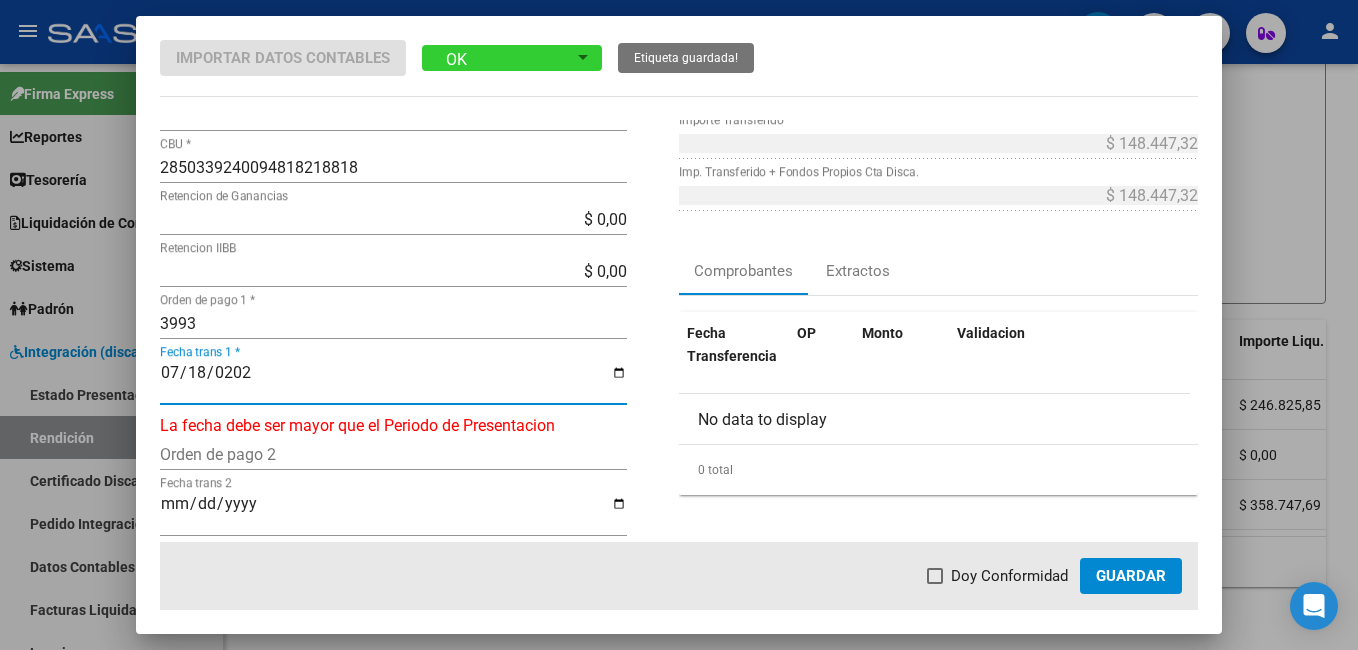 type on "2025-07-18" 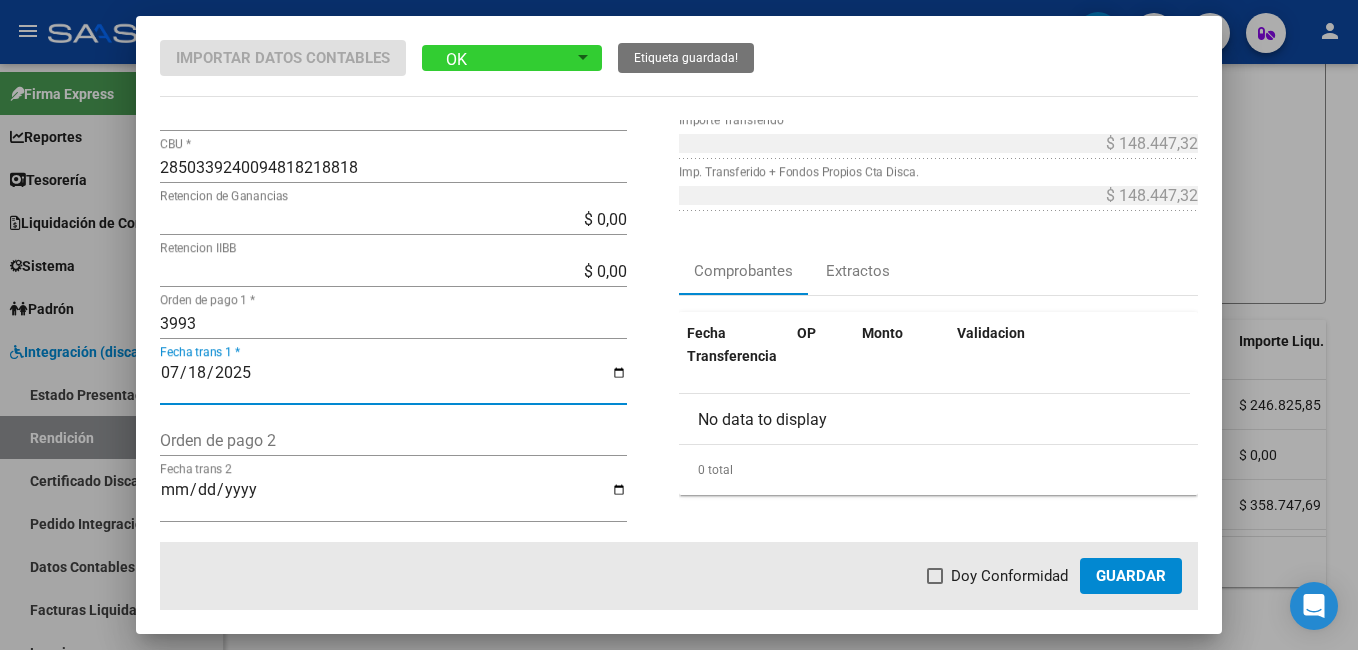click at bounding box center (935, 576) 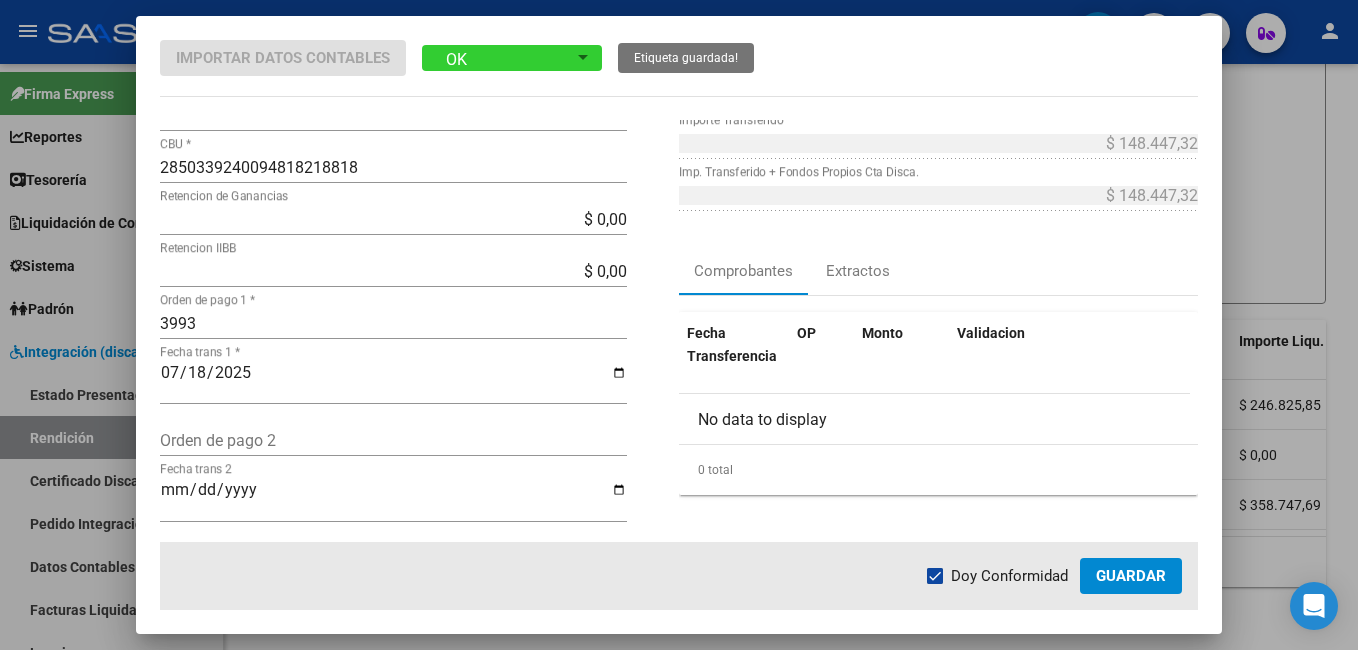 click on "Guardar" 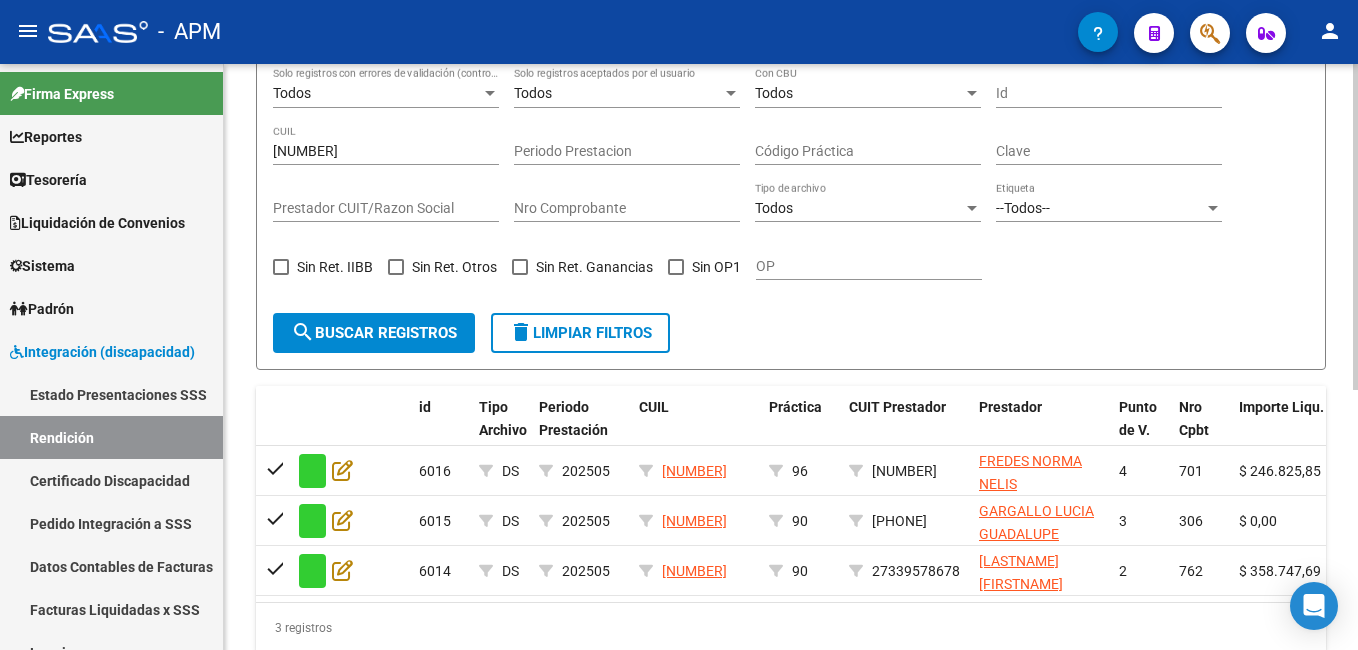 scroll, scrollTop: 356, scrollLeft: 0, axis: vertical 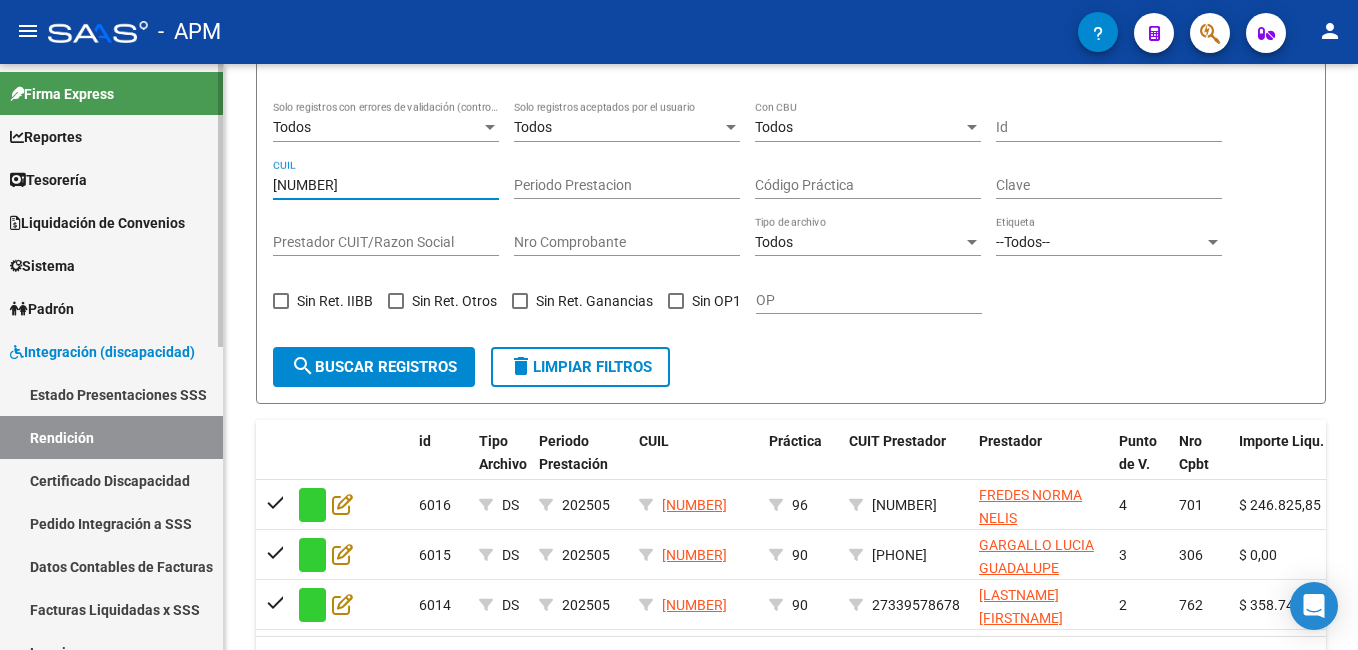 drag, startPoint x: 374, startPoint y: 185, endPoint x: 171, endPoint y: 196, distance: 203.2978 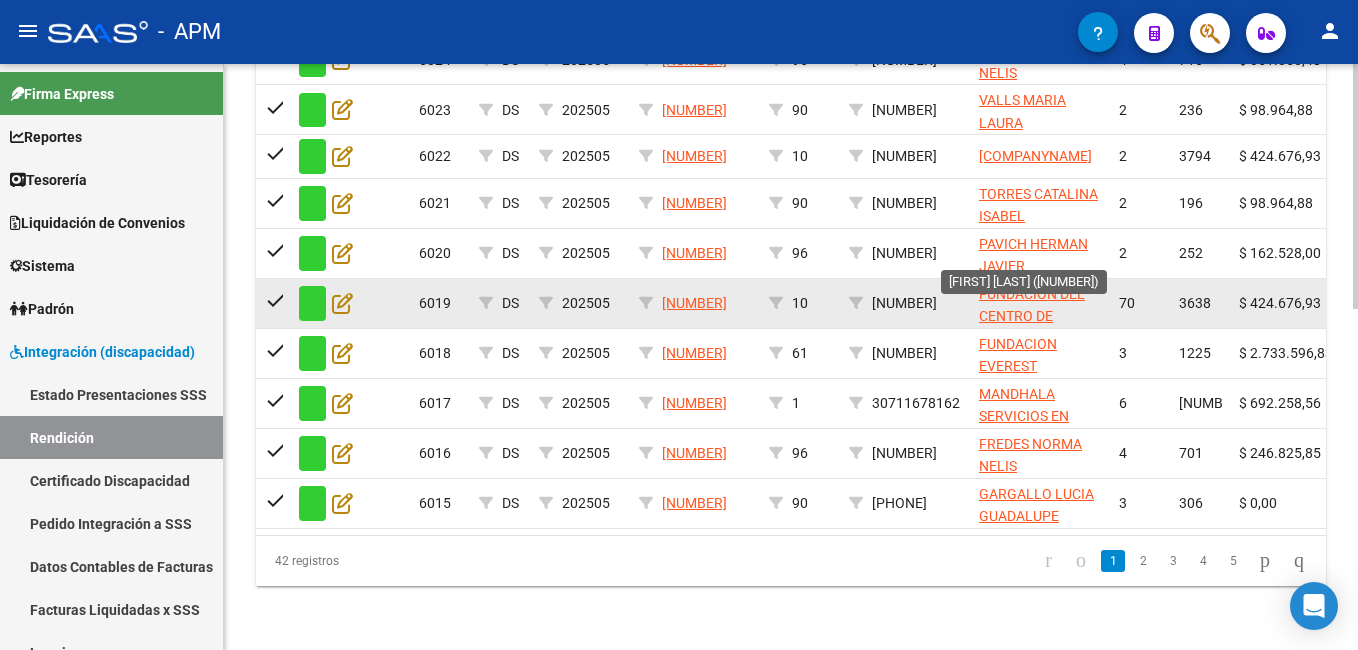 scroll, scrollTop: 816, scrollLeft: 0, axis: vertical 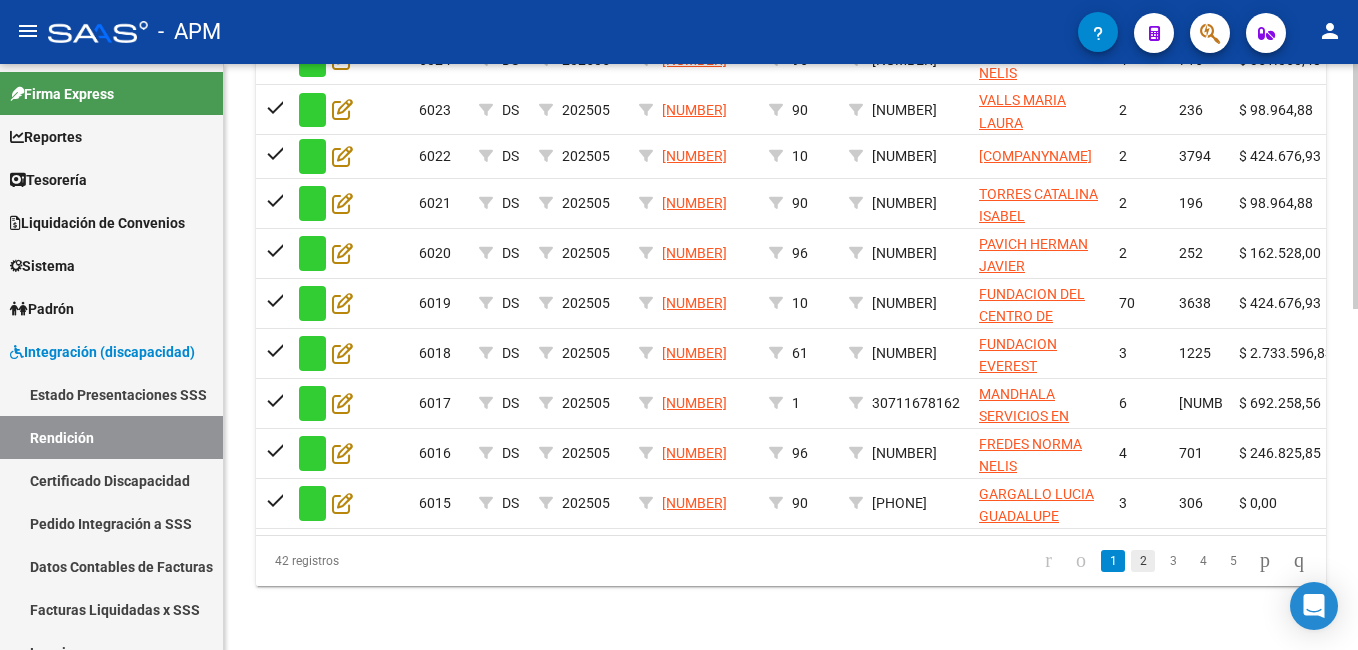 click on "2" 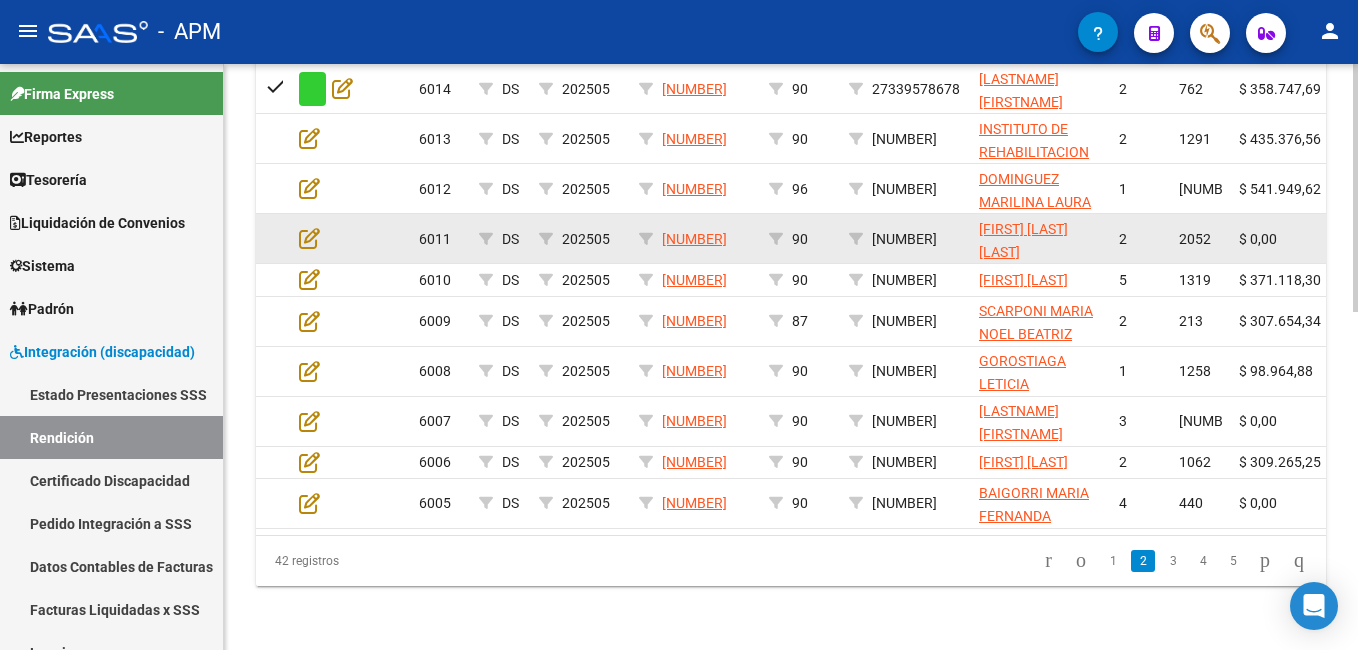 scroll, scrollTop: 599, scrollLeft: 0, axis: vertical 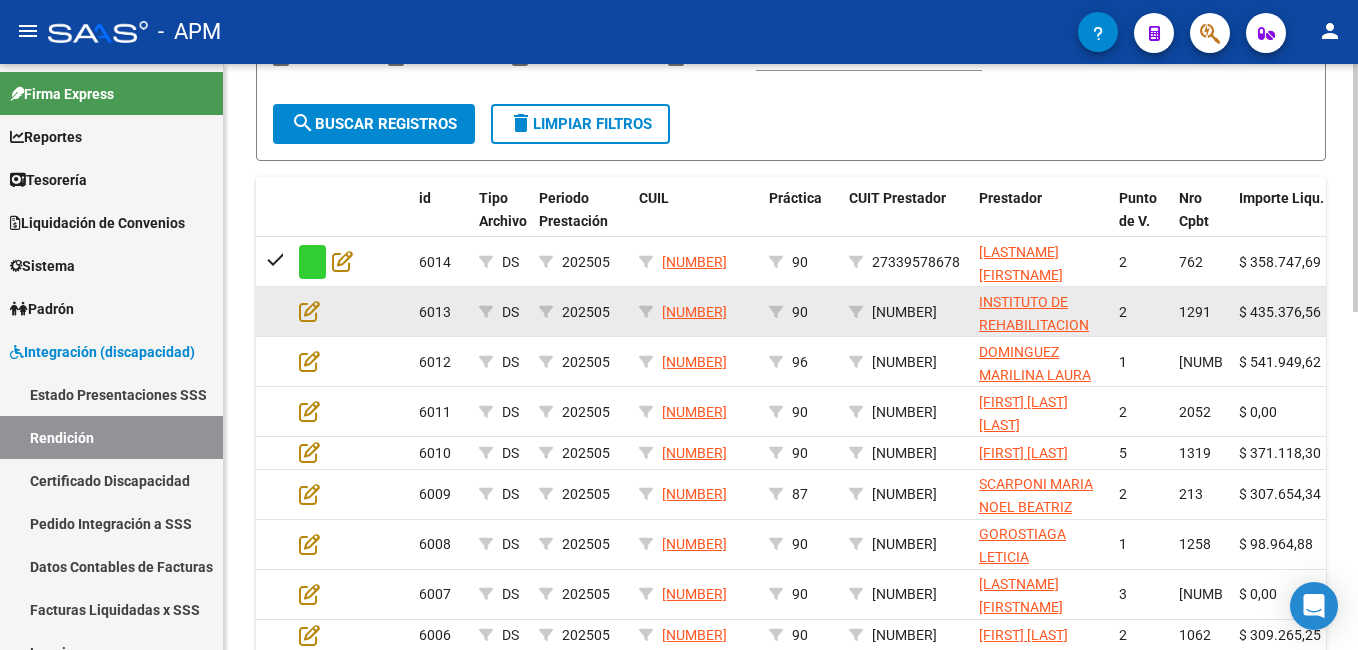 drag, startPoint x: 753, startPoint y: 304, endPoint x: 661, endPoint y: 310, distance: 92.19544 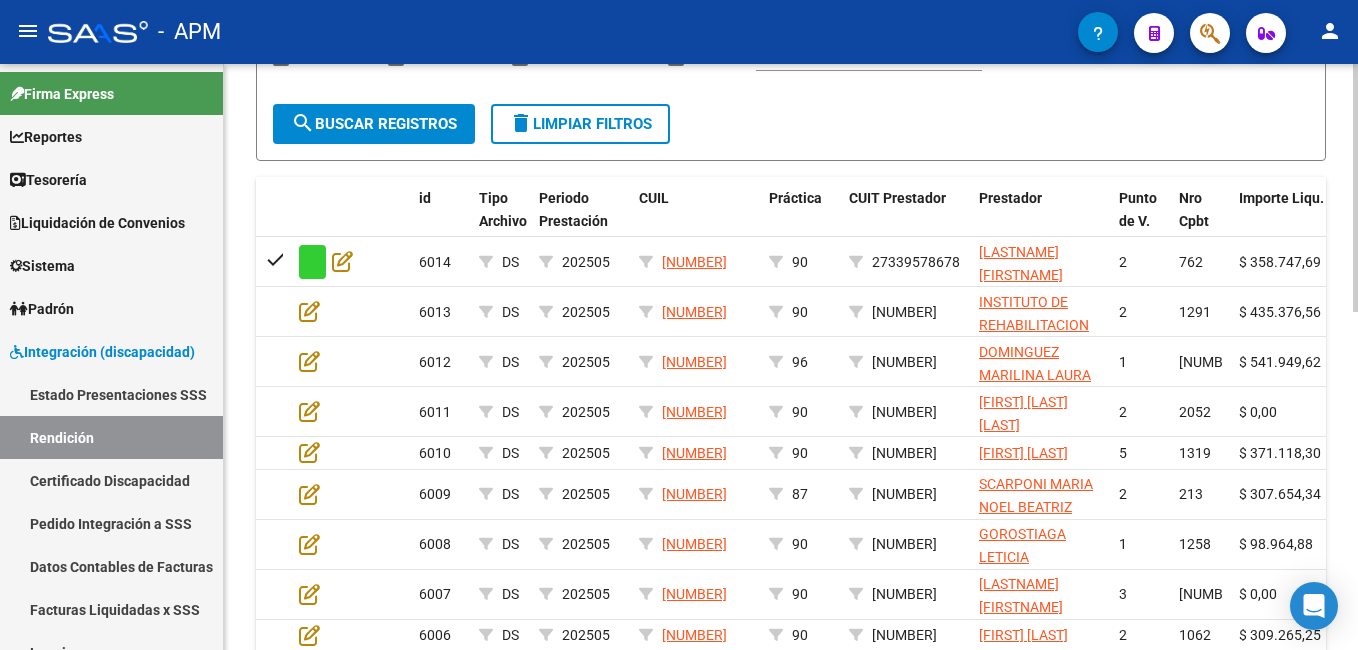 copy on "27033412970" 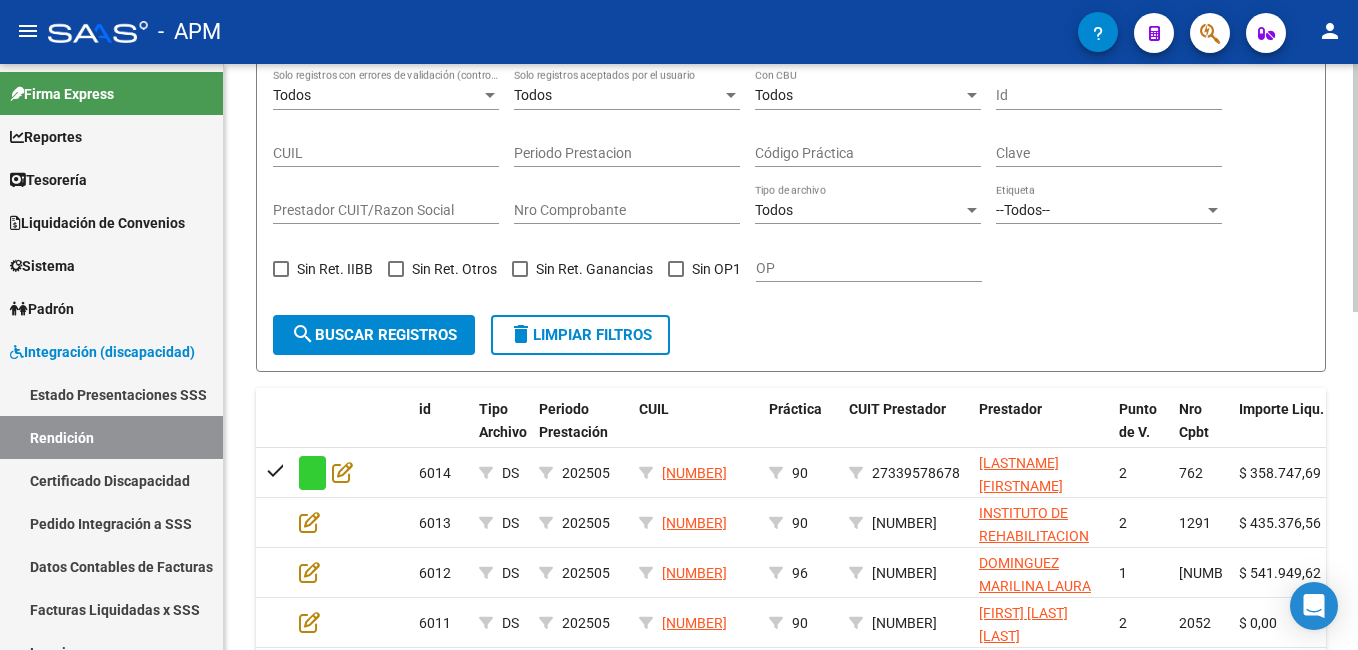 scroll, scrollTop: 299, scrollLeft: 0, axis: vertical 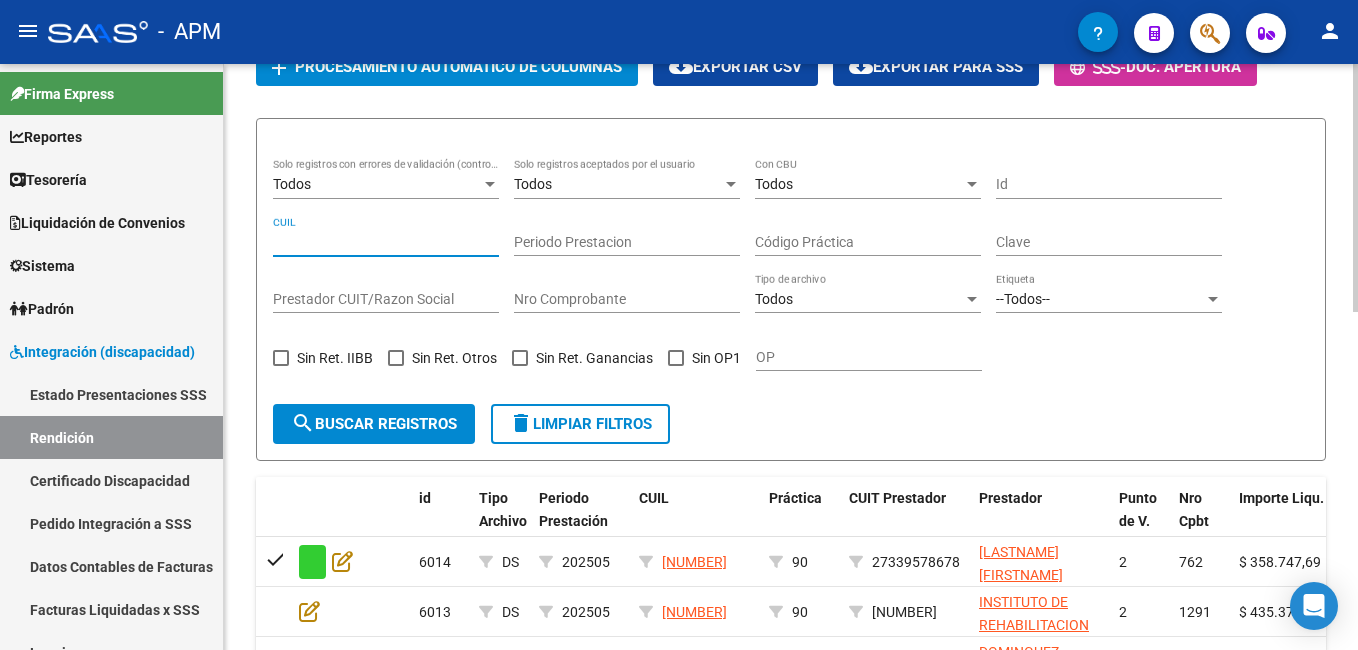 click on "CUIL" at bounding box center (386, 242) 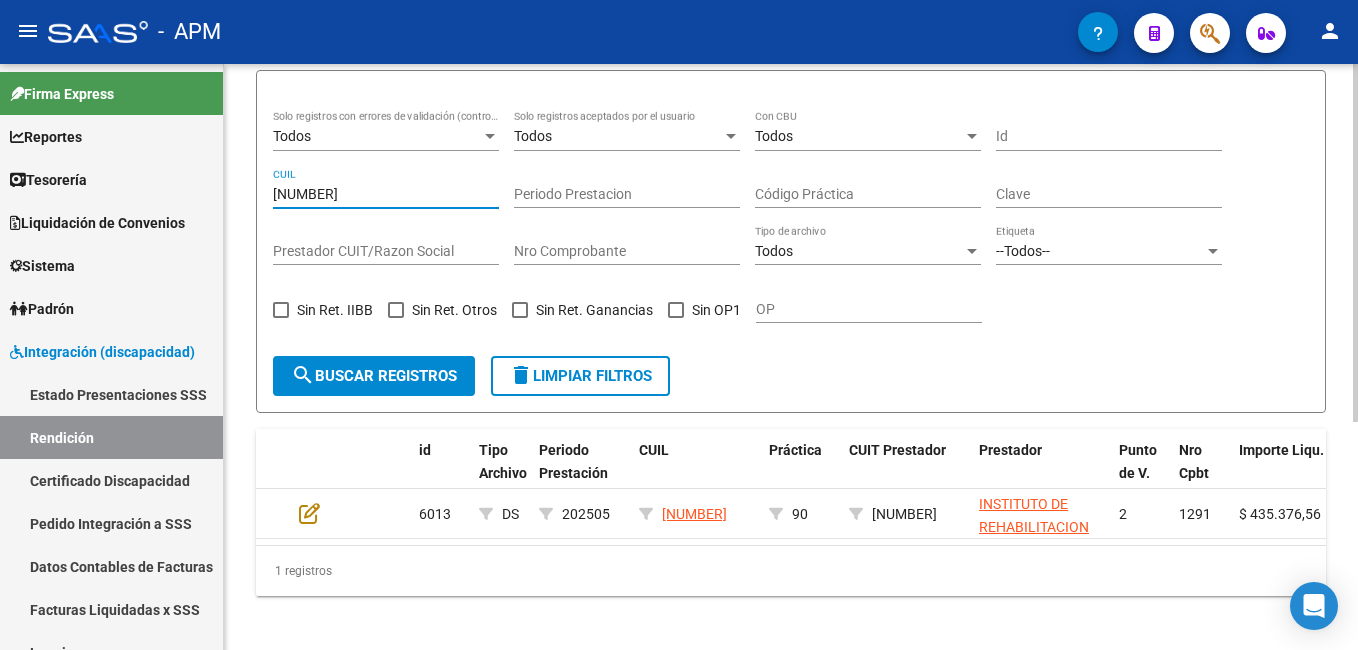 scroll, scrollTop: 372, scrollLeft: 0, axis: vertical 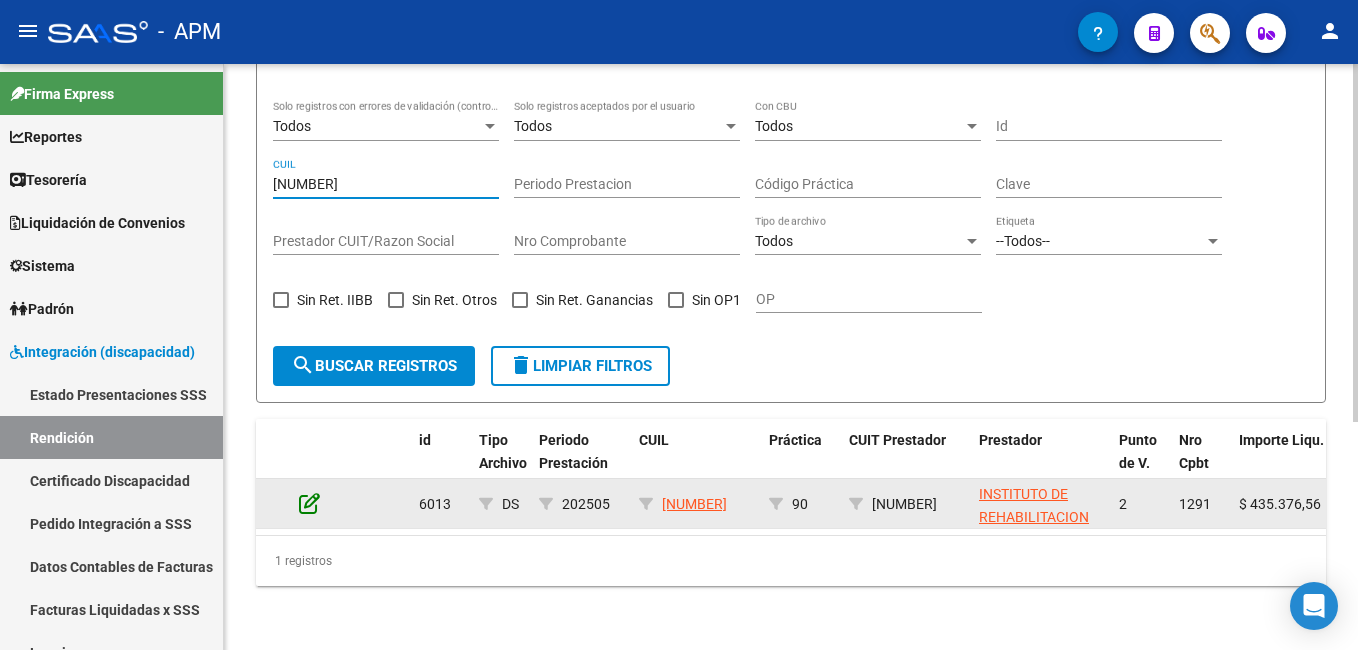 type on "27033412970" 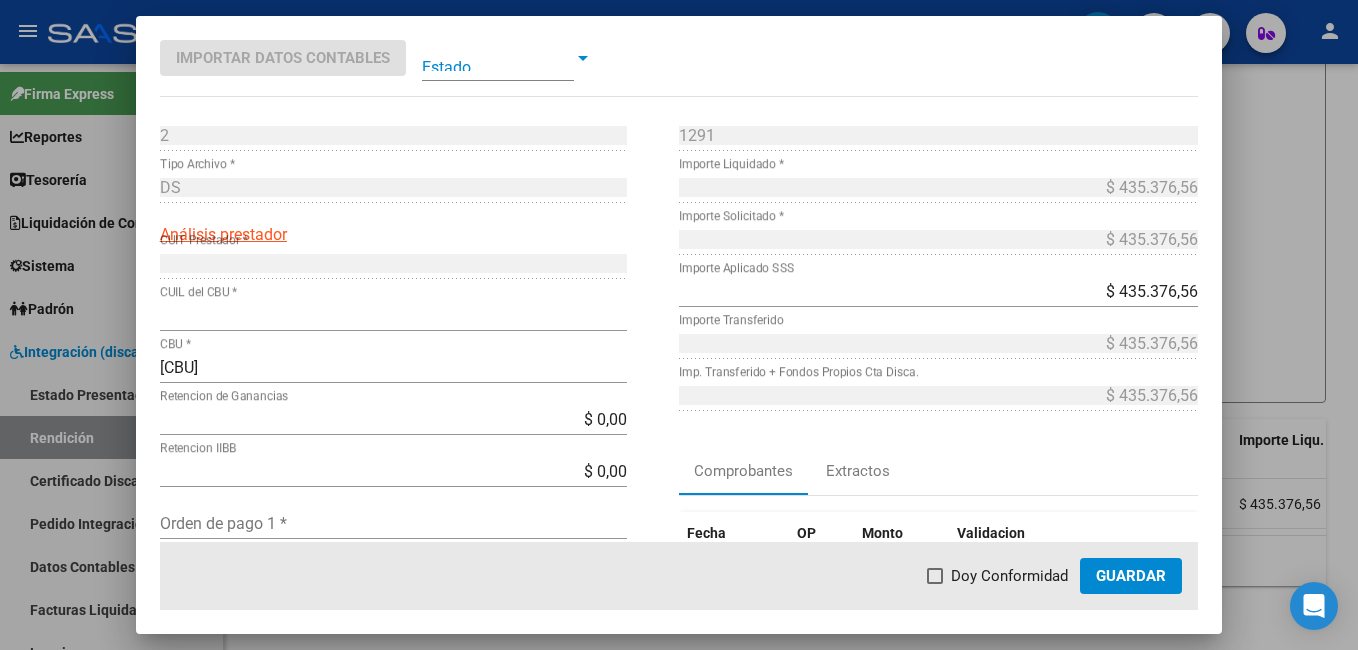 click at bounding box center (498, 58) 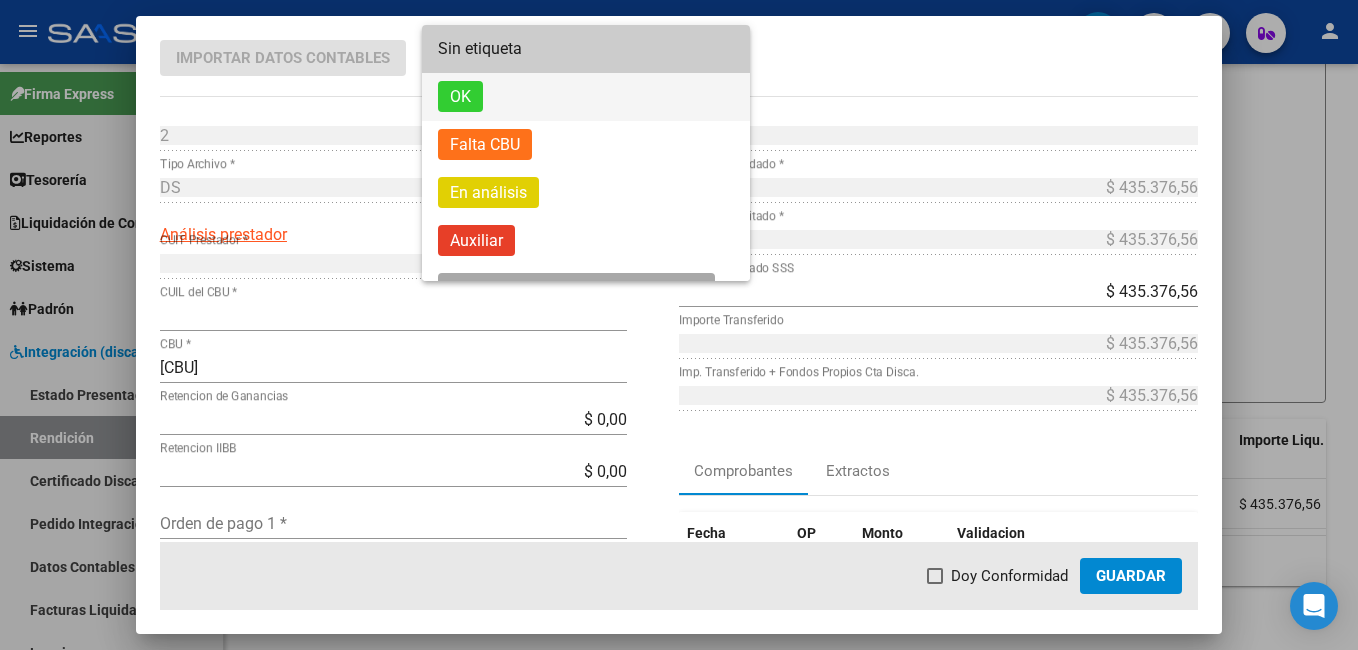 click on "OK" at bounding box center (586, 97) 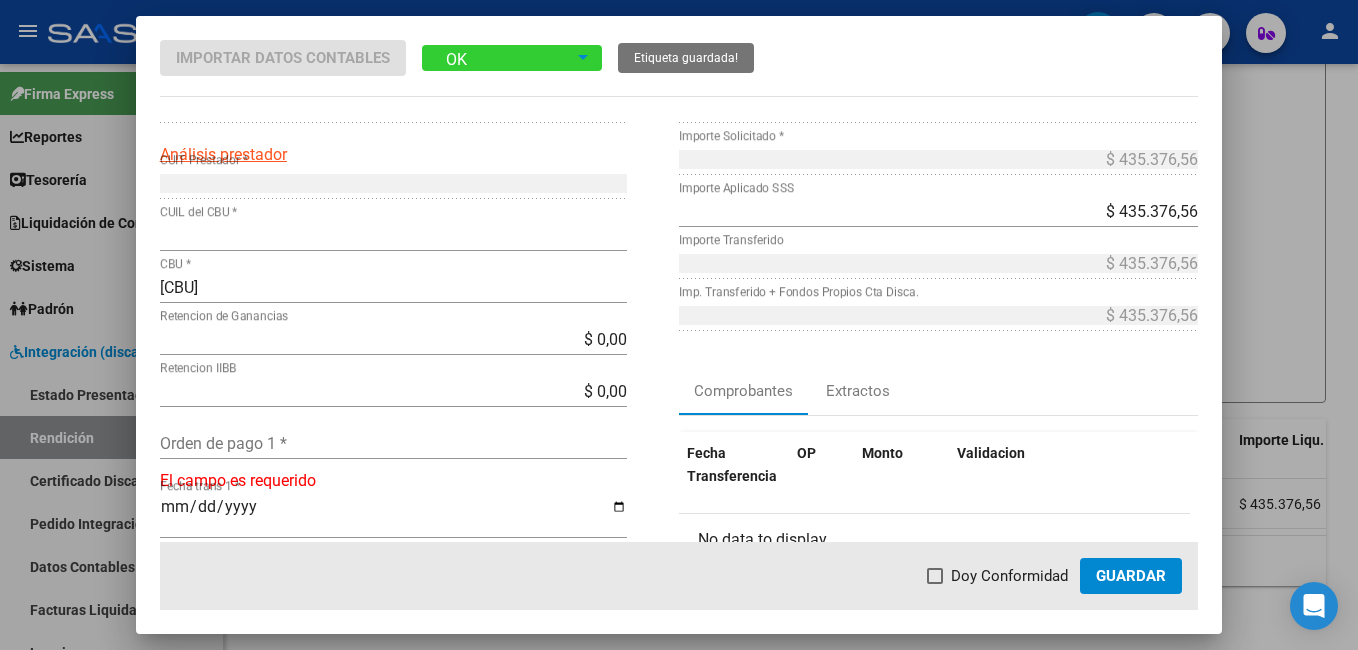scroll, scrollTop: 200, scrollLeft: 0, axis: vertical 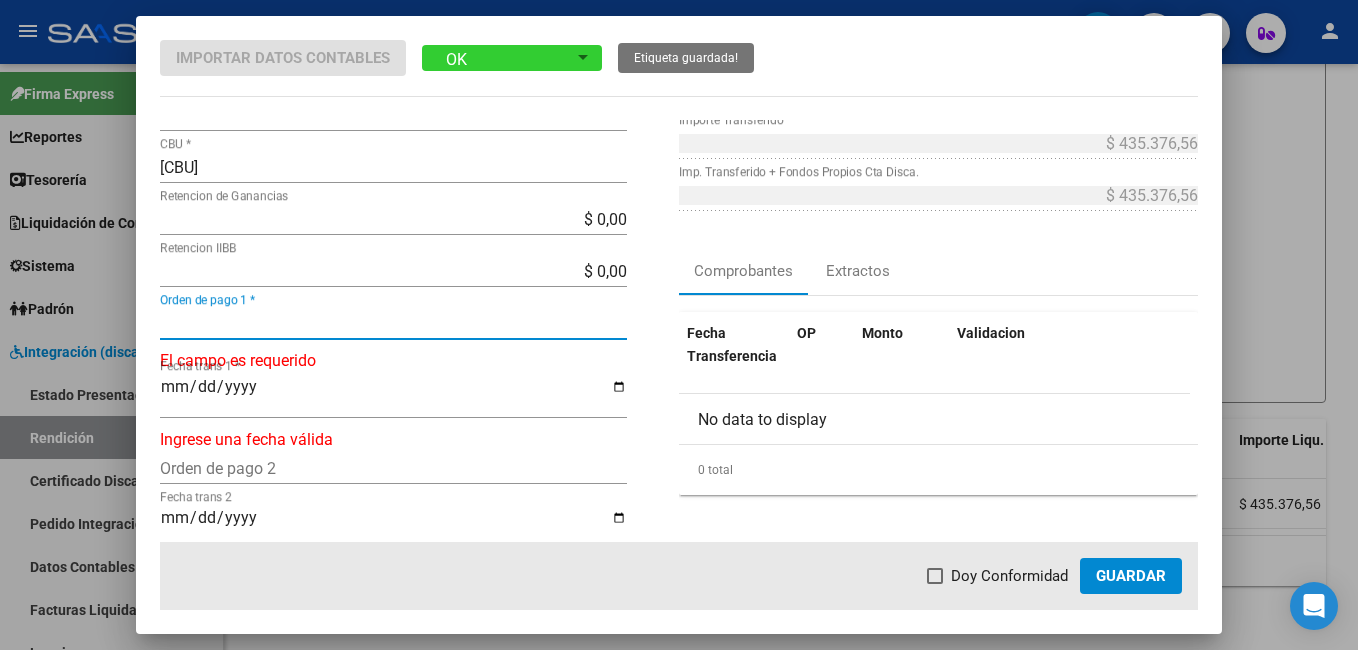 click on "Orden de pago 1 *" at bounding box center (393, 323) 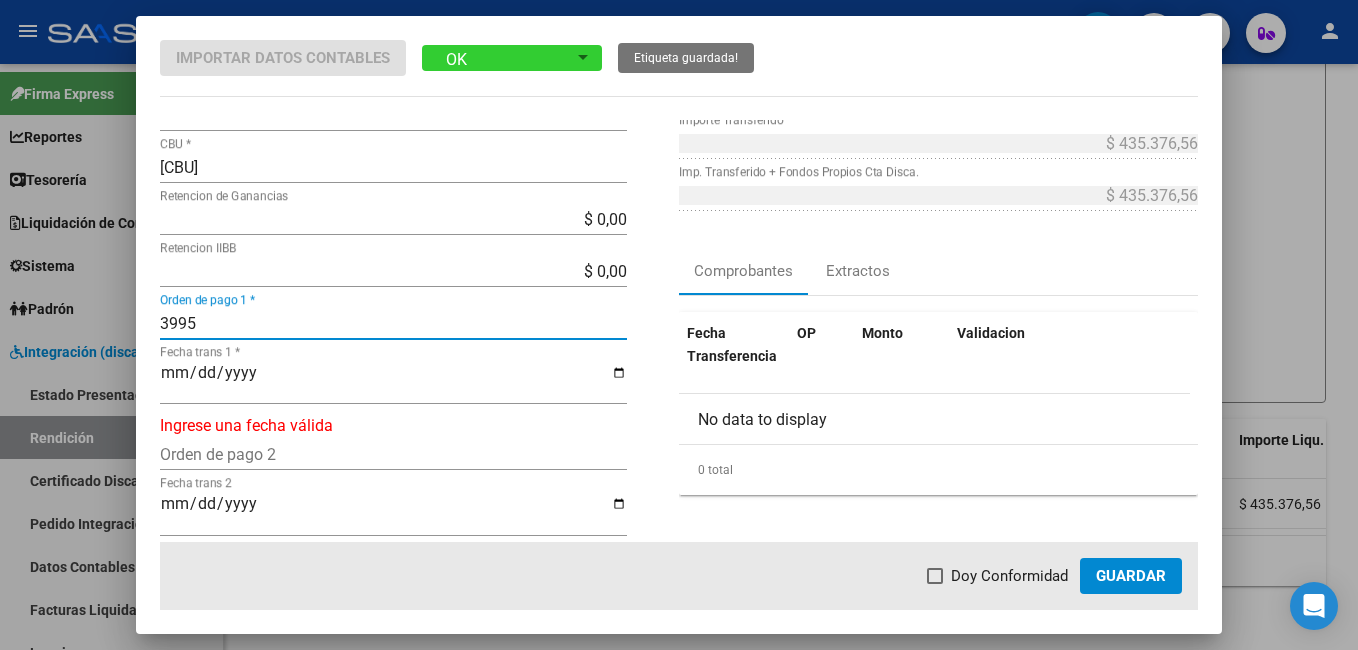 type on "3995" 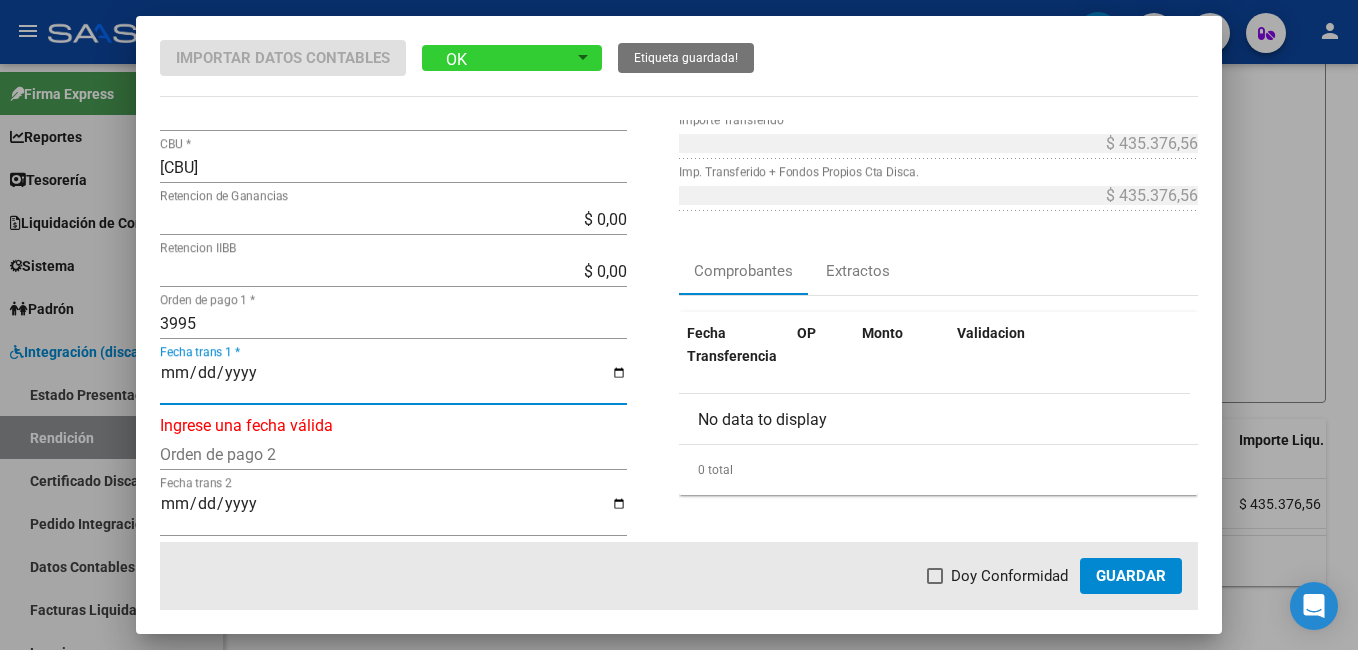 click on "Fecha trans 1 *" at bounding box center [393, 381] 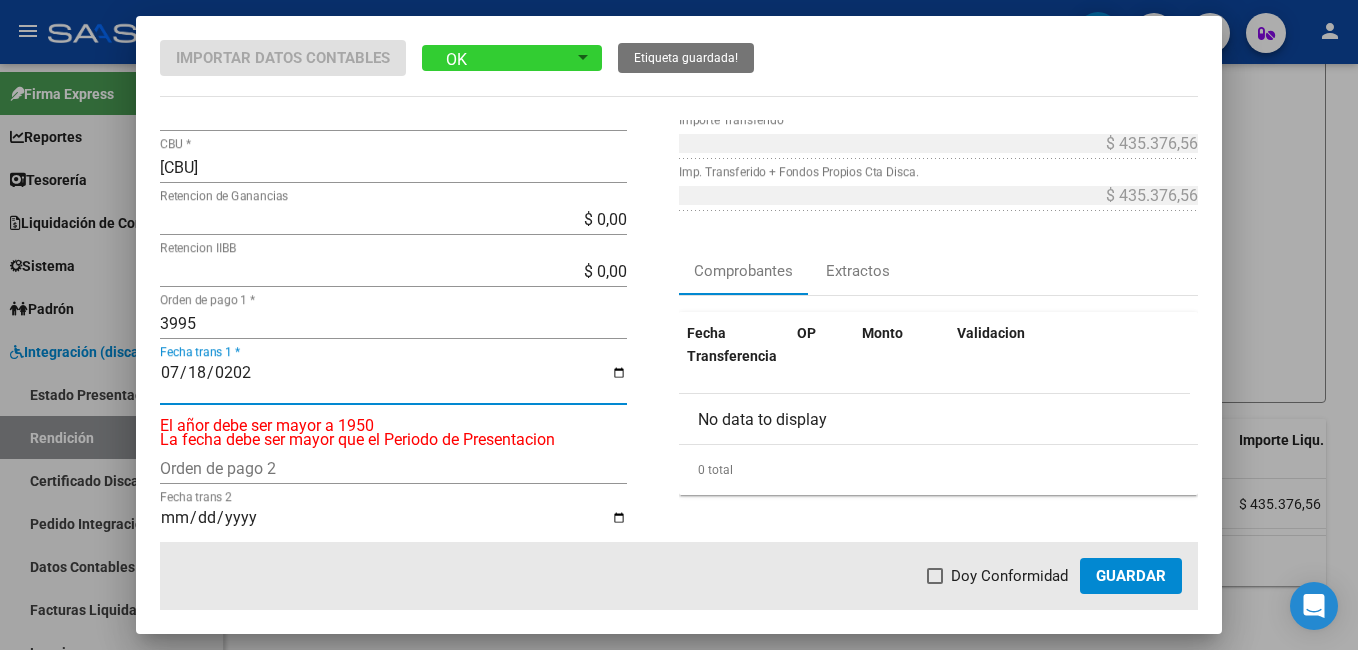 type on "2025-07-18" 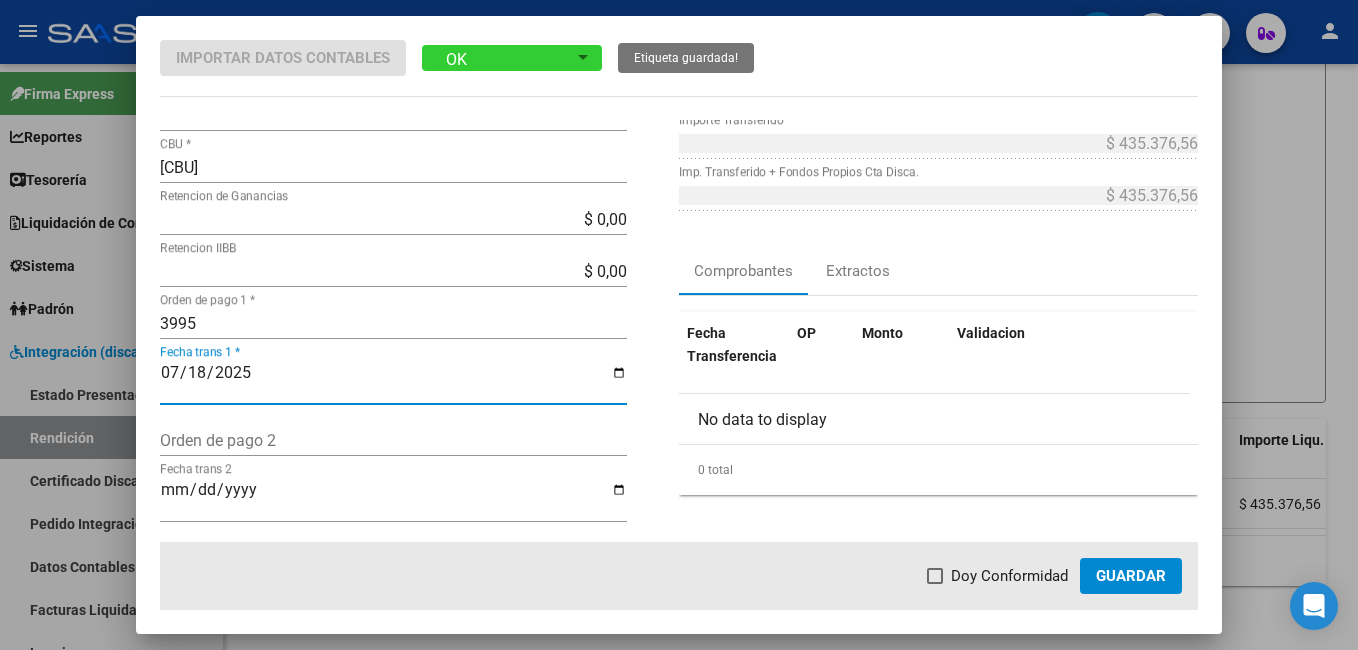 click at bounding box center [935, 576] 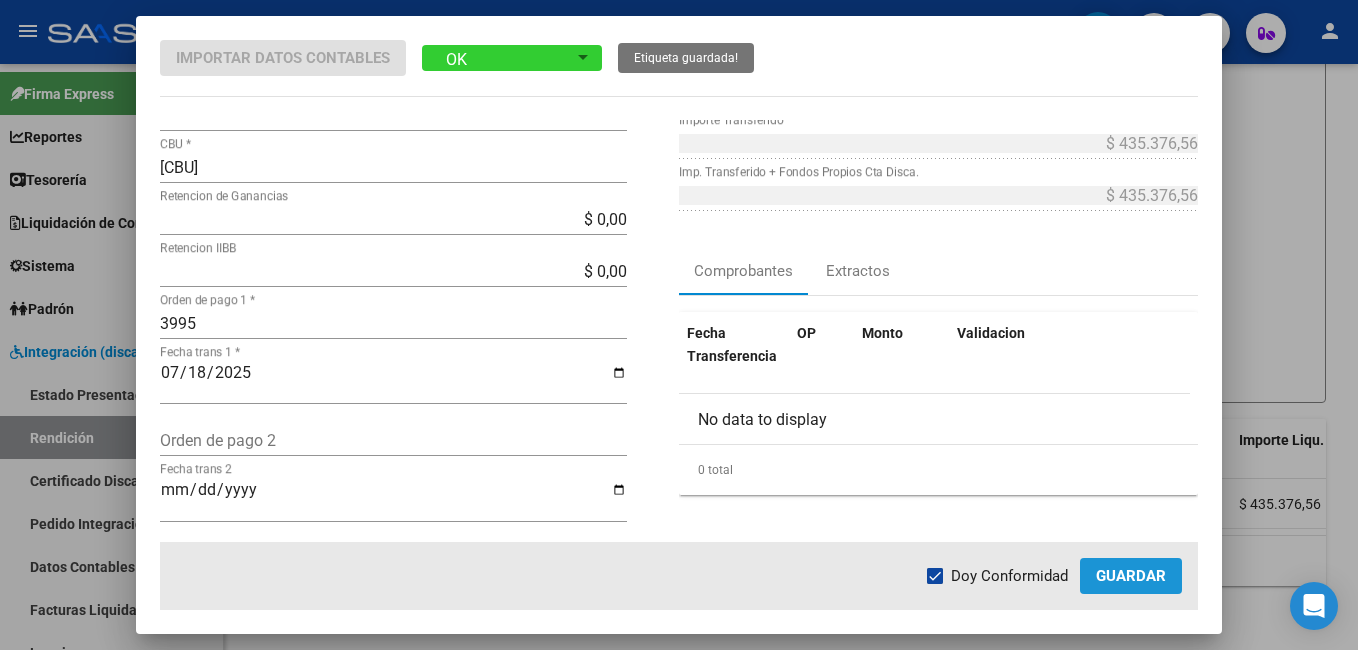 click on "Guardar" 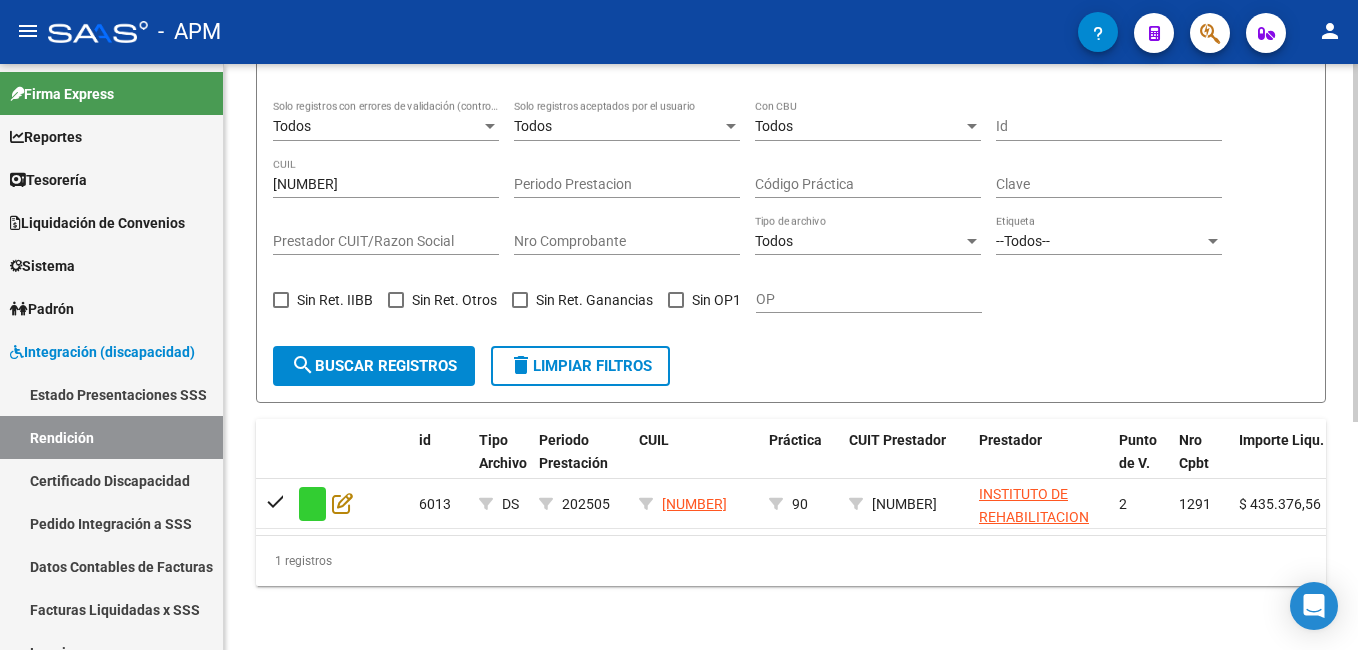 click on "27033412970 CUIL" 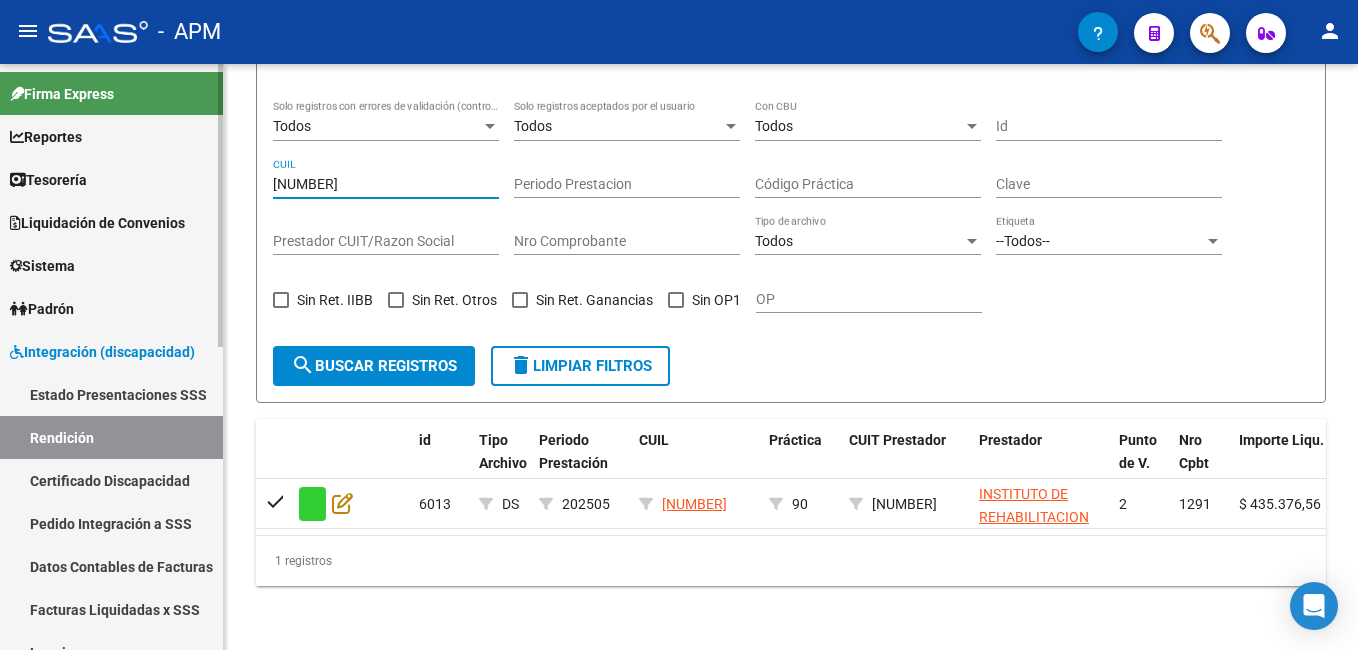 drag, startPoint x: 390, startPoint y: 167, endPoint x: 191, endPoint y: 161, distance: 199.09044 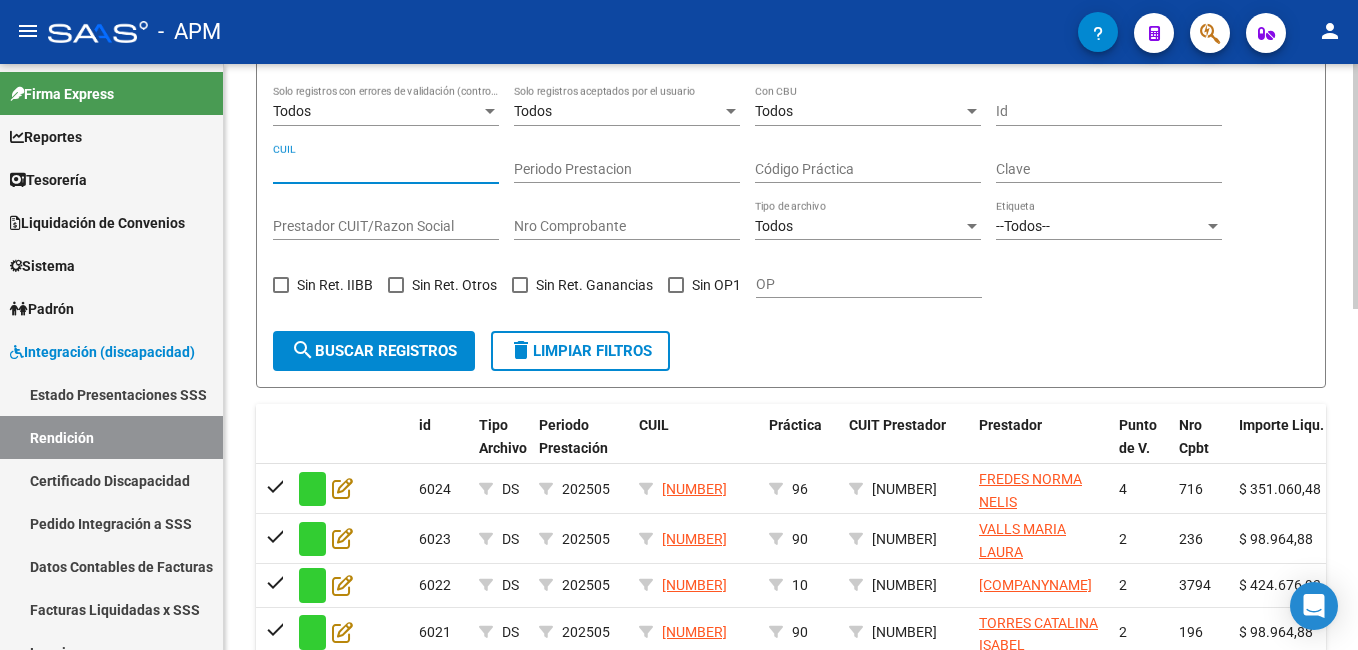 scroll, scrollTop: 472, scrollLeft: 0, axis: vertical 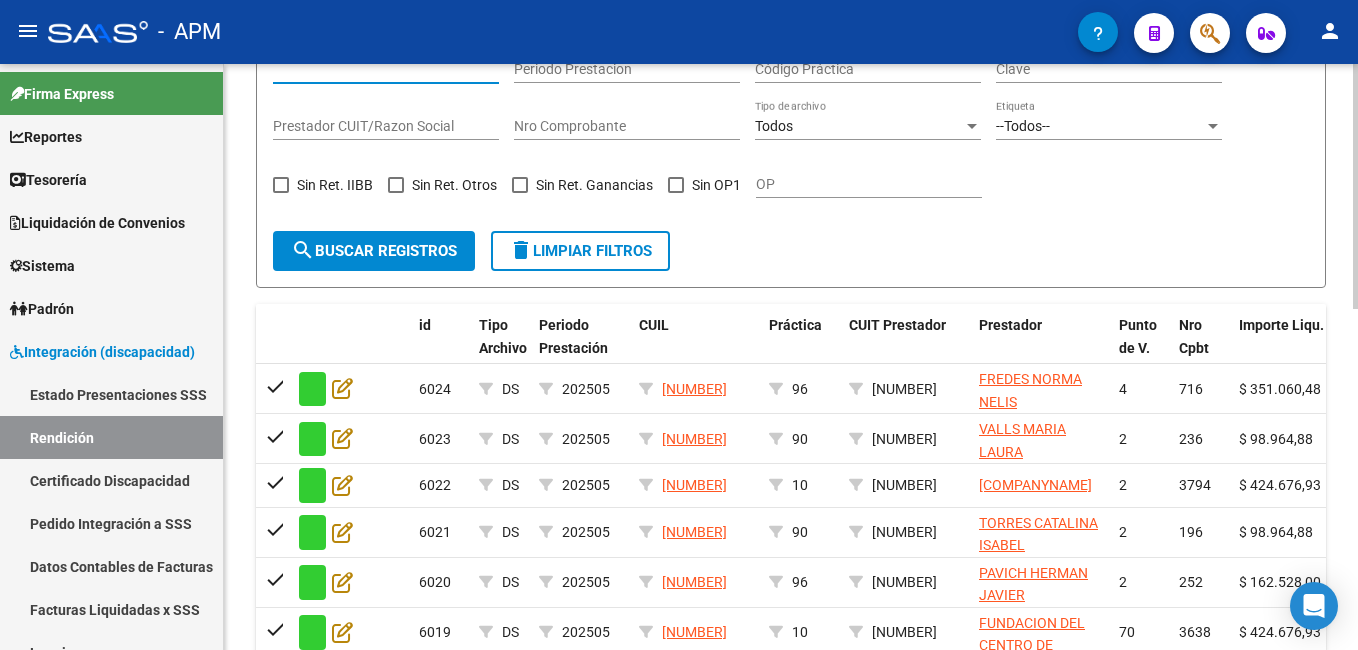 type 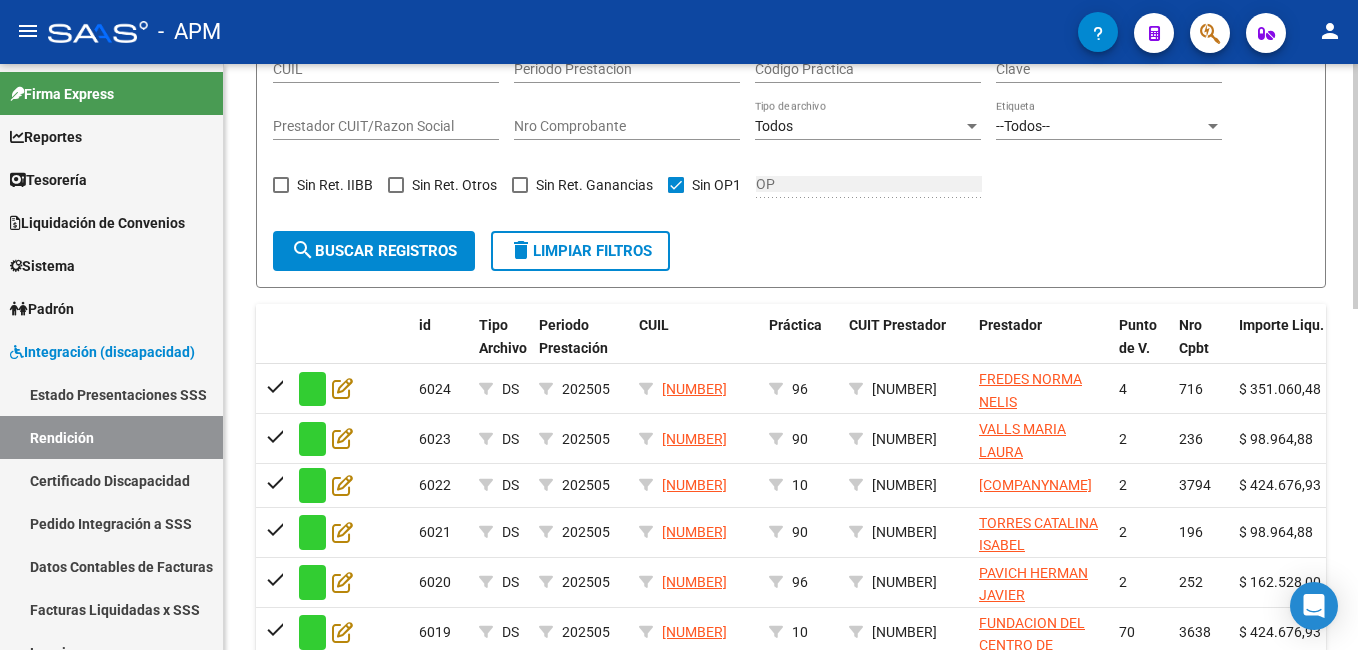 click on "search  Buscar registros" 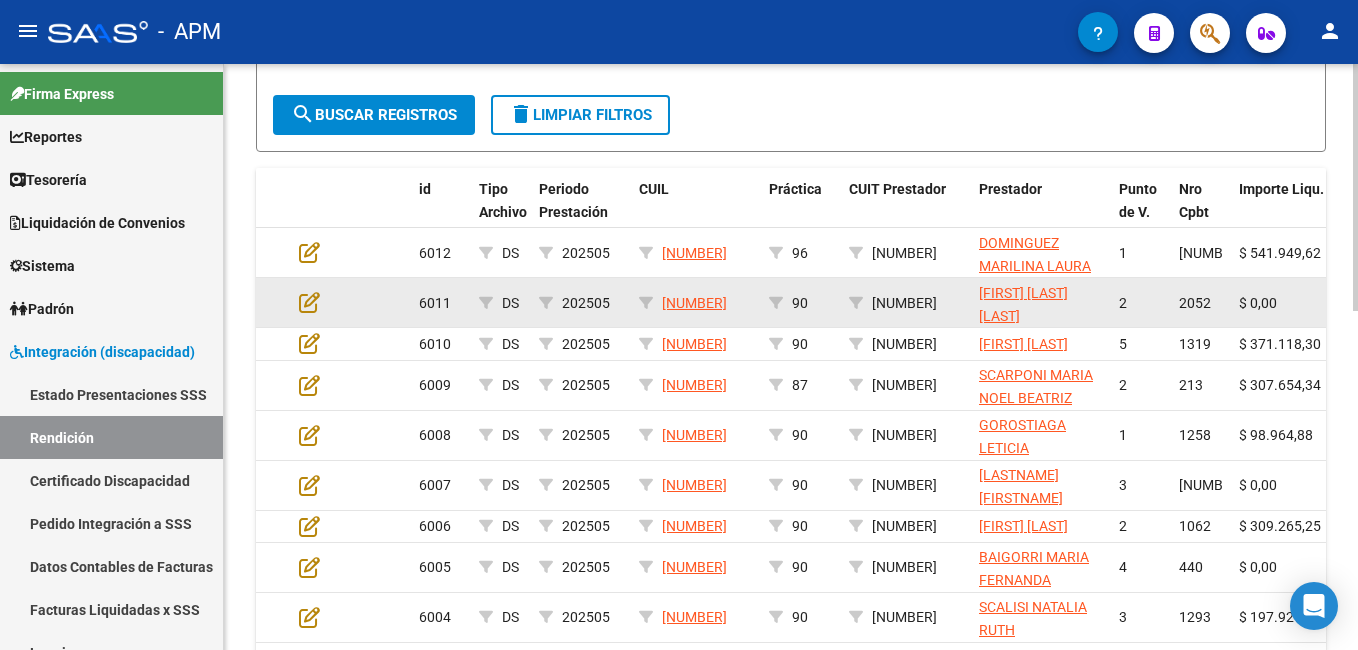 scroll, scrollTop: 606, scrollLeft: 0, axis: vertical 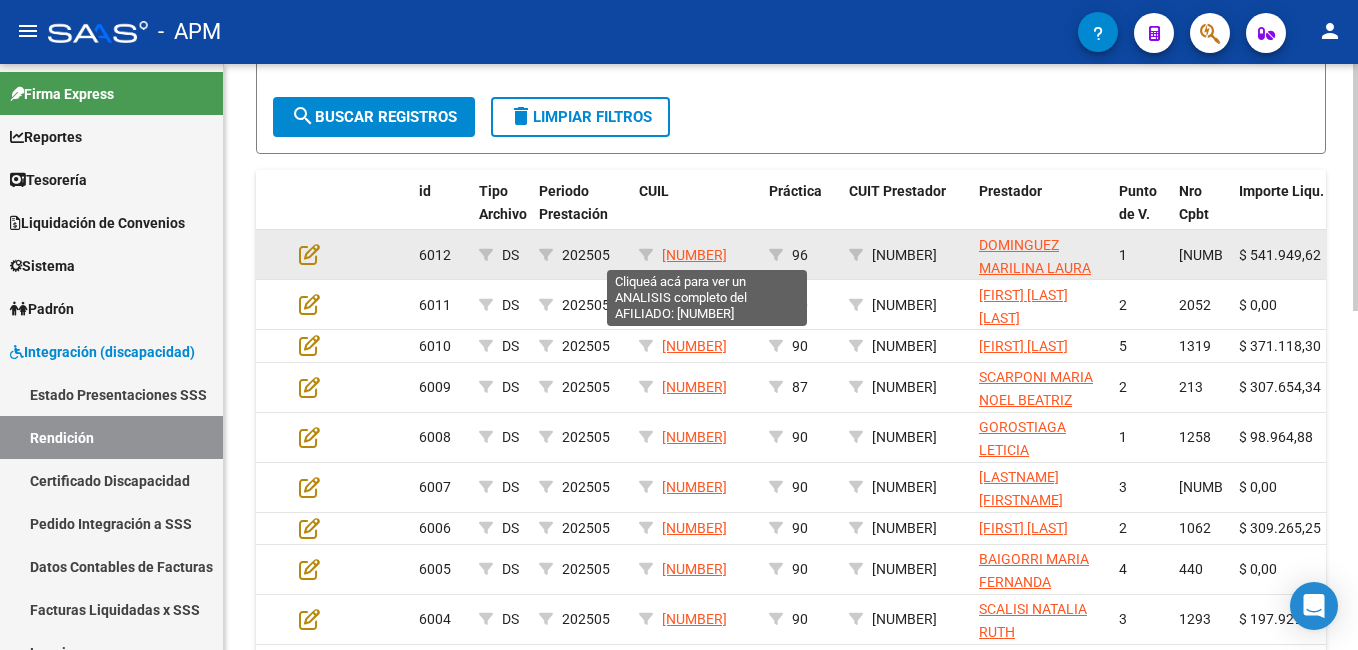 drag, startPoint x: 758, startPoint y: 254, endPoint x: 663, endPoint y: 257, distance: 95.047356 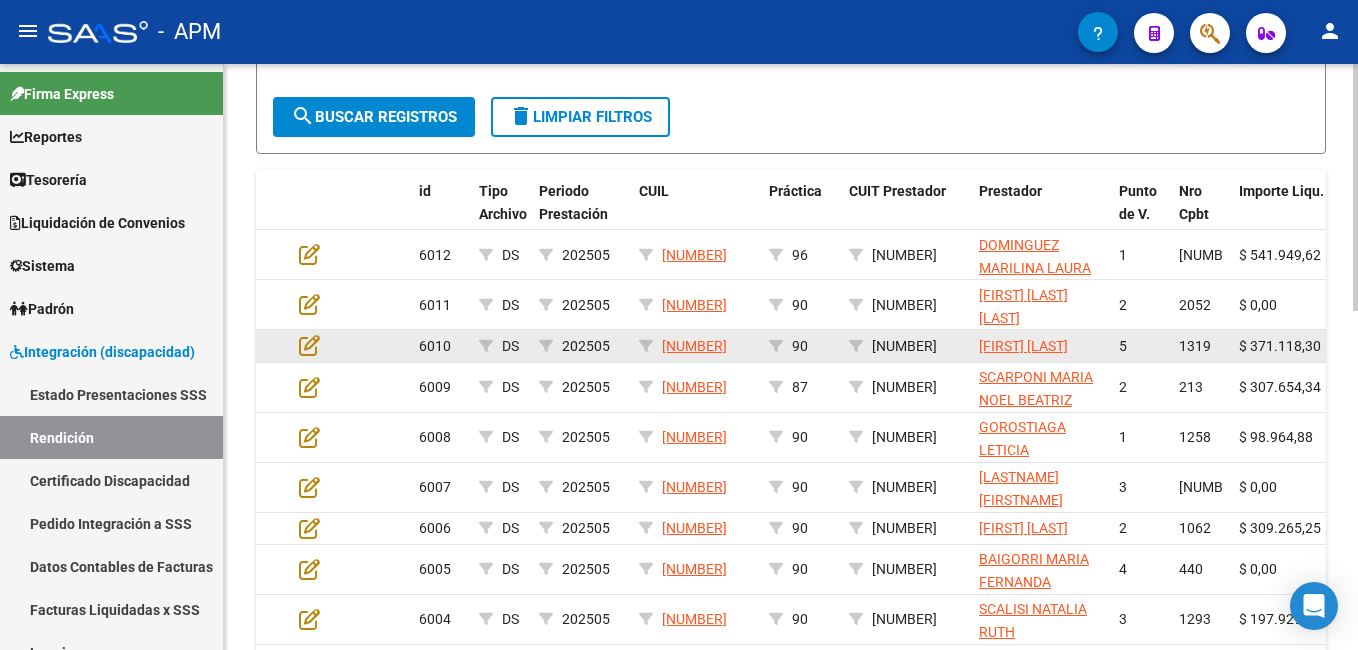 copy on "23527569249" 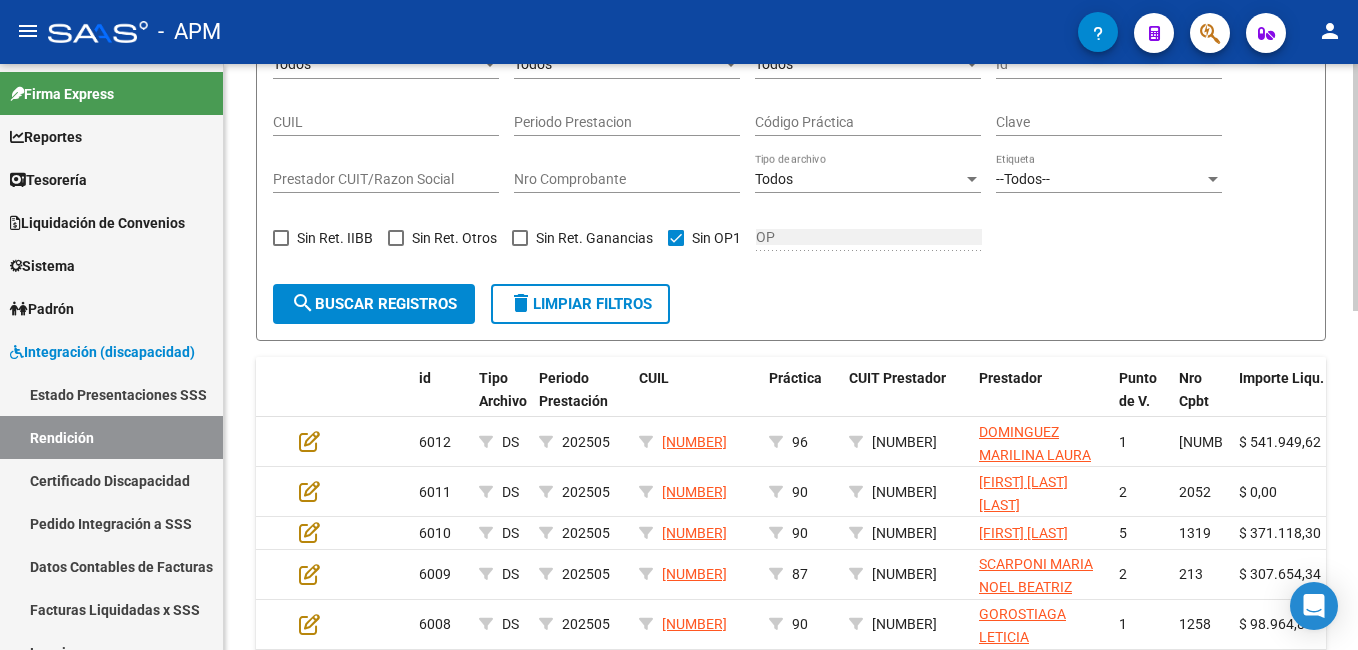 scroll, scrollTop: 406, scrollLeft: 0, axis: vertical 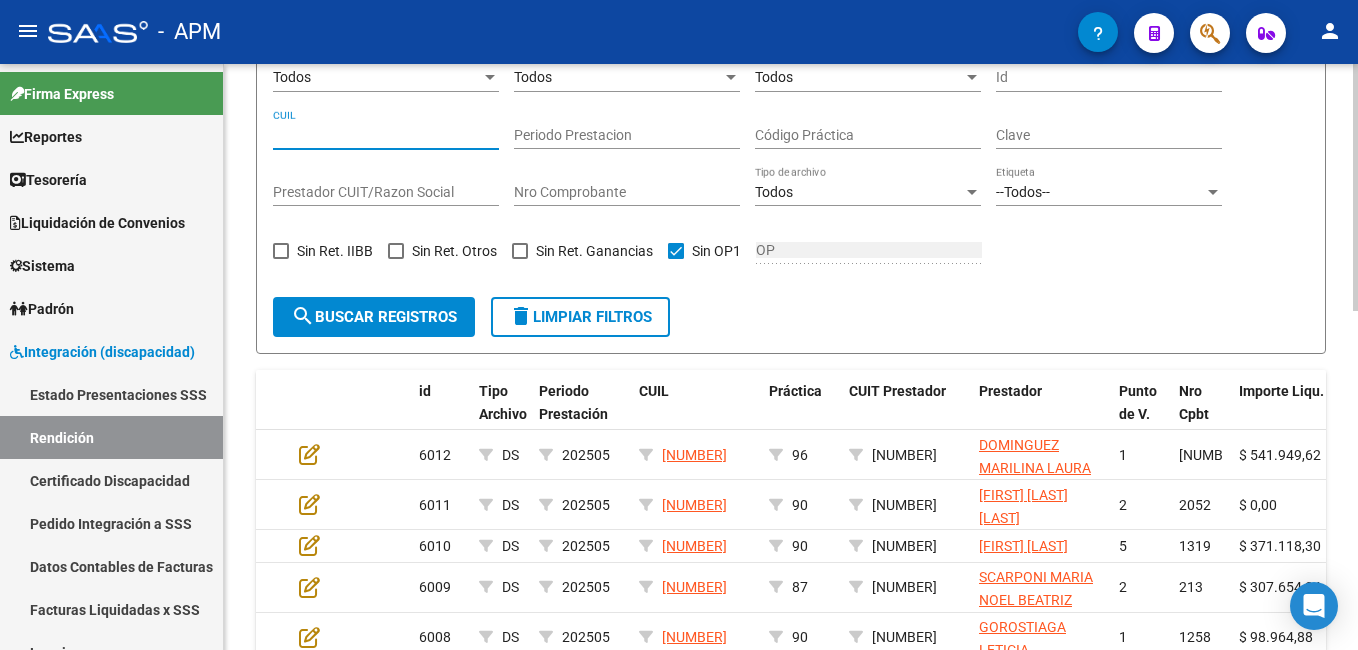 click on "CUIL" at bounding box center [386, 135] 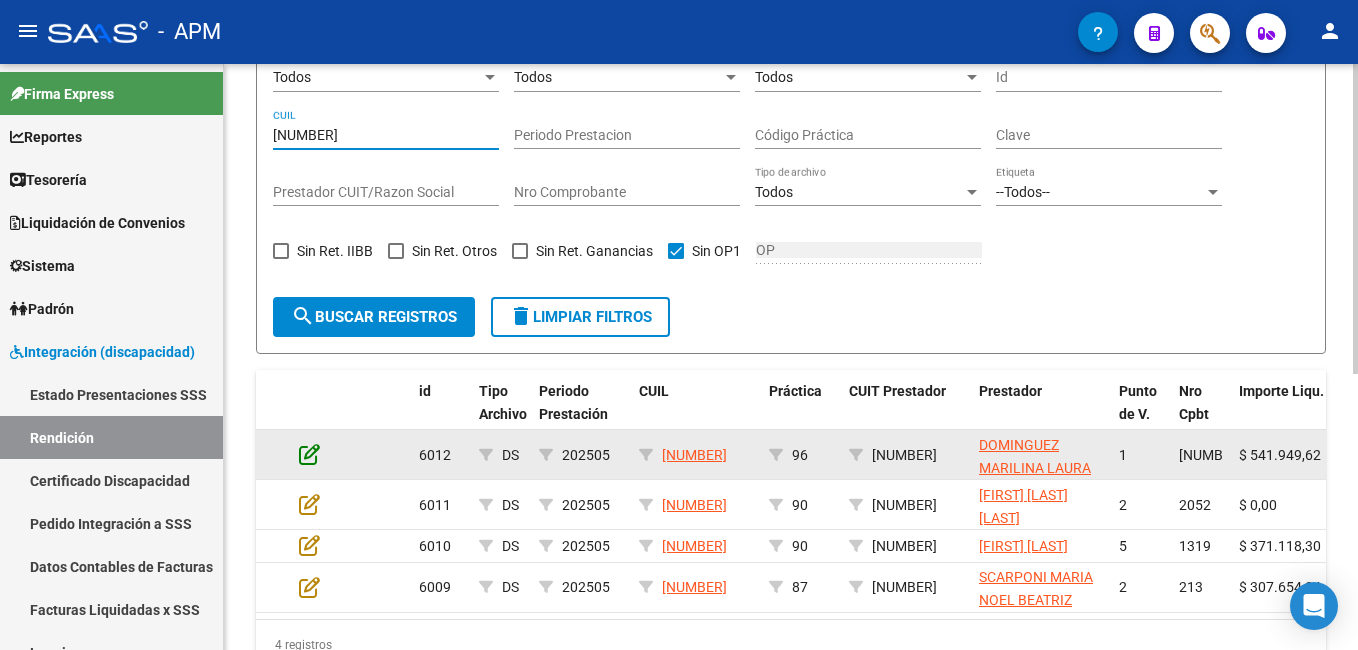 type on "23527569249" 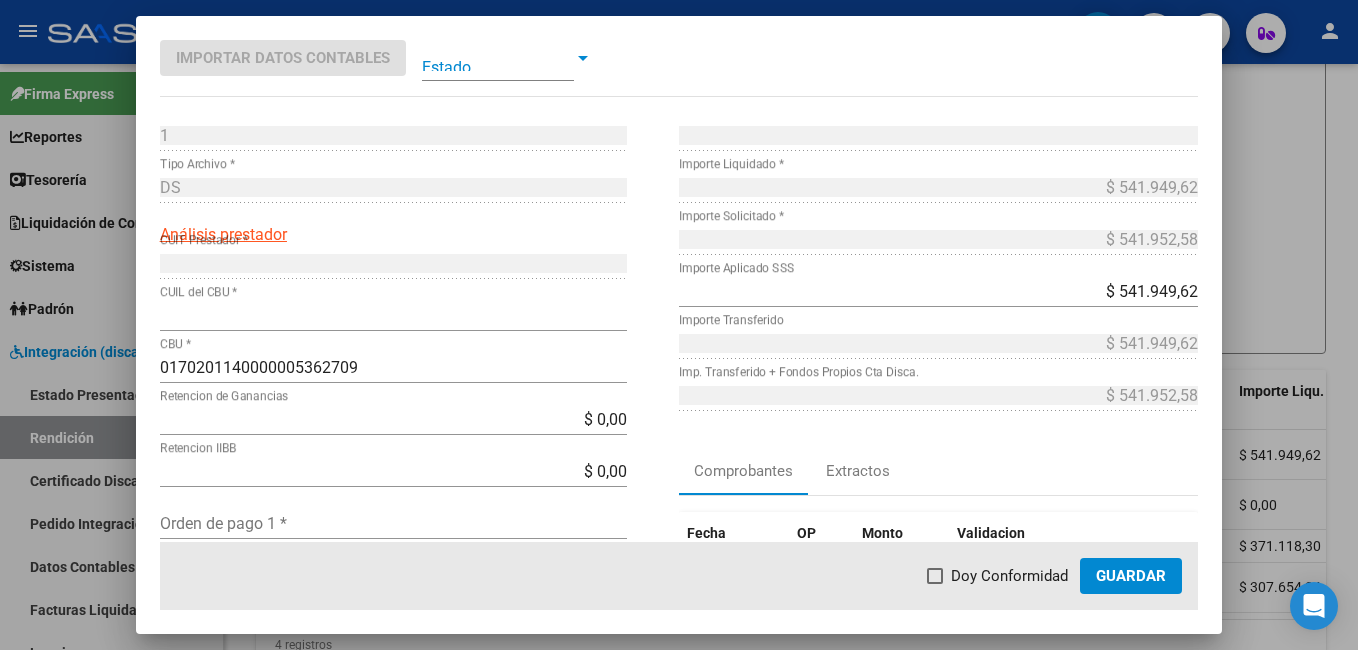 click at bounding box center (498, 58) 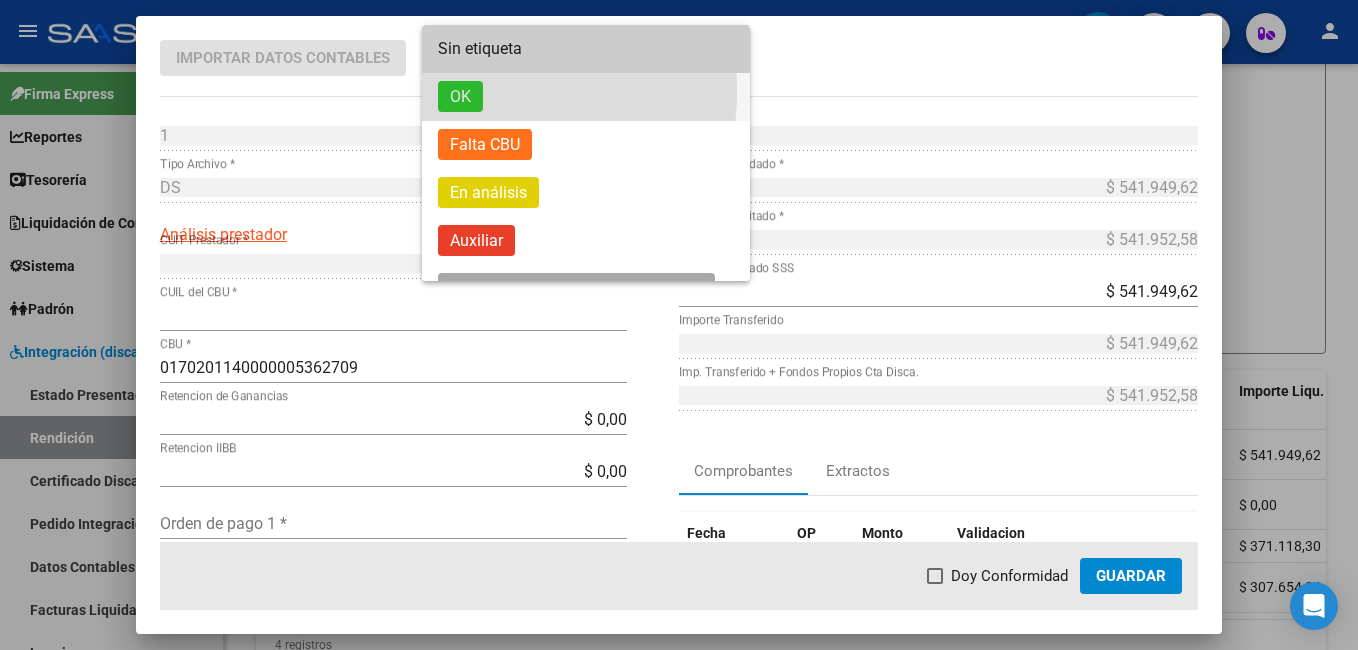 click on "OK" at bounding box center (460, 96) 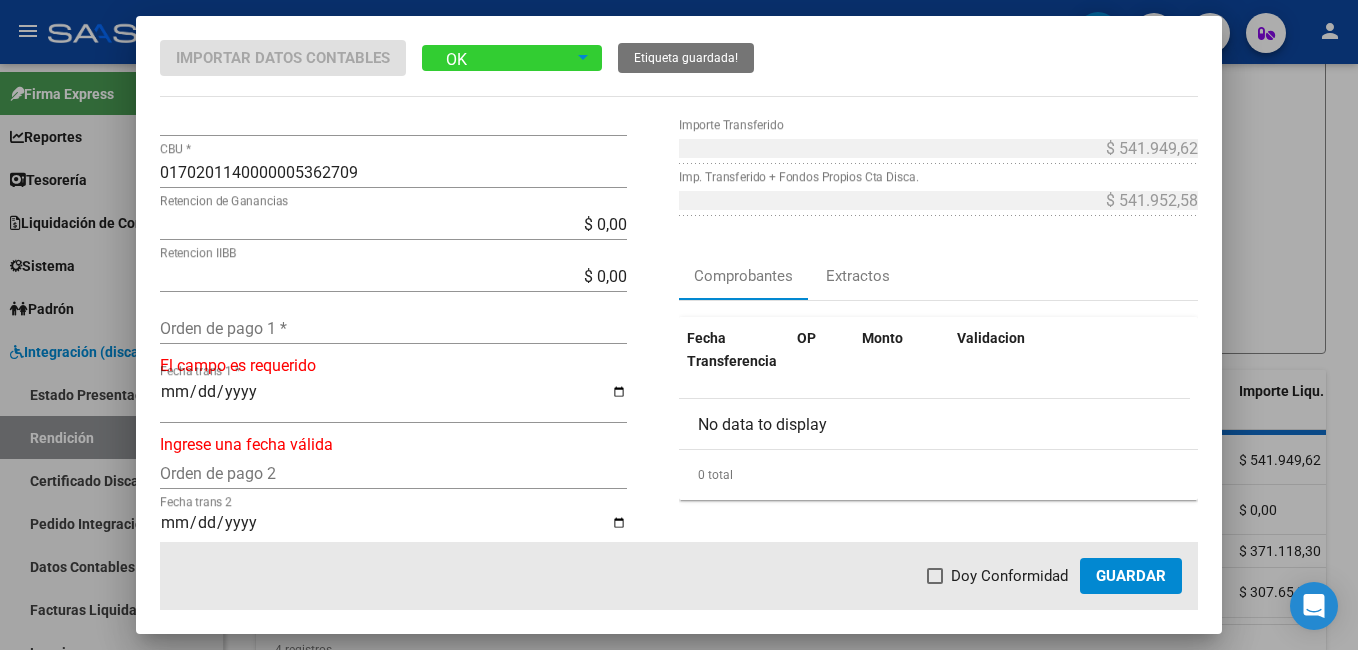 scroll, scrollTop: 200, scrollLeft: 0, axis: vertical 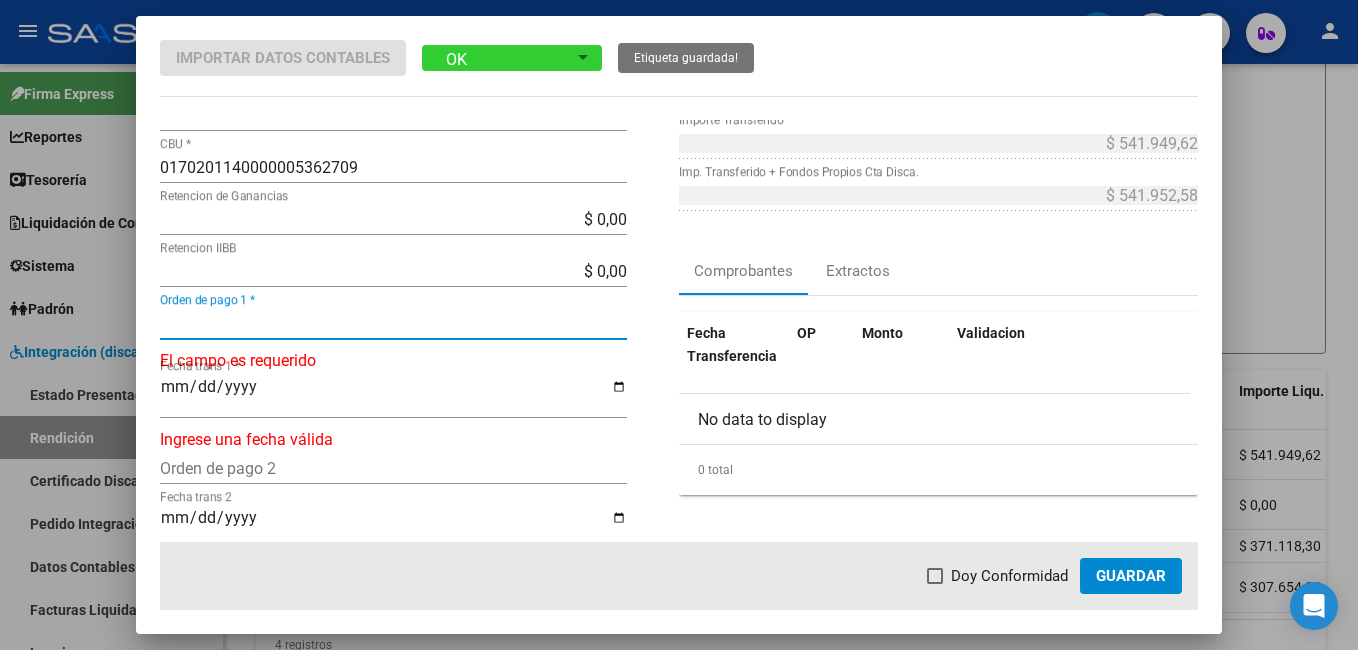 click on "Orden de pago 1 *" at bounding box center [393, 323] 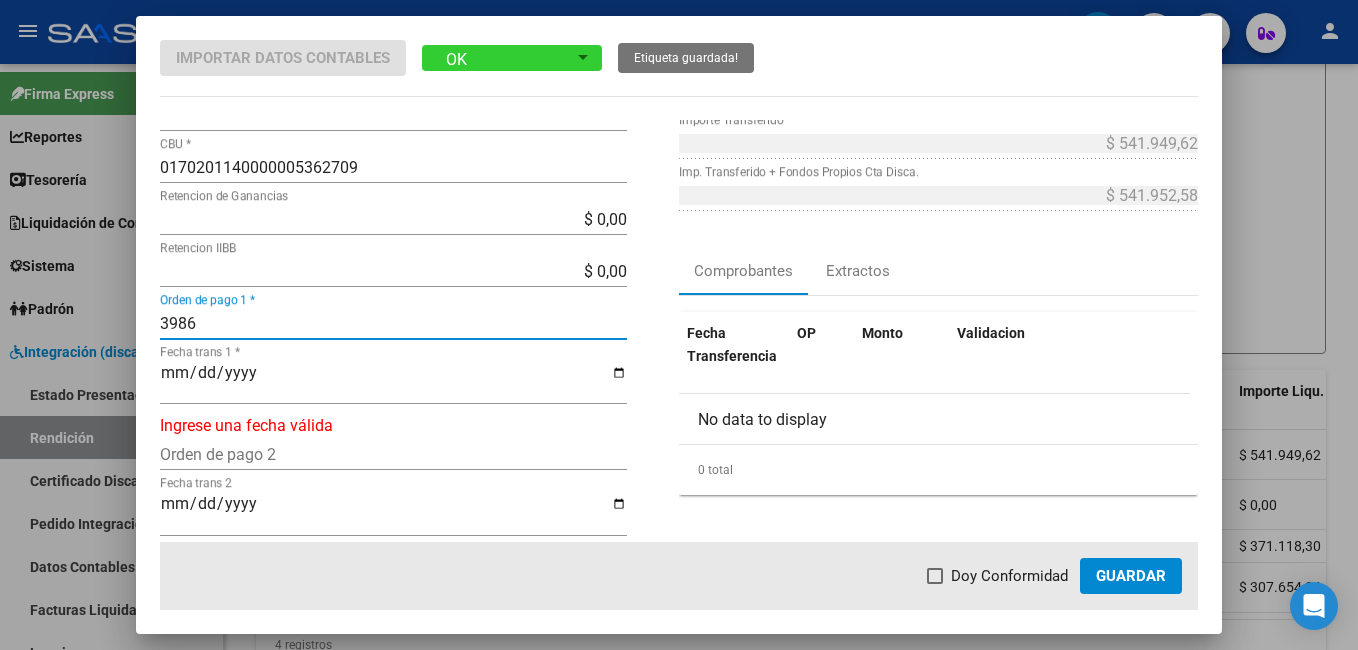 type on "3986" 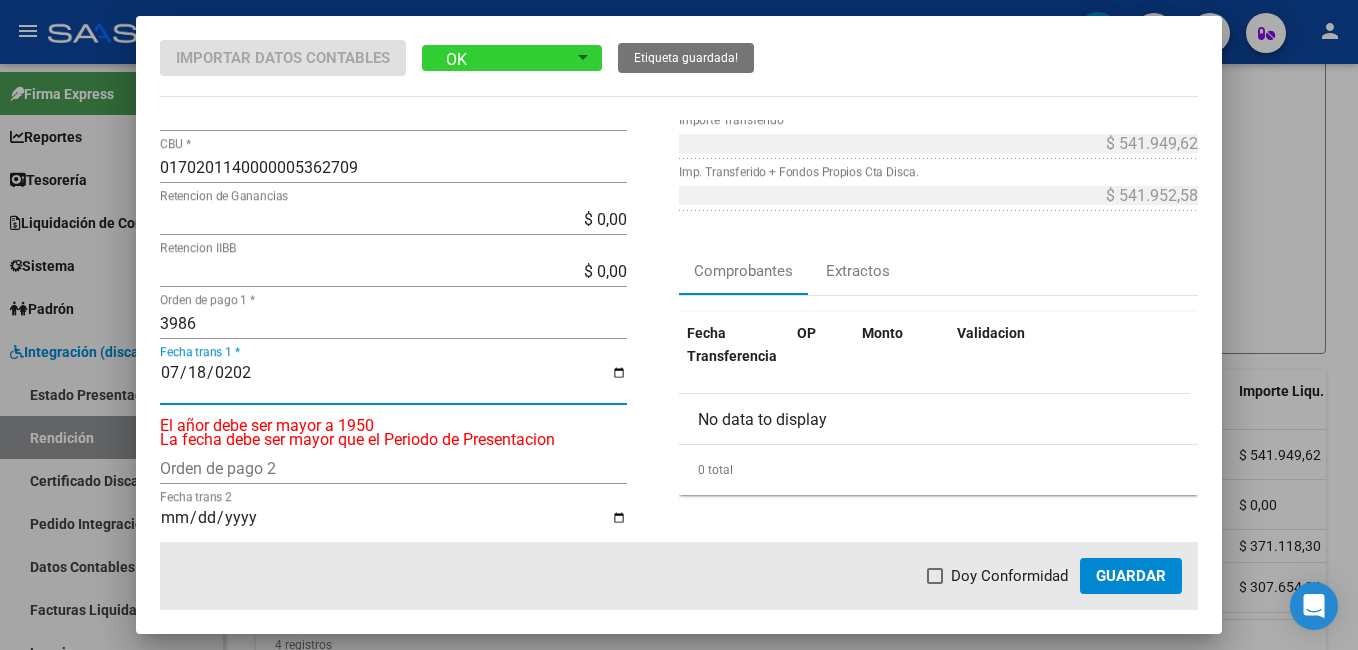type on "2025-07-18" 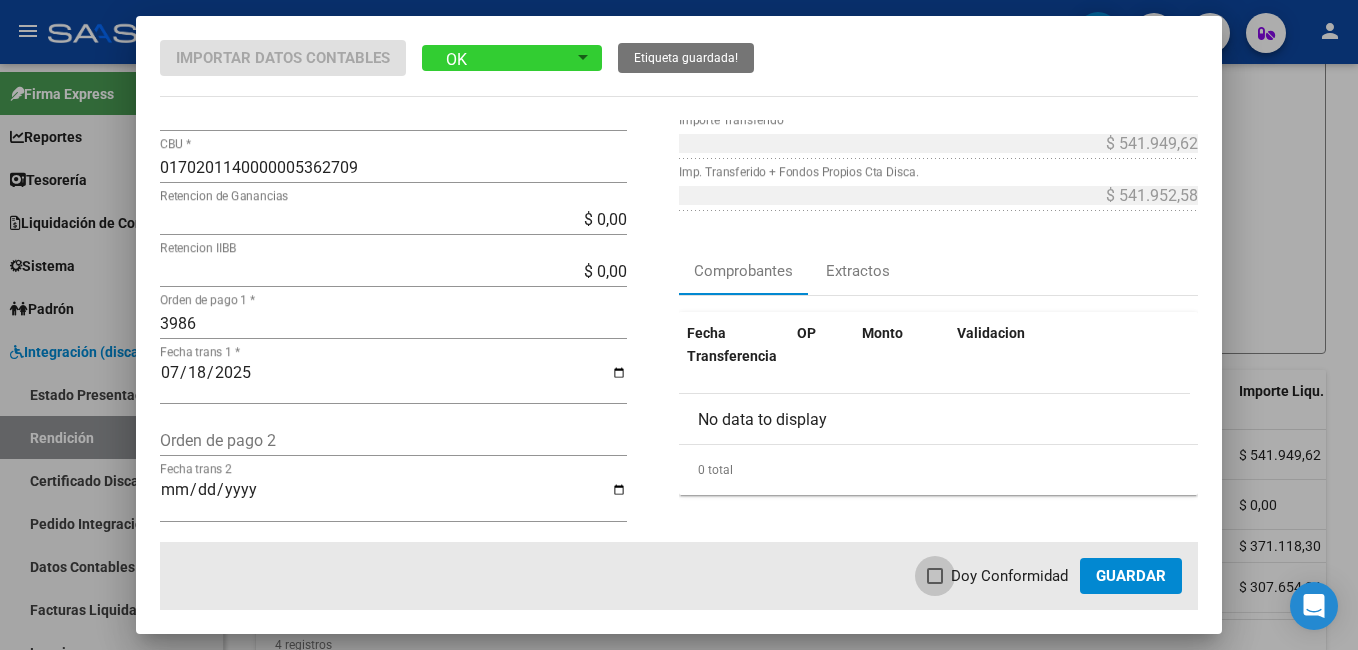 click at bounding box center (935, 576) 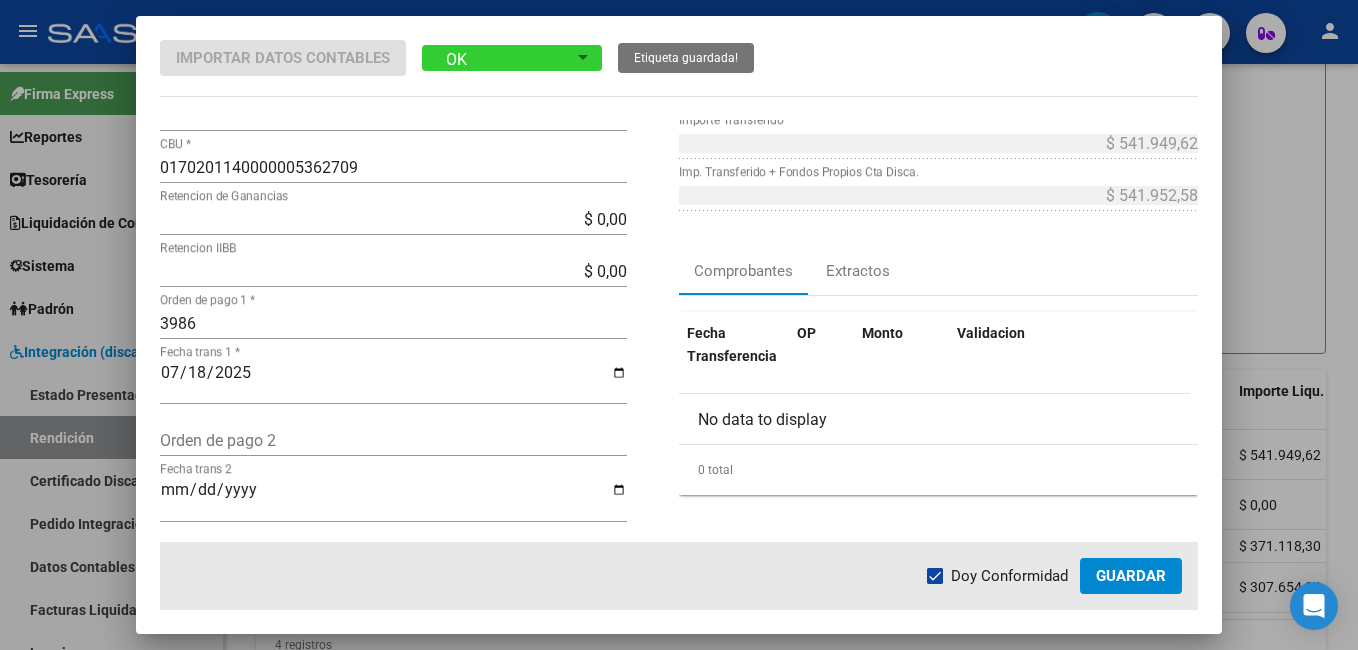 click on "Guardar" 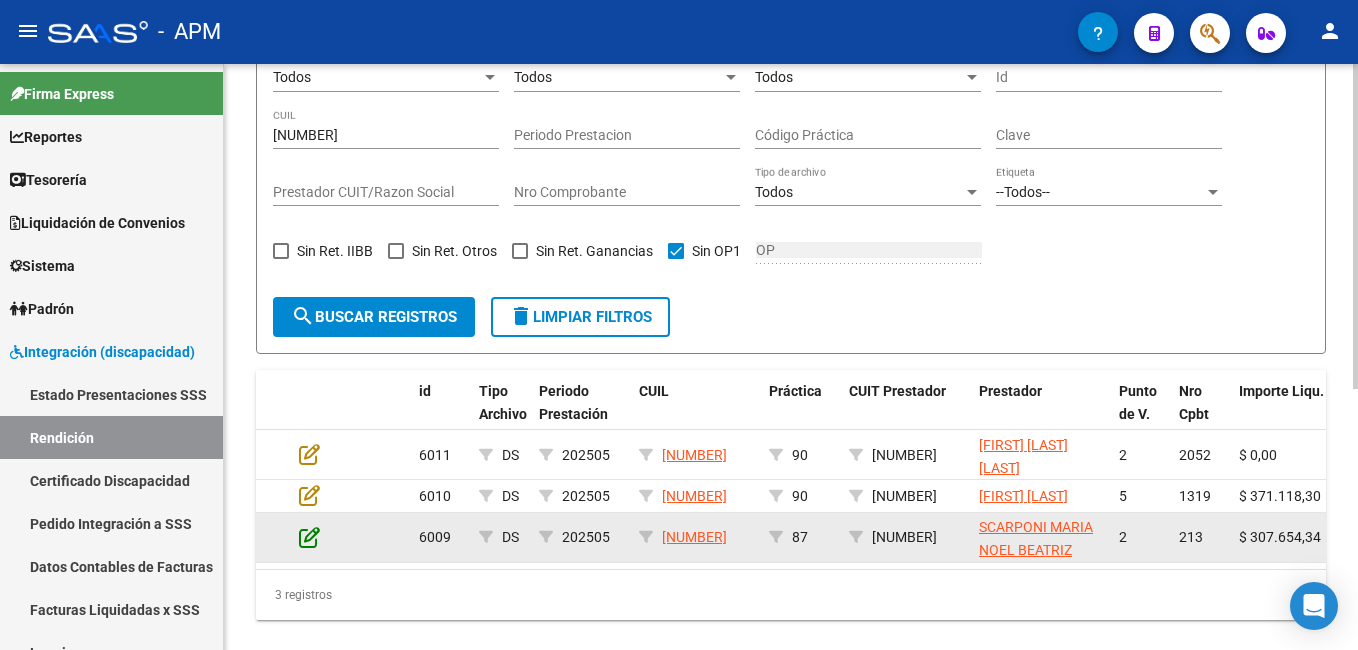 click 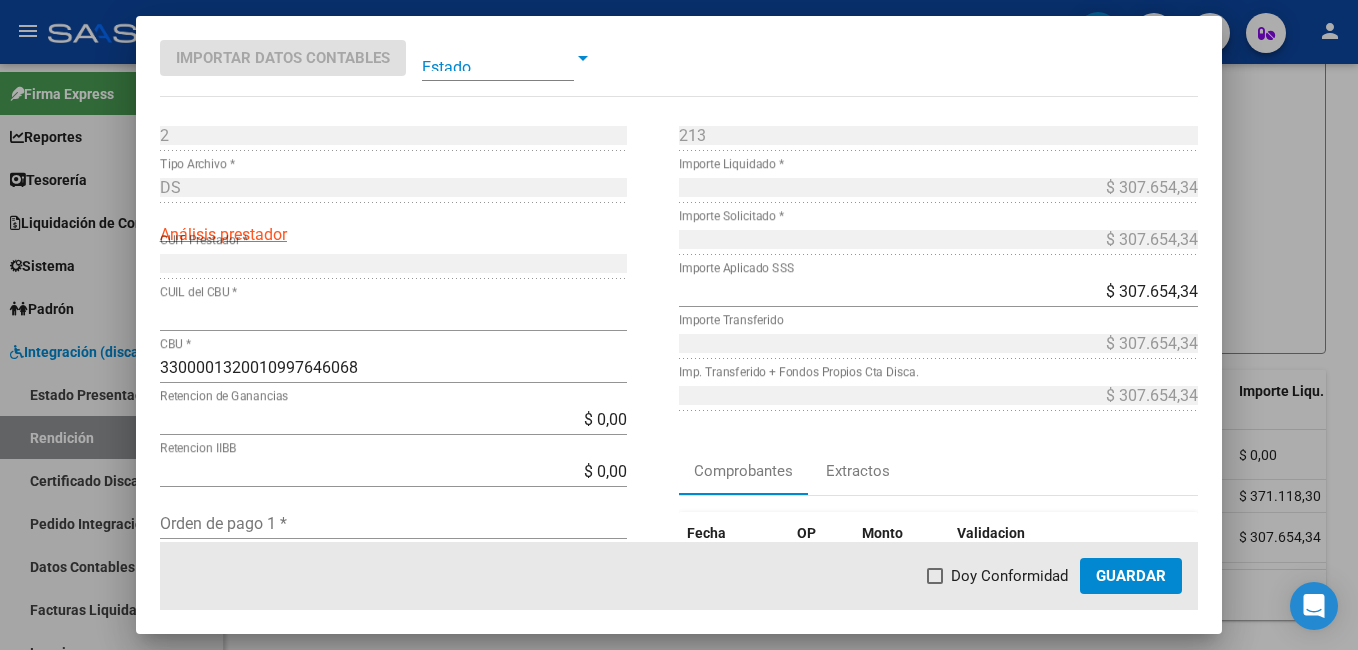 click at bounding box center [498, 58] 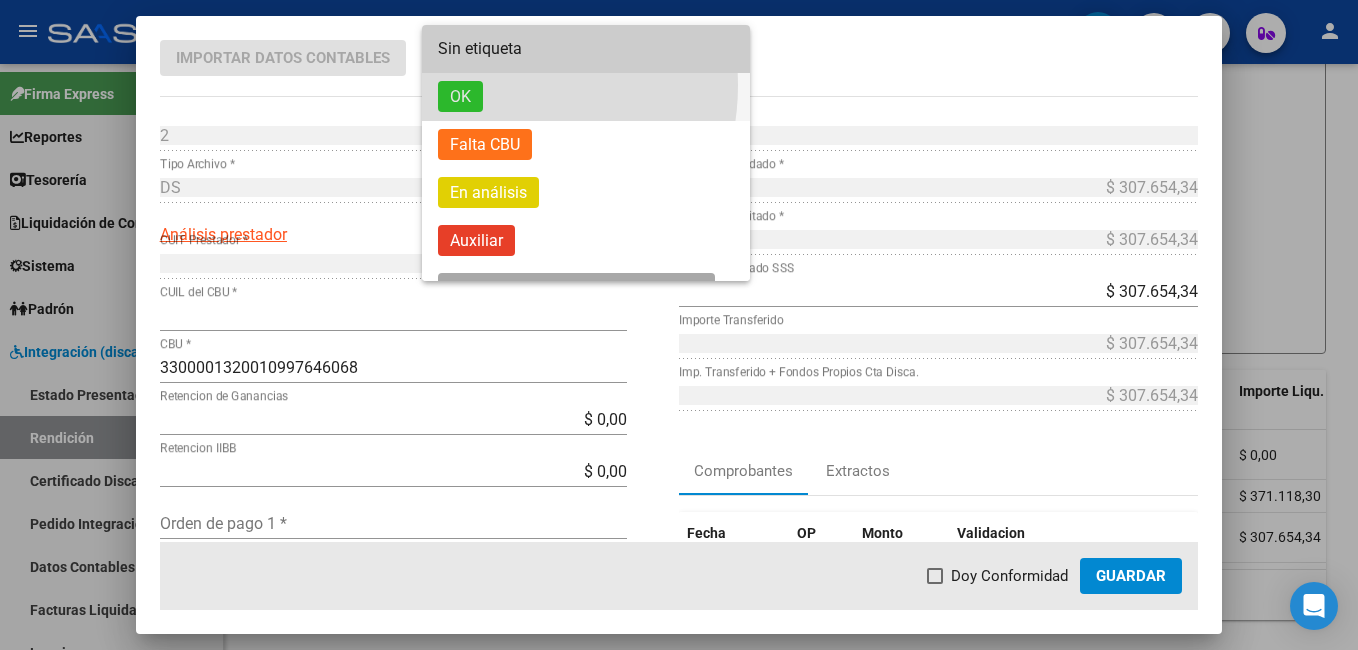 click on "OK" at bounding box center [586, 97] 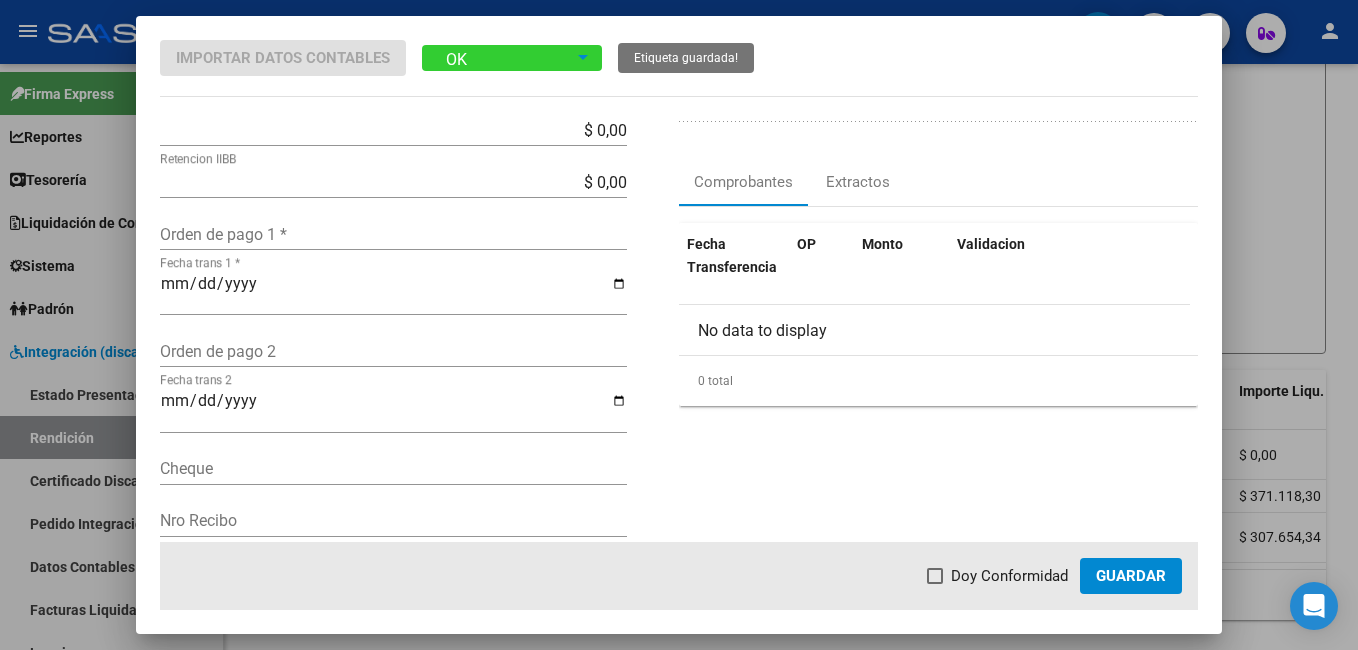 scroll, scrollTop: 300, scrollLeft: 0, axis: vertical 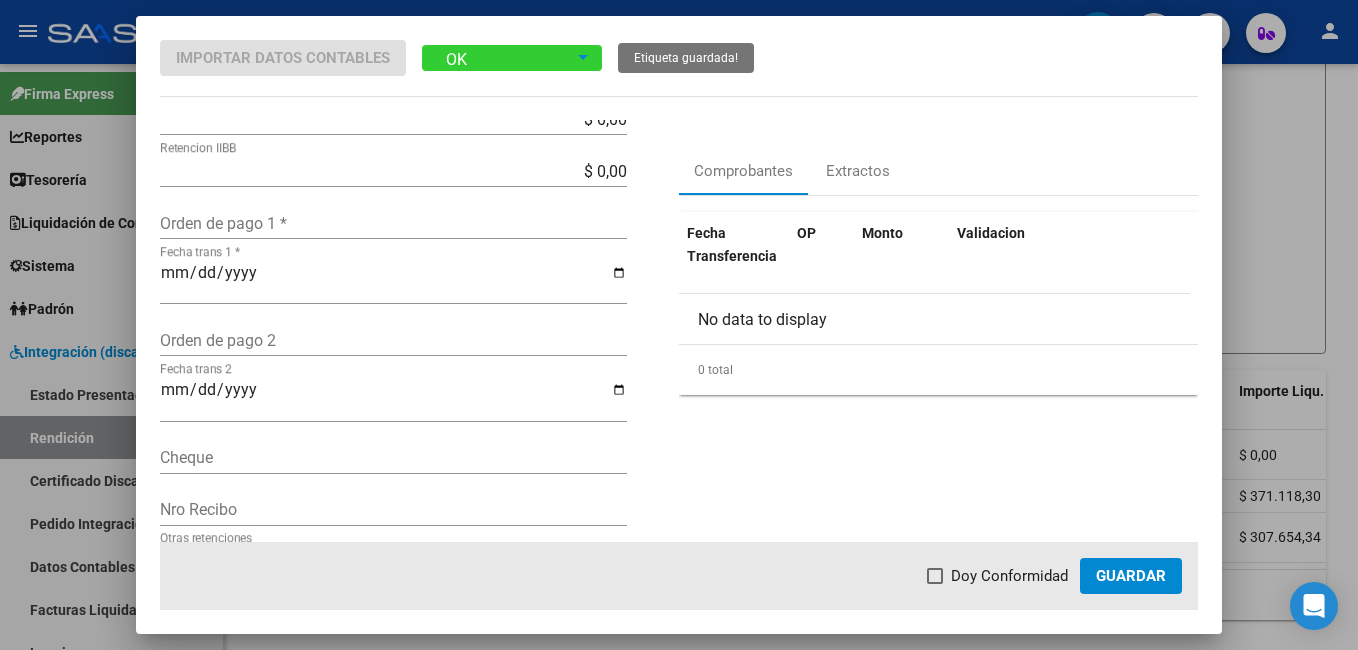 click on "Orden de pago 1 *" at bounding box center (393, 223) 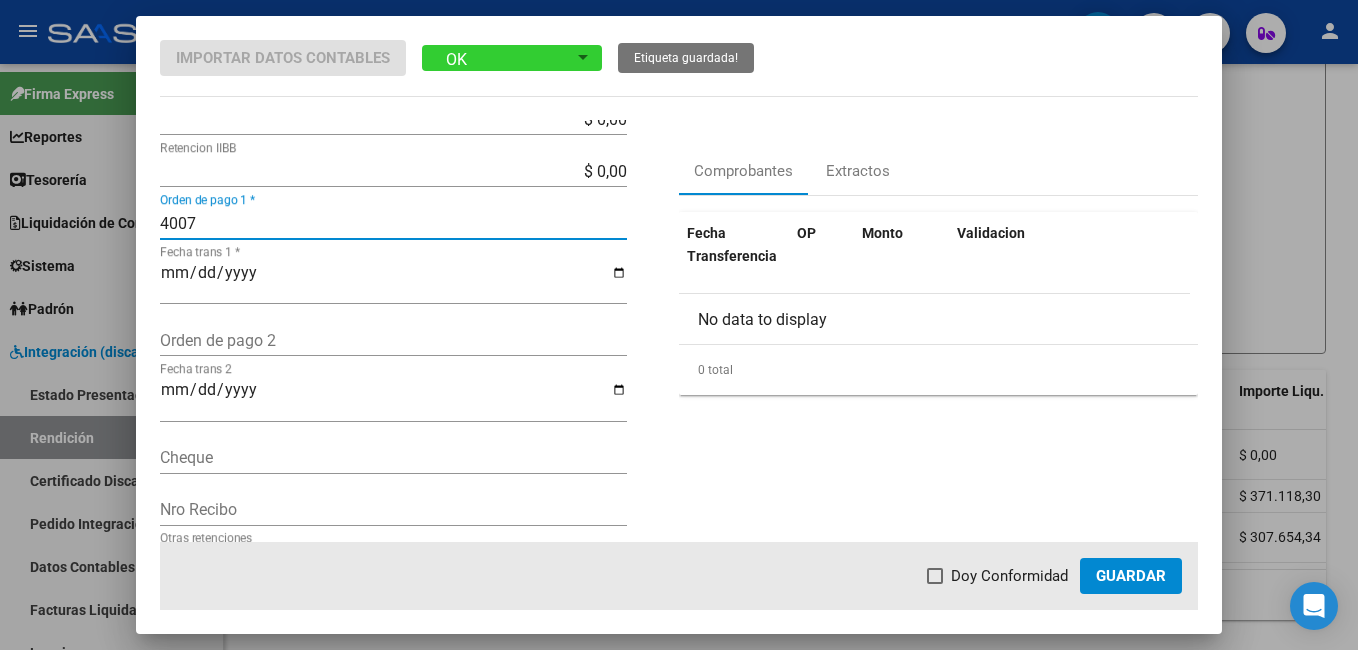 type on "4007" 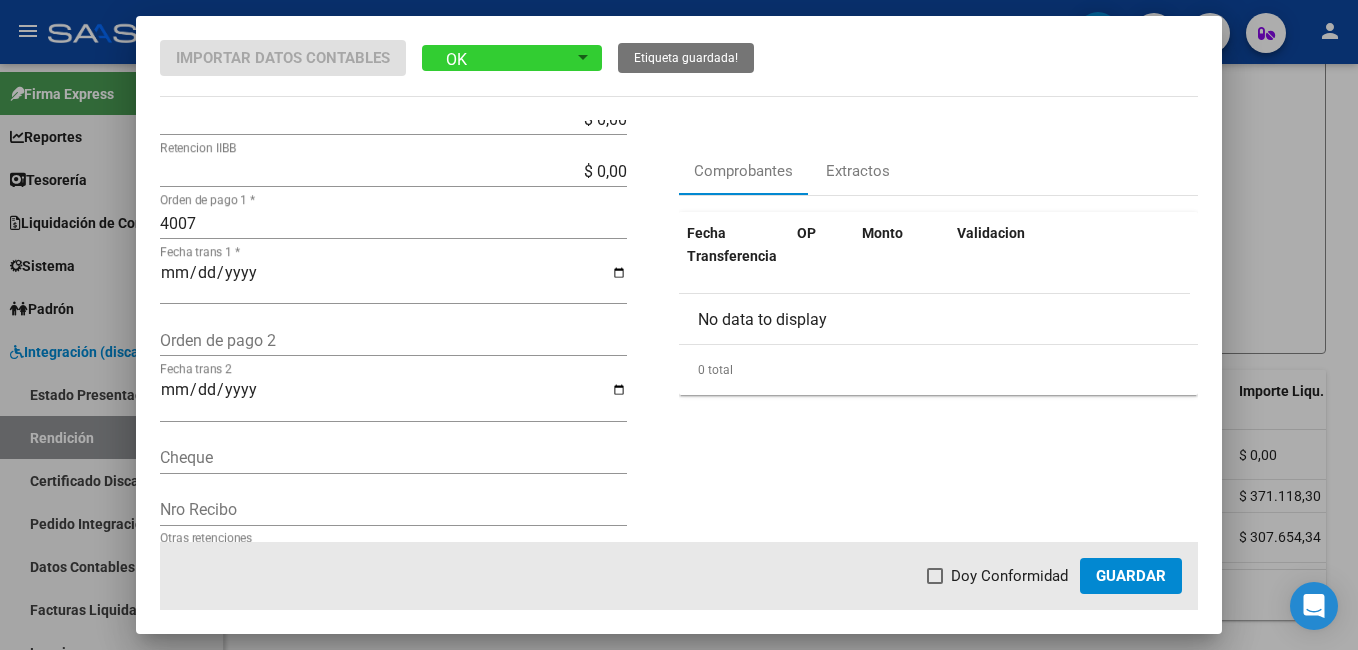 click on "Fecha trans 1 *" 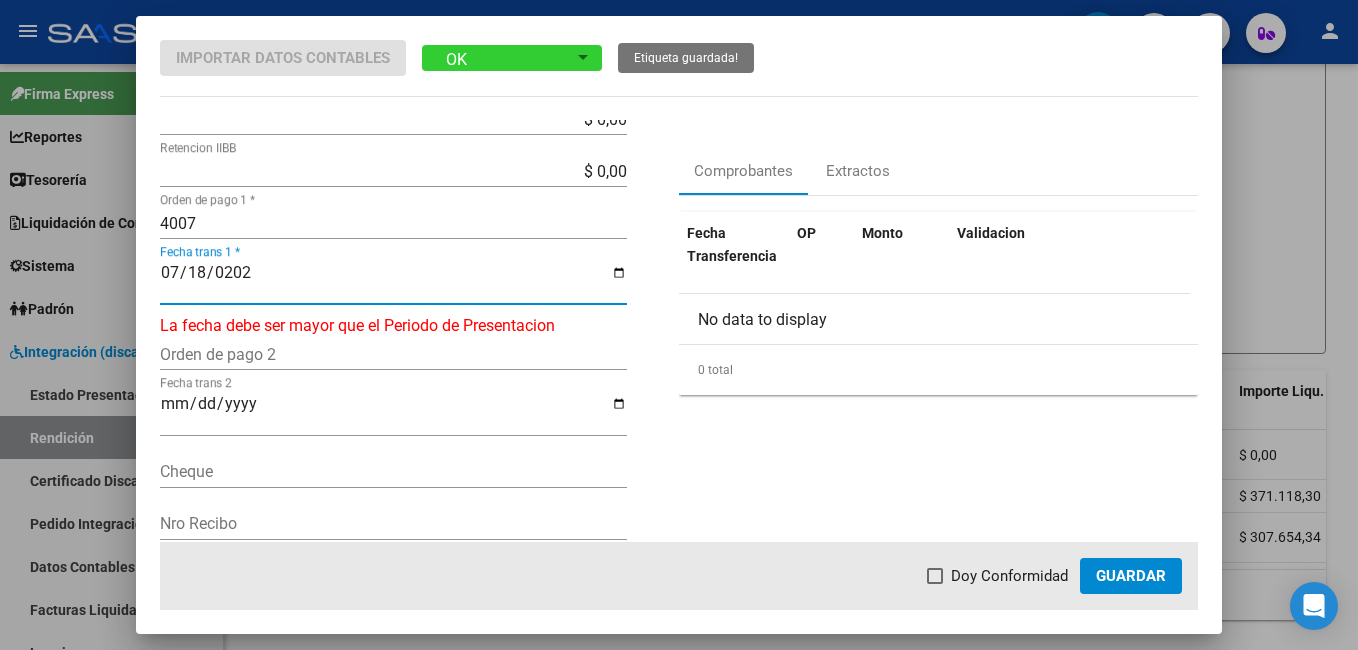 type on "2025-07-18" 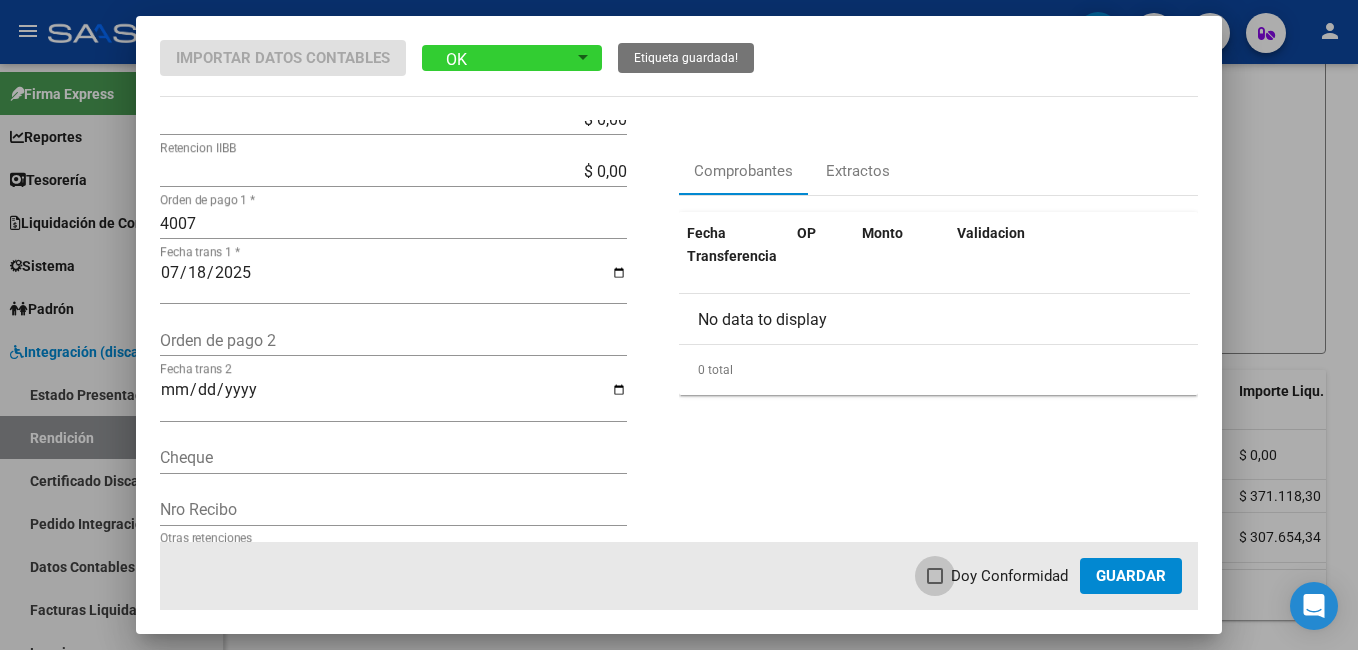 drag, startPoint x: 939, startPoint y: 577, endPoint x: 1166, endPoint y: 572, distance: 227.05505 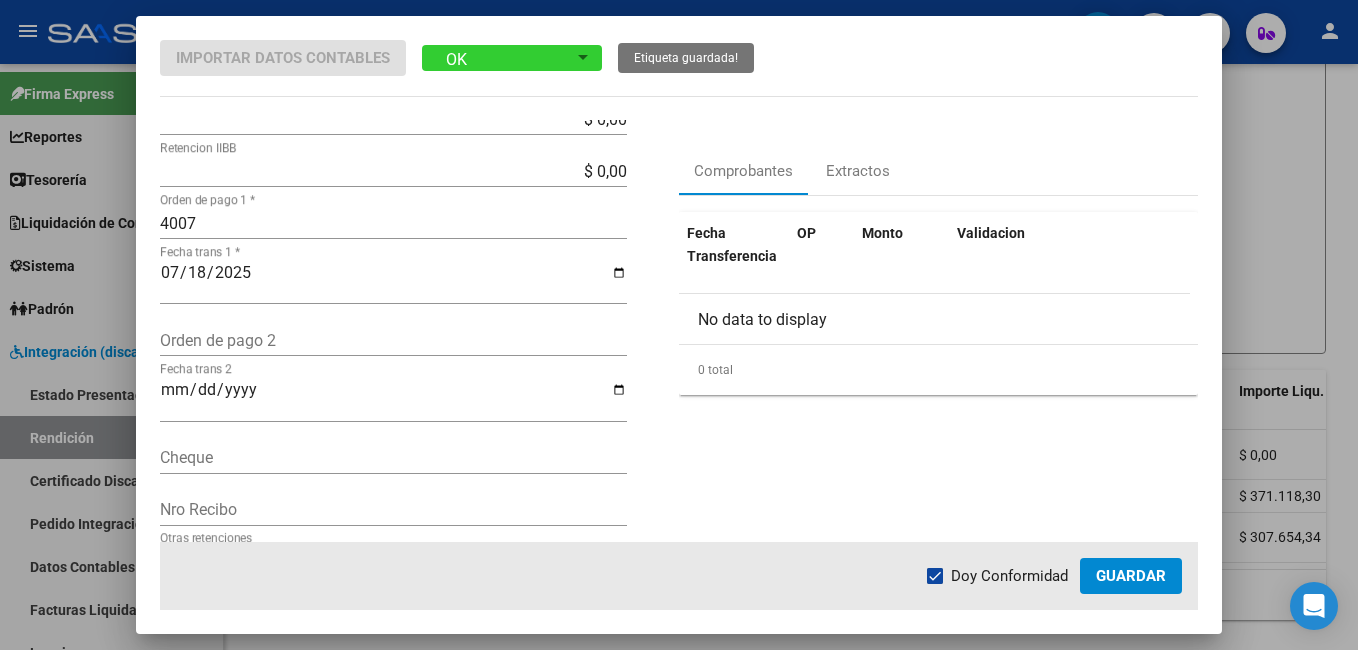 click on "Guardar" 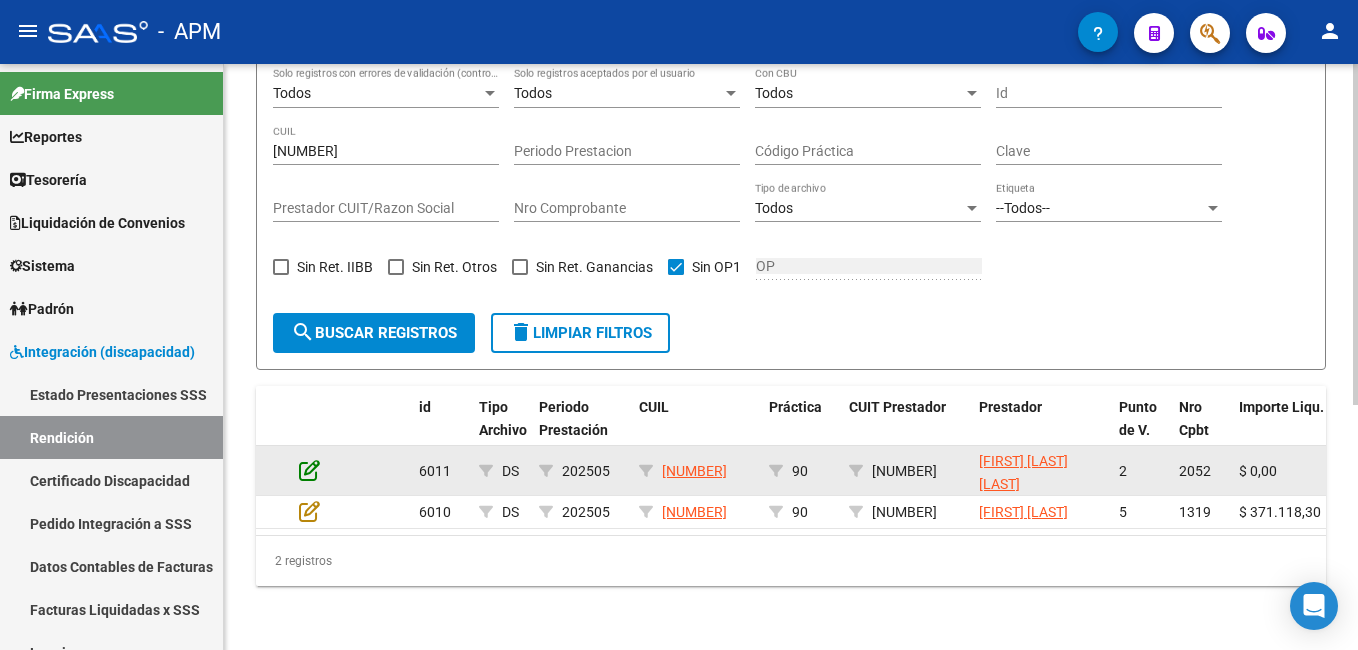 click 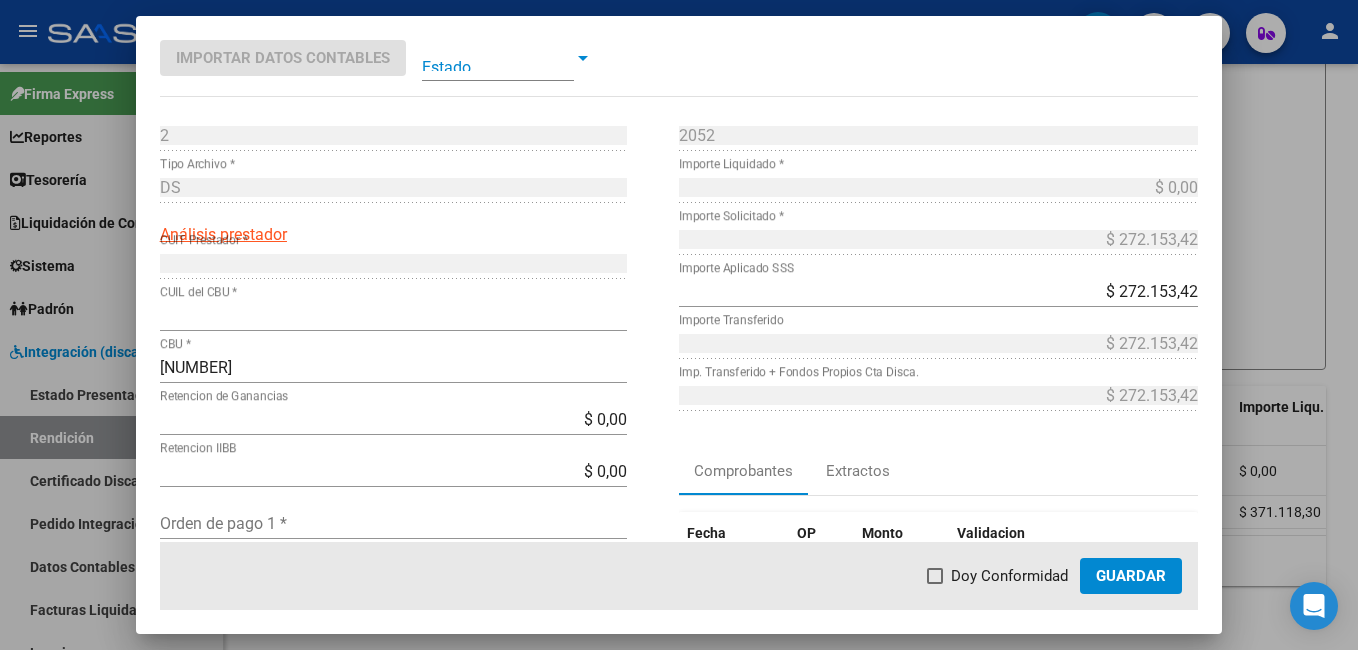 click at bounding box center (498, 58) 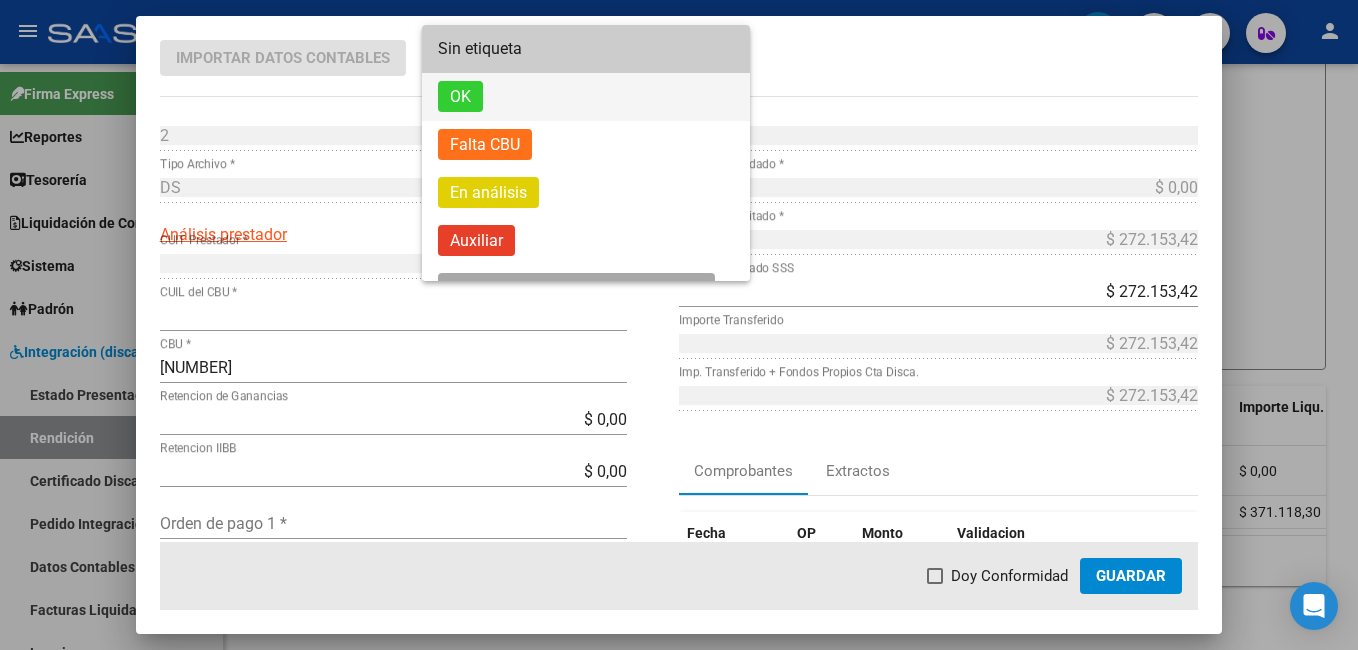click on "OK" at bounding box center [586, 97] 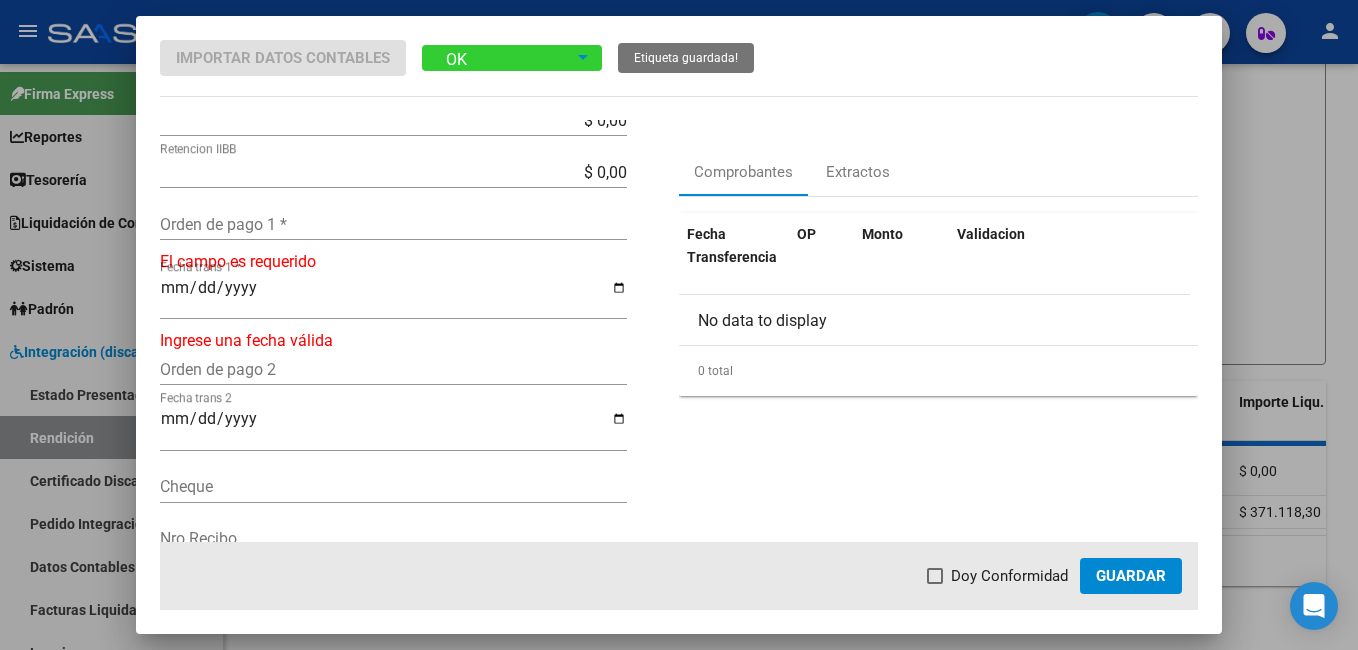 scroll, scrollTop: 300, scrollLeft: 0, axis: vertical 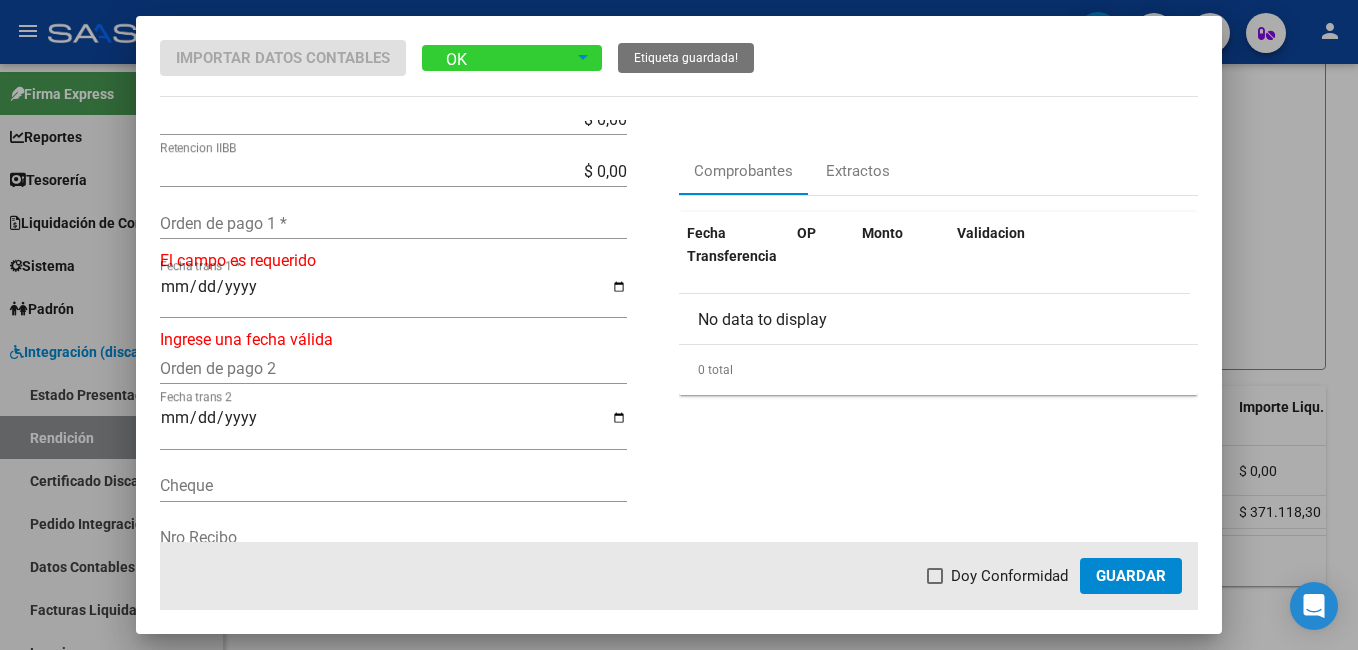 click on "Orden de pago 1 *" at bounding box center (393, 223) 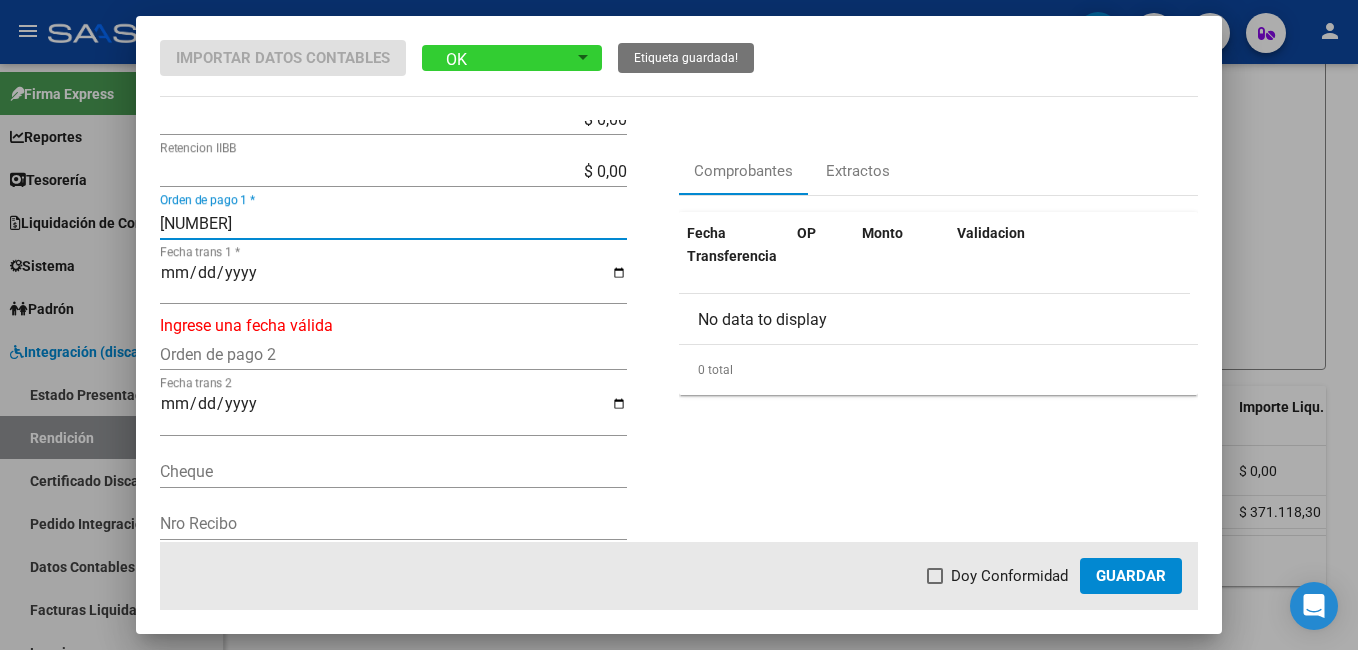 type on "3983" 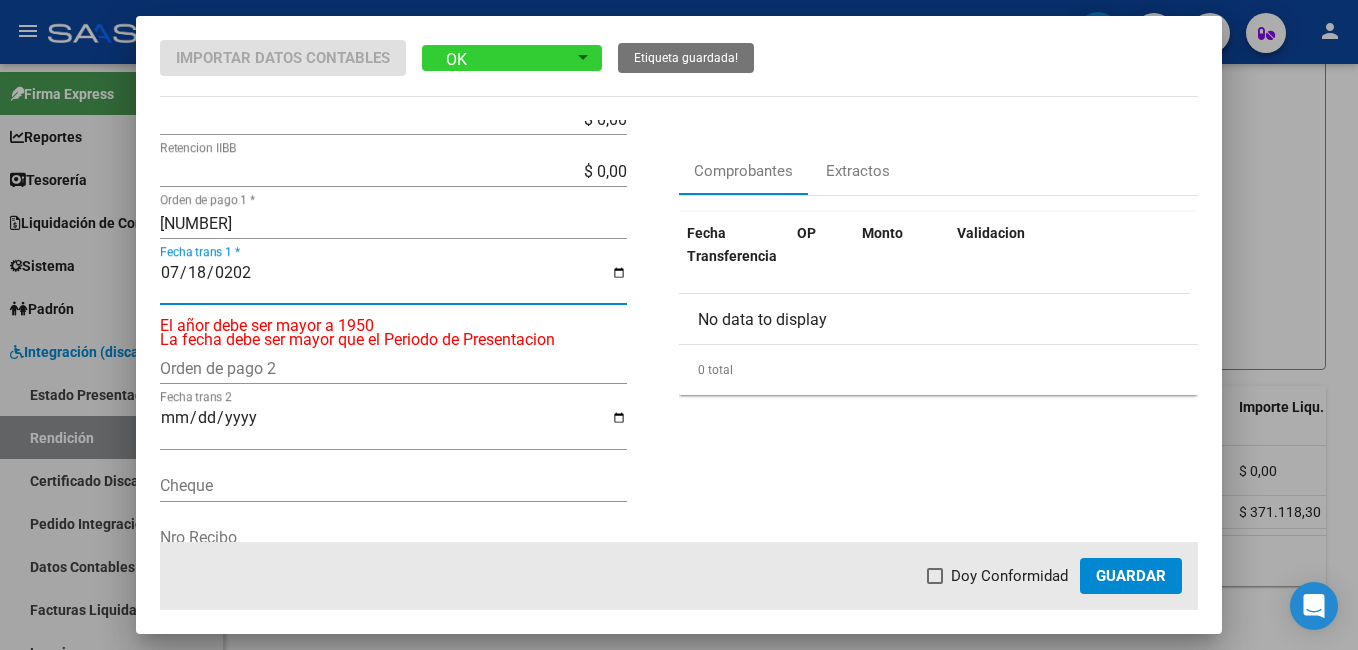 type on "2025-07-18" 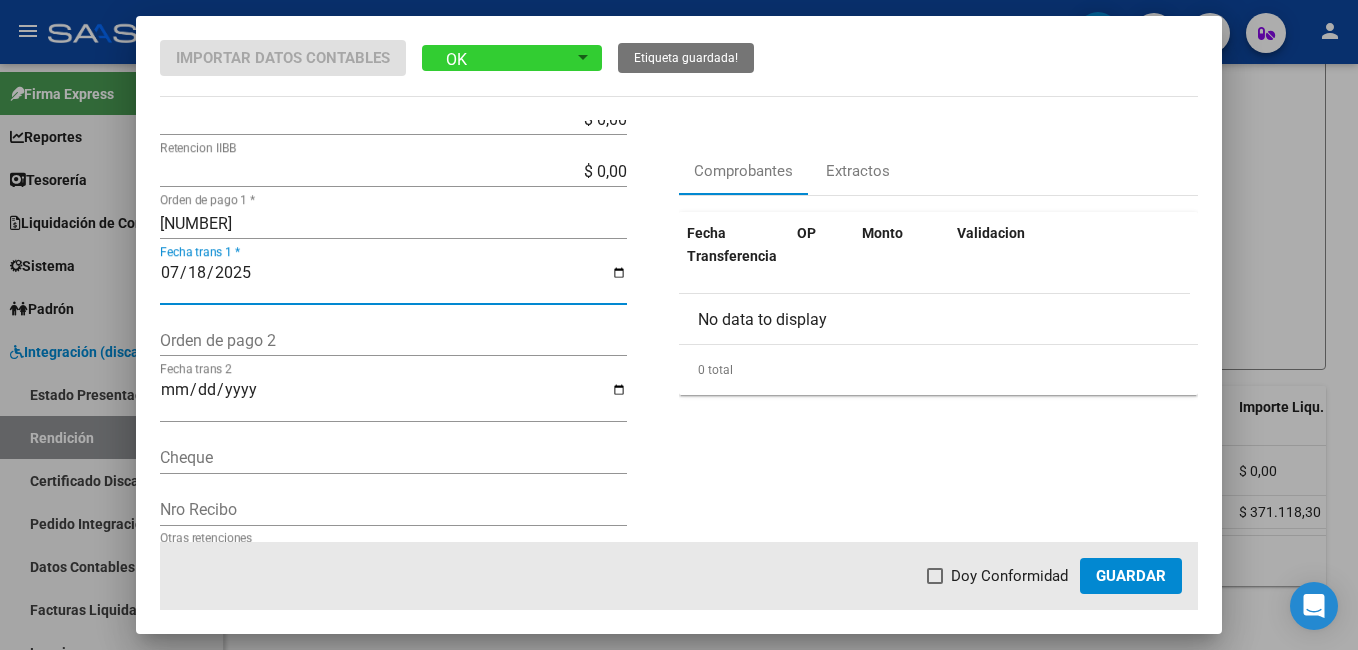 click at bounding box center (935, 576) 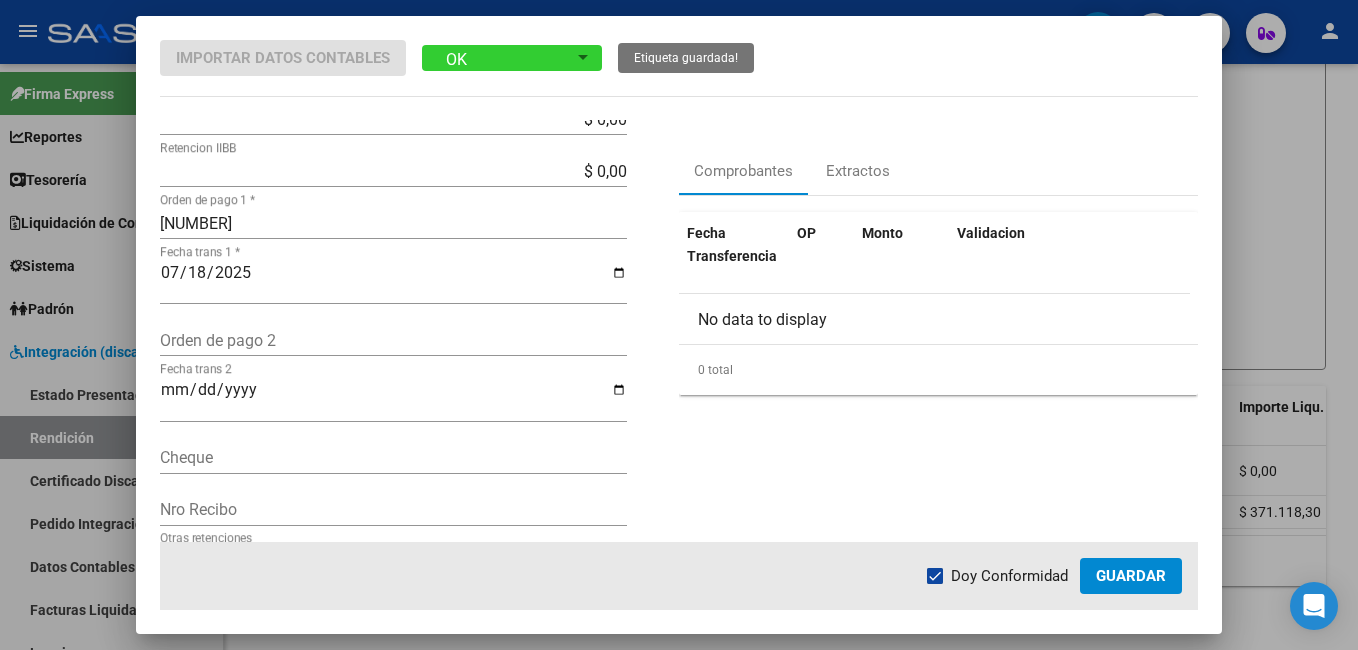 click on "Guardar" 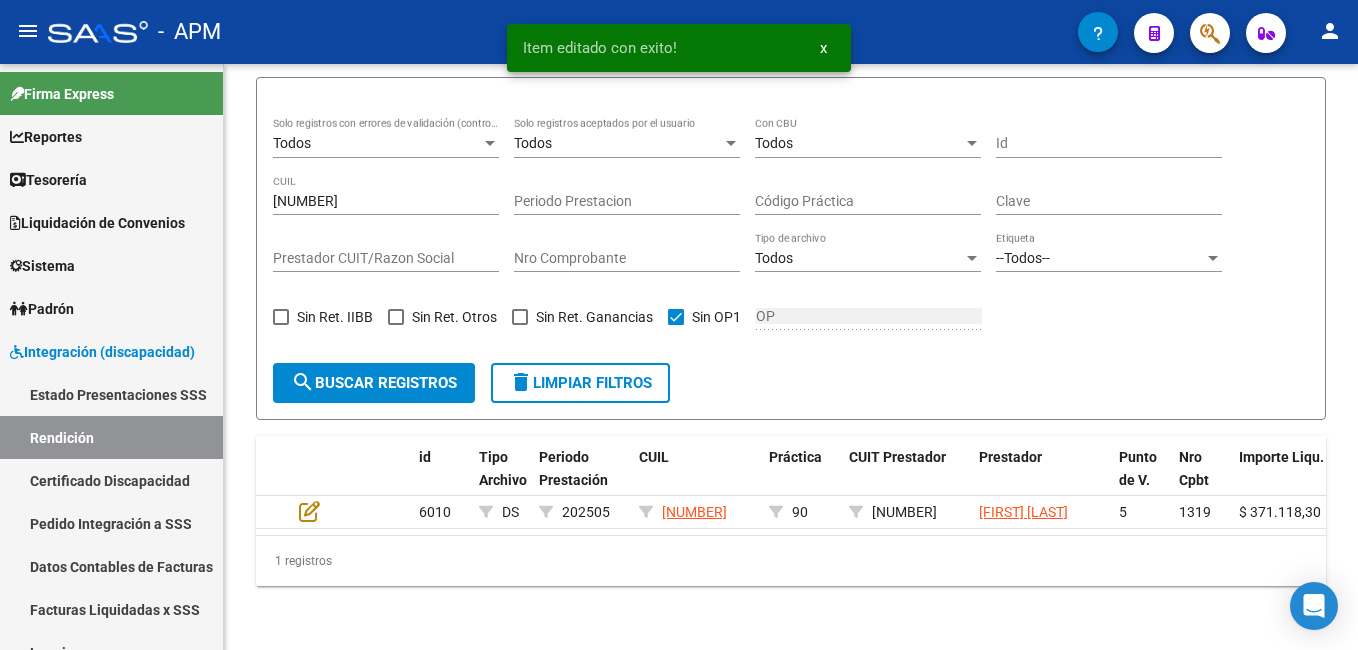 scroll, scrollTop: 372, scrollLeft: 0, axis: vertical 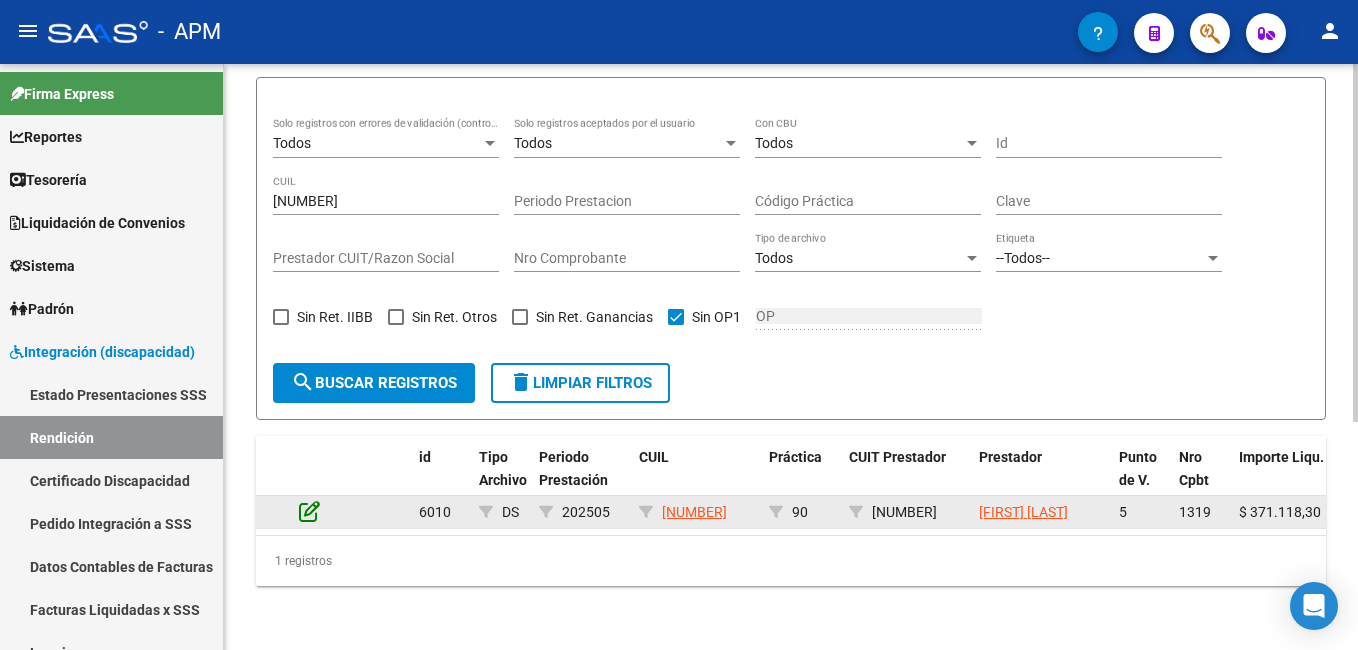 click 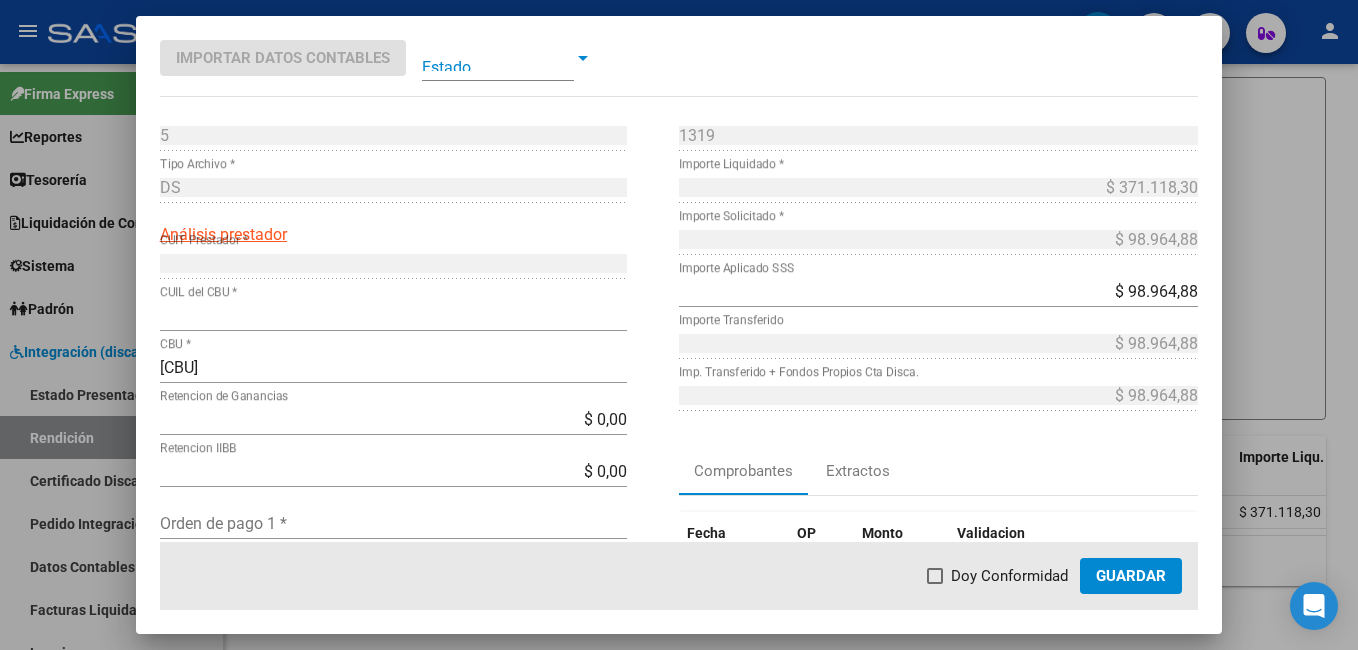 click at bounding box center [498, 58] 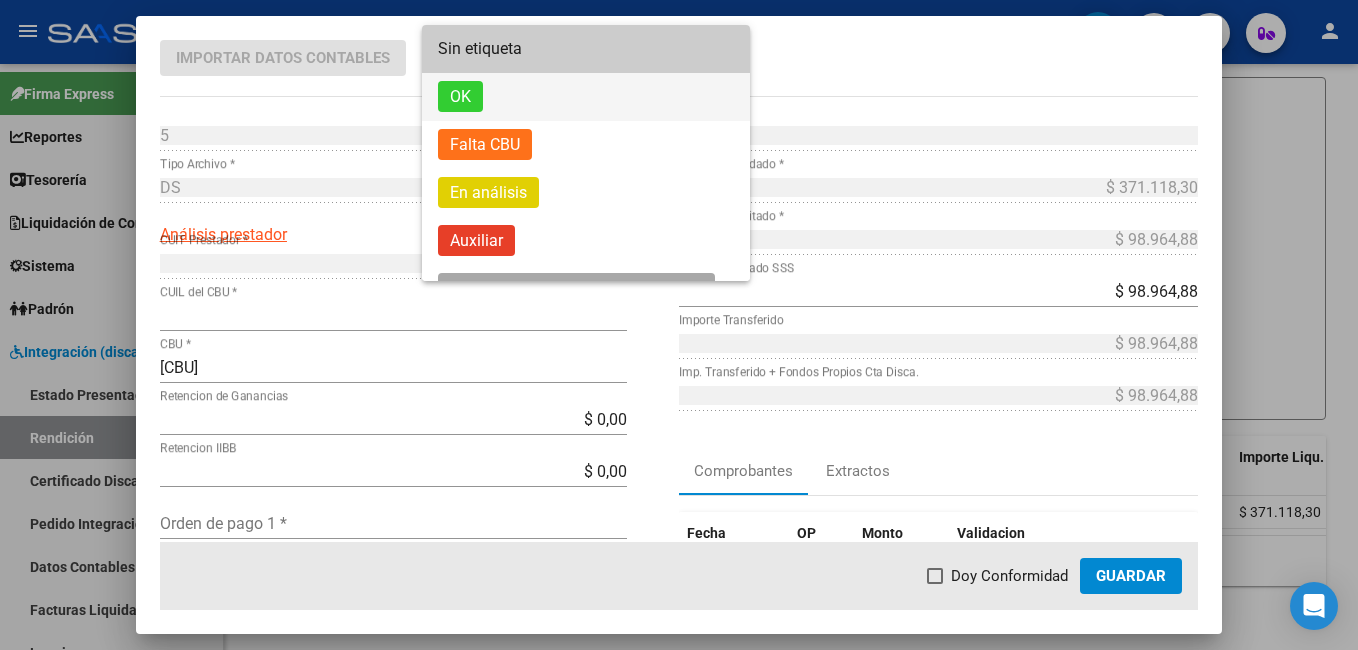 click on "OK" at bounding box center [586, 97] 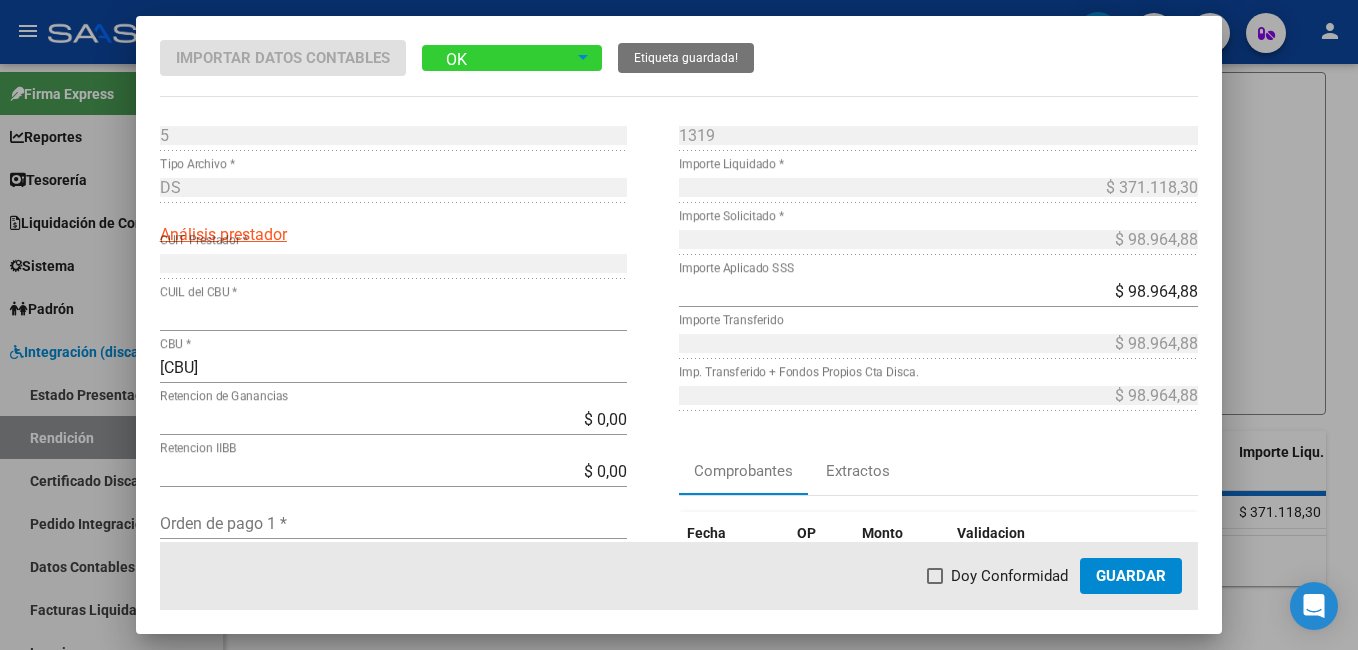 scroll, scrollTop: 200, scrollLeft: 0, axis: vertical 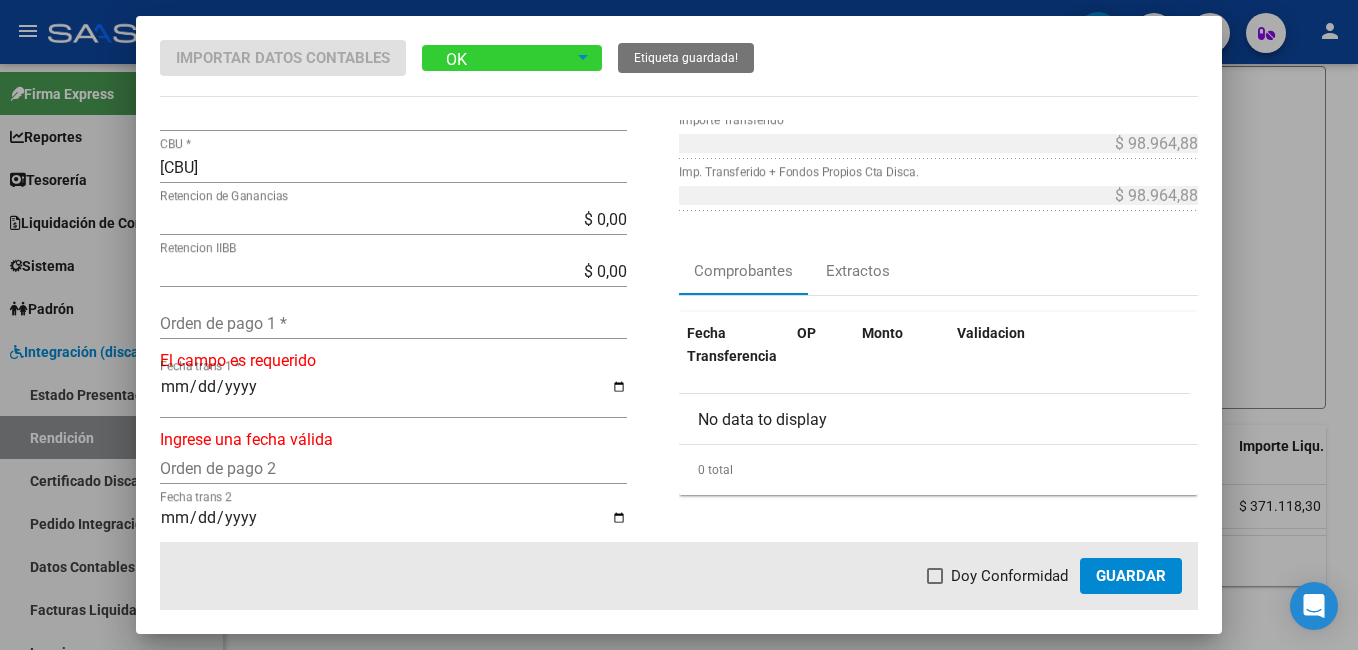 click on "Orden de pago 1 *" at bounding box center [393, 323] 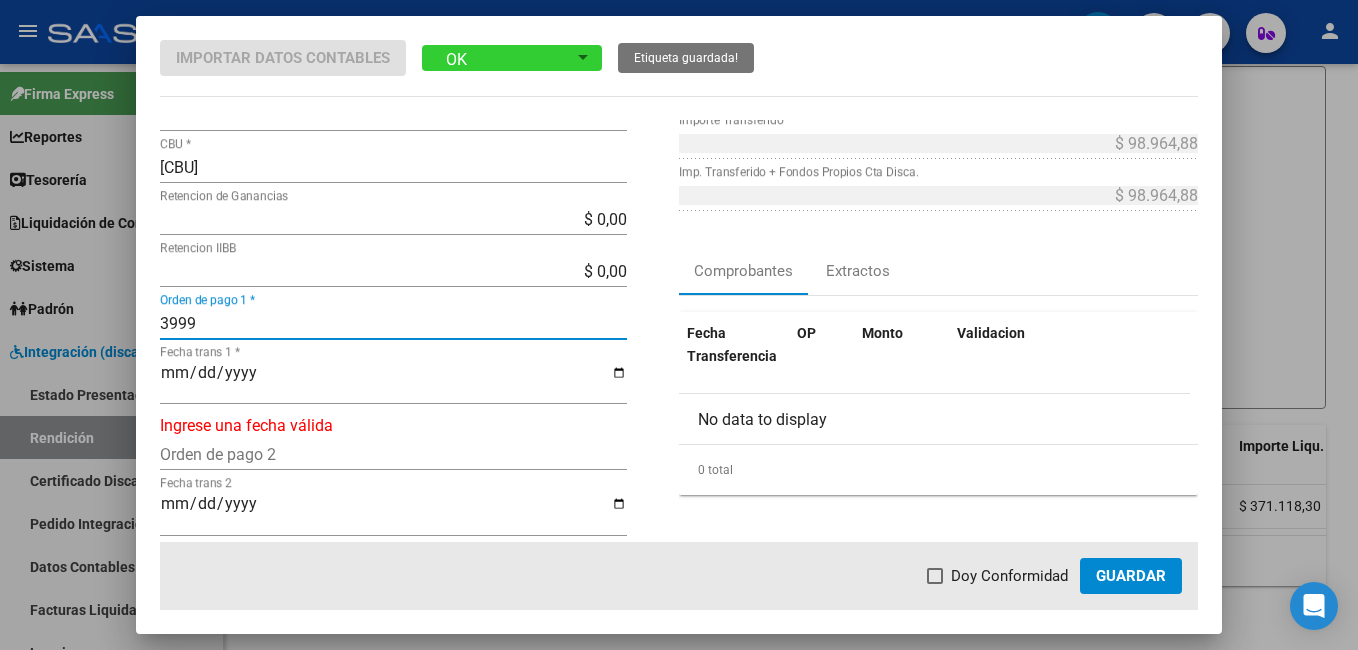 type on "3999" 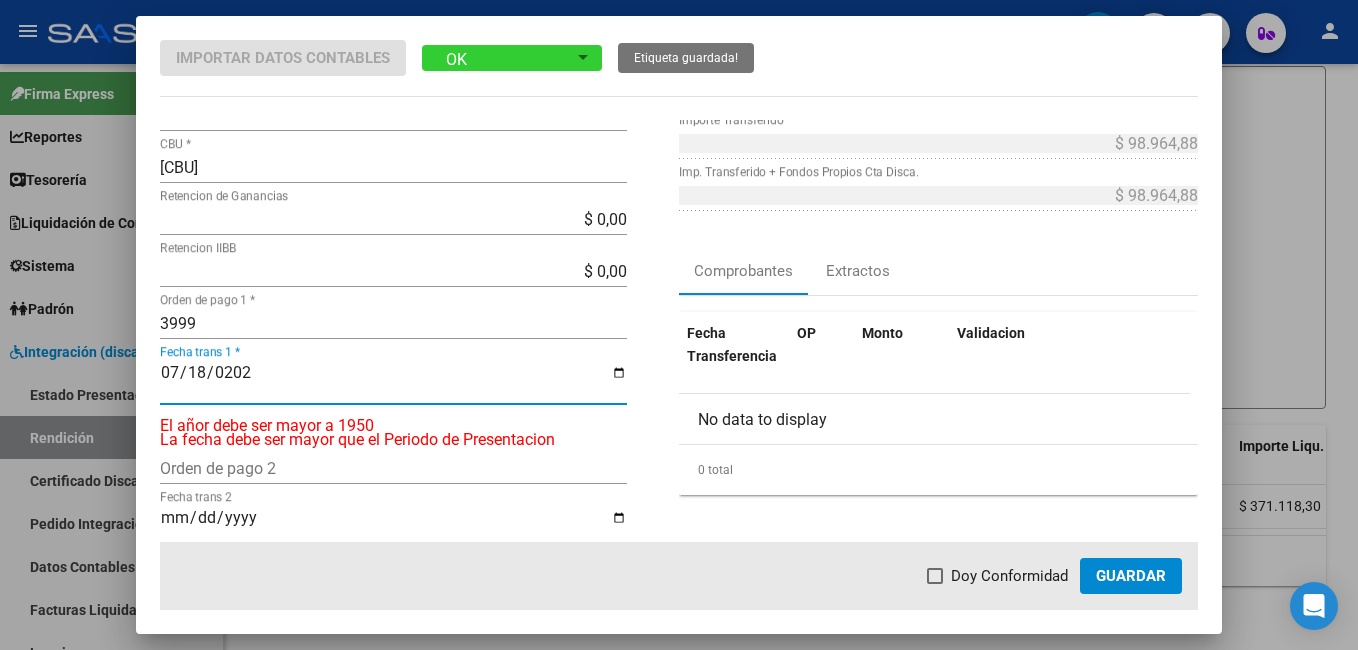 type on "2025-07-18" 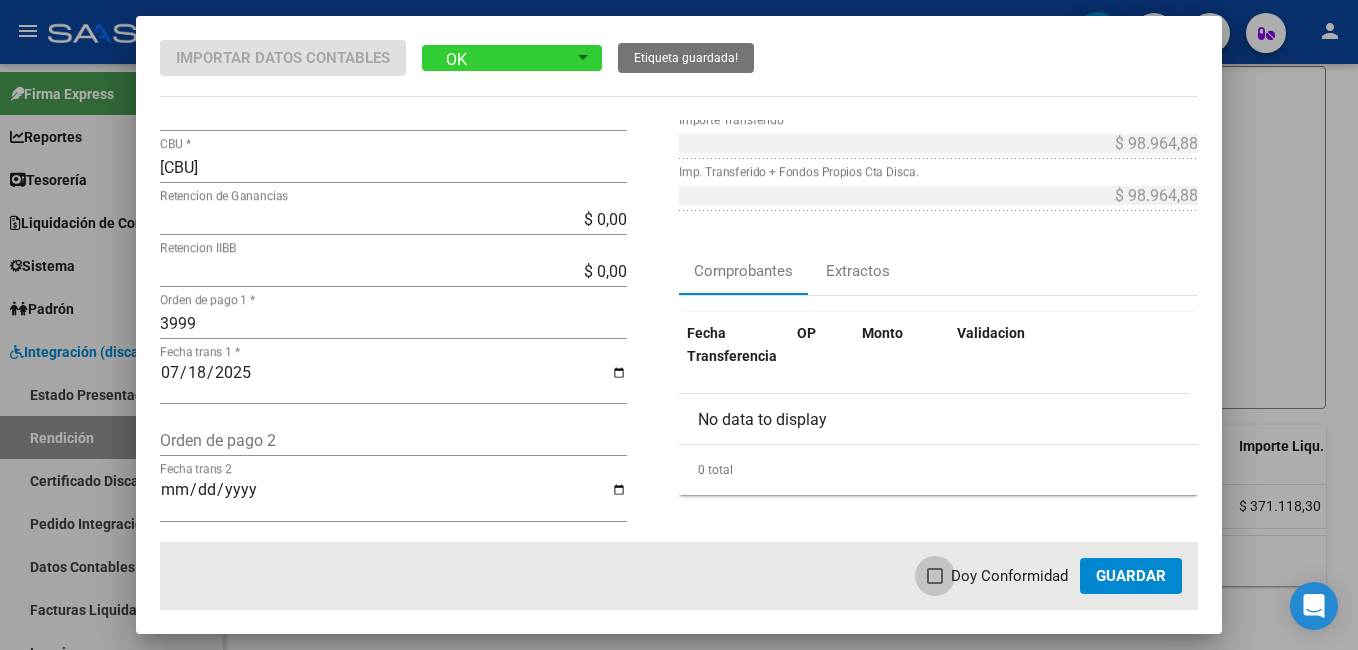 click at bounding box center [935, 576] 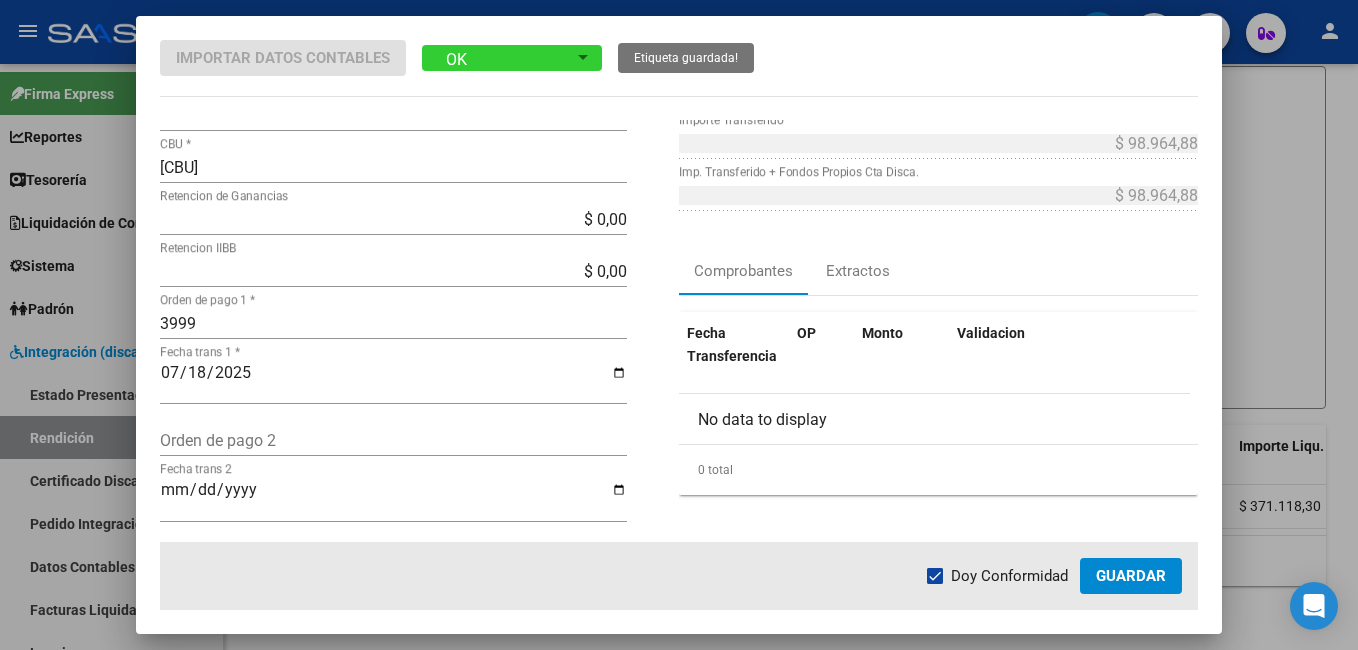 click on "Guardar" 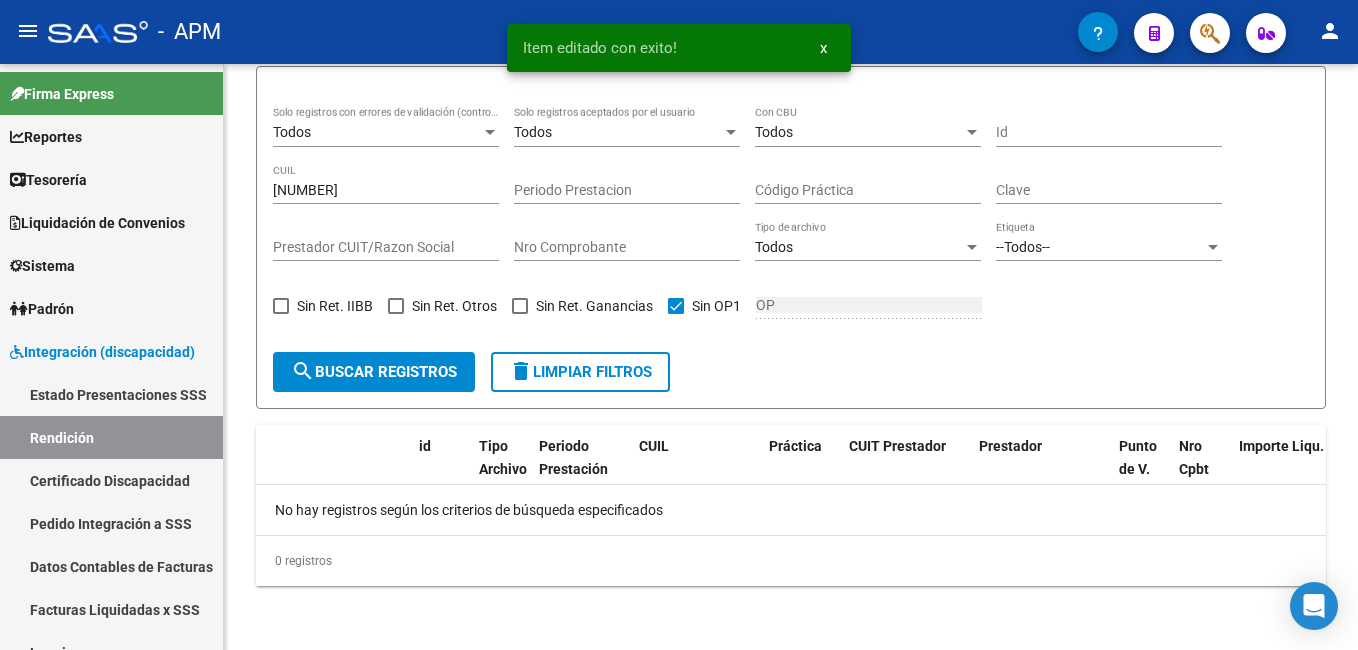 scroll, scrollTop: 350, scrollLeft: 0, axis: vertical 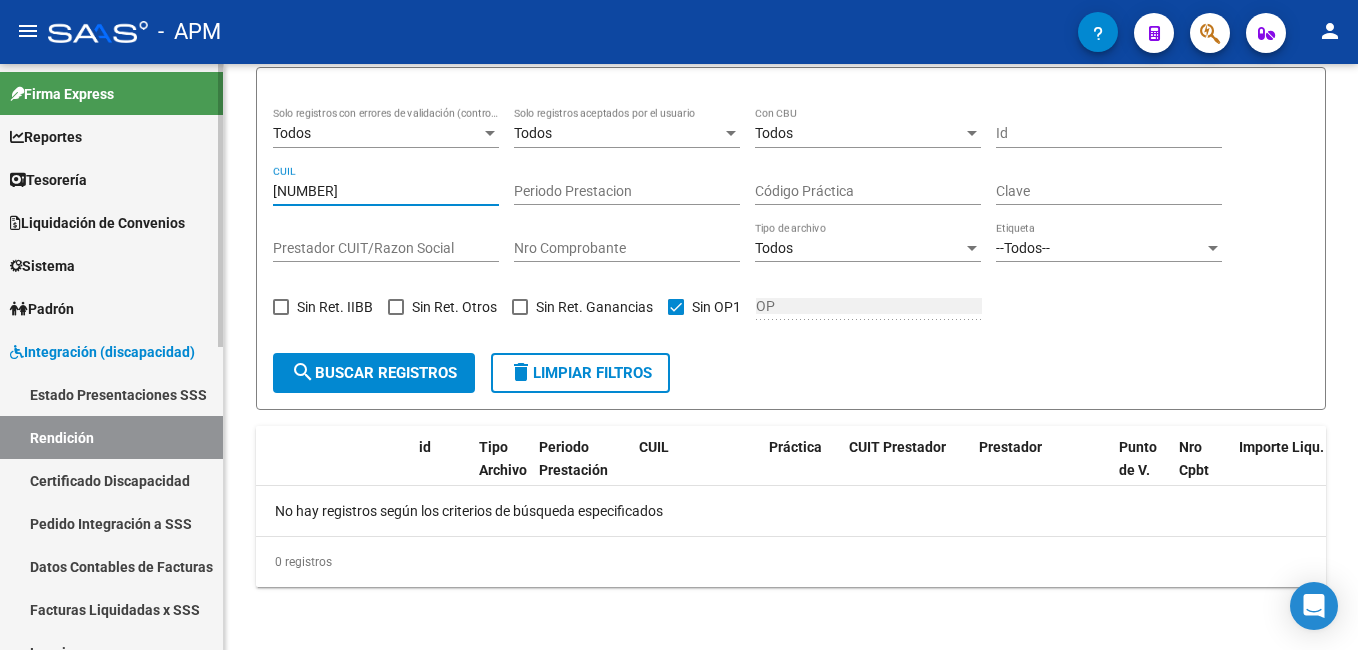 drag, startPoint x: 370, startPoint y: 192, endPoint x: 41, endPoint y: 184, distance: 329.09726 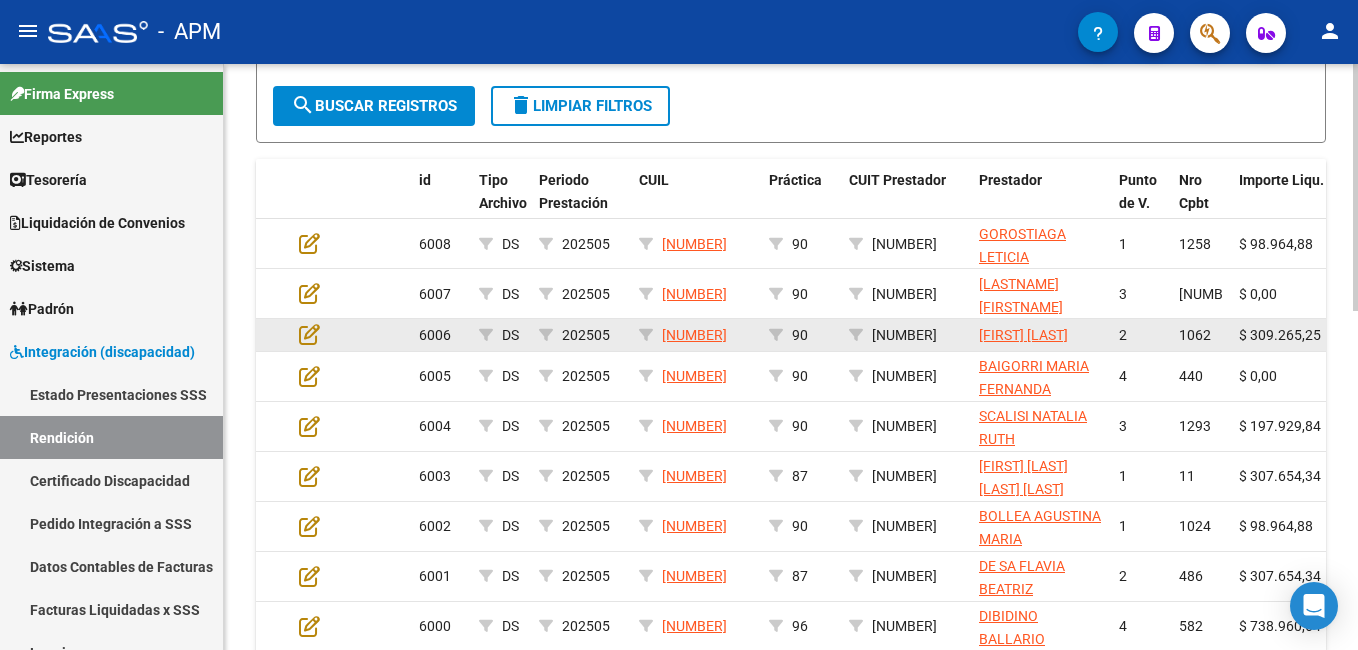 scroll, scrollTop: 606, scrollLeft: 0, axis: vertical 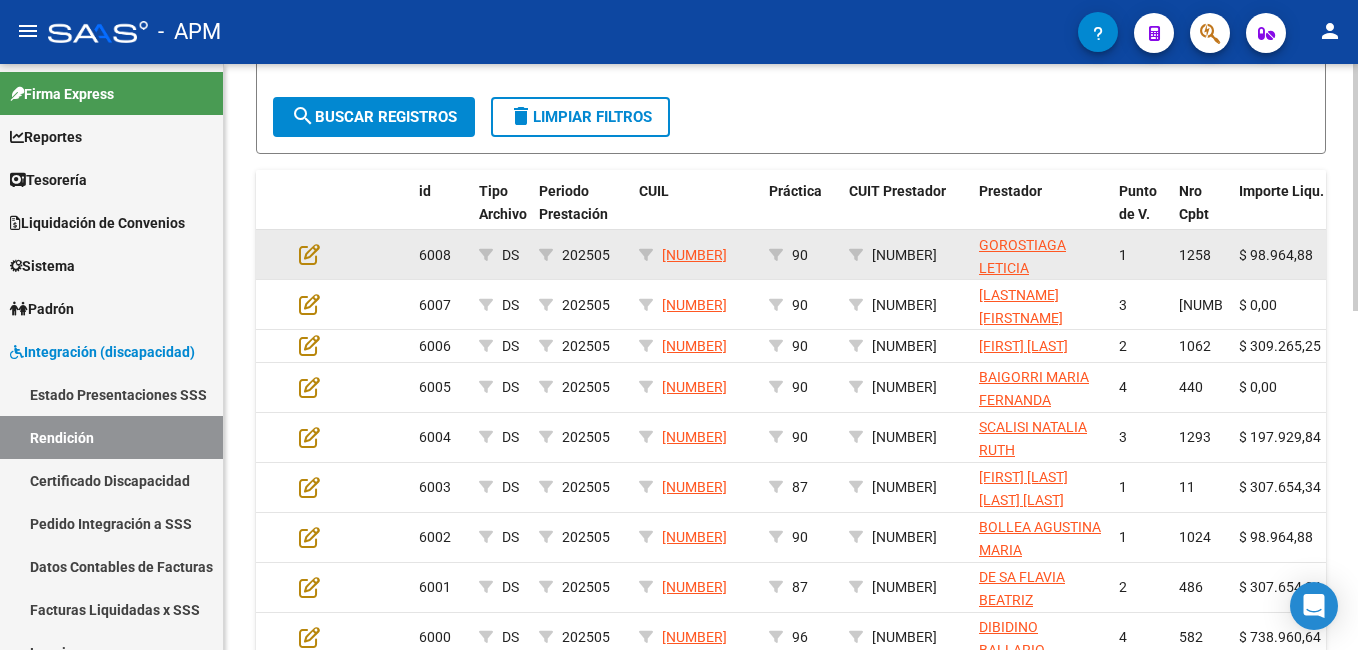 drag, startPoint x: 753, startPoint y: 263, endPoint x: 660, endPoint y: 259, distance: 93.08598 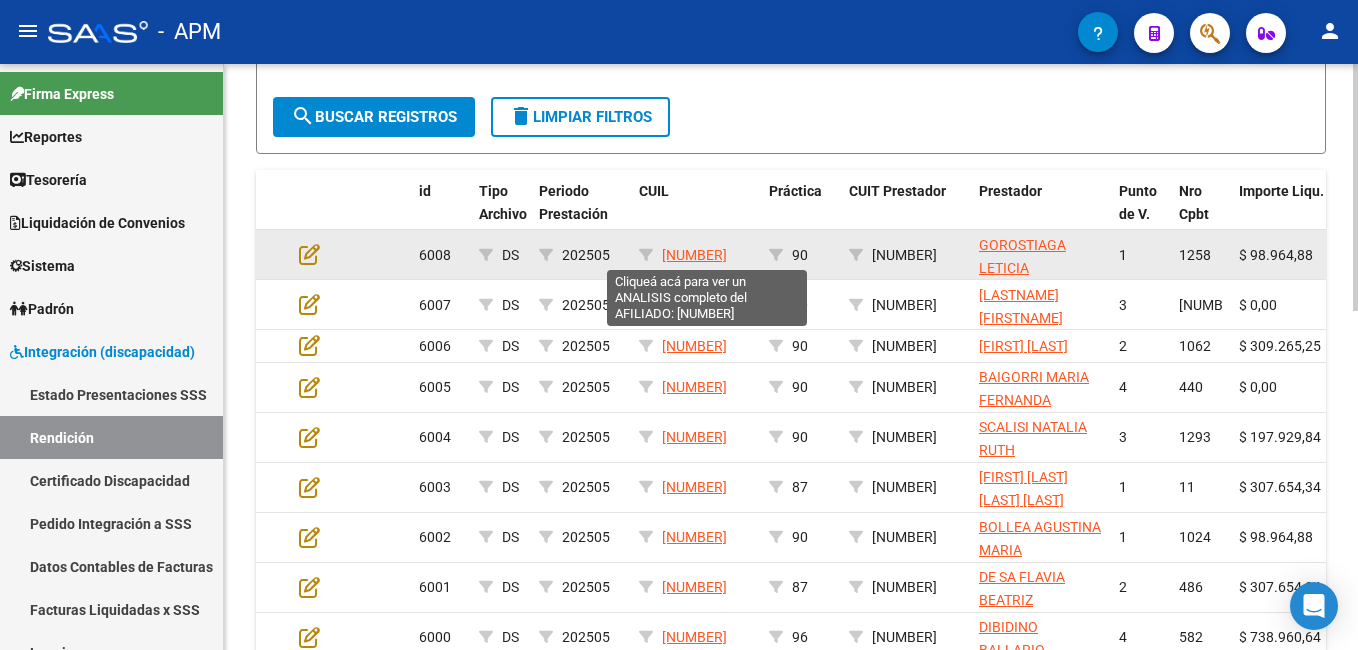 copy on "[NUMBER]" 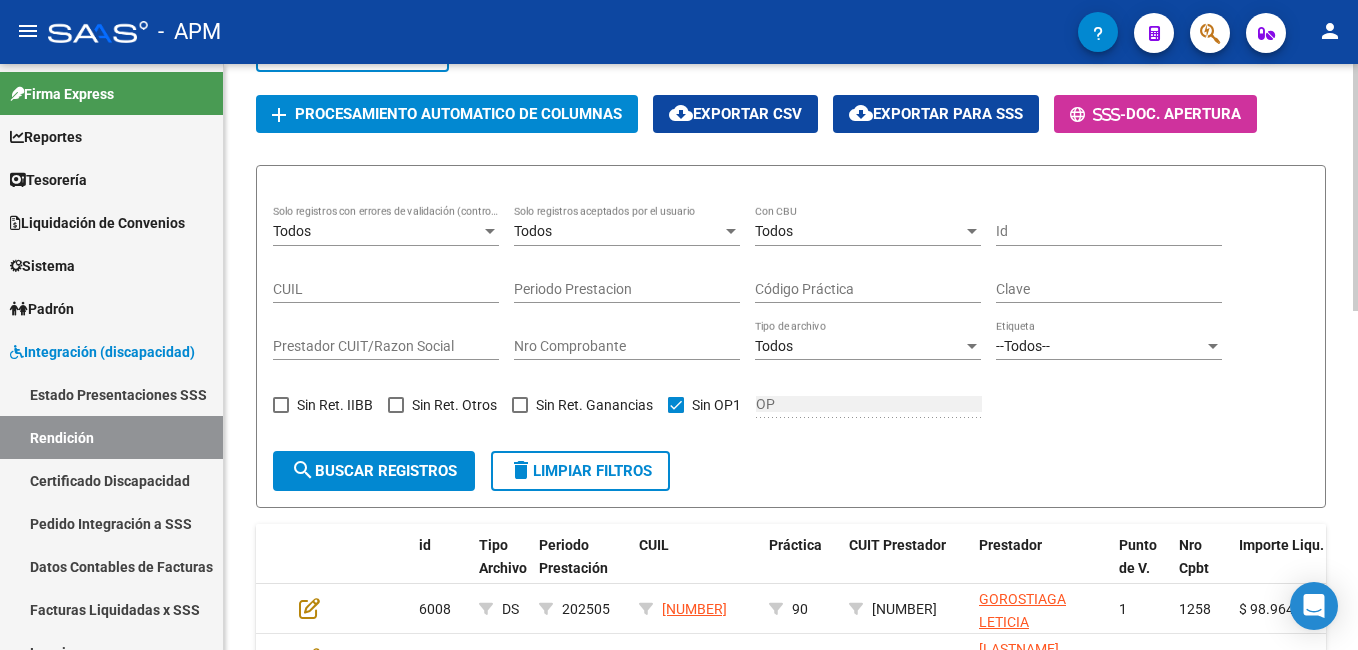 scroll, scrollTop: 206, scrollLeft: 0, axis: vertical 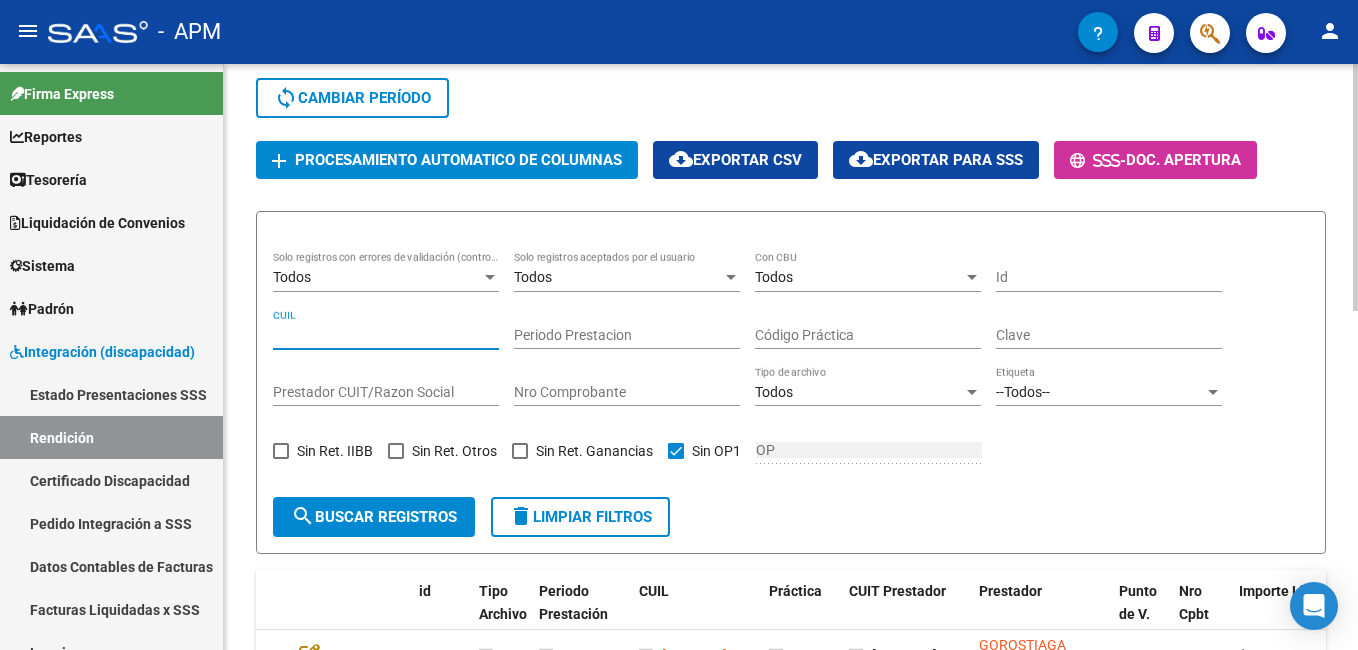 paste on "[NUMBER]" 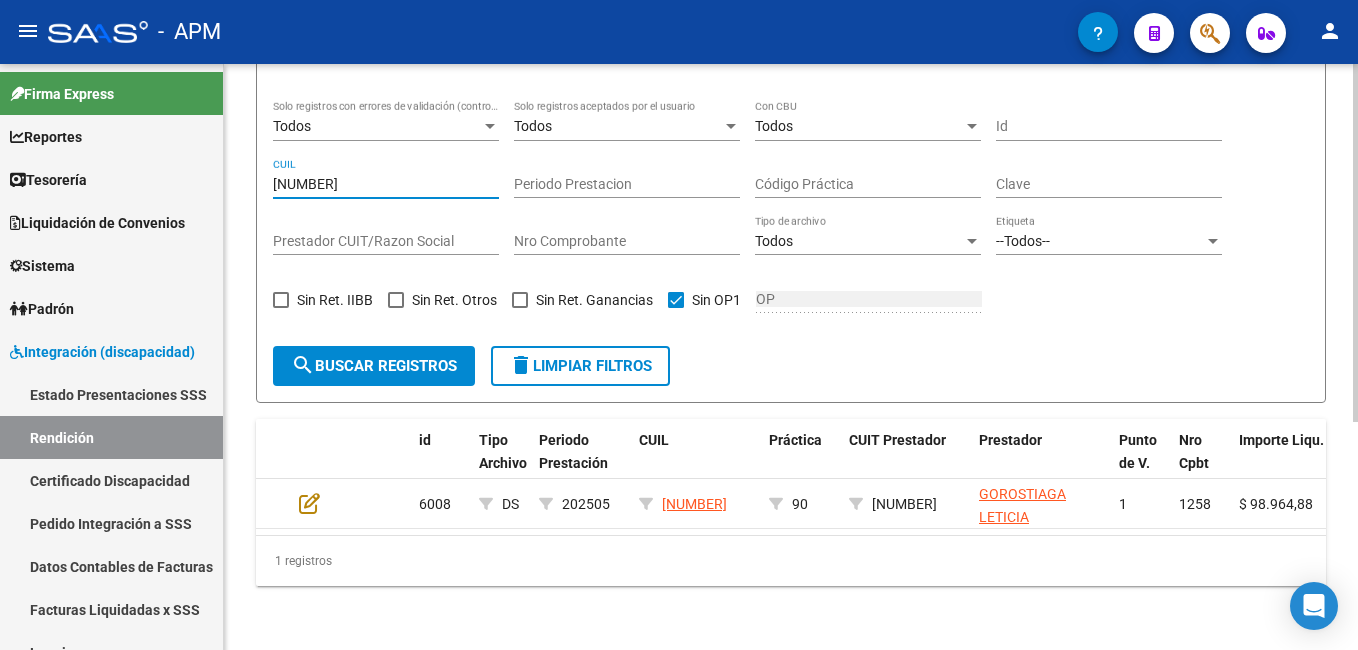 scroll, scrollTop: 372, scrollLeft: 0, axis: vertical 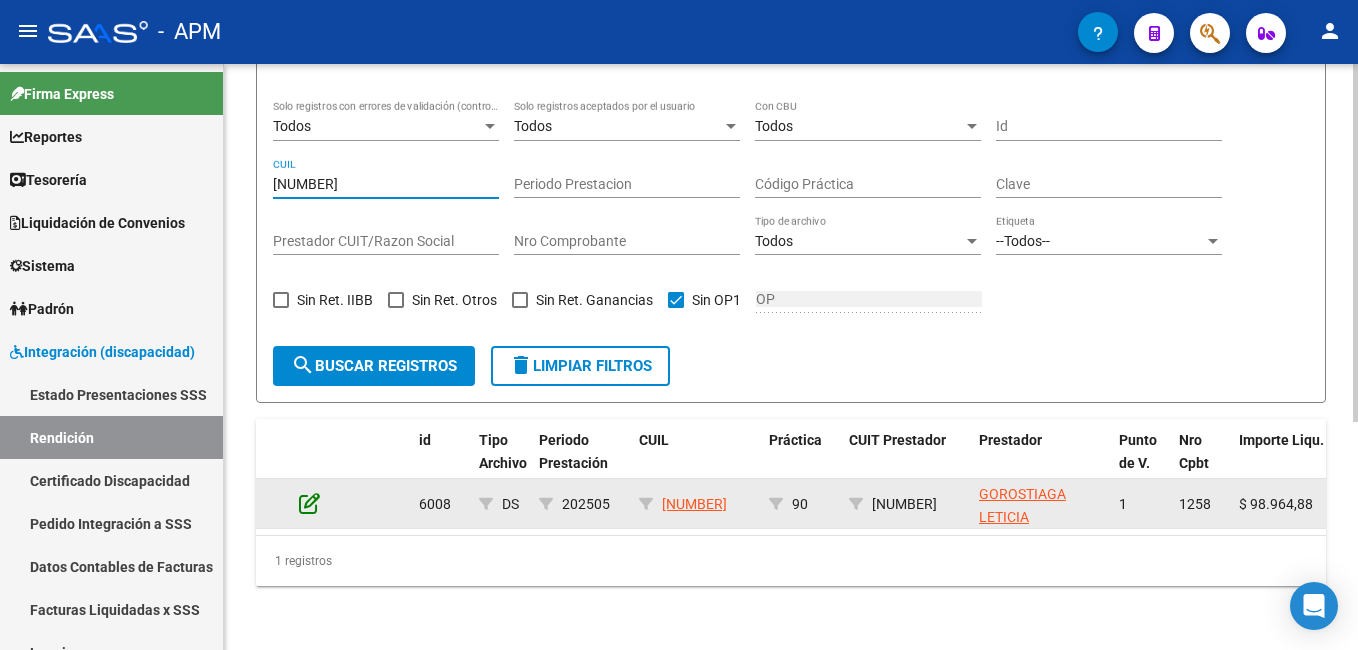 type on "[NUMBER]" 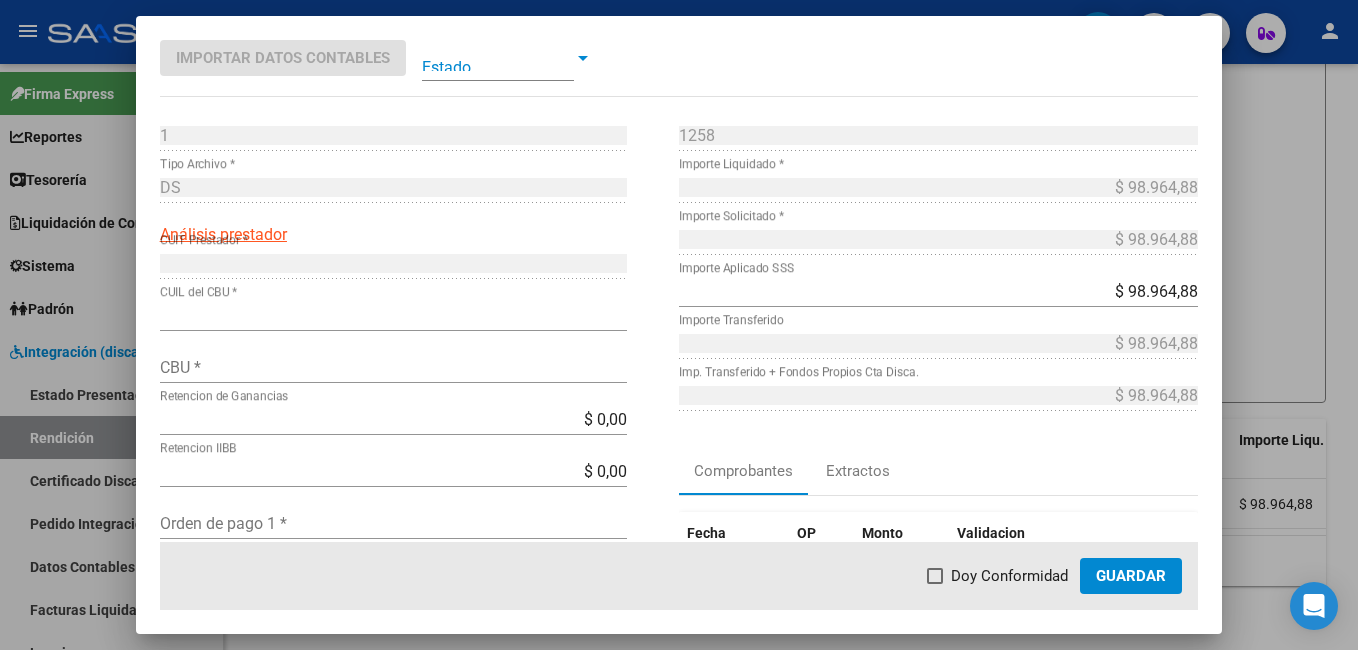 click at bounding box center [498, 58] 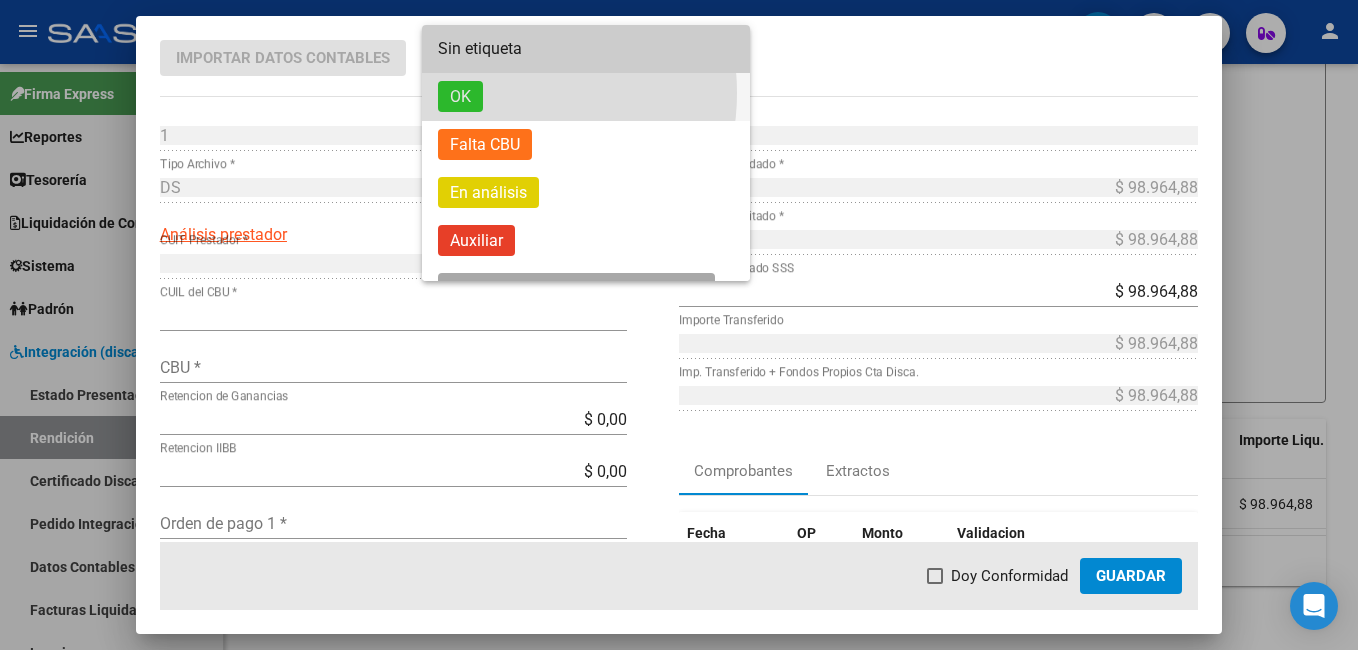 click on "OK" at bounding box center [586, 97] 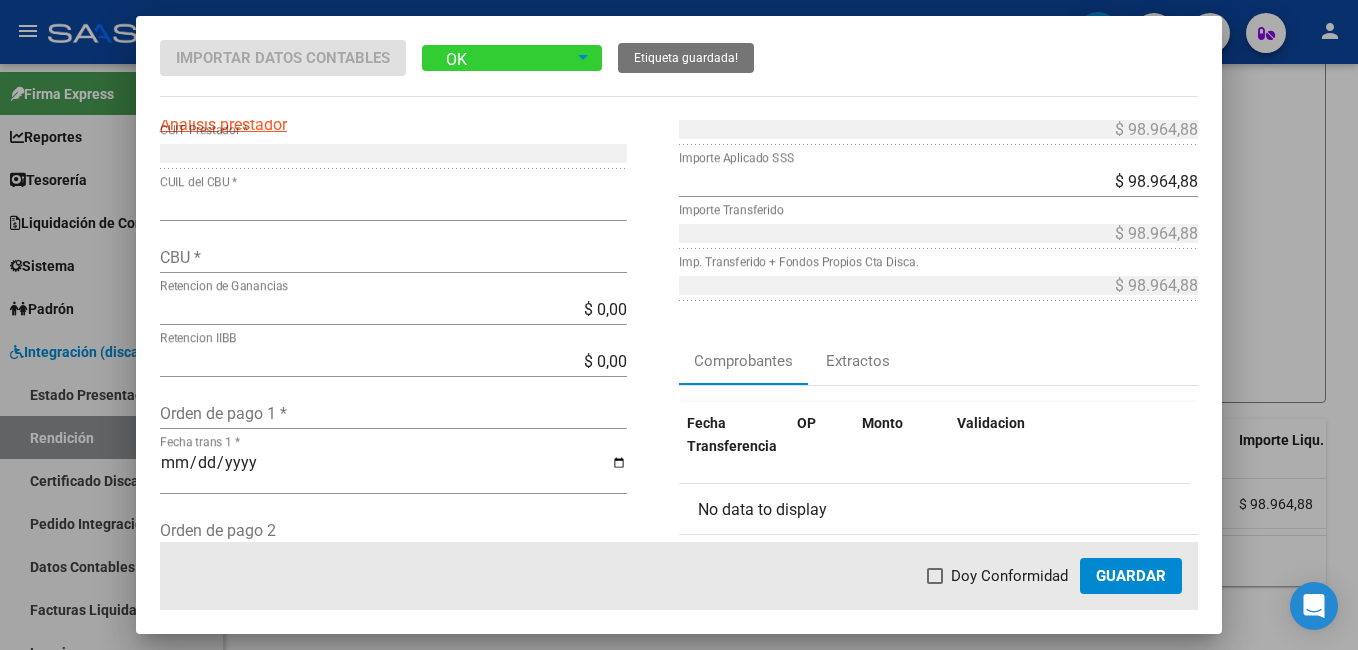 scroll, scrollTop: 0, scrollLeft: 0, axis: both 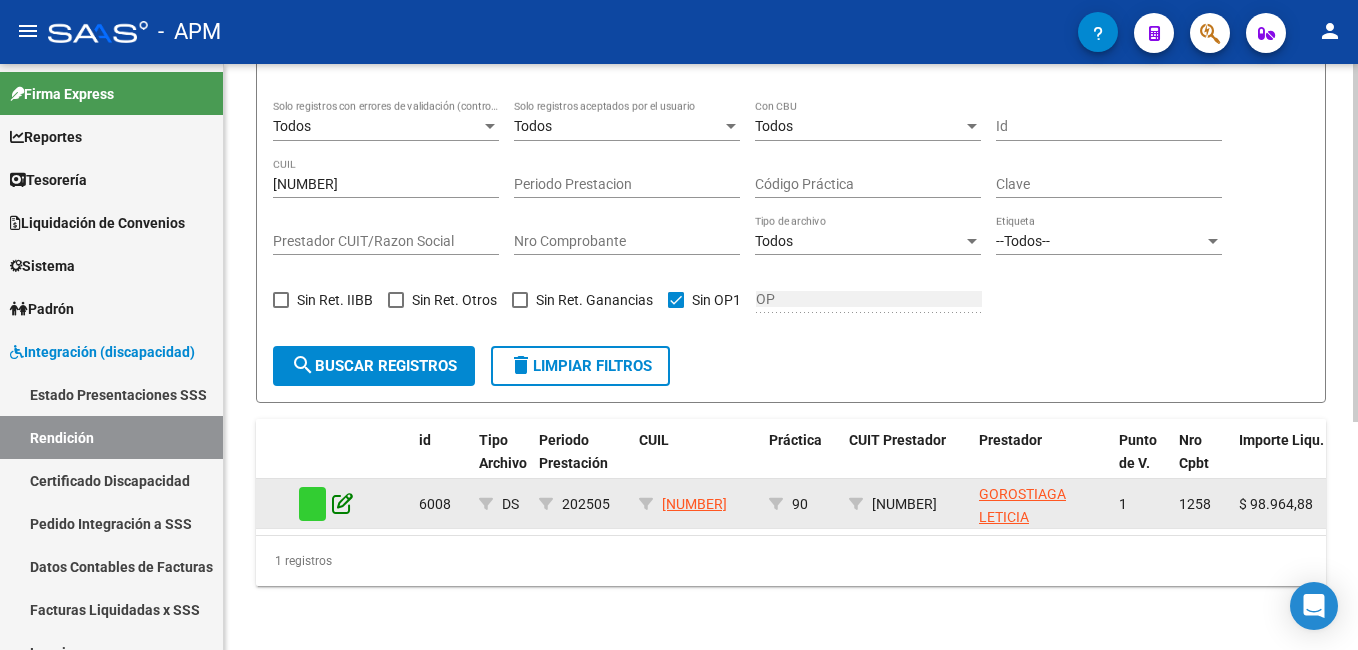 click 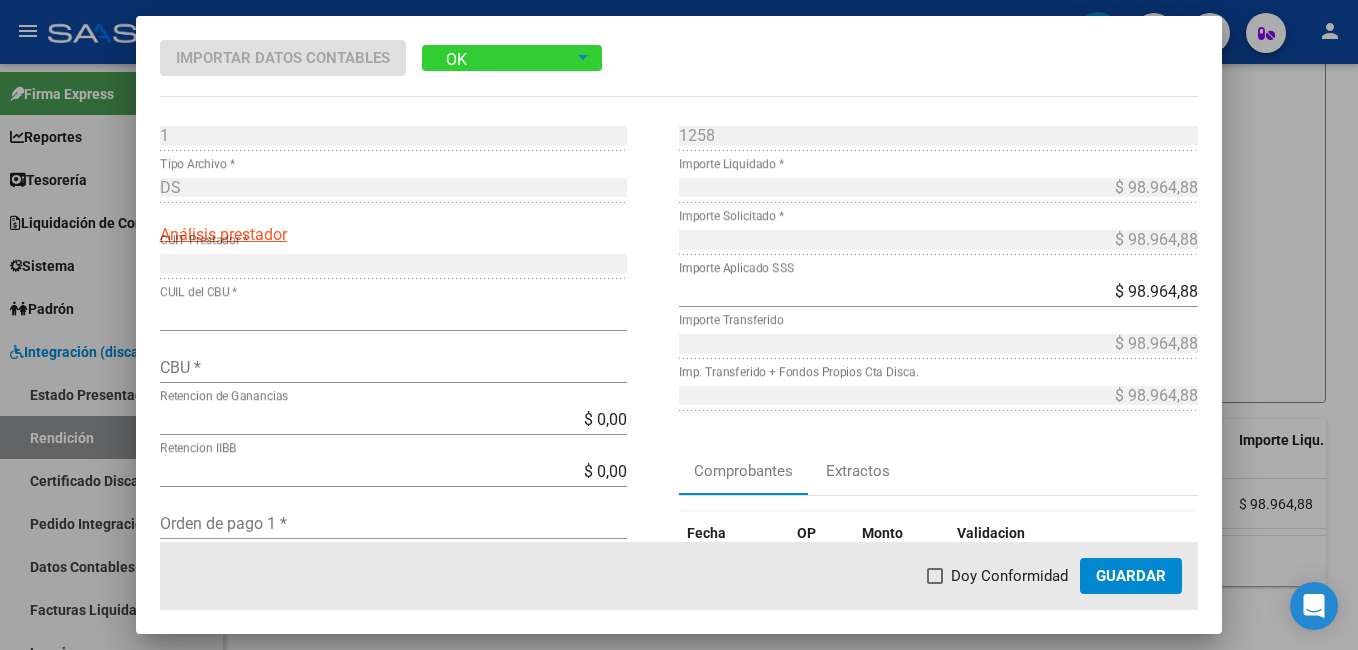 click on "OK" at bounding box center [498, 58] 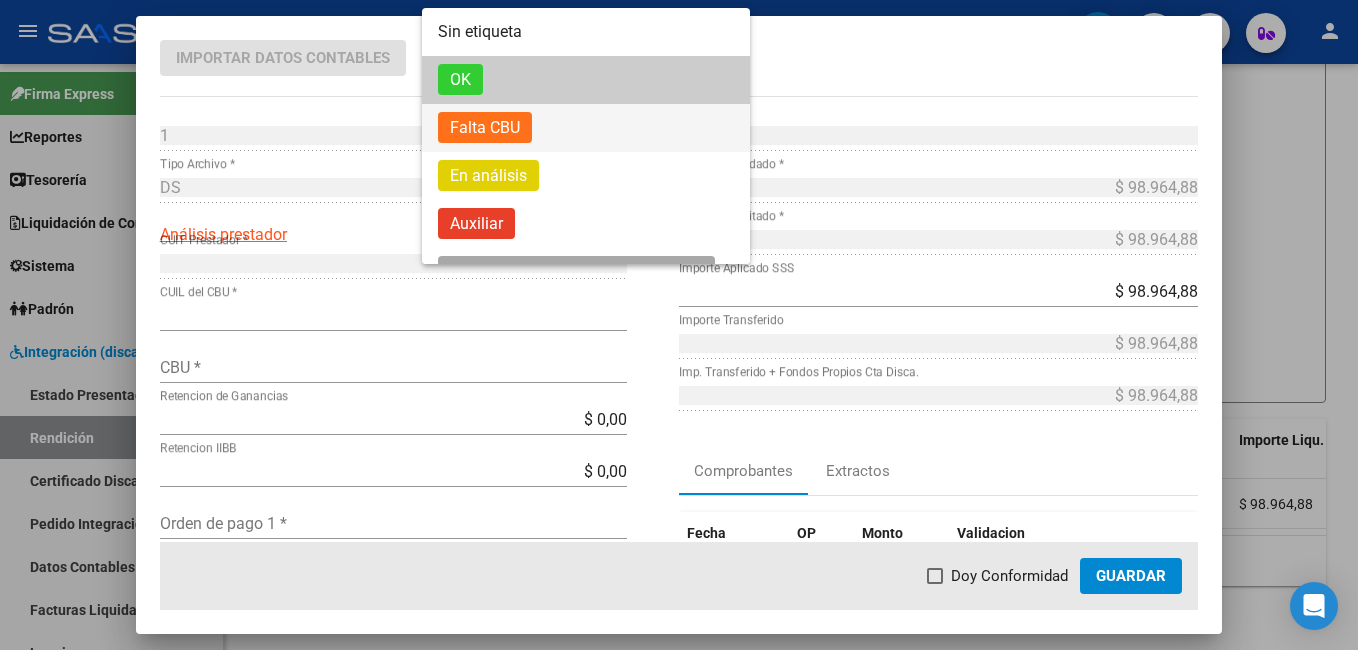 scroll, scrollTop: 49, scrollLeft: 0, axis: vertical 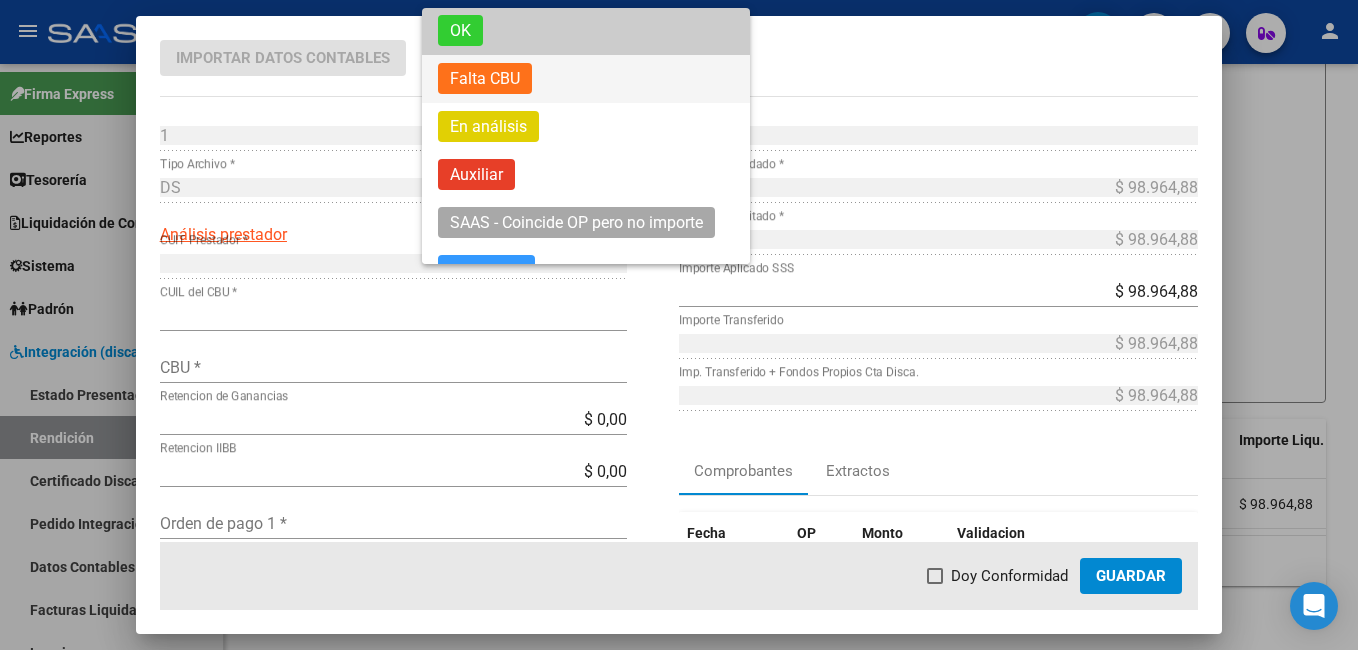 click on "Falta CBU" at bounding box center [586, 79] 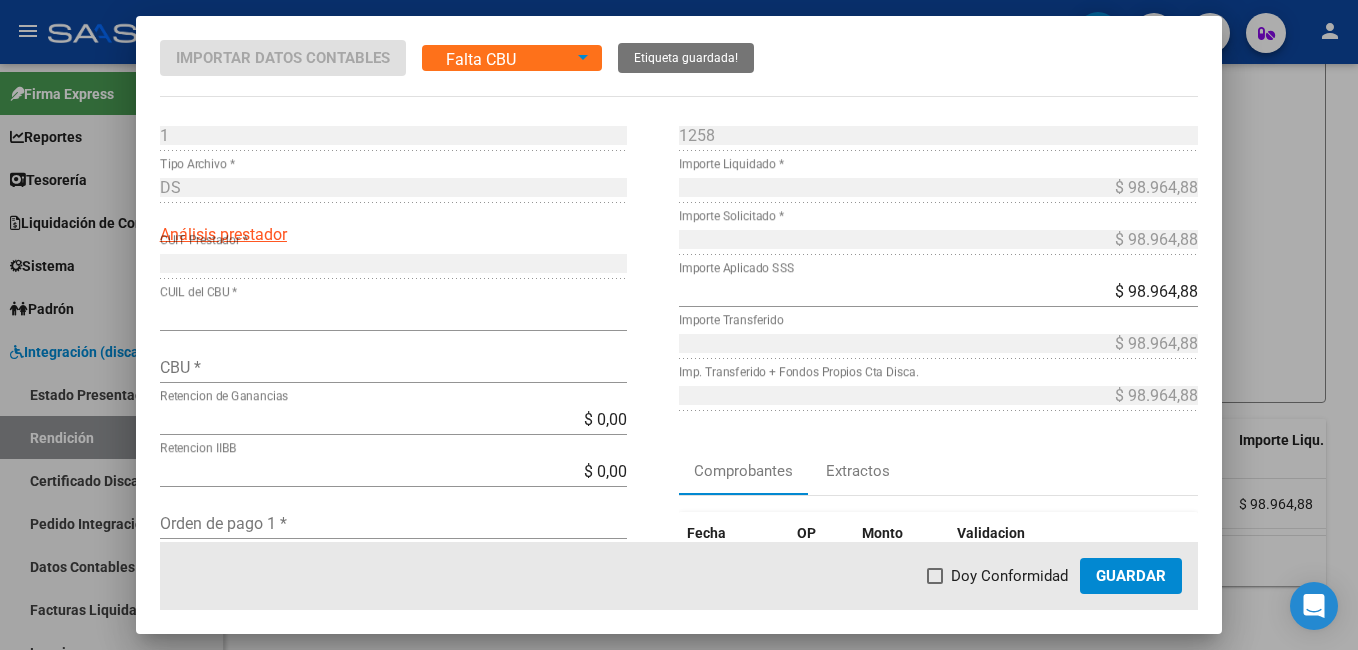click on "Guardar" 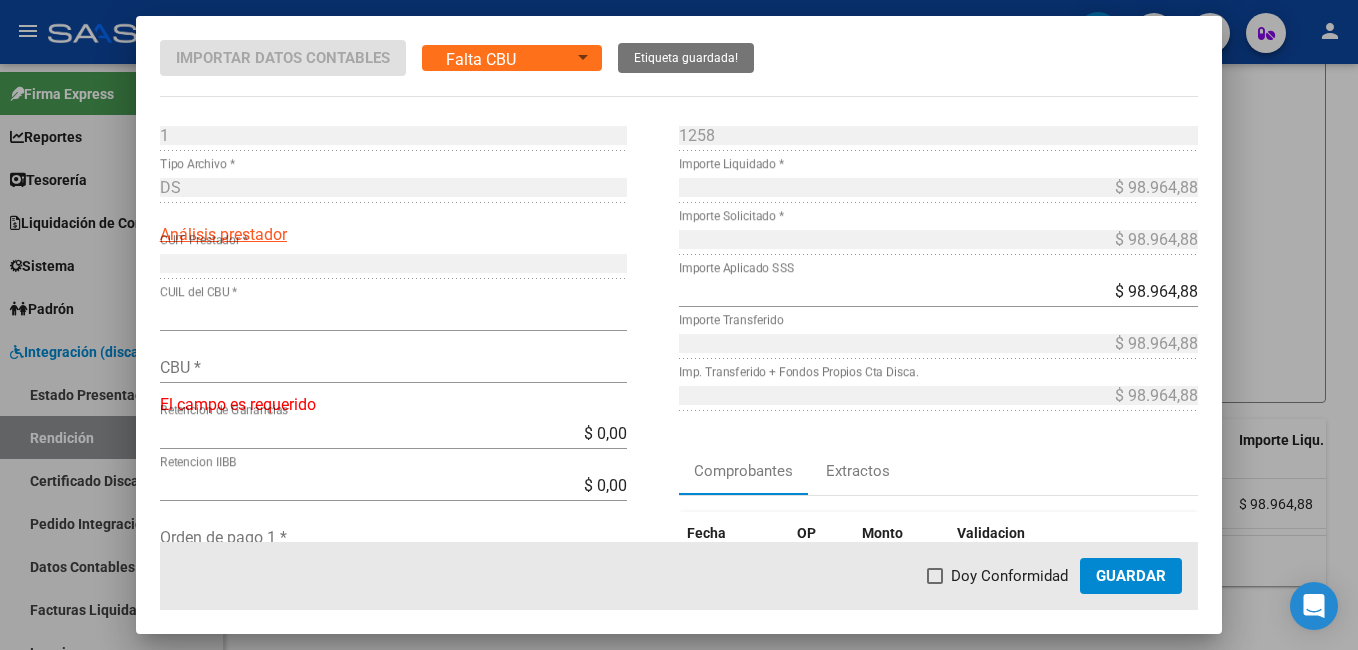 type 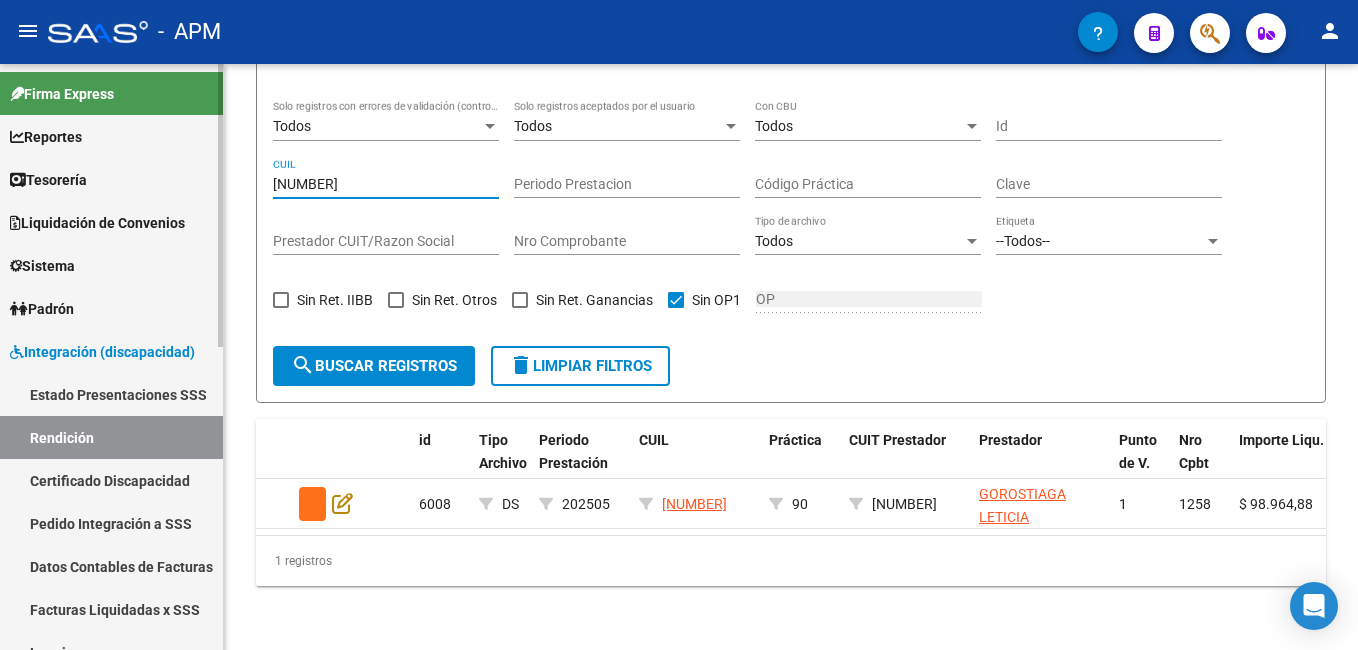 drag, startPoint x: 384, startPoint y: 167, endPoint x: 0, endPoint y: 113, distance: 387.7783 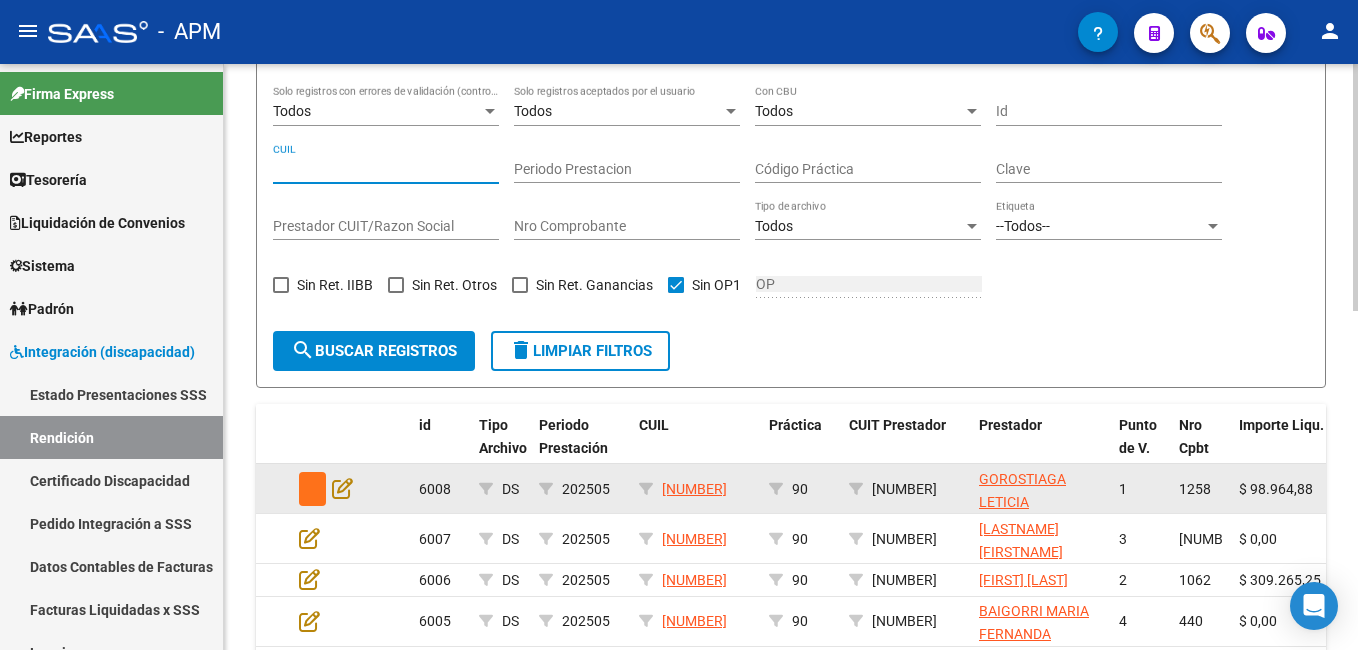 scroll, scrollTop: 572, scrollLeft: 0, axis: vertical 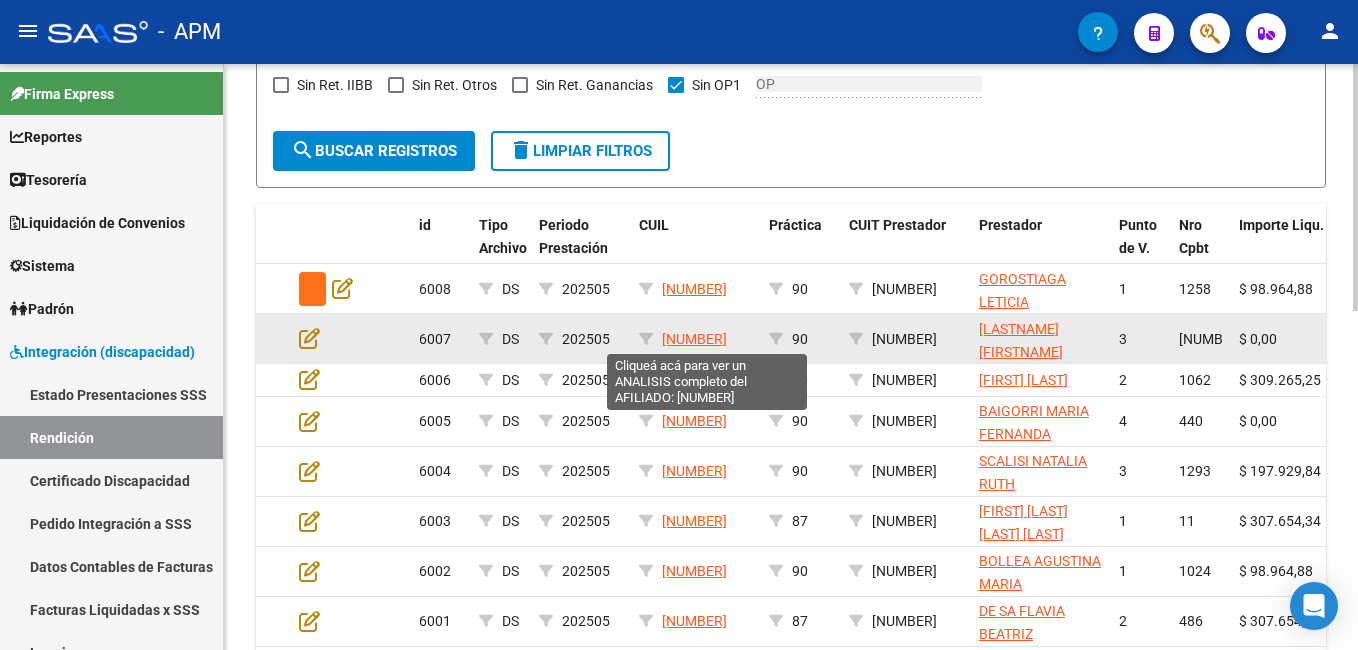 drag, startPoint x: 758, startPoint y: 337, endPoint x: 666, endPoint y: 338, distance: 92.00543 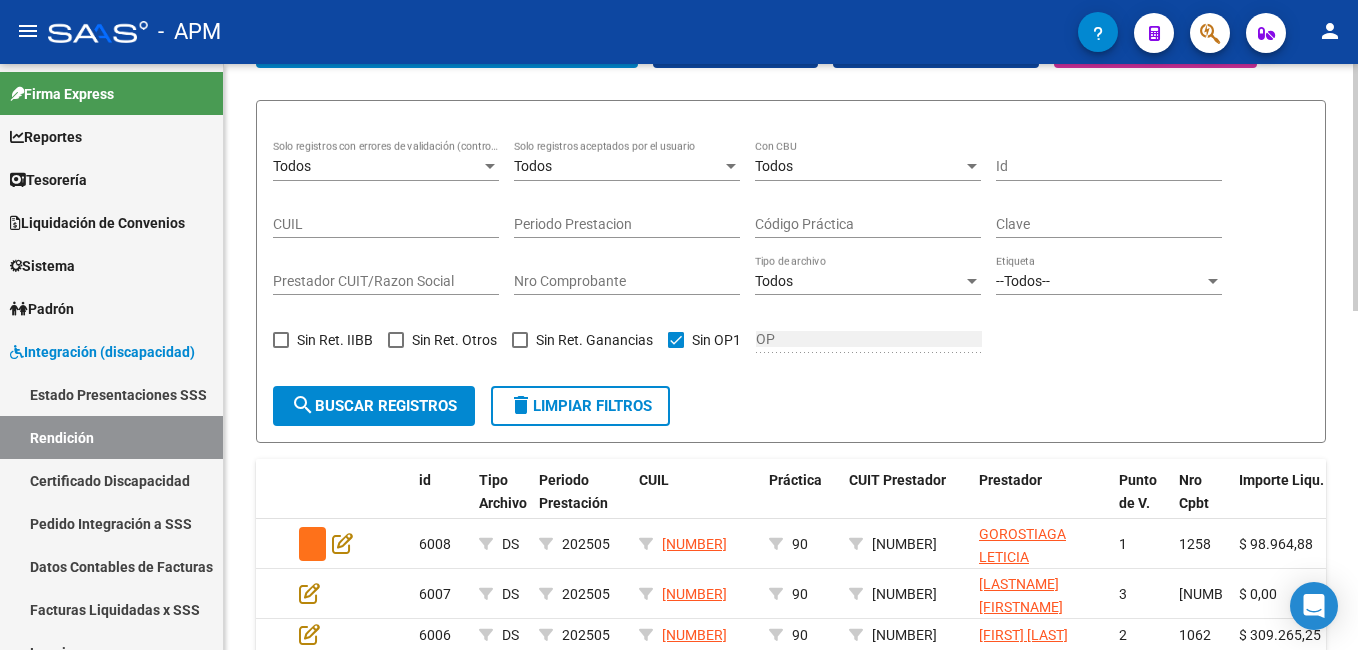 scroll, scrollTop: 72, scrollLeft: 0, axis: vertical 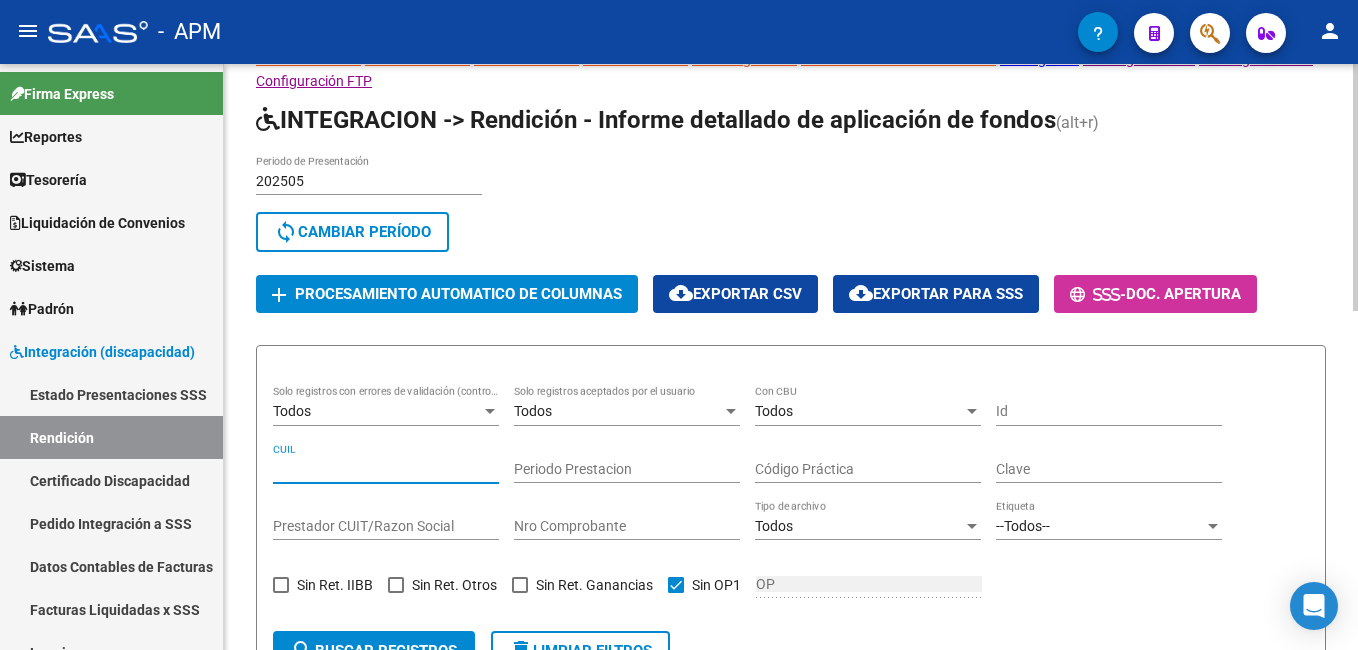 paste on "23315358914" 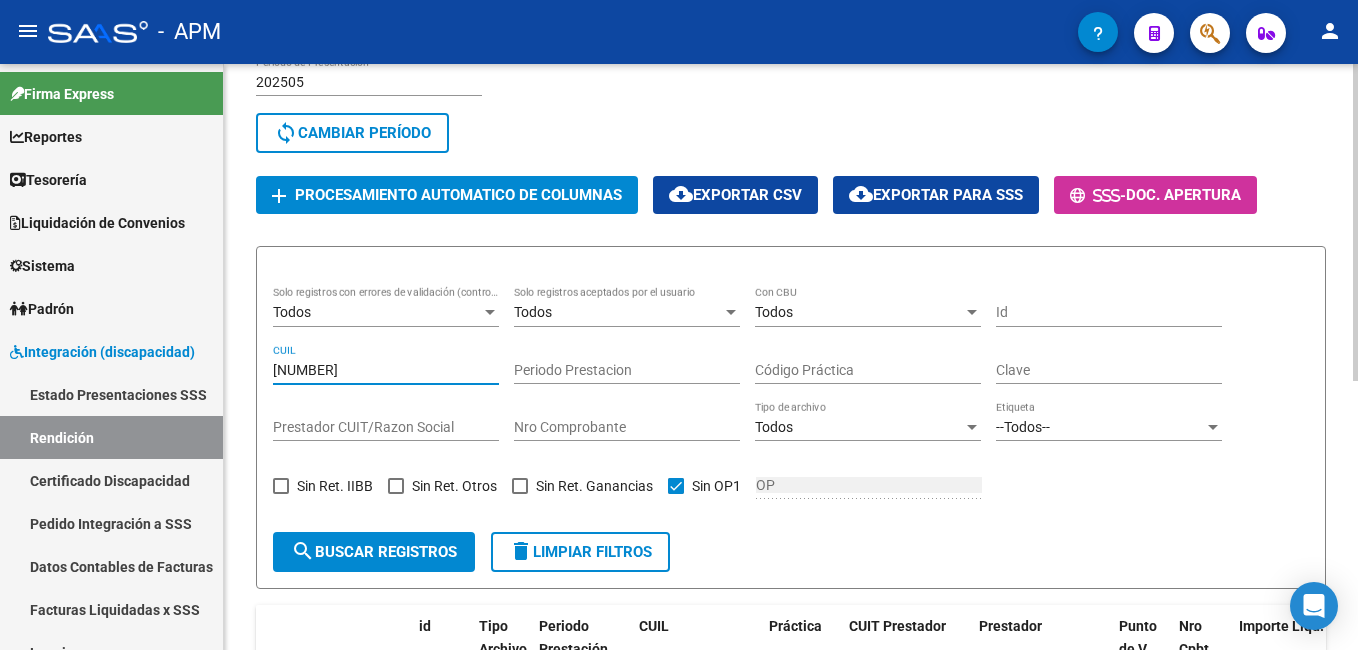 scroll, scrollTop: 496, scrollLeft: 0, axis: vertical 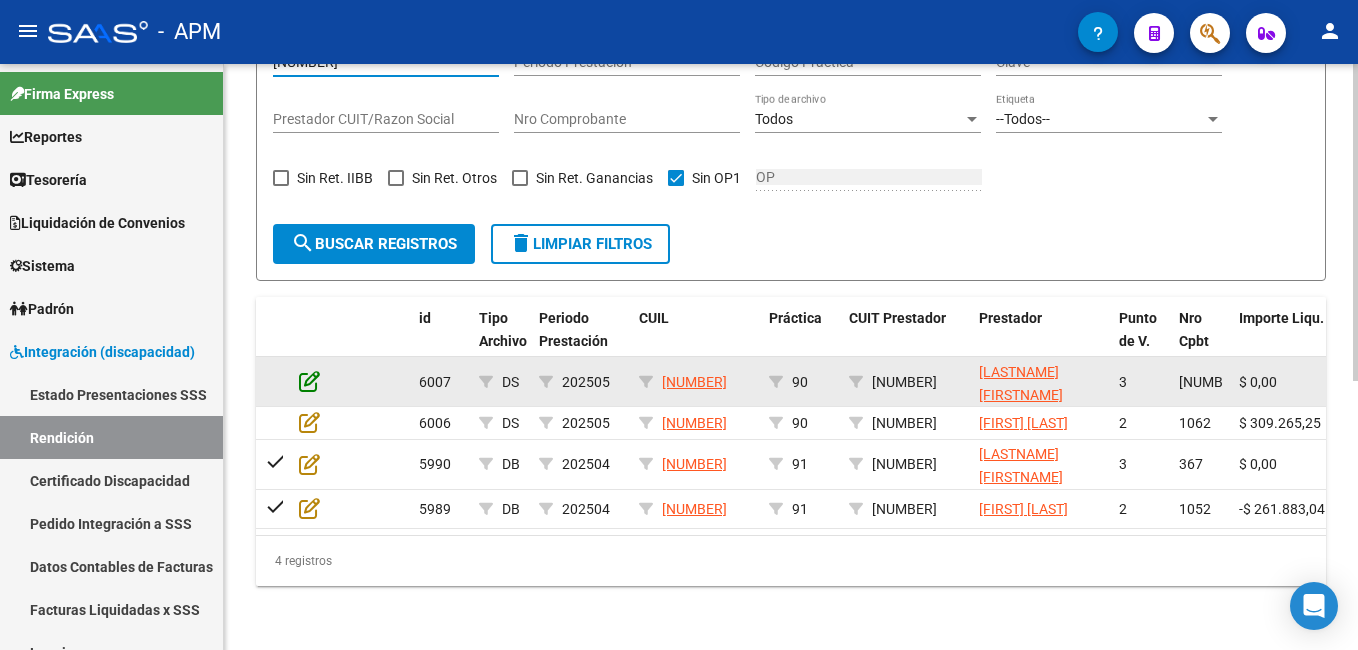 type on "23315358914" 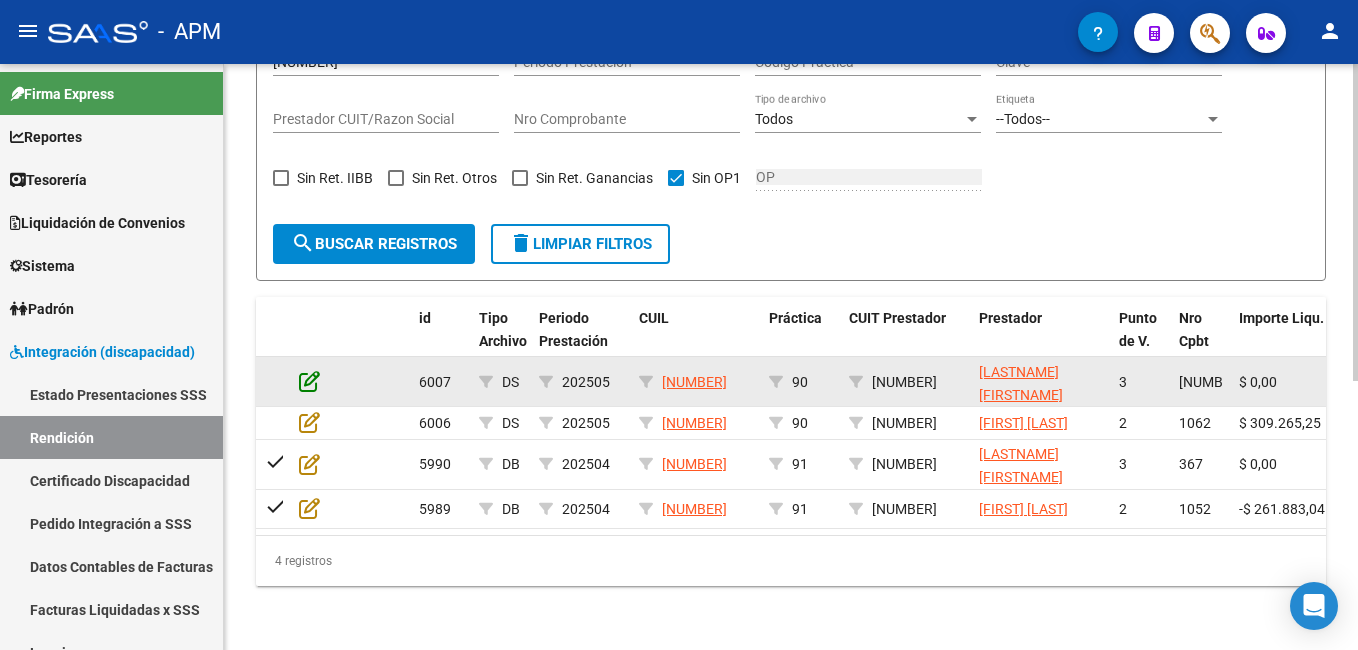 click 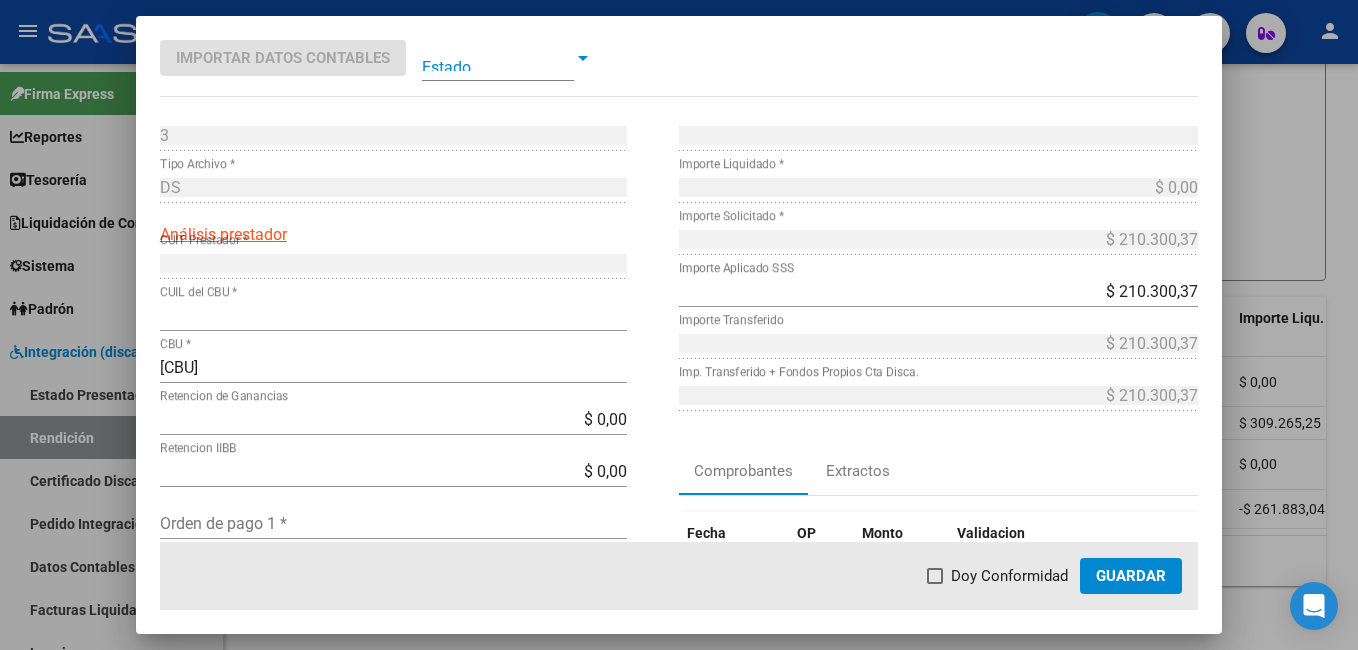 click at bounding box center [498, 58] 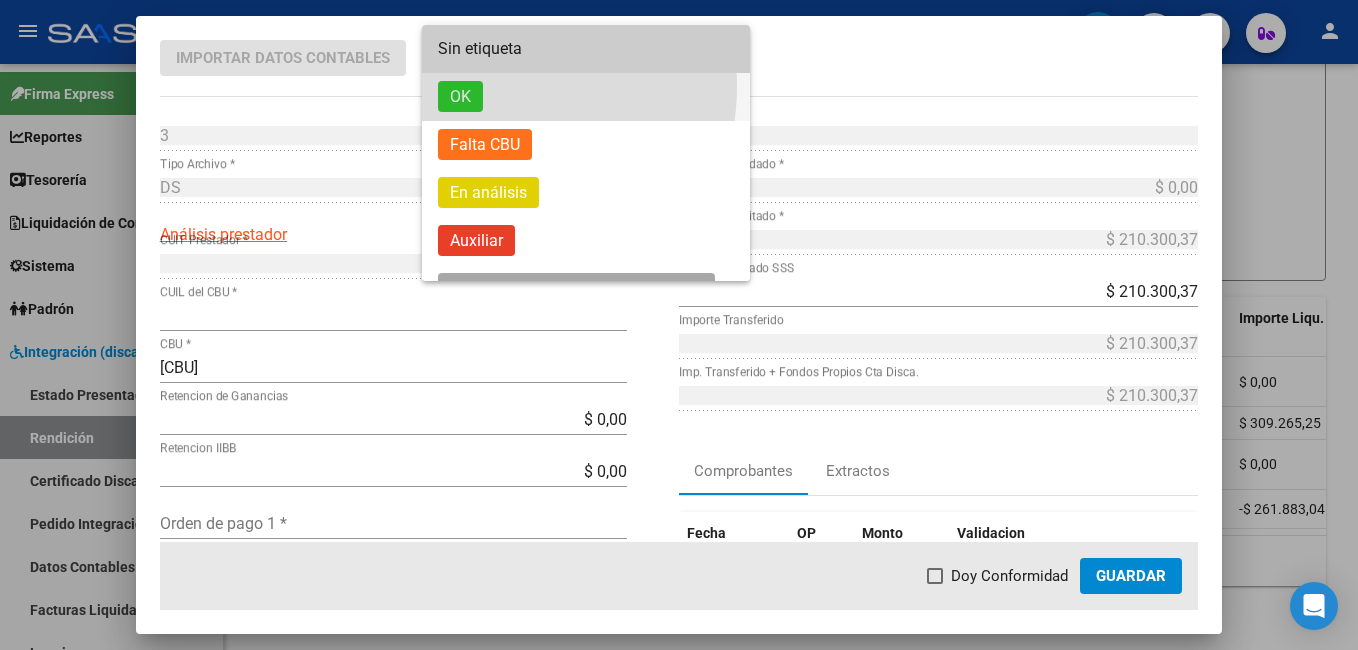 click on "OK" at bounding box center (460, 96) 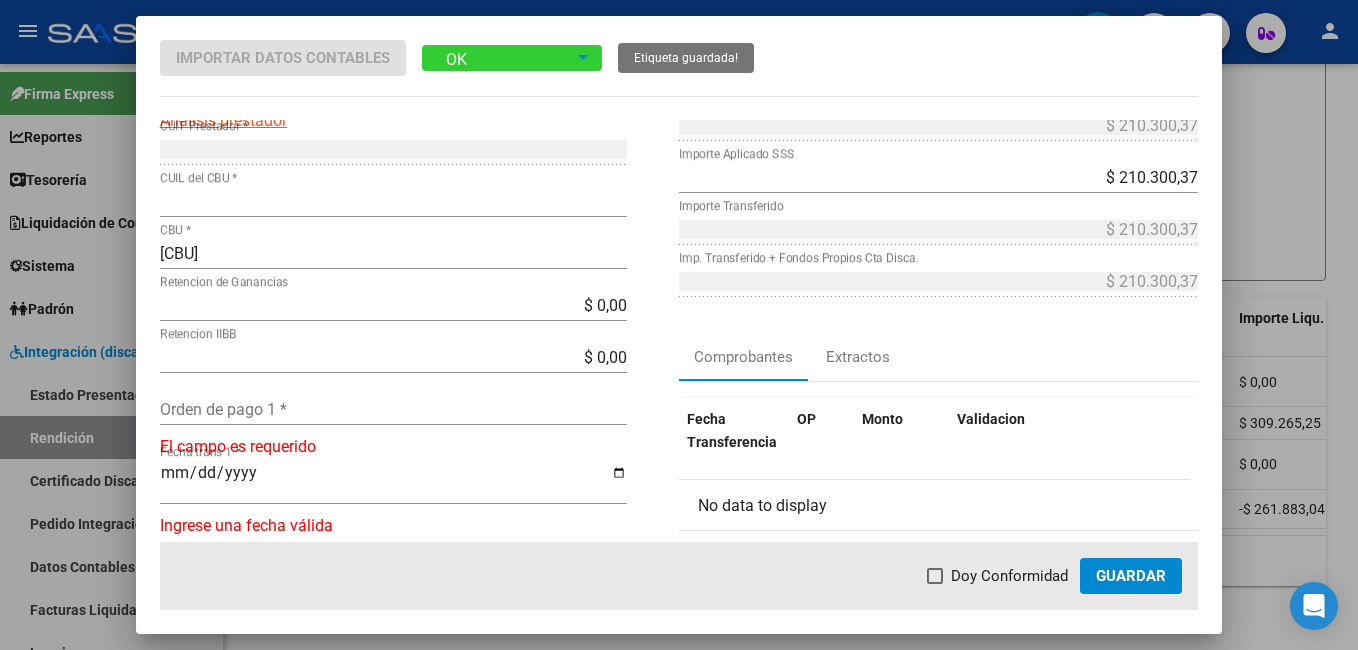 scroll, scrollTop: 200, scrollLeft: 0, axis: vertical 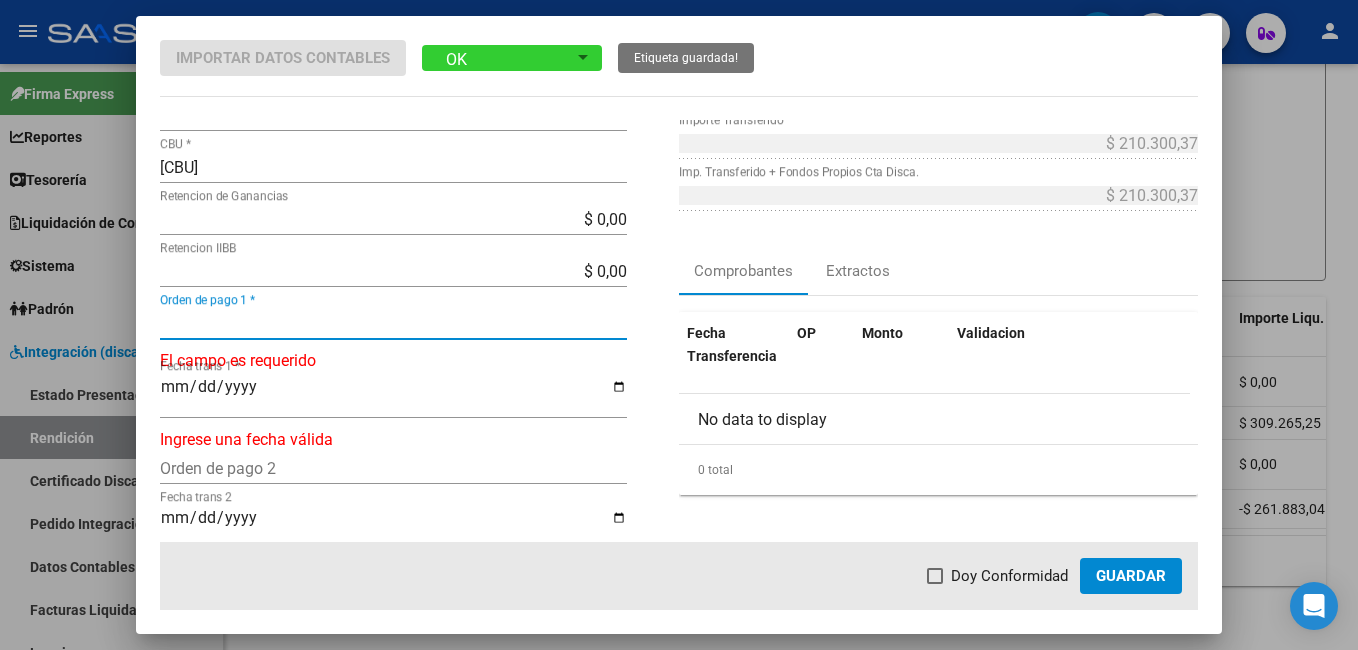 click on "Orden de pago 1 *" at bounding box center (393, 323) 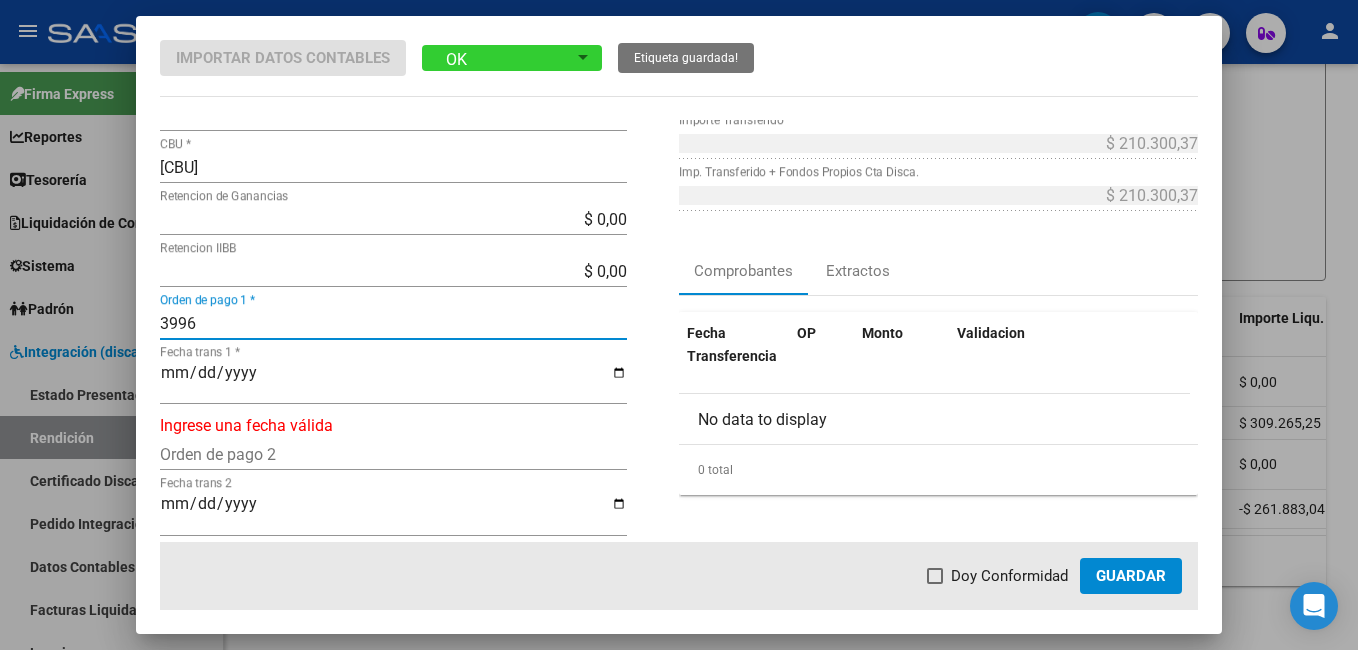 type on "3996" 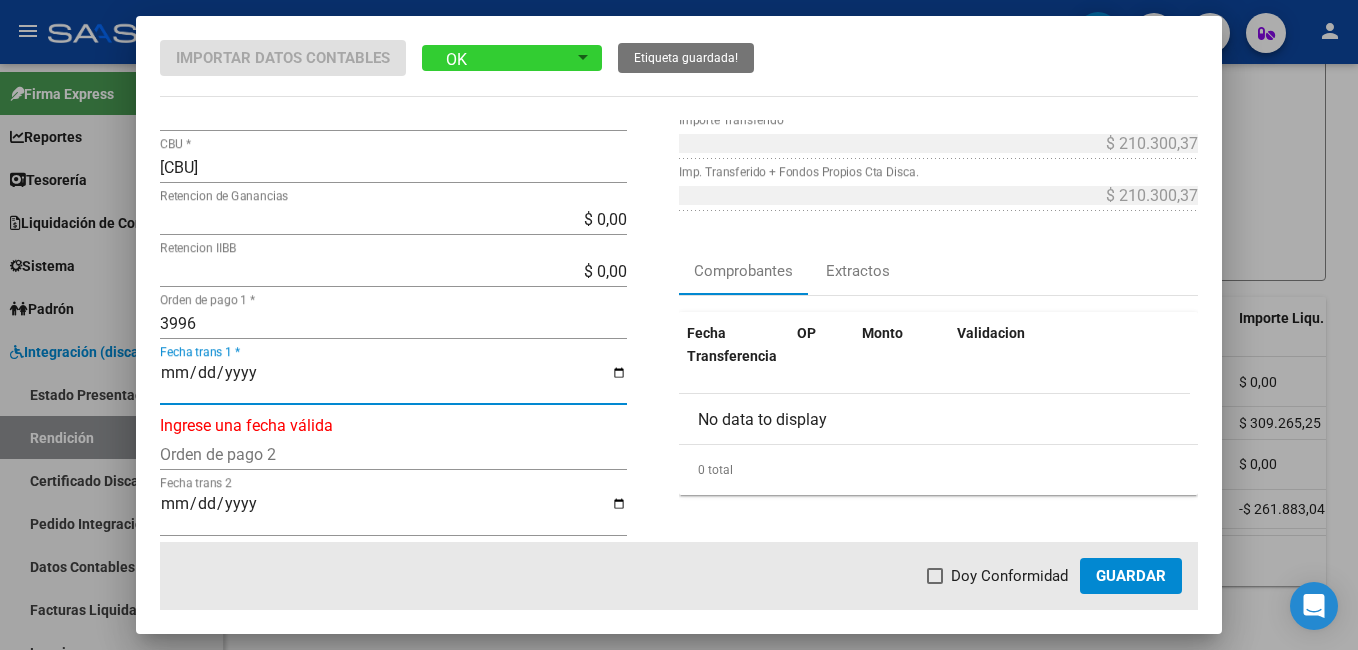 click on "Fecha trans 1 *" at bounding box center (393, 381) 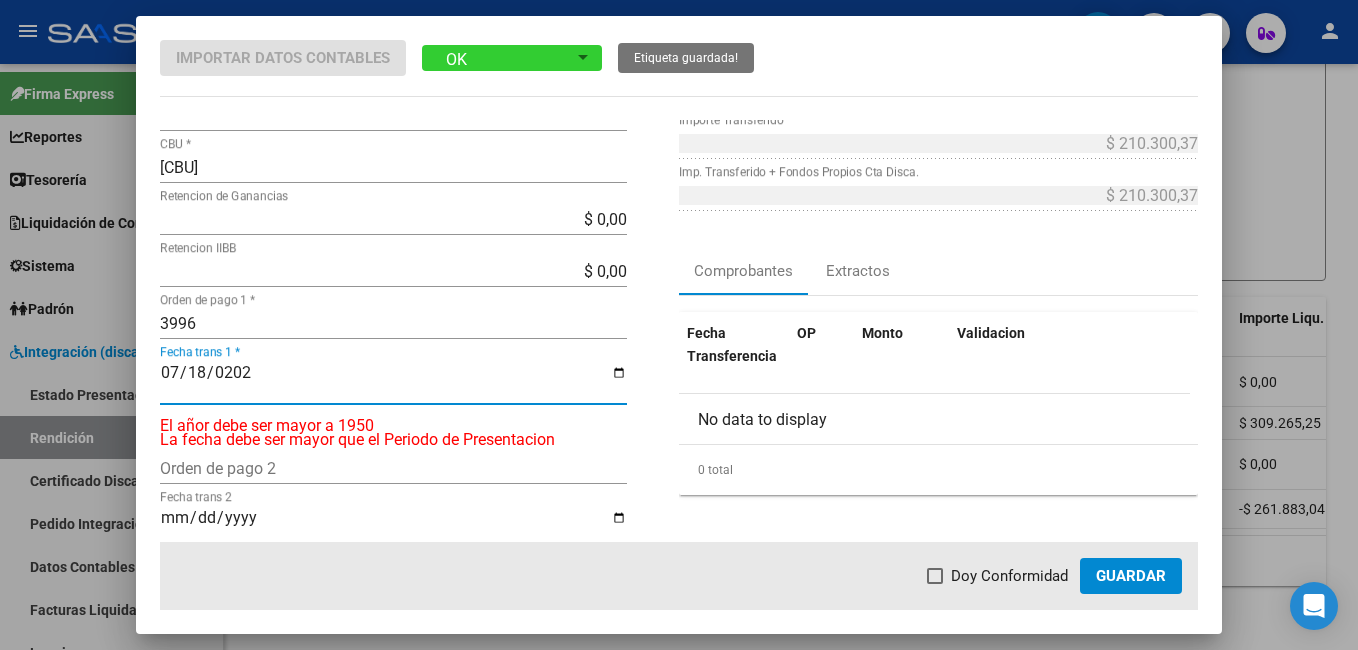 type on "2025-07-18" 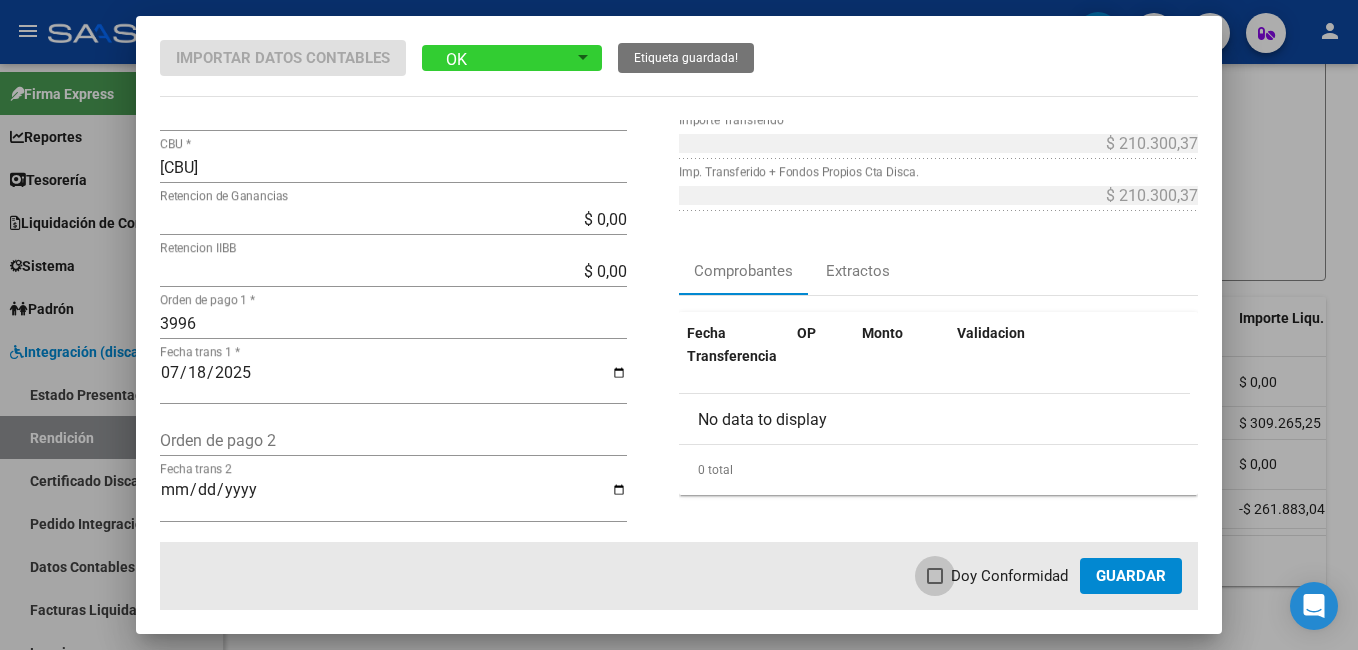 click at bounding box center [935, 576] 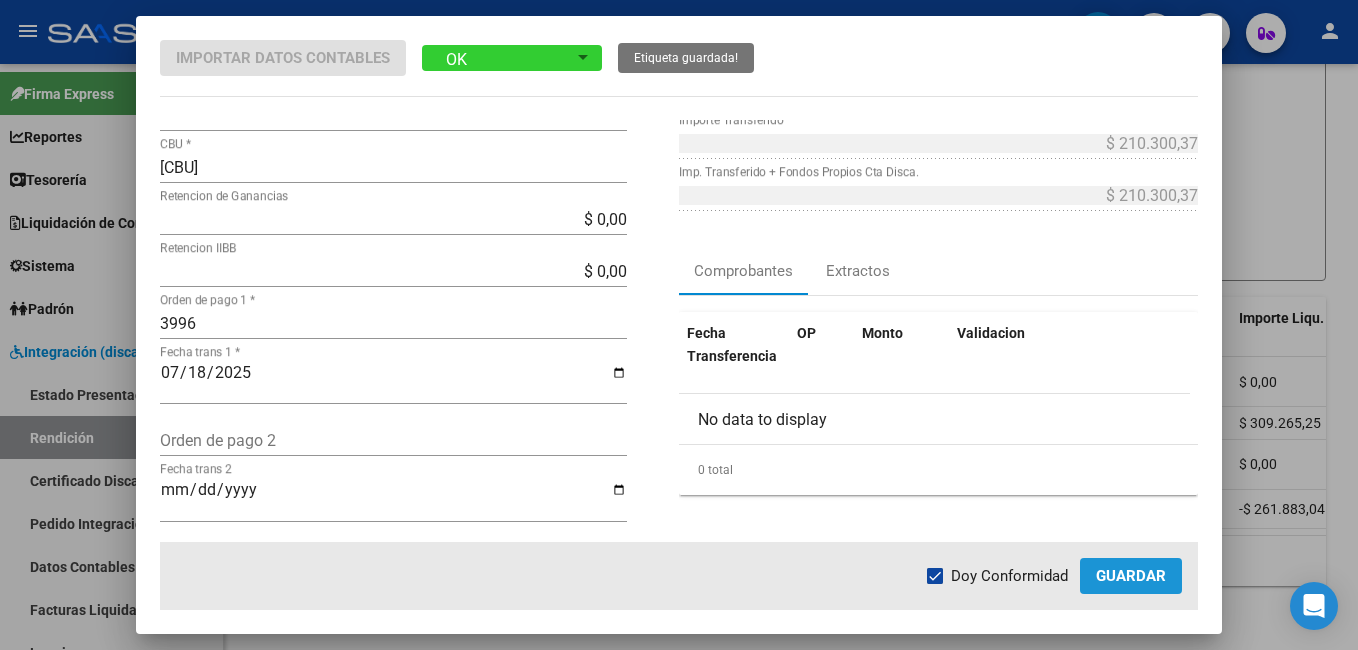 click on "Guardar" 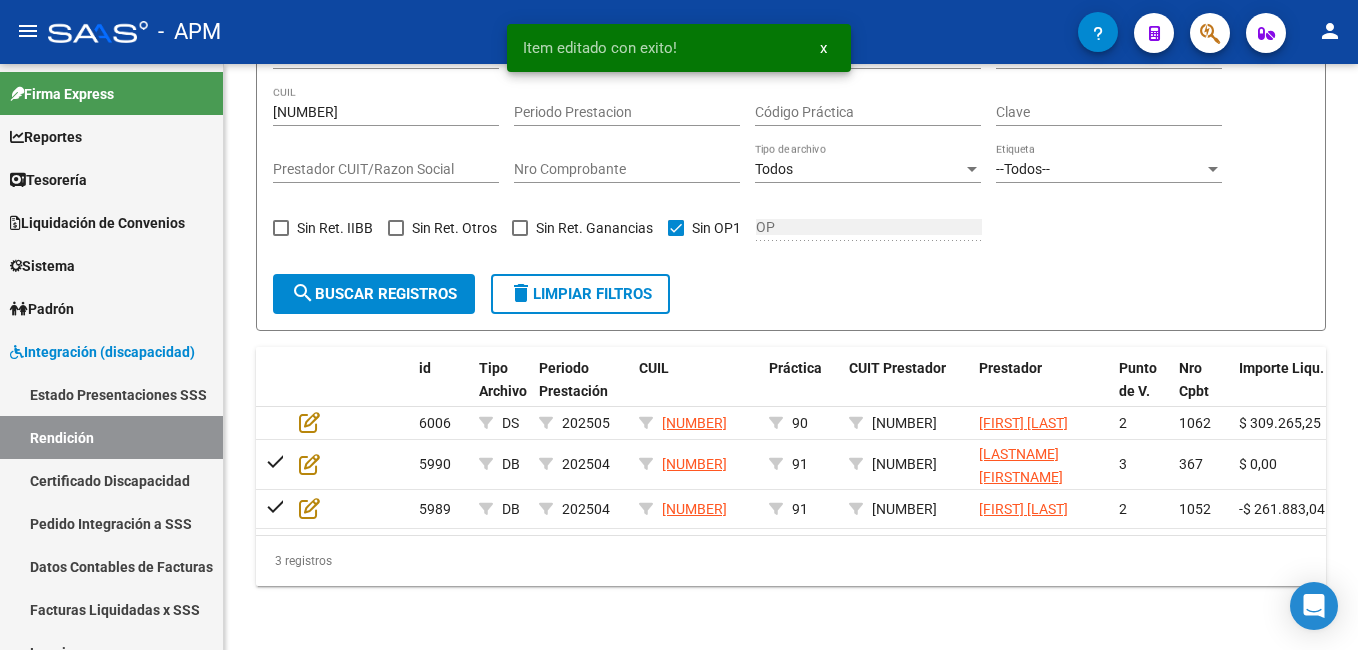 scroll, scrollTop: 446, scrollLeft: 0, axis: vertical 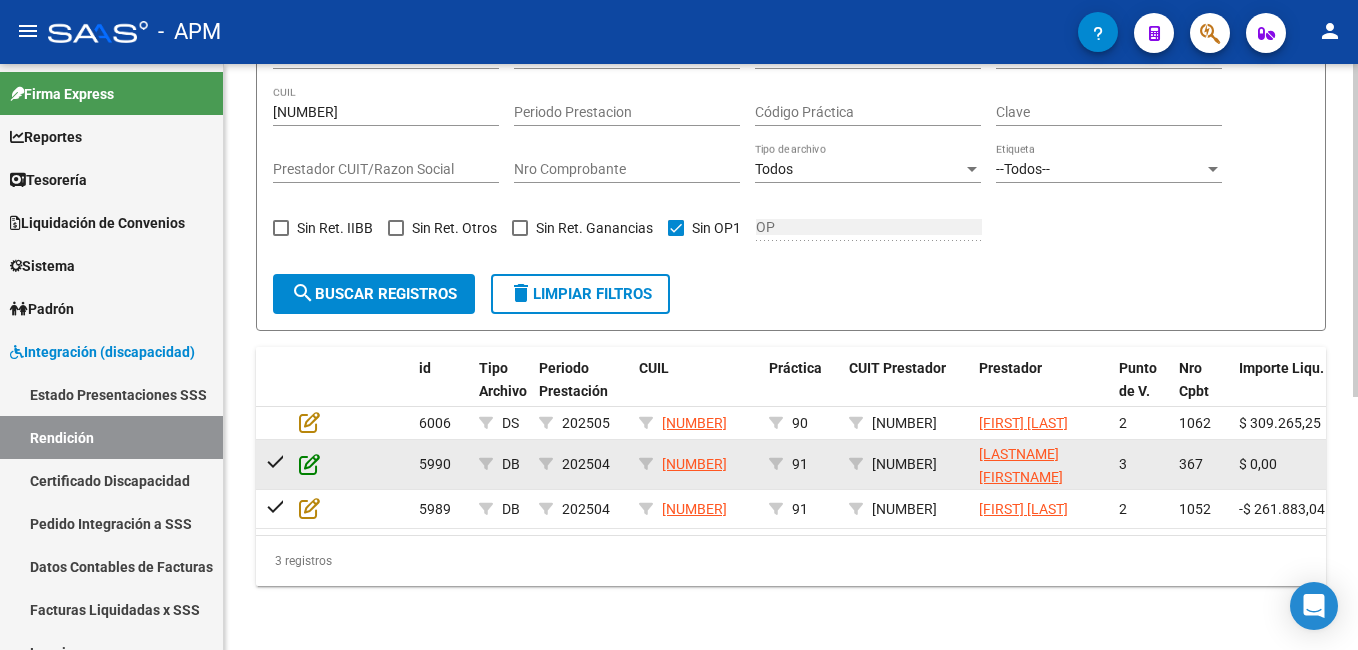 click 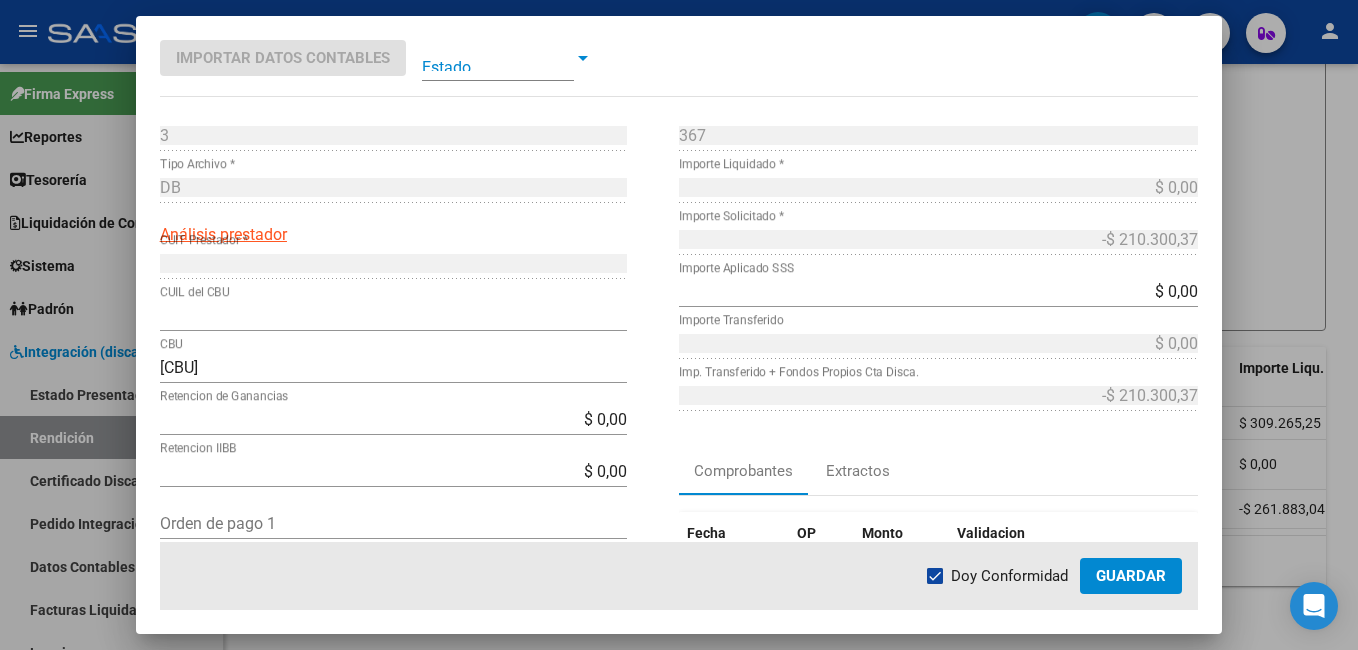 click at bounding box center [498, 58] 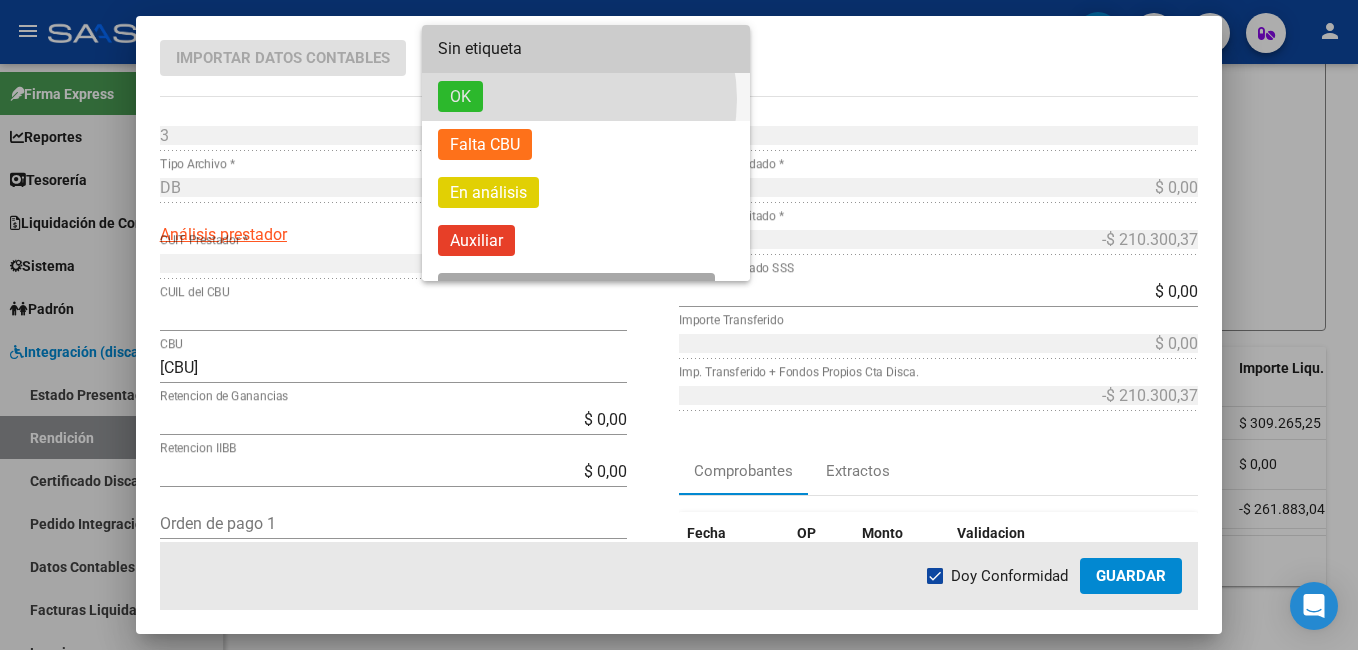 click on "OK" at bounding box center [586, 97] 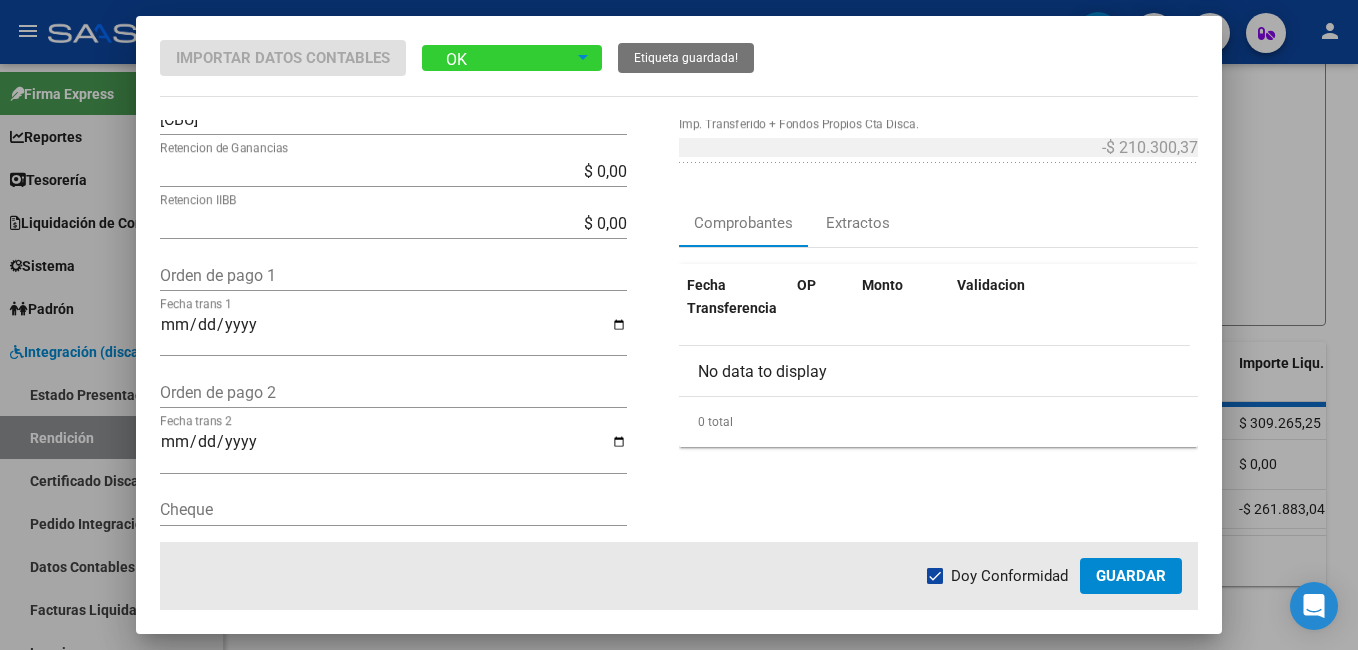 scroll, scrollTop: 400, scrollLeft: 0, axis: vertical 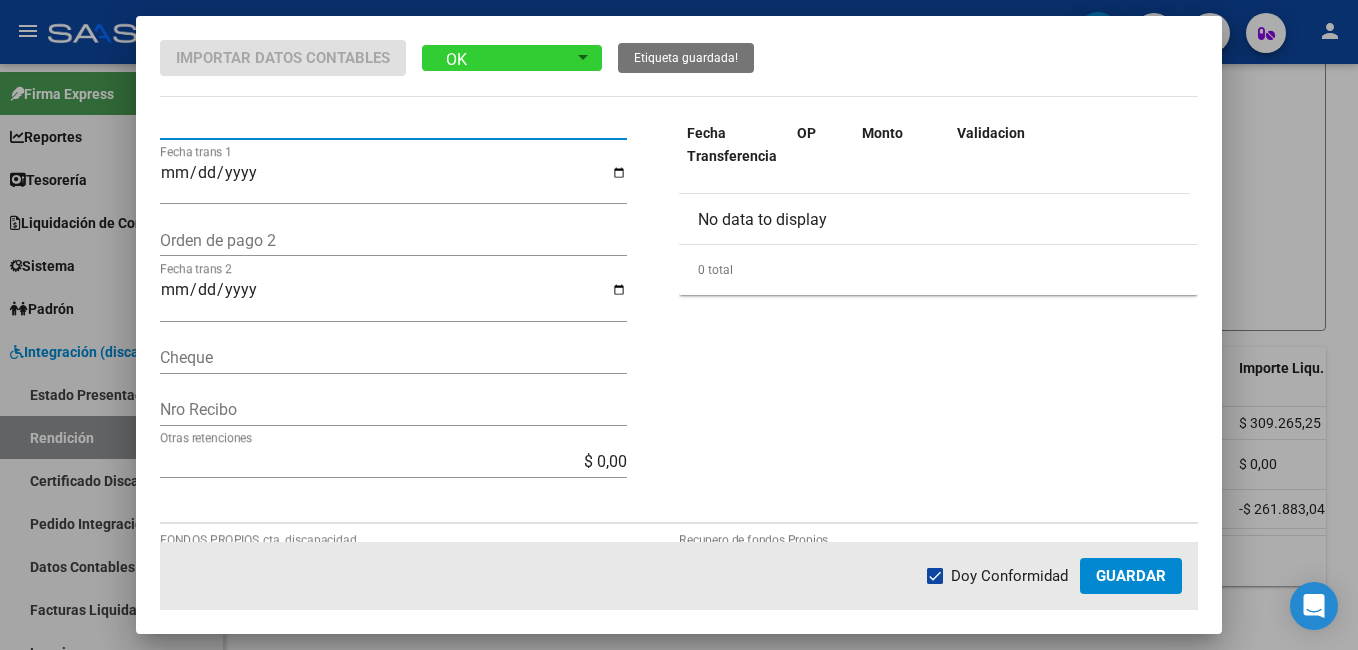 click on "Orden de pago 1" at bounding box center [393, 123] 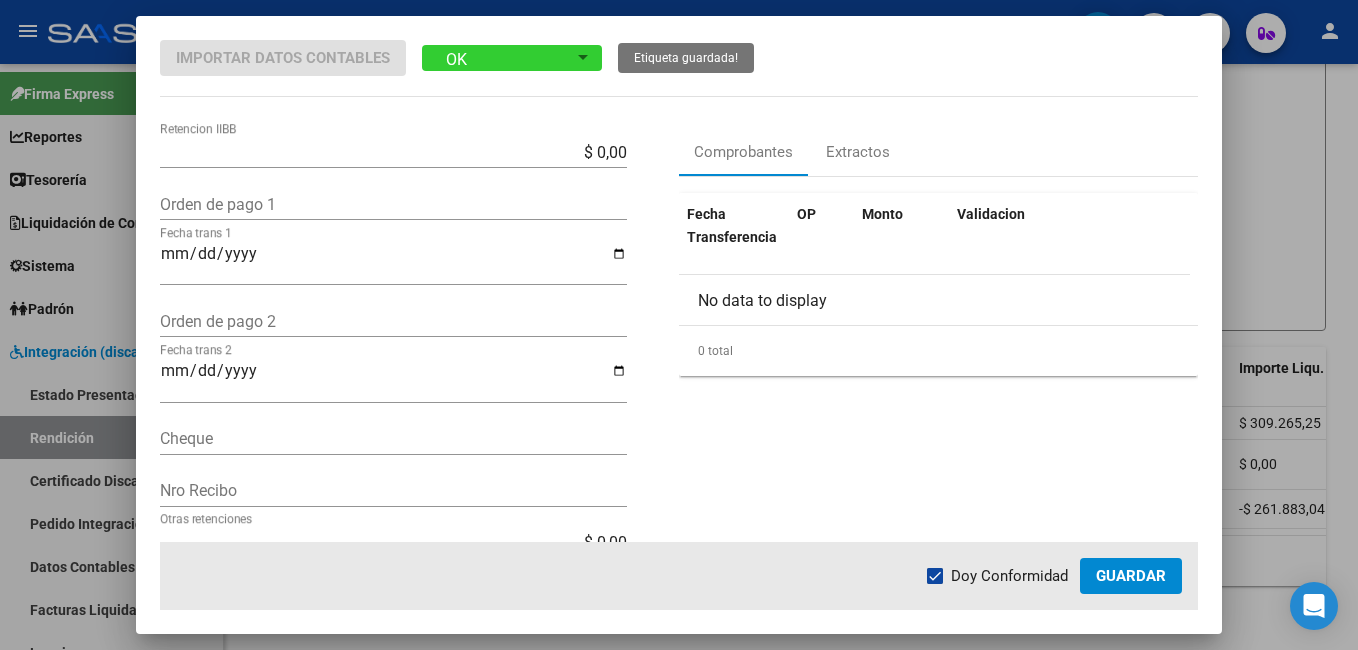 scroll, scrollTop: 200, scrollLeft: 0, axis: vertical 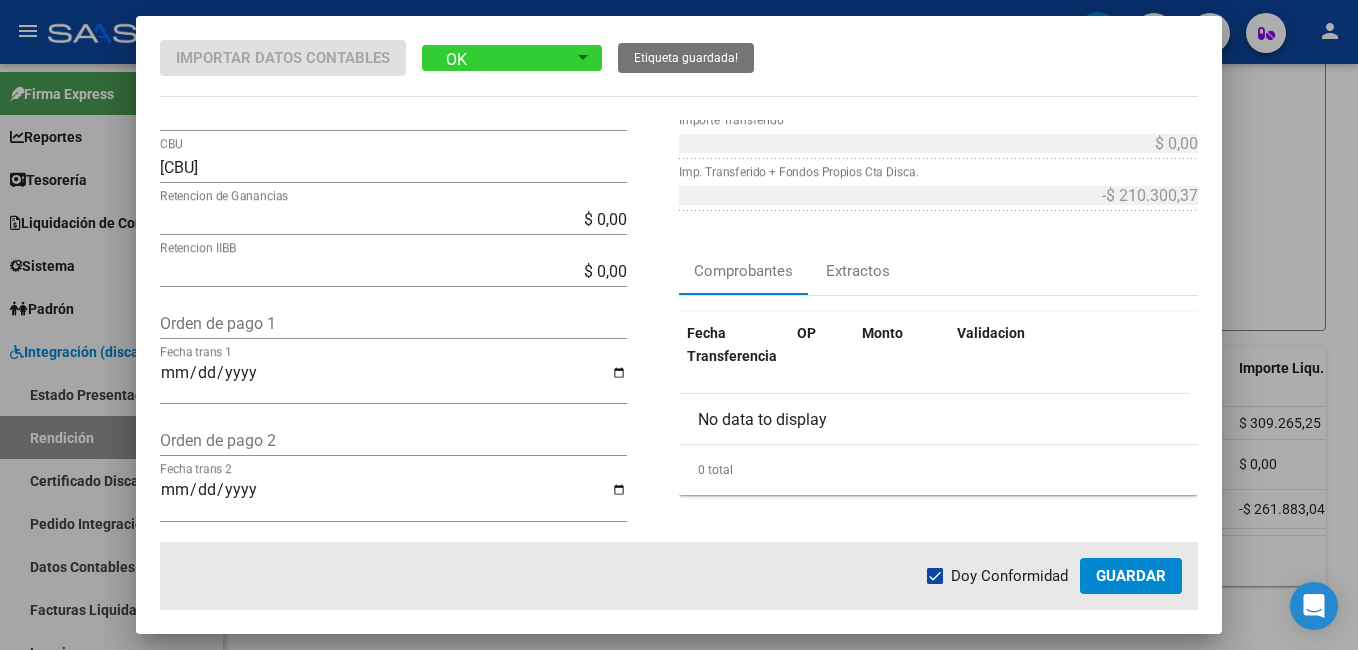 click on "Orden de pago 1" 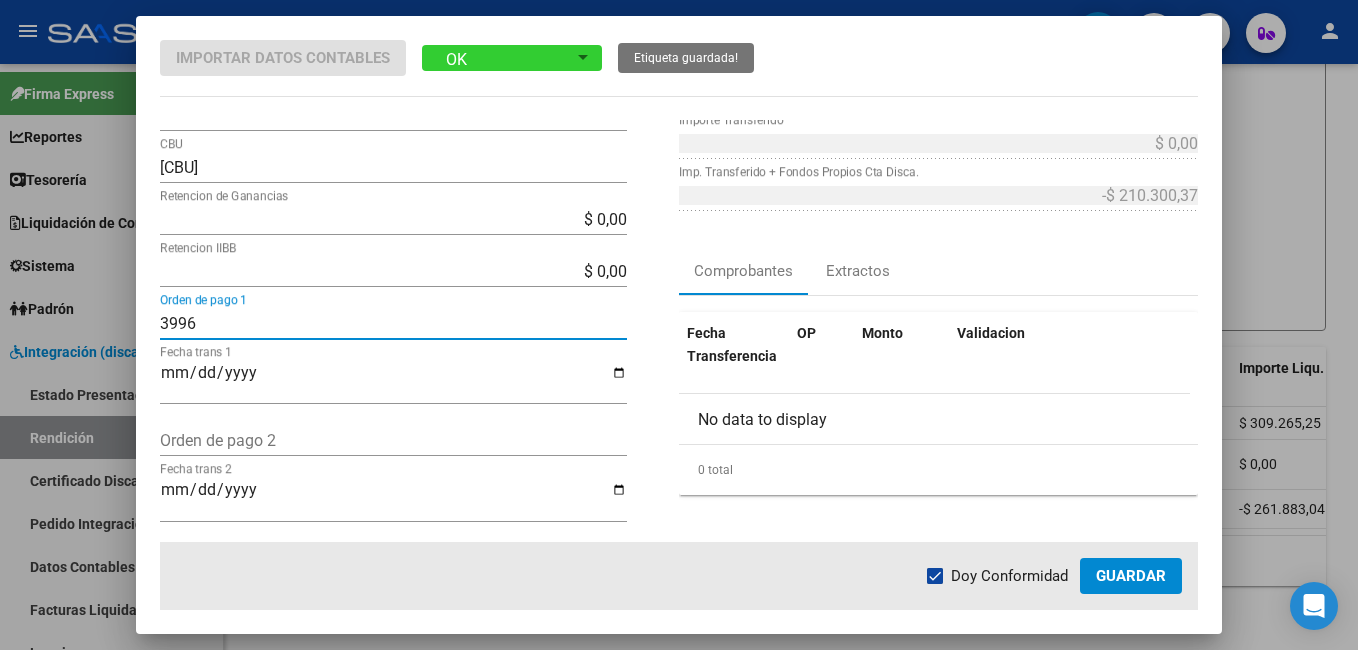 type on "3996" 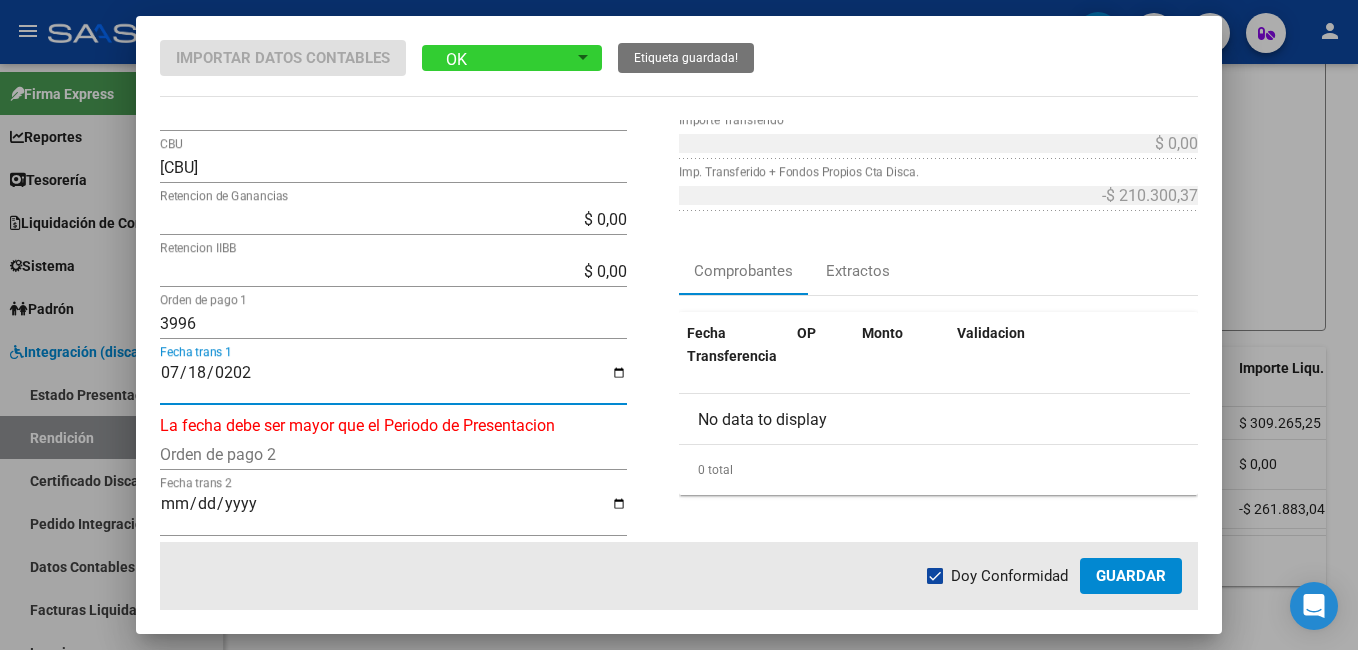 type on "2025-07-18" 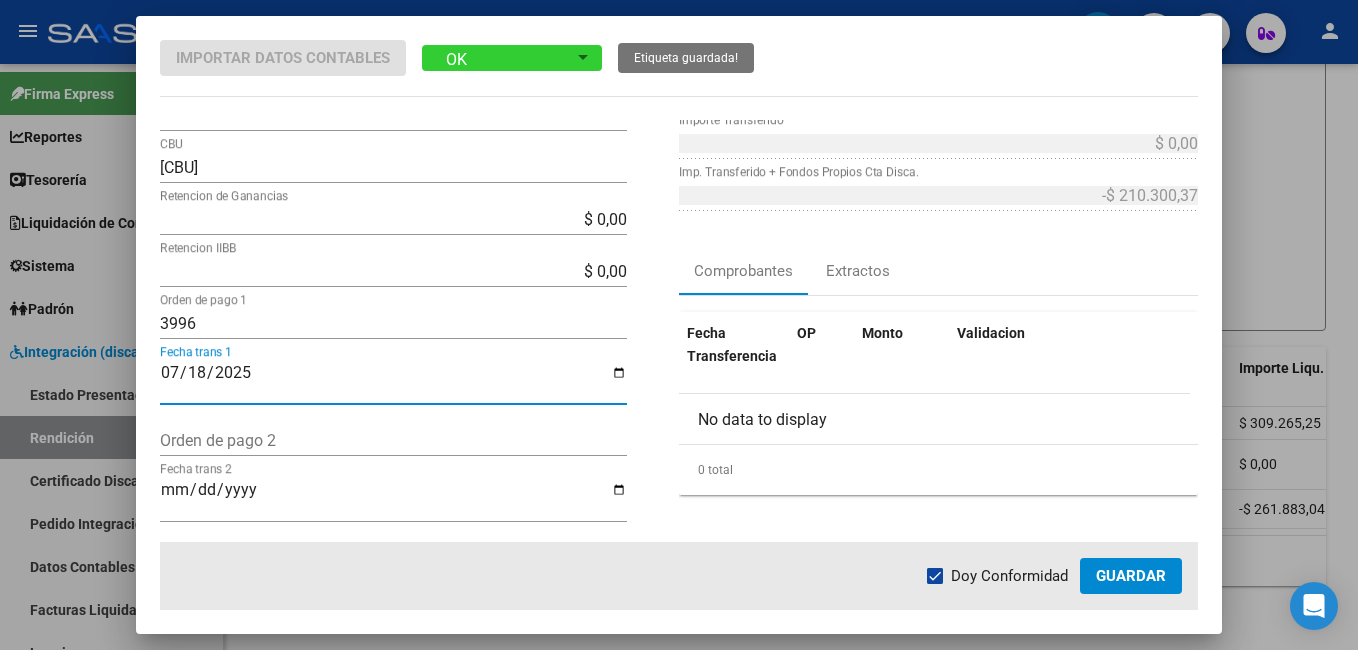 scroll, scrollTop: 0, scrollLeft: 0, axis: both 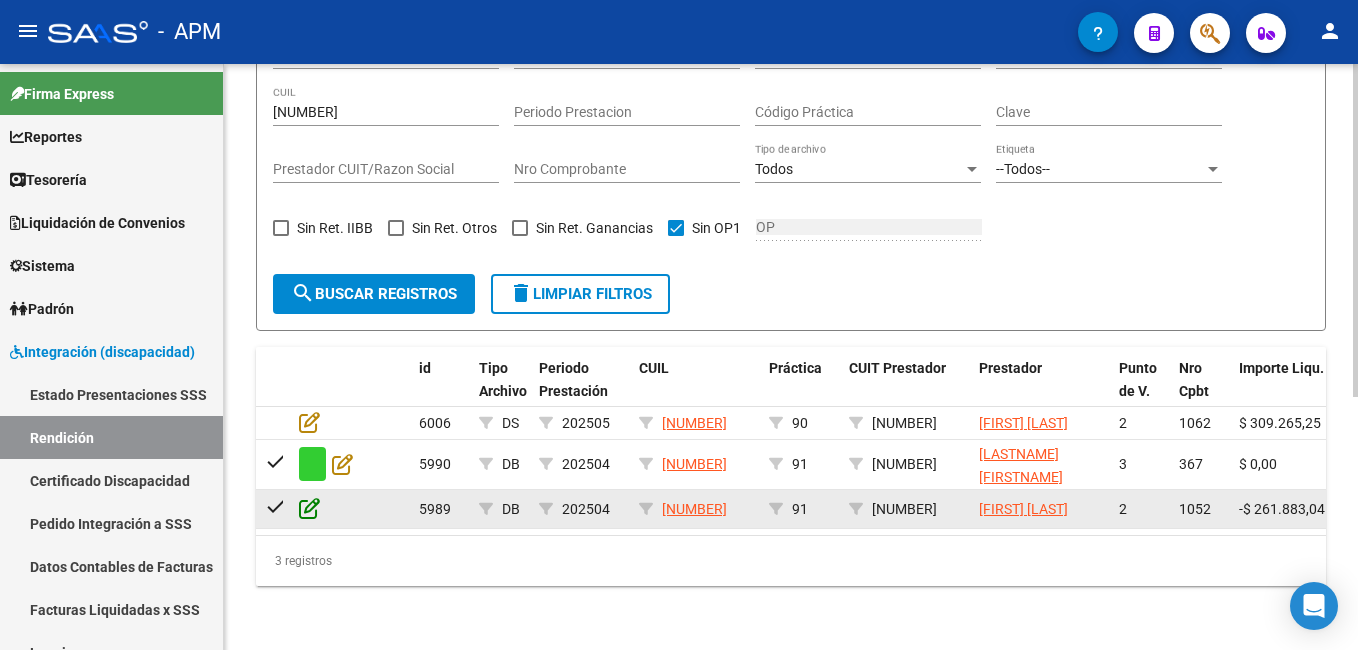 click 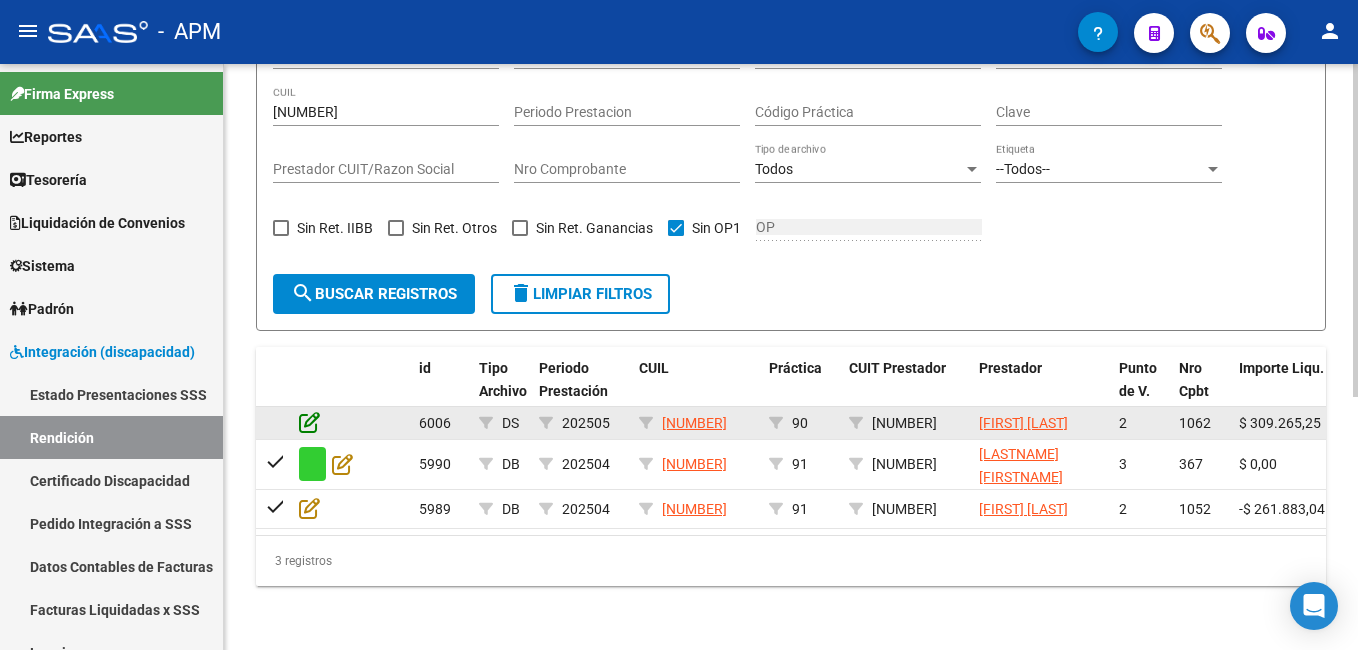 click 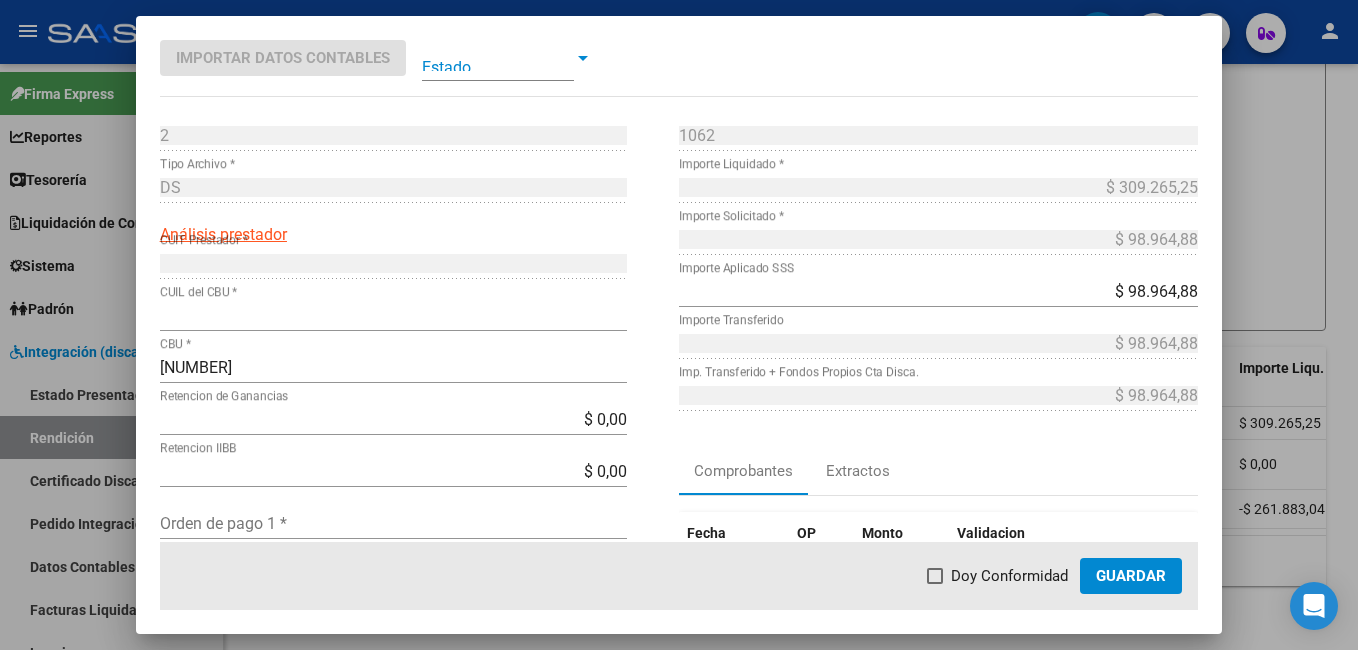 click at bounding box center (498, 58) 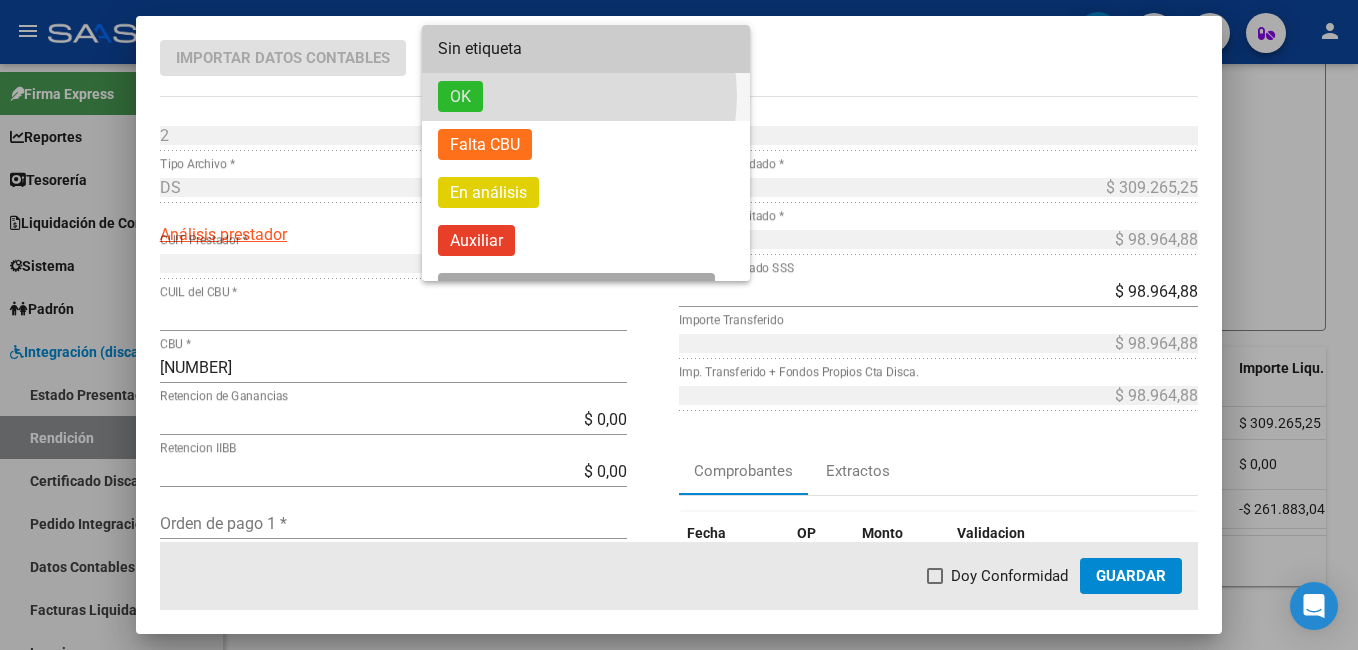 click on "OK" at bounding box center [586, 97] 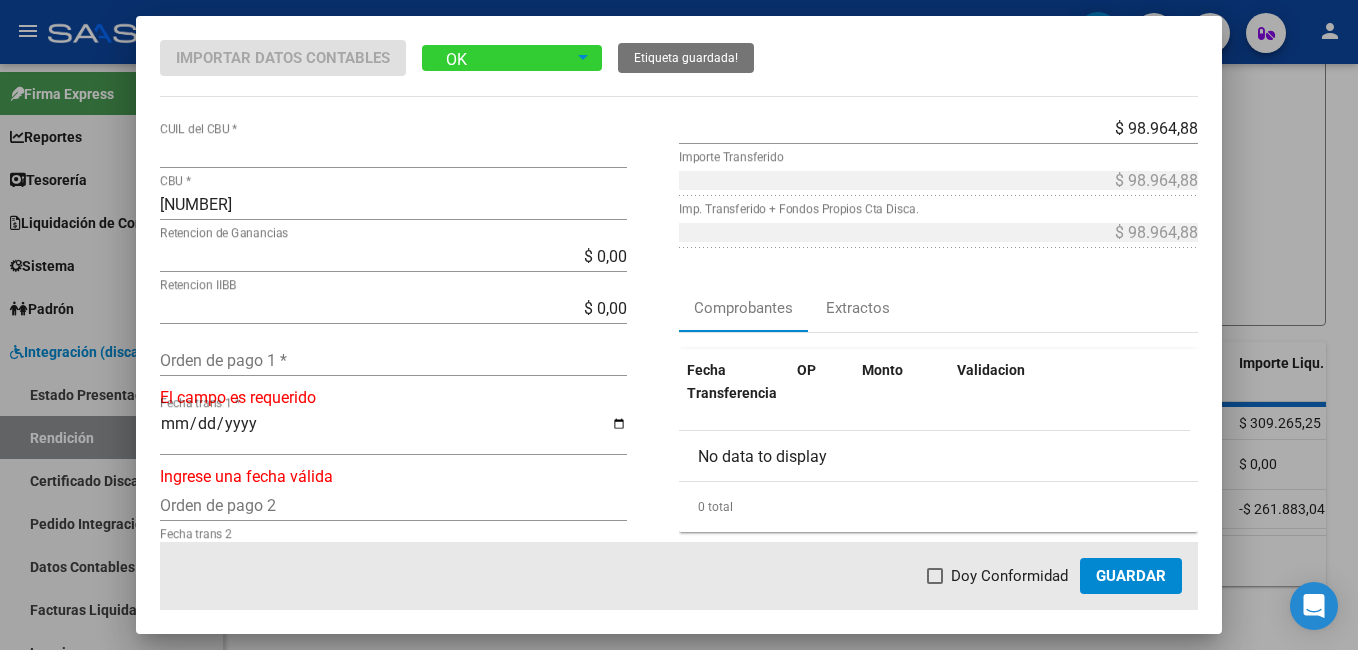 scroll, scrollTop: 200, scrollLeft: 0, axis: vertical 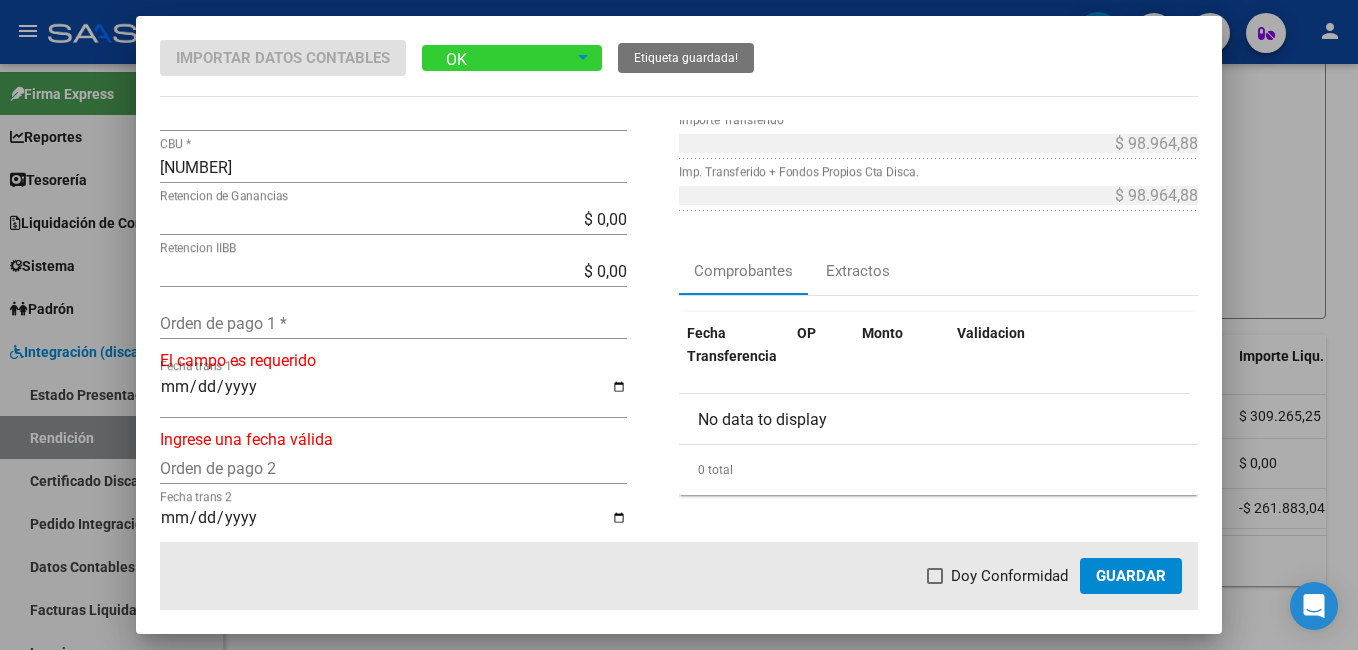 click on "Orden de pago 1 *" at bounding box center [393, 323] 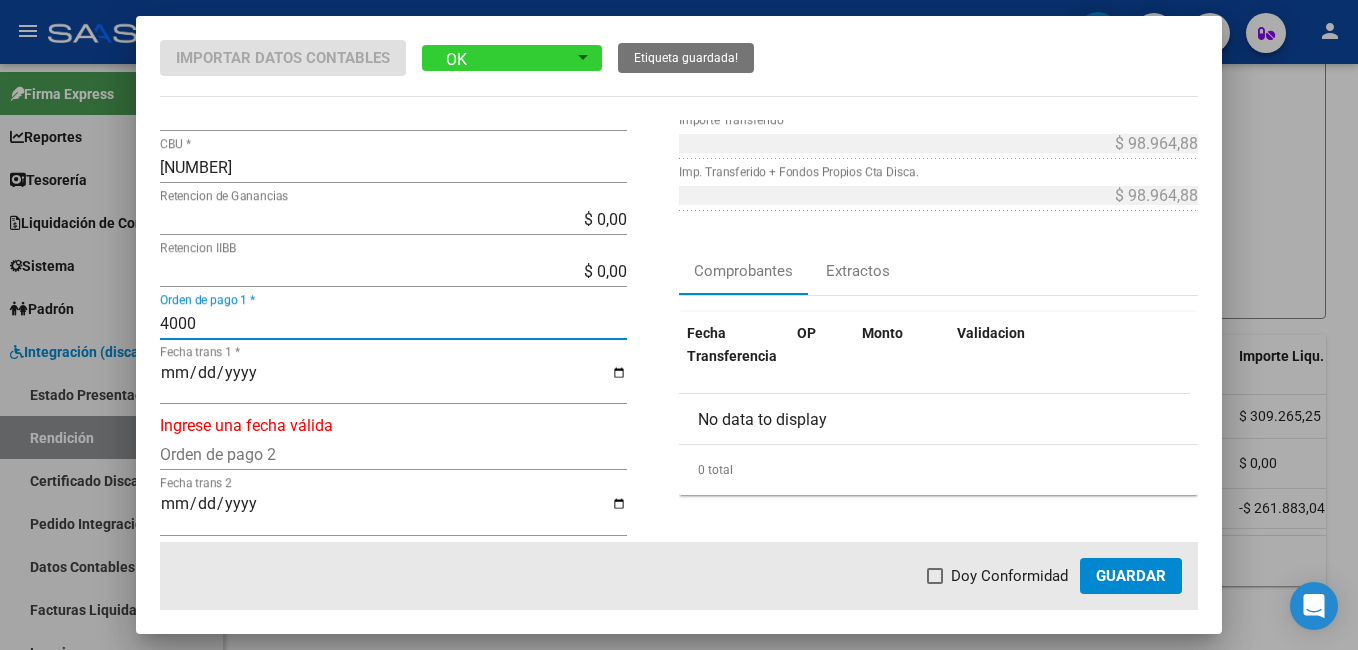 type on "4000" 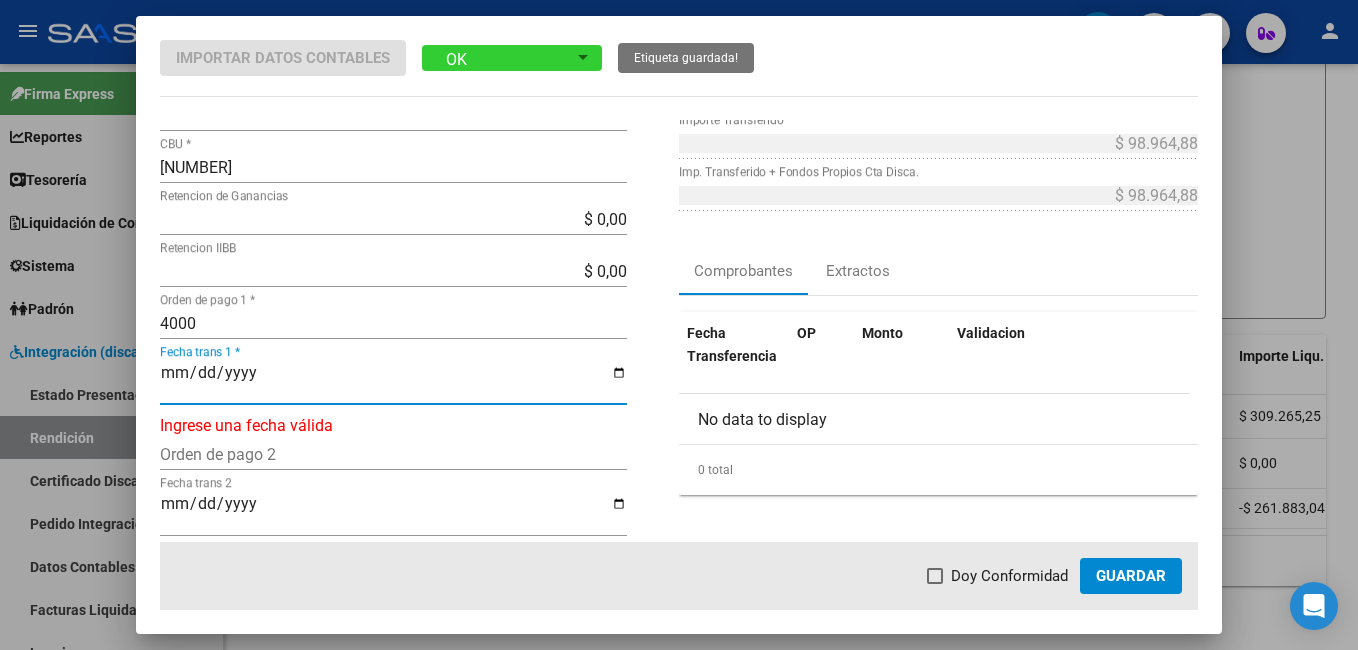 click on "Fecha trans 1 *" at bounding box center [393, 381] 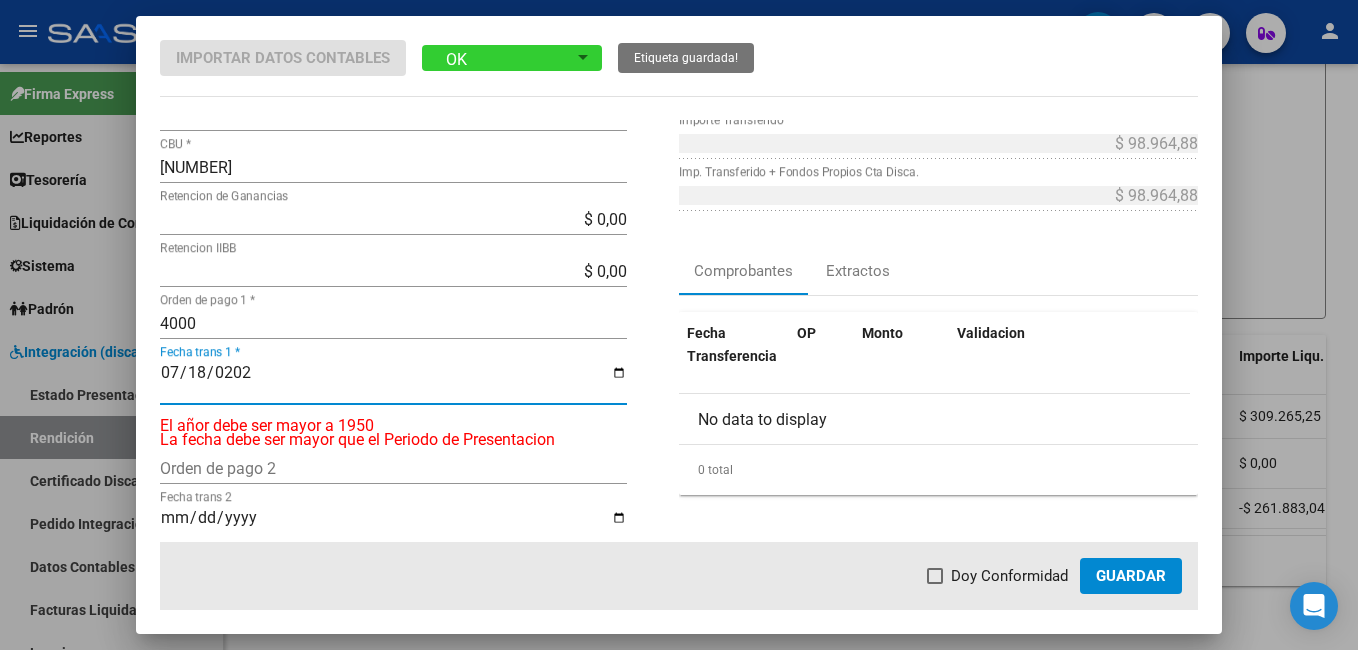 type on "2025-07-18" 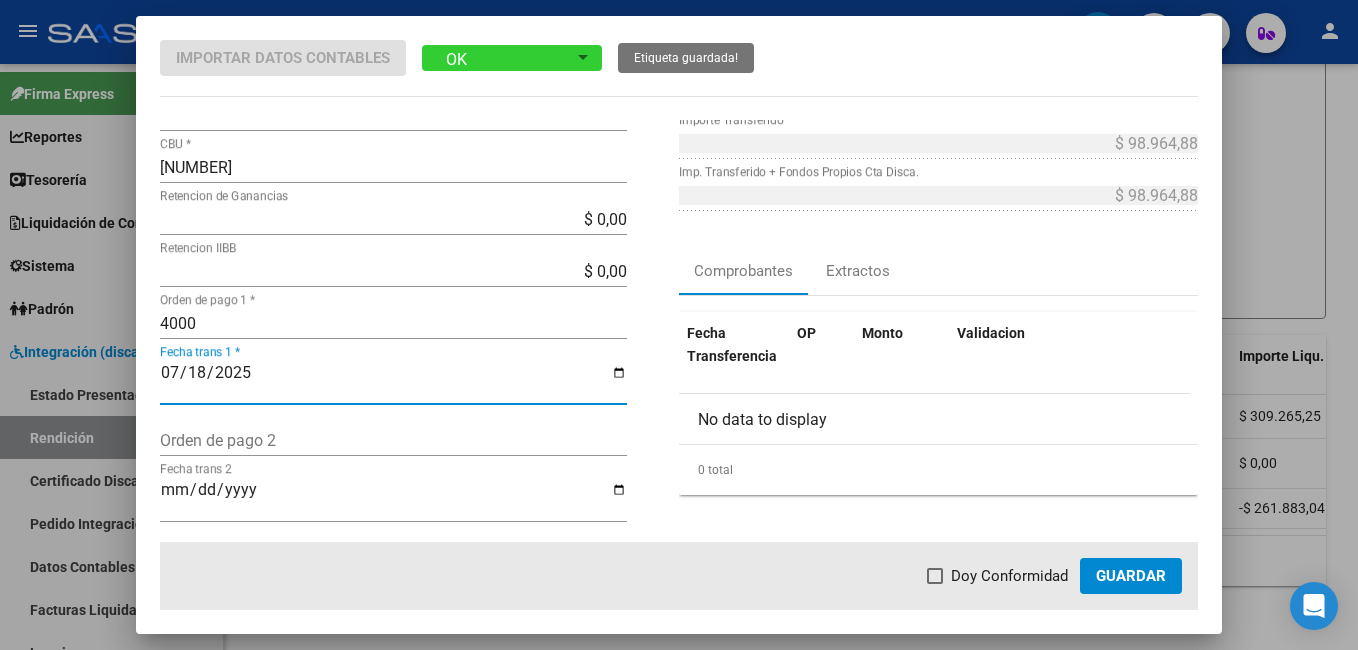 click at bounding box center [935, 576] 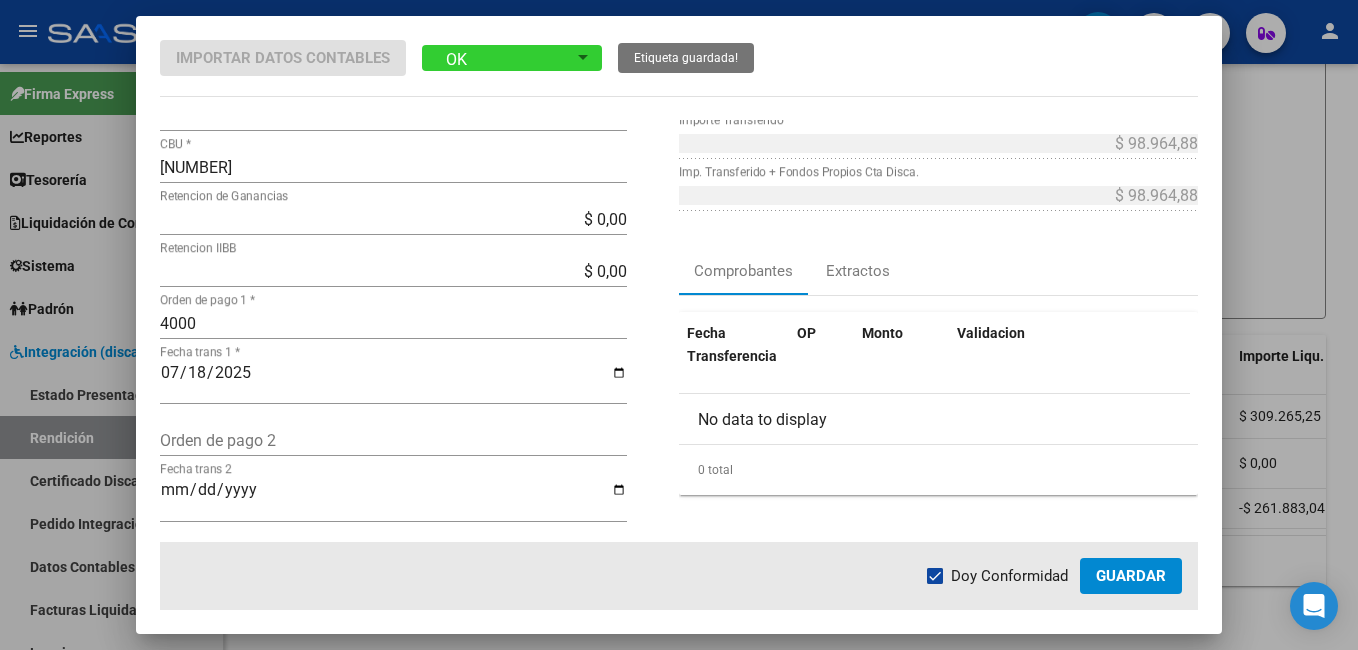 click on "Guardar" 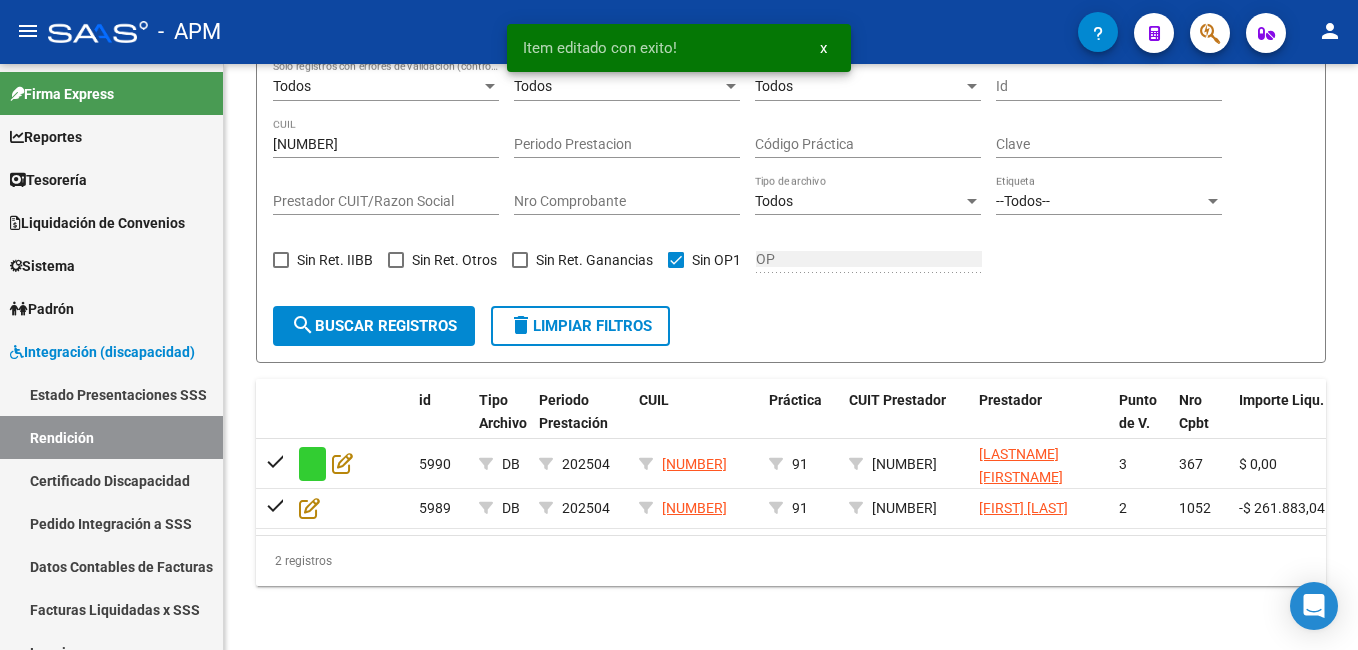 scroll, scrollTop: 413, scrollLeft: 0, axis: vertical 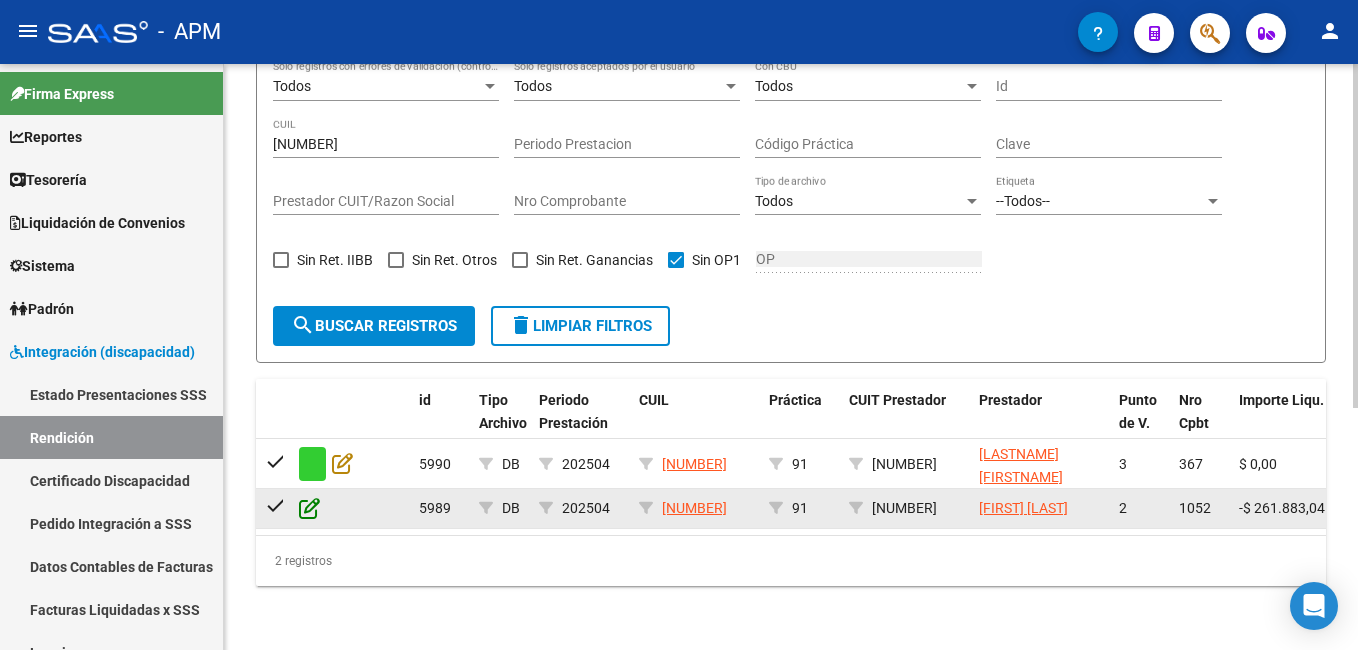 click 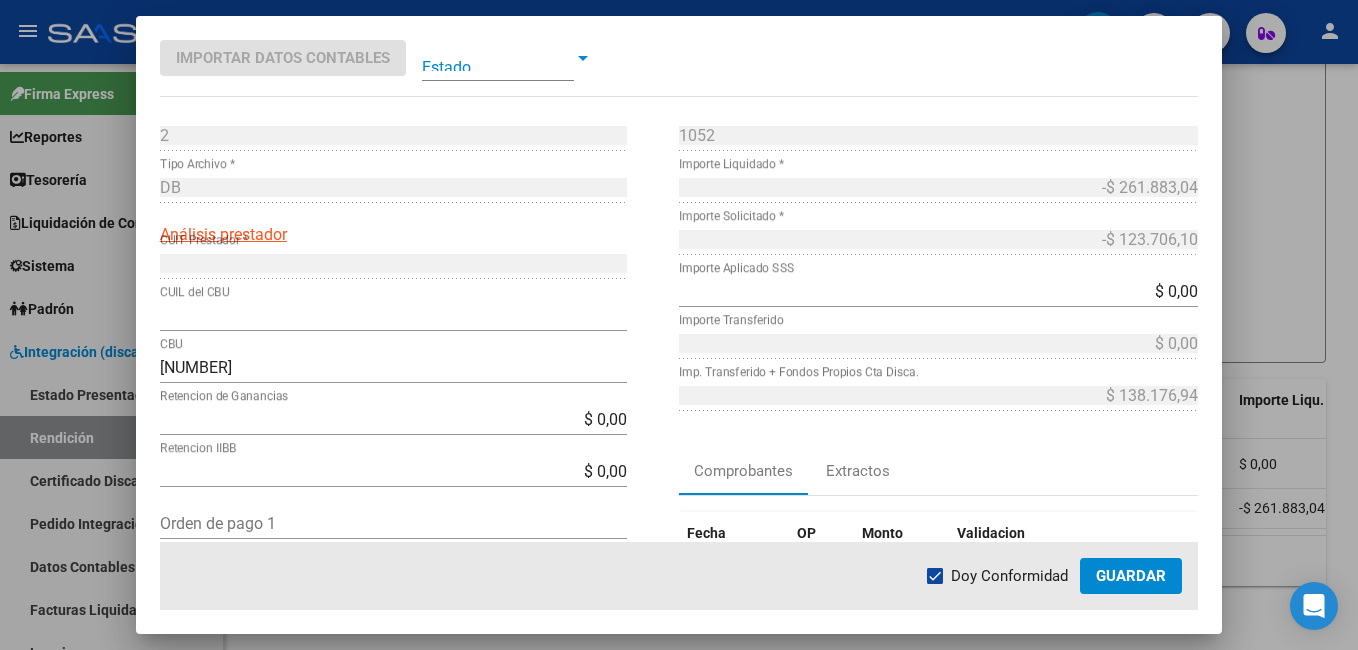 click at bounding box center (498, 58) 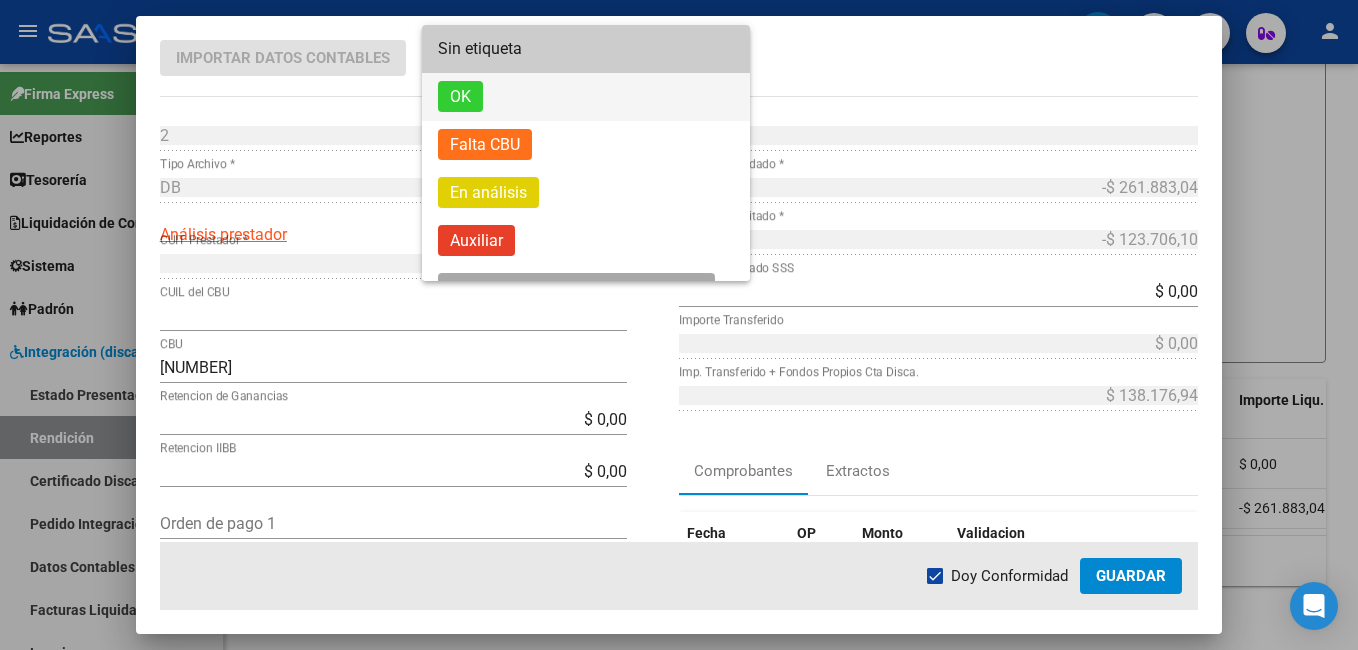 click on "OK" at bounding box center (586, 97) 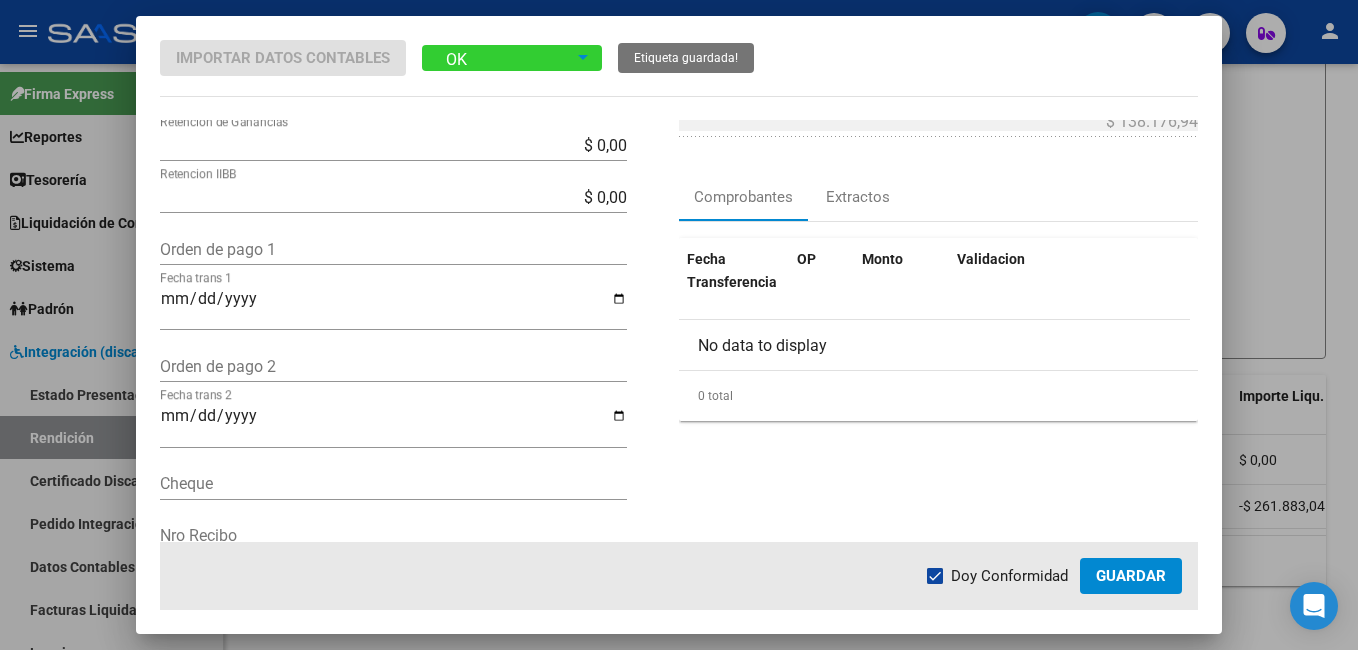 scroll, scrollTop: 300, scrollLeft: 0, axis: vertical 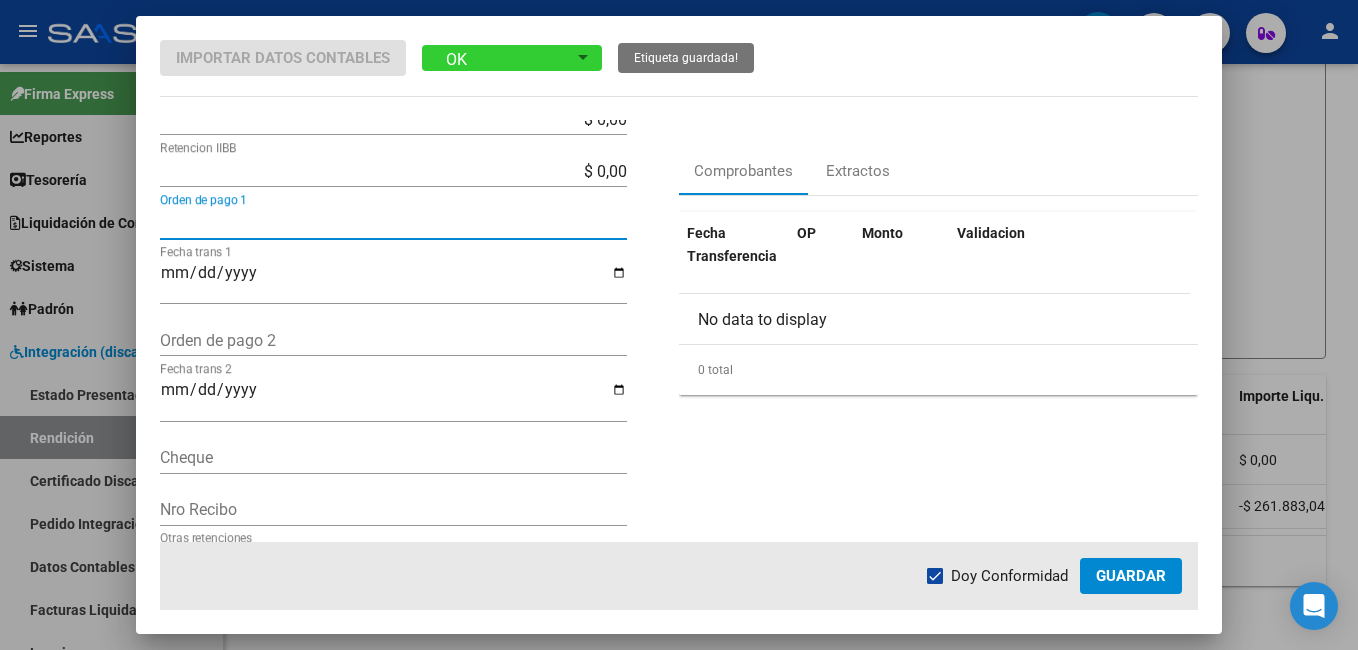 click on "Orden de pago 1" at bounding box center (393, 223) 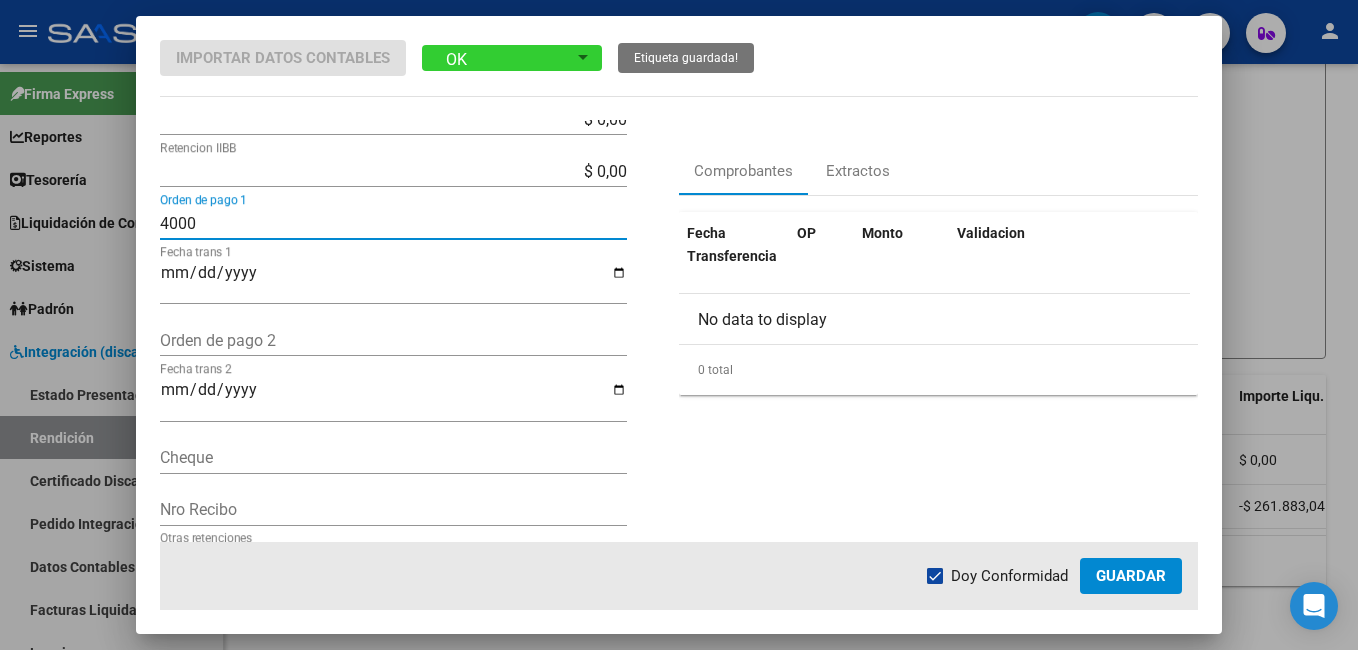 type on "4000" 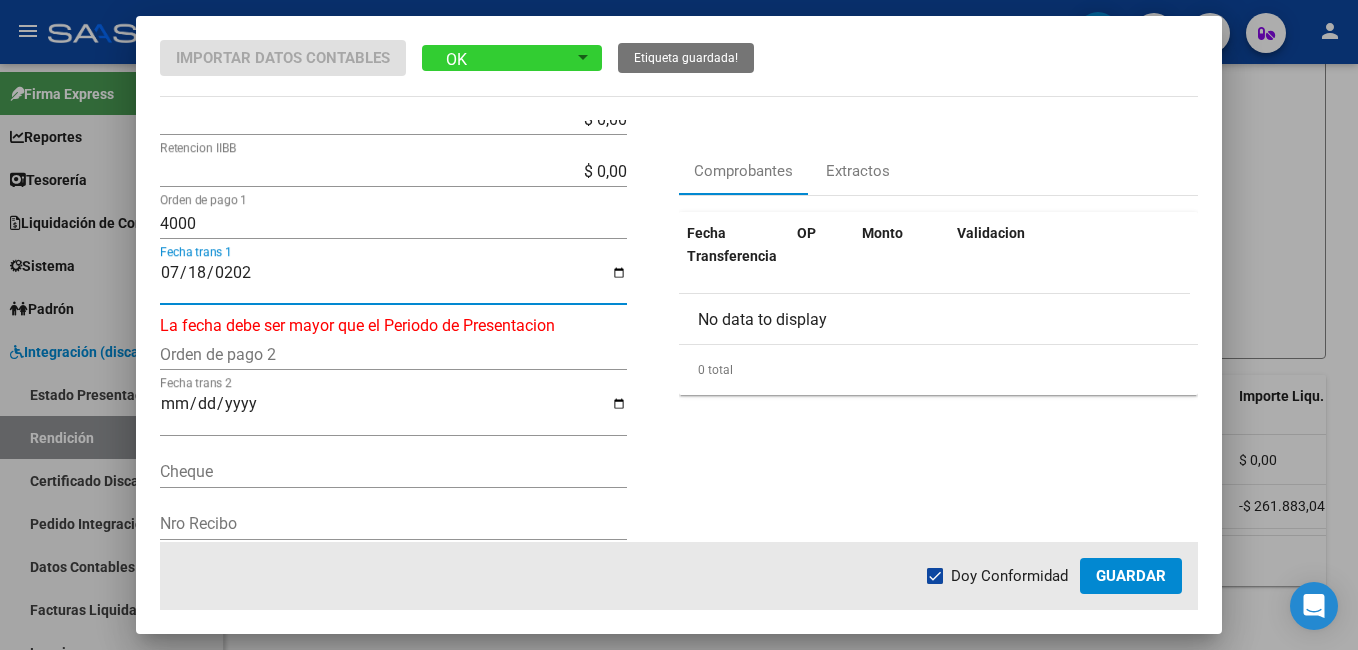 type on "2025-07-18" 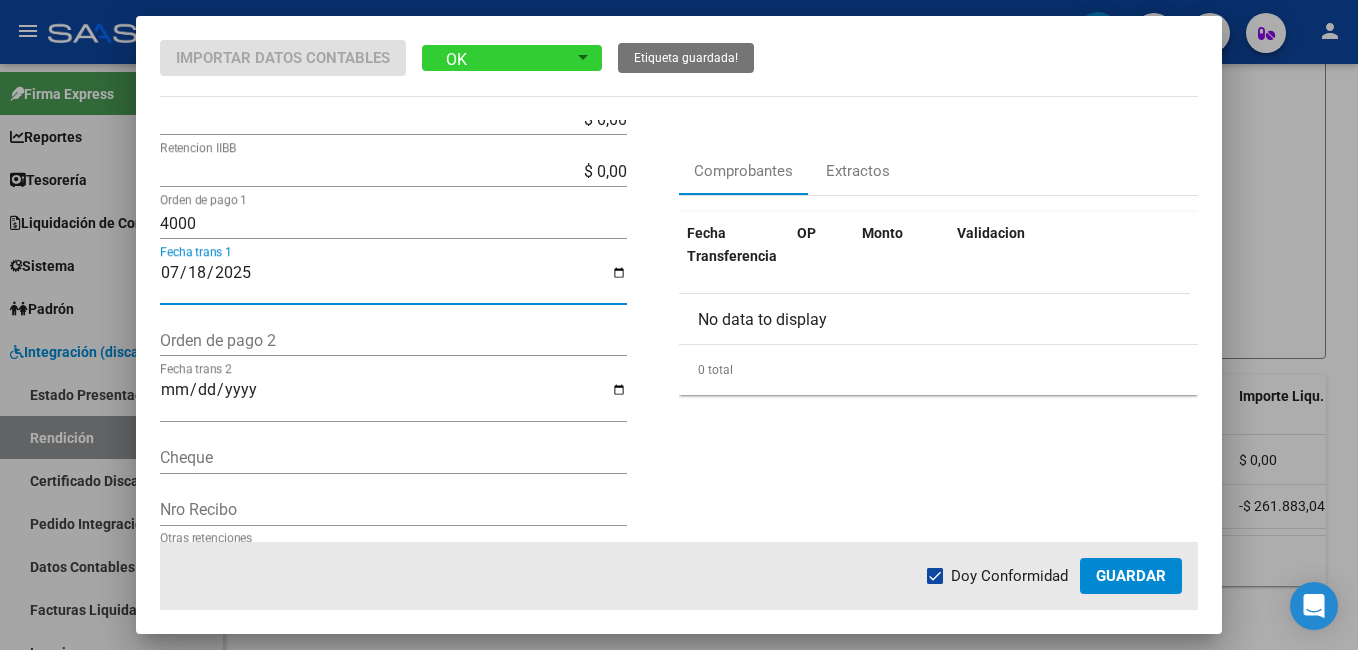 click on "Guardar" 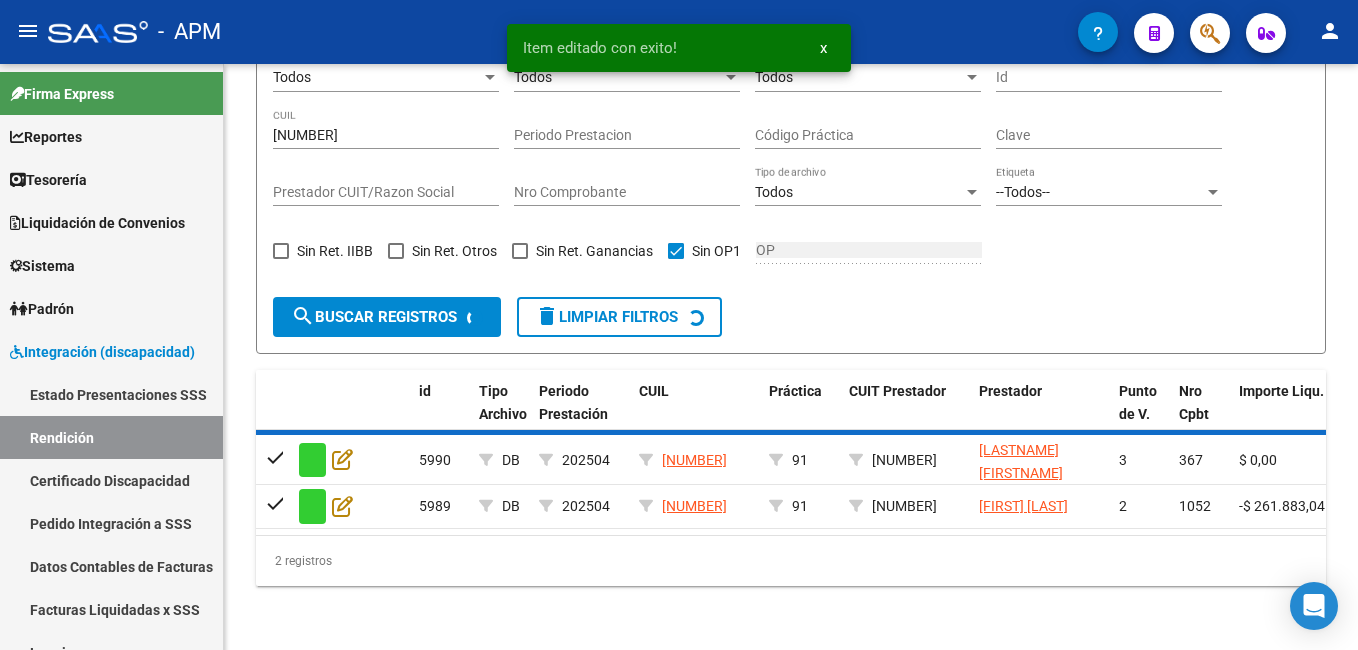 scroll, scrollTop: 372, scrollLeft: 0, axis: vertical 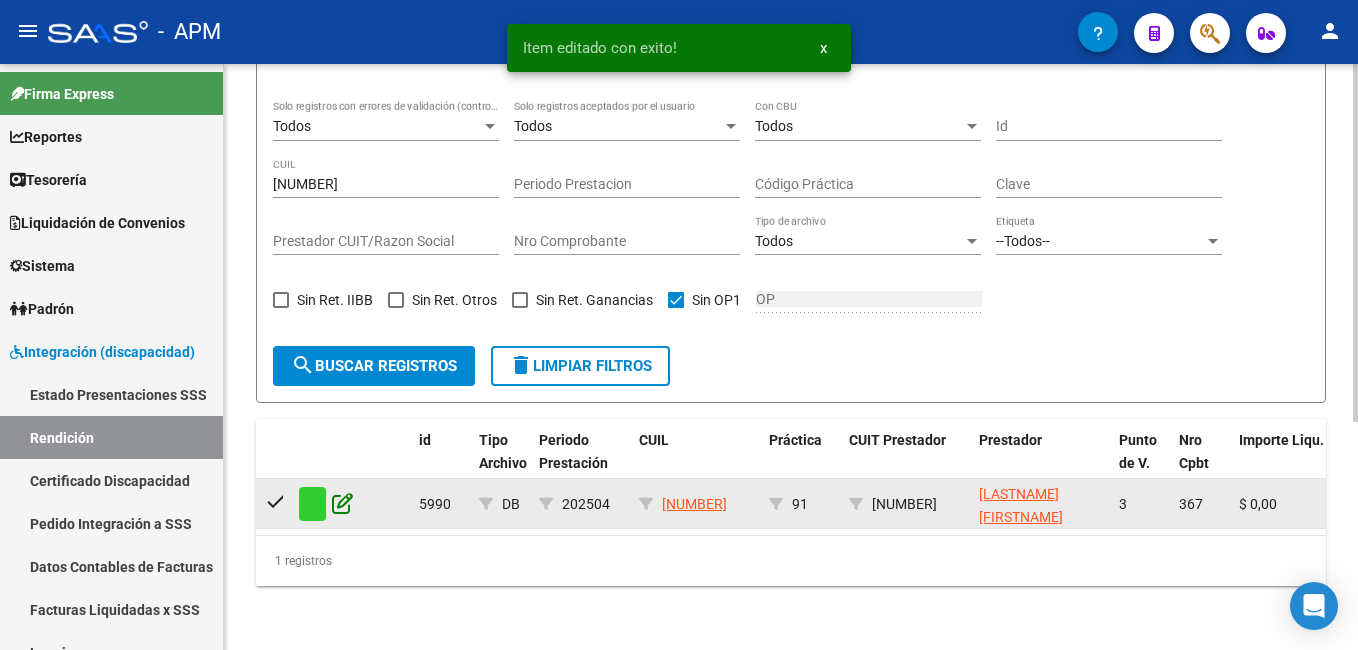 click 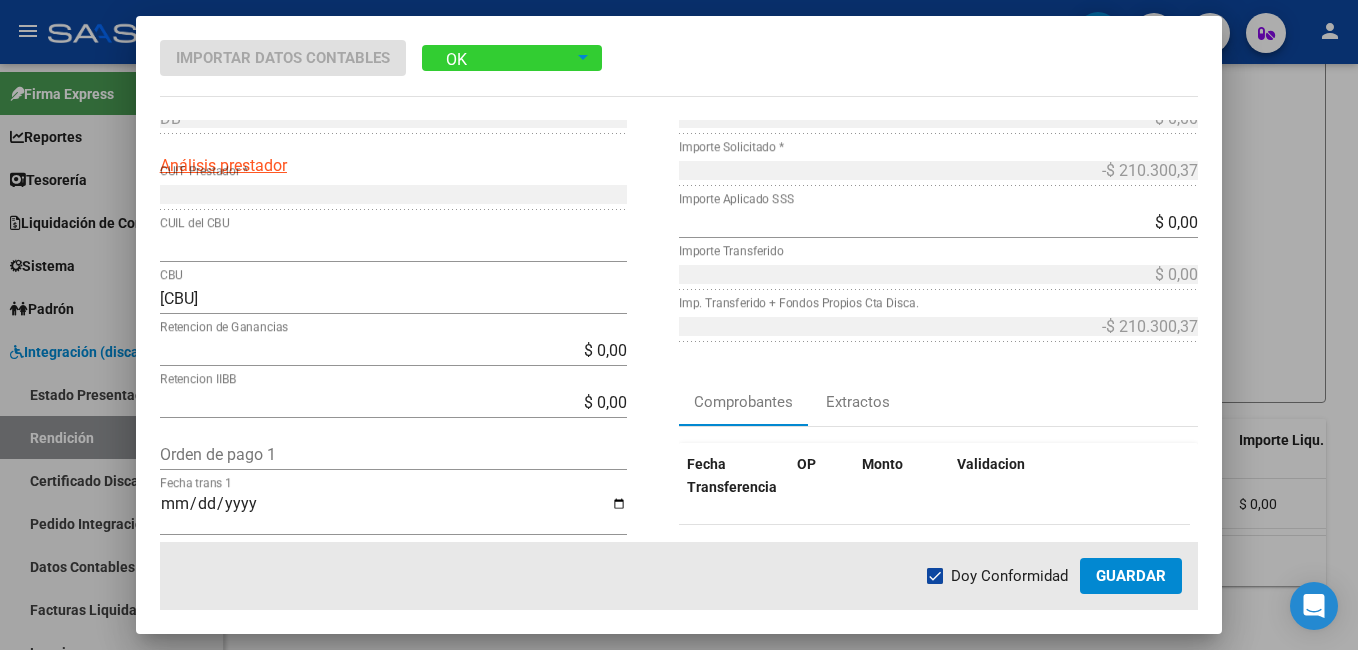 scroll, scrollTop: 200, scrollLeft: 0, axis: vertical 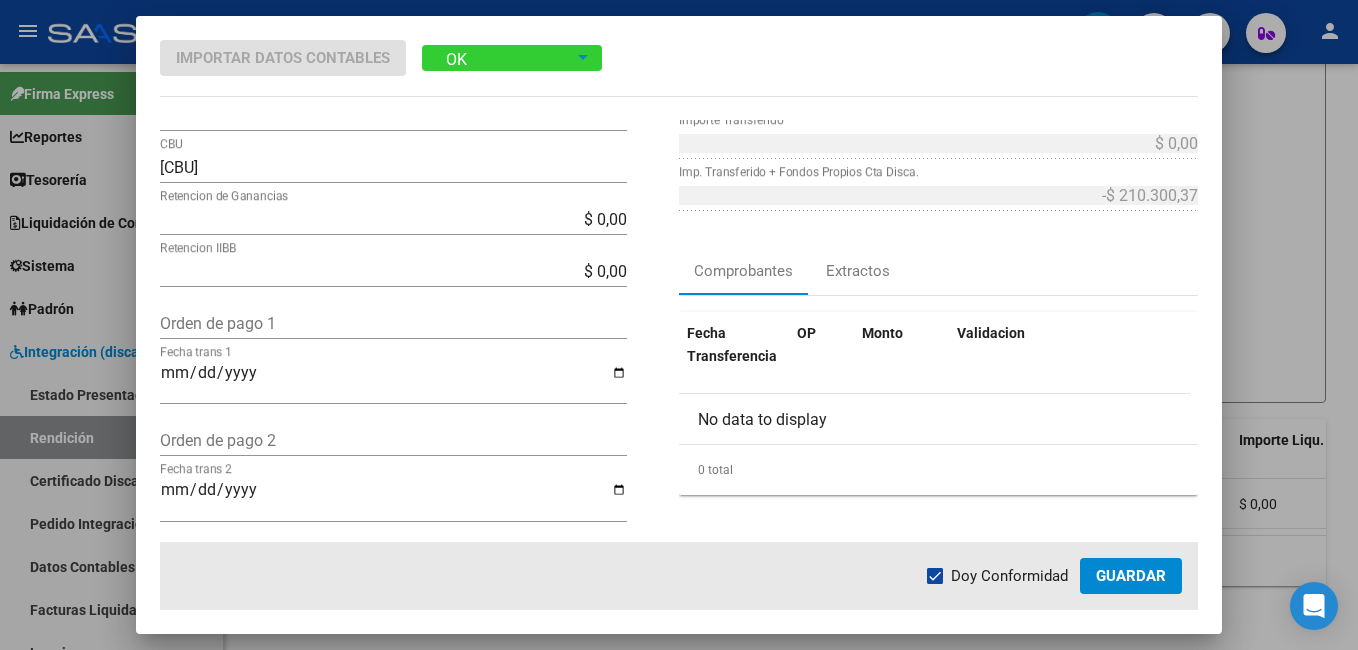 click on "Orden de pago 1" at bounding box center [393, 323] 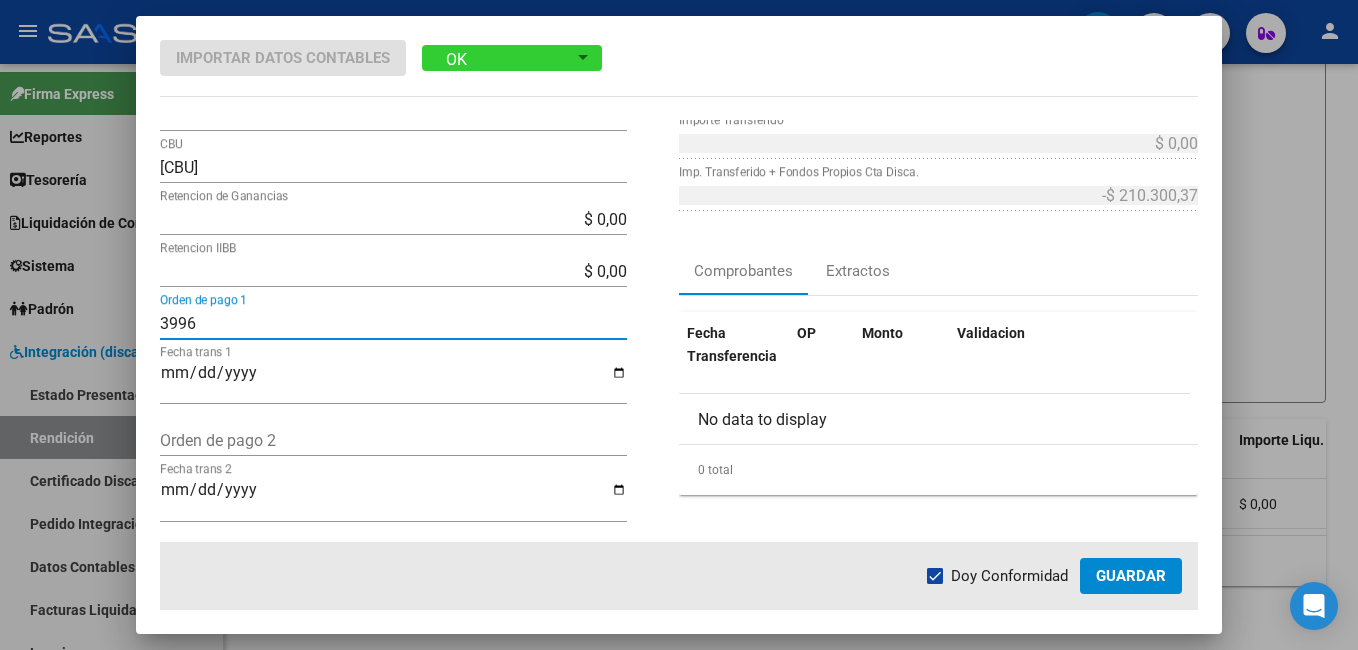 type on "3996" 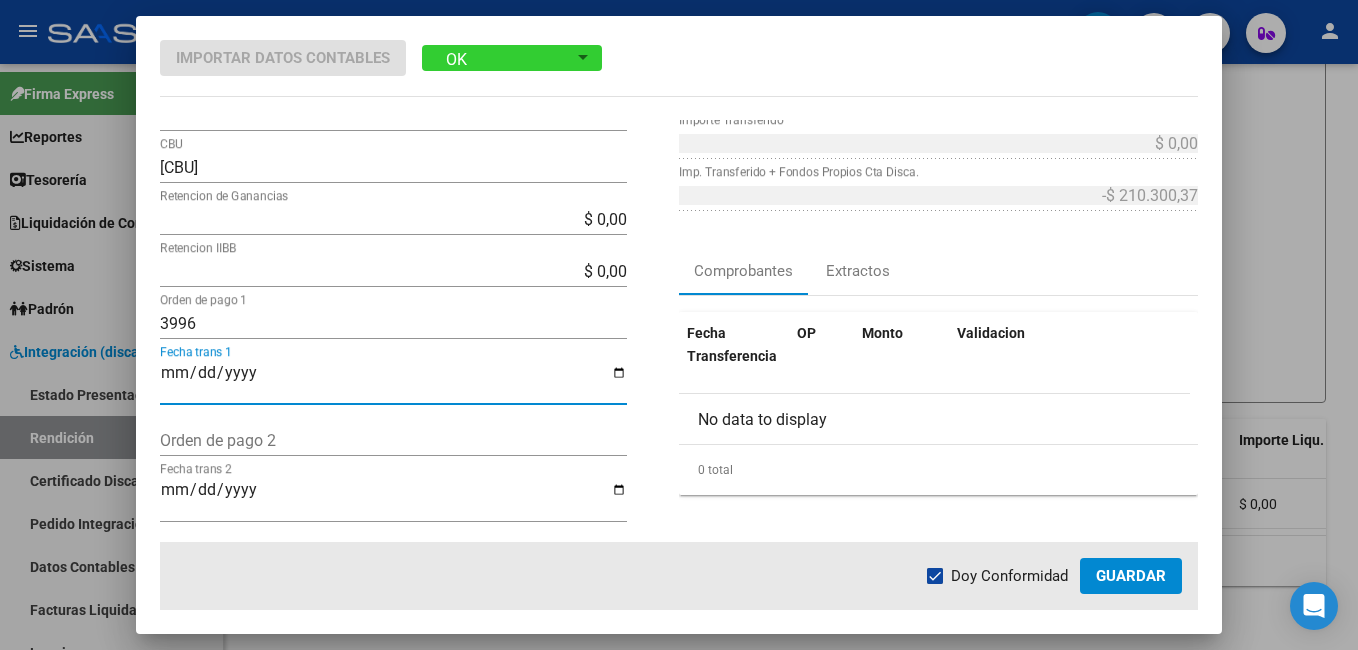 click on "Fecha trans 1" at bounding box center (393, 381) 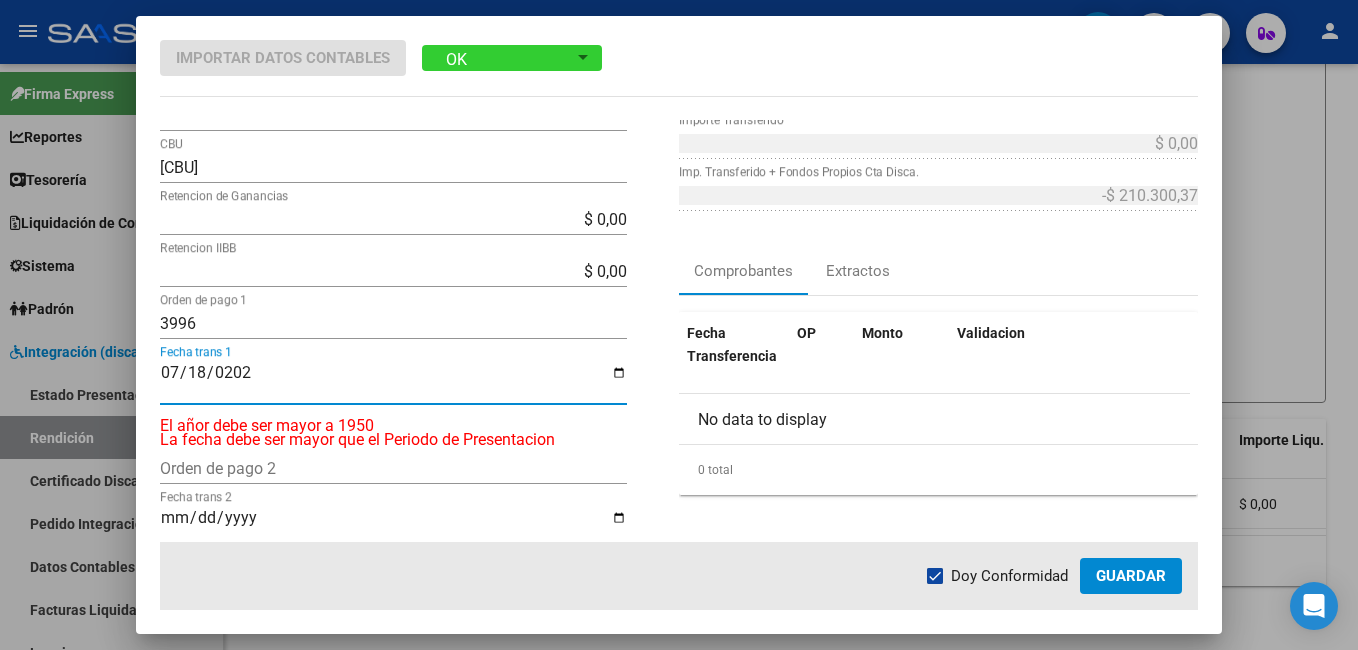 type on "2025-07-18" 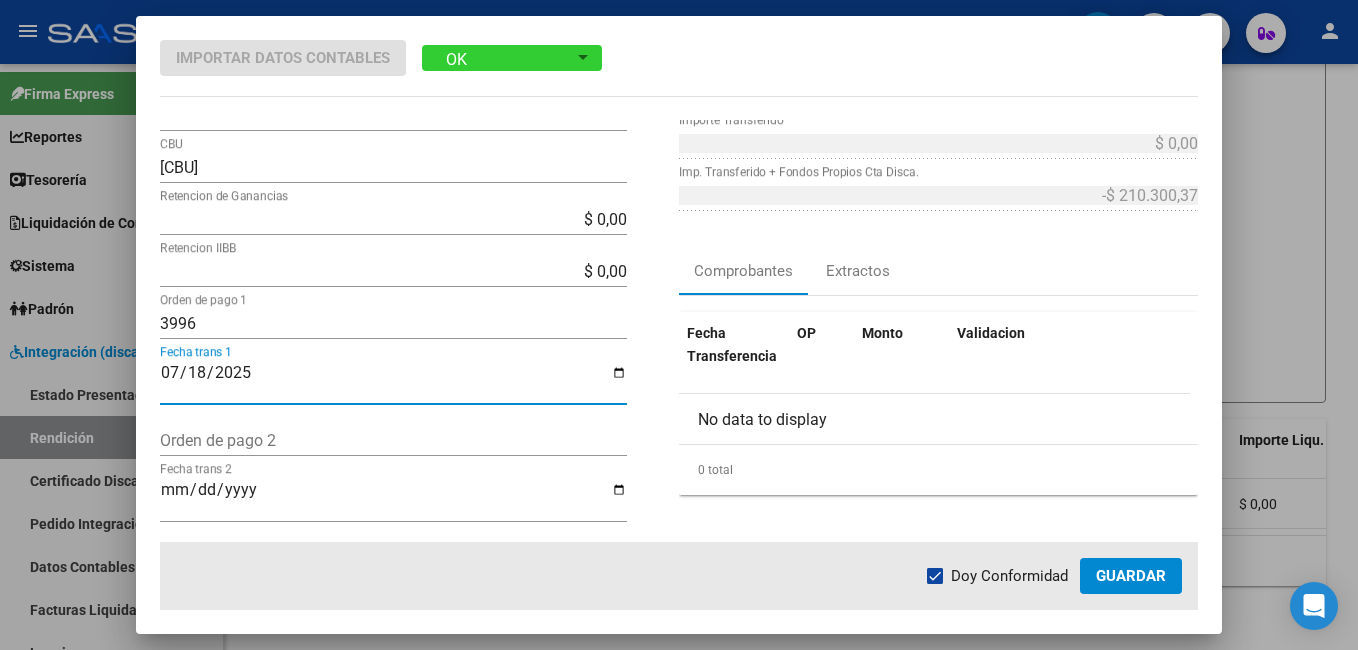 click on "Guardar" 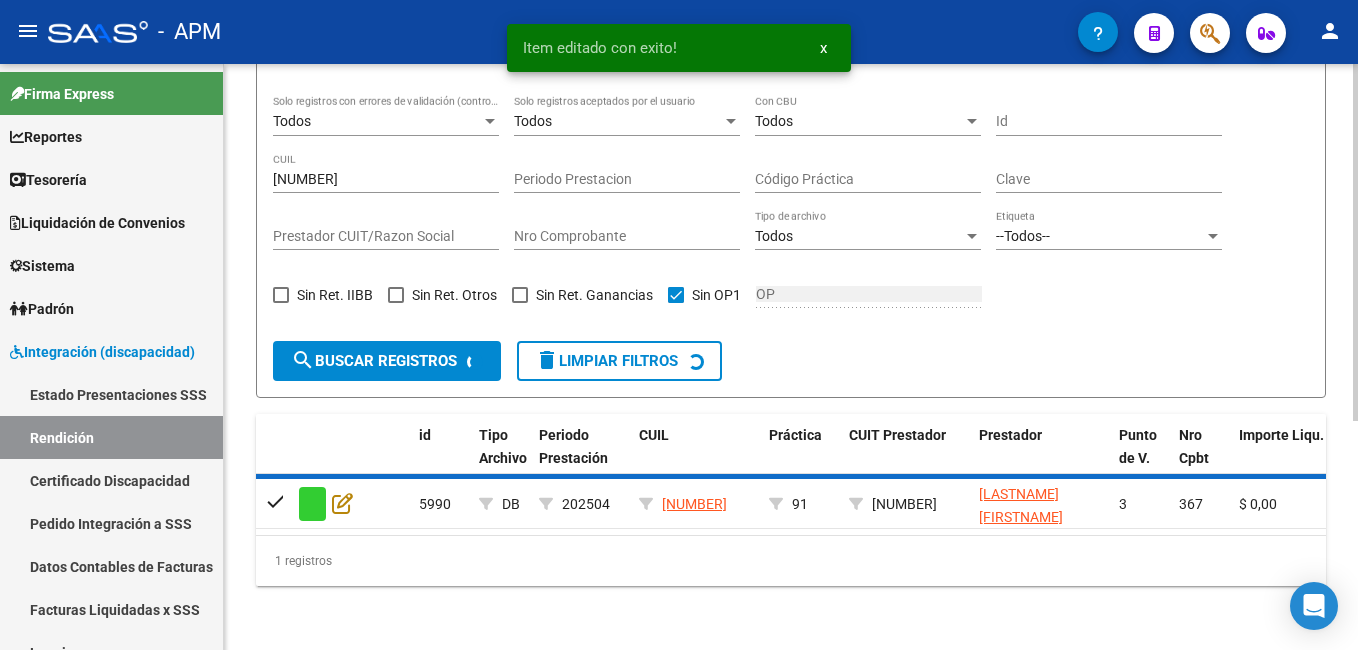 scroll, scrollTop: 350, scrollLeft: 0, axis: vertical 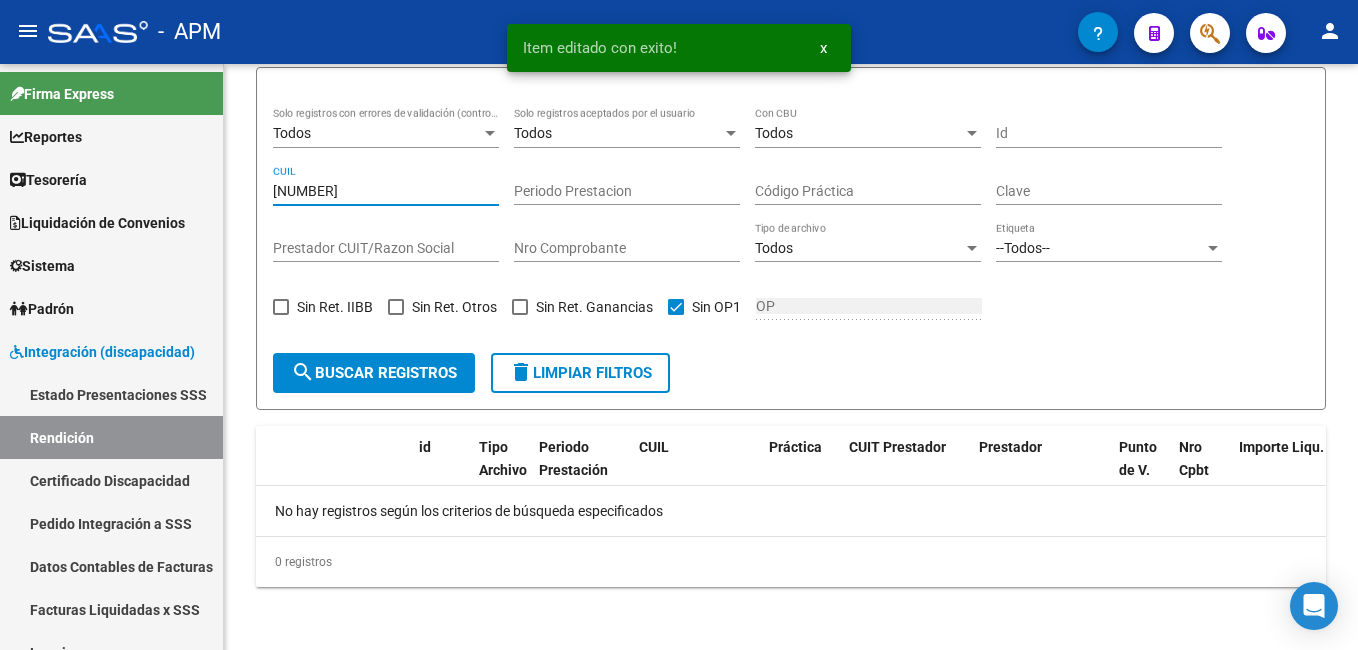 drag, startPoint x: 385, startPoint y: 197, endPoint x: -4, endPoint y: 107, distance: 399.2756 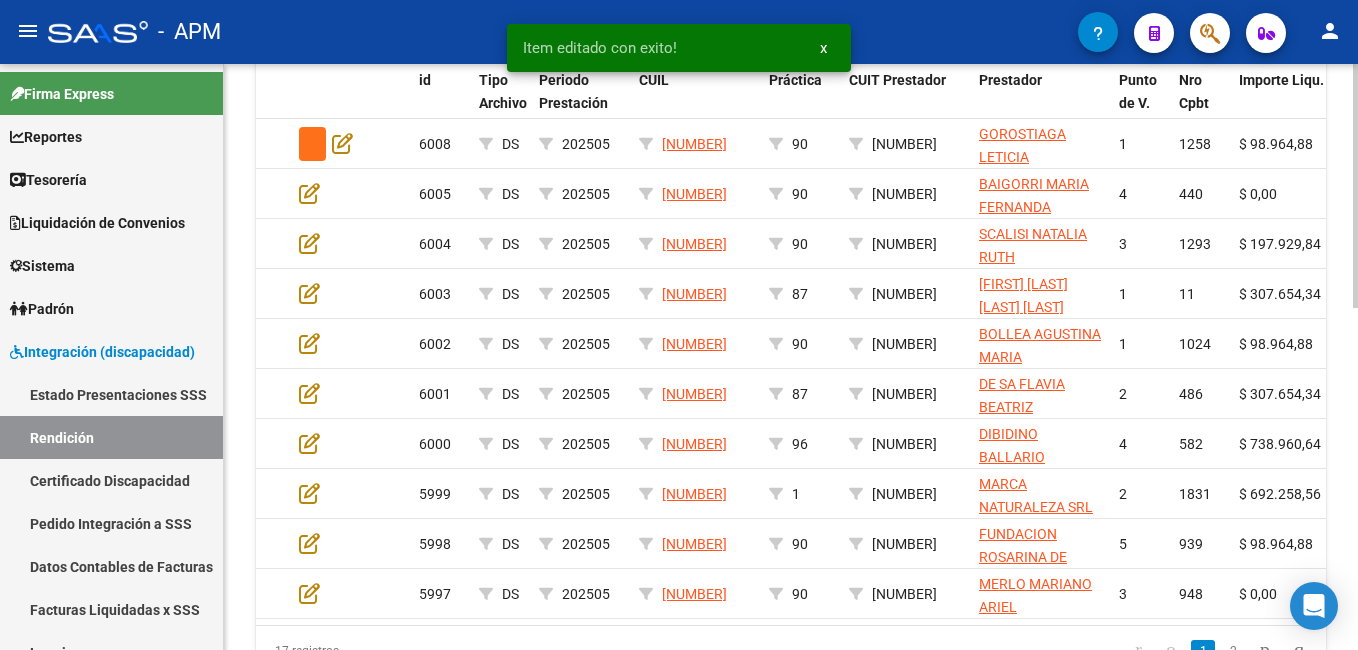 scroll, scrollTop: 750, scrollLeft: 0, axis: vertical 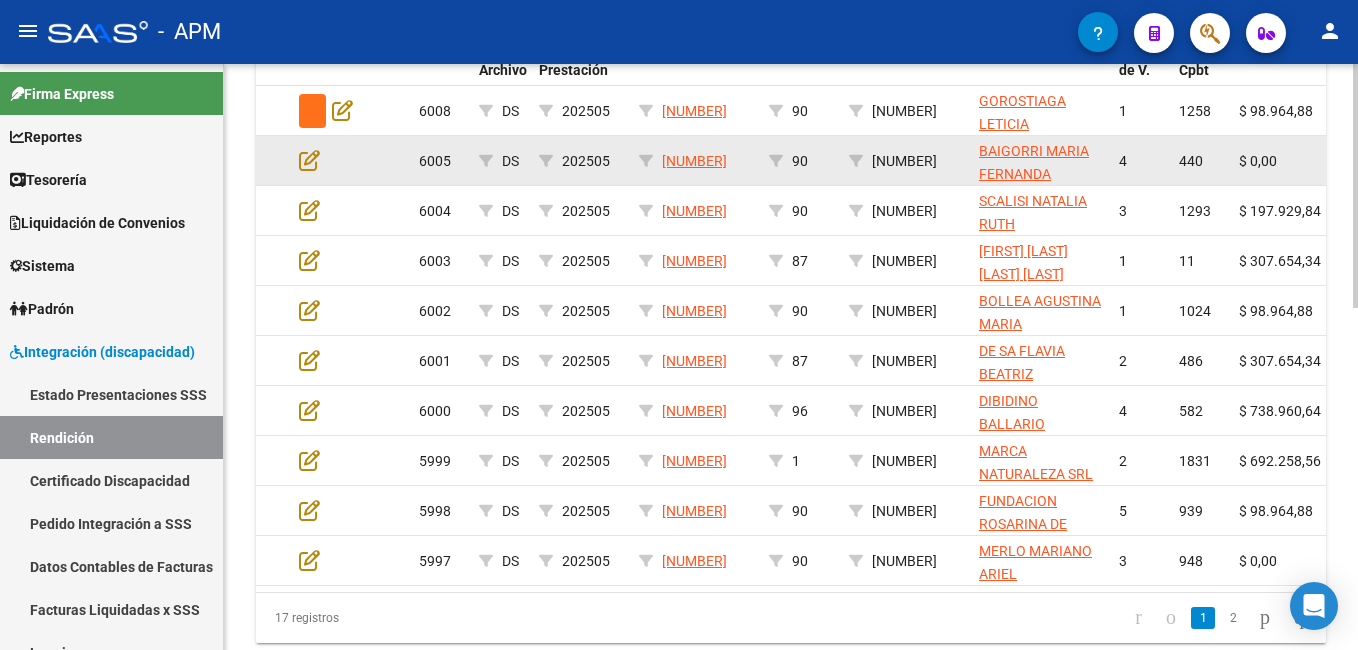 type 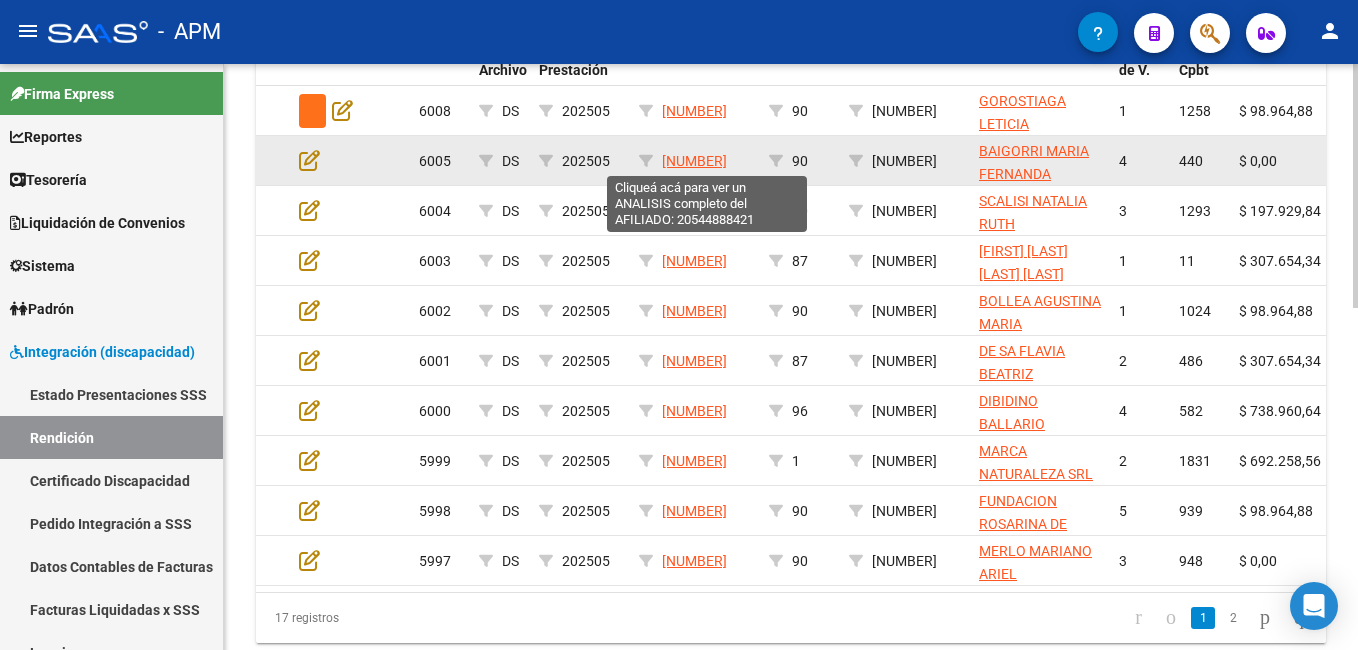 drag, startPoint x: 722, startPoint y: 162, endPoint x: 665, endPoint y: 160, distance: 57.035076 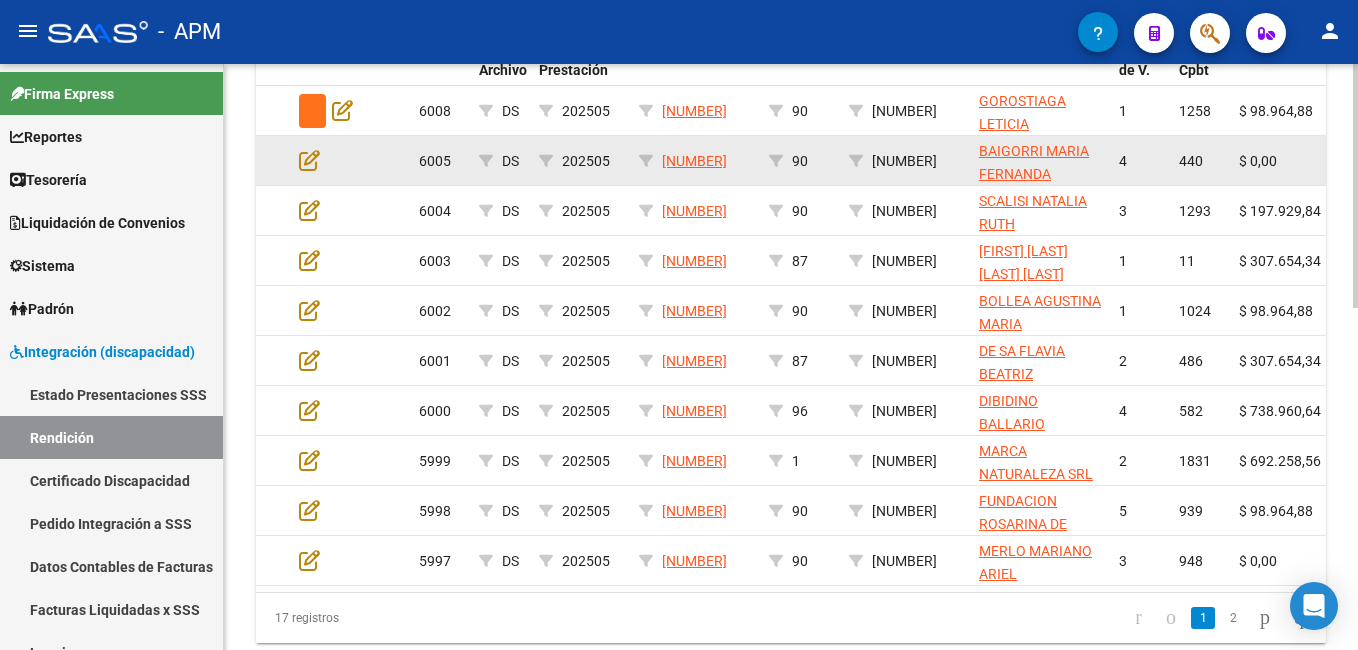 drag, startPoint x: 665, startPoint y: 160, endPoint x: 671, endPoint y: 169, distance: 10.816654 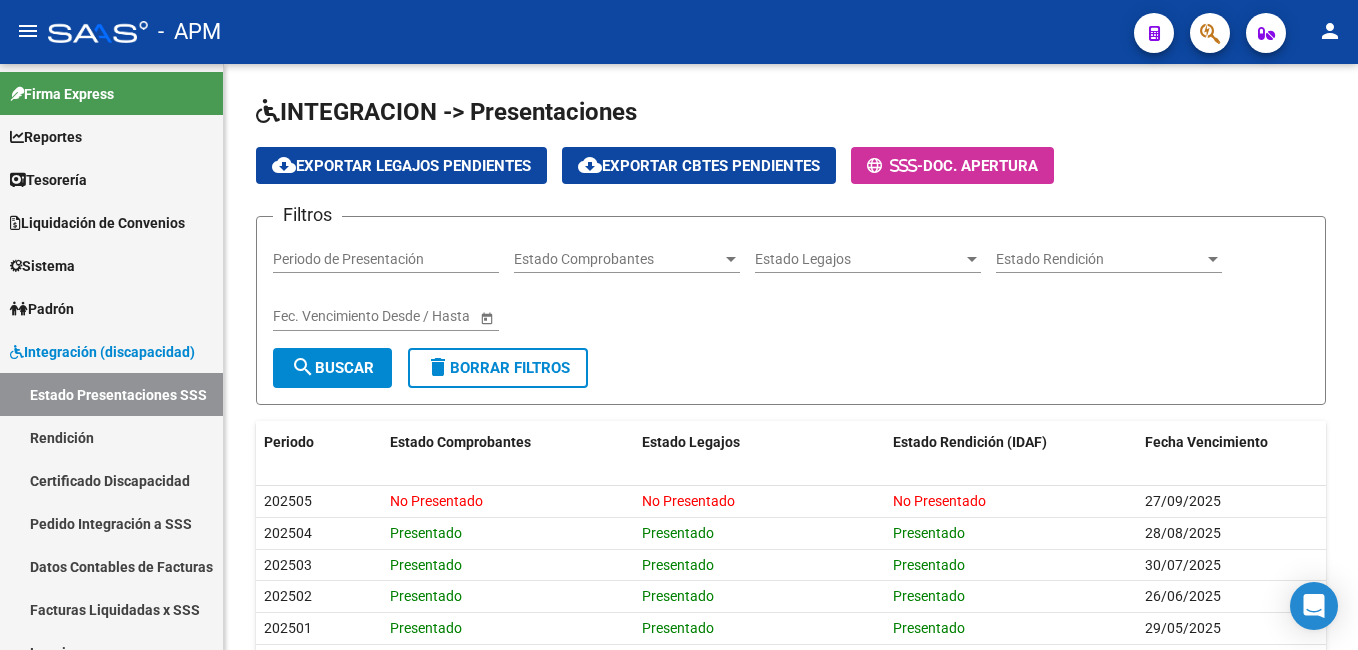 scroll, scrollTop: 0, scrollLeft: 0, axis: both 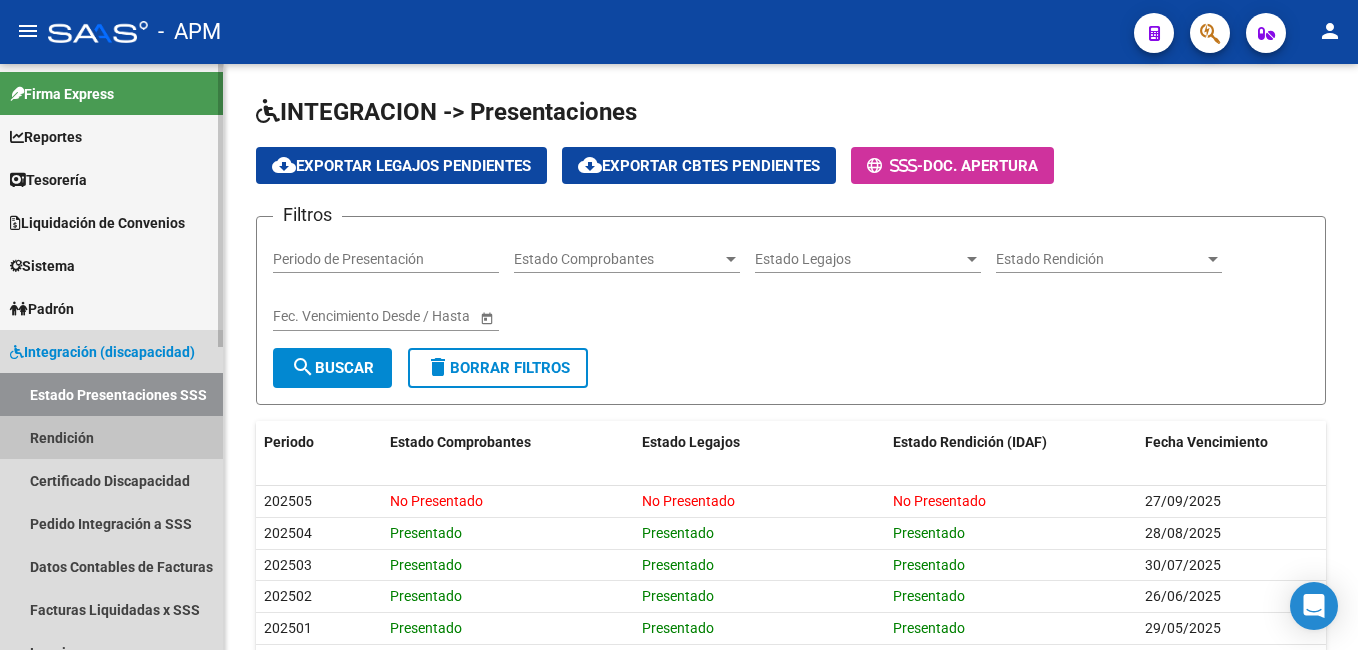 click on "Rendición" at bounding box center [111, 437] 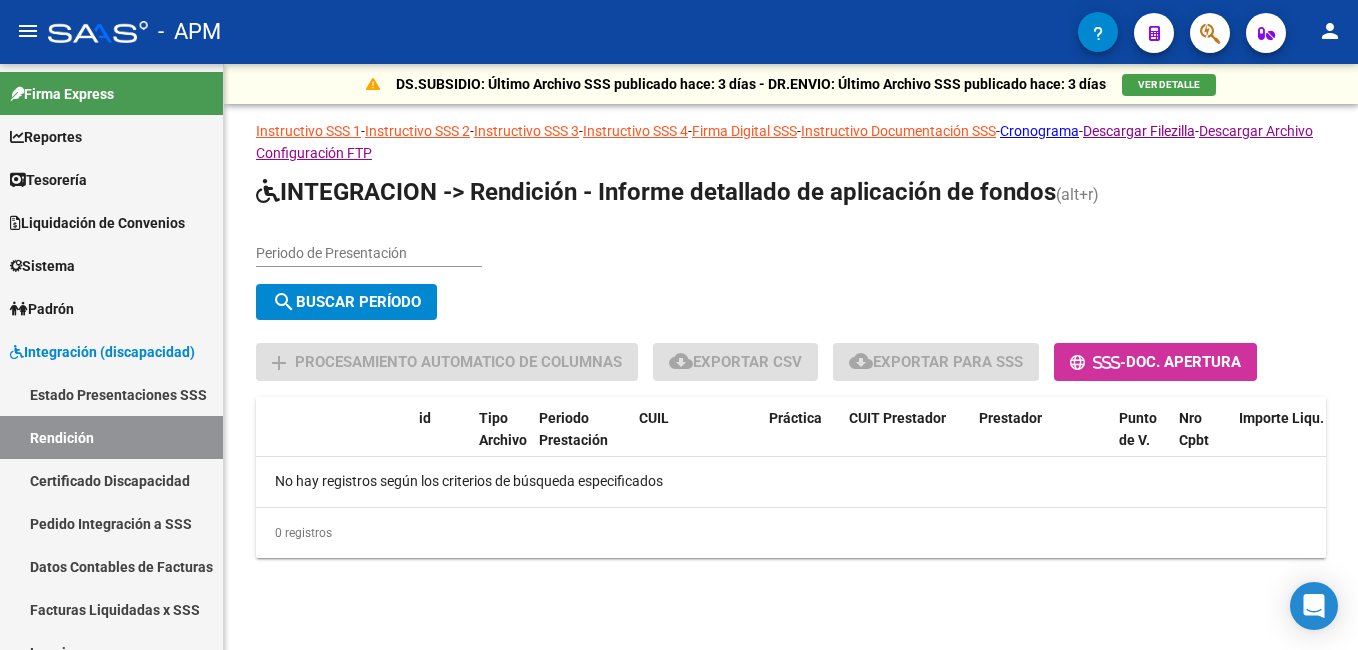 click on "Periodo de Presentación" at bounding box center [369, 253] 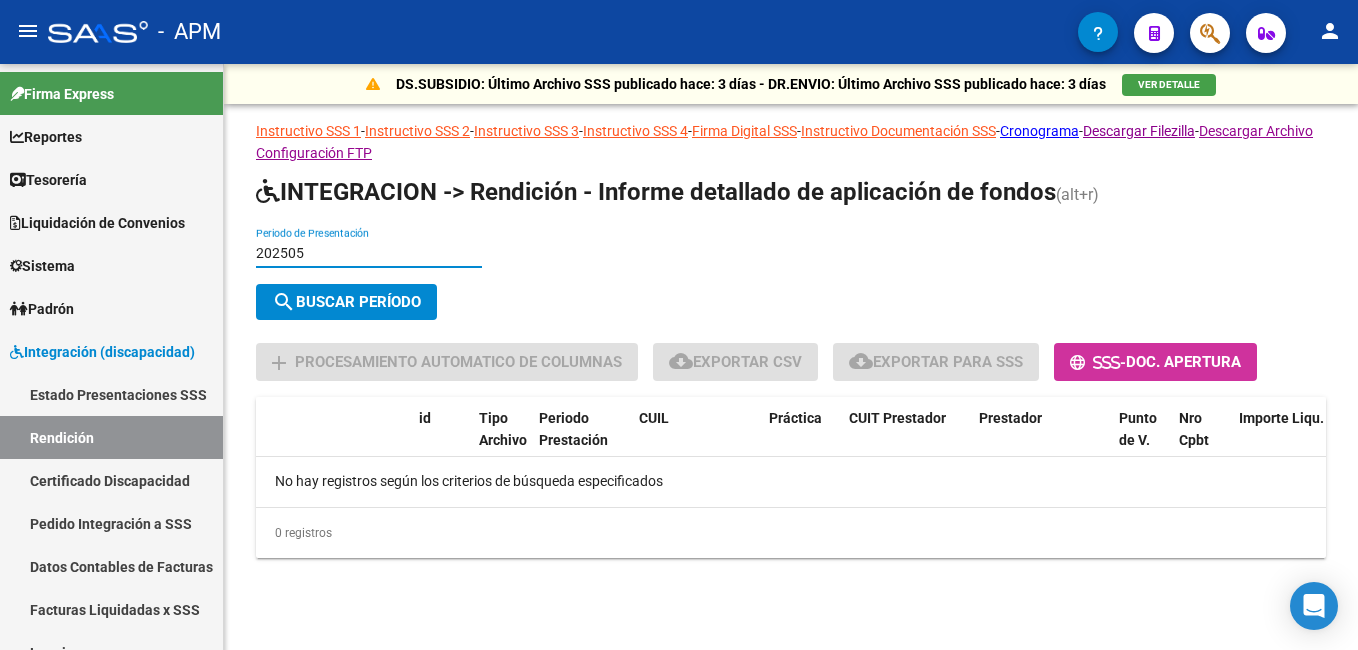 type on "202505" 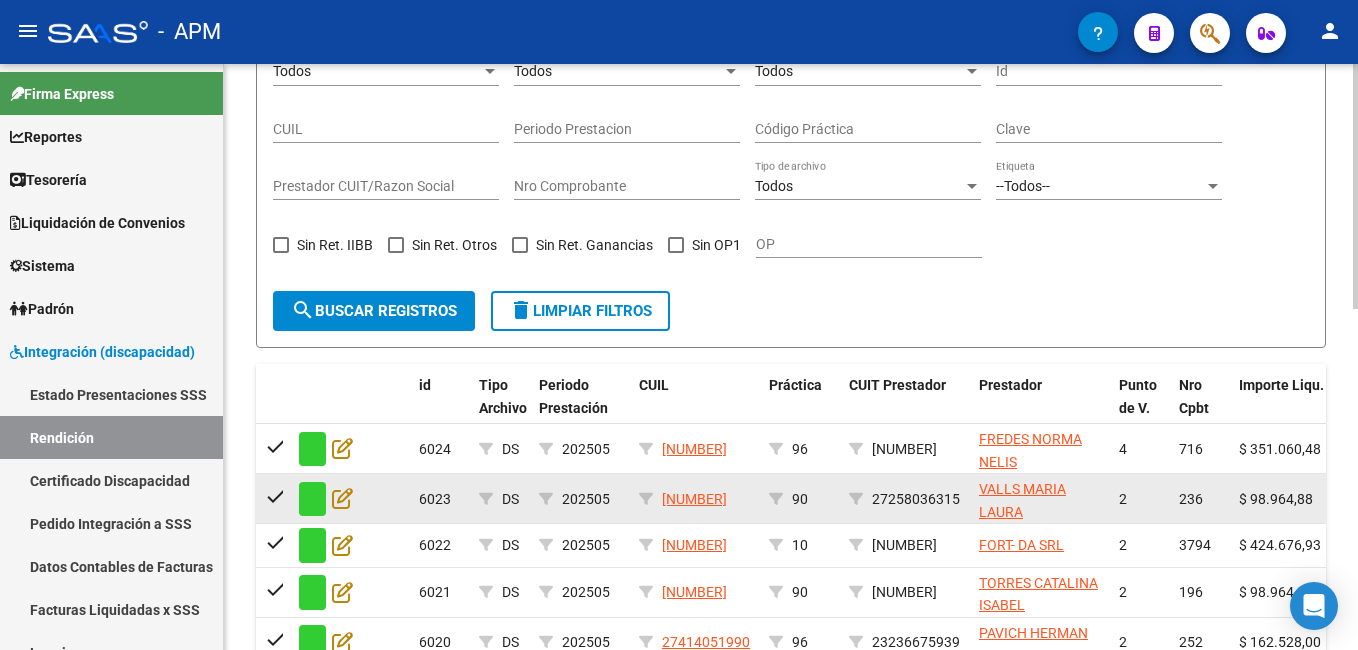 scroll, scrollTop: 216, scrollLeft: 0, axis: vertical 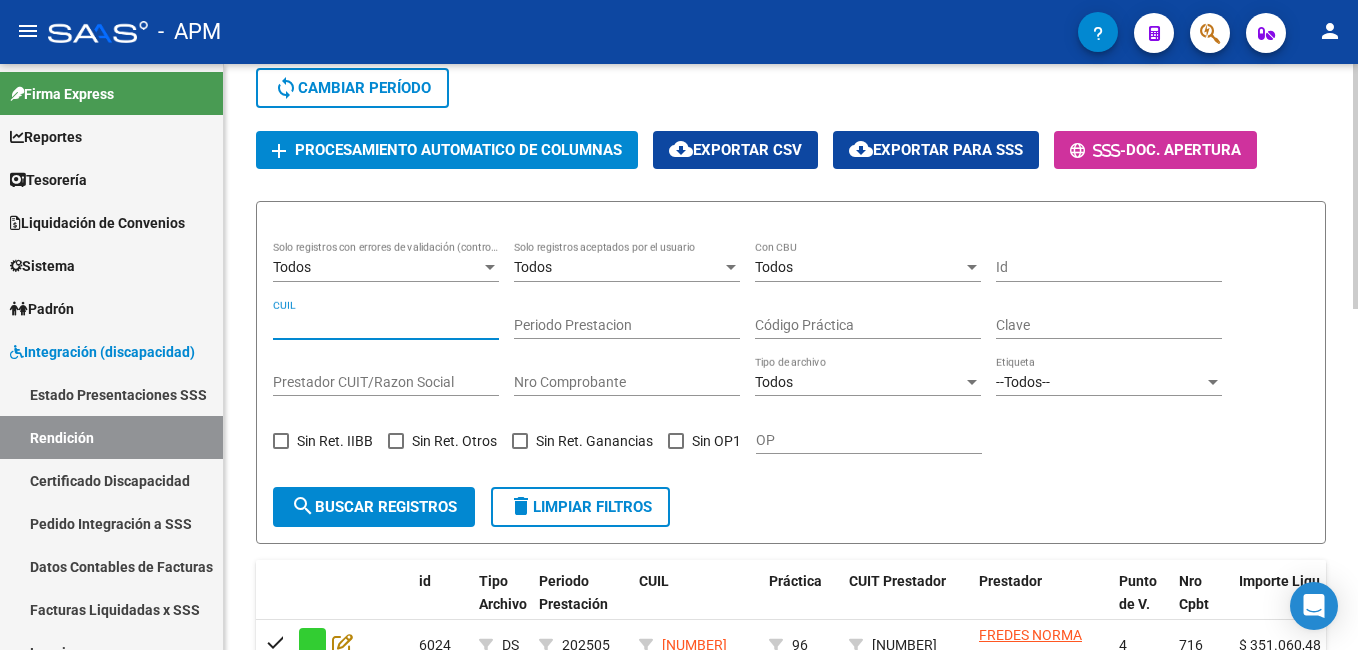 paste on "[NUMBER]" 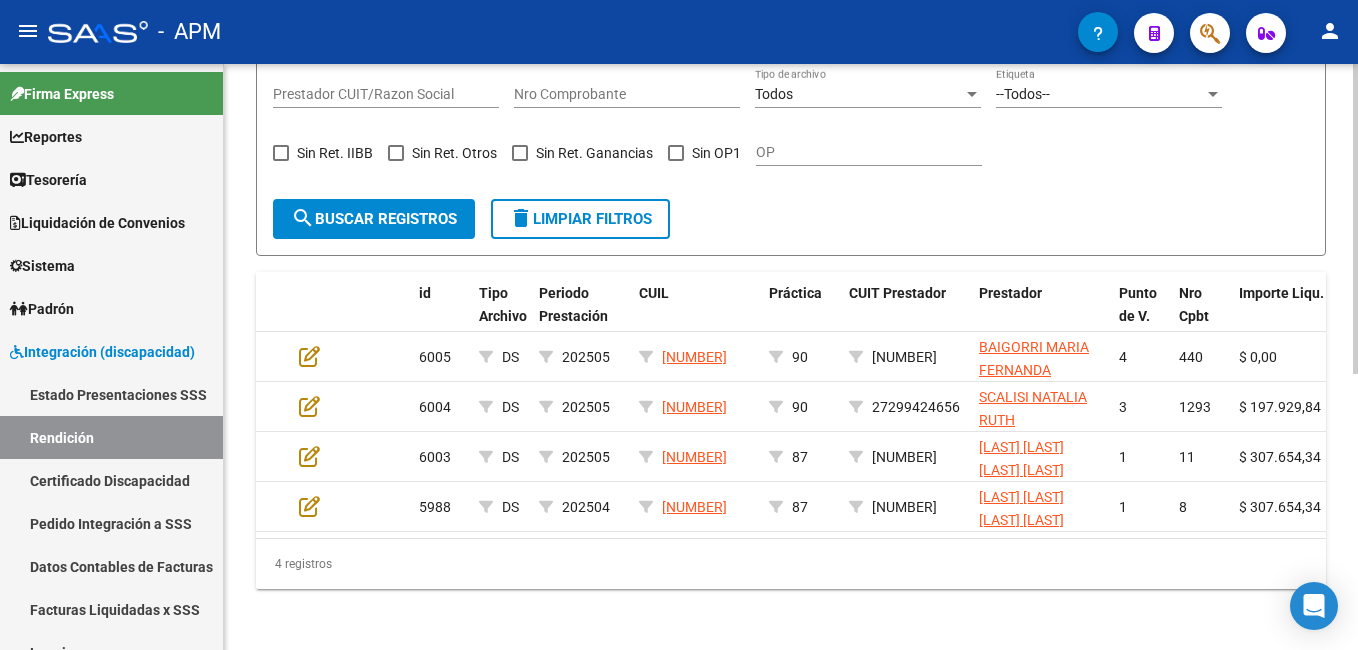 scroll, scrollTop: 522, scrollLeft: 0, axis: vertical 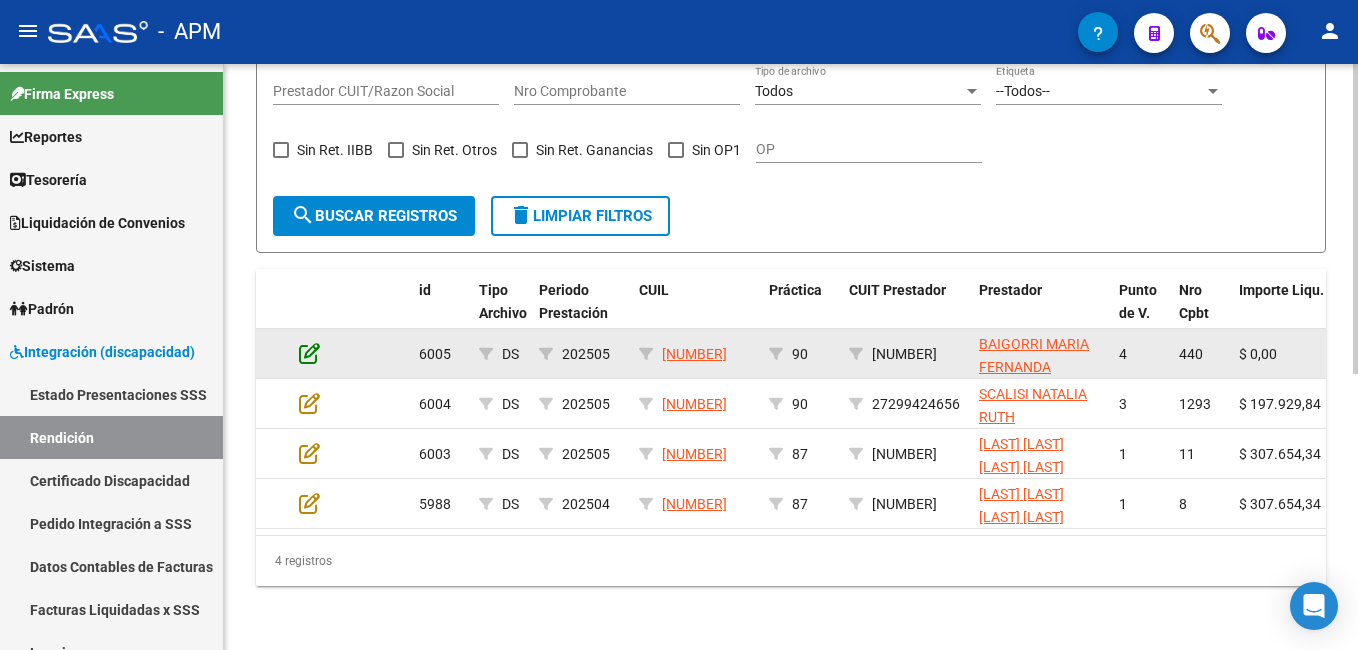 type on "[NUMBER]" 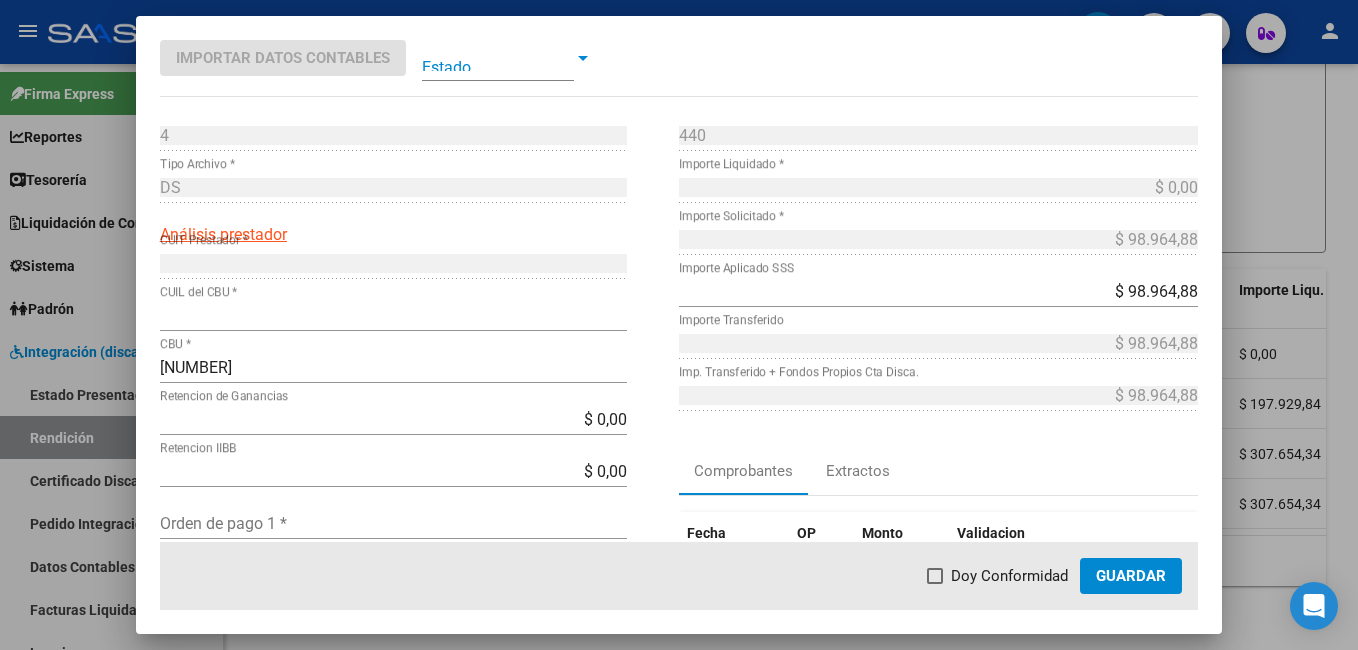 click at bounding box center [498, 58] 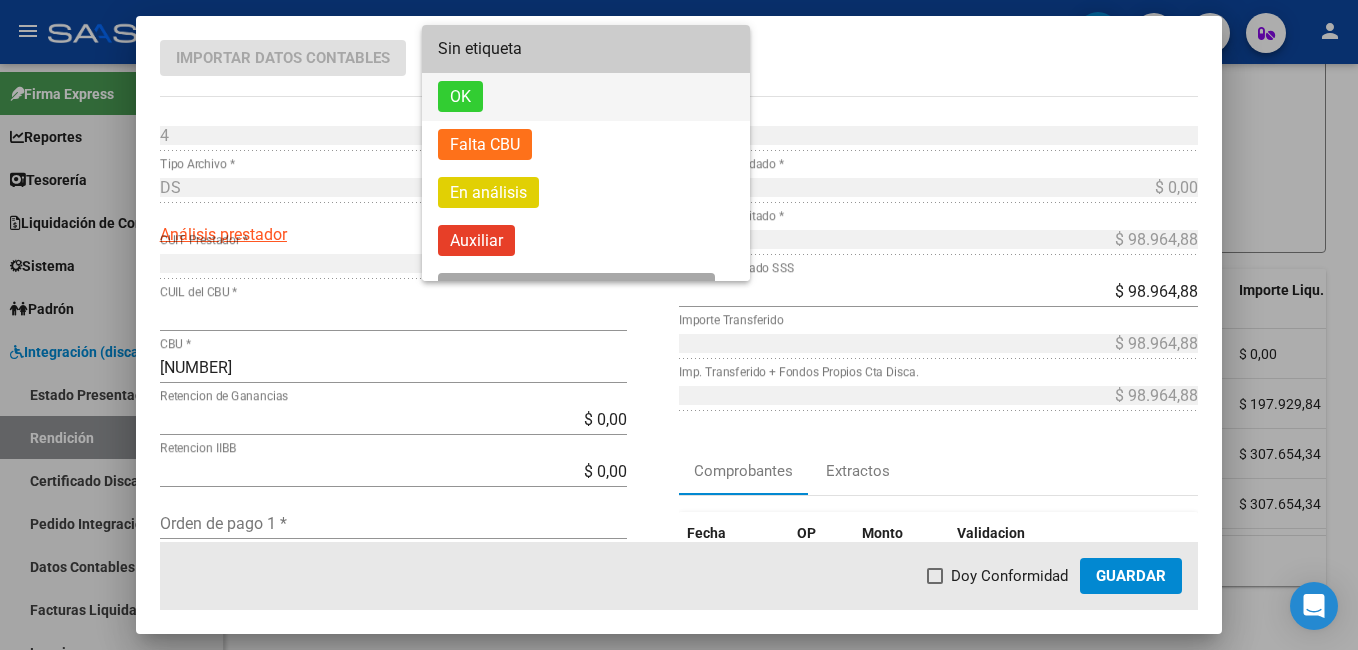 click on "OK" at bounding box center [586, 97] 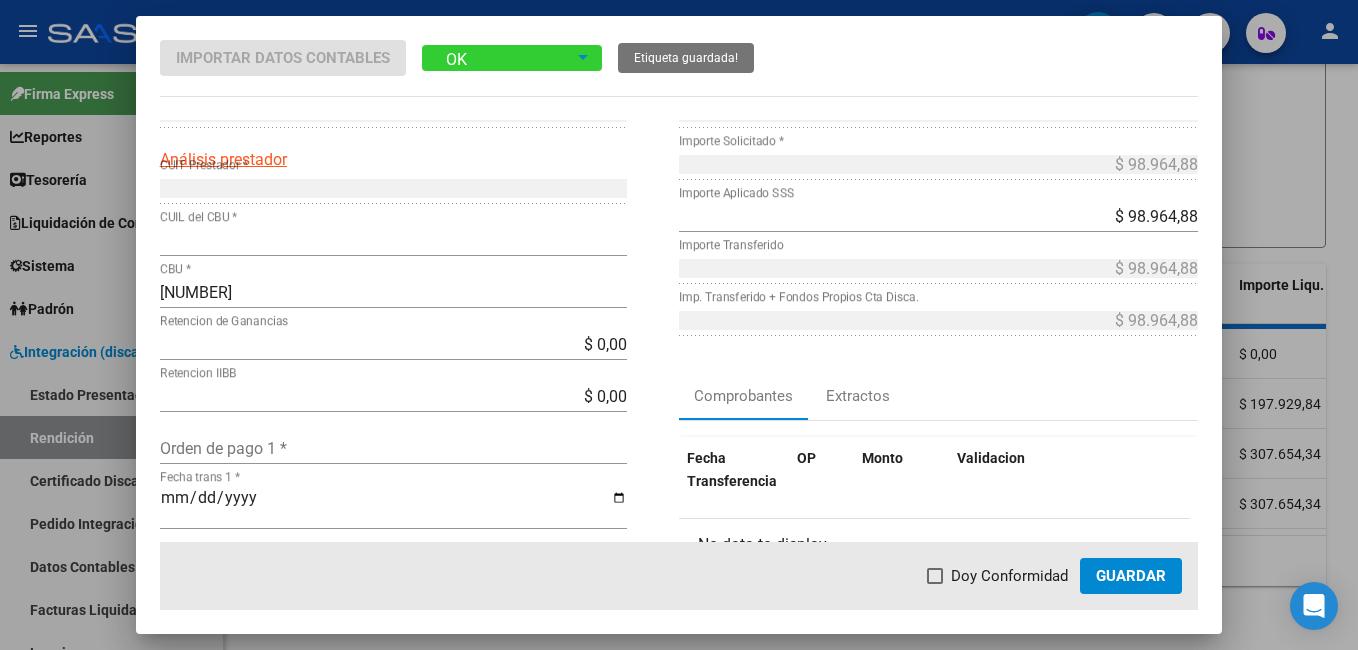 scroll, scrollTop: 200, scrollLeft: 0, axis: vertical 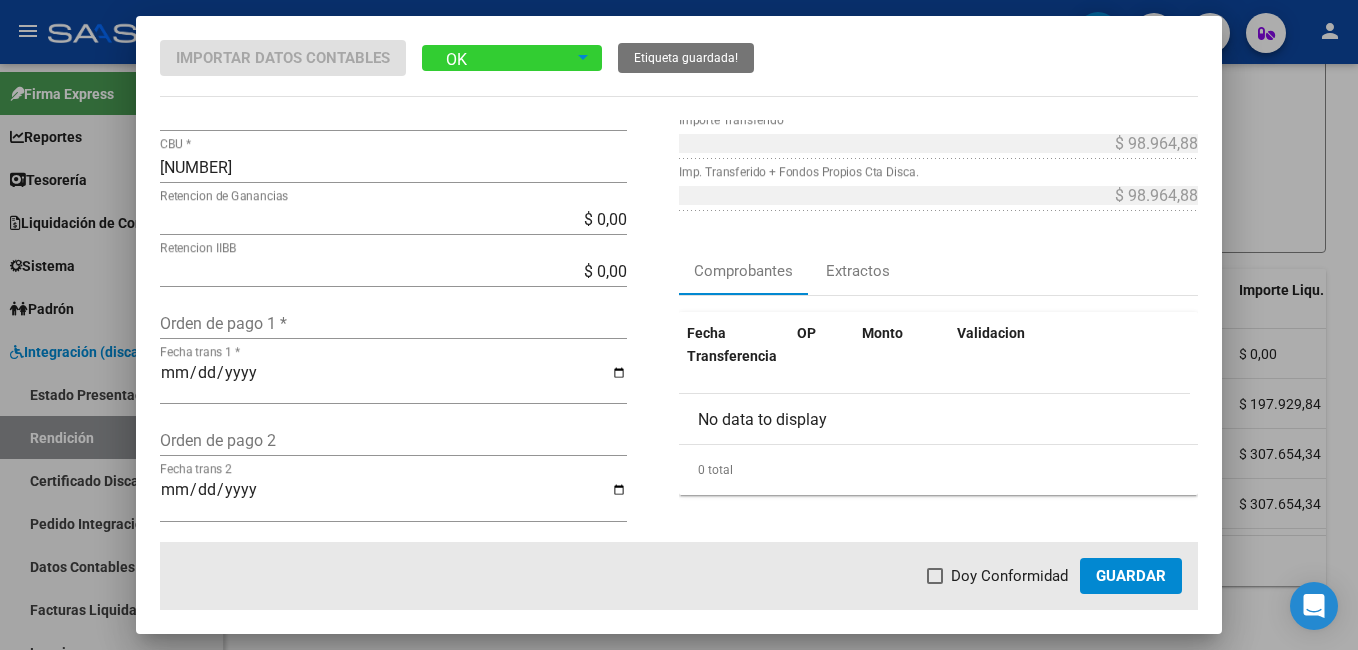 click on "Orden de pago 1 *" at bounding box center (393, 323) 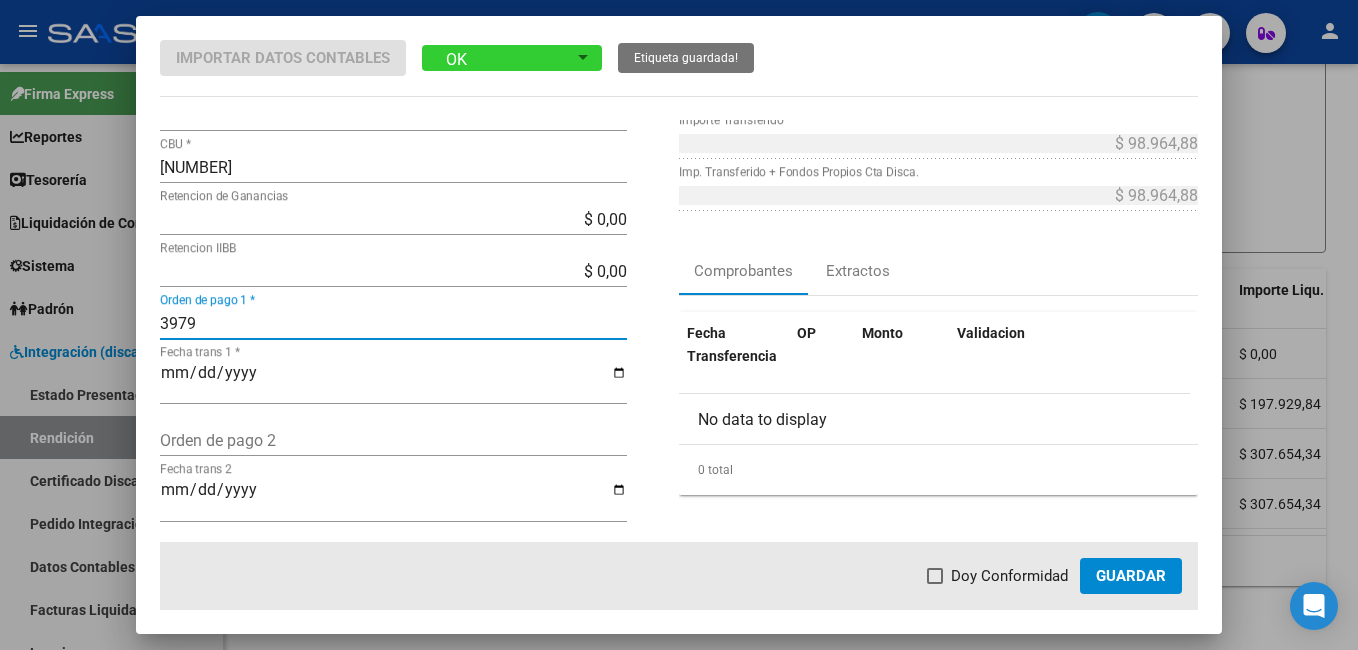 type on "3979" 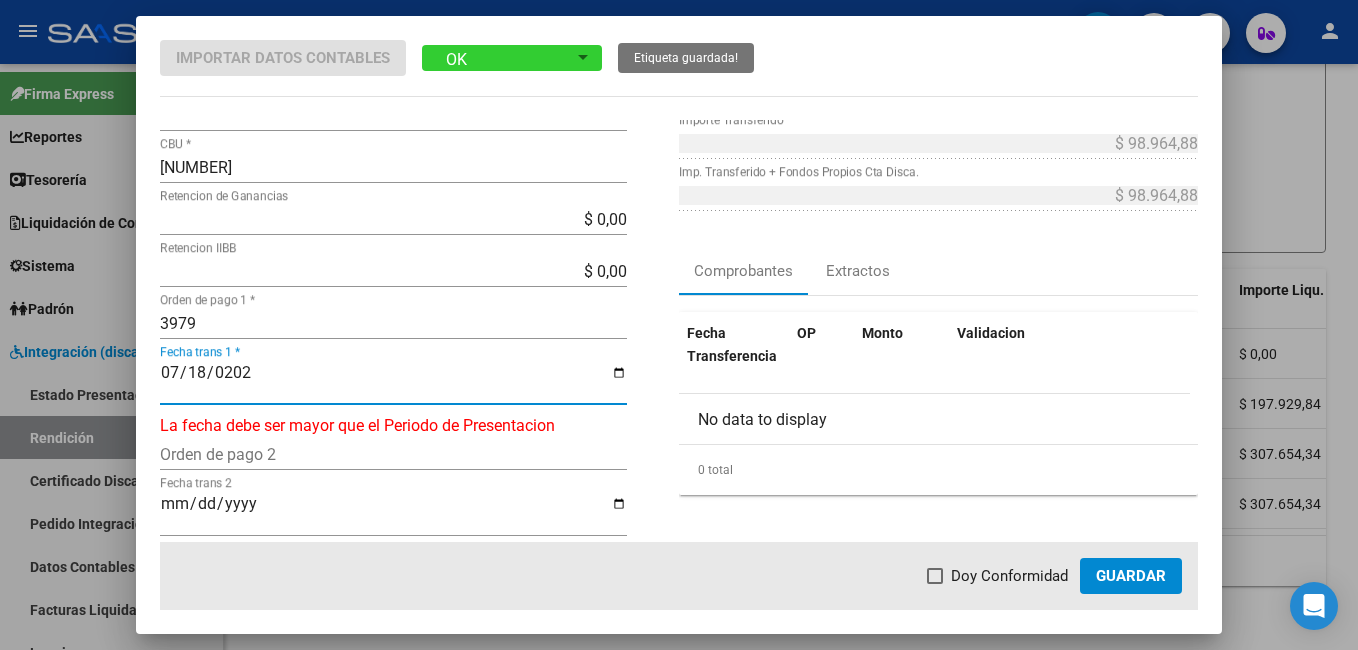 type on "2025-07-18" 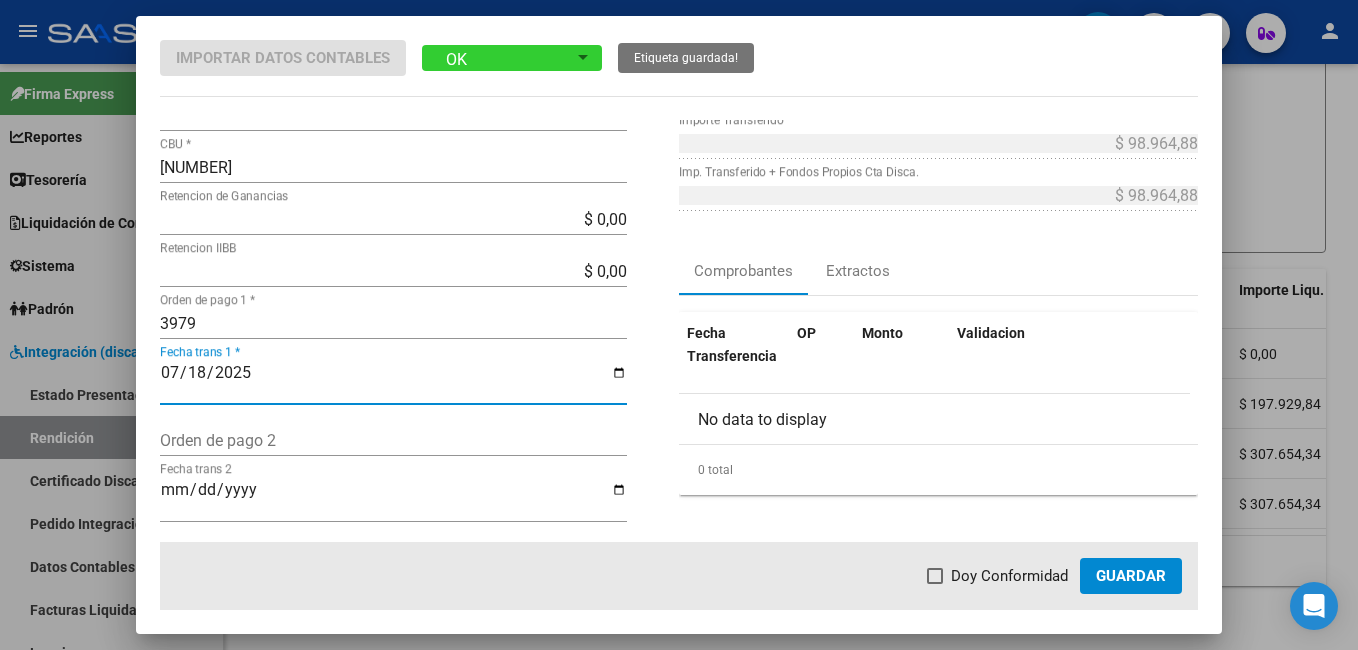 click at bounding box center [935, 576] 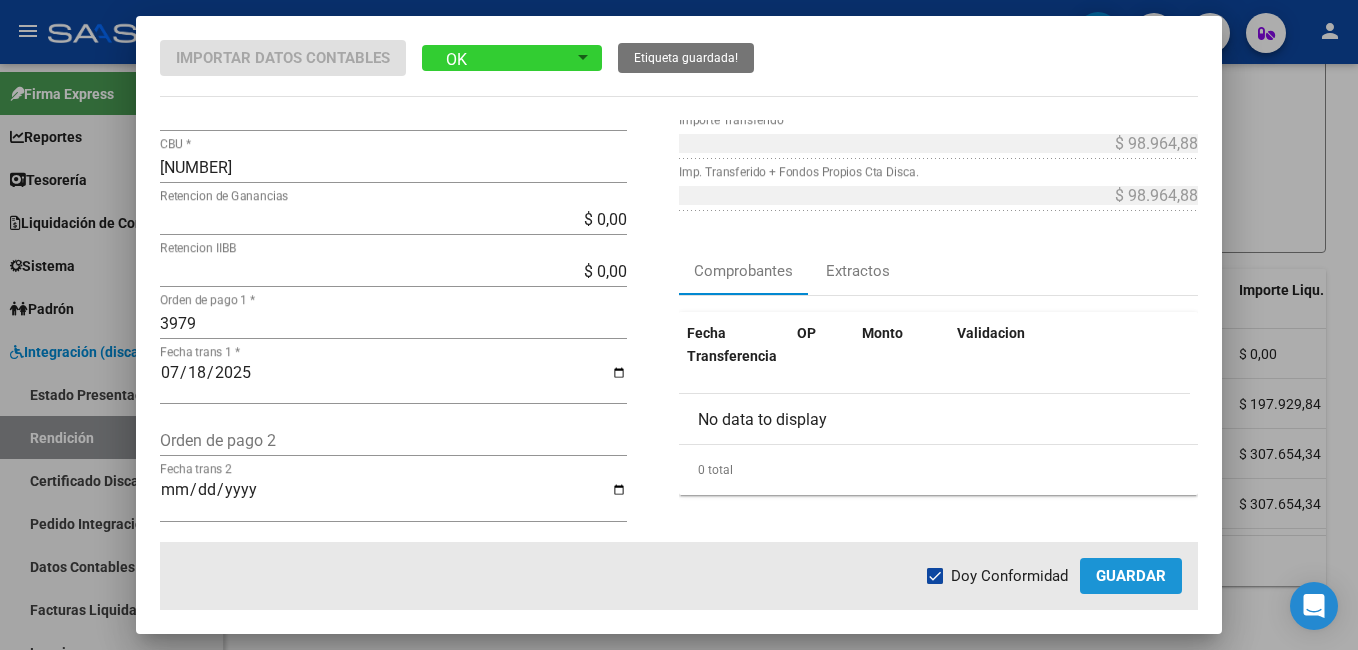 click on "Guardar" 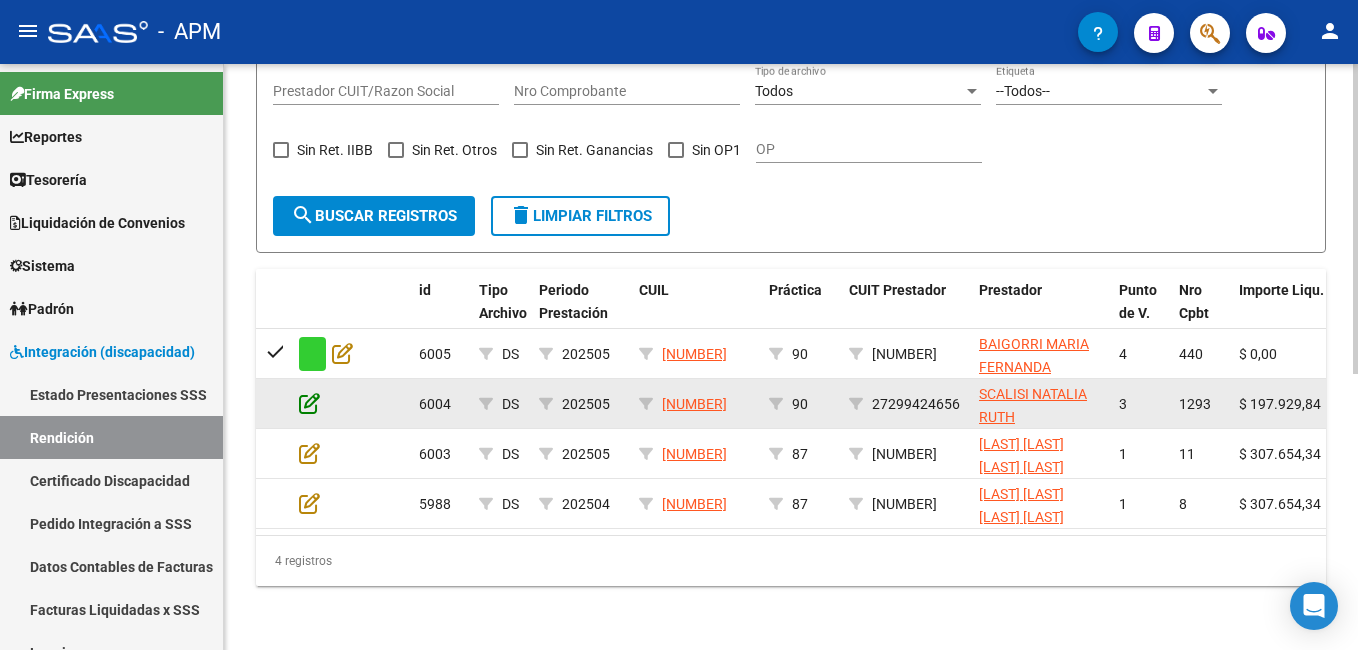 click 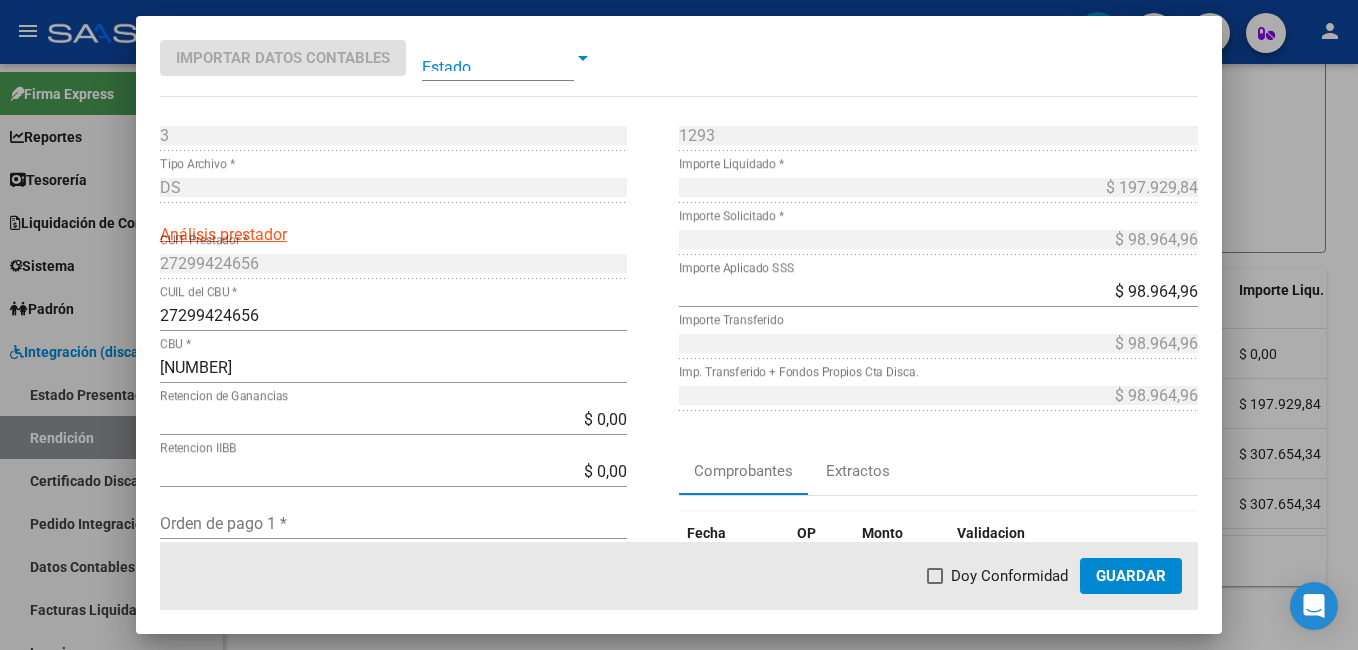 click at bounding box center [498, 58] 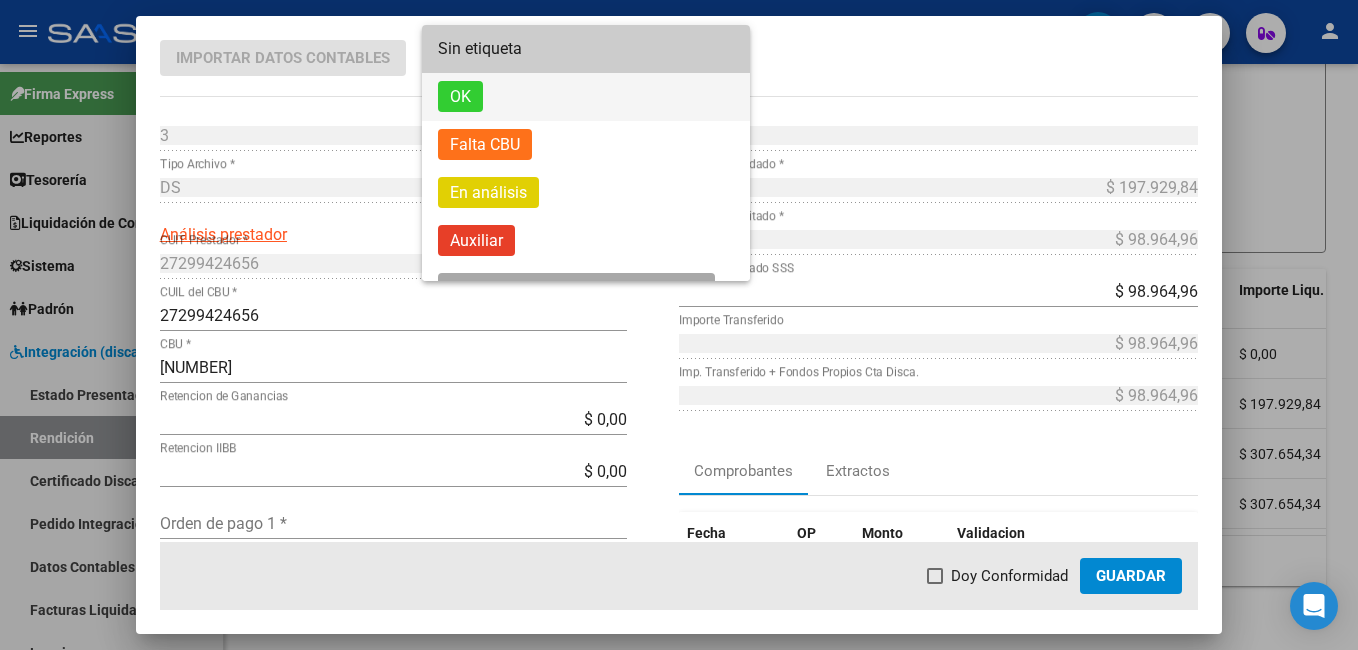 click on "OK" at bounding box center (586, 97) 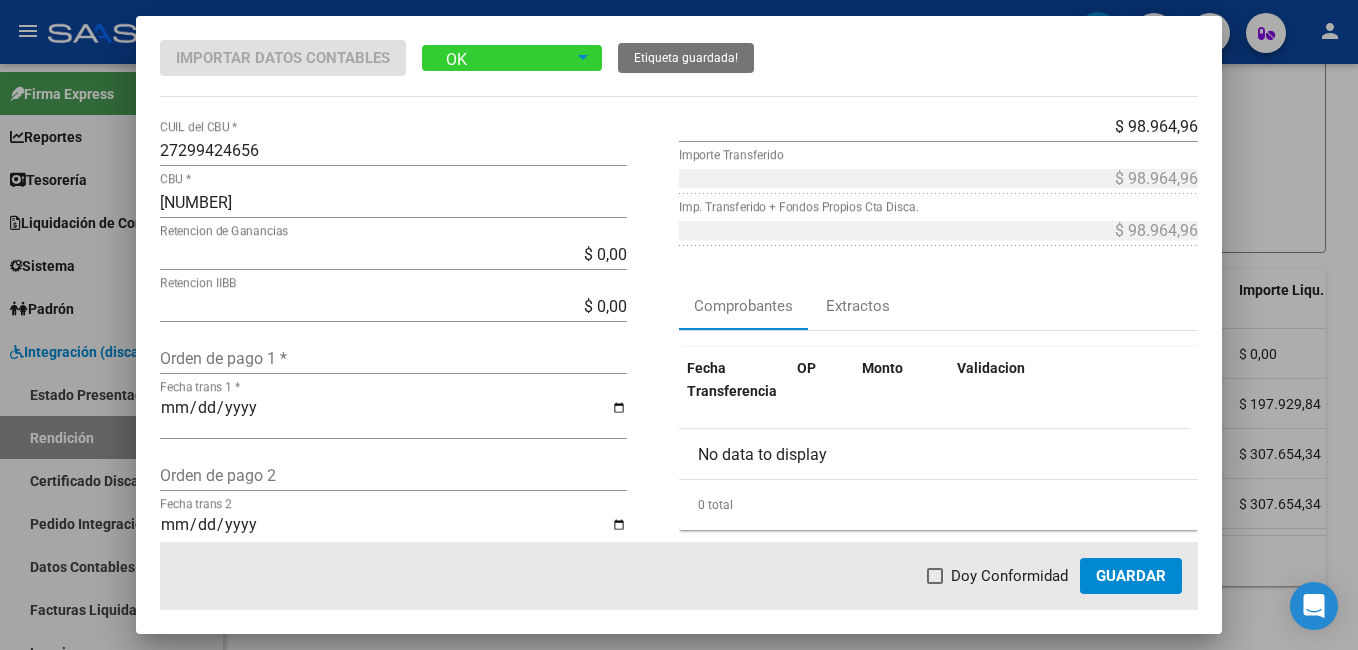 scroll, scrollTop: 200, scrollLeft: 0, axis: vertical 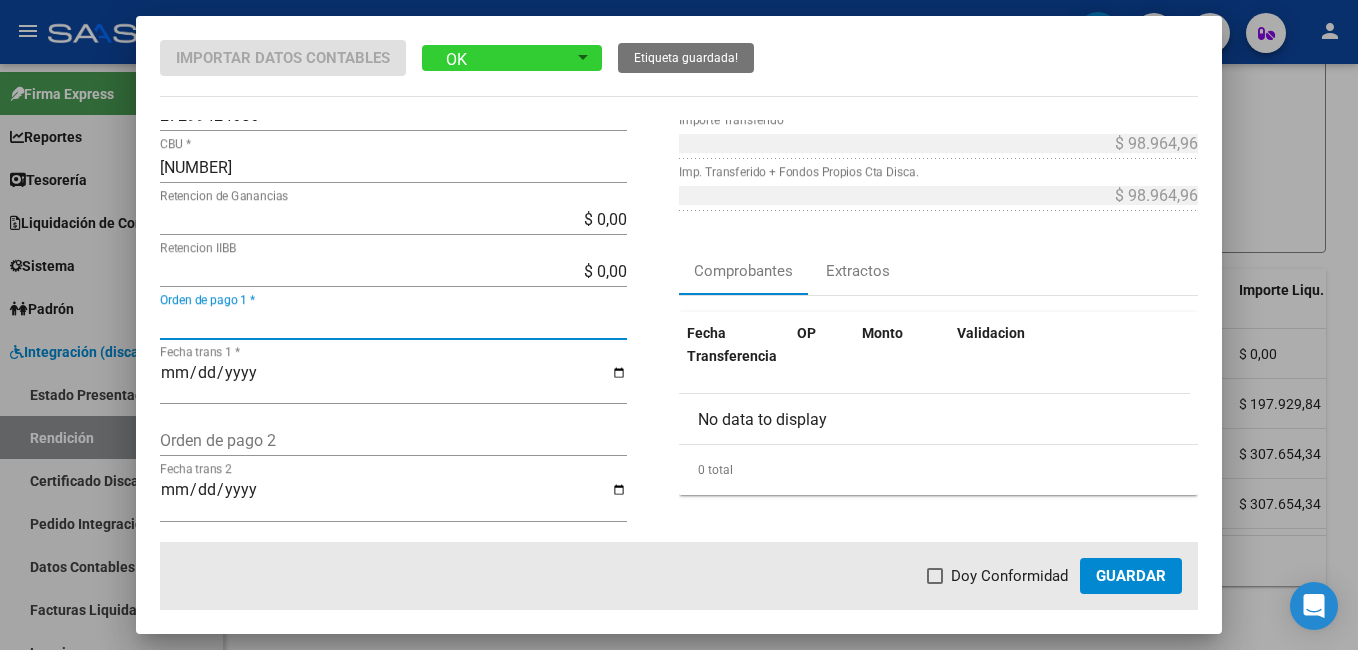 click on "Orden de pago 1 *" at bounding box center [393, 323] 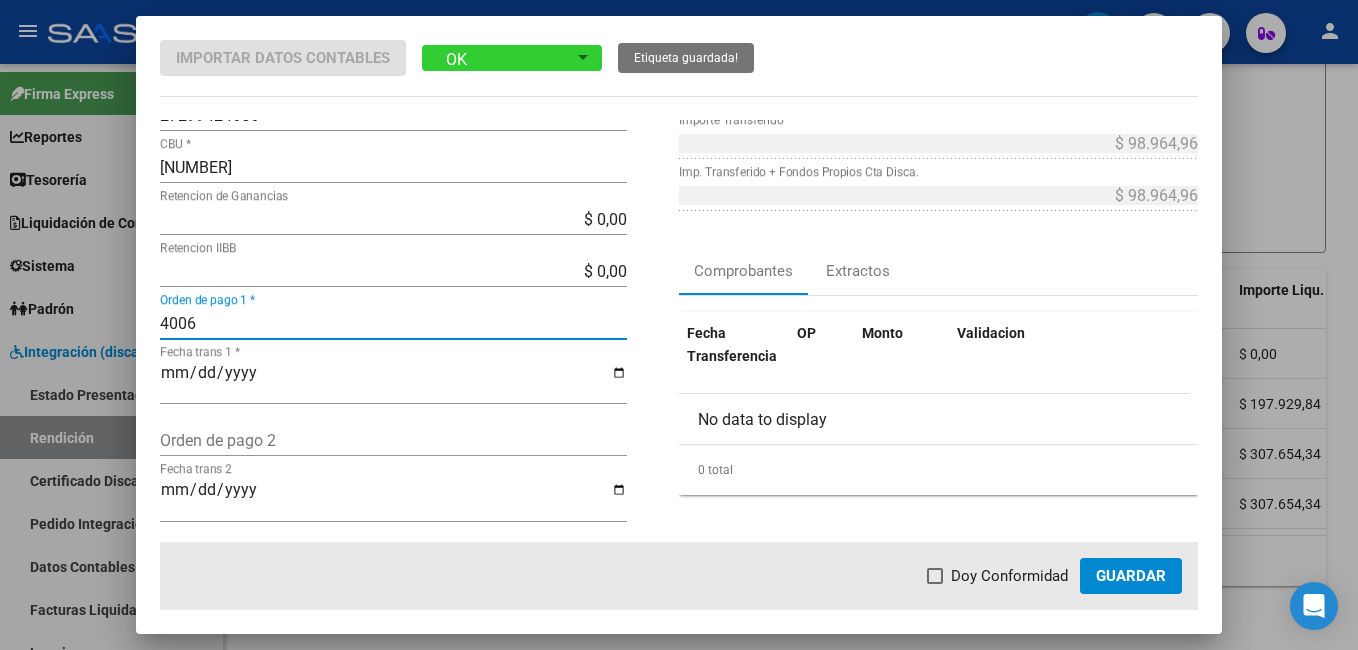 type on "4006" 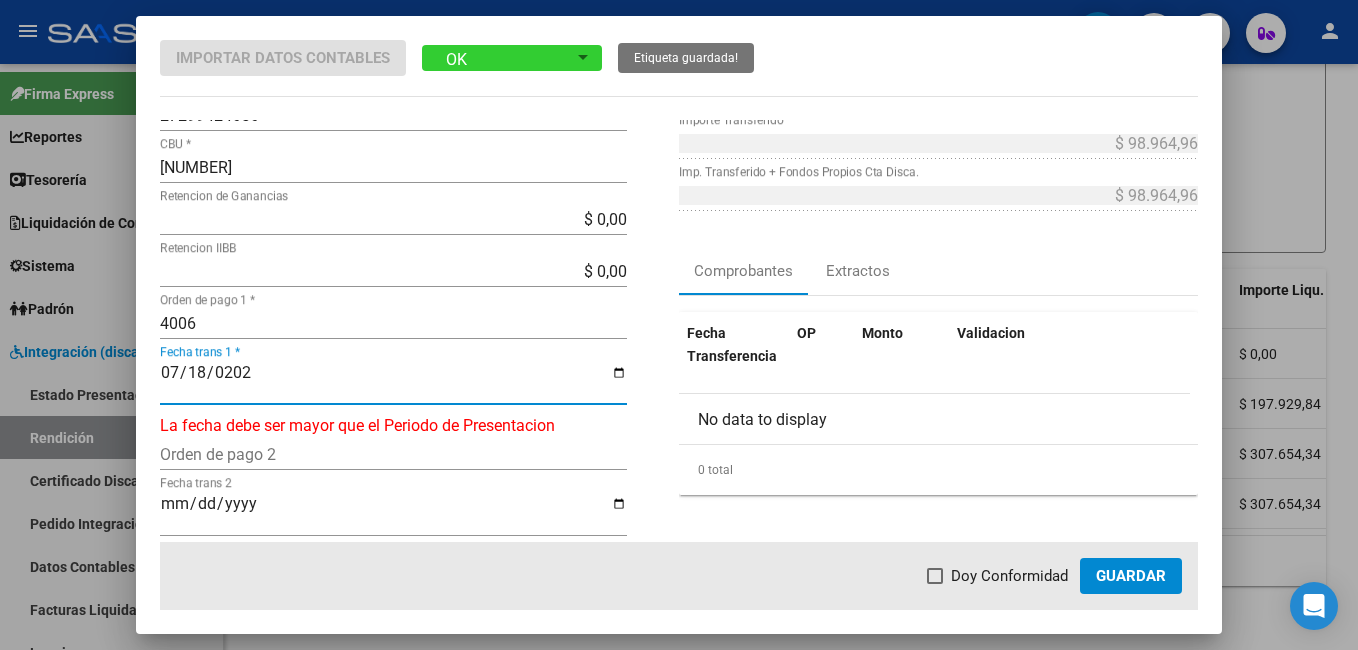 type on "2025-07-18" 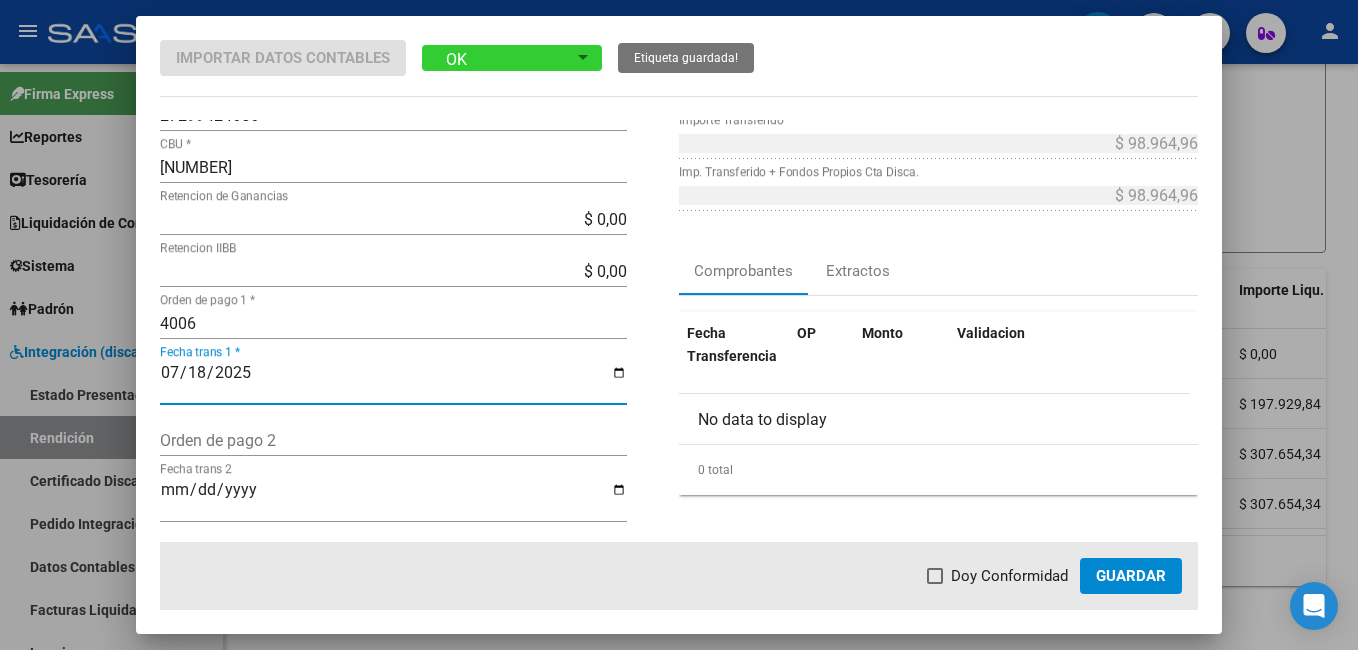 click at bounding box center [935, 576] 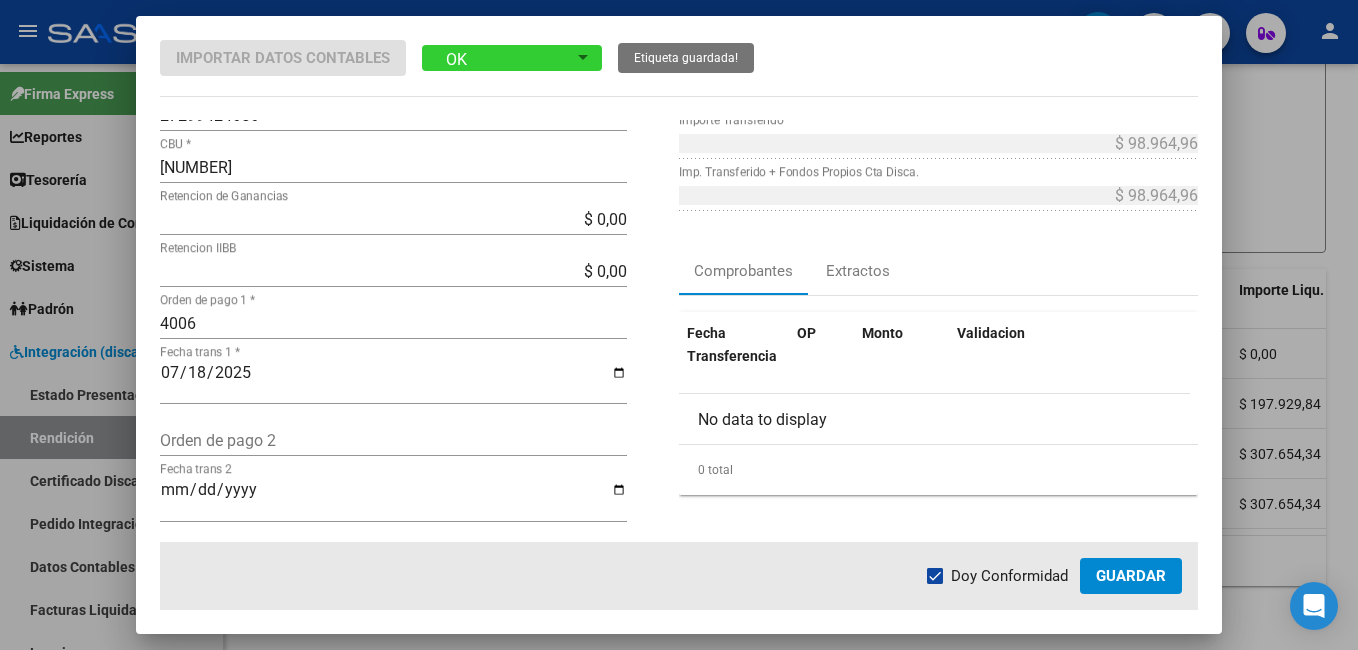 click on "Guardar" 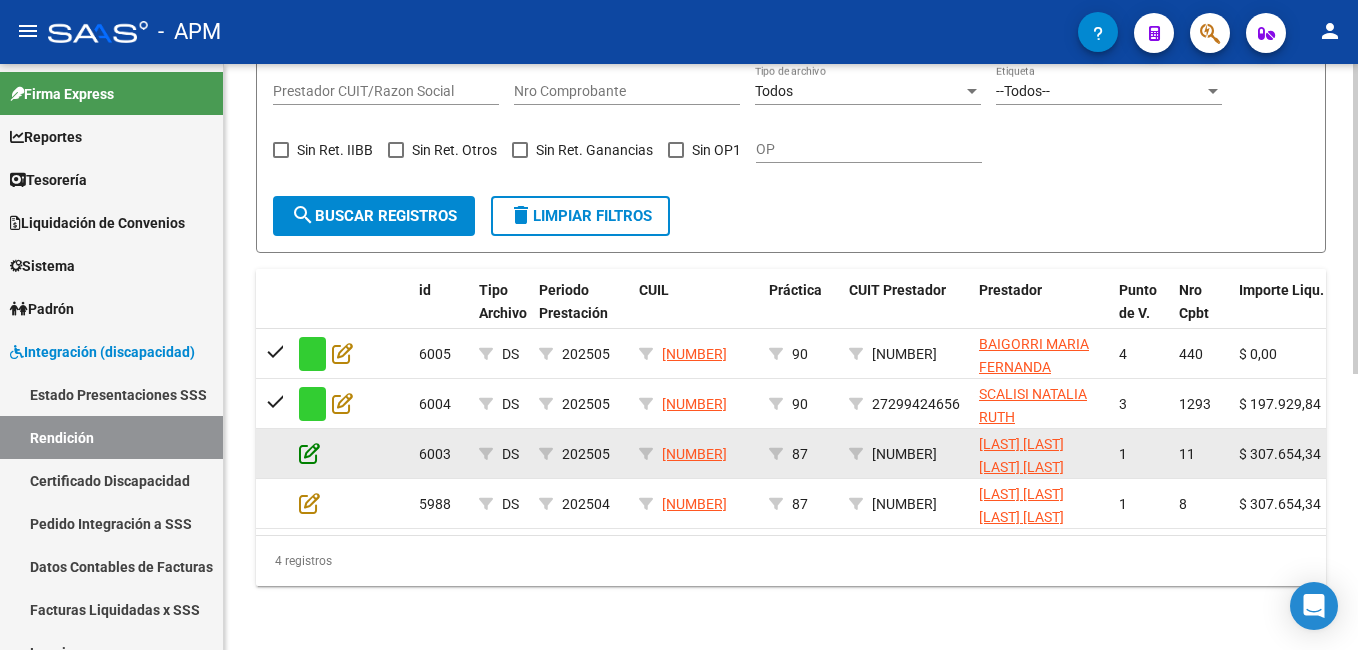 click 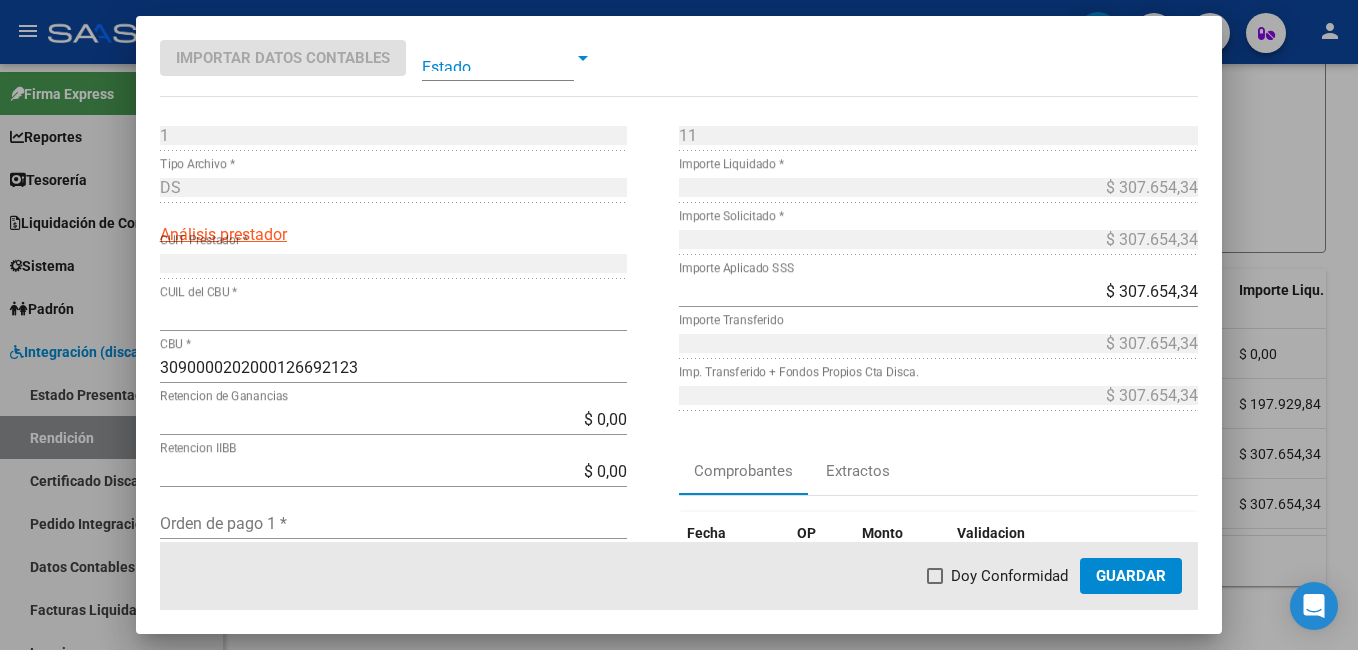 click at bounding box center (498, 58) 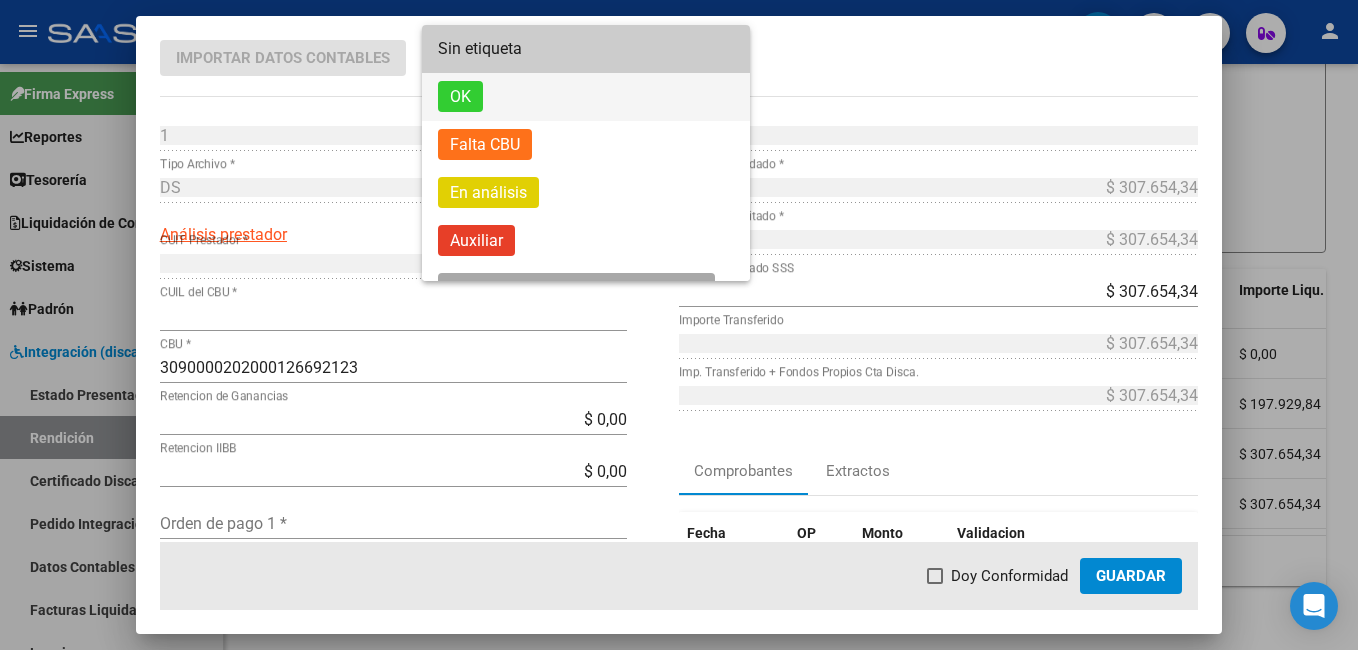 click on "OK" at bounding box center [586, 97] 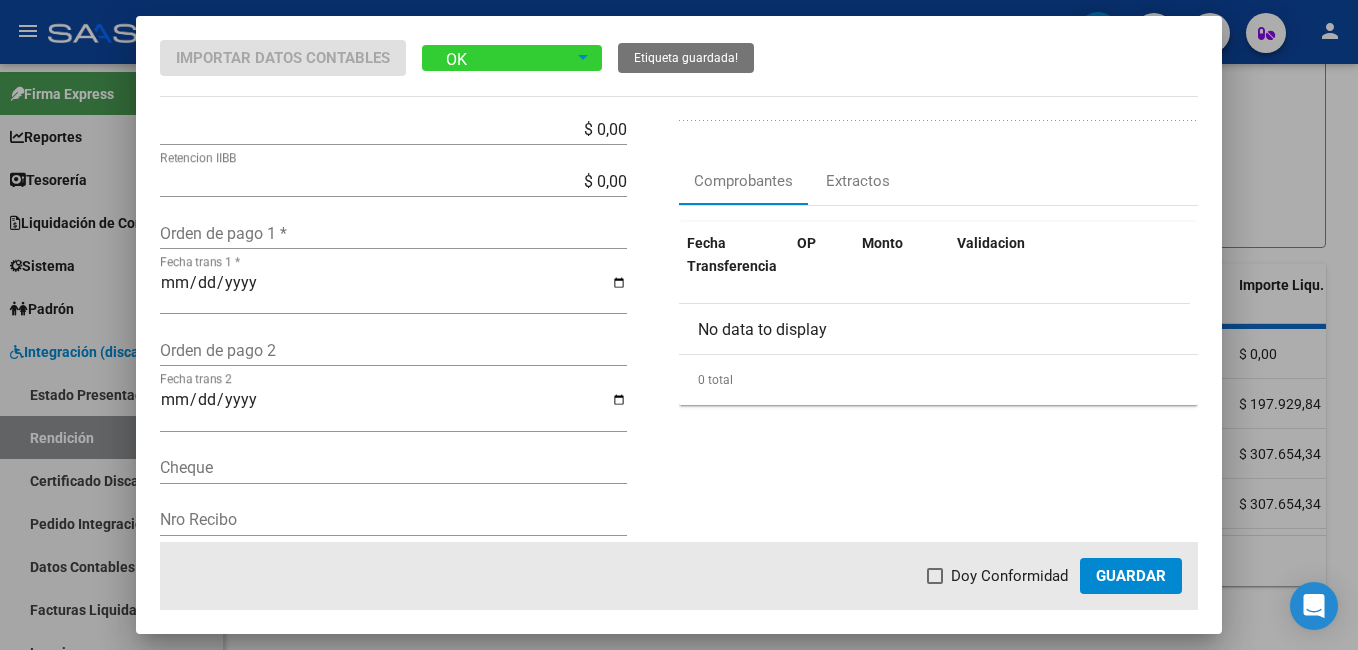 scroll, scrollTop: 300, scrollLeft: 0, axis: vertical 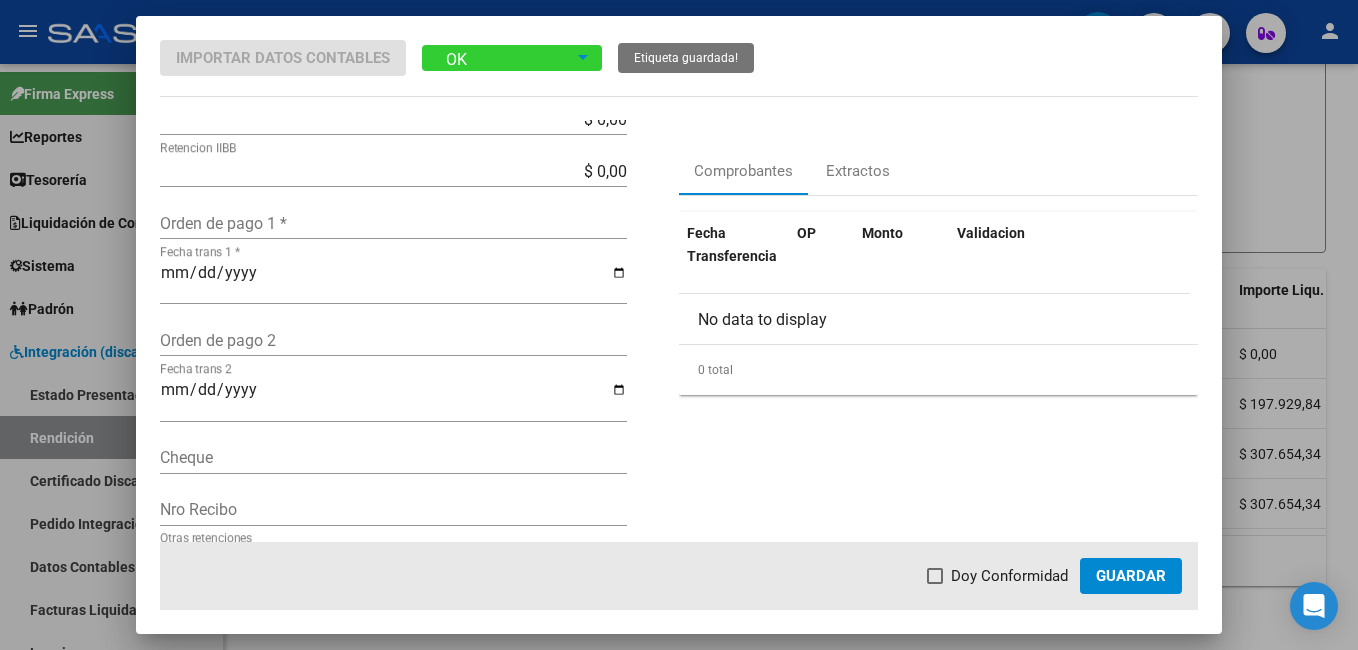 click on "Orden de pago 1 *" at bounding box center [393, 223] 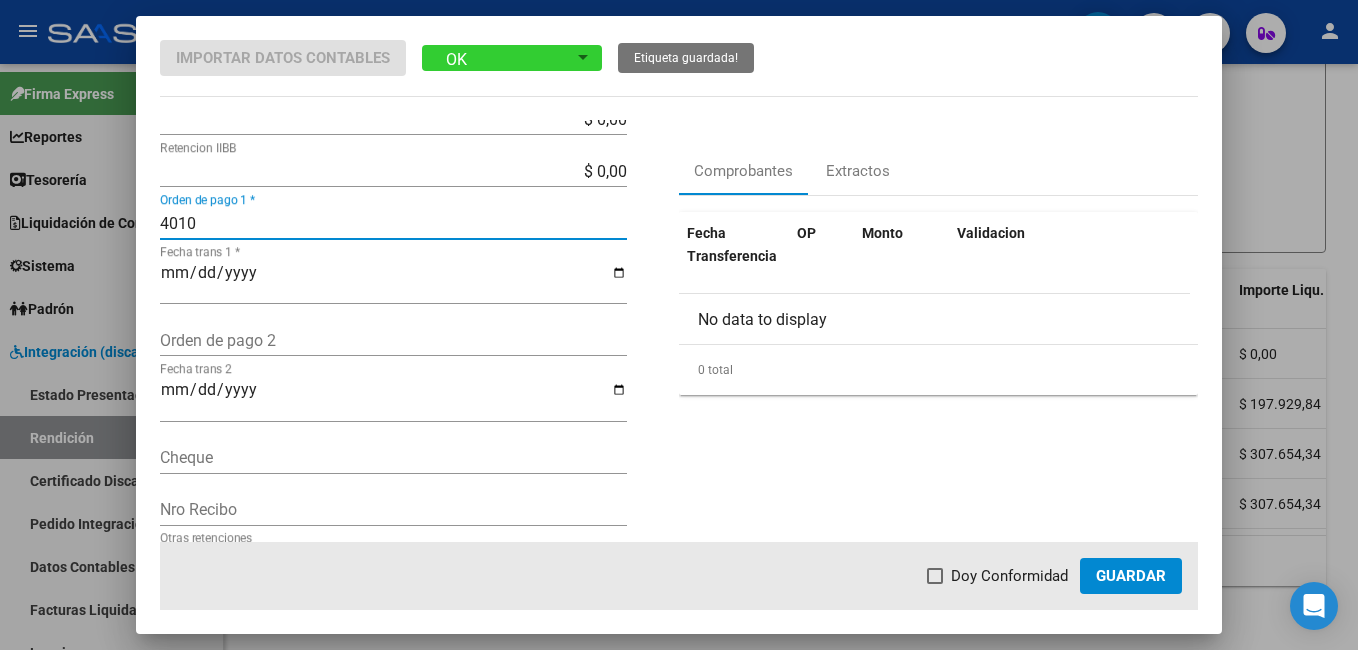 type on "4010" 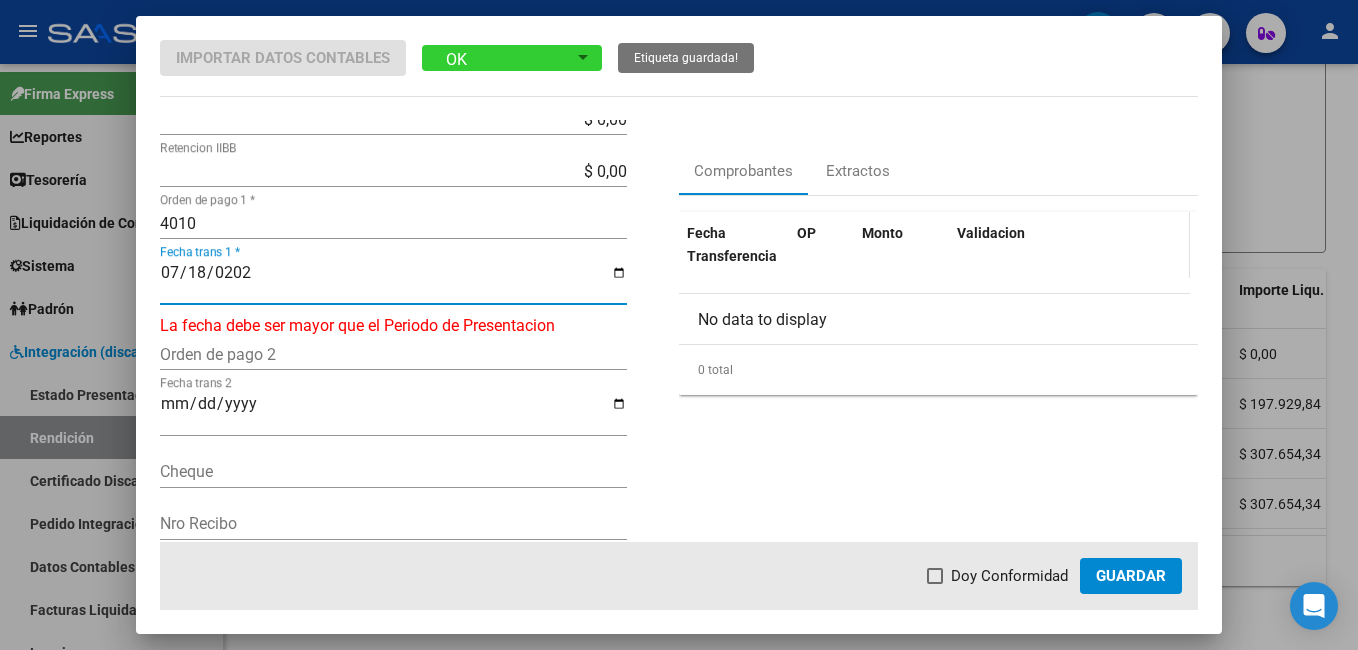 type on "2025-07-18" 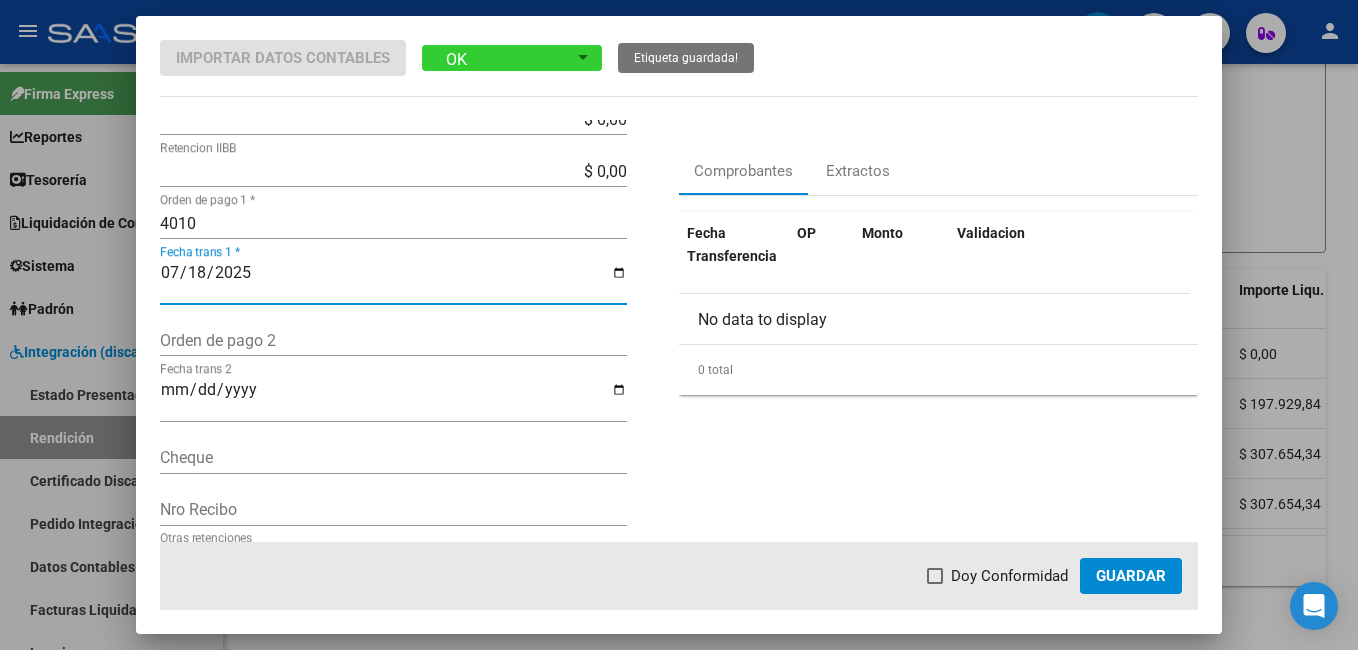 click at bounding box center (935, 576) 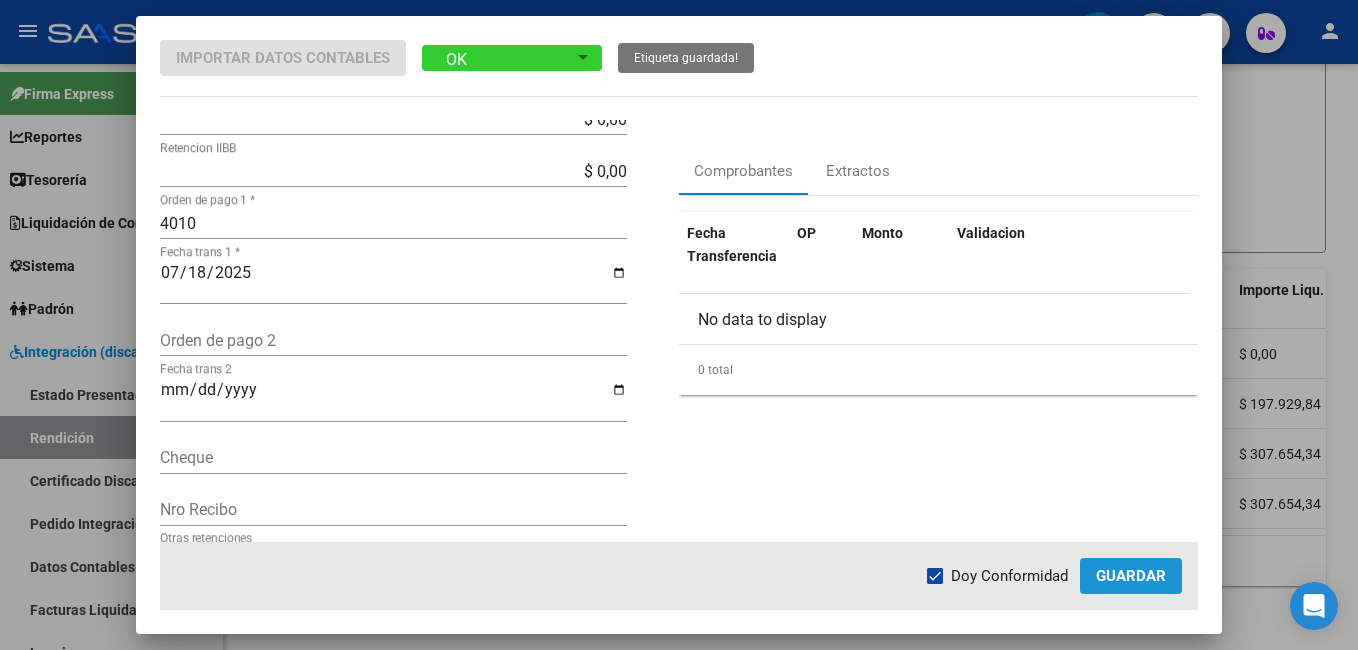click on "Guardar" 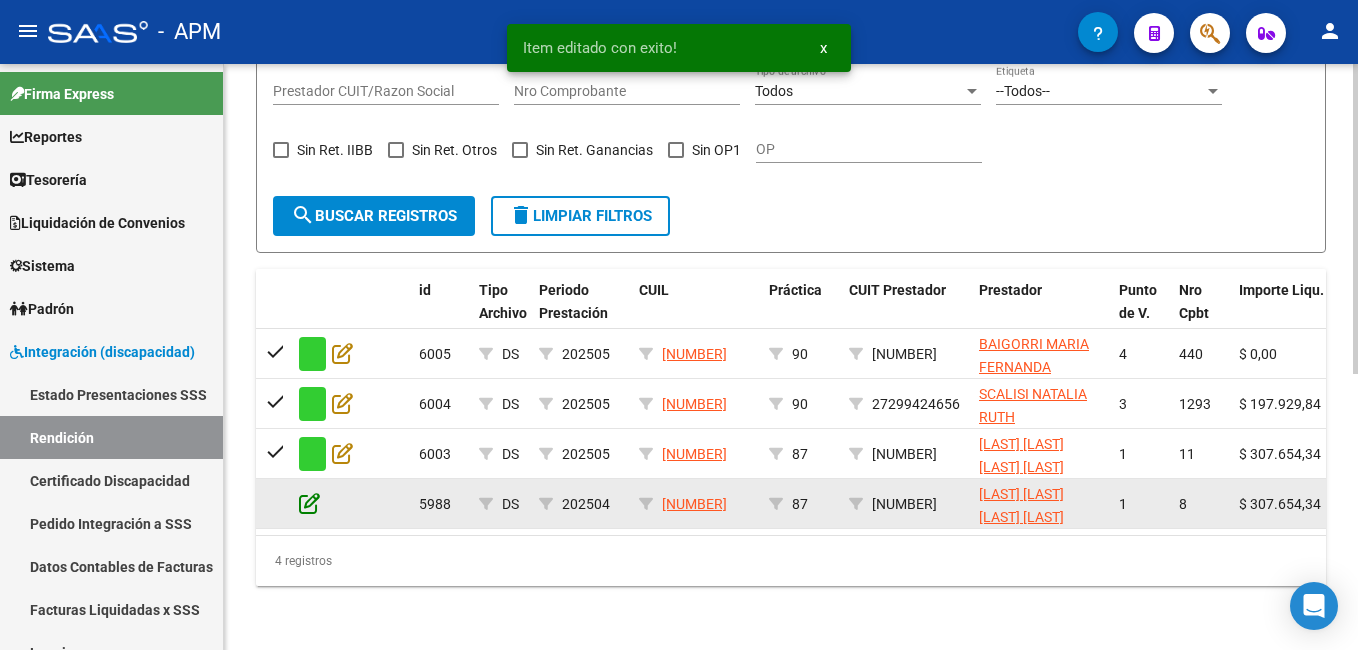 click 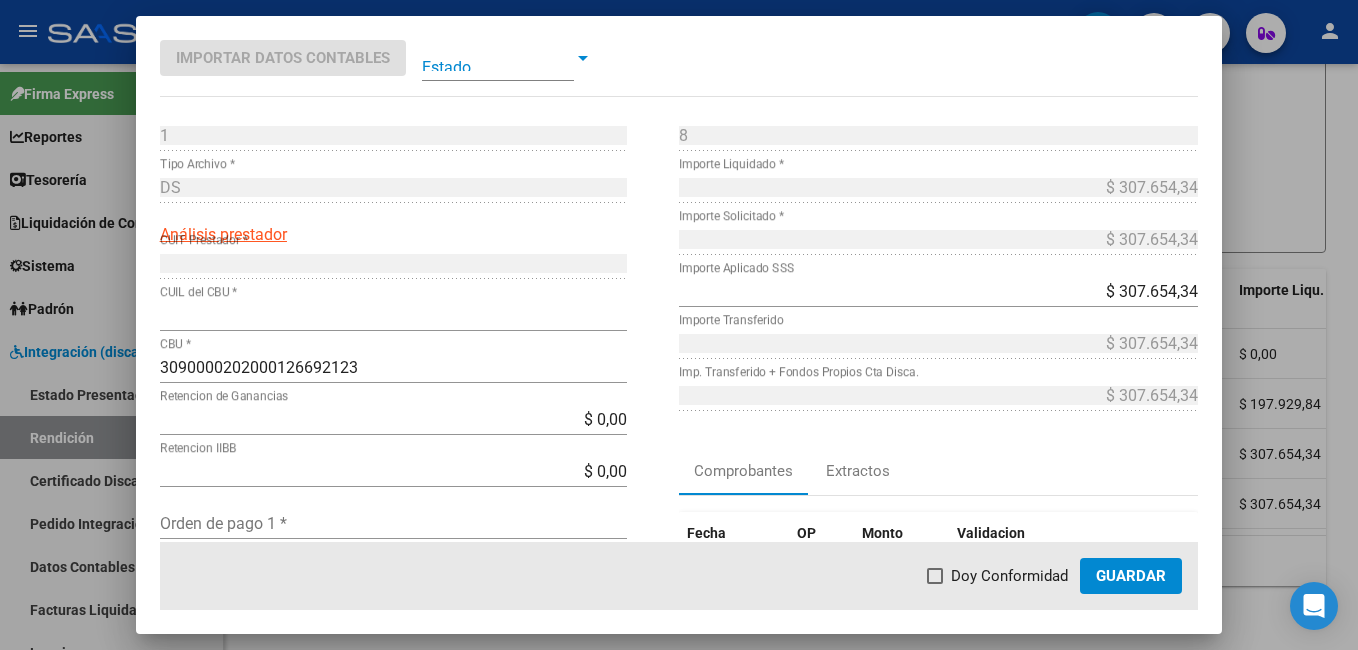 click at bounding box center [498, 58] 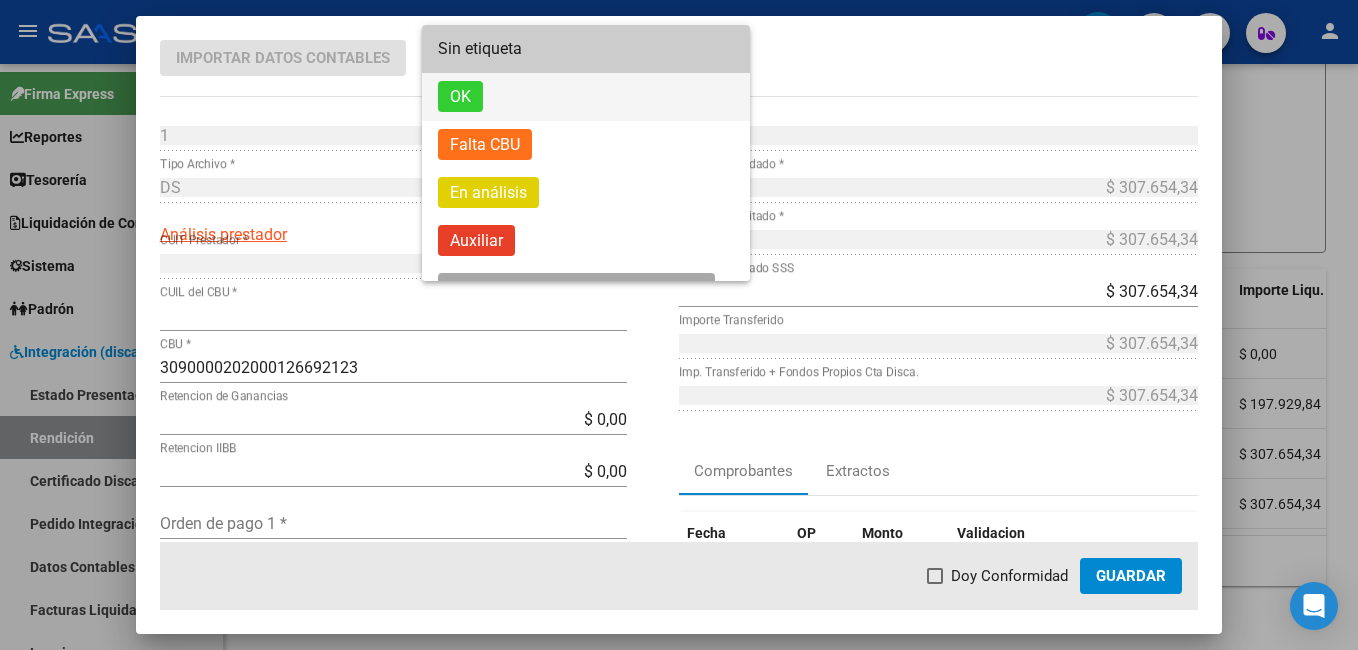 click on "OK" at bounding box center [586, 97] 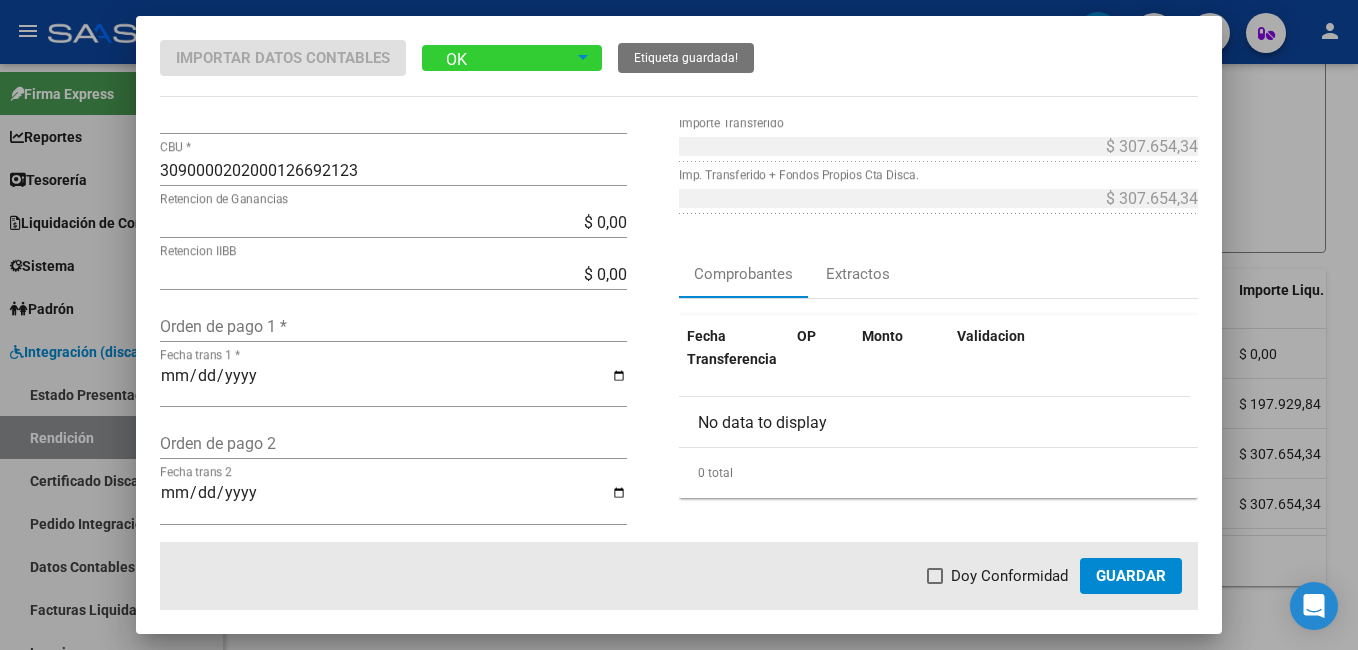 scroll, scrollTop: 200, scrollLeft: 0, axis: vertical 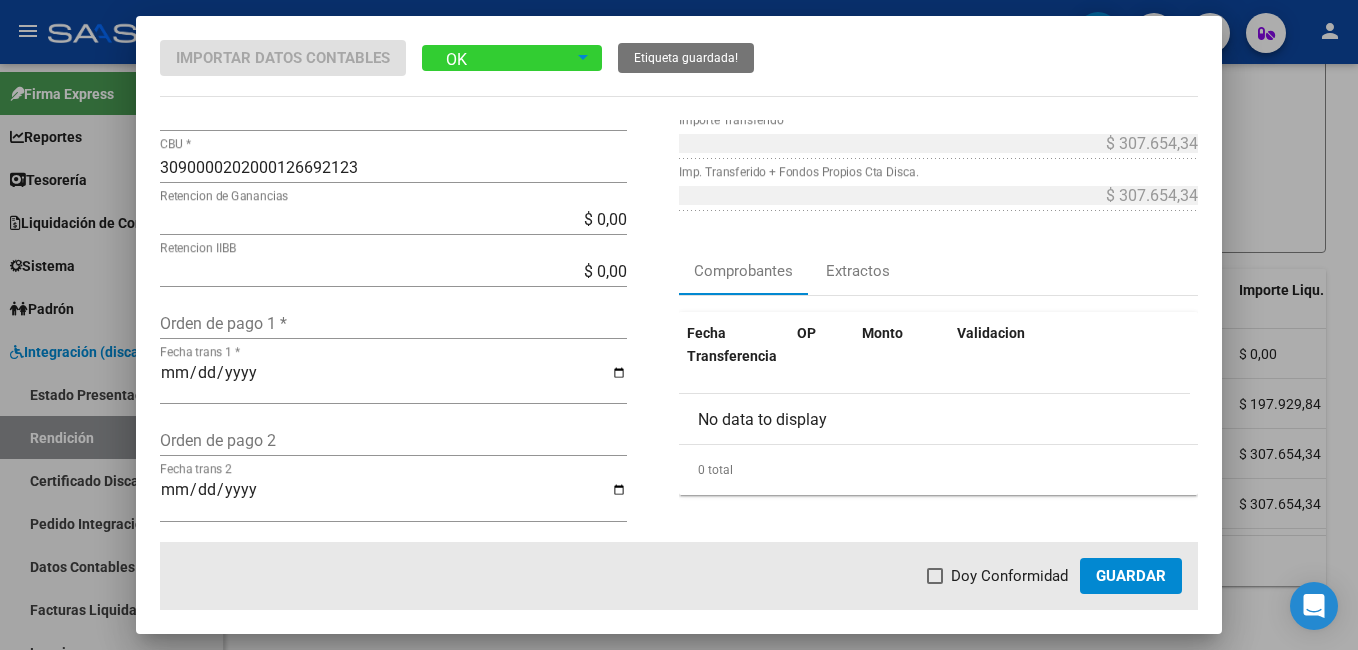 click on "Orden de pago 1 *" at bounding box center [393, 323] 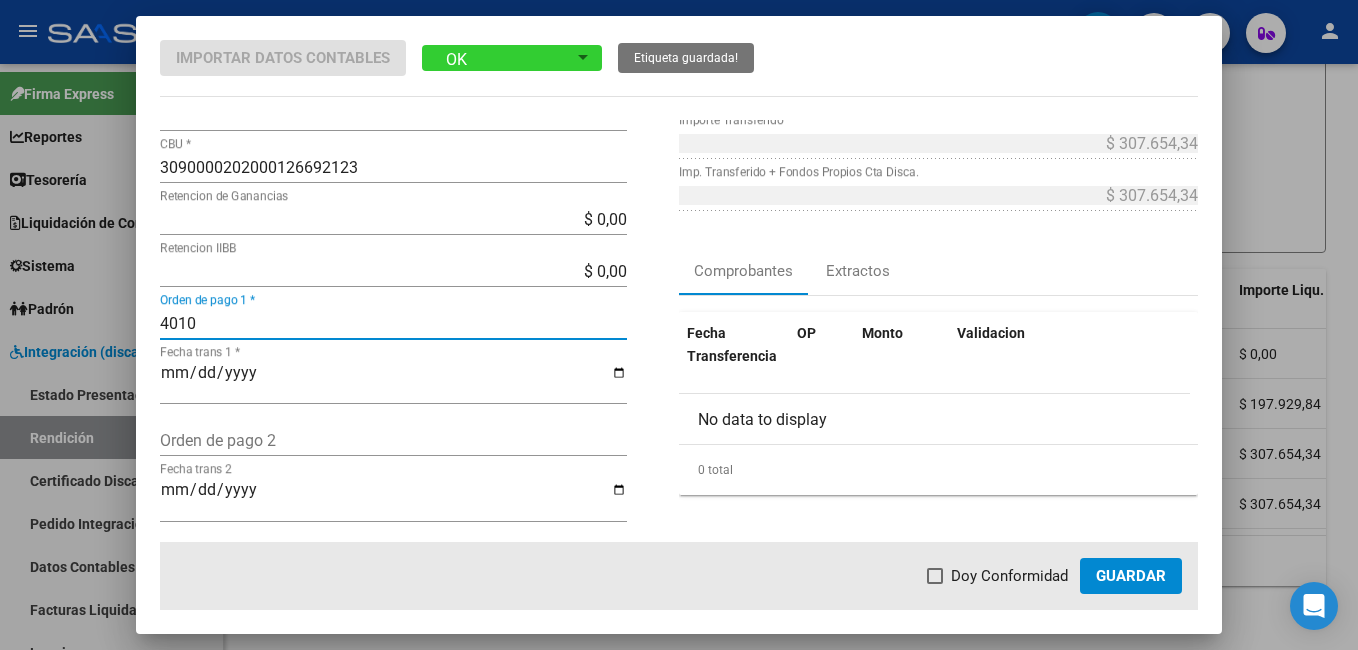 type on "4010" 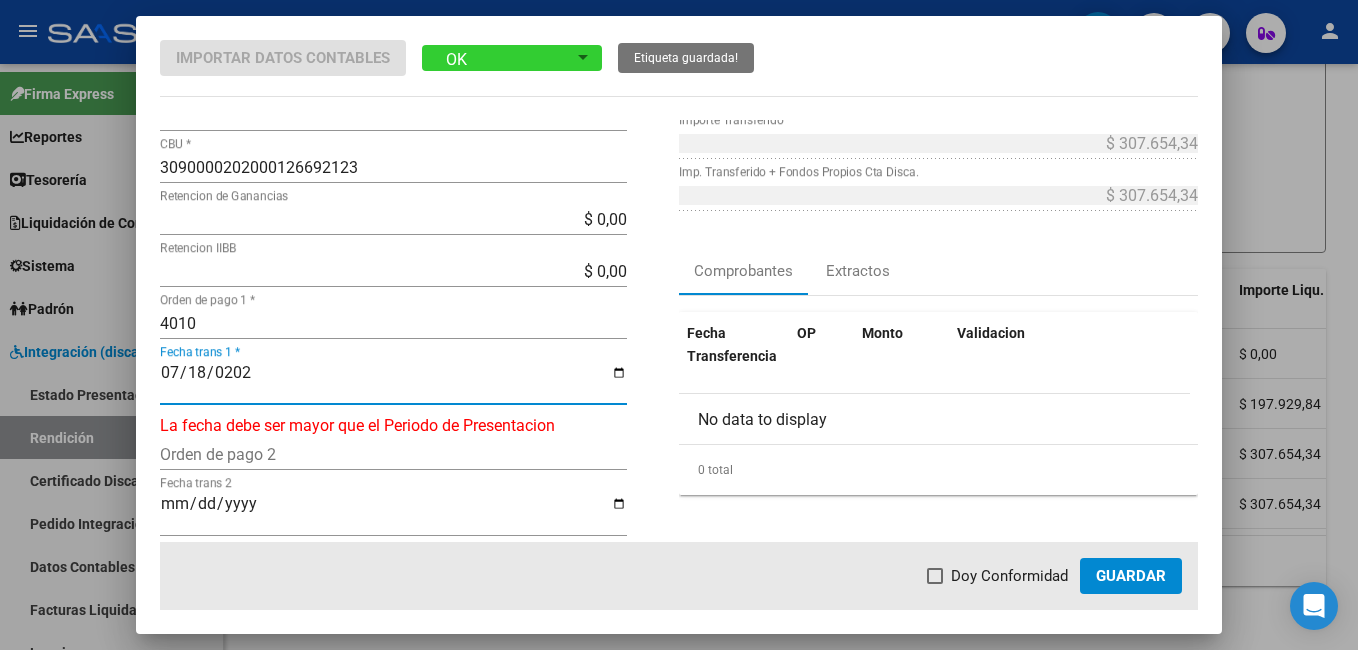 type on "2025-07-18" 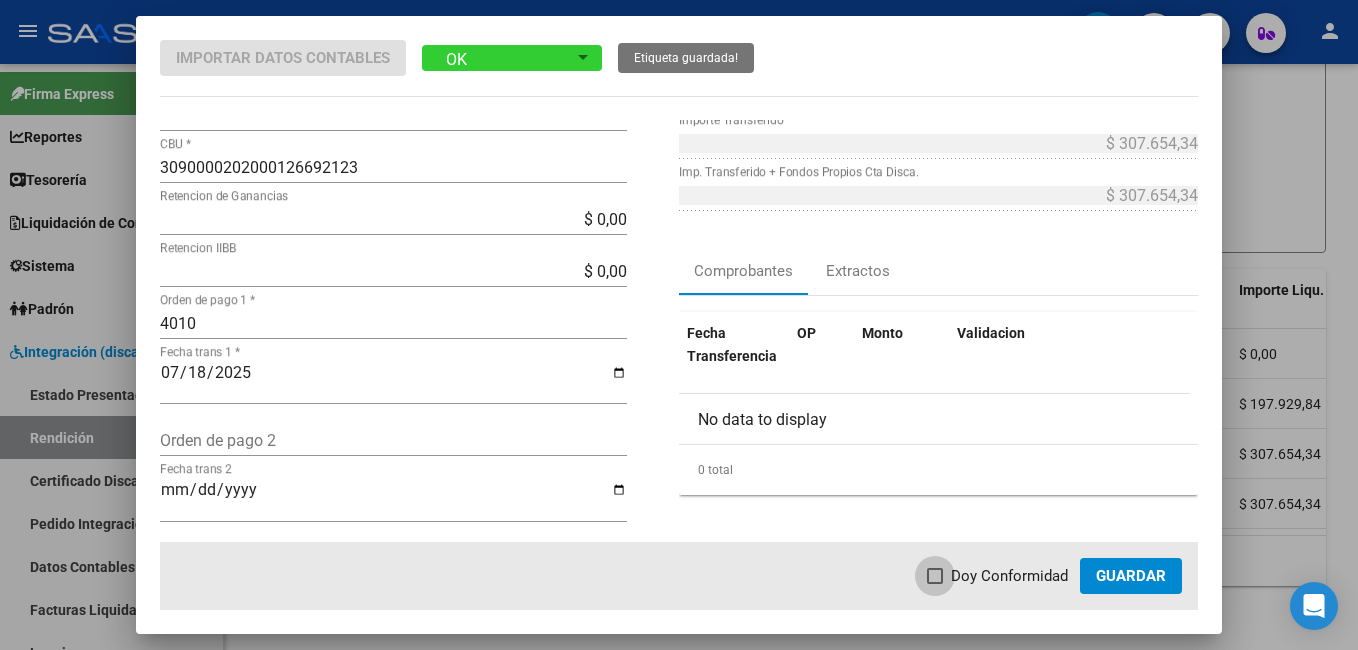 click at bounding box center (935, 576) 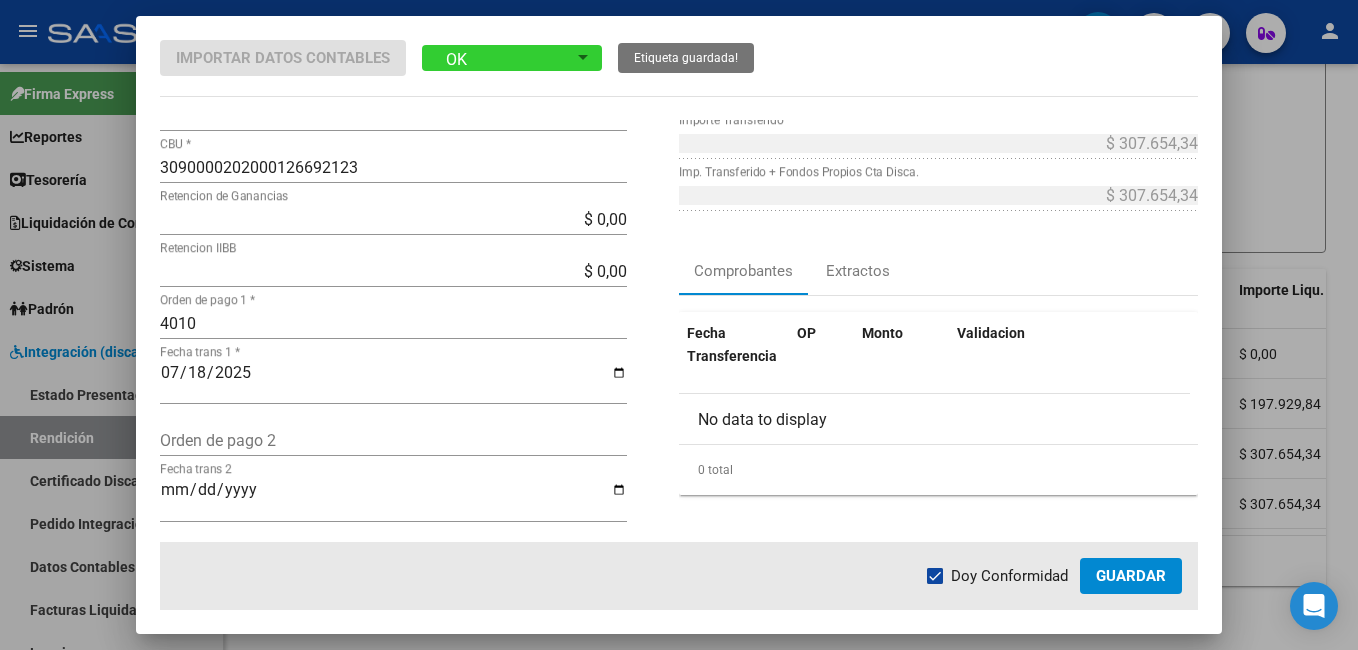 click on "Guardar" 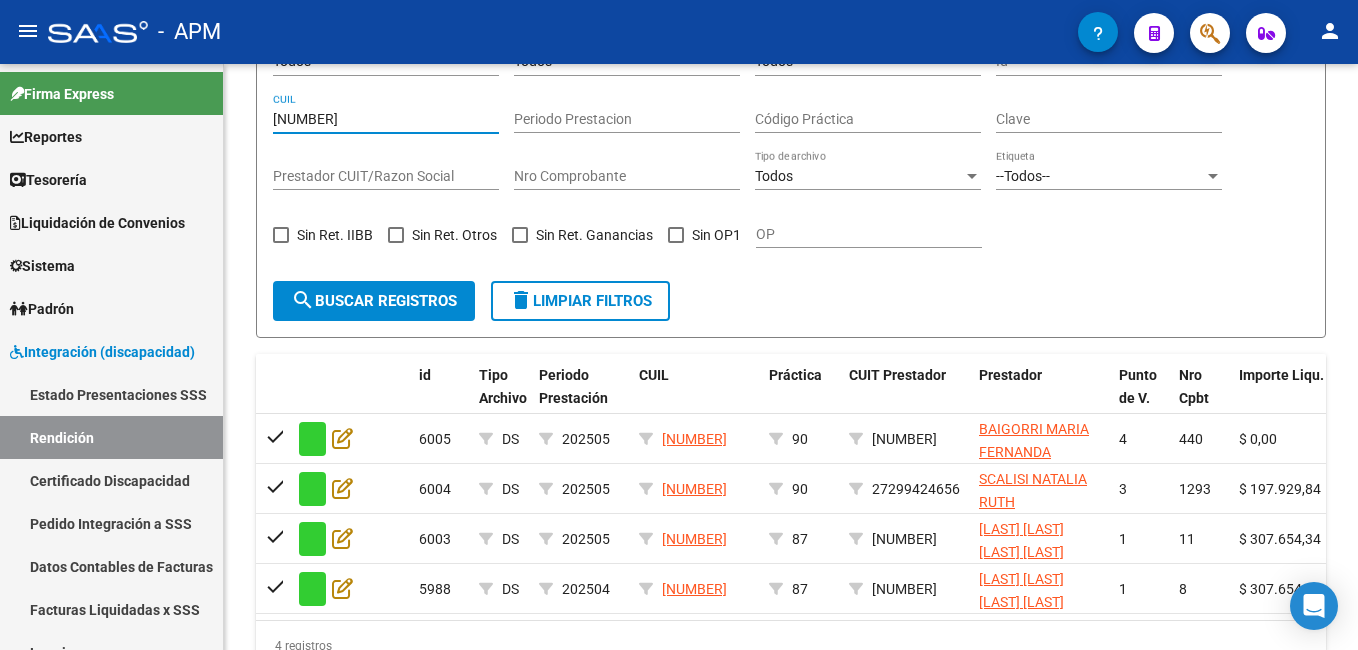scroll, scrollTop: 235, scrollLeft: 0, axis: vertical 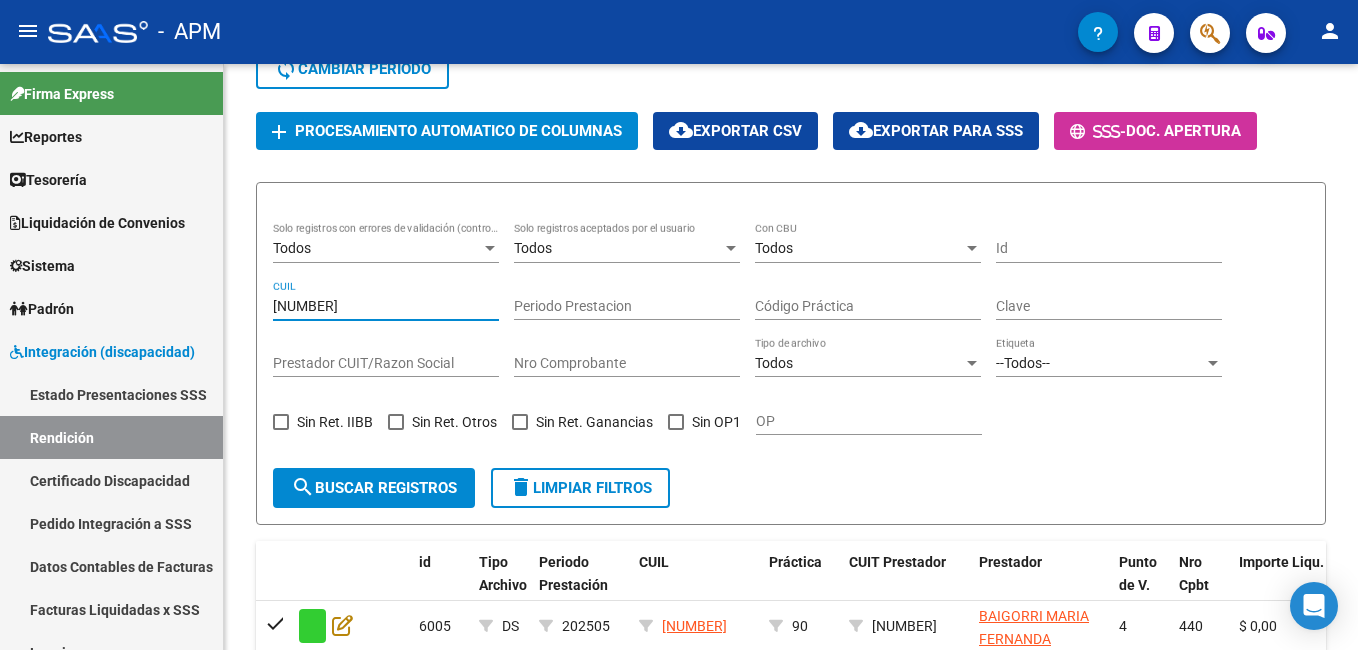 drag, startPoint x: 373, startPoint y: 117, endPoint x: -4, endPoint y: 54, distance: 382.2277 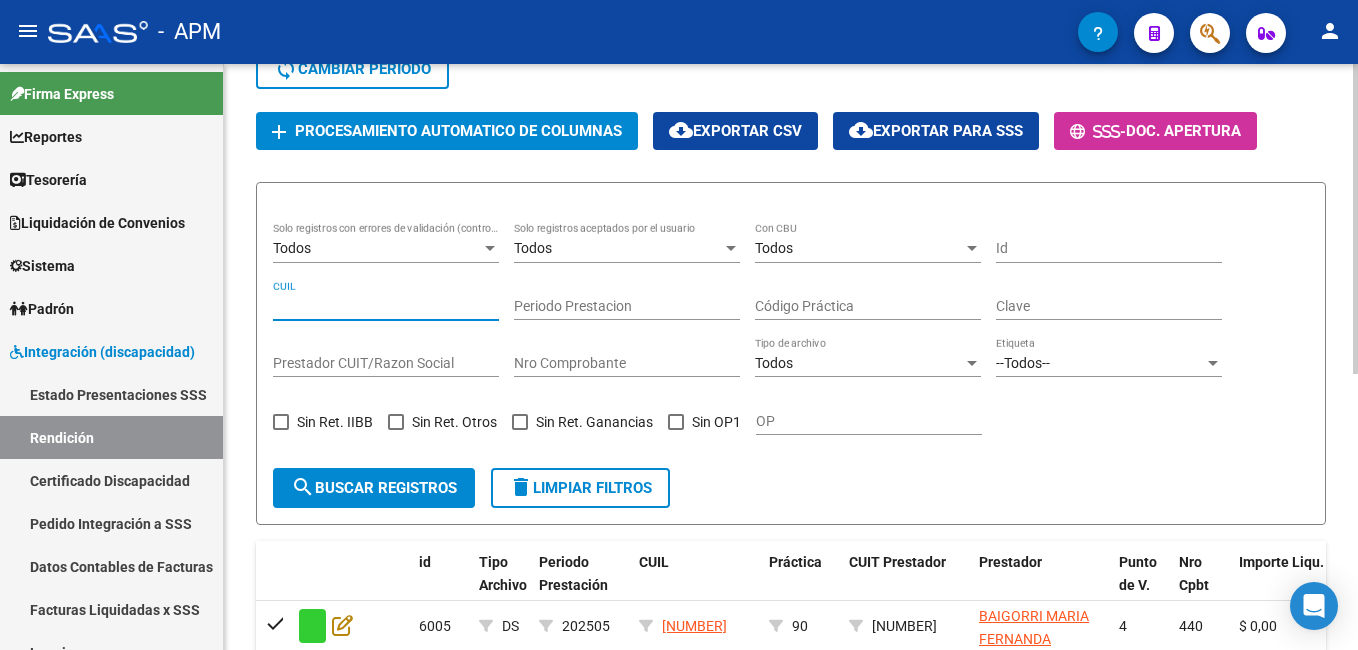 type 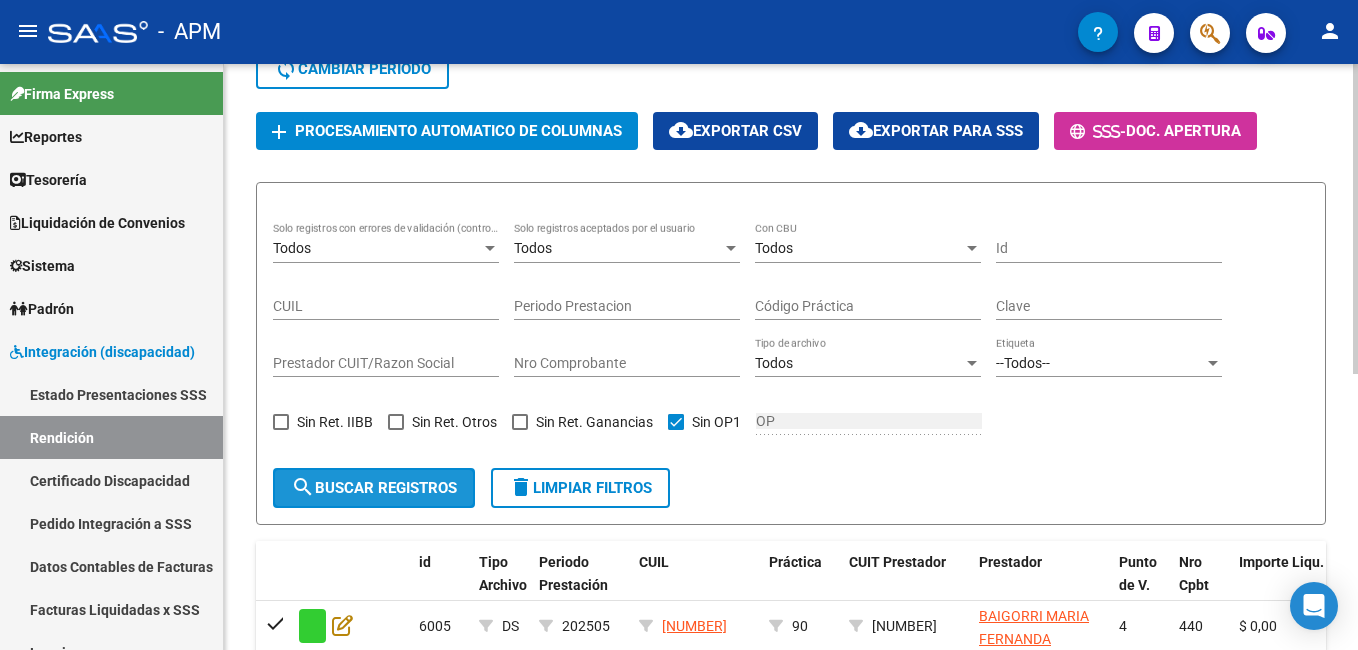 click on "search  Buscar registros" 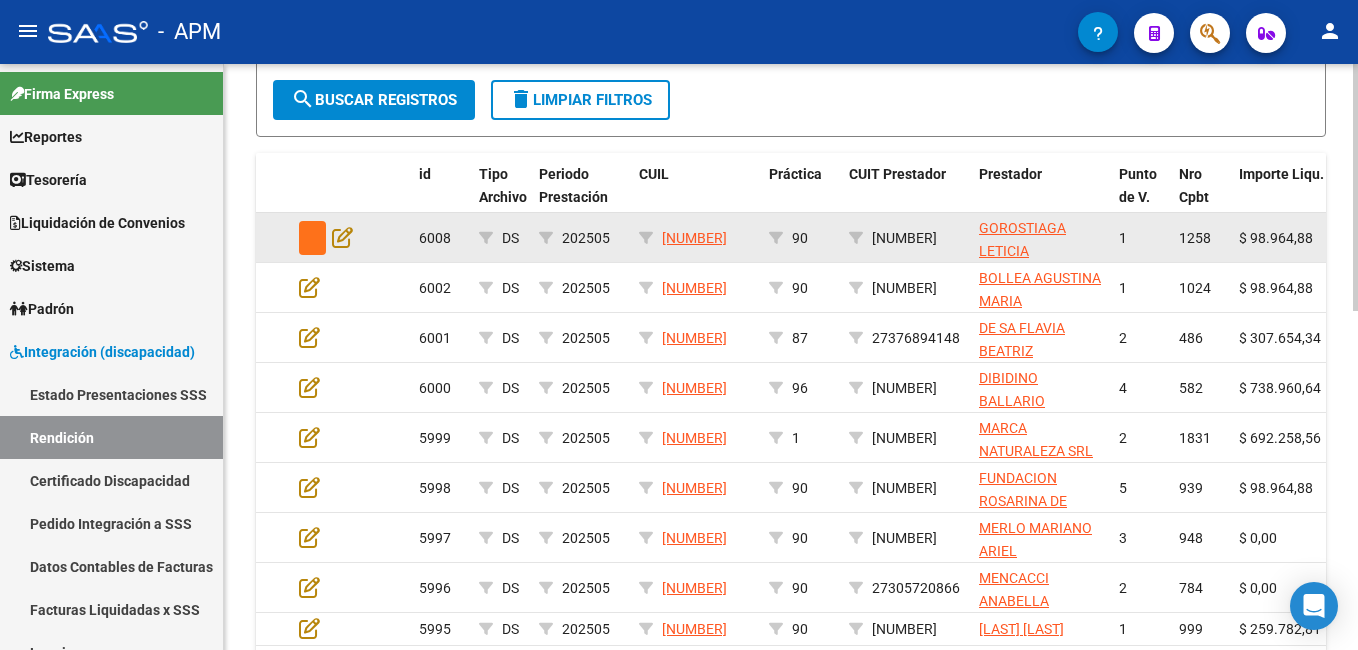 scroll, scrollTop: 635, scrollLeft: 0, axis: vertical 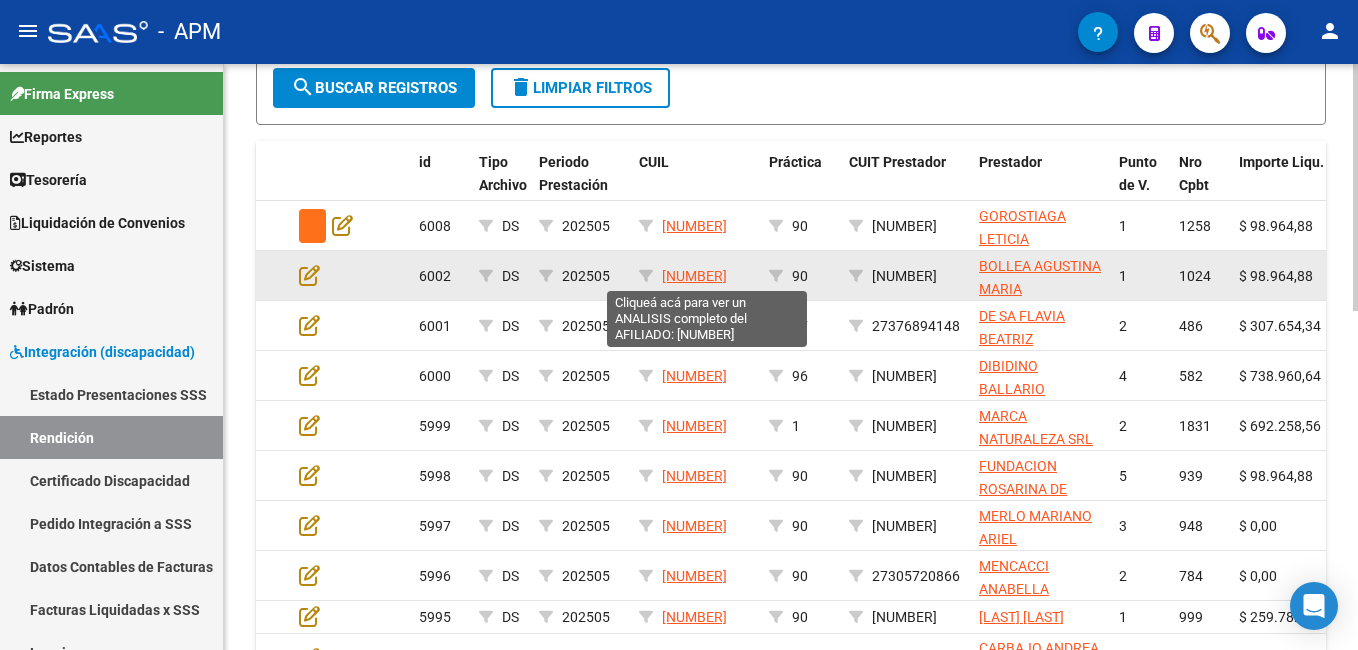 drag, startPoint x: 757, startPoint y: 275, endPoint x: 667, endPoint y: 275, distance: 90 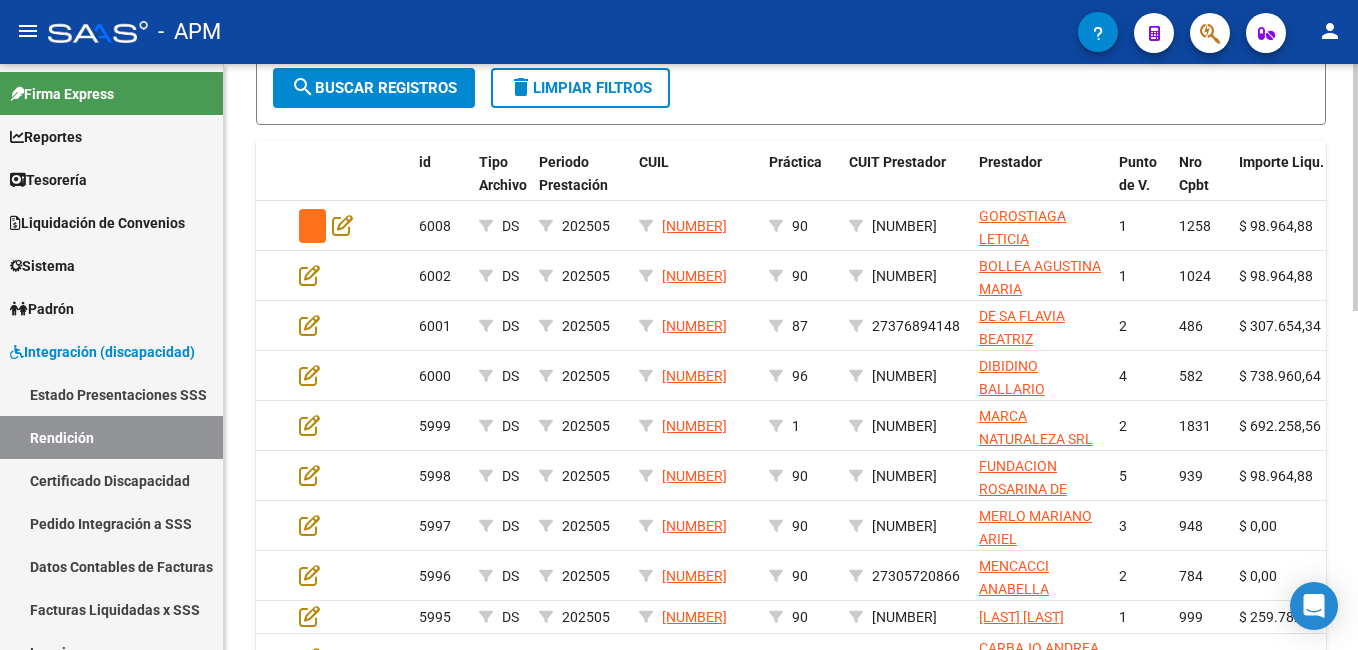 copy on "[NUMBER]" 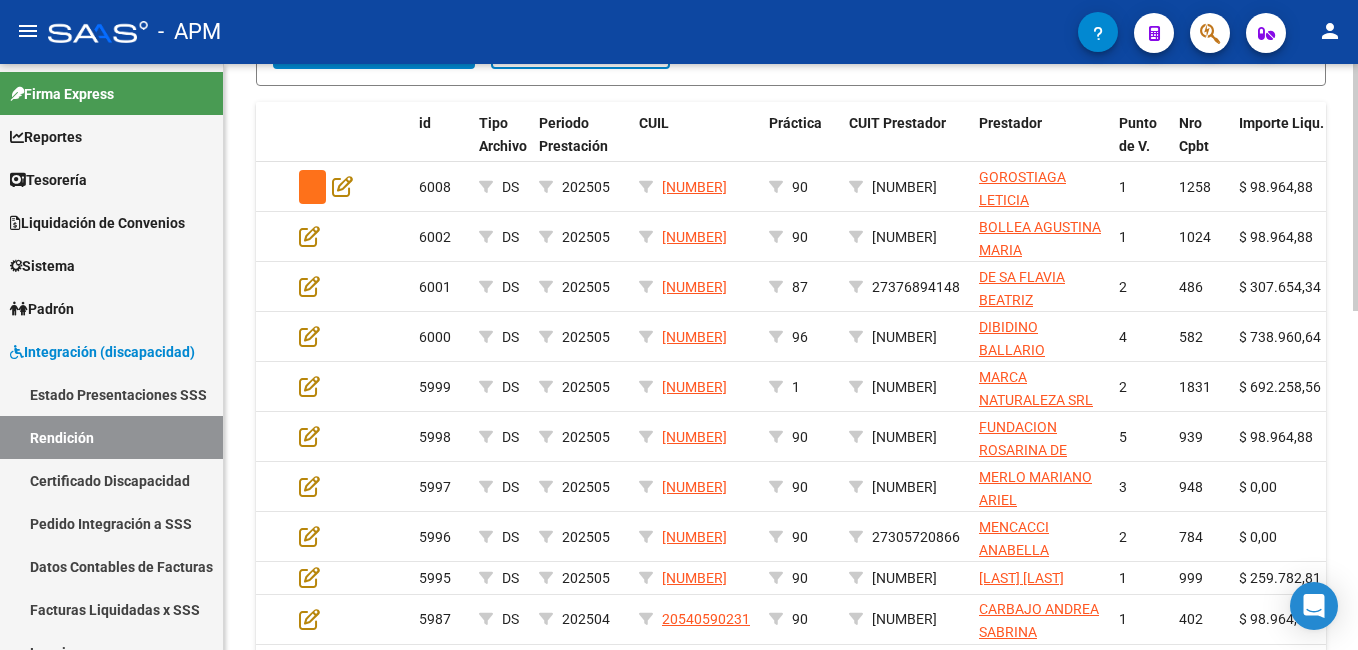 scroll, scrollTop: 306, scrollLeft: 0, axis: vertical 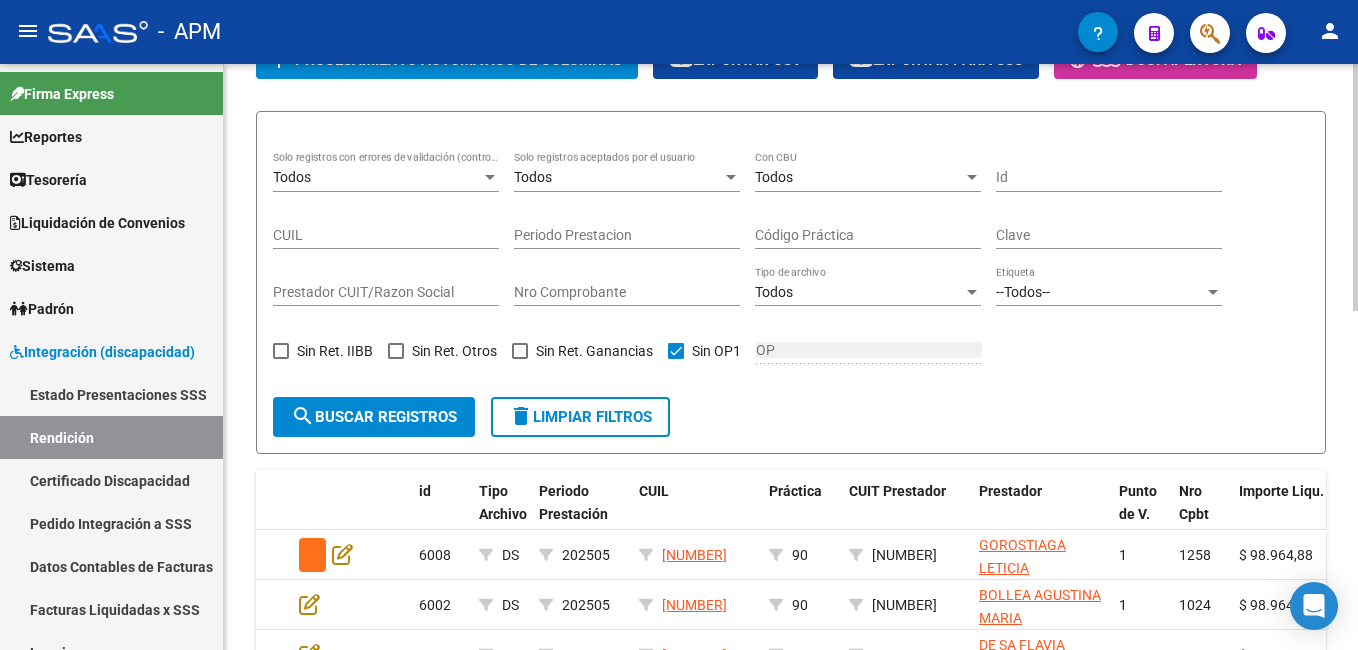 click on "CUIL" at bounding box center [386, 235] 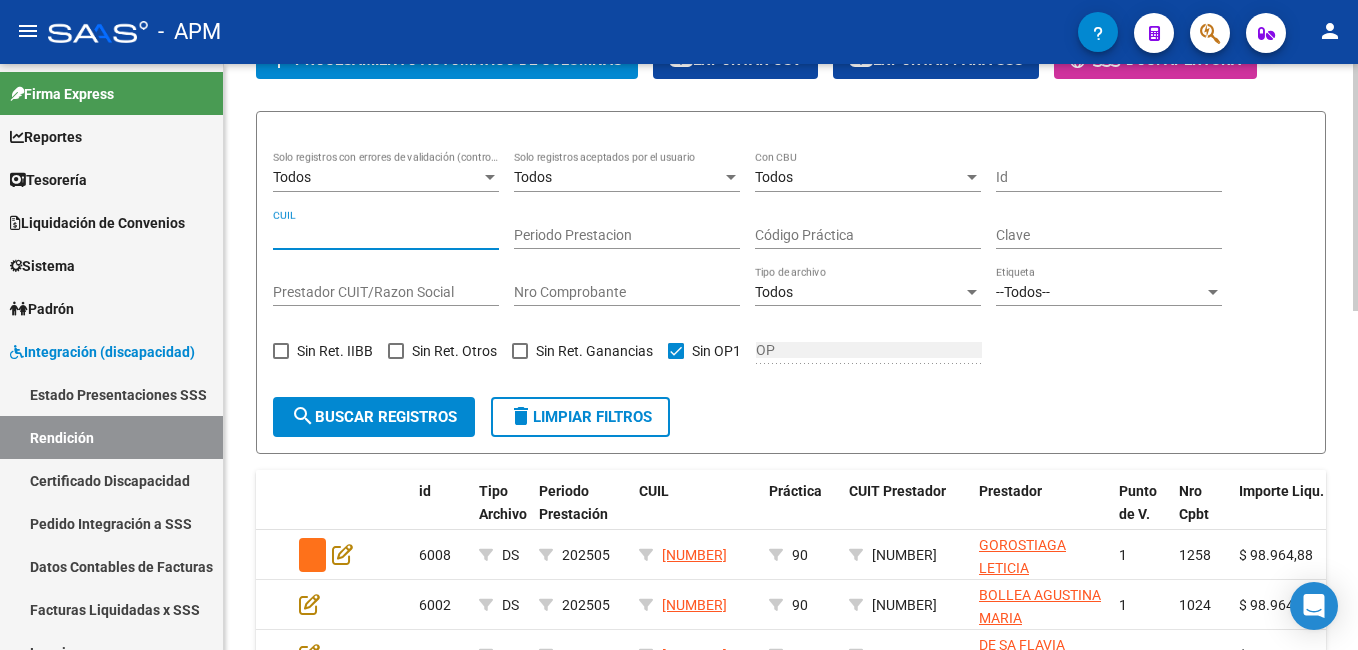 paste on "[NUMBER]" 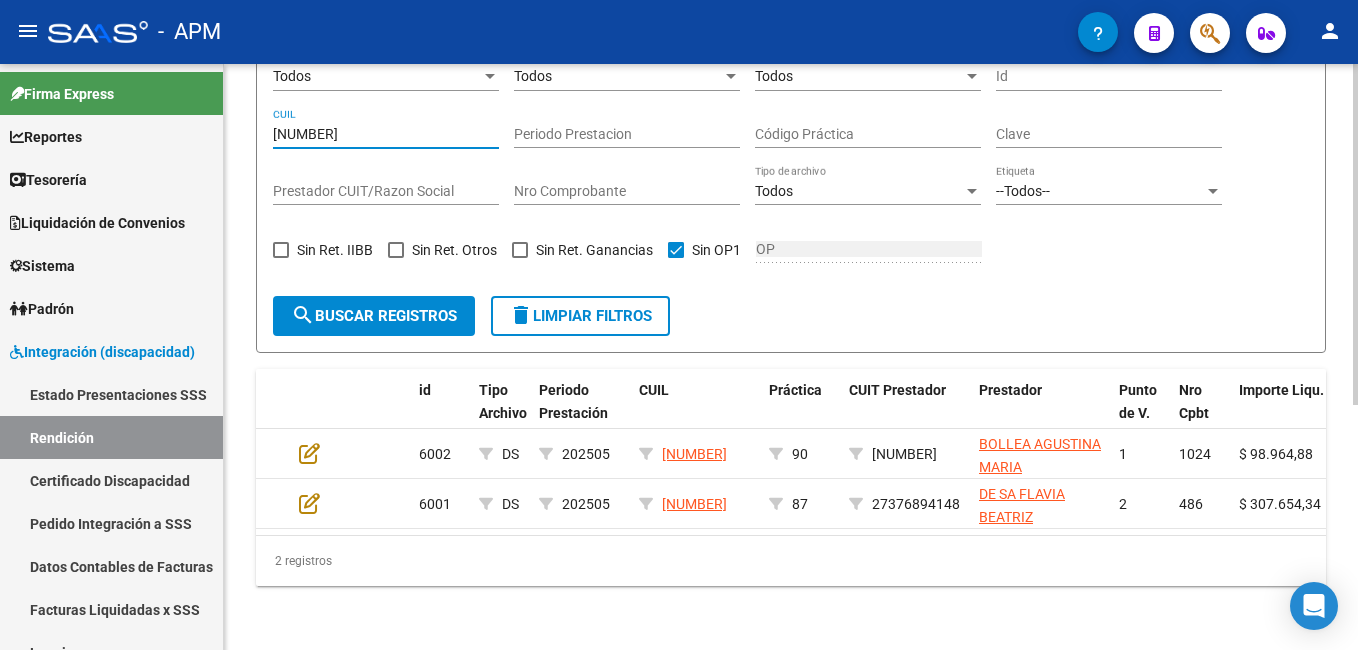 scroll, scrollTop: 422, scrollLeft: 0, axis: vertical 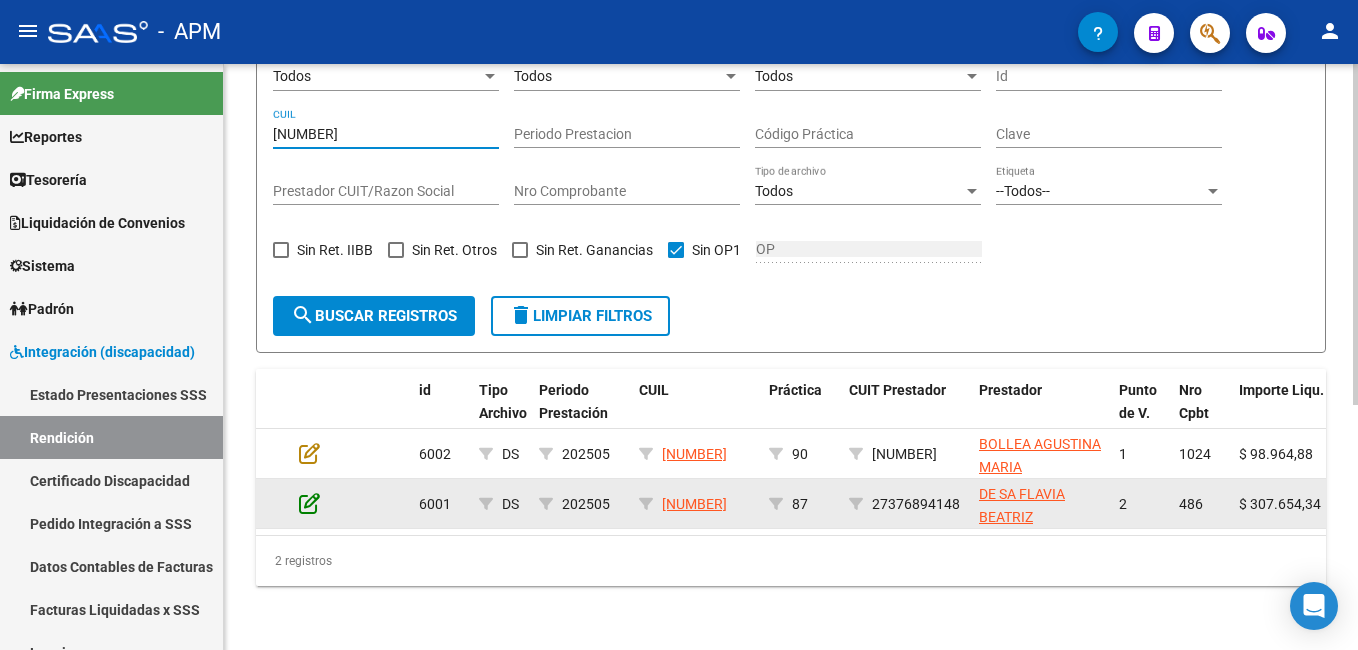 type on "[NUMBER]" 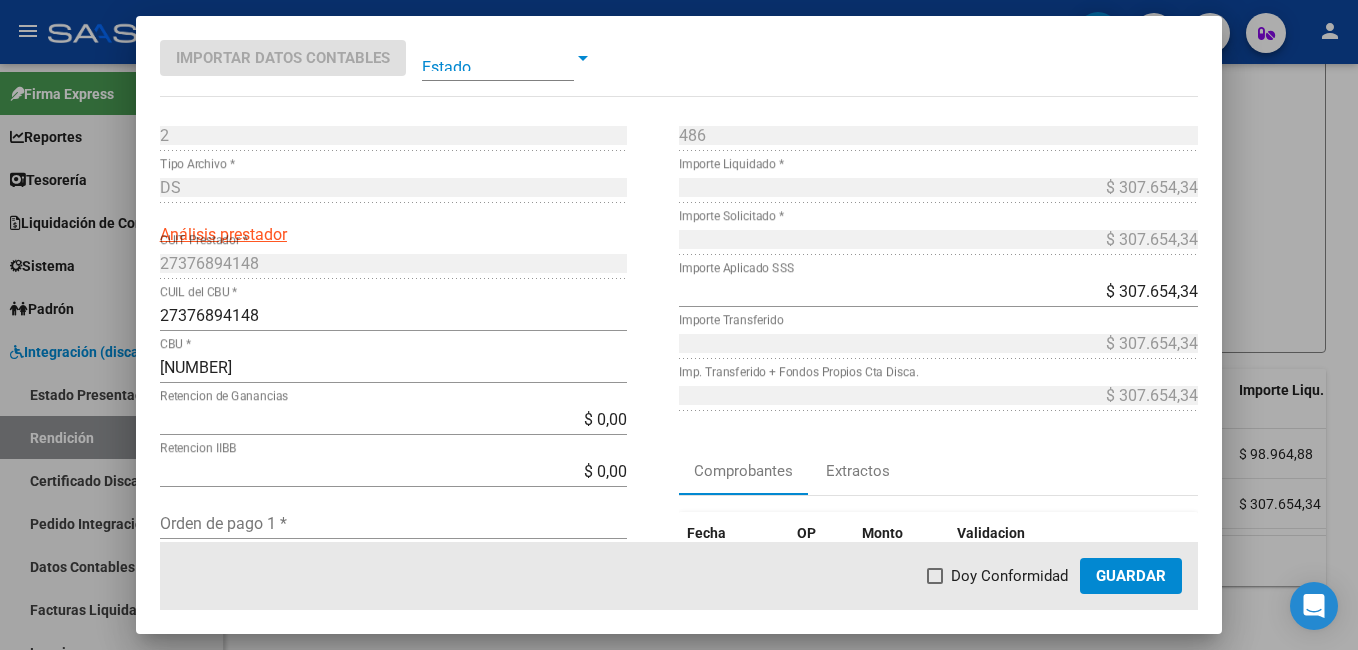 click at bounding box center [498, 58] 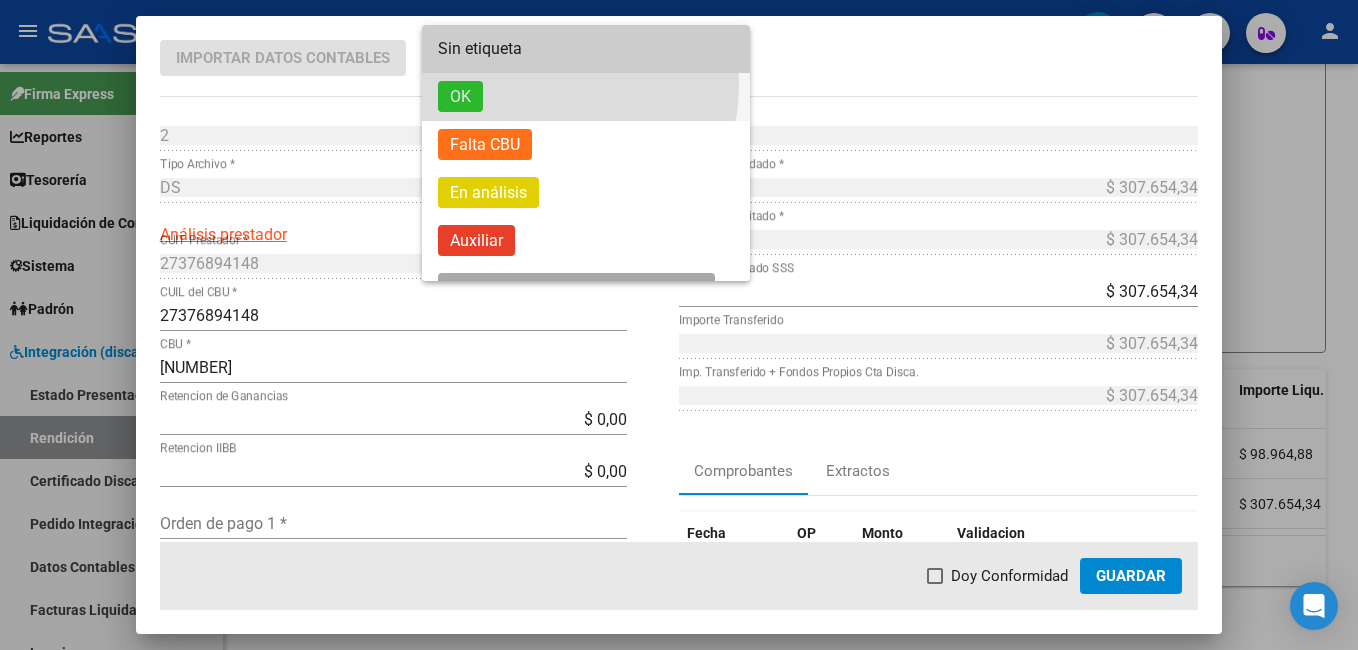 click on "OK" at bounding box center [586, 97] 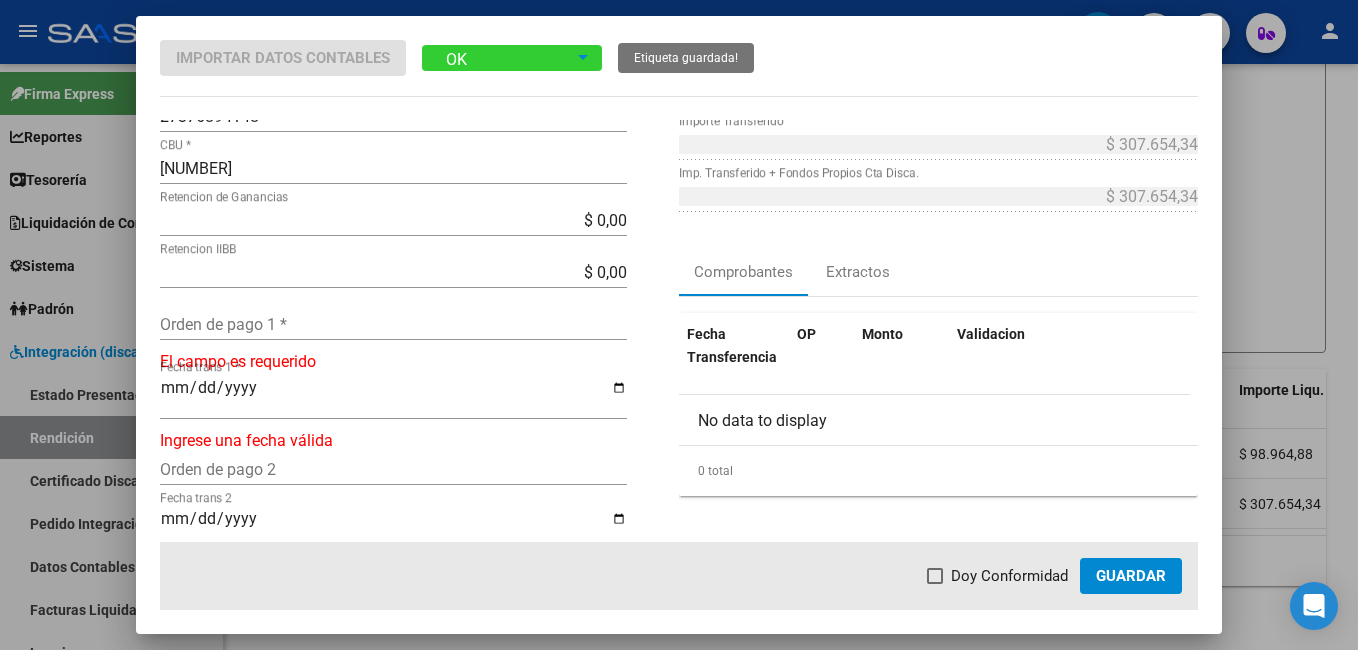 scroll, scrollTop: 200, scrollLeft: 0, axis: vertical 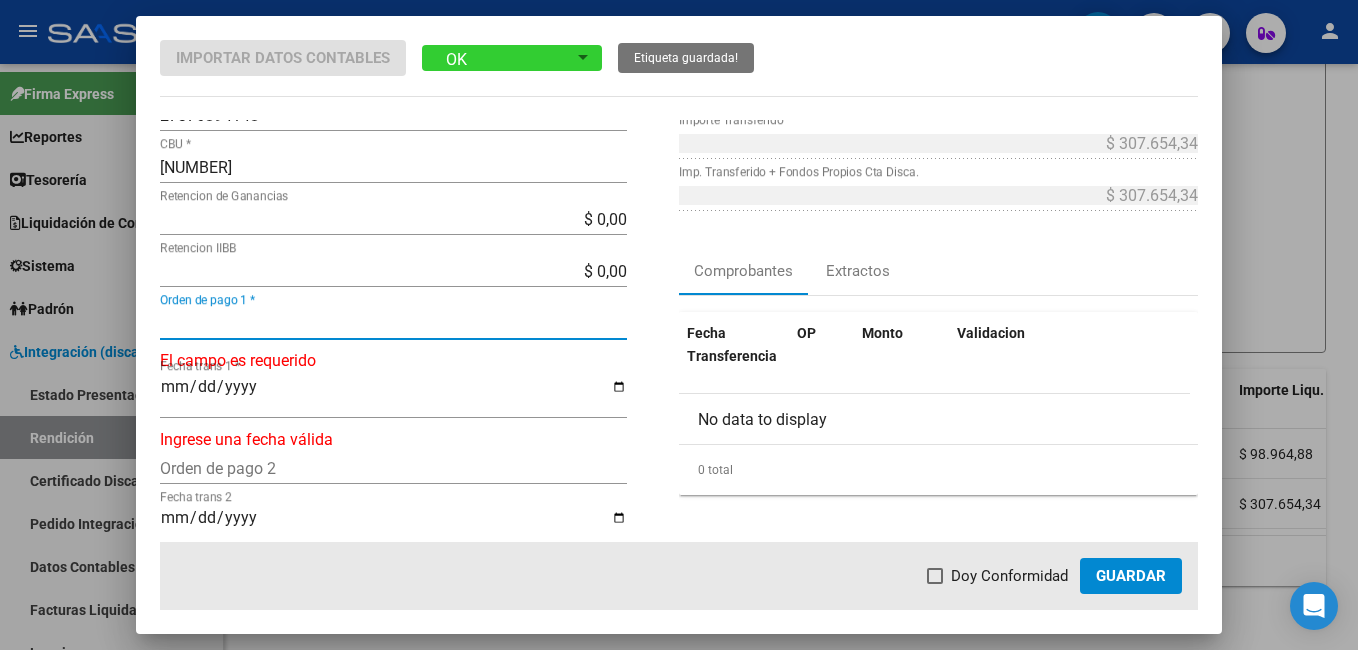 click on "Orden de pago 1 *" at bounding box center (393, 323) 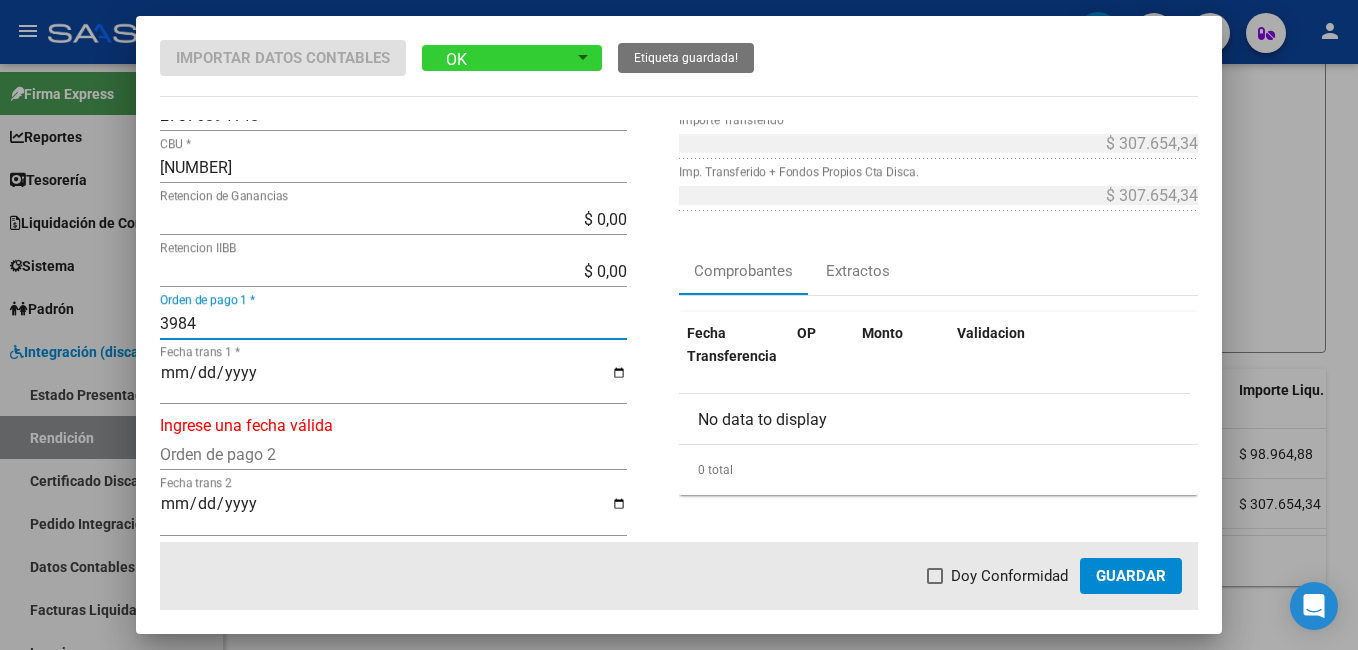 type on "3984" 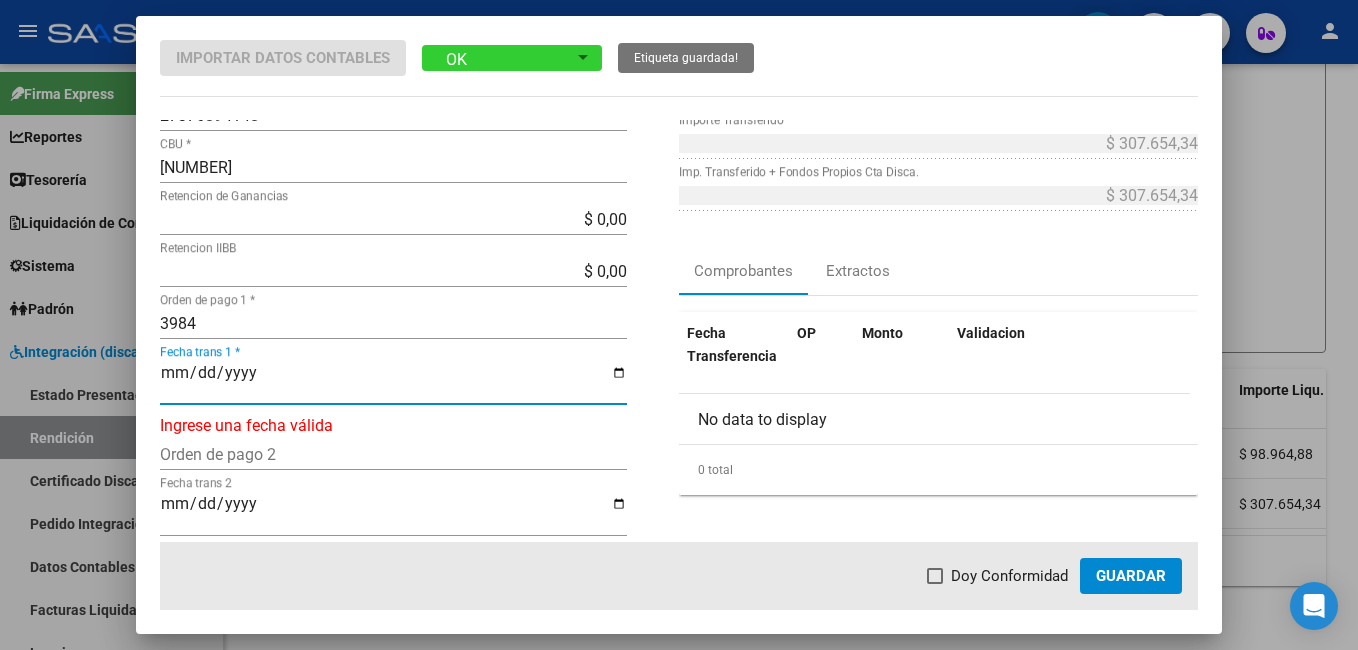 click on "Fecha trans 1 *" at bounding box center [393, 381] 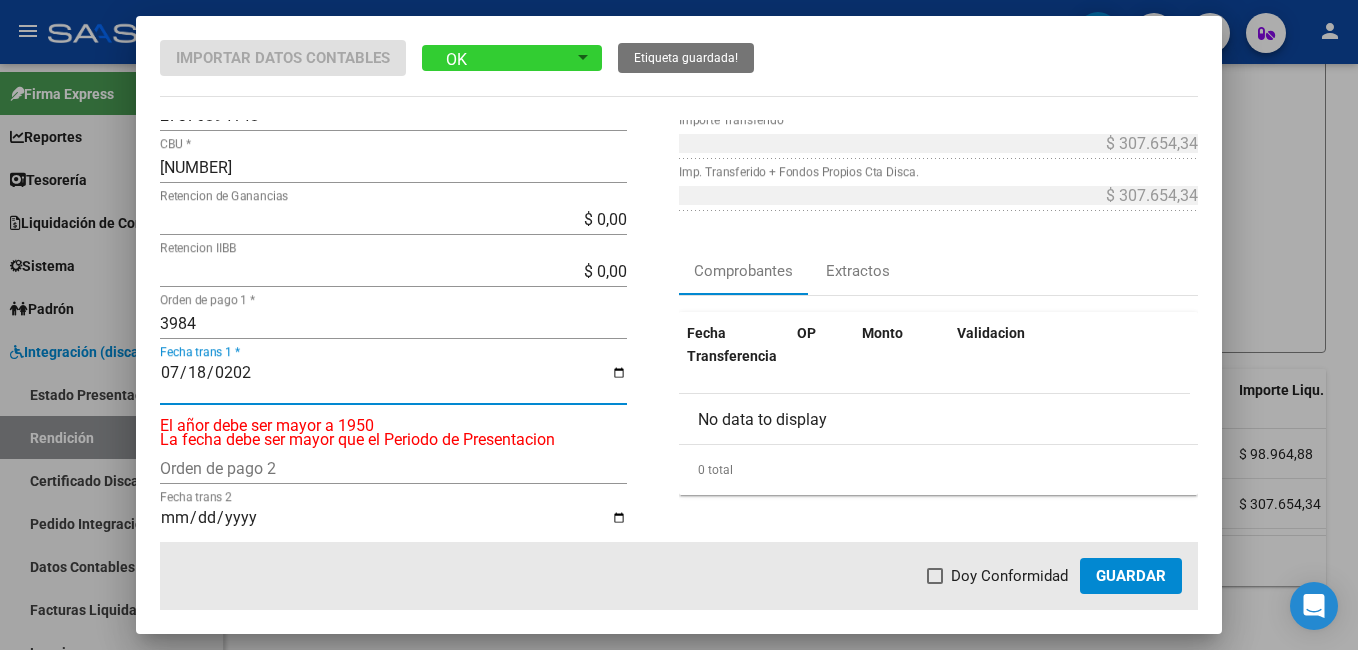 type on "2025-07-18" 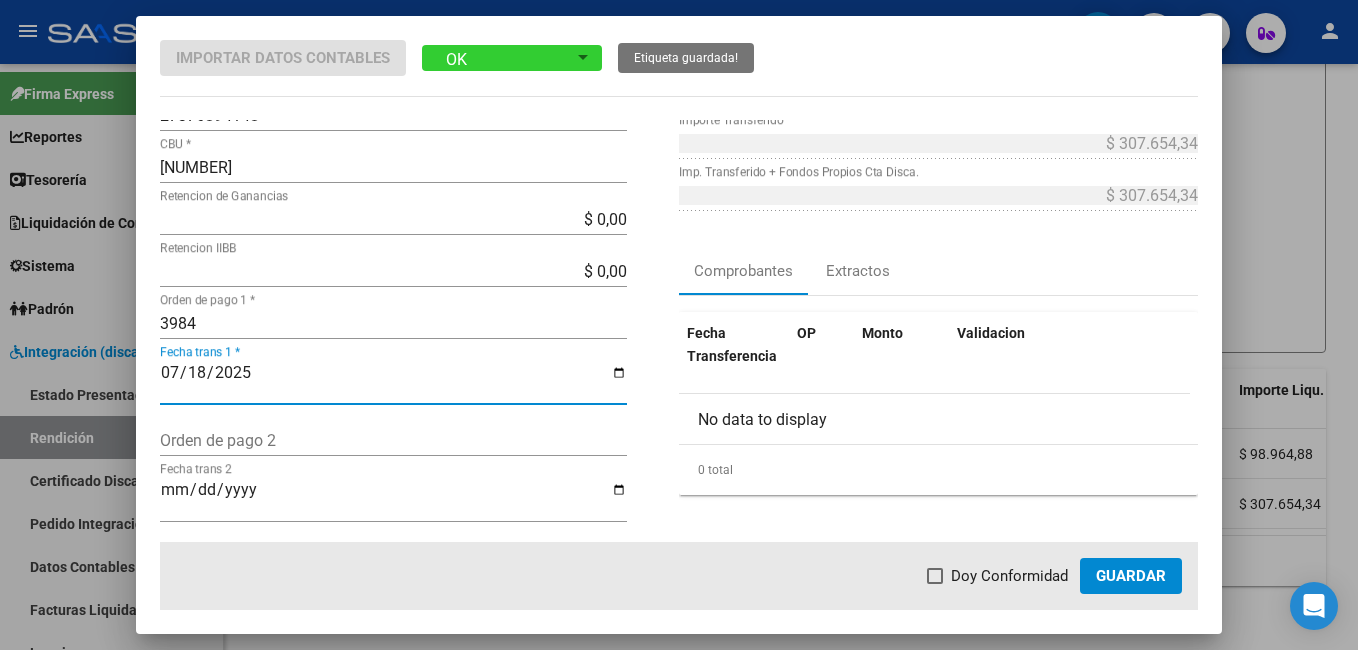 click at bounding box center [935, 576] 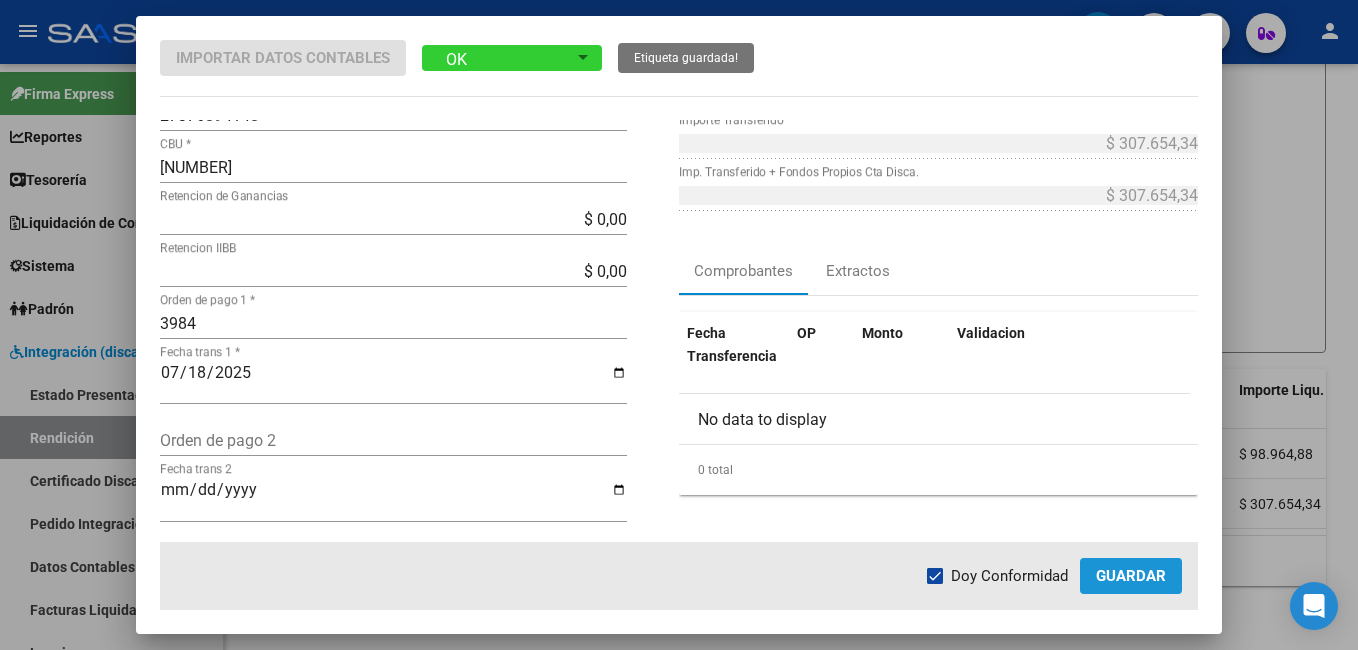 click on "Guardar" 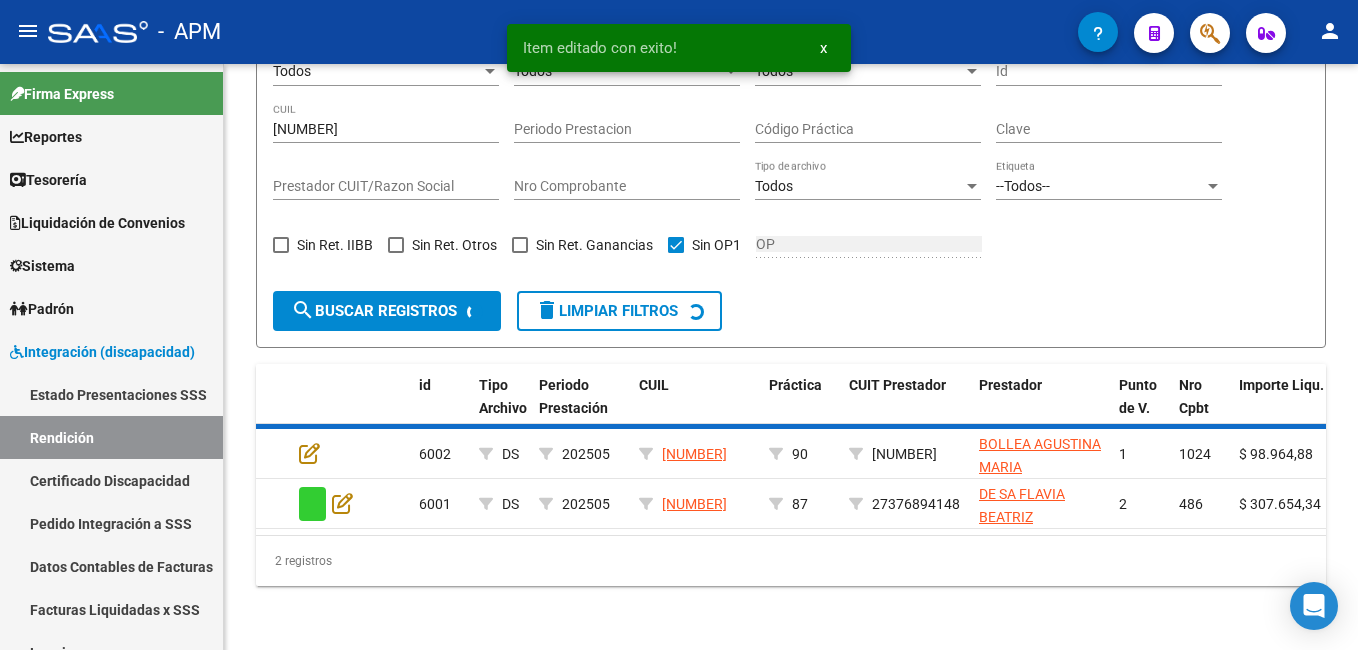 scroll, scrollTop: 372, scrollLeft: 0, axis: vertical 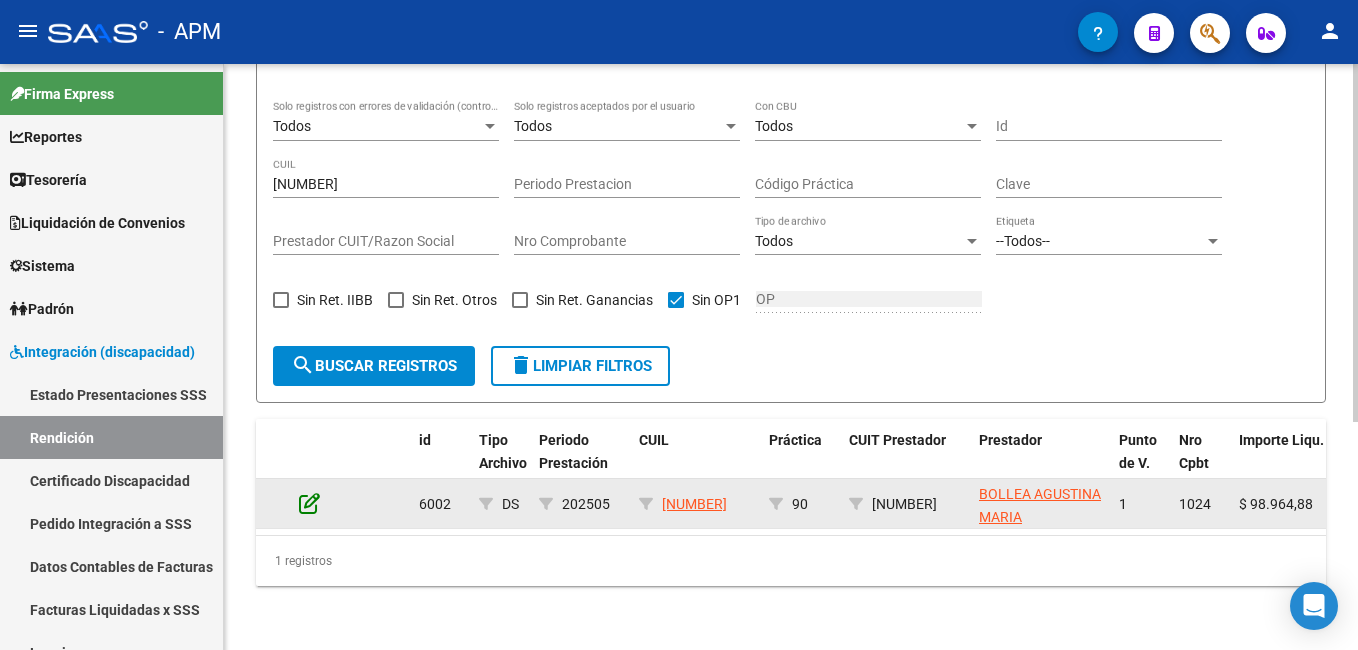 click 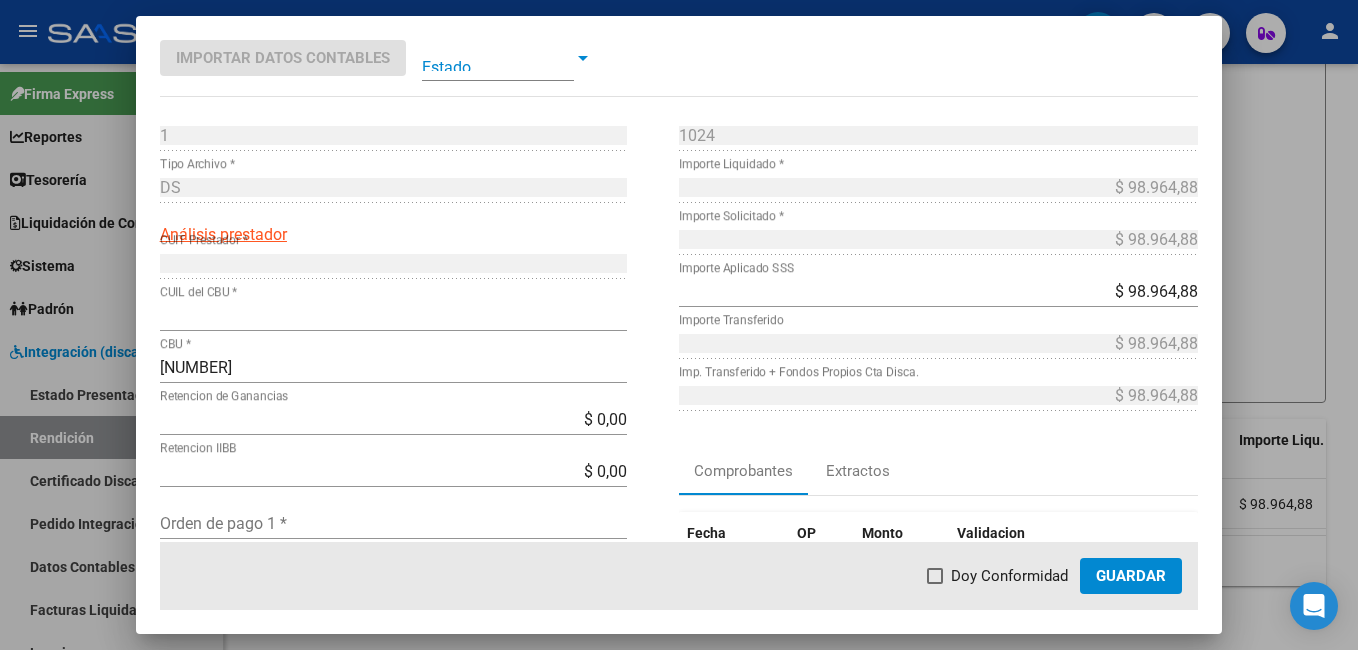 click at bounding box center [498, 58] 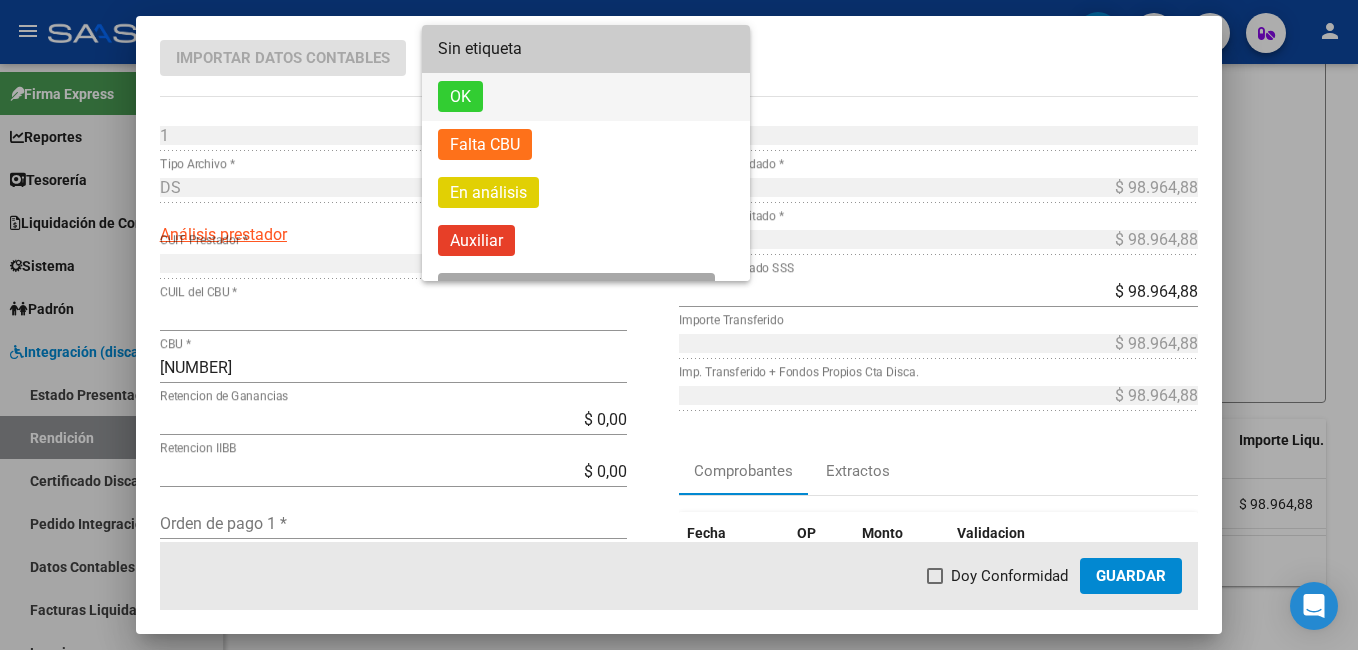 click on "OK" at bounding box center (586, 97) 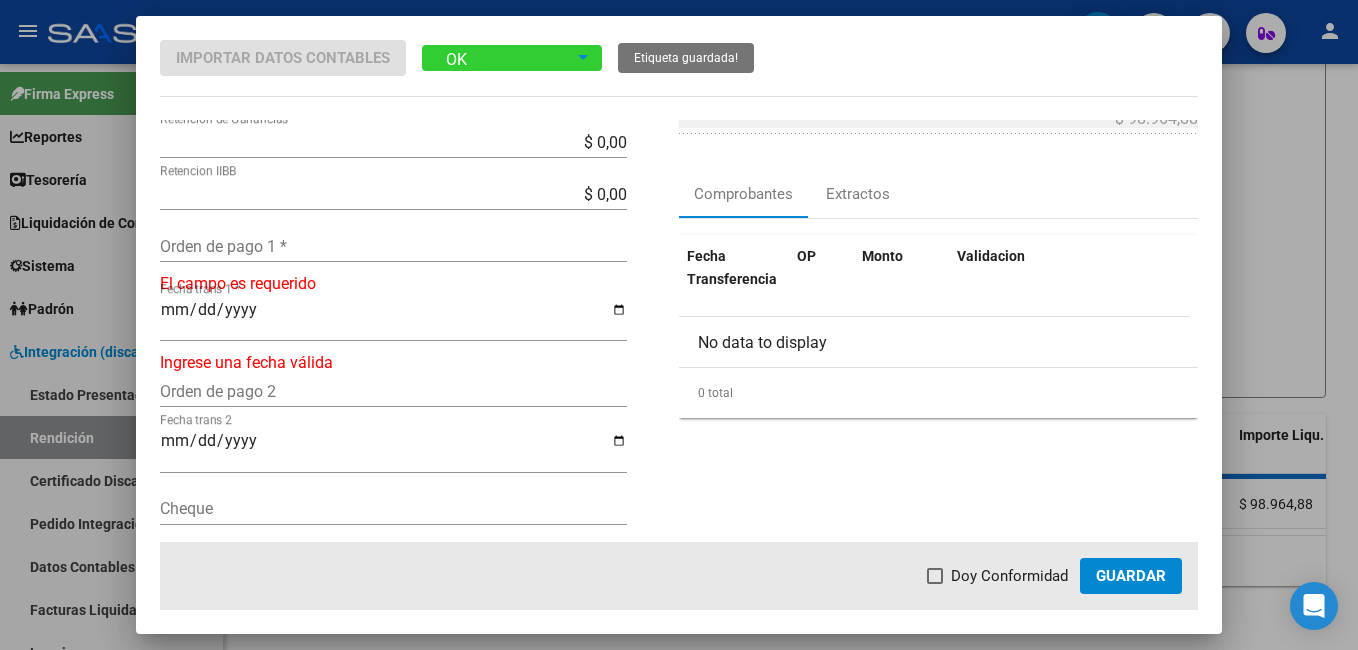 scroll, scrollTop: 300, scrollLeft: 0, axis: vertical 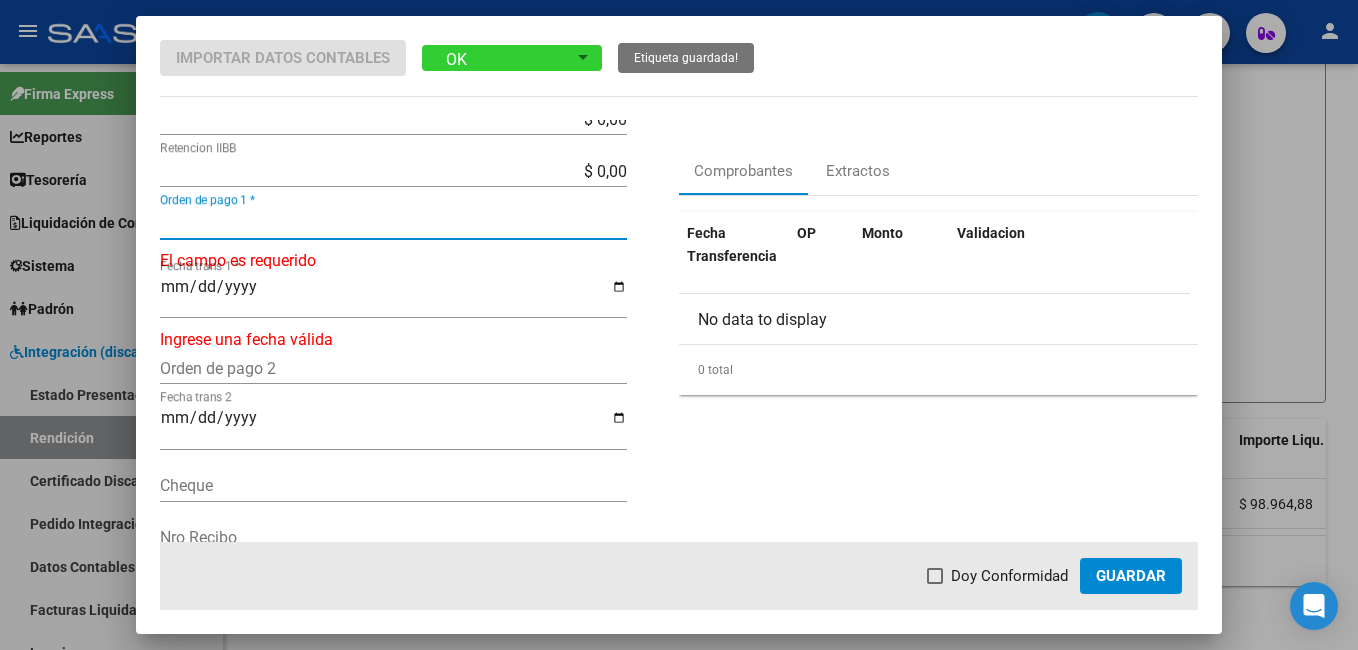 click on "Orden de pago 1 *" at bounding box center [393, 223] 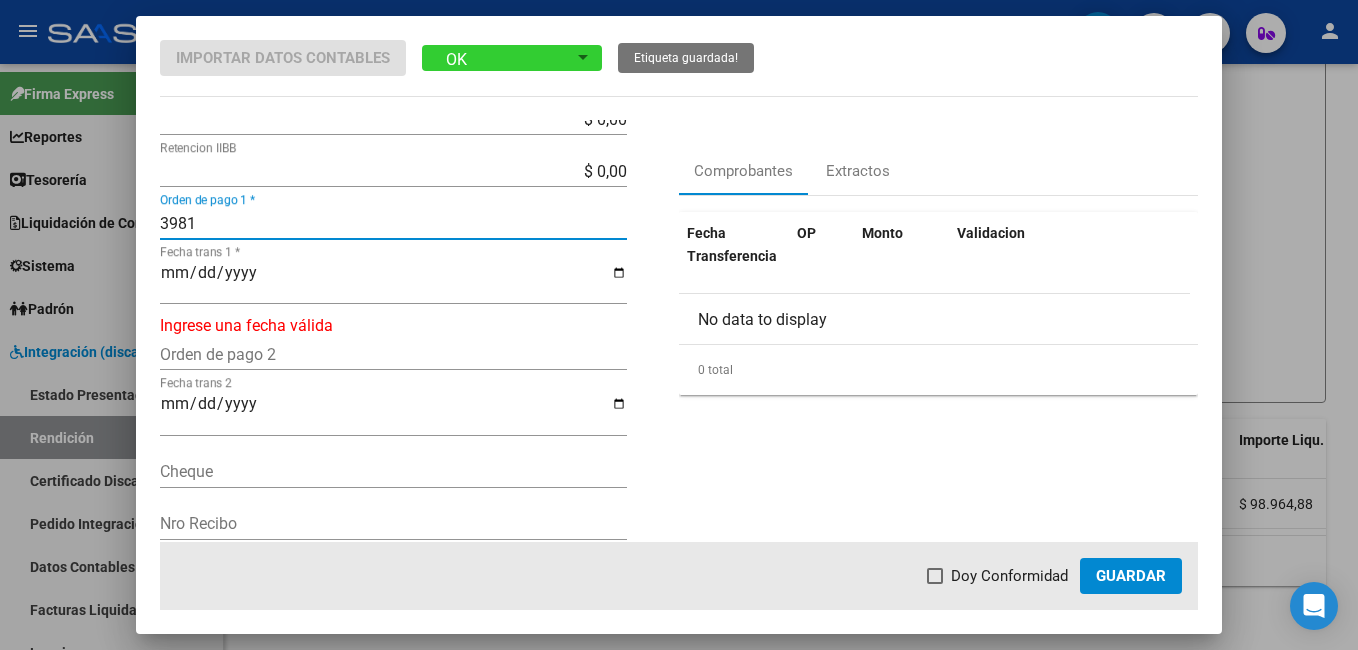 type on "3981" 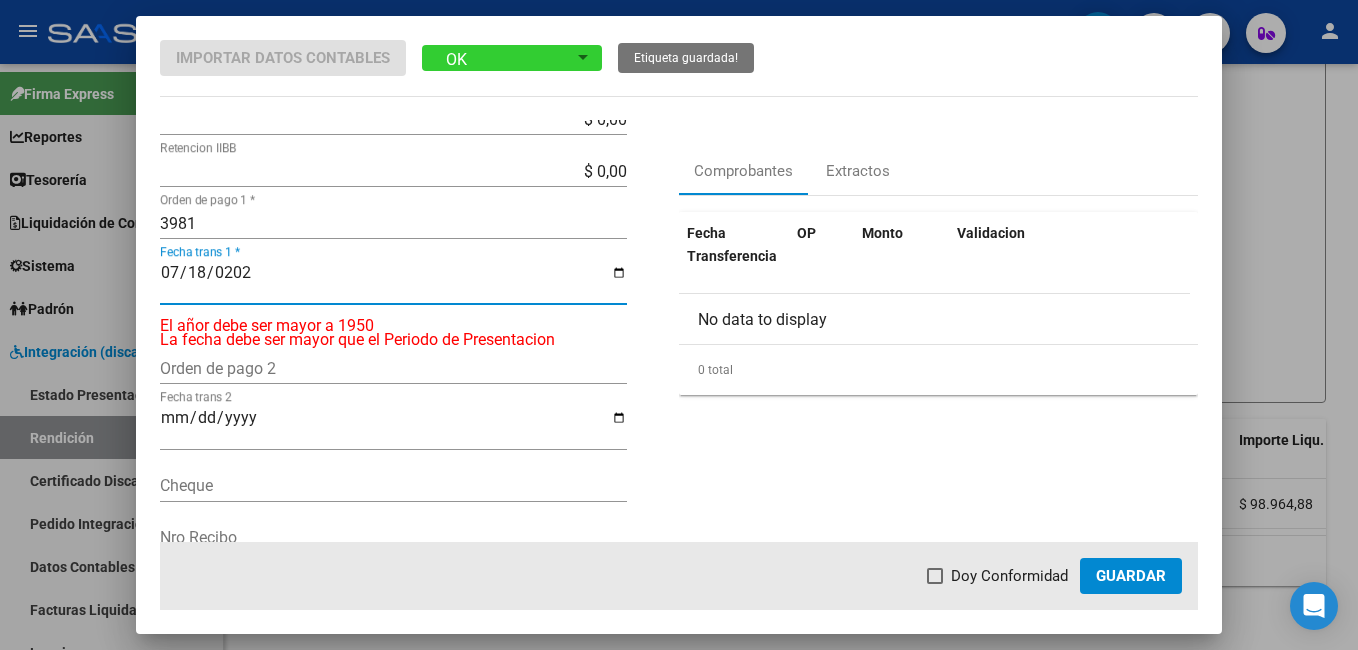 type on "2025-07-18" 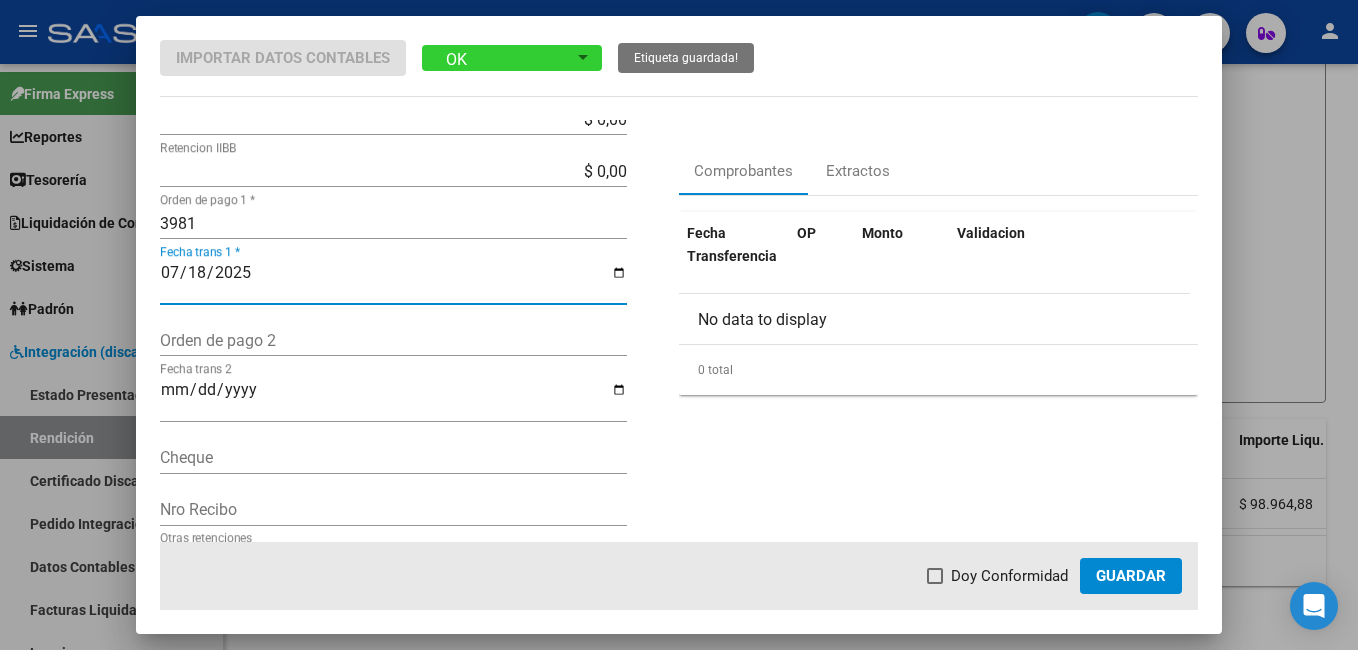 click at bounding box center (935, 576) 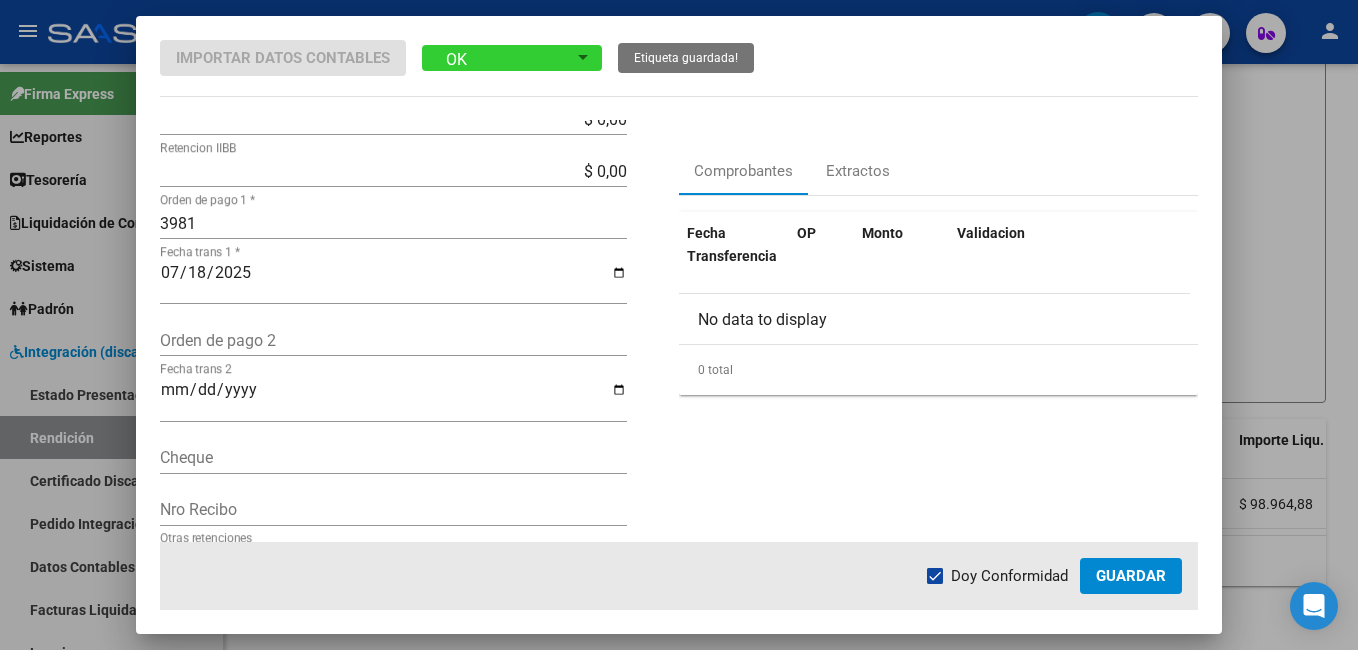 click on "Guardar" 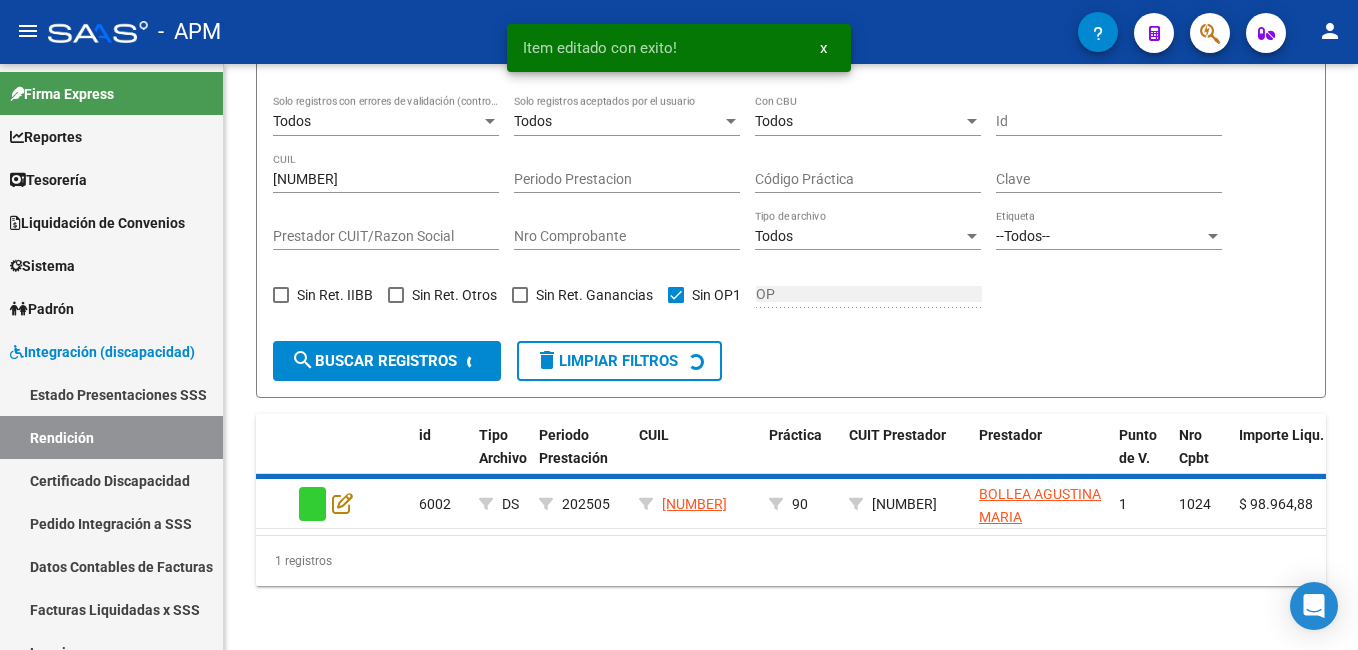 scroll, scrollTop: 350, scrollLeft: 0, axis: vertical 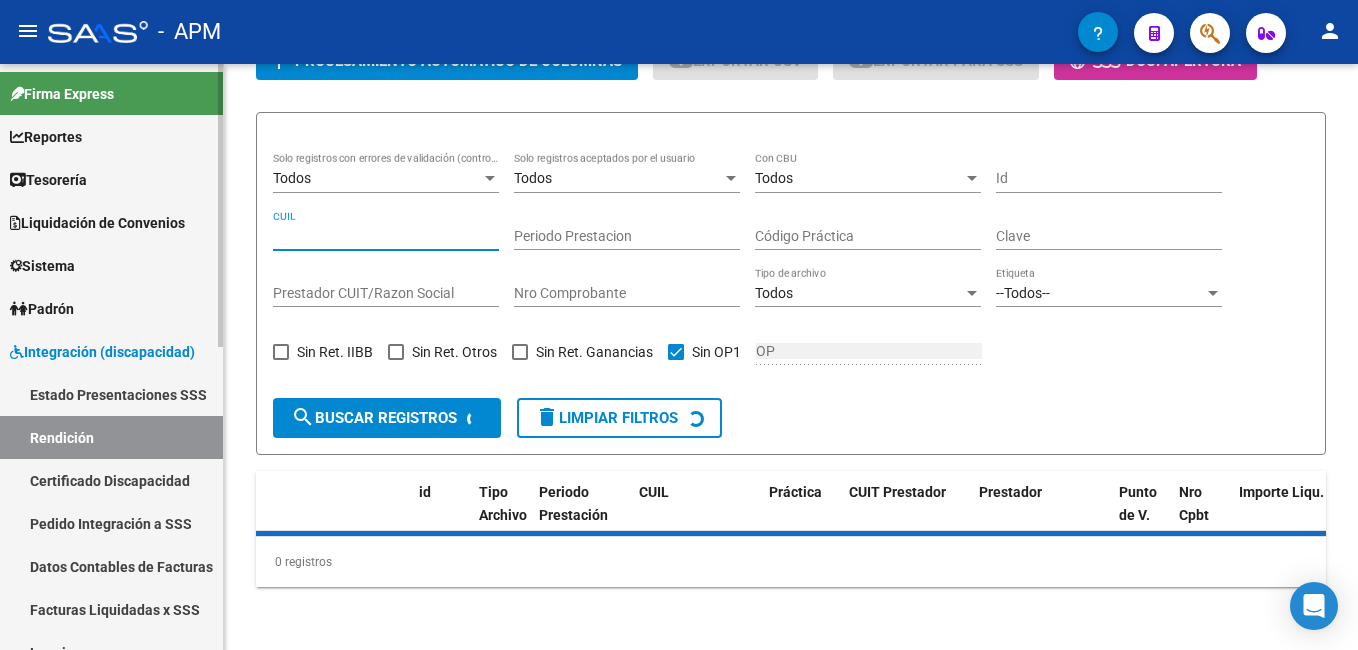 drag, startPoint x: 410, startPoint y: 194, endPoint x: 191, endPoint y: 296, distance: 241.58849 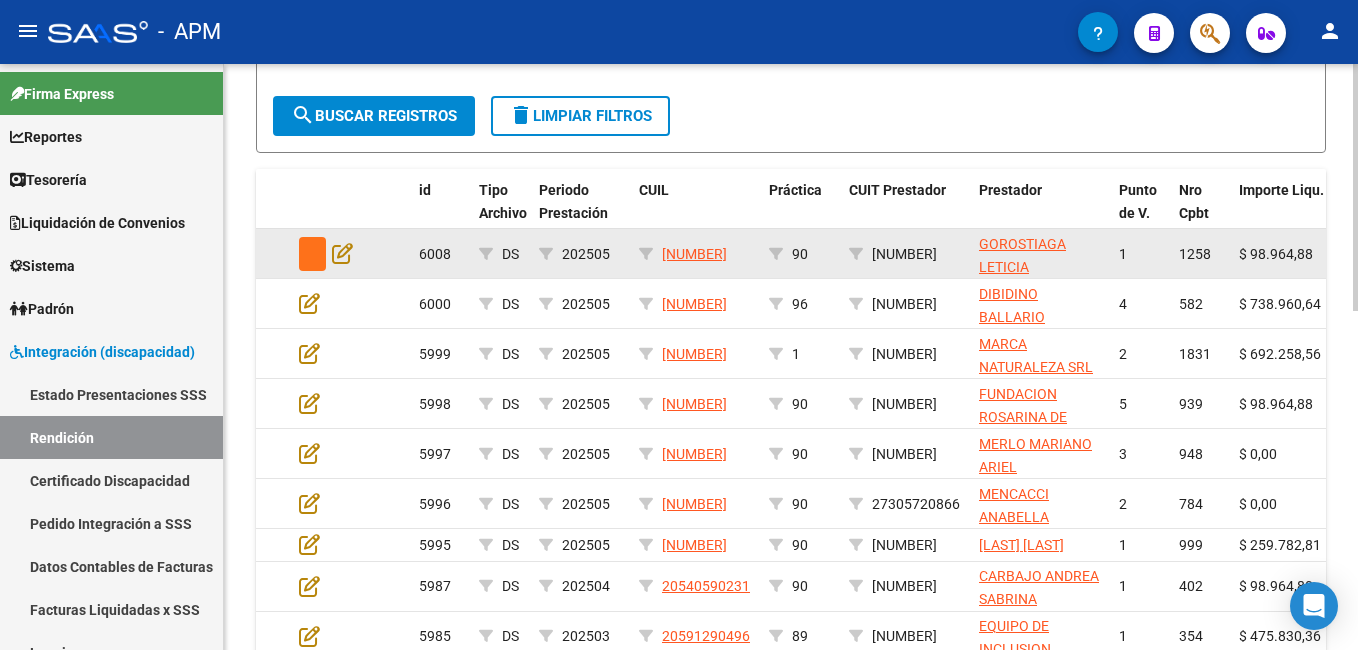 scroll, scrollTop: 606, scrollLeft: 0, axis: vertical 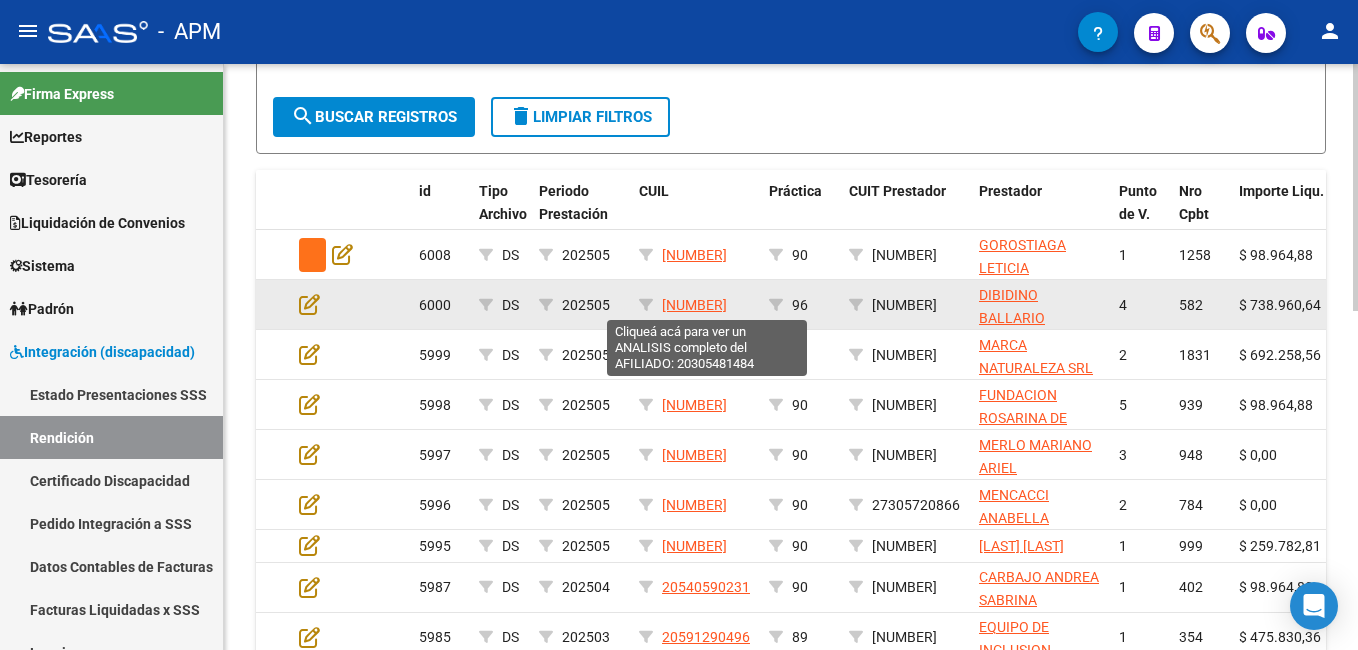 drag, startPoint x: 731, startPoint y: 319, endPoint x: 664, endPoint y: 299, distance: 69.92139 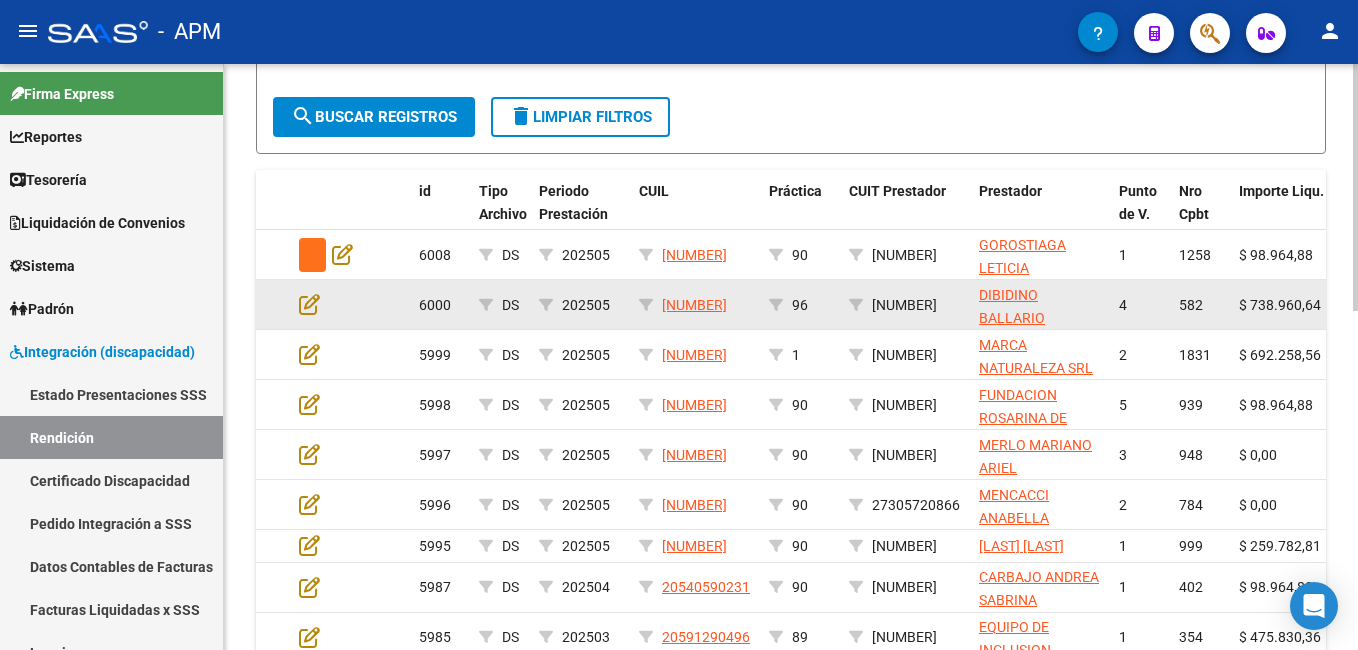drag, startPoint x: 664, startPoint y: 299, endPoint x: 687, endPoint y: 297, distance: 23.086792 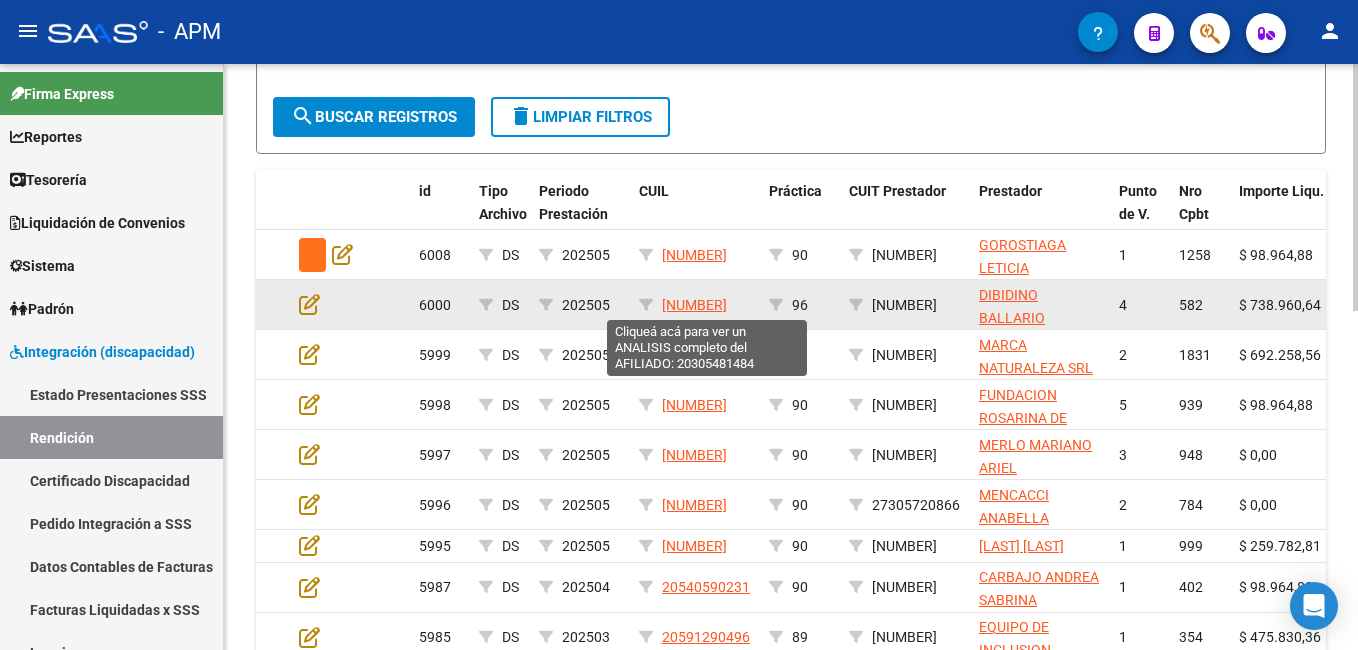 copy on "[NUMBER]" 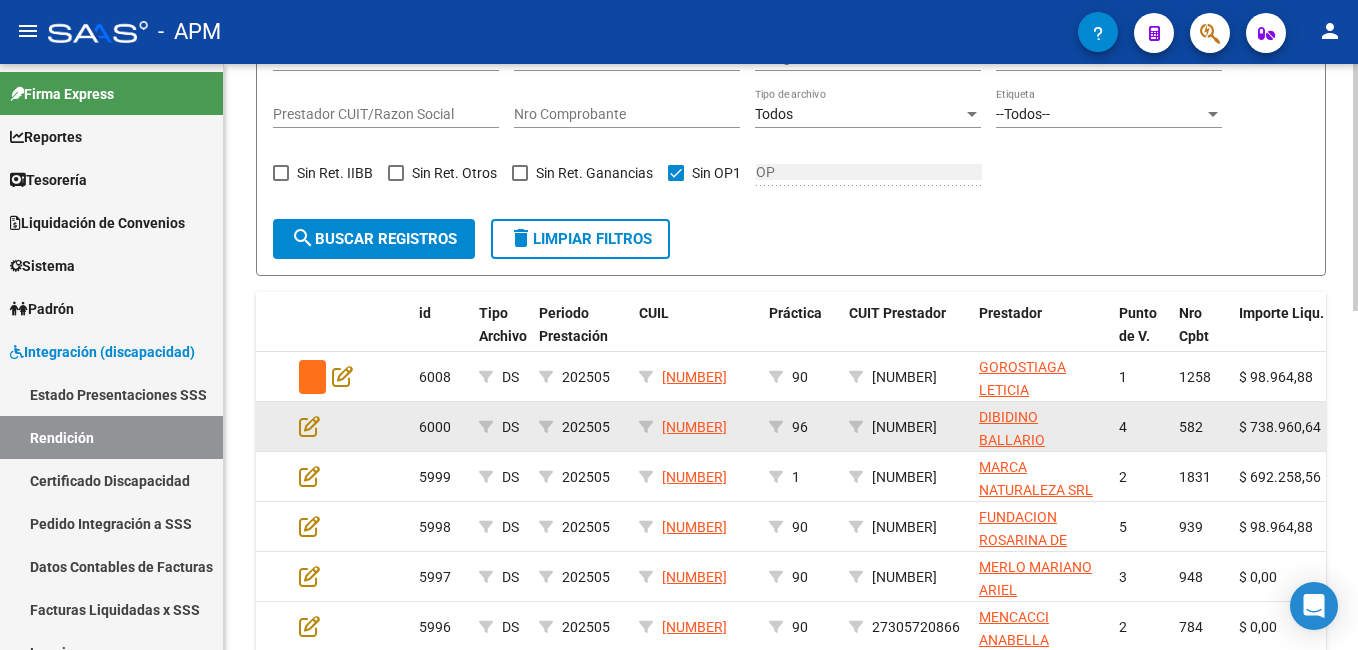 scroll, scrollTop: 206, scrollLeft: 0, axis: vertical 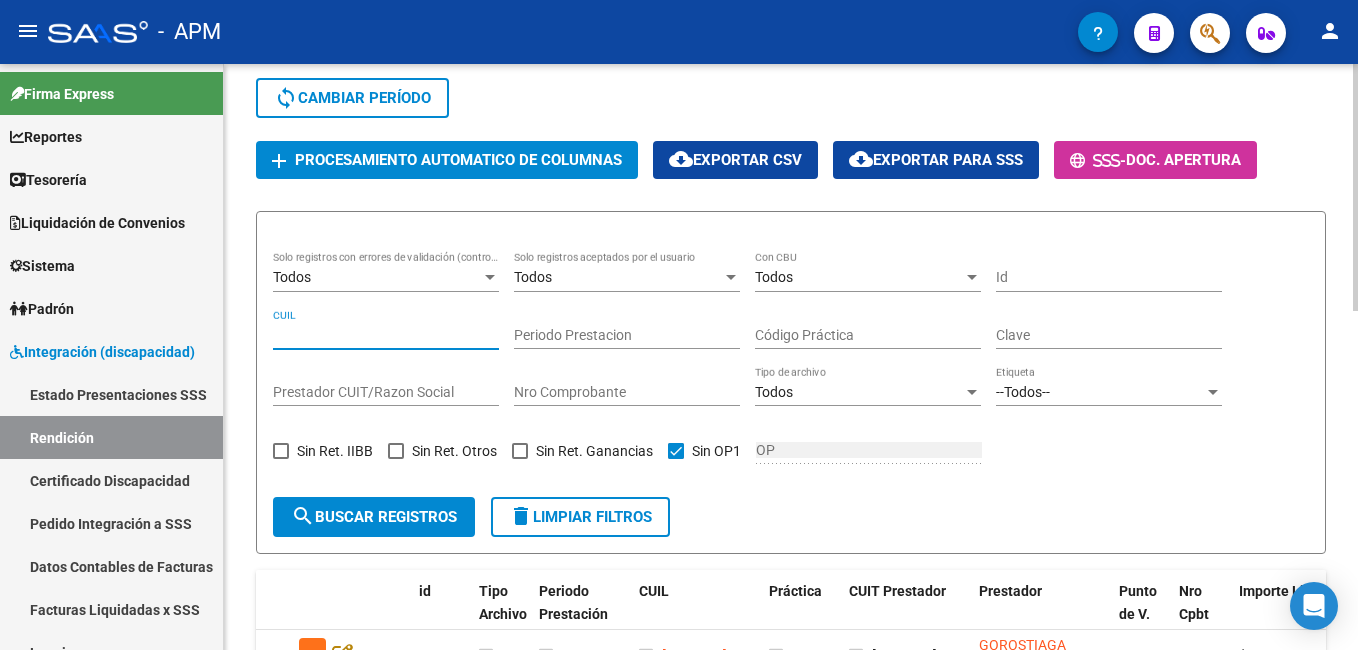 paste on "[NUMBER]" 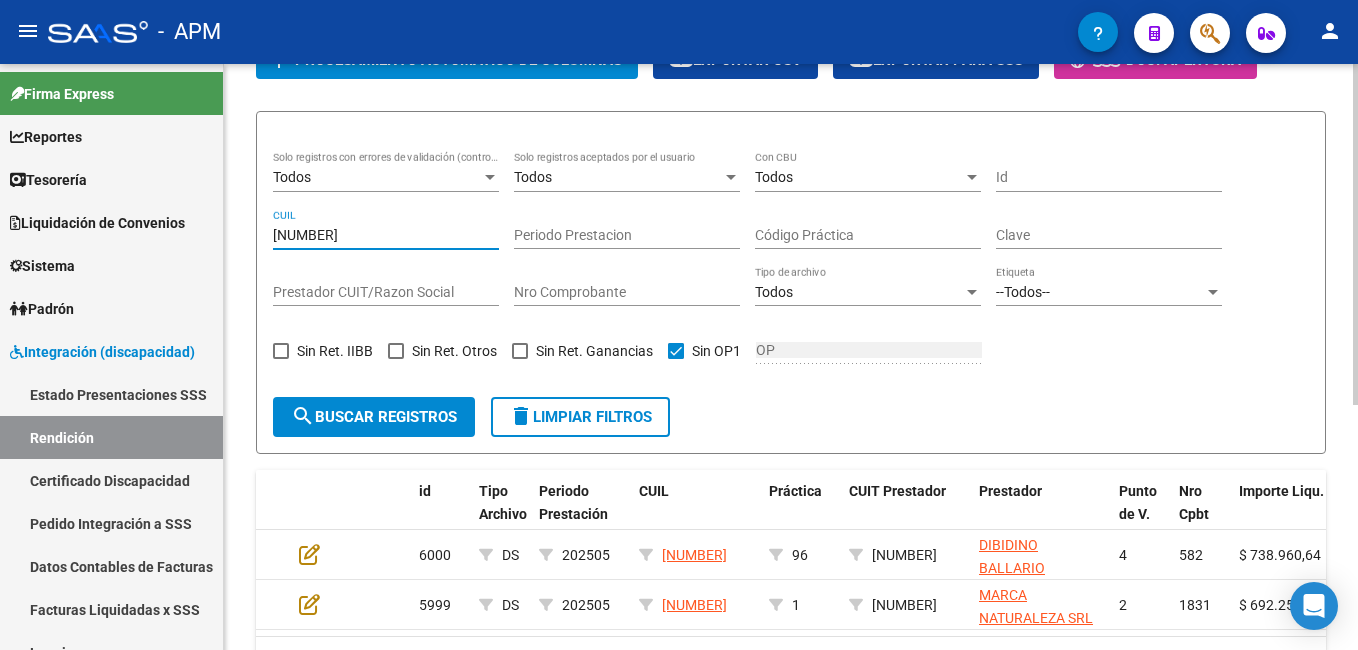 scroll, scrollTop: 422, scrollLeft: 0, axis: vertical 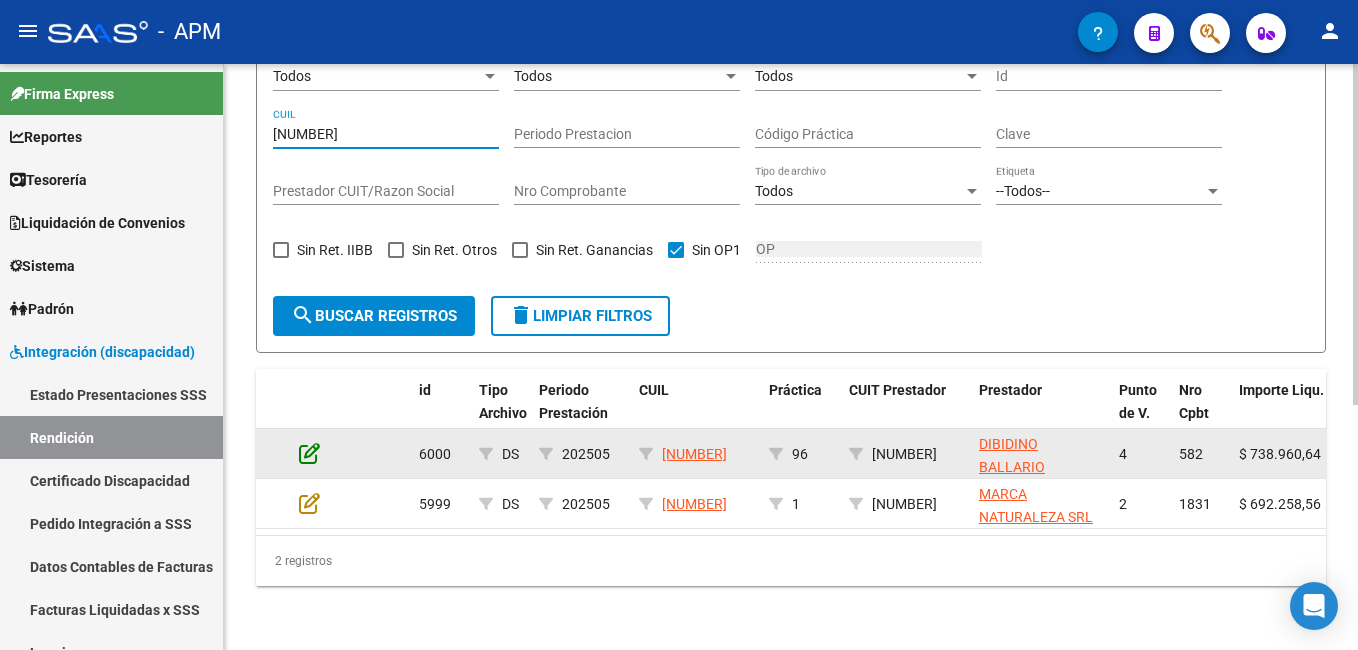 type on "[NUMBER]" 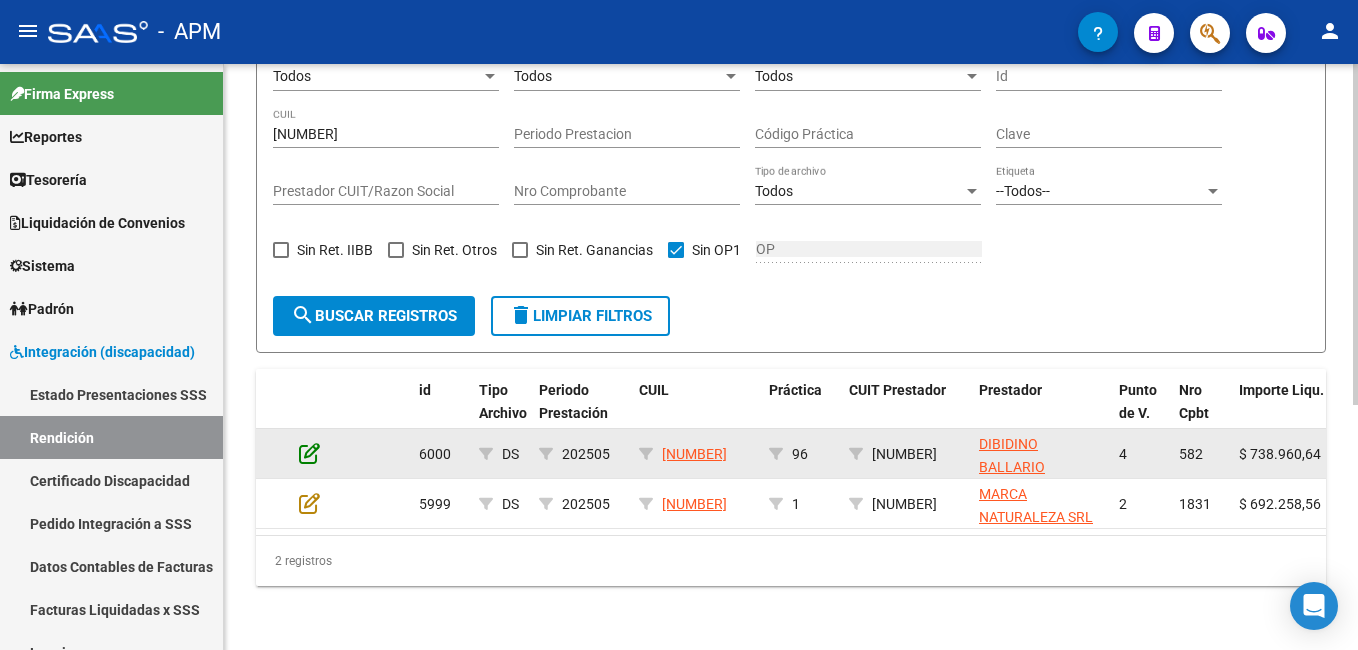 click 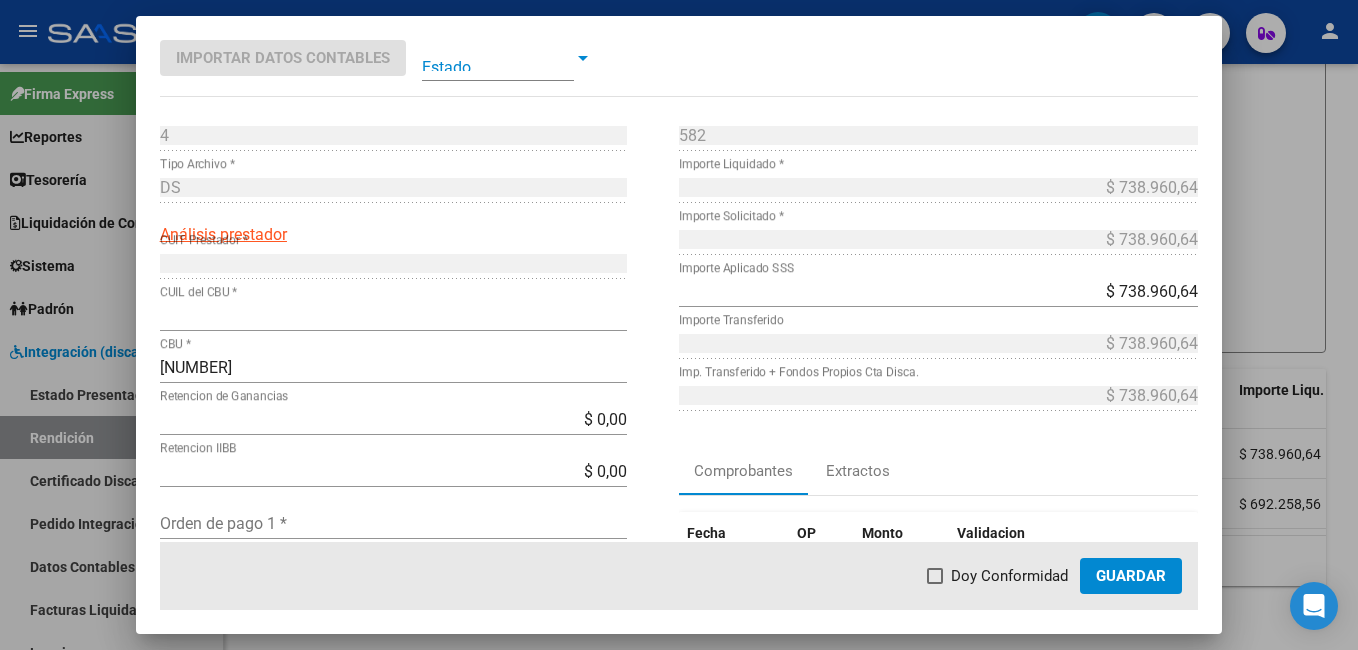 click at bounding box center (498, 58) 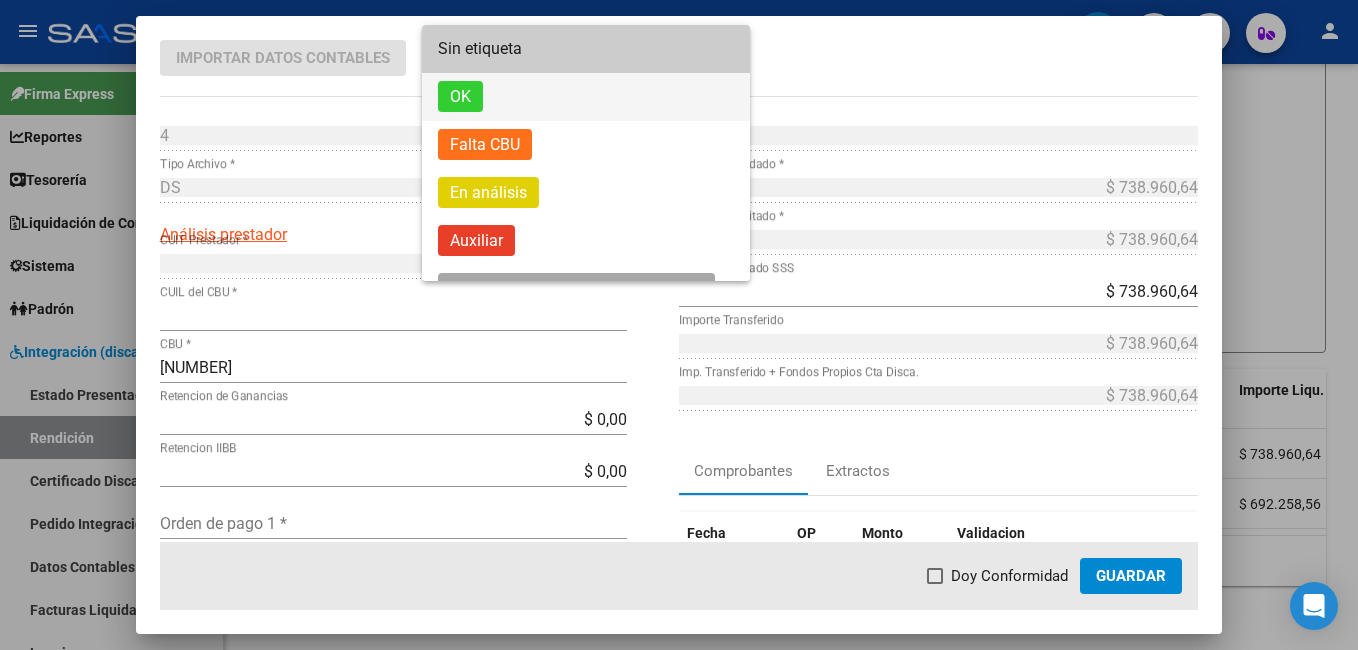 click on "OK" at bounding box center (586, 97) 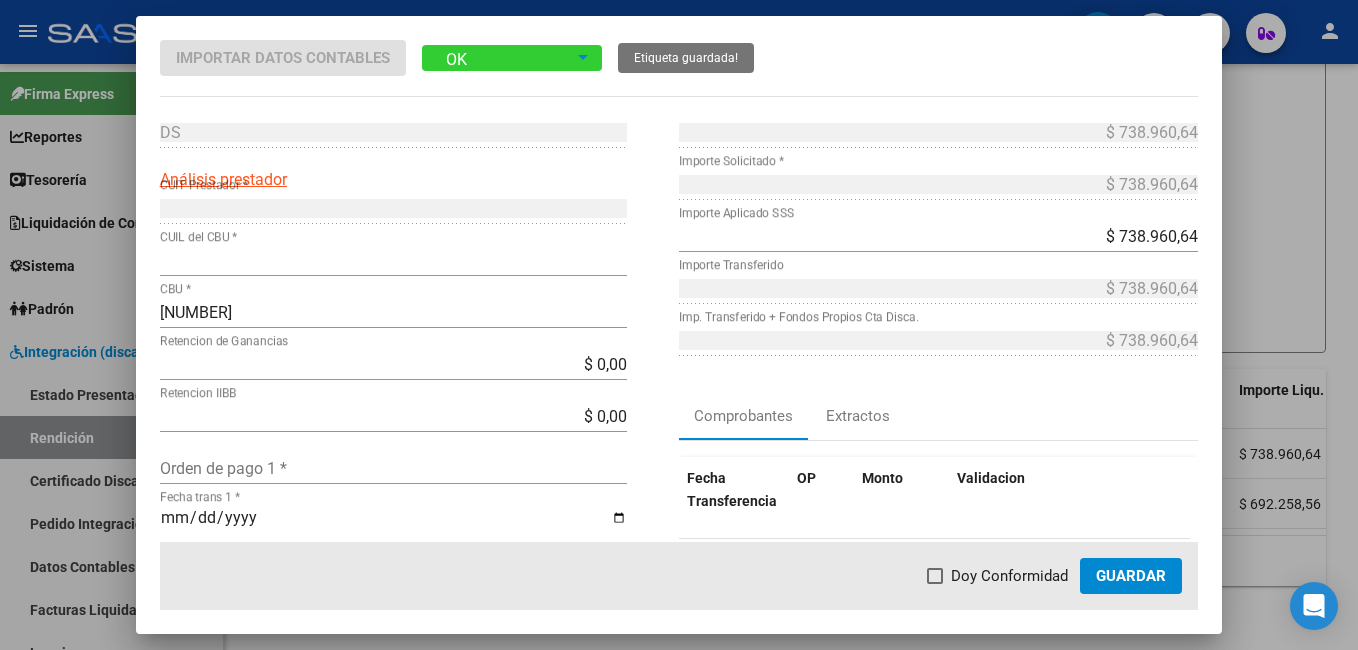 scroll, scrollTop: 200, scrollLeft: 0, axis: vertical 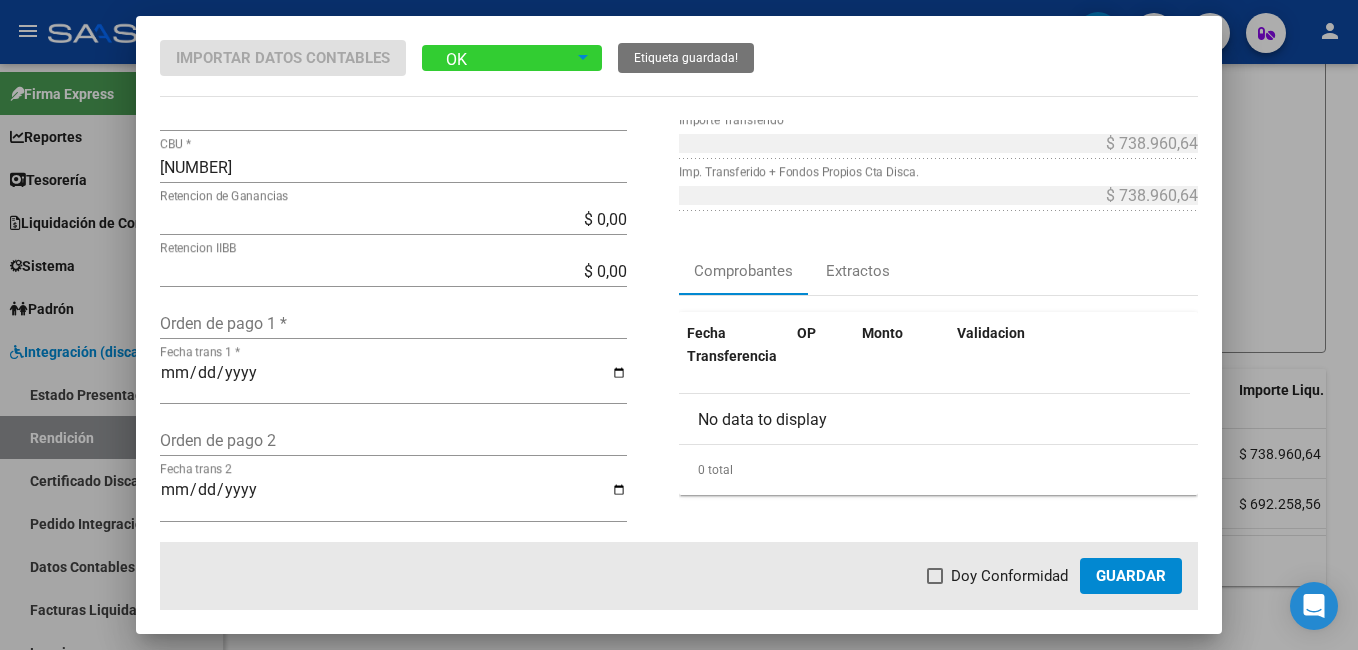 click on "Orden de pago 1 *" at bounding box center [393, 323] 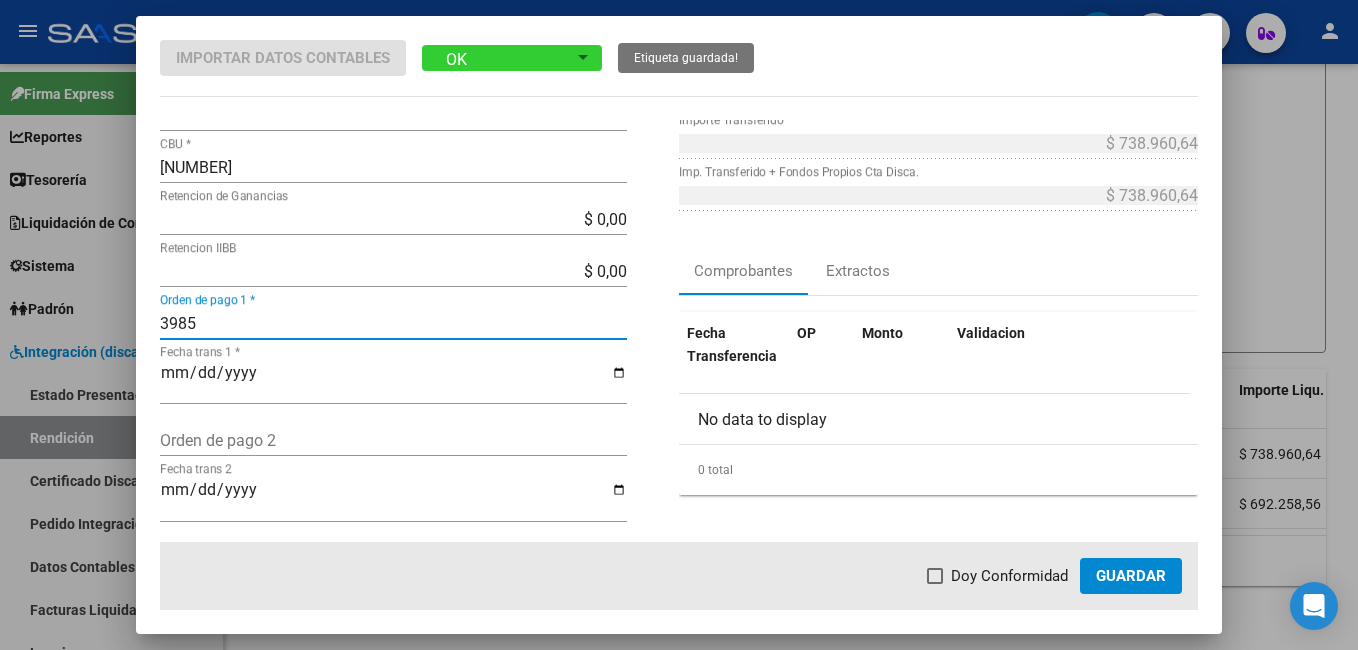 type on "3985" 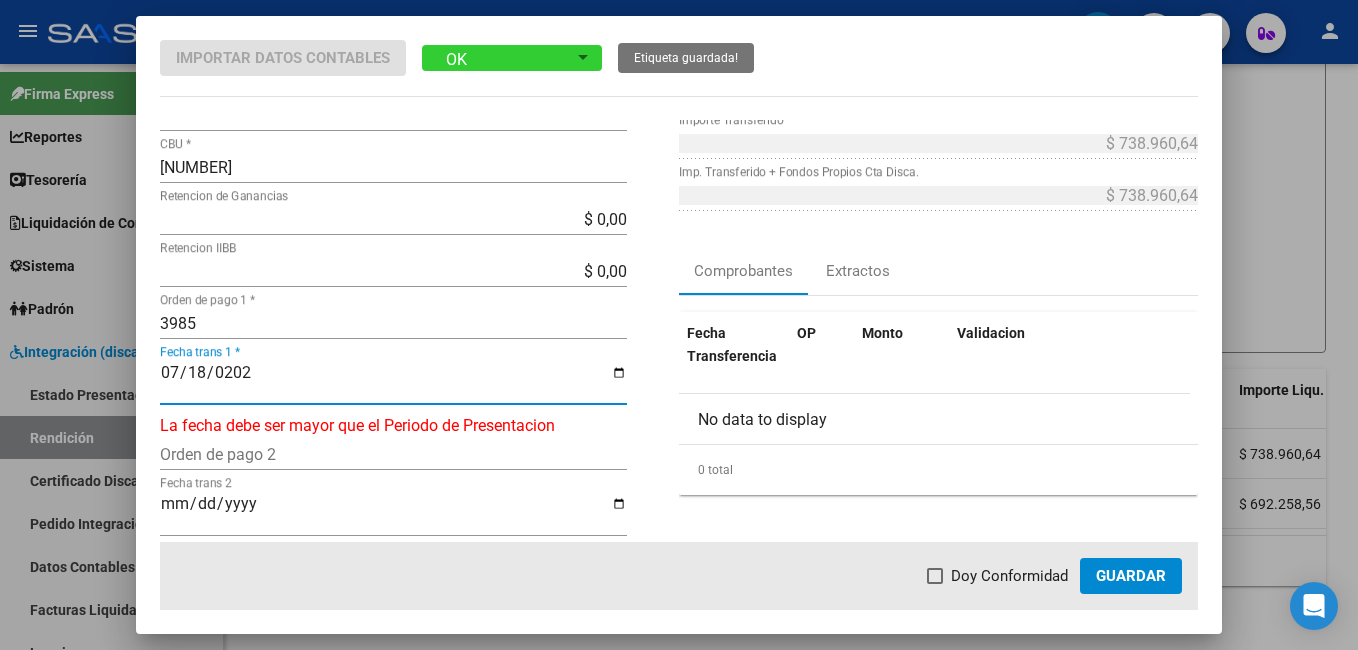 type on "2025-07-18" 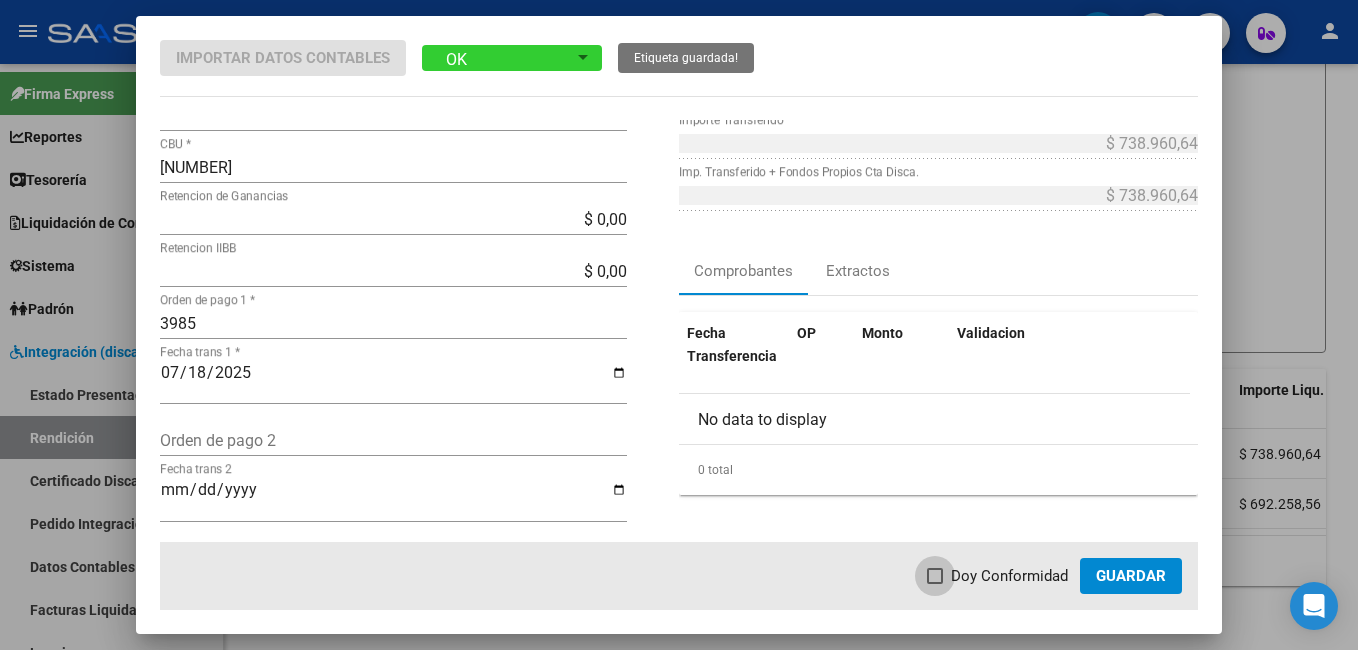 click on "Doy Conformidad" at bounding box center [997, 576] 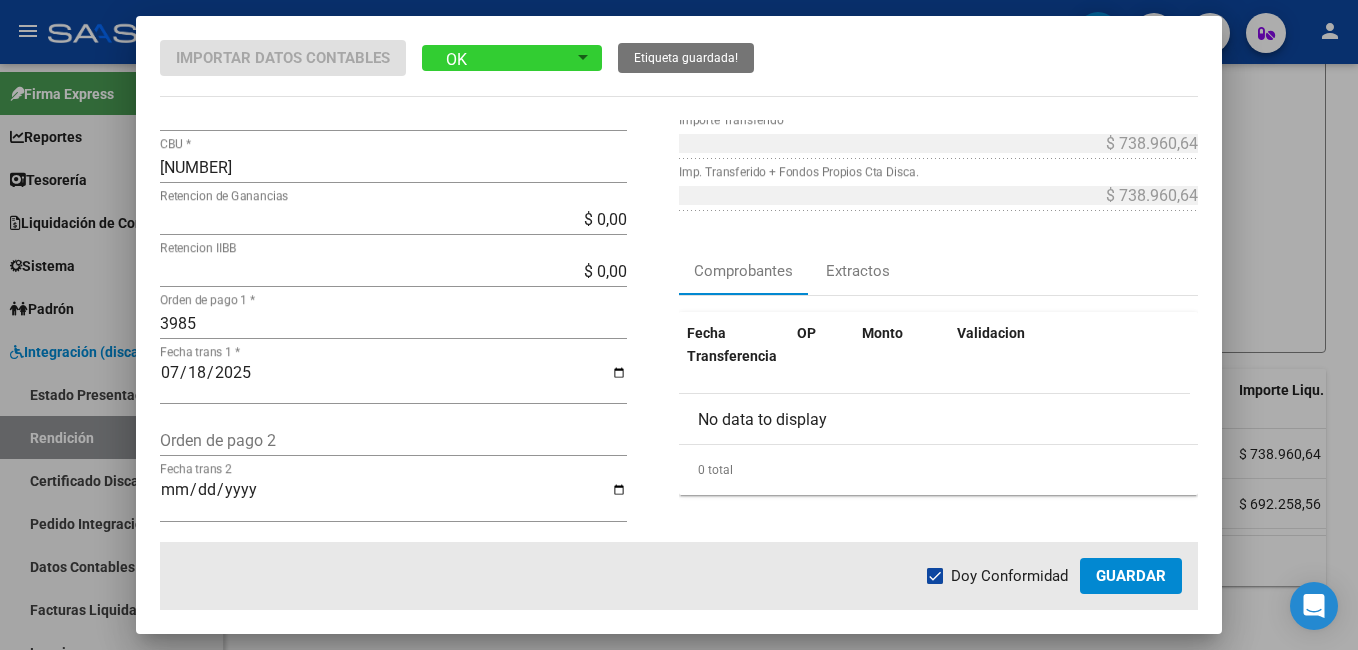 click on "Guardar" 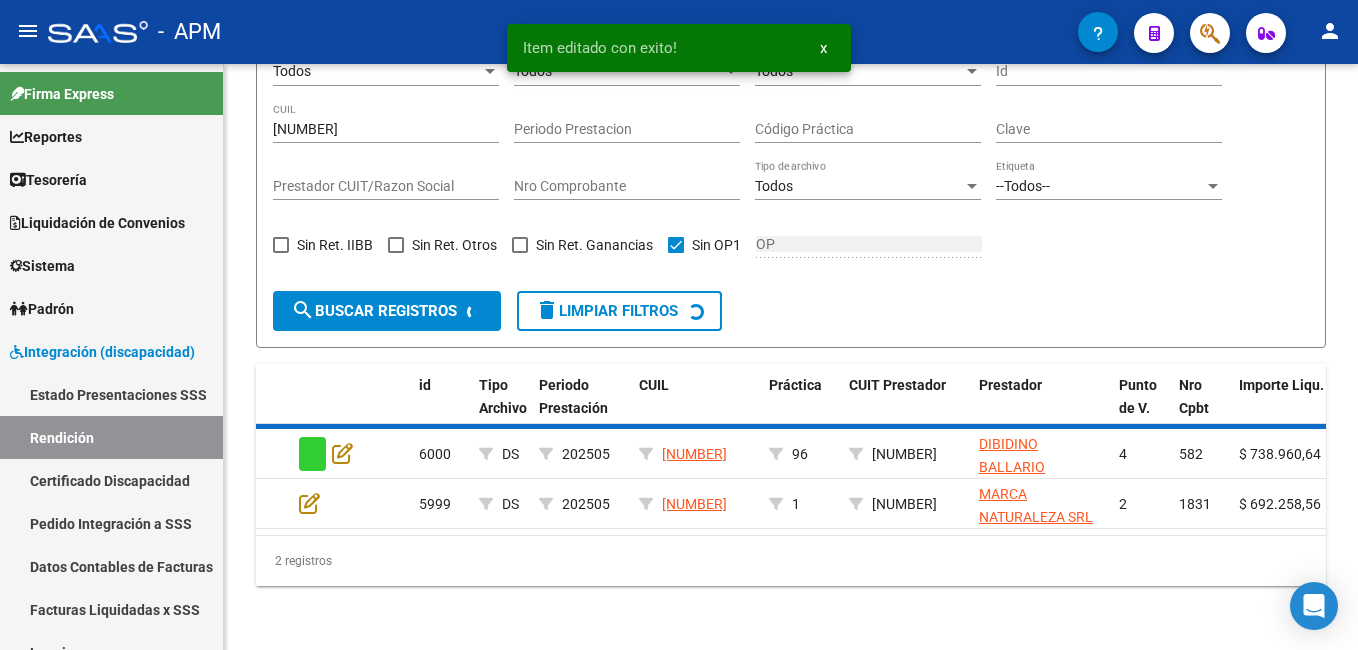 scroll, scrollTop: 372, scrollLeft: 0, axis: vertical 